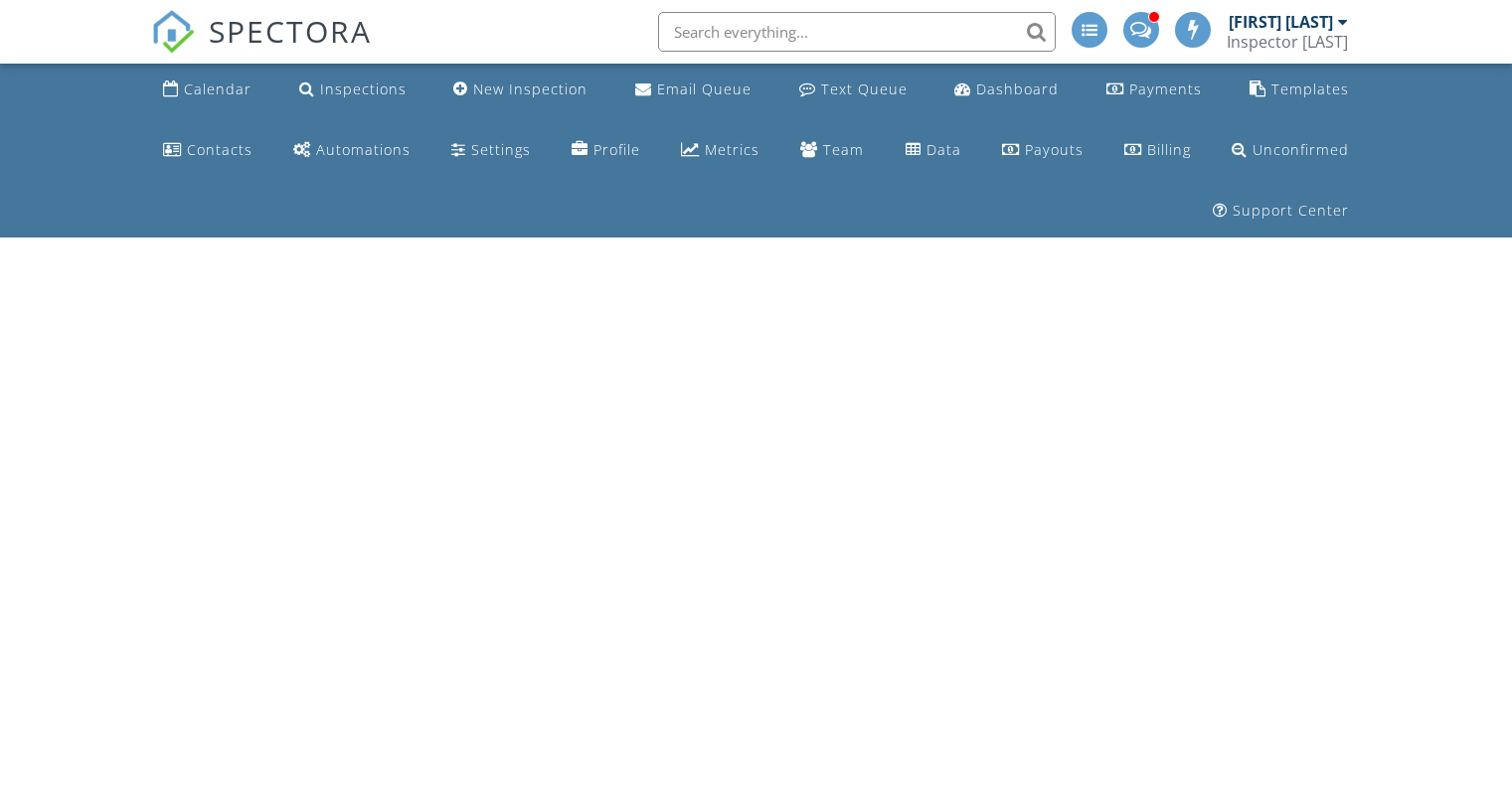 scroll, scrollTop: 0, scrollLeft: 0, axis: both 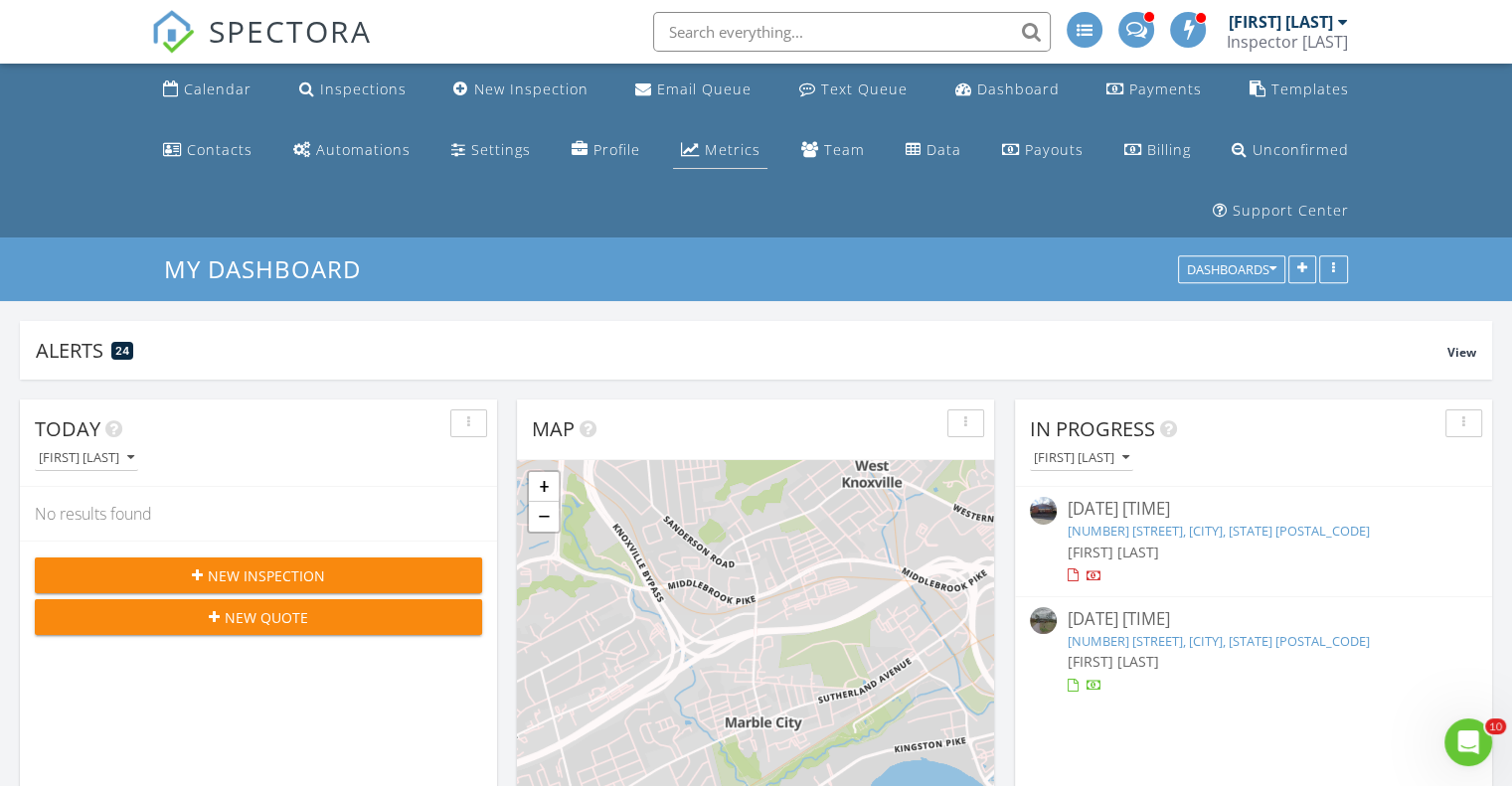 click on "Metrics" at bounding box center (732, 149) 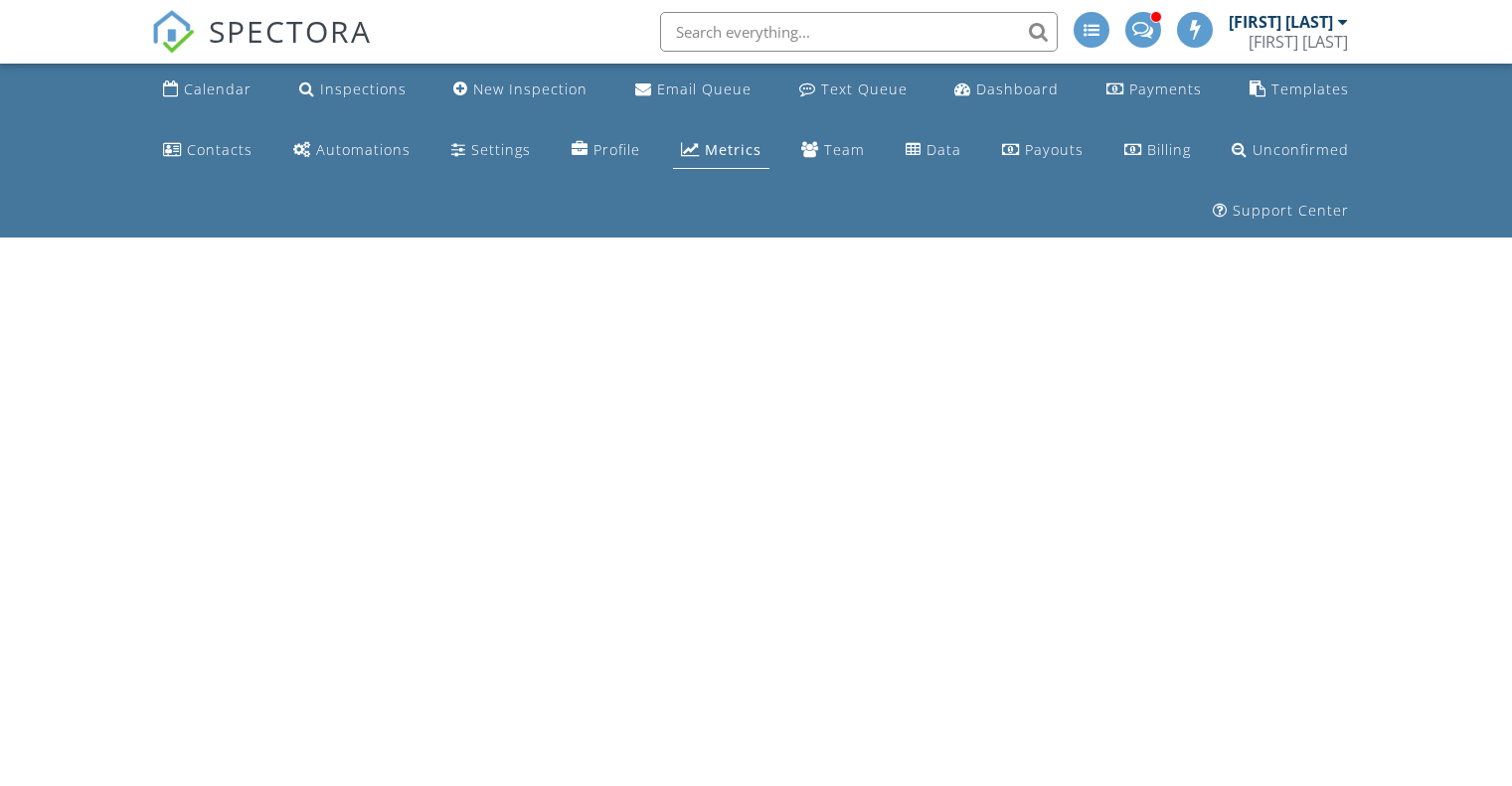 scroll, scrollTop: 0, scrollLeft: 0, axis: both 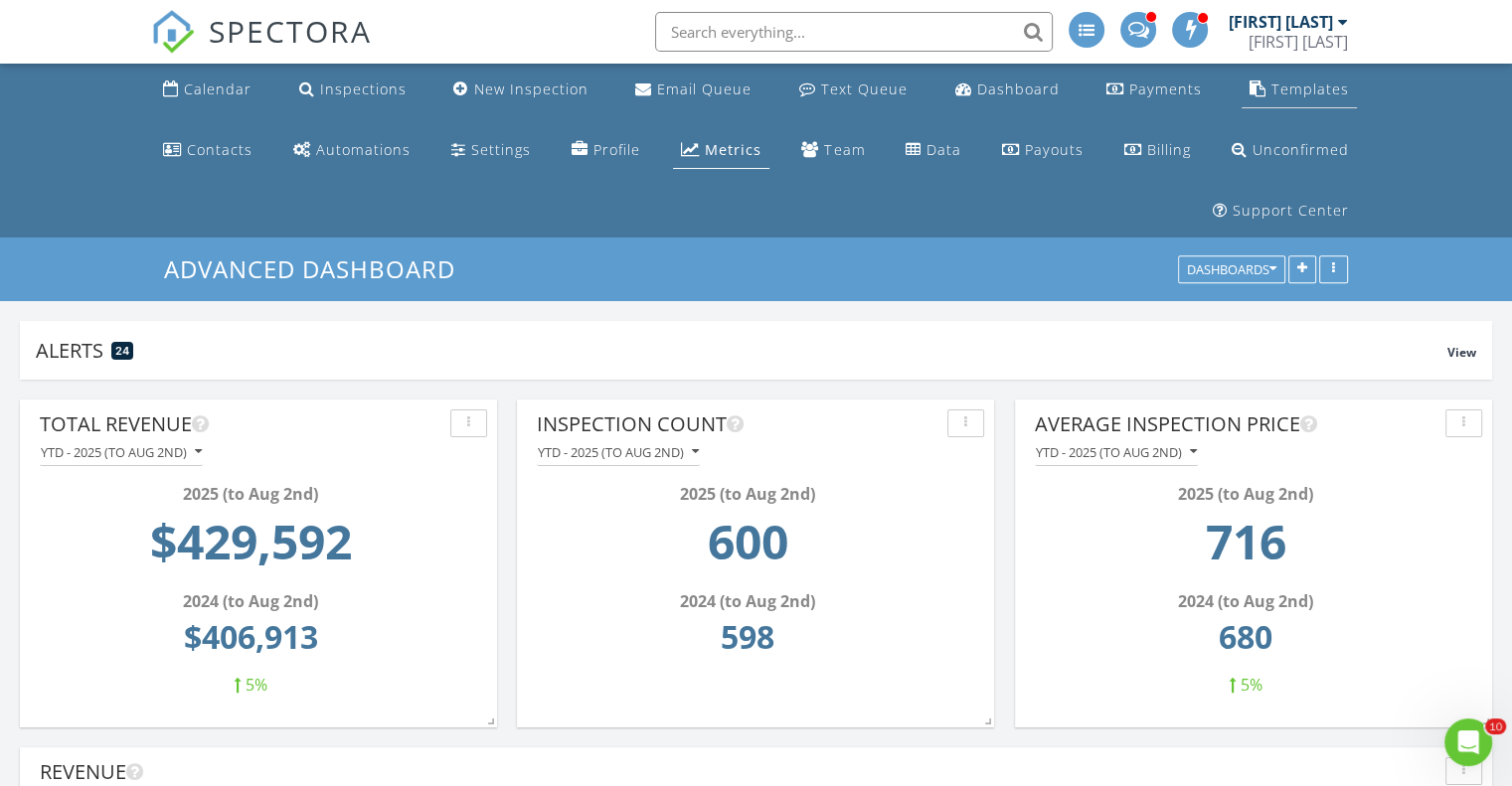 click on "Templates" at bounding box center (1310, 88) 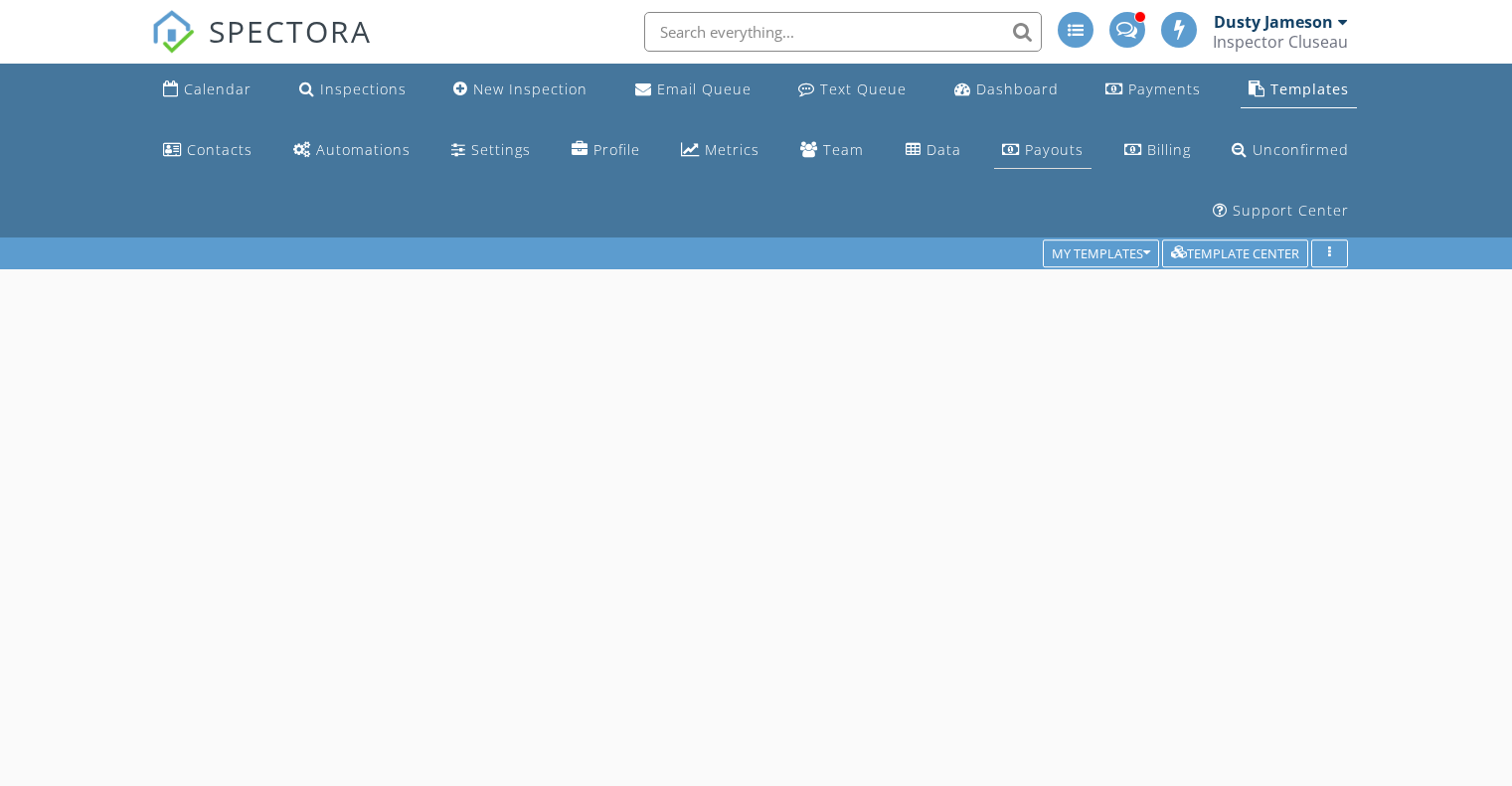 scroll, scrollTop: 0, scrollLeft: 0, axis: both 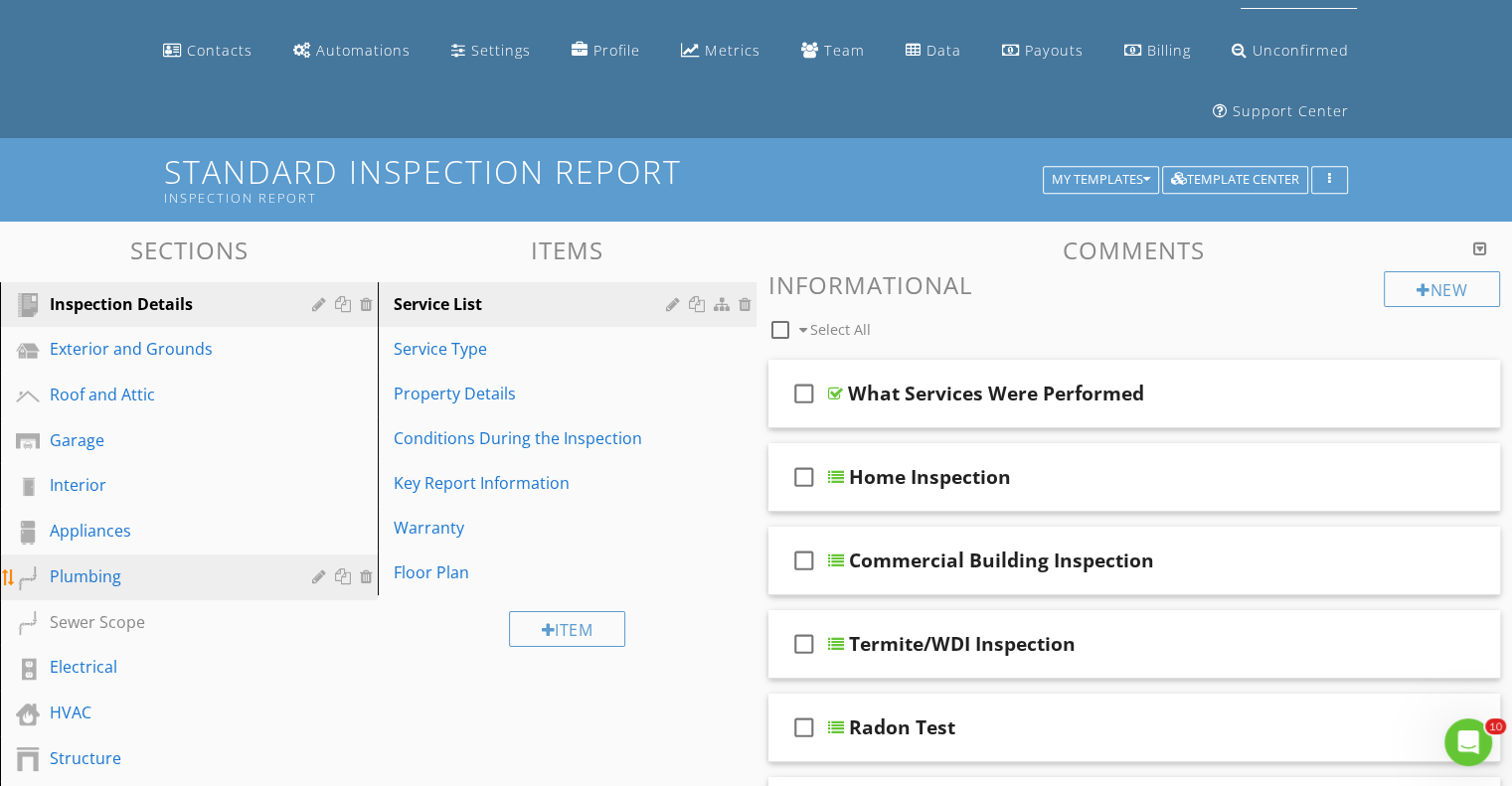 click on "Plumbing" at bounding box center (166, 576) 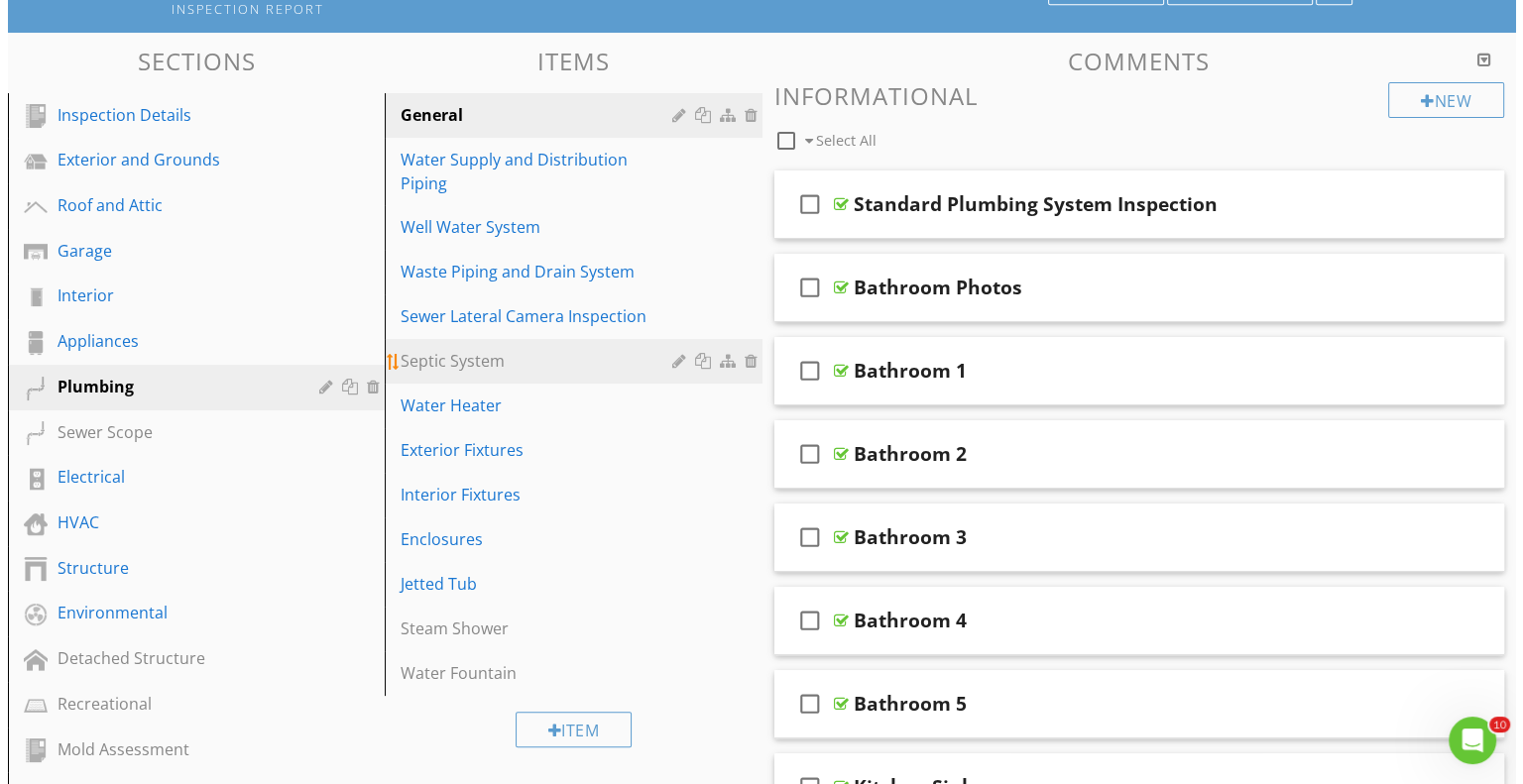 scroll, scrollTop: 297, scrollLeft: 0, axis: vertical 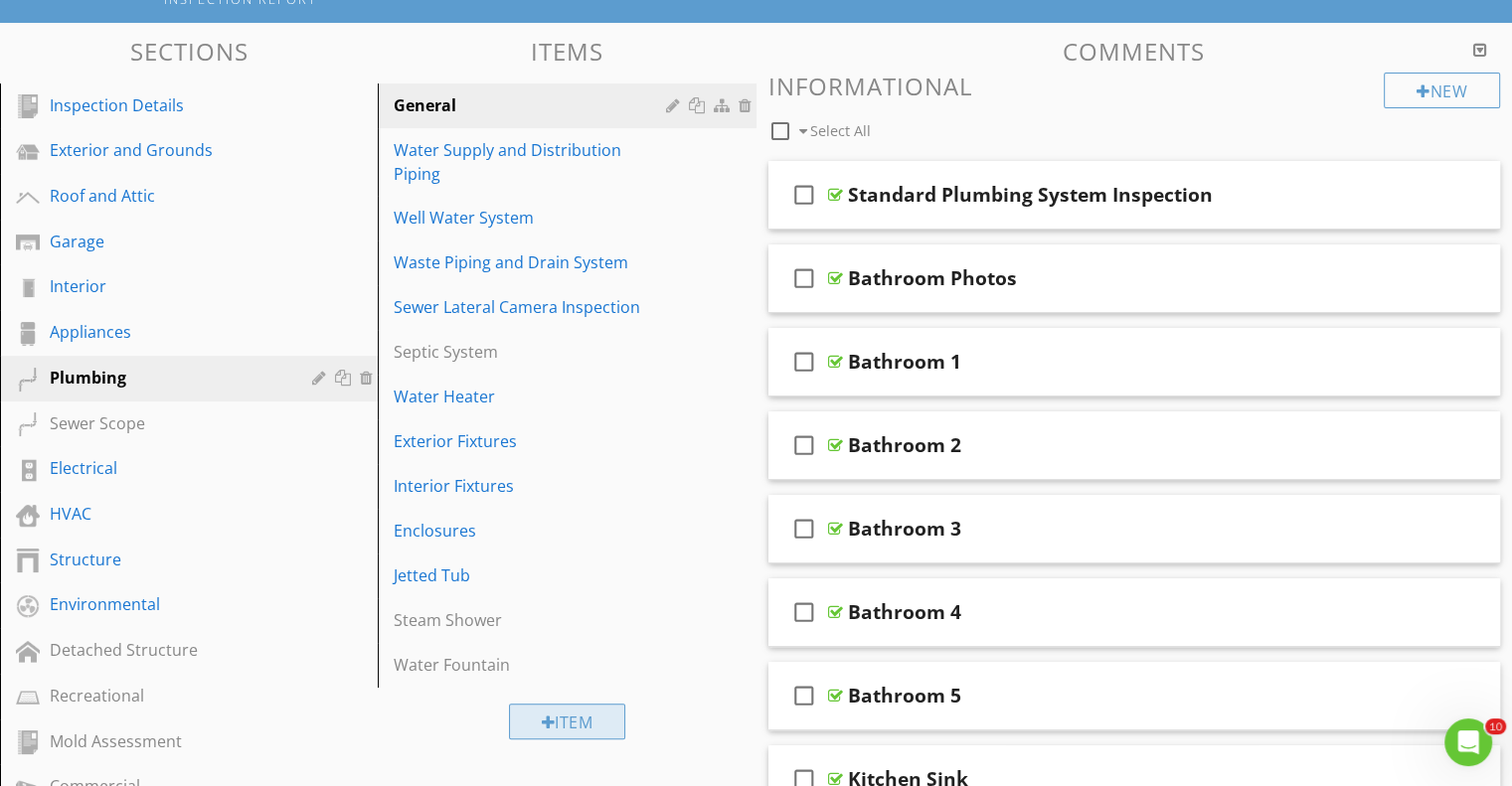 click on "Item" at bounding box center (568, 721) 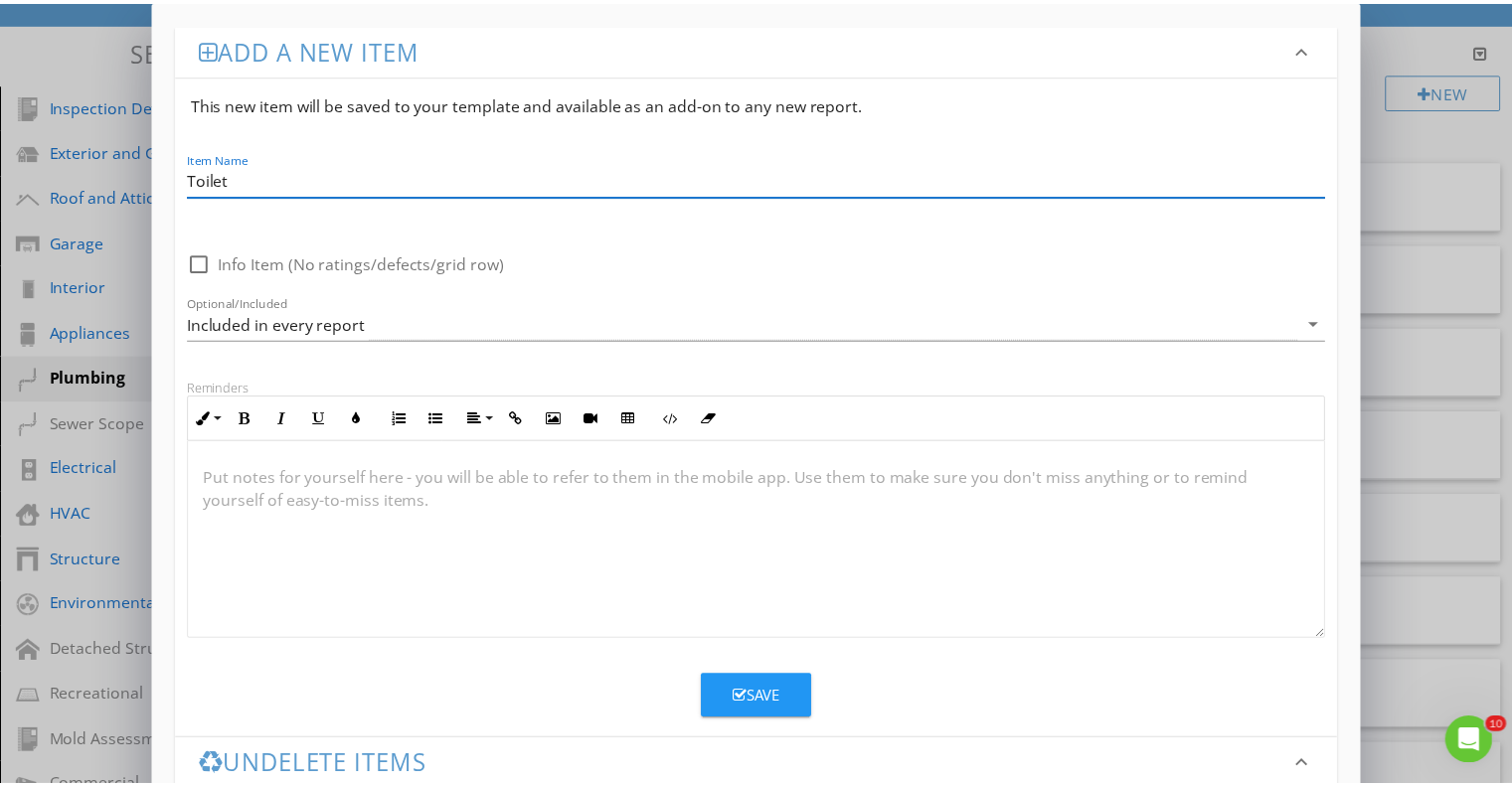 scroll, scrollTop: 0, scrollLeft: 0, axis: both 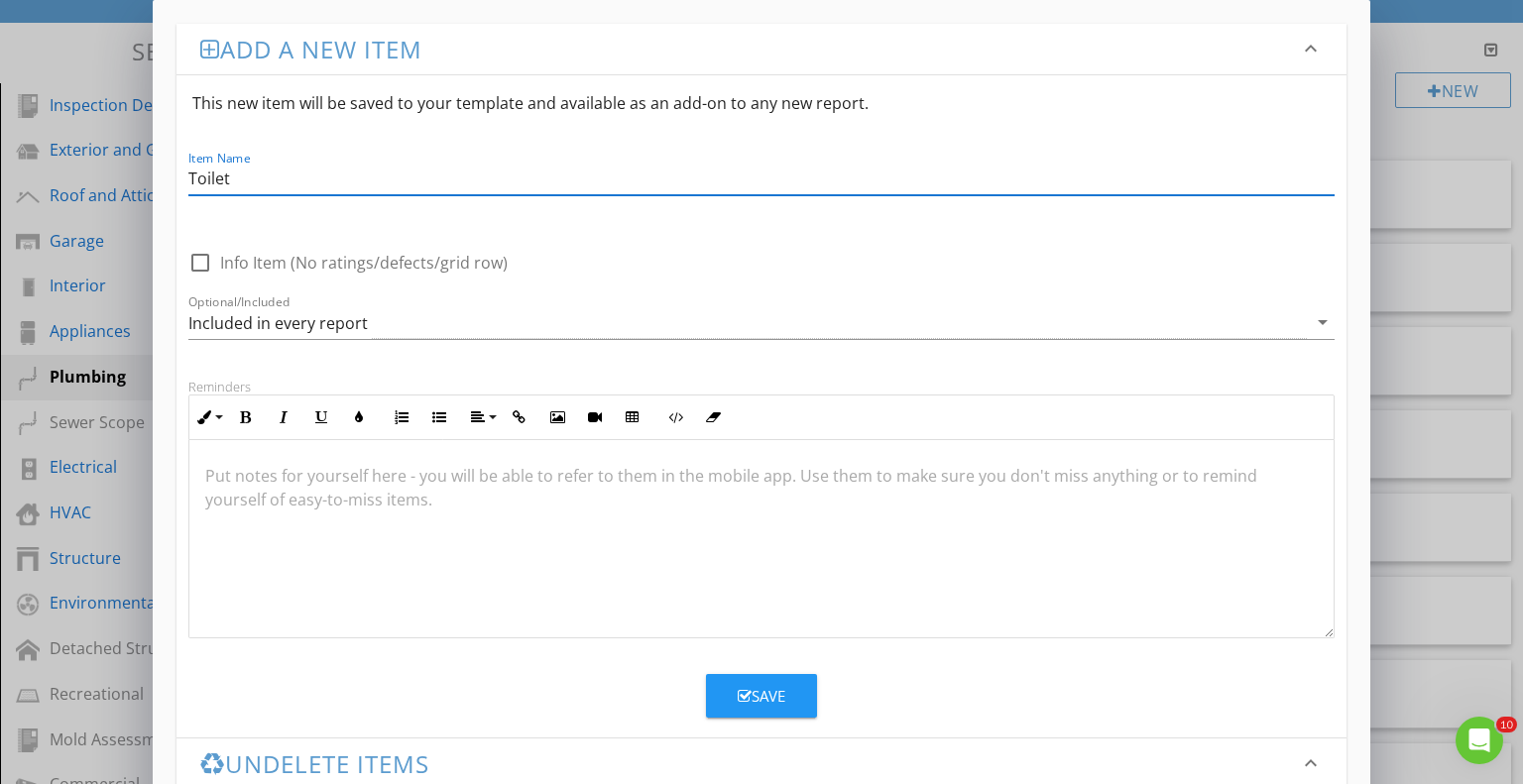 type on "Toilet" 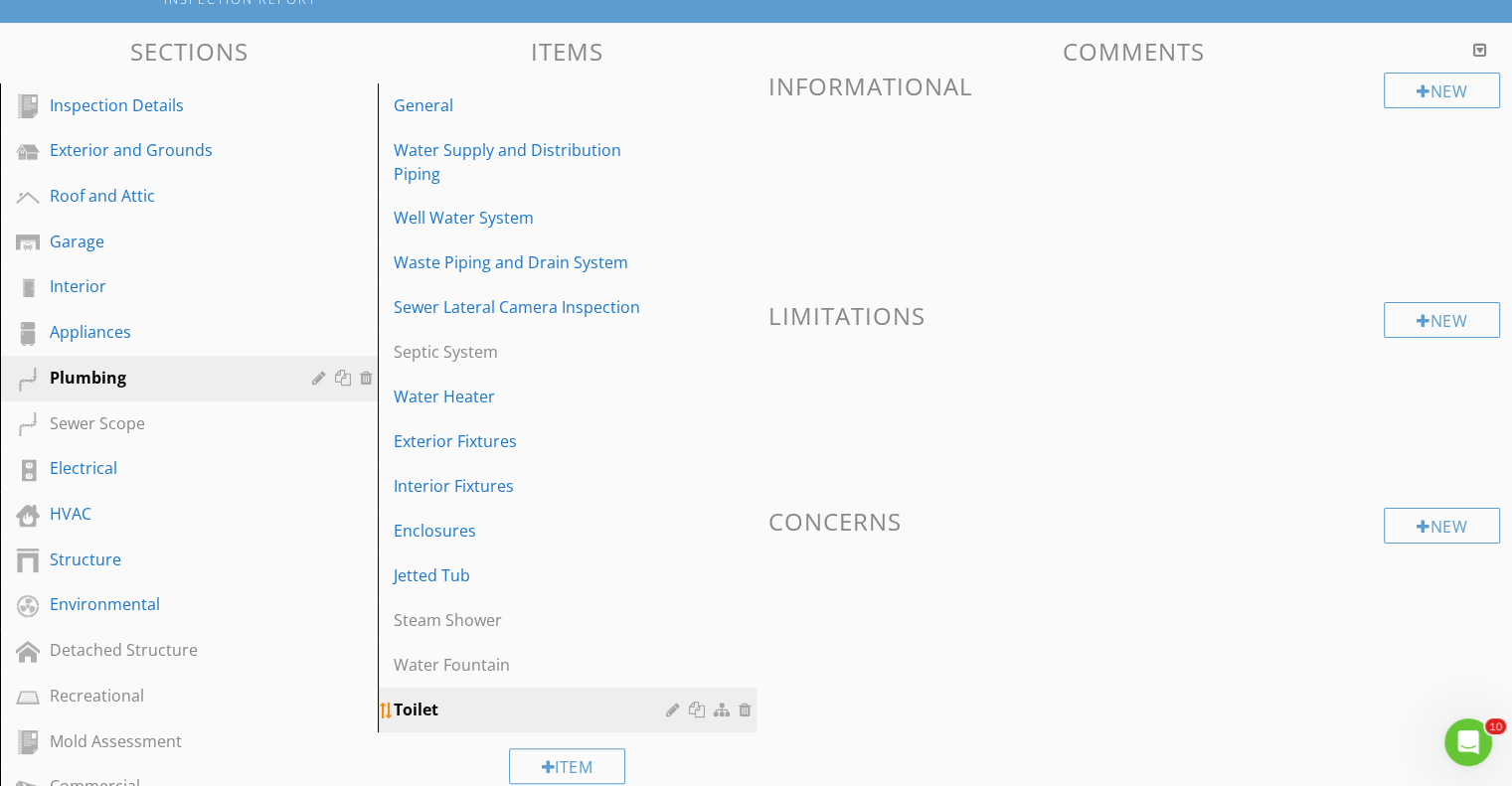 type 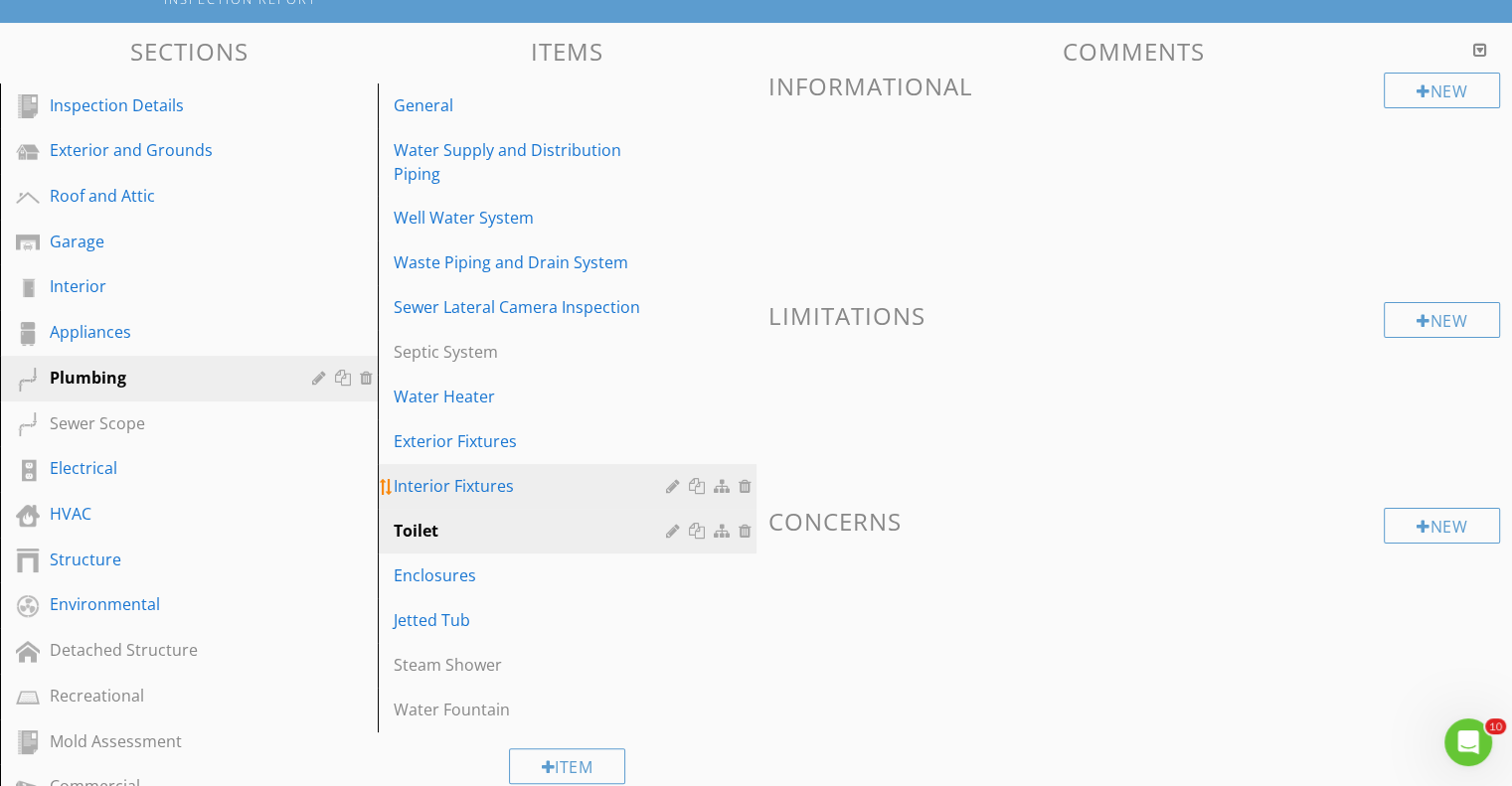 click on "Interior Fixtures" at bounding box center (532, 486) 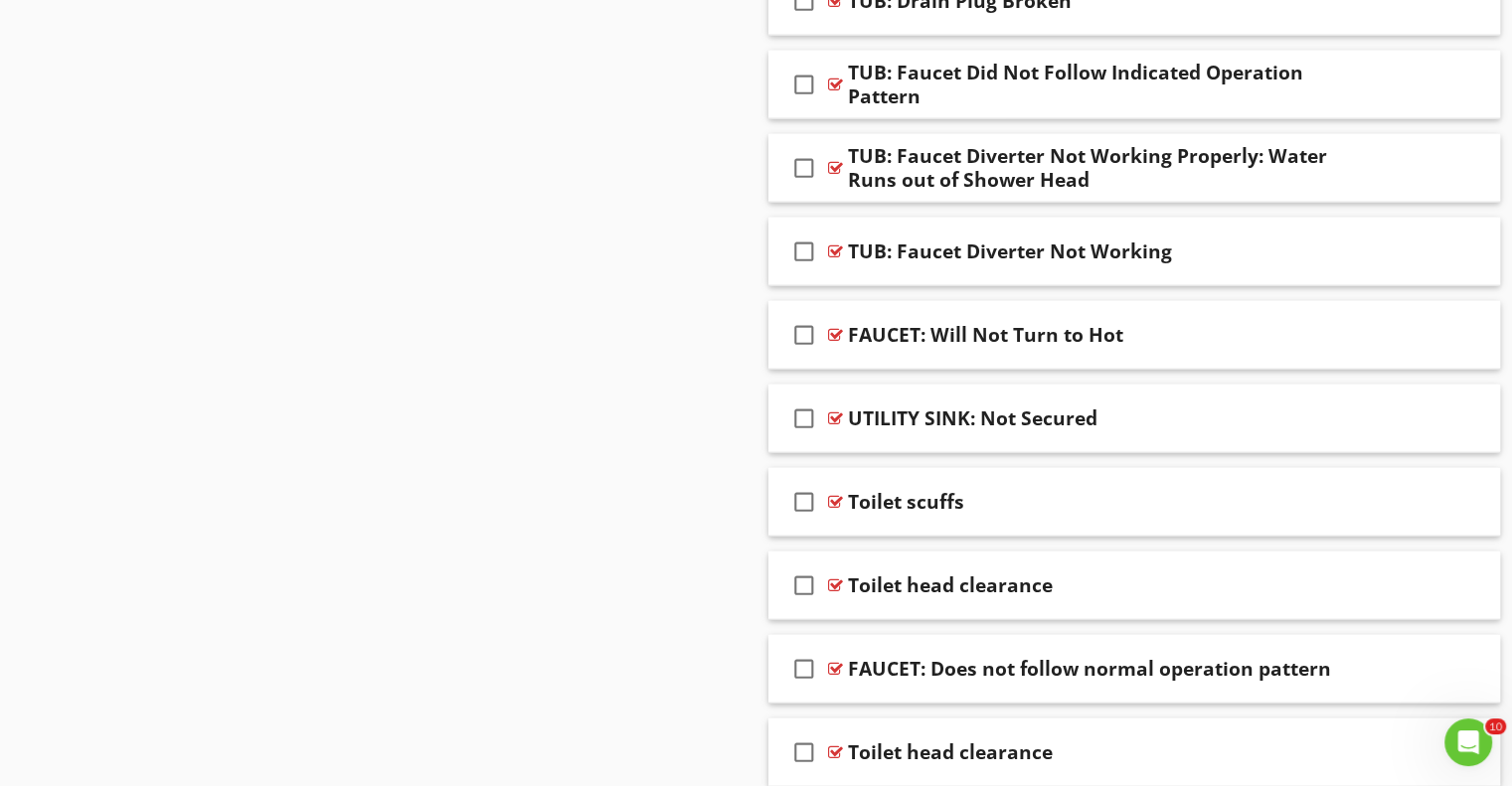 scroll, scrollTop: 5035, scrollLeft: 0, axis: vertical 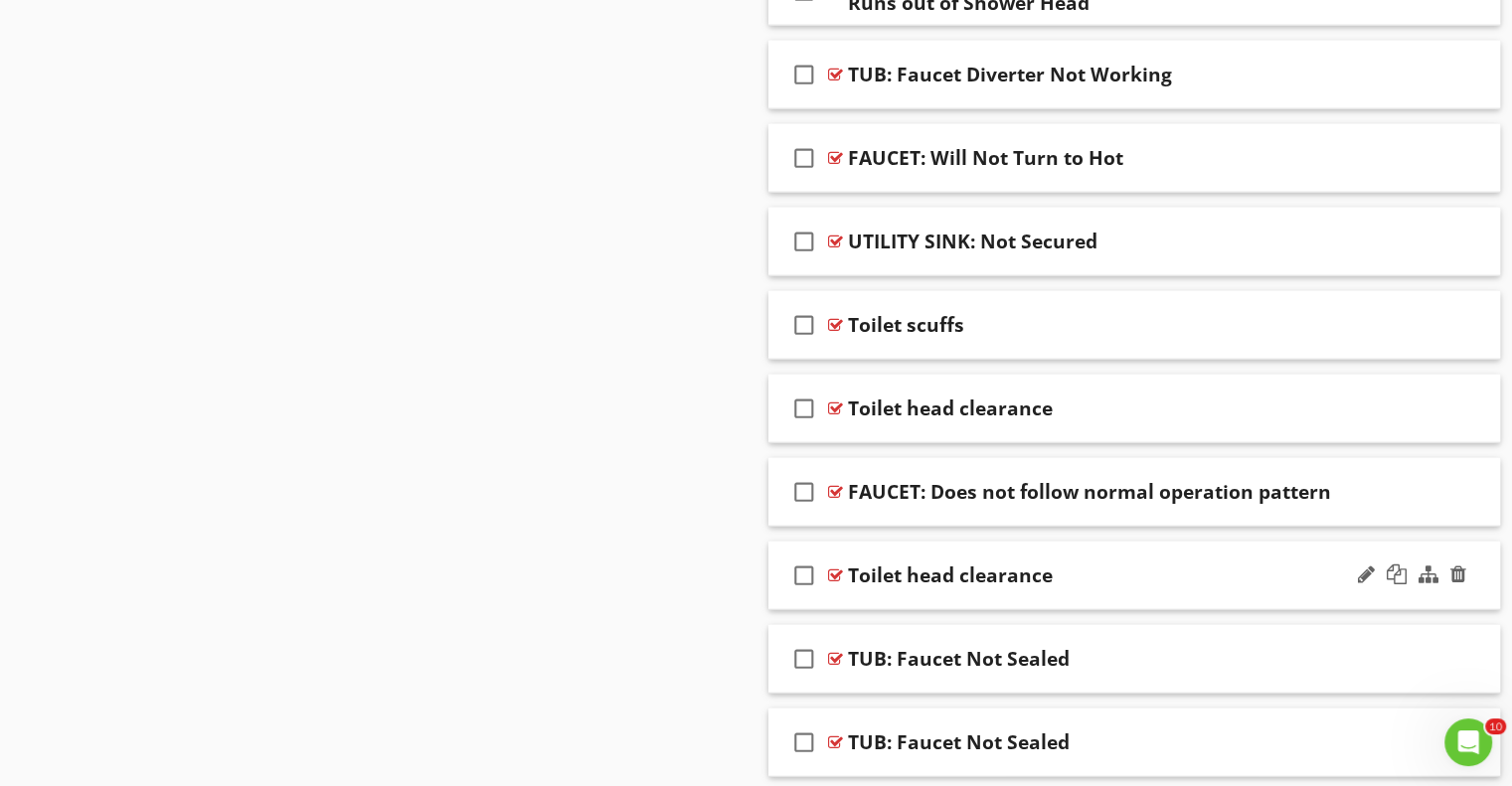 click on "check_box_outline_blank" at bounding box center (804, 575) 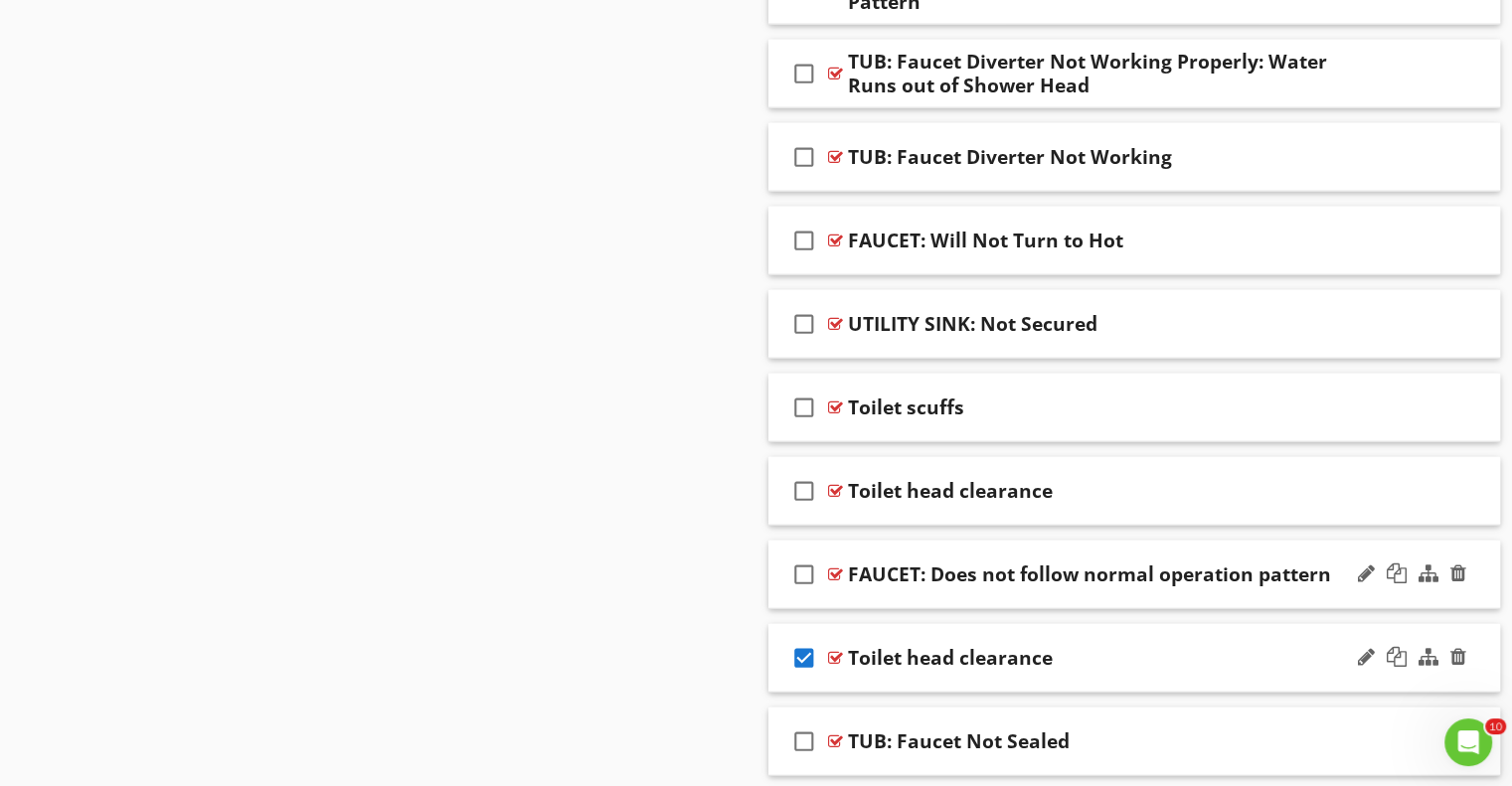 scroll, scrollTop: 4936, scrollLeft: 0, axis: vertical 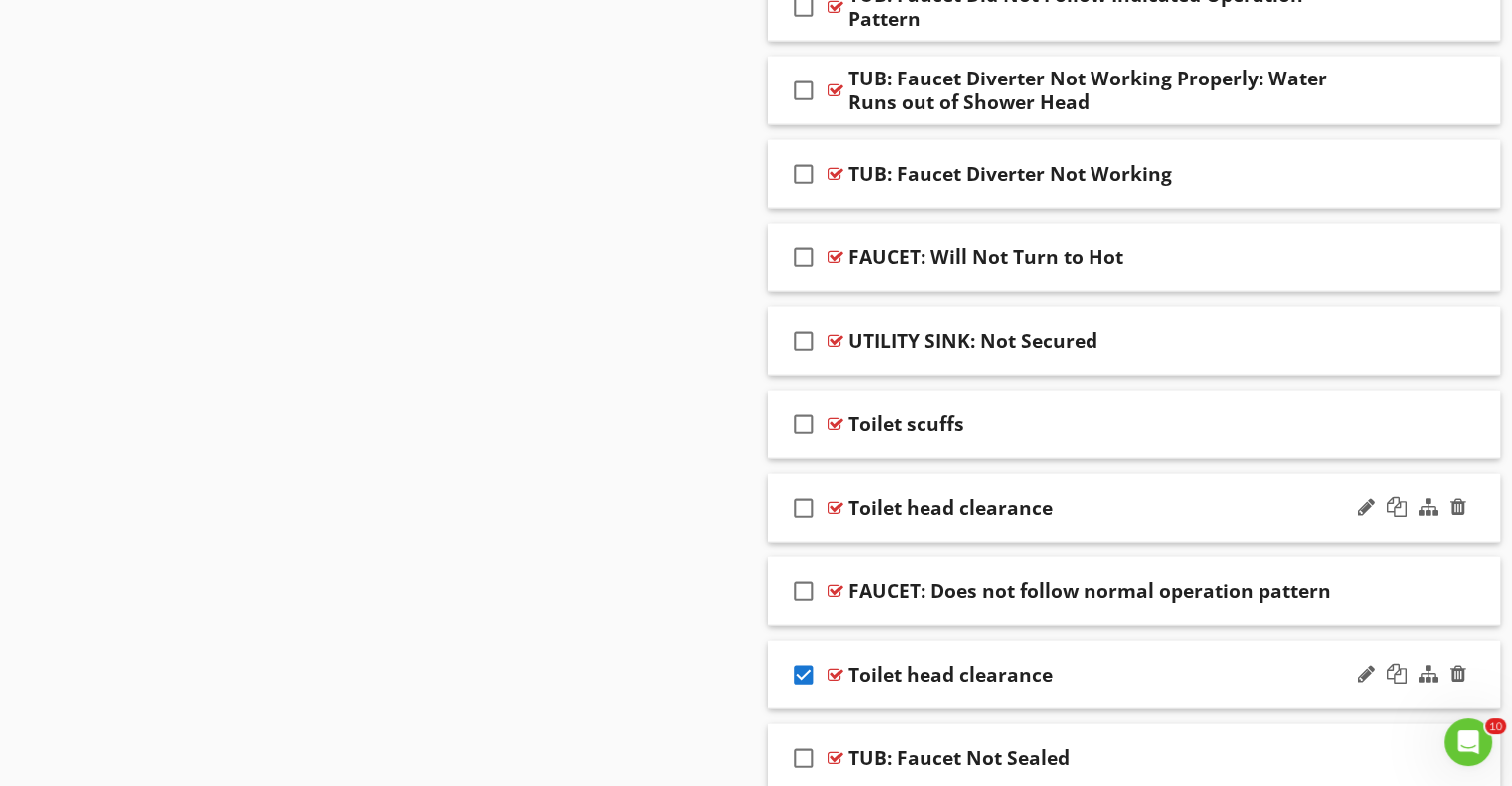 click on "check_box_outline_blank" at bounding box center [804, 508] 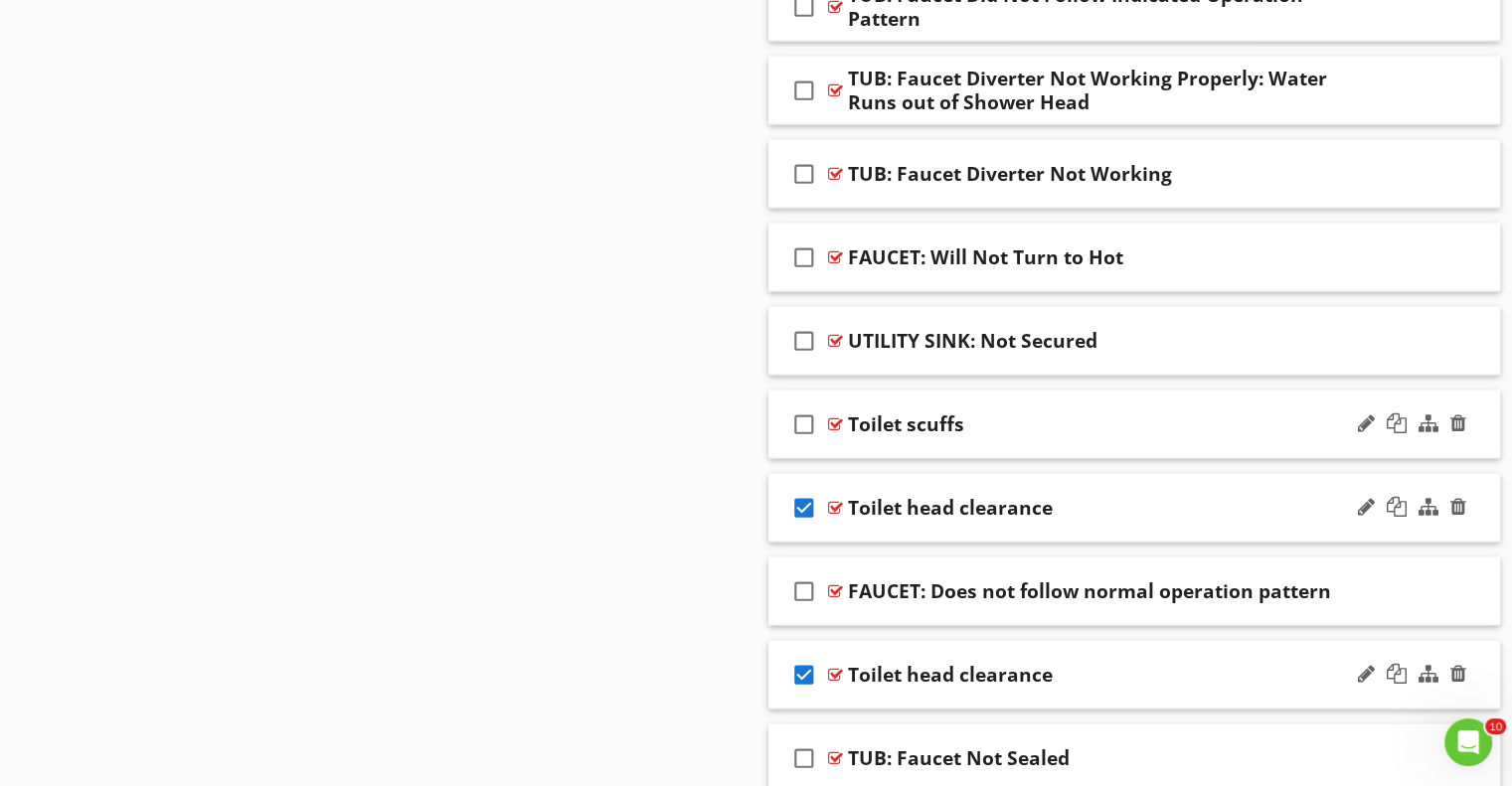 click on "check_box_outline_blank" at bounding box center [804, 424] 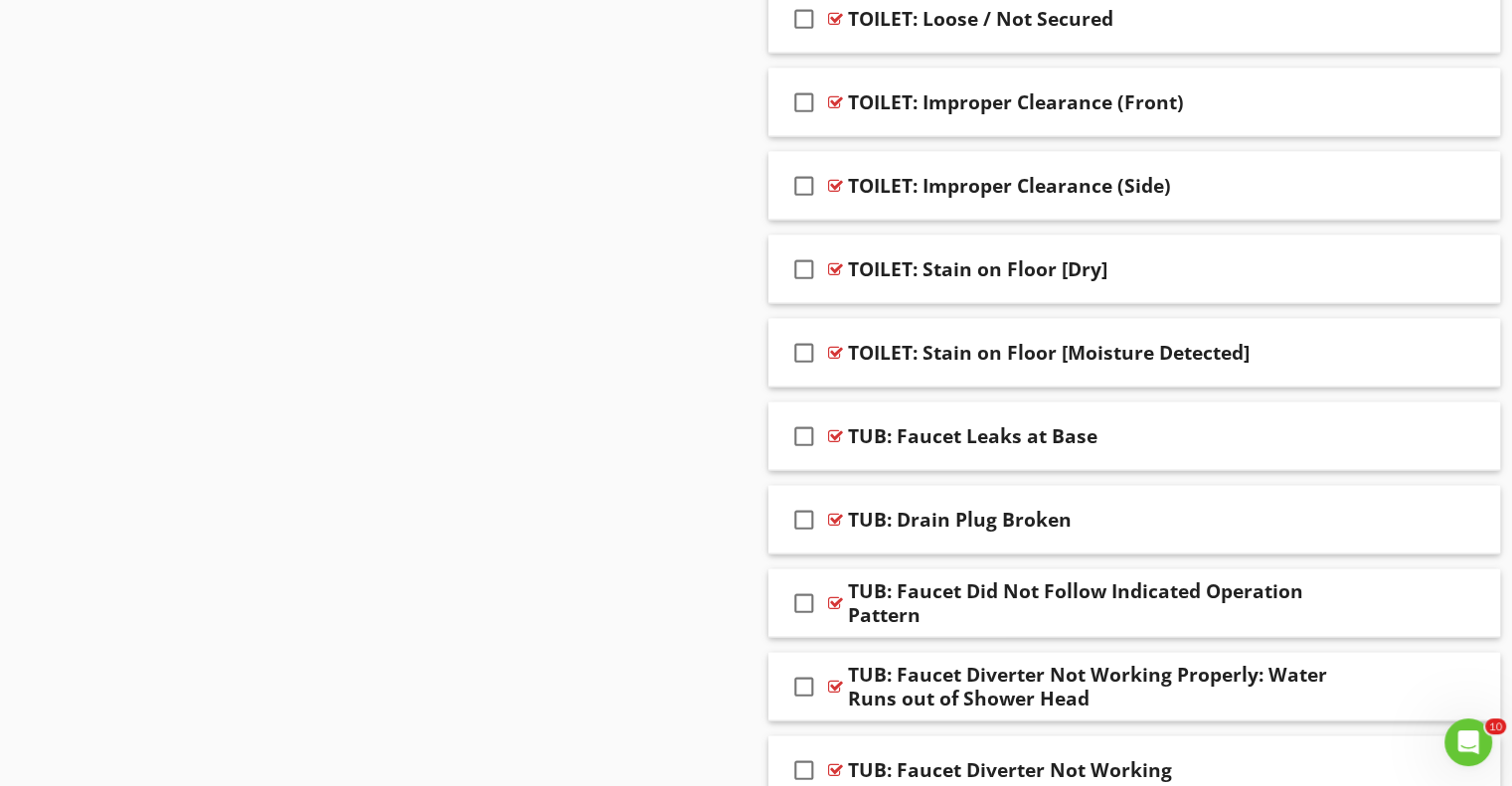 scroll, scrollTop: 4240, scrollLeft: 0, axis: vertical 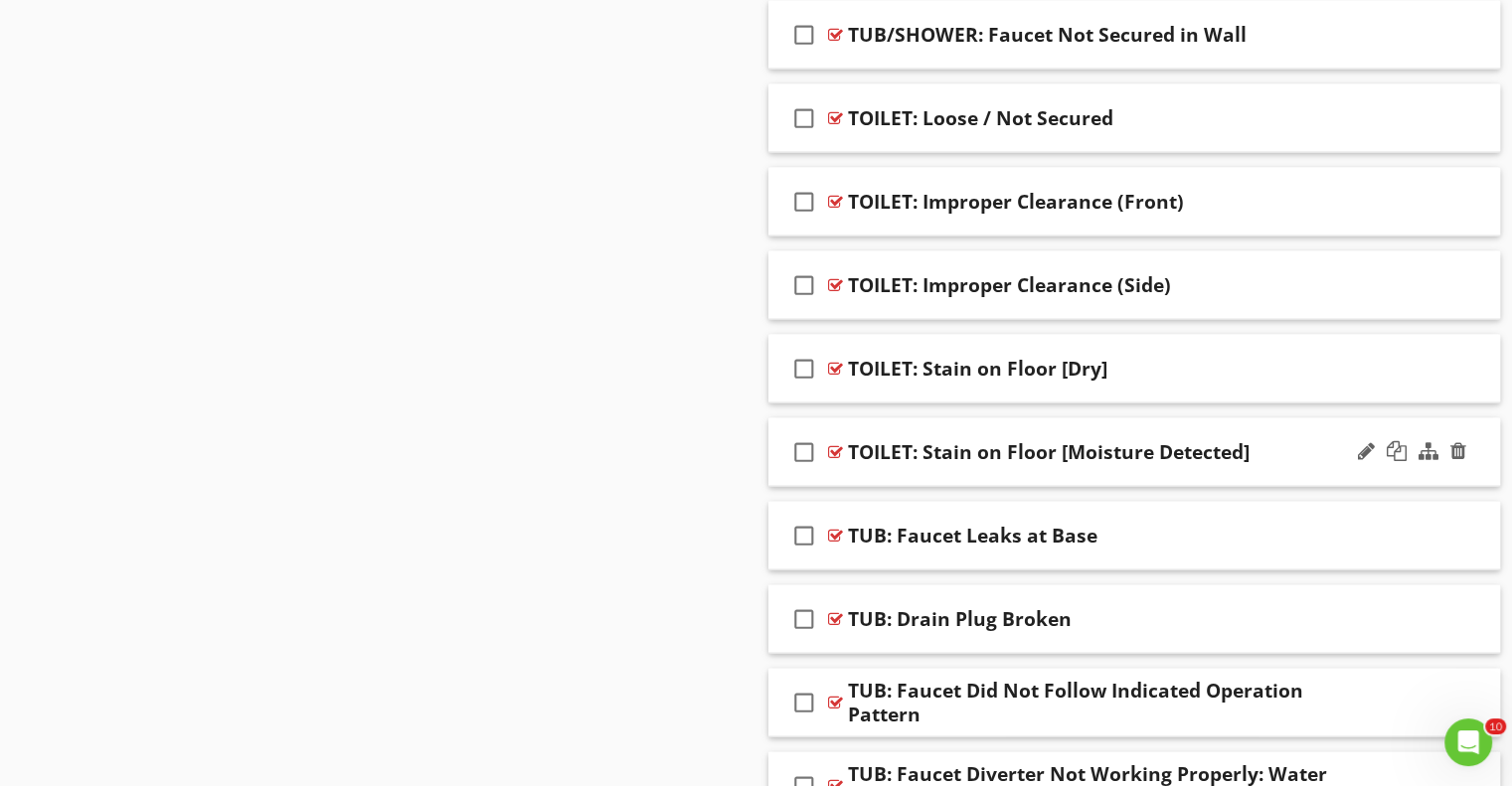 click on "check_box_outline_blank" at bounding box center [804, 452] 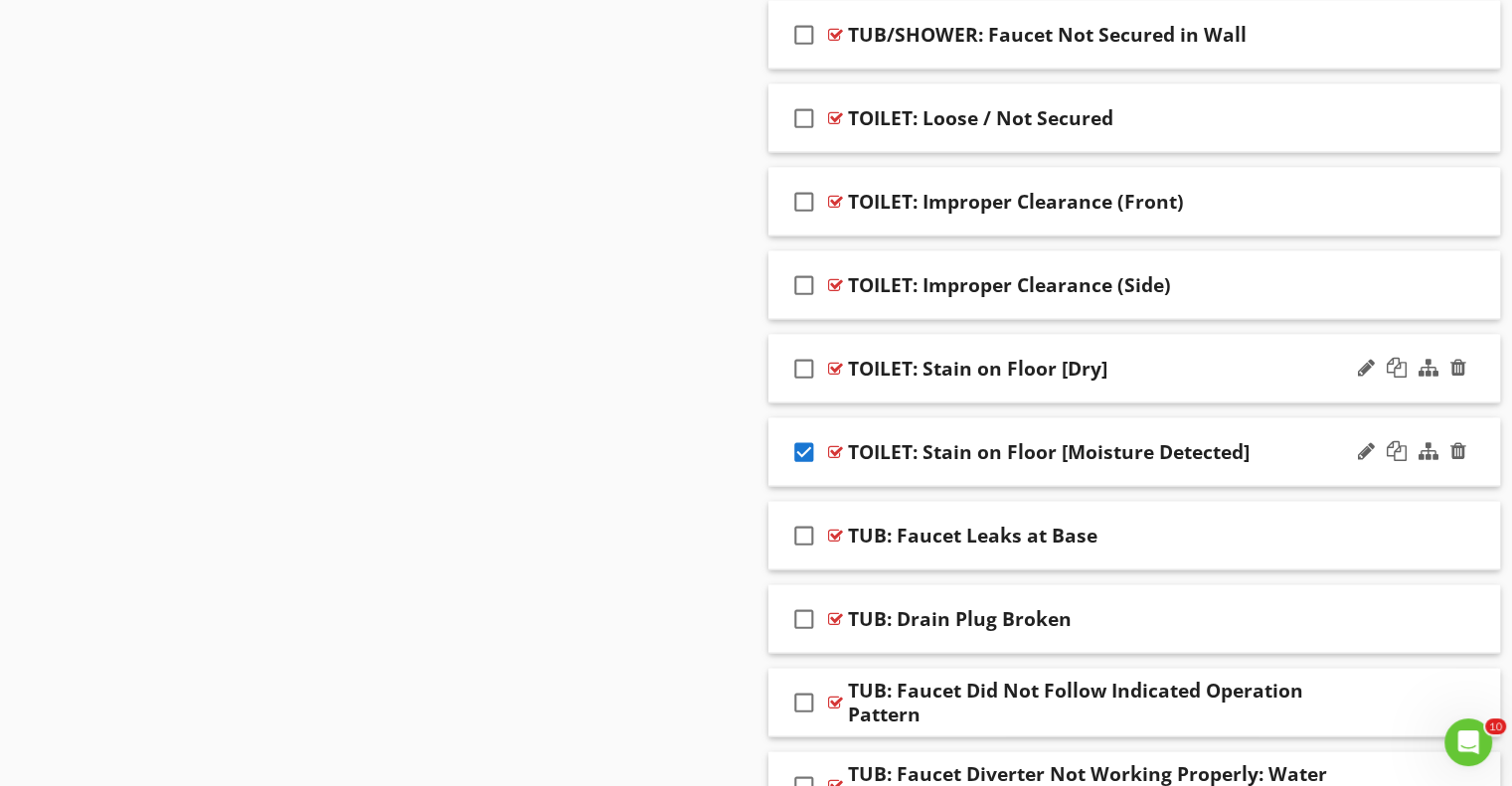 click on "check_box_outline_blank" at bounding box center [804, 369] 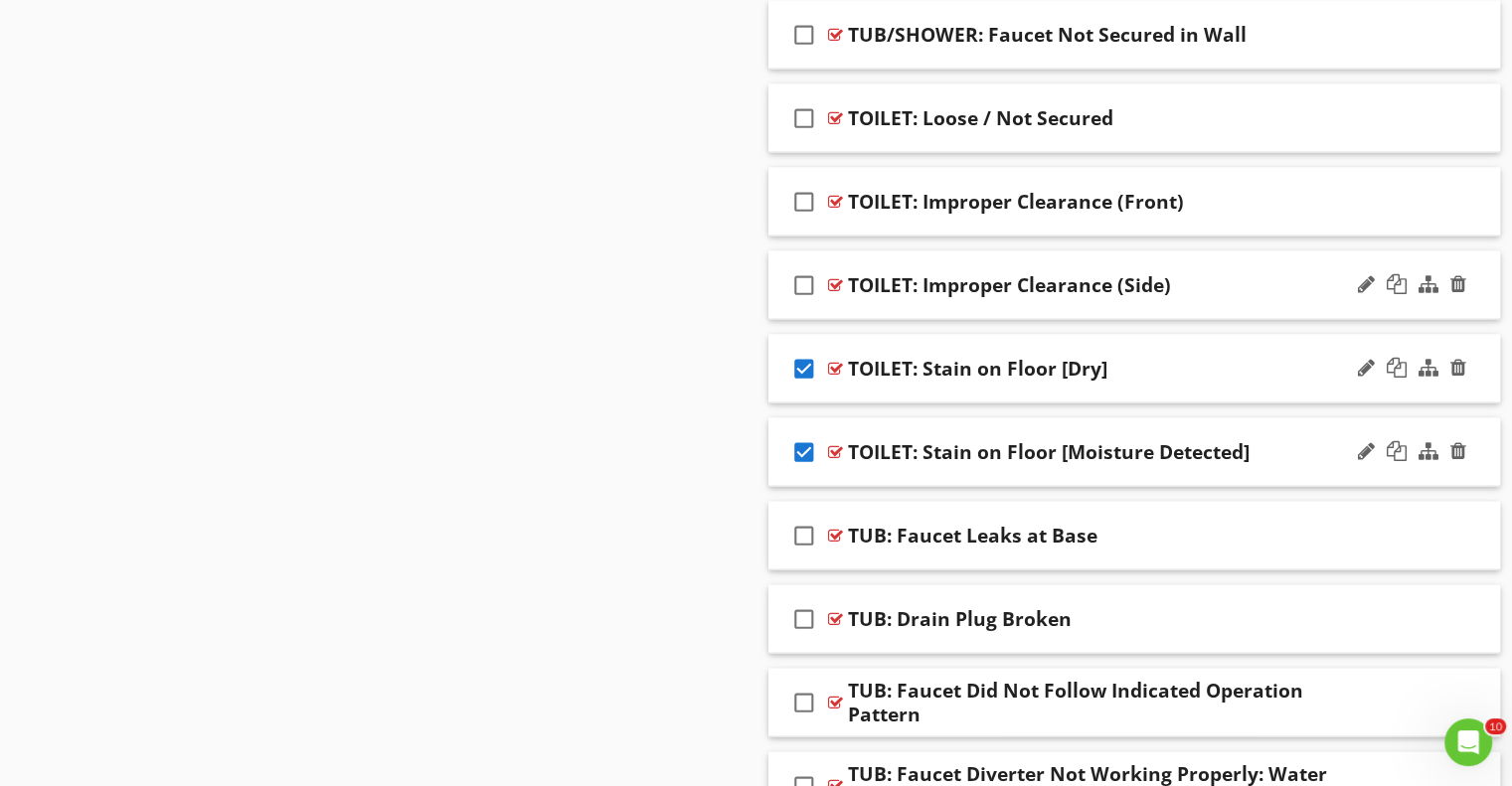 click on "check_box_outline_blank" at bounding box center [804, 285] 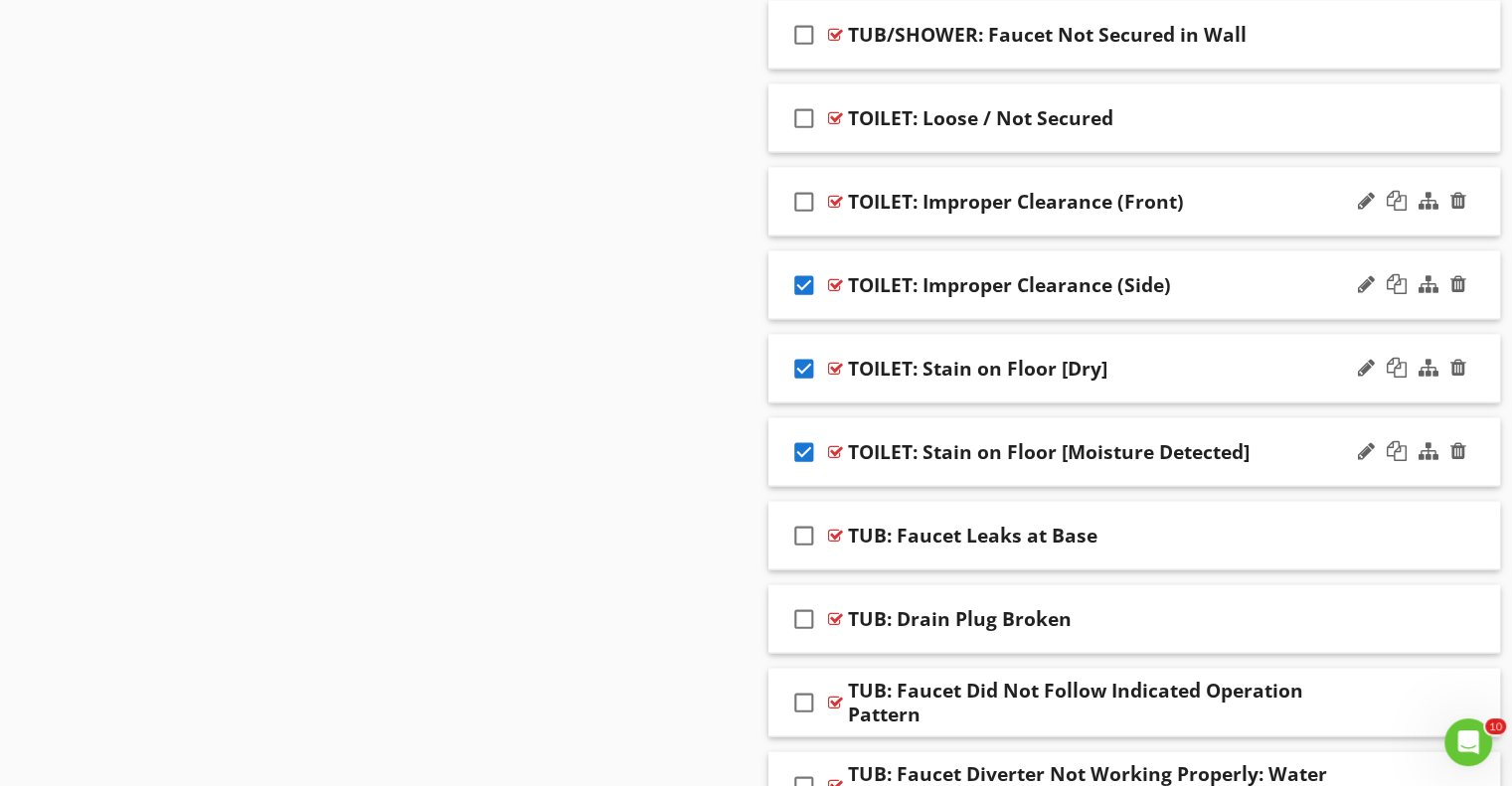 scroll, scrollTop: 4041, scrollLeft: 0, axis: vertical 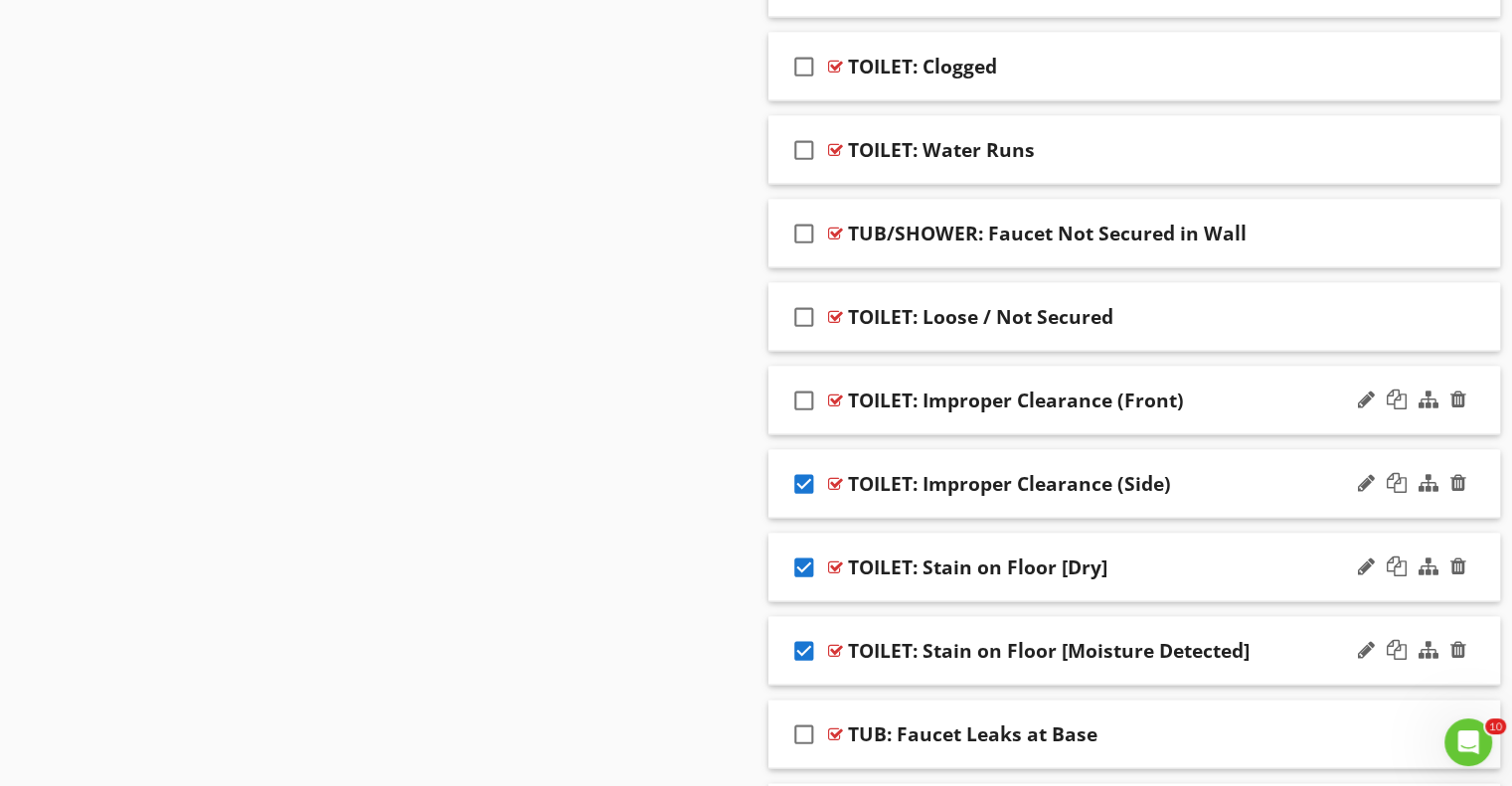 click on "check_box_outline_blank" at bounding box center [804, 400] 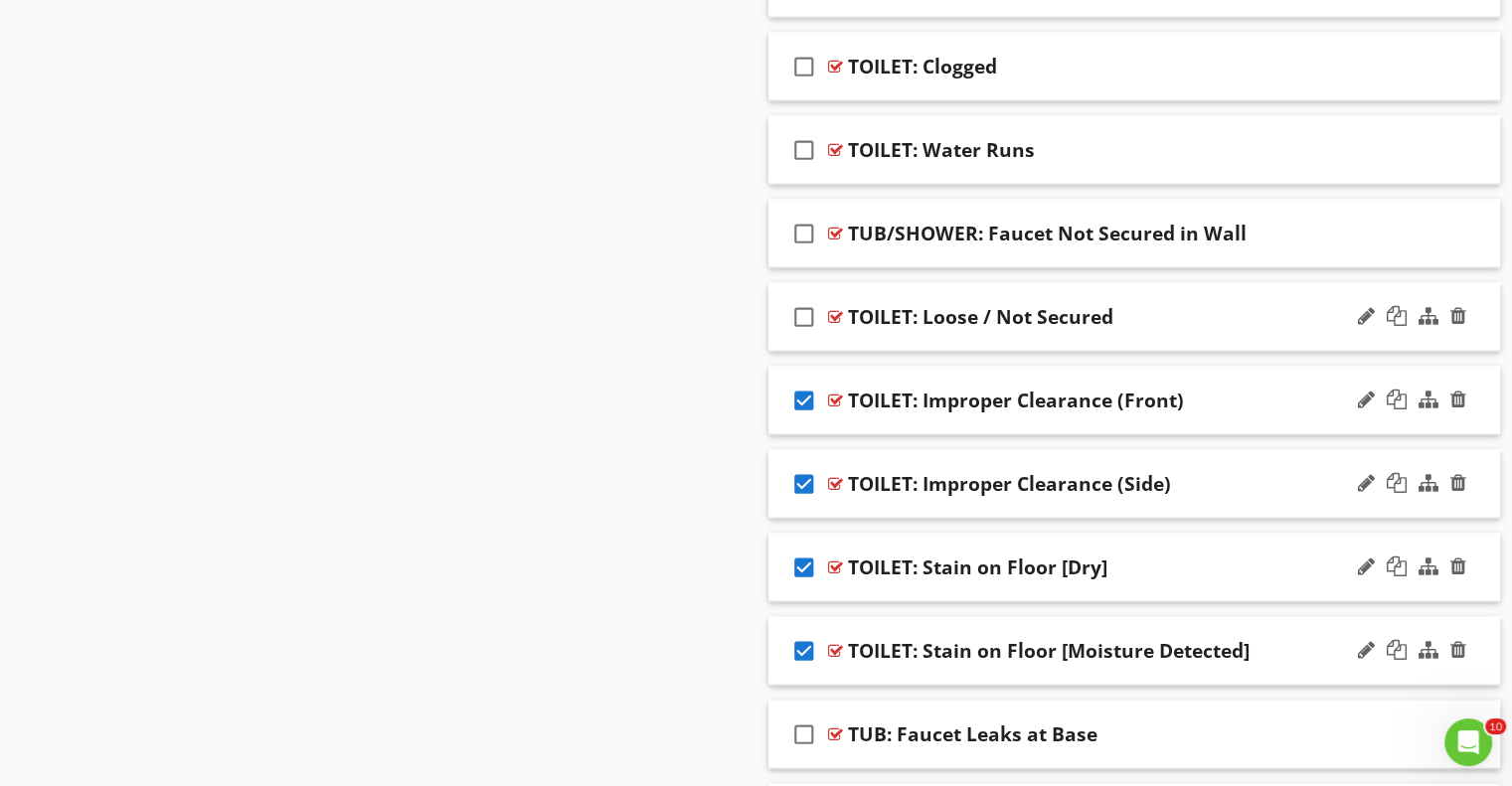 click on "check_box_outline_blank" at bounding box center [804, 317] 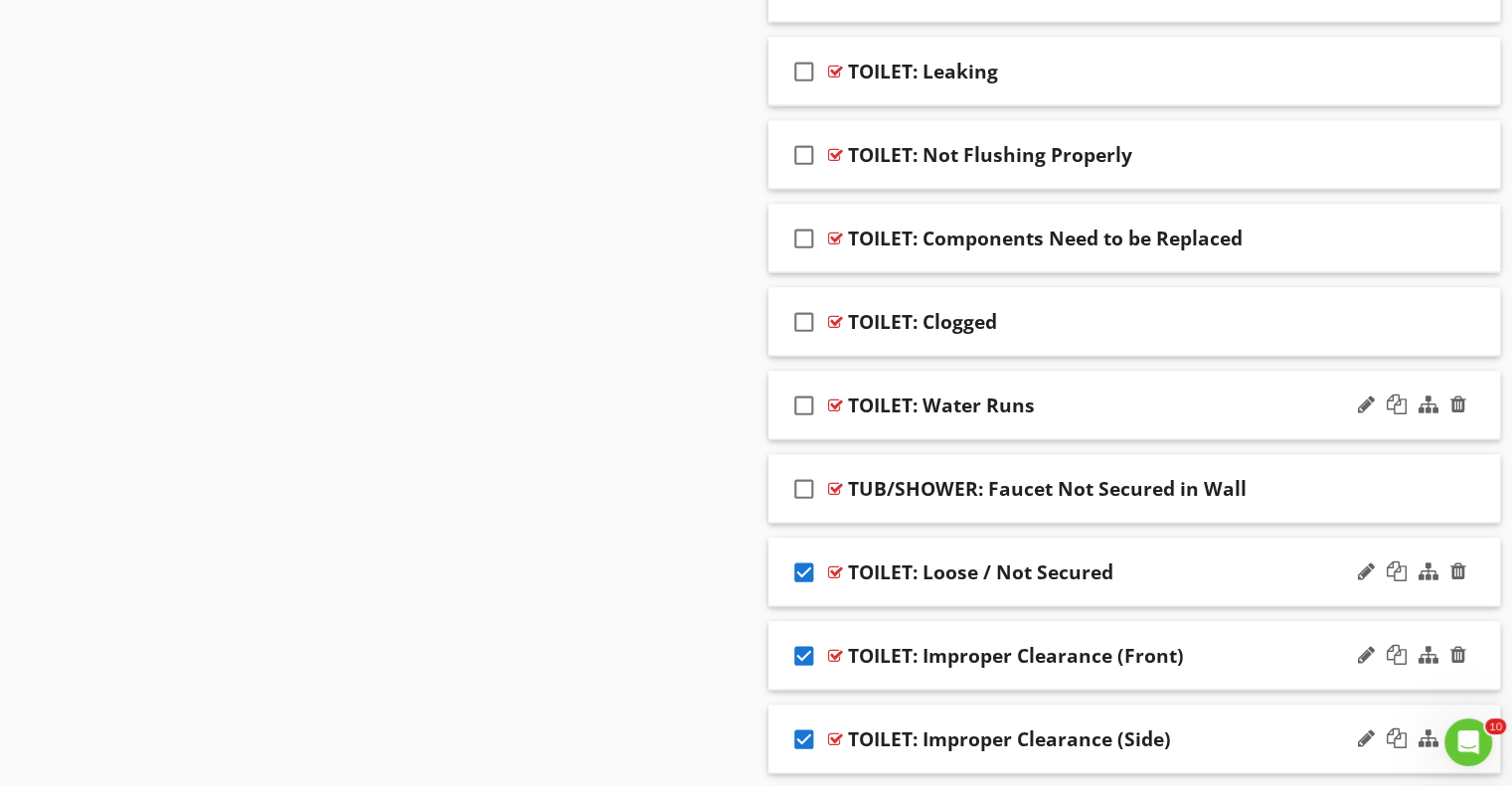 scroll, scrollTop: 3743, scrollLeft: 0, axis: vertical 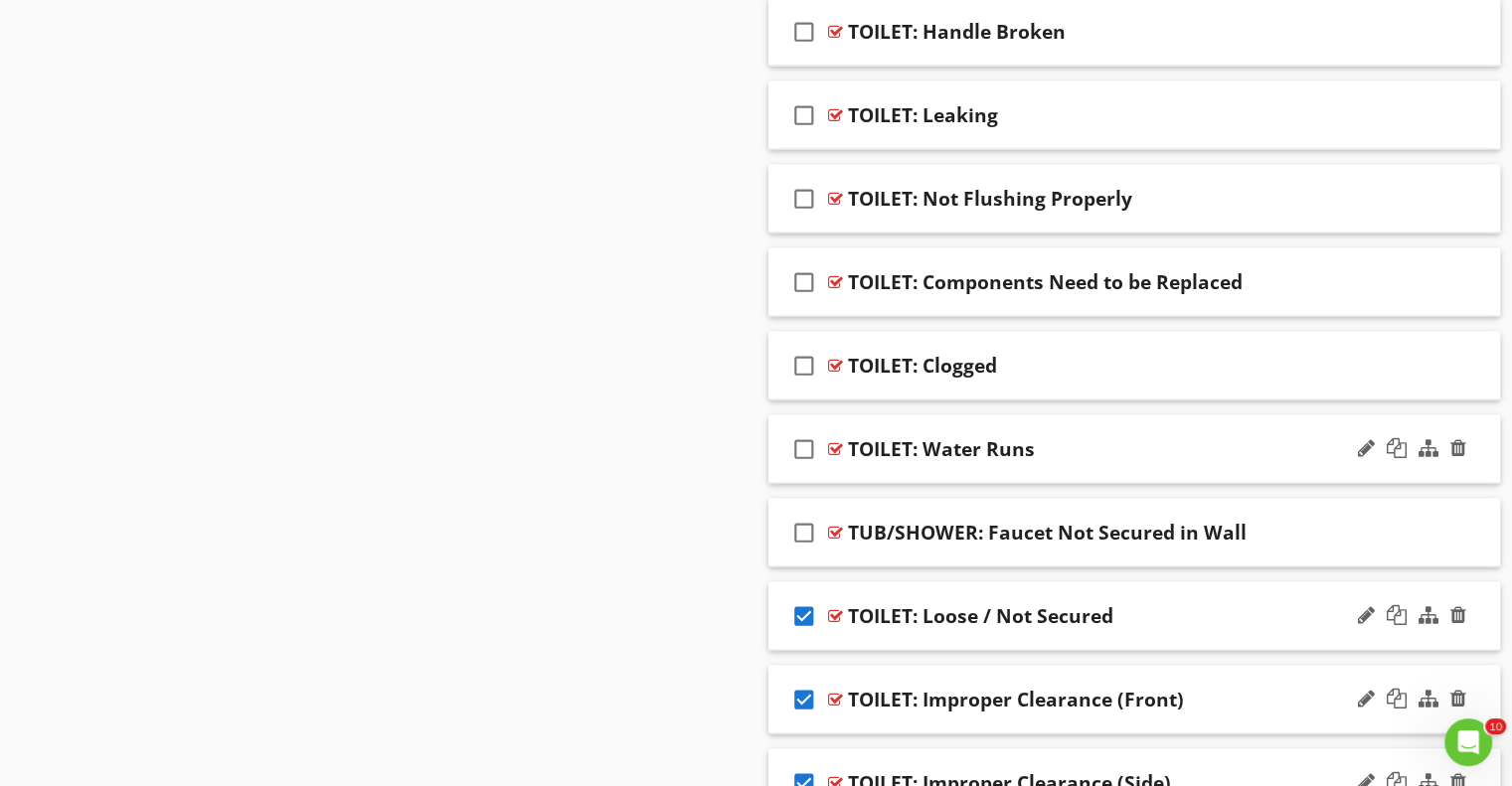 click on "check_box_outline_blank" at bounding box center [804, 448] 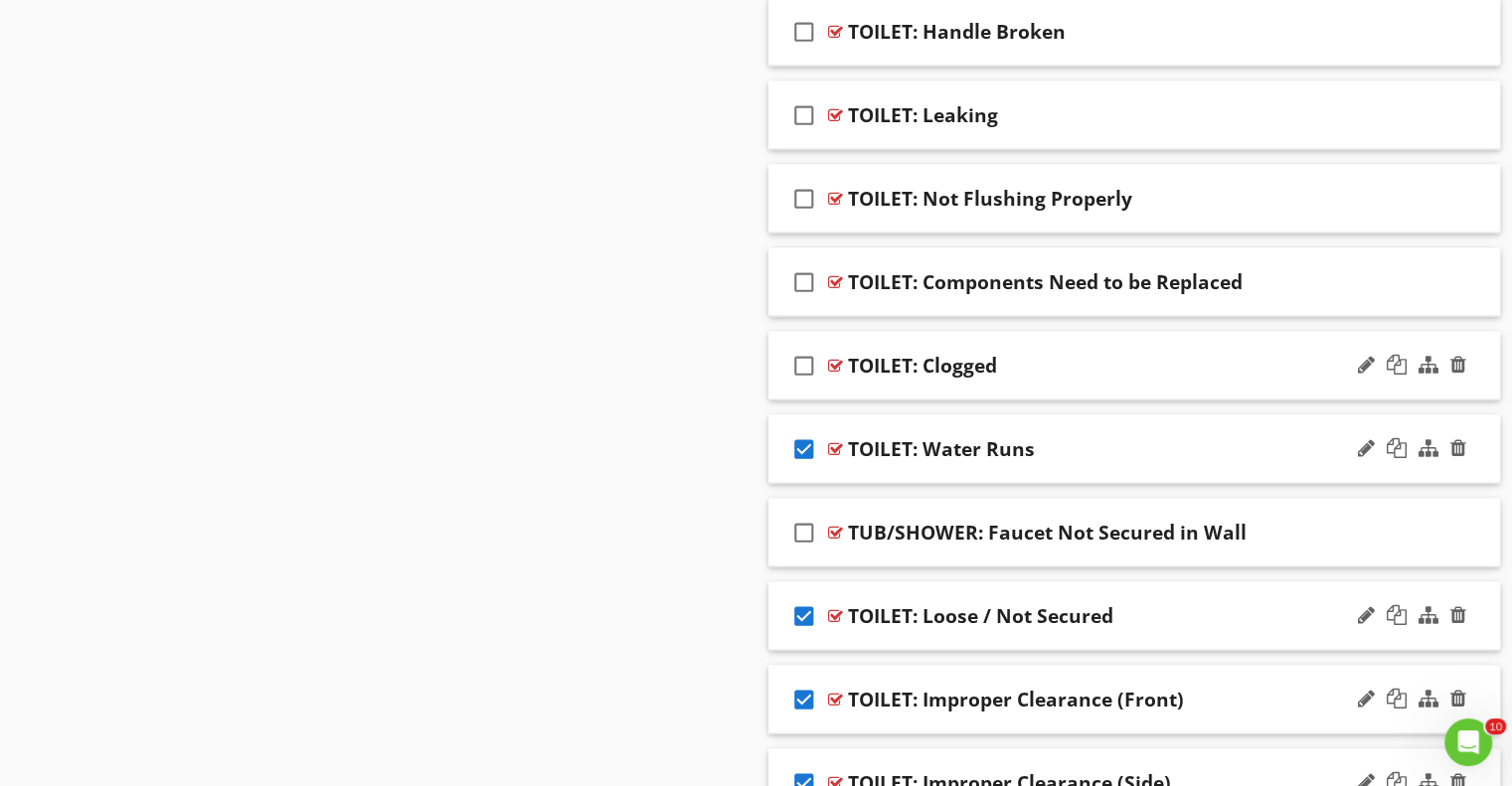 click on "check_box_outline_blank" at bounding box center (804, 365) 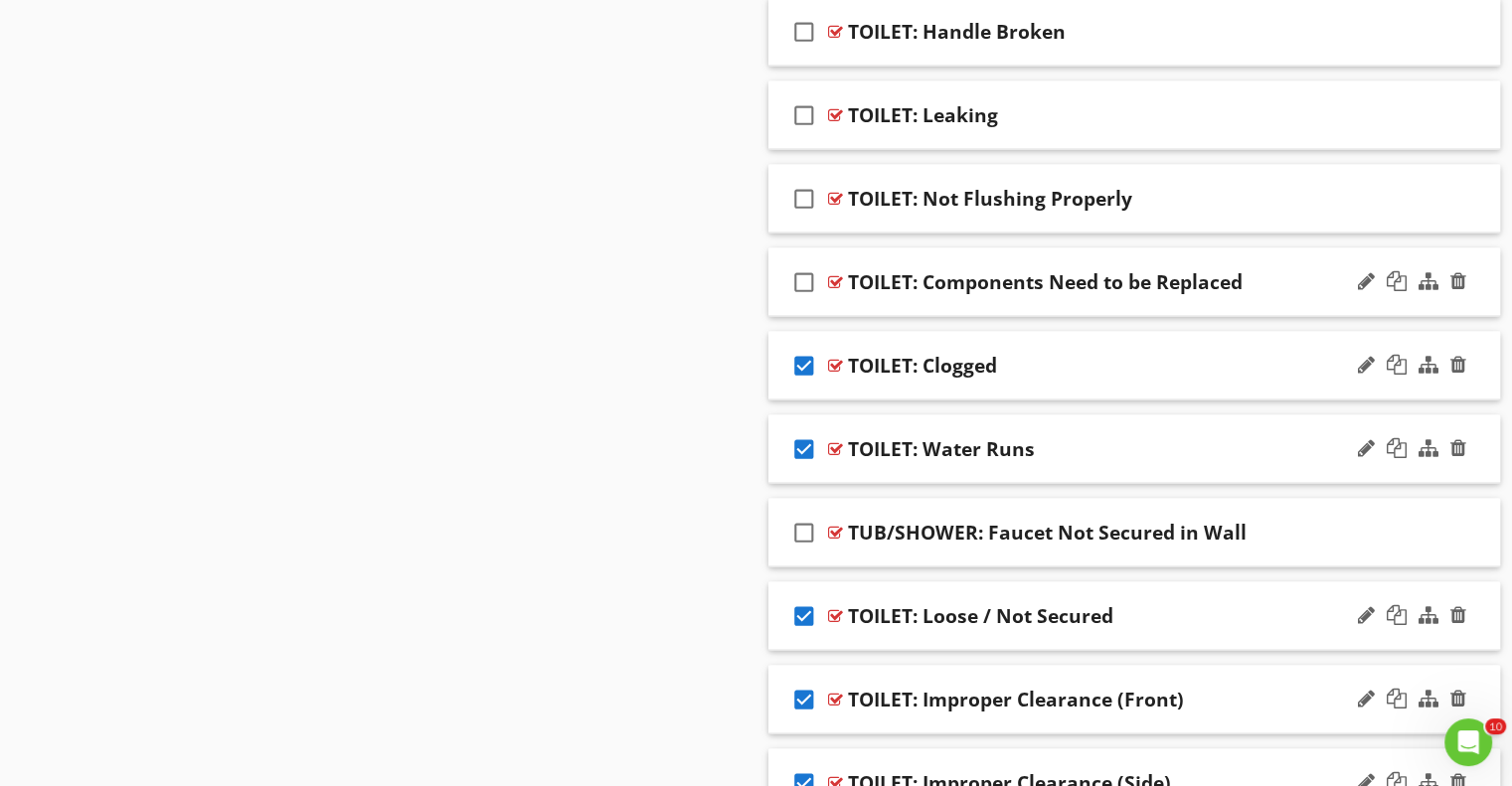click on "check_box_outline_blank" at bounding box center [804, 281] 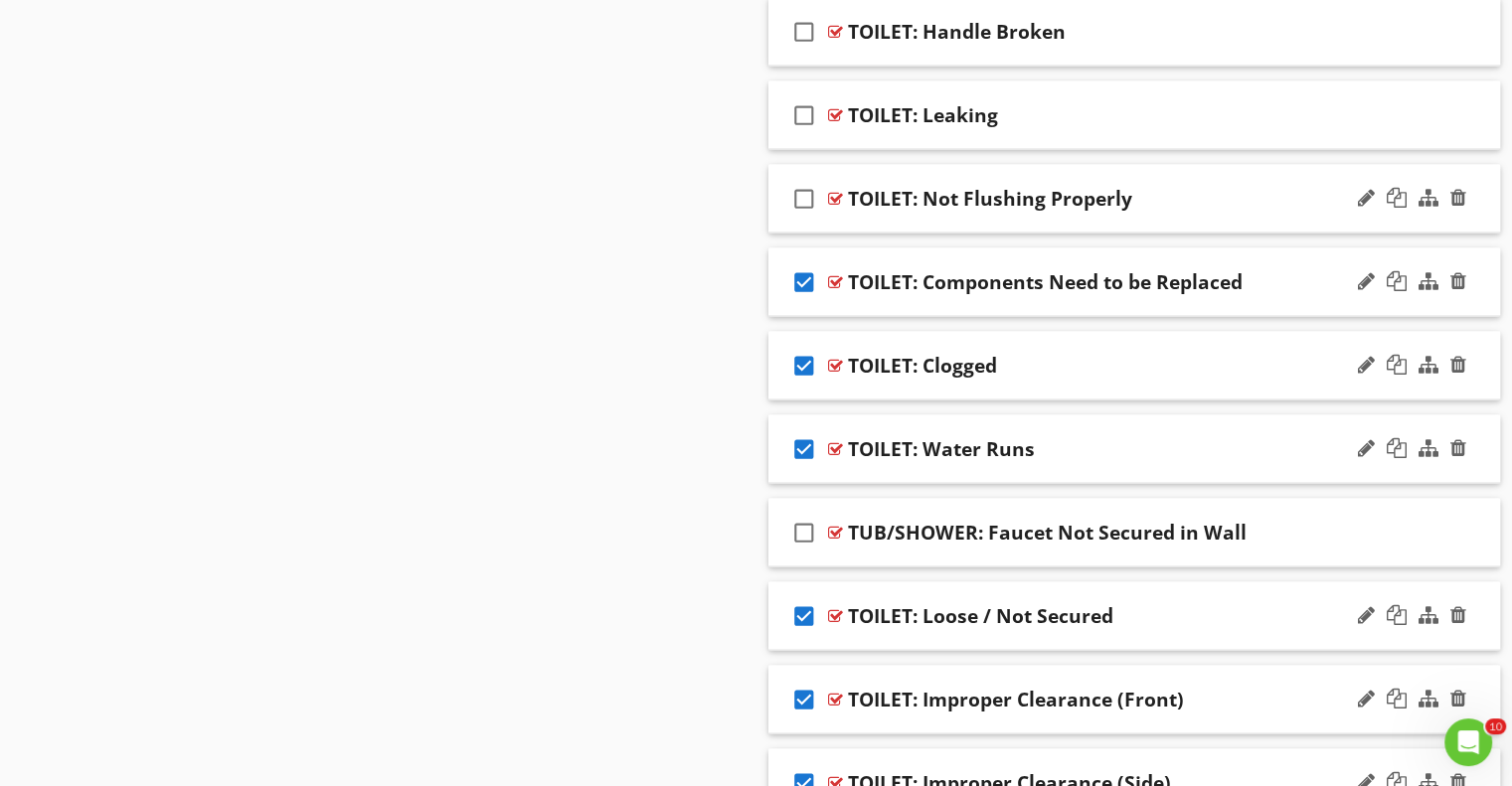 click on "check_box_outline_blank" at bounding box center [804, 198] 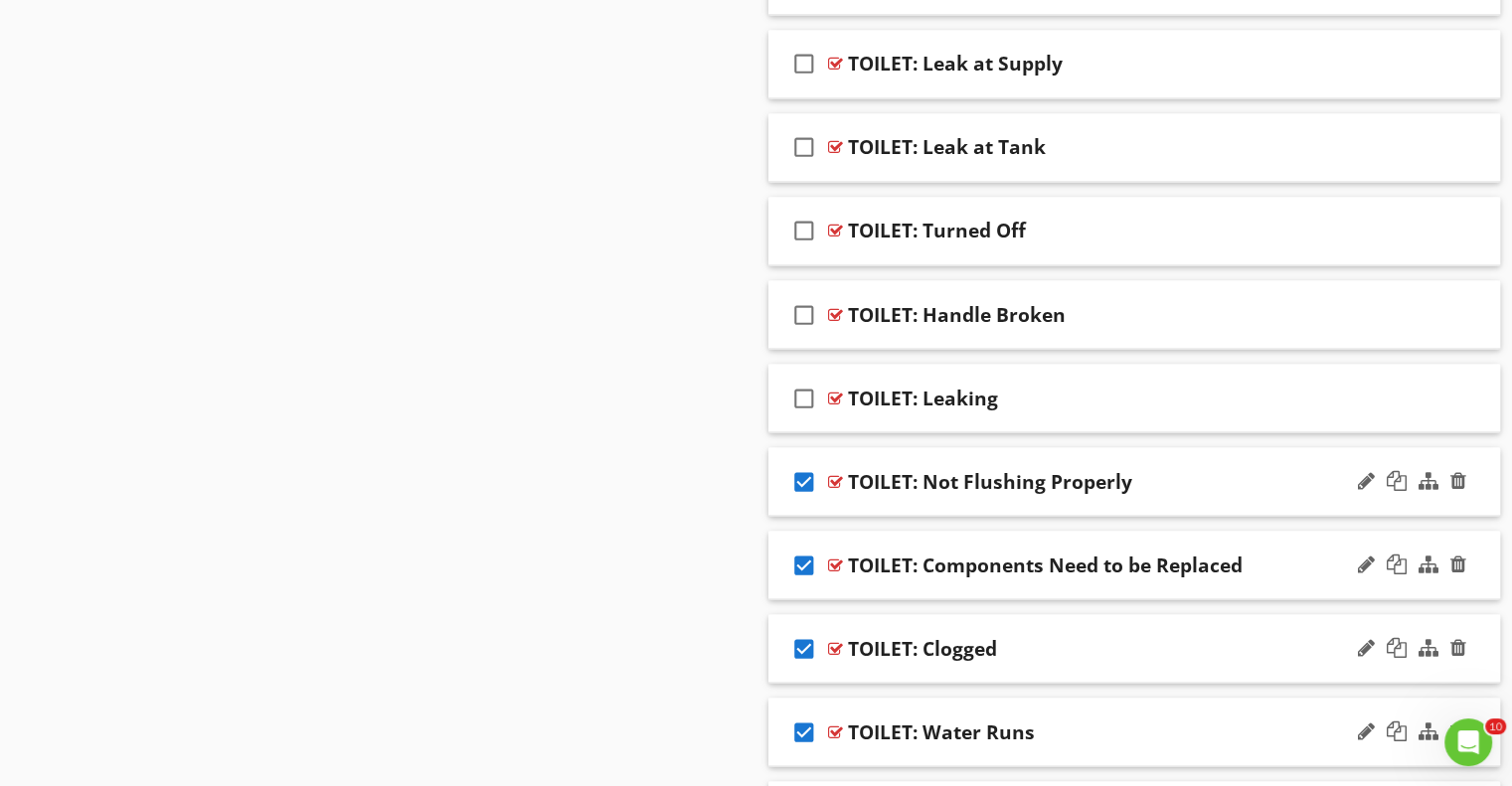 scroll, scrollTop: 3445, scrollLeft: 0, axis: vertical 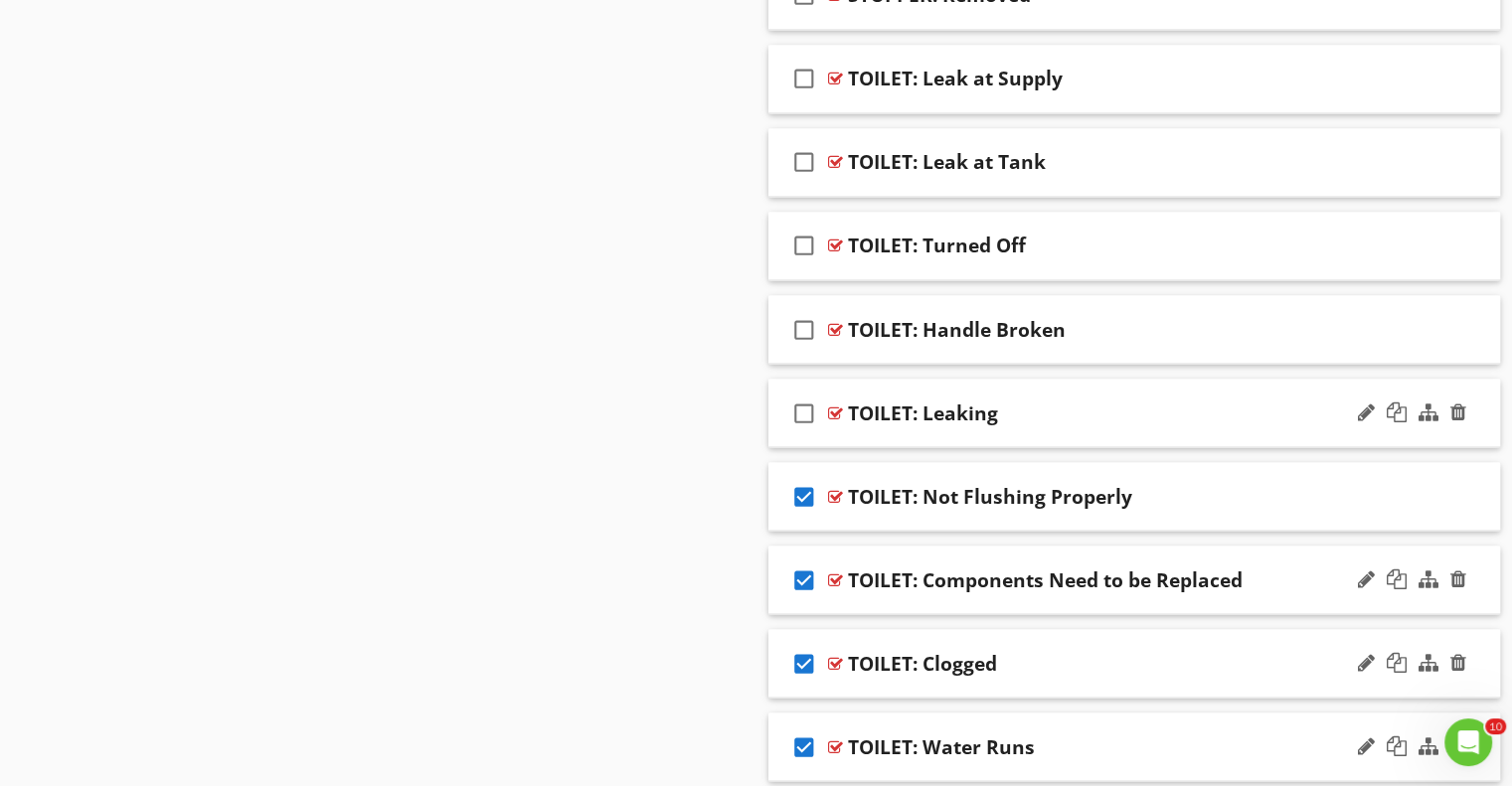 click on "check_box_outline_blank" at bounding box center [804, 412] 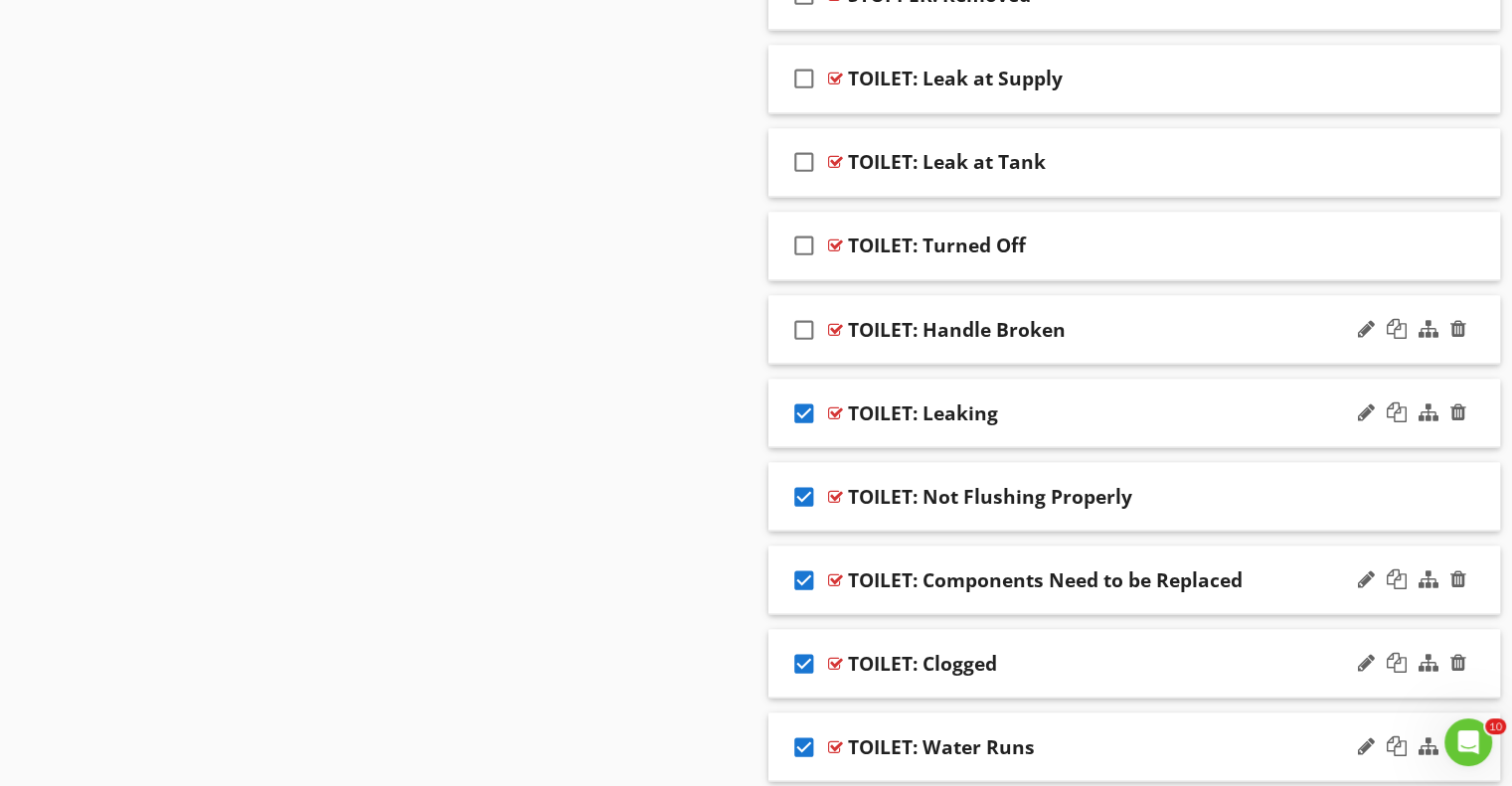 click on "check_box_outline_blank" at bounding box center (804, 329) 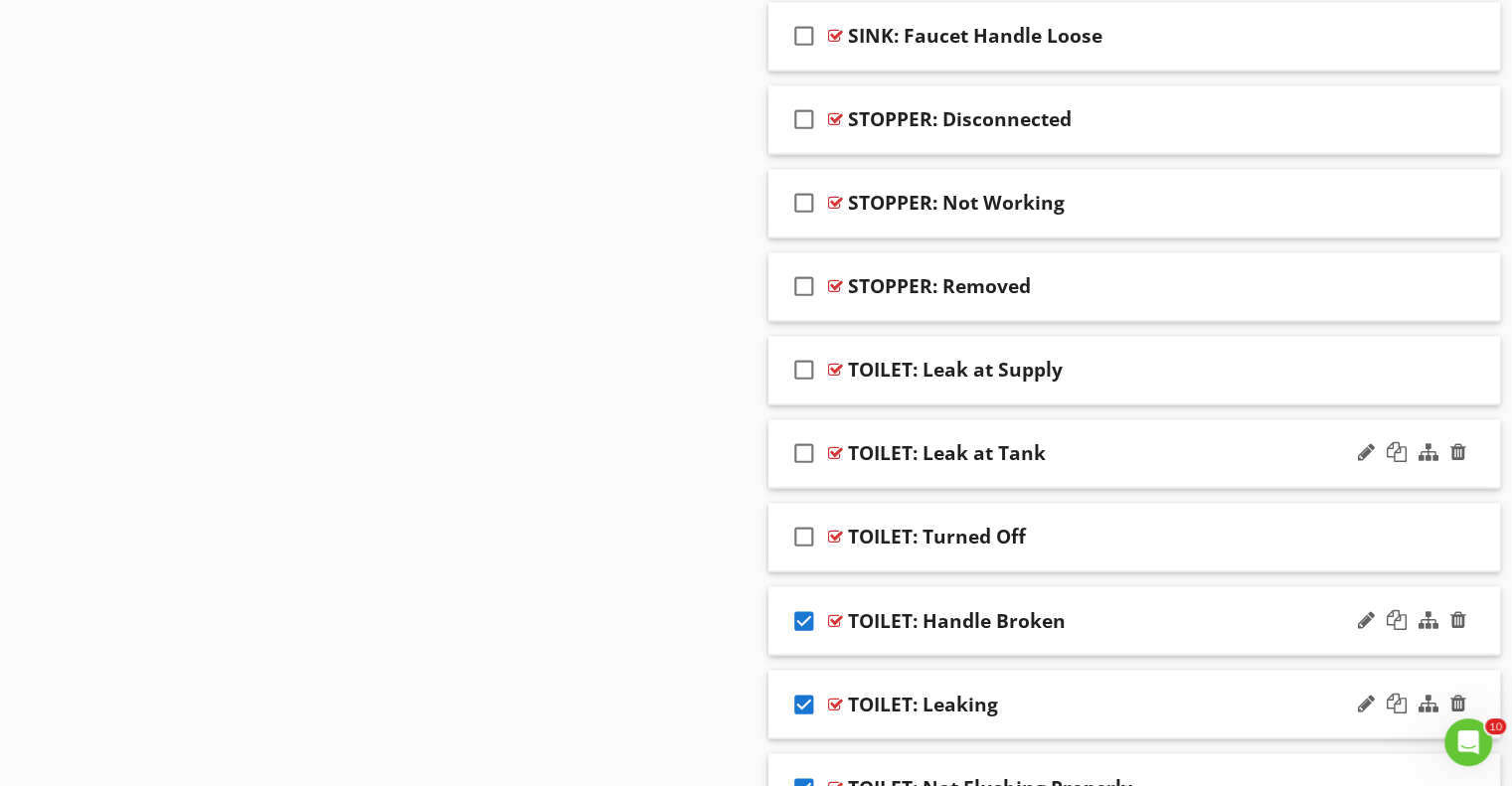 scroll, scrollTop: 3147, scrollLeft: 0, axis: vertical 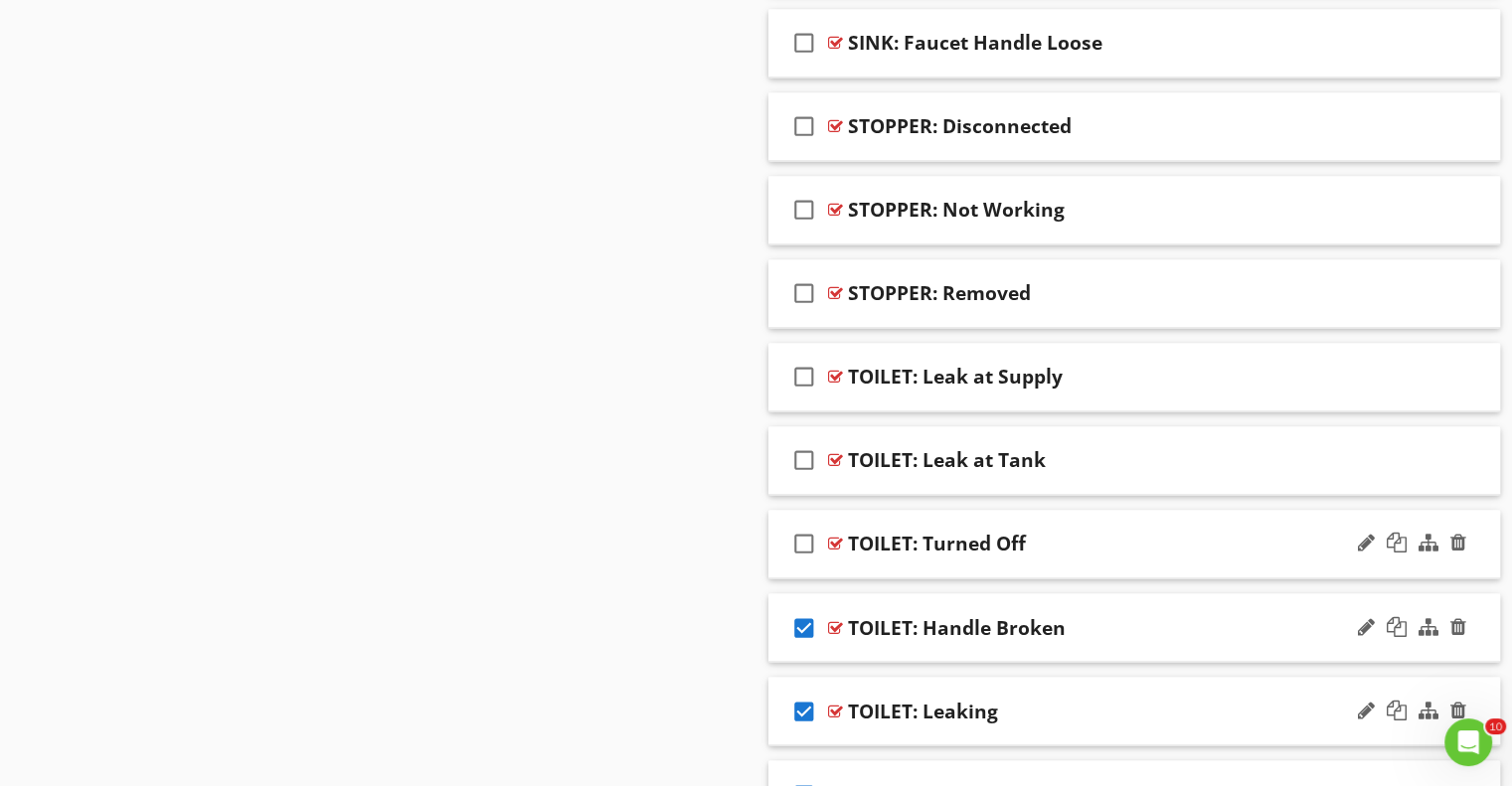 click on "check_box_outline_blank" at bounding box center (804, 544) 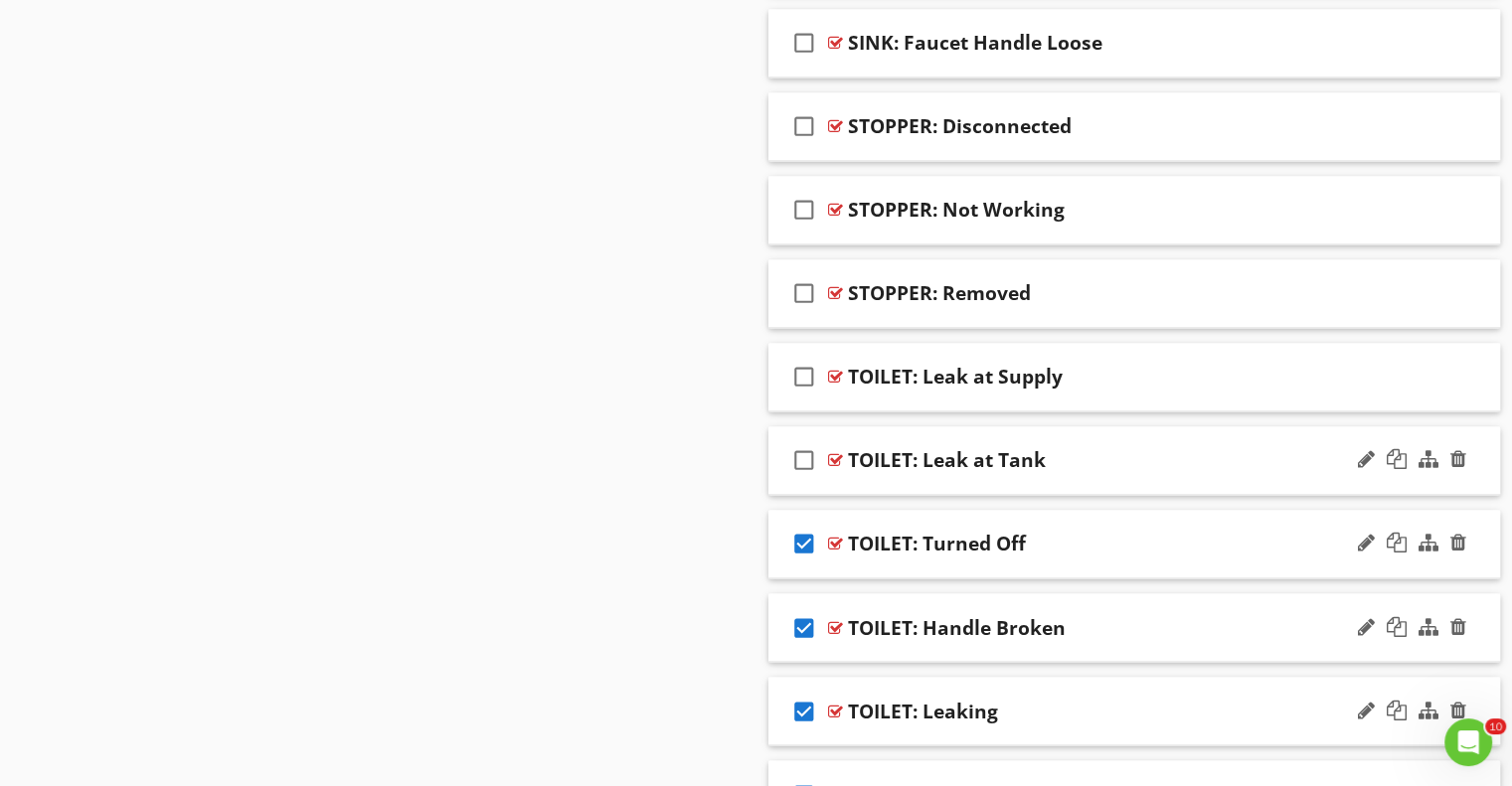 click on "check_box_outline_blank" at bounding box center [804, 460] 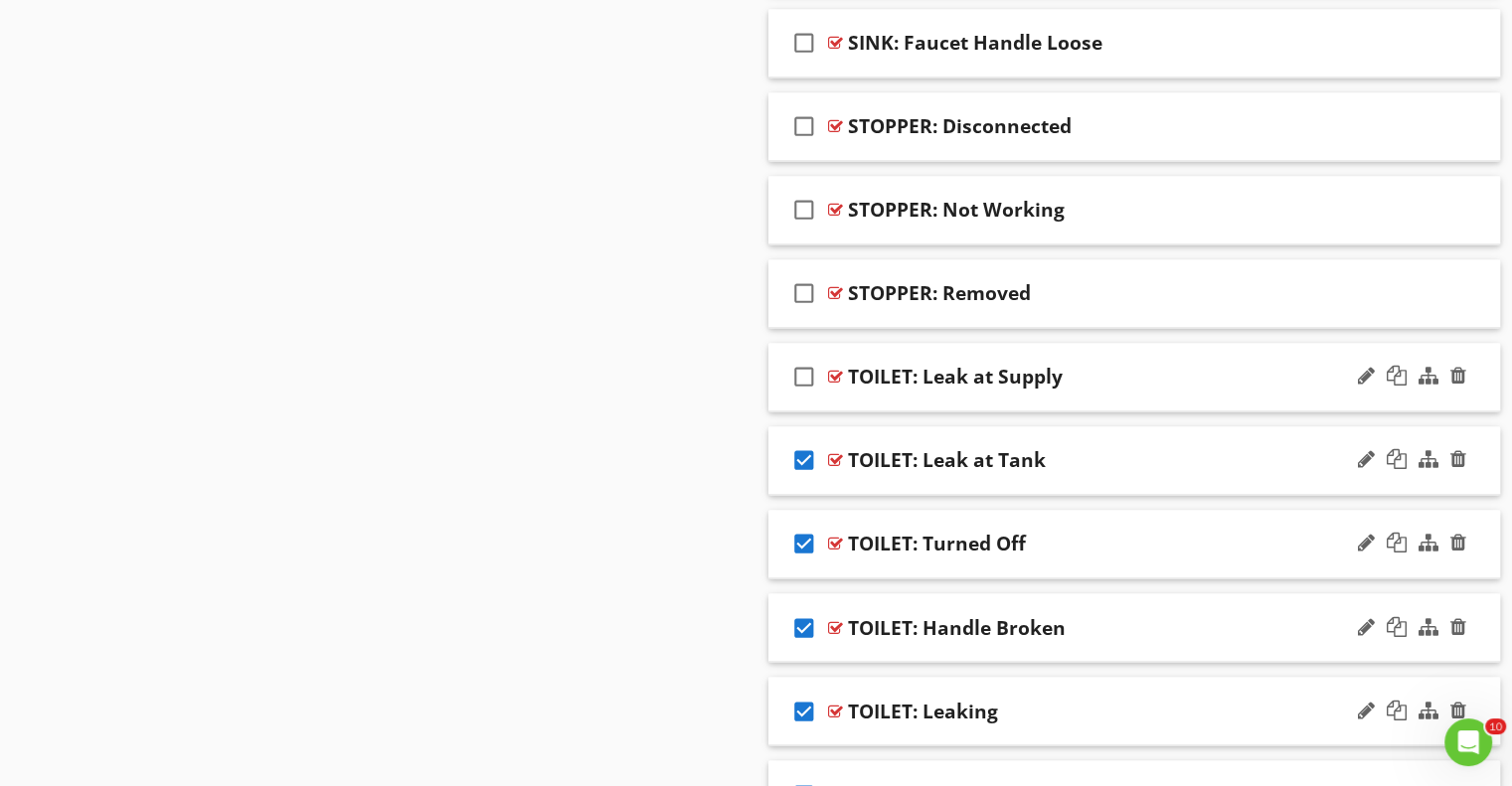 click on "check_box_outline_blank" at bounding box center (804, 377) 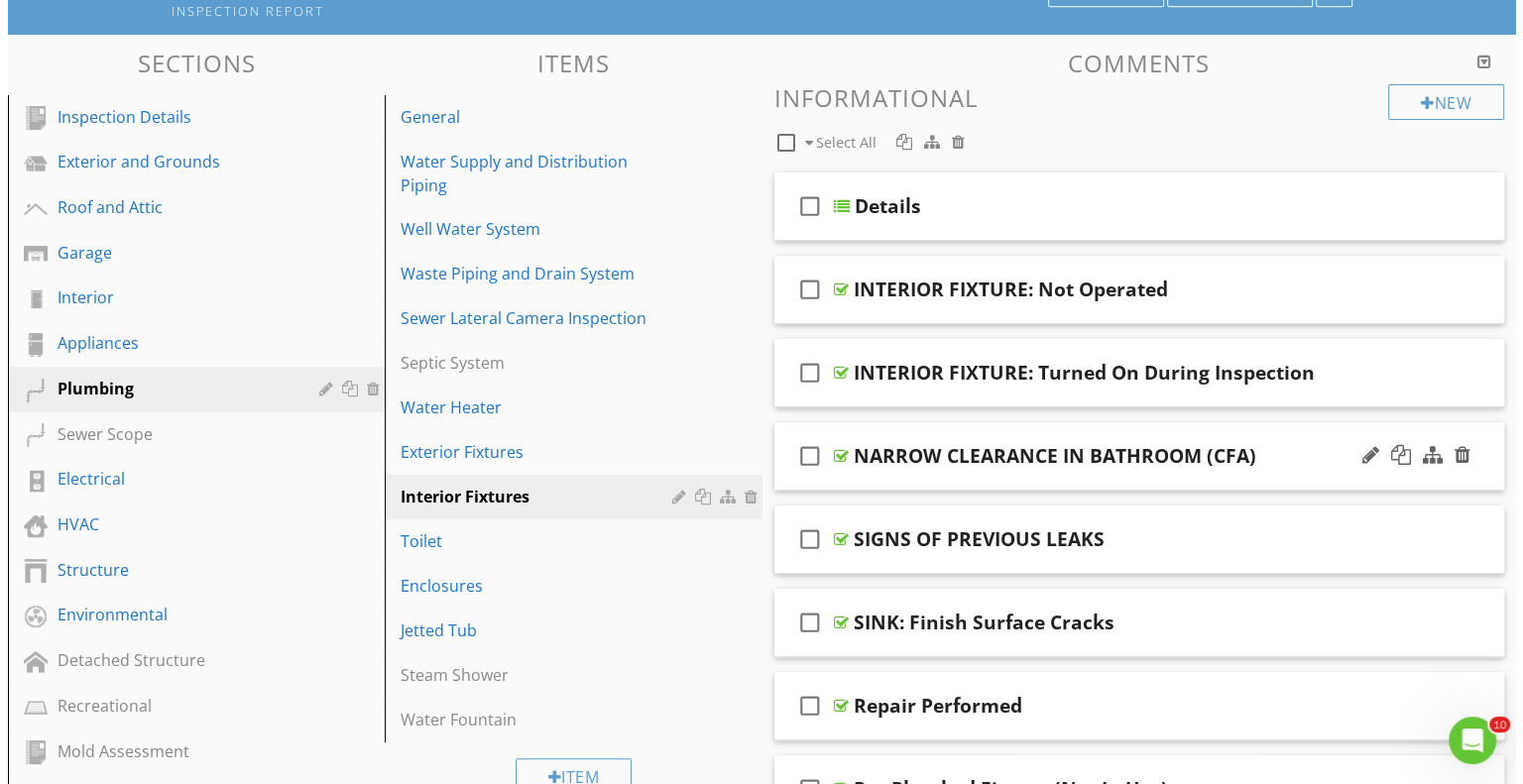 scroll, scrollTop: 0, scrollLeft: 0, axis: both 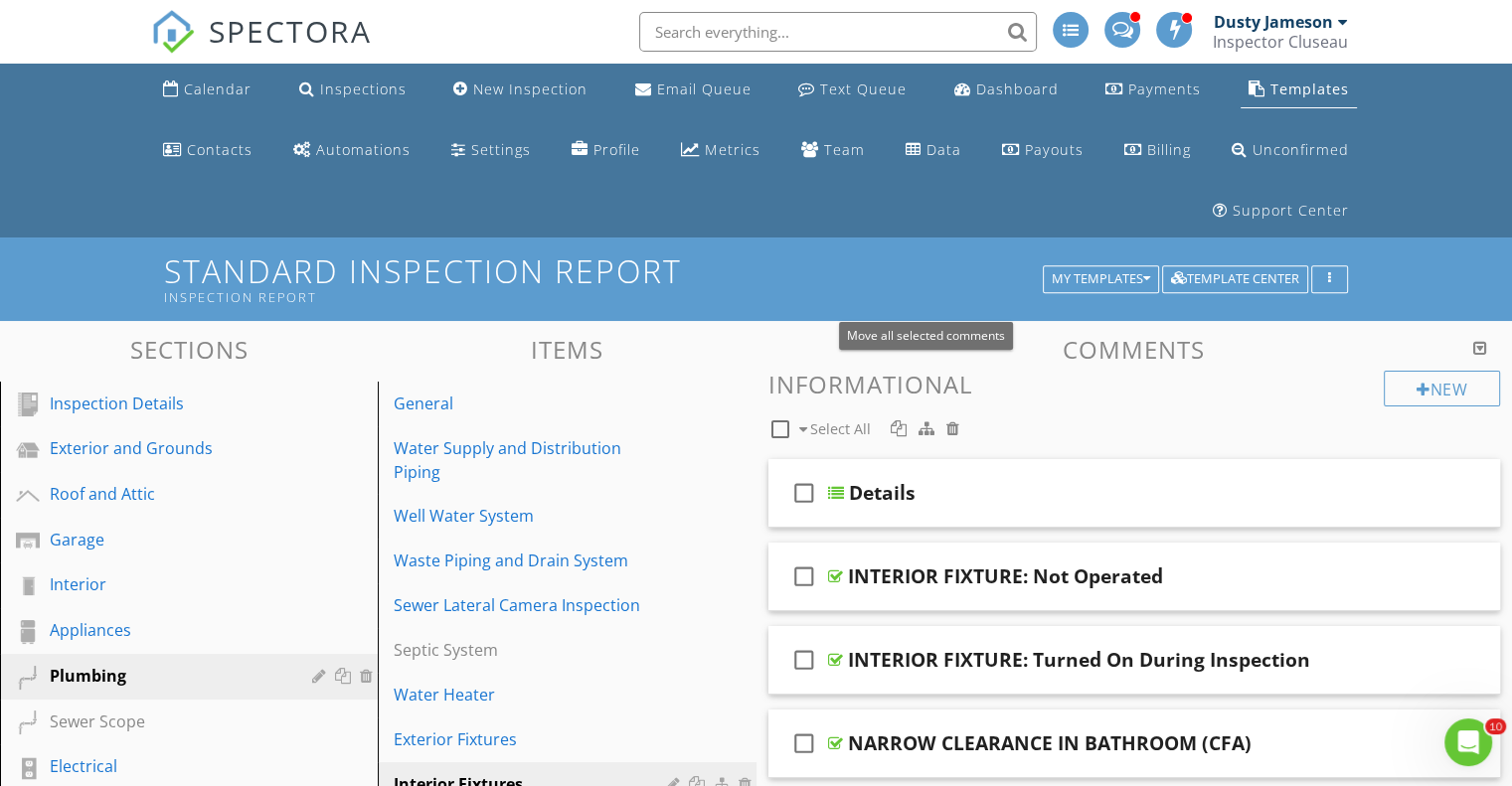 click at bounding box center [926, 428] 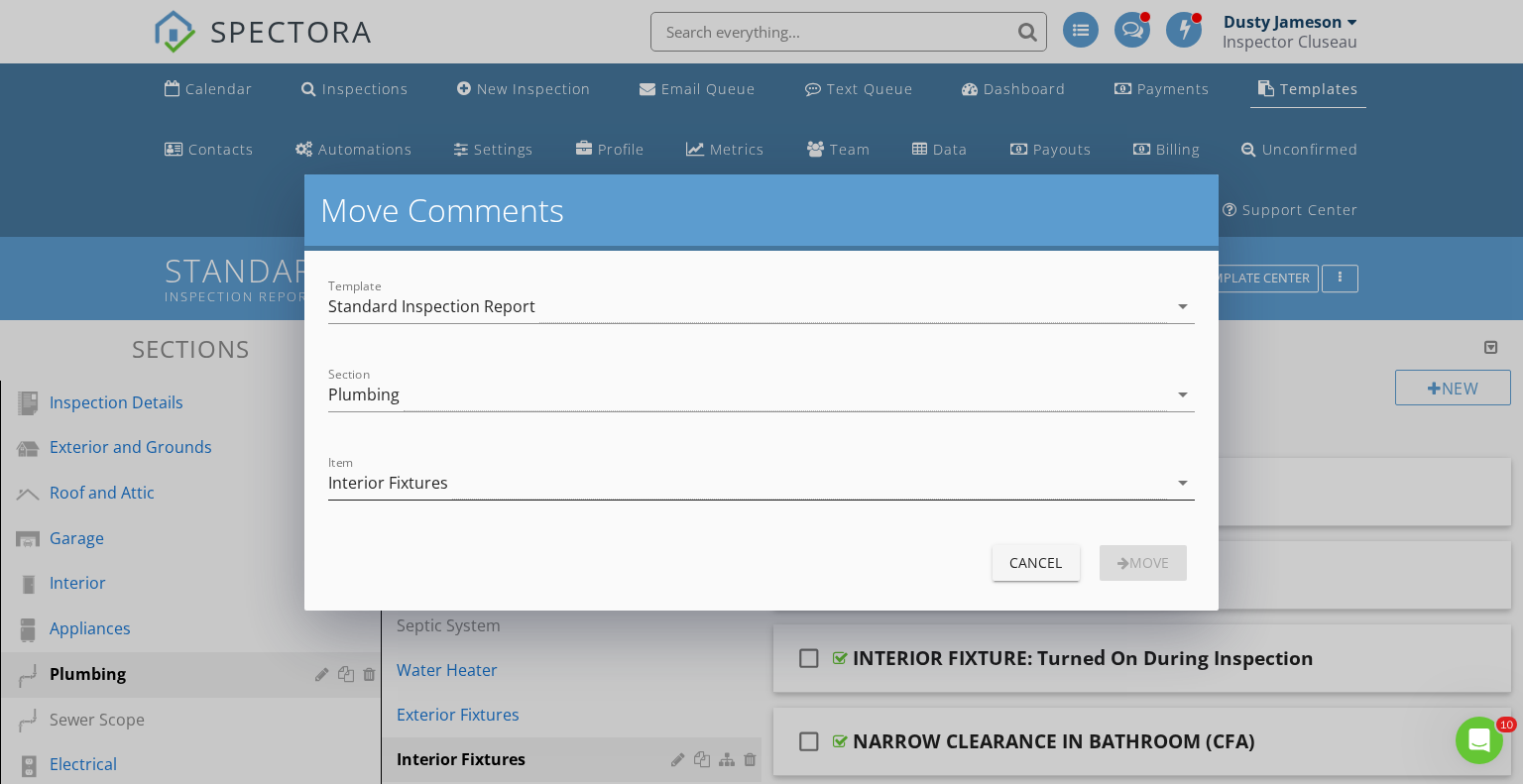 click on "Interior Fixtures" at bounding box center (748, 483) 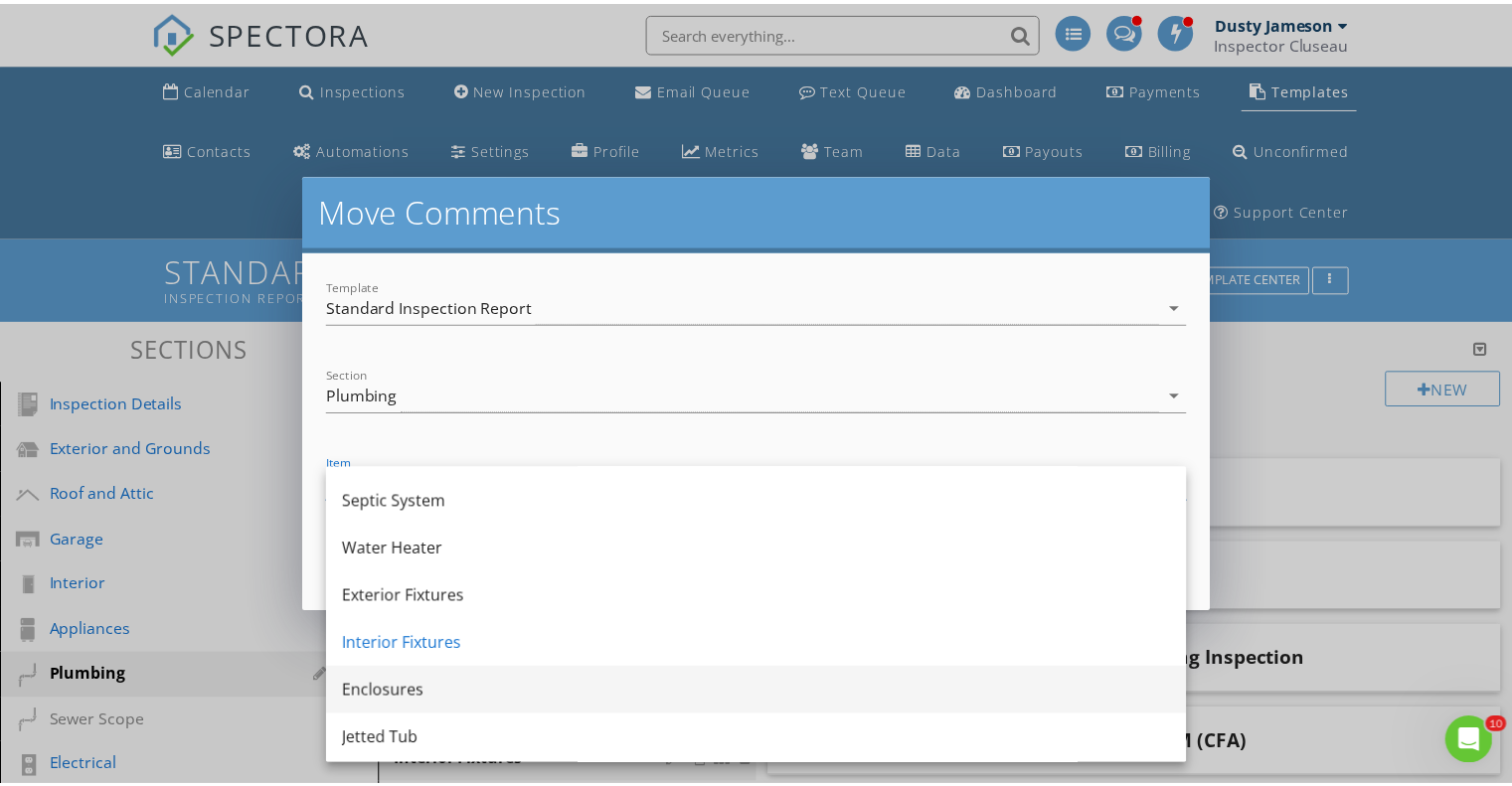 scroll, scrollTop: 370, scrollLeft: 0, axis: vertical 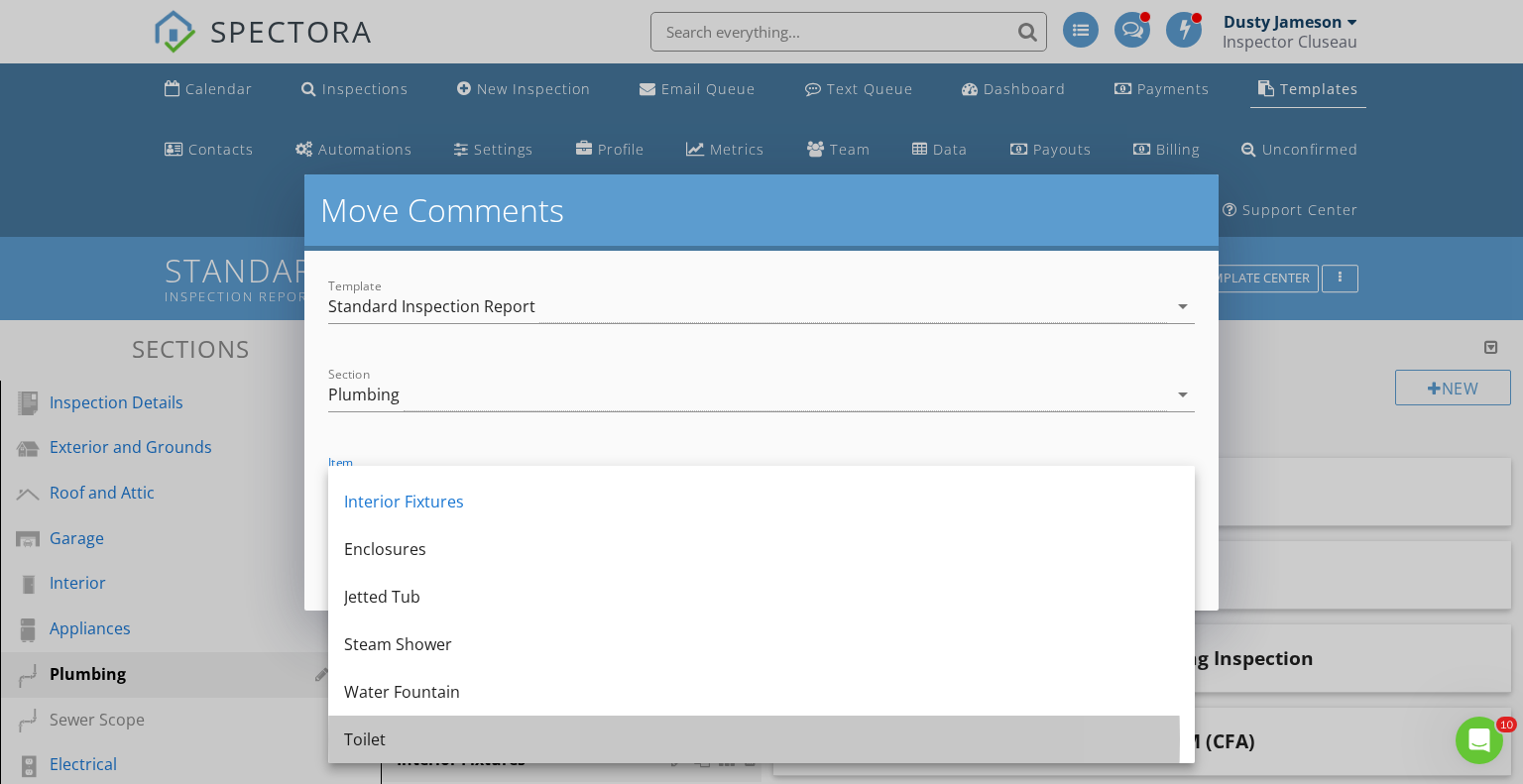 click on "Toilet" at bounding box center (762, 739) 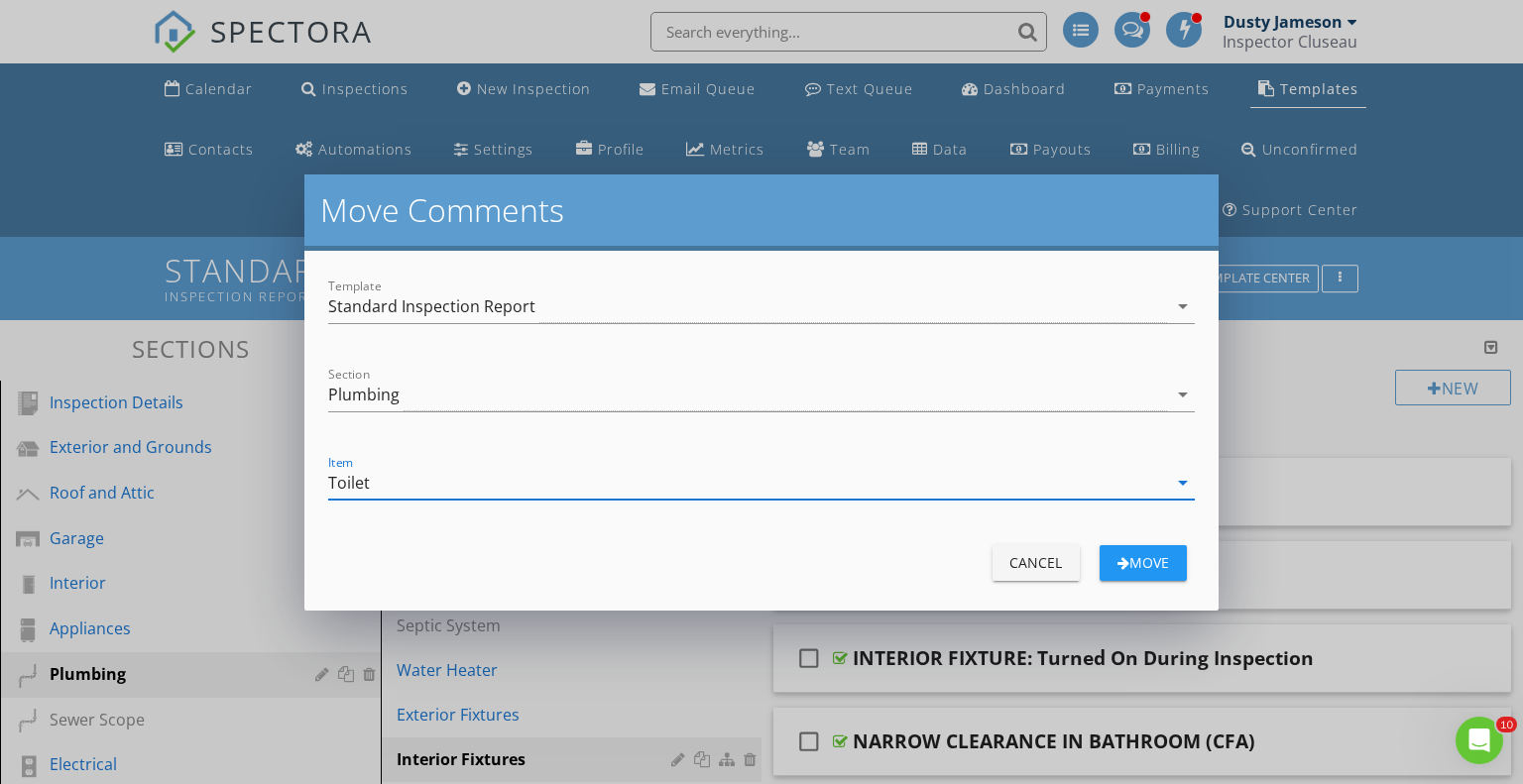 click on "move" at bounding box center (1143, 563) 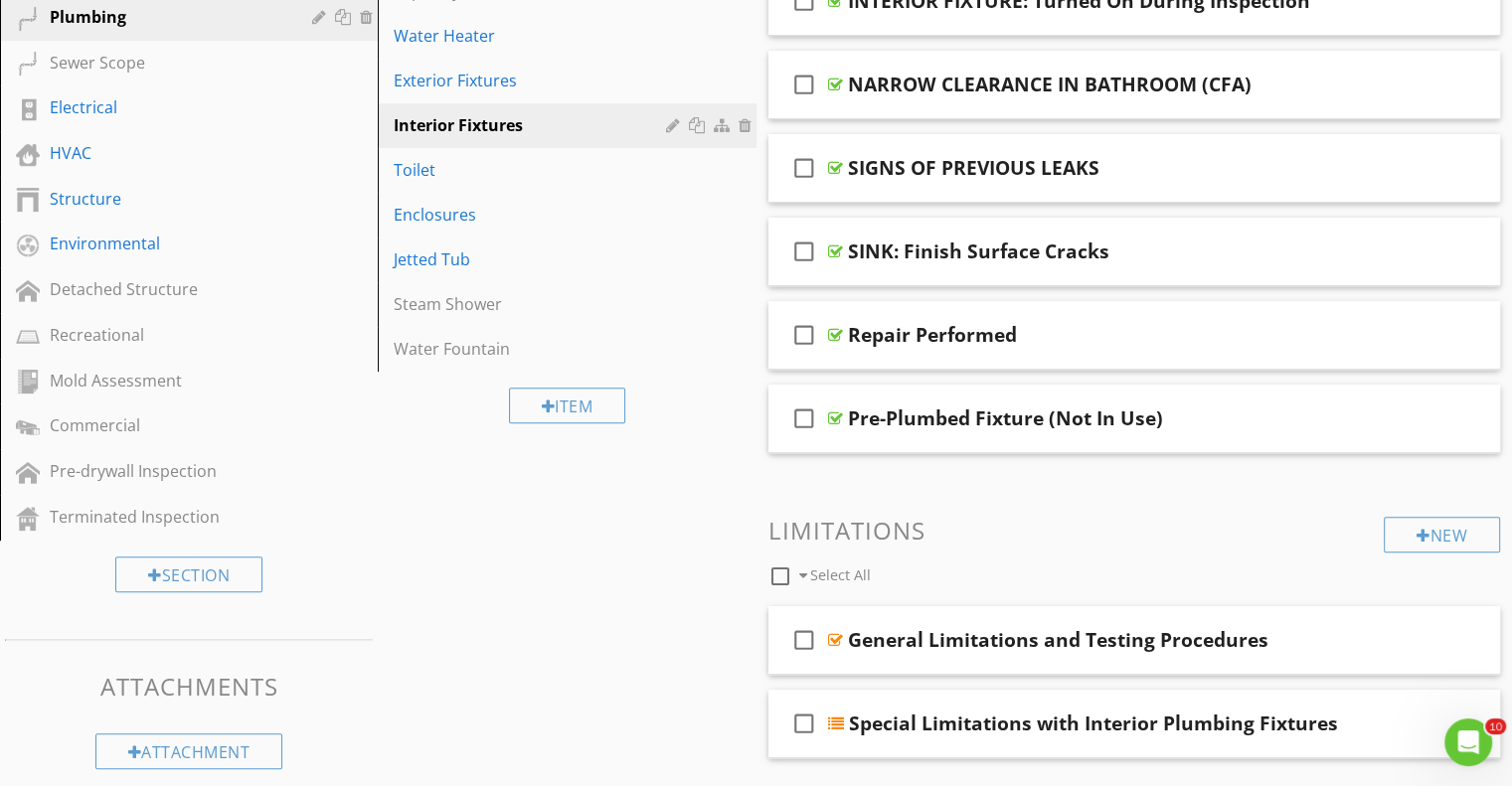 scroll, scrollTop: 596, scrollLeft: 0, axis: vertical 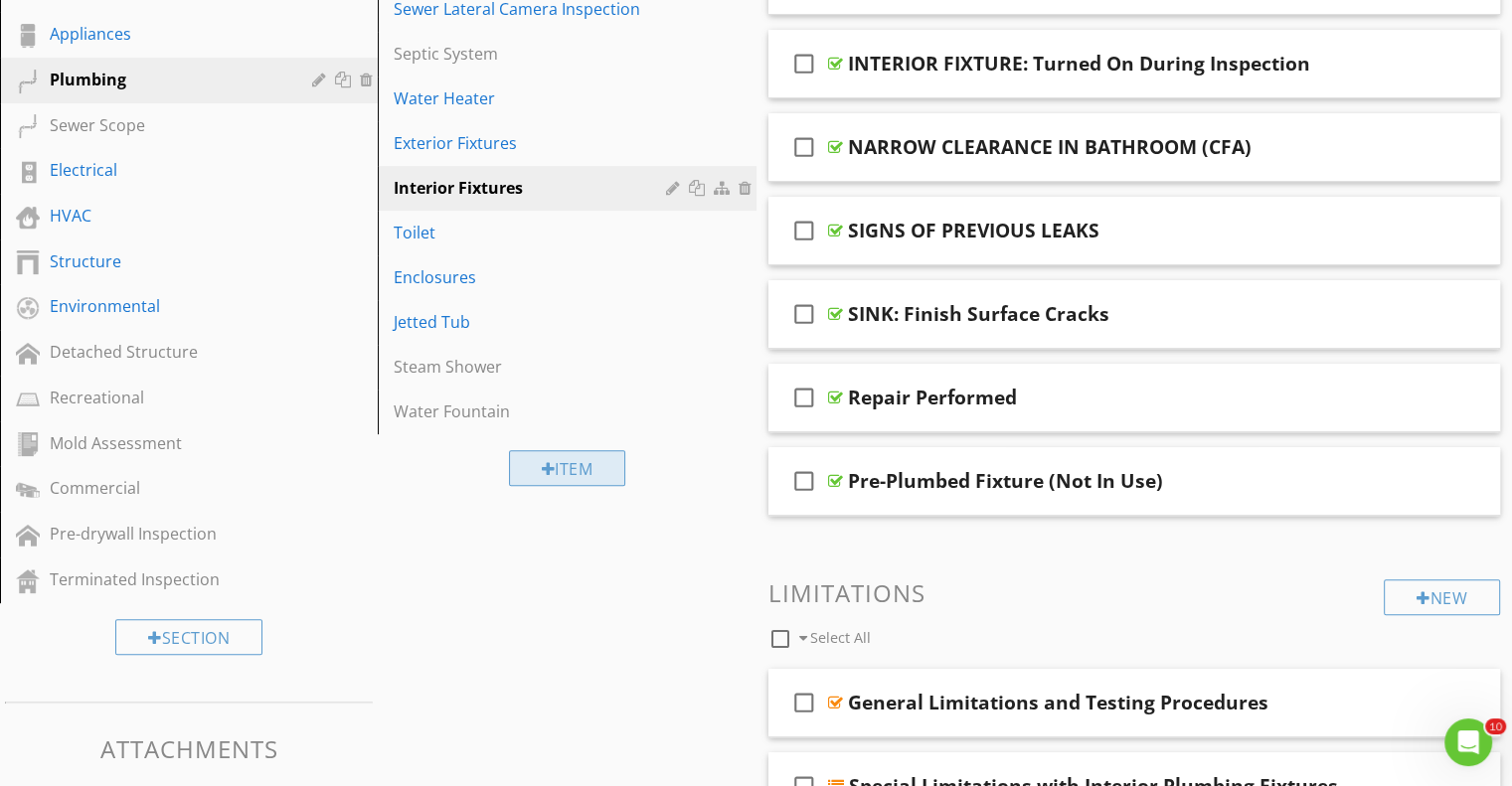 click on "Item" at bounding box center [568, 468] 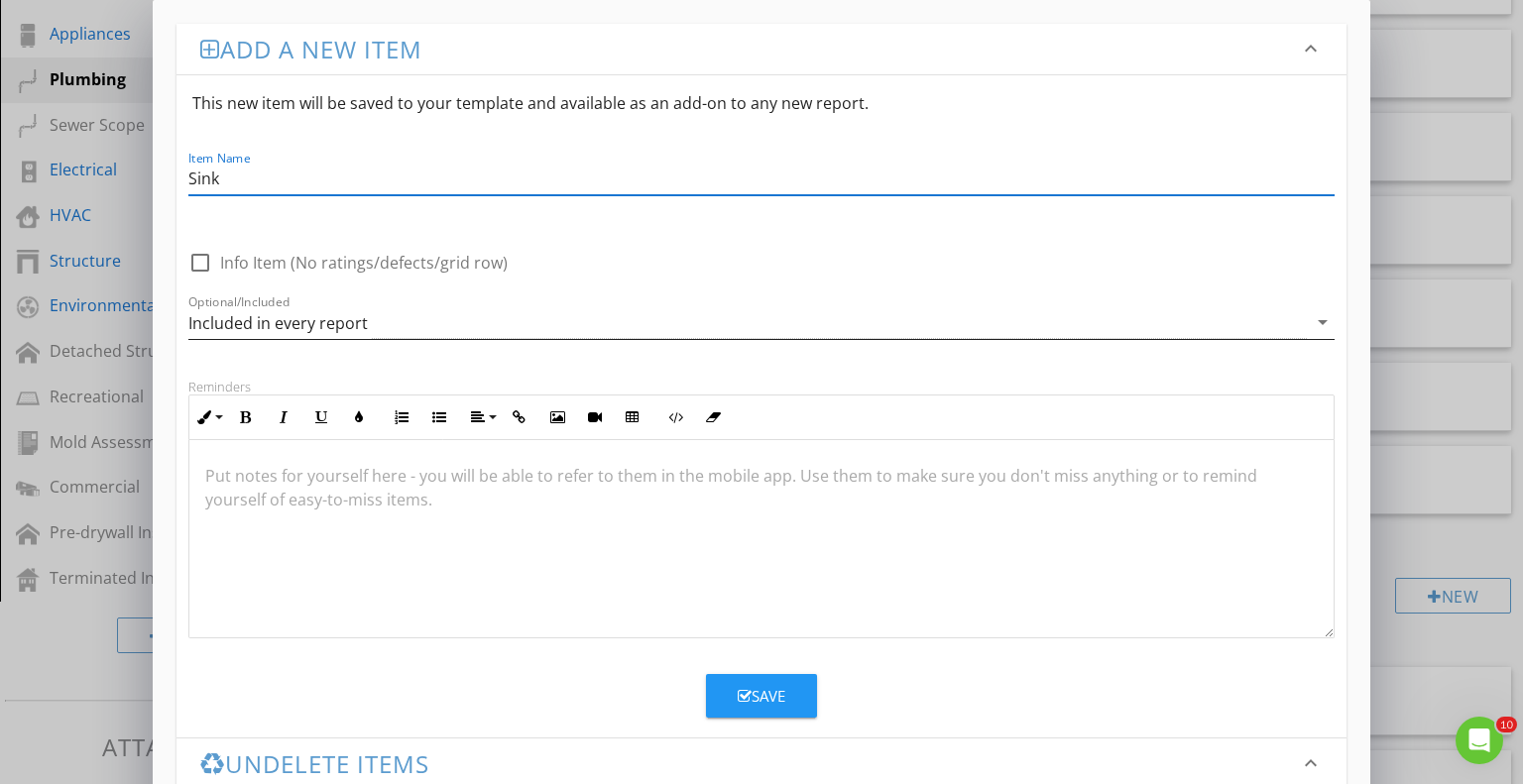 type on "Sink" 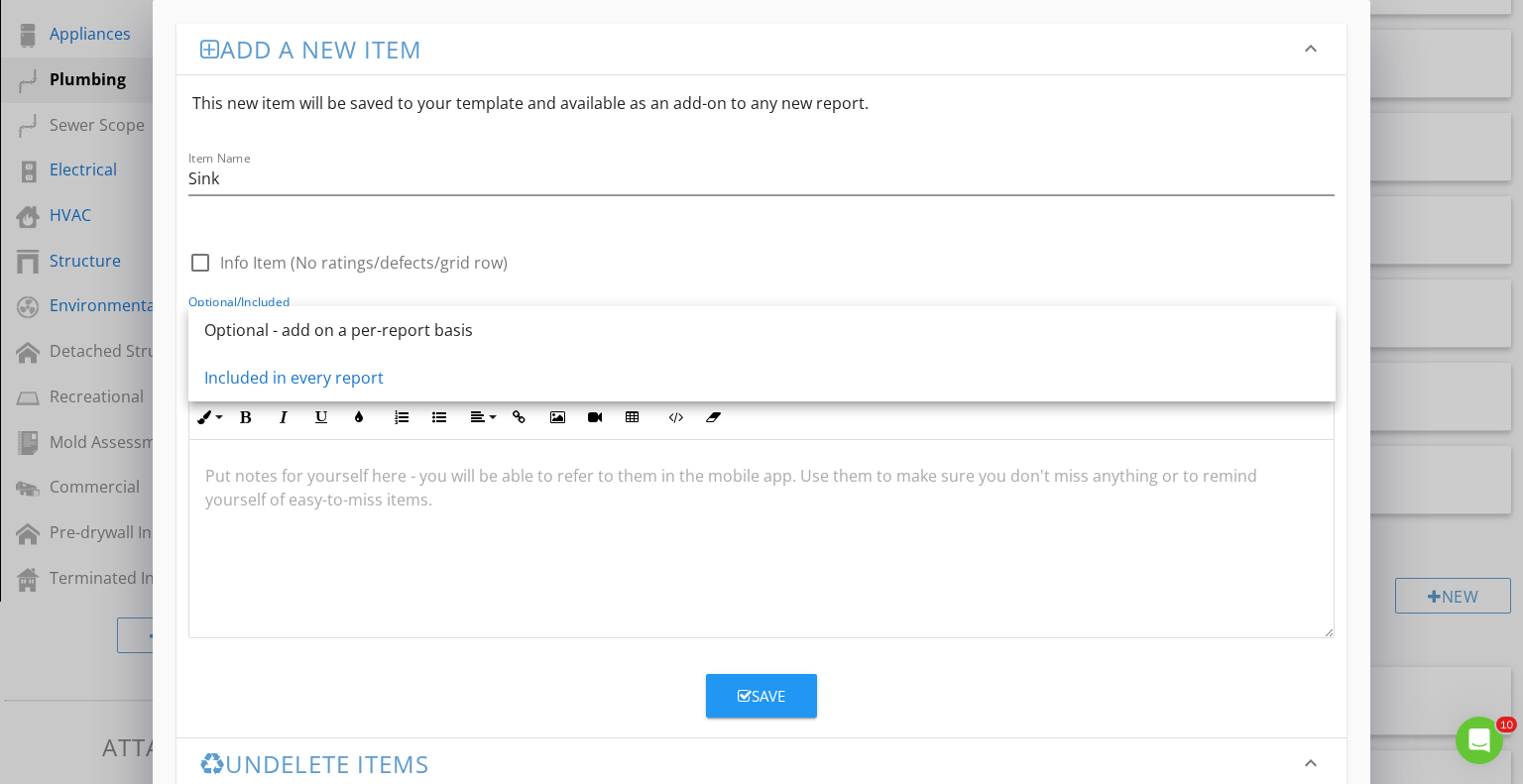 click on "Save" at bounding box center (762, 696) 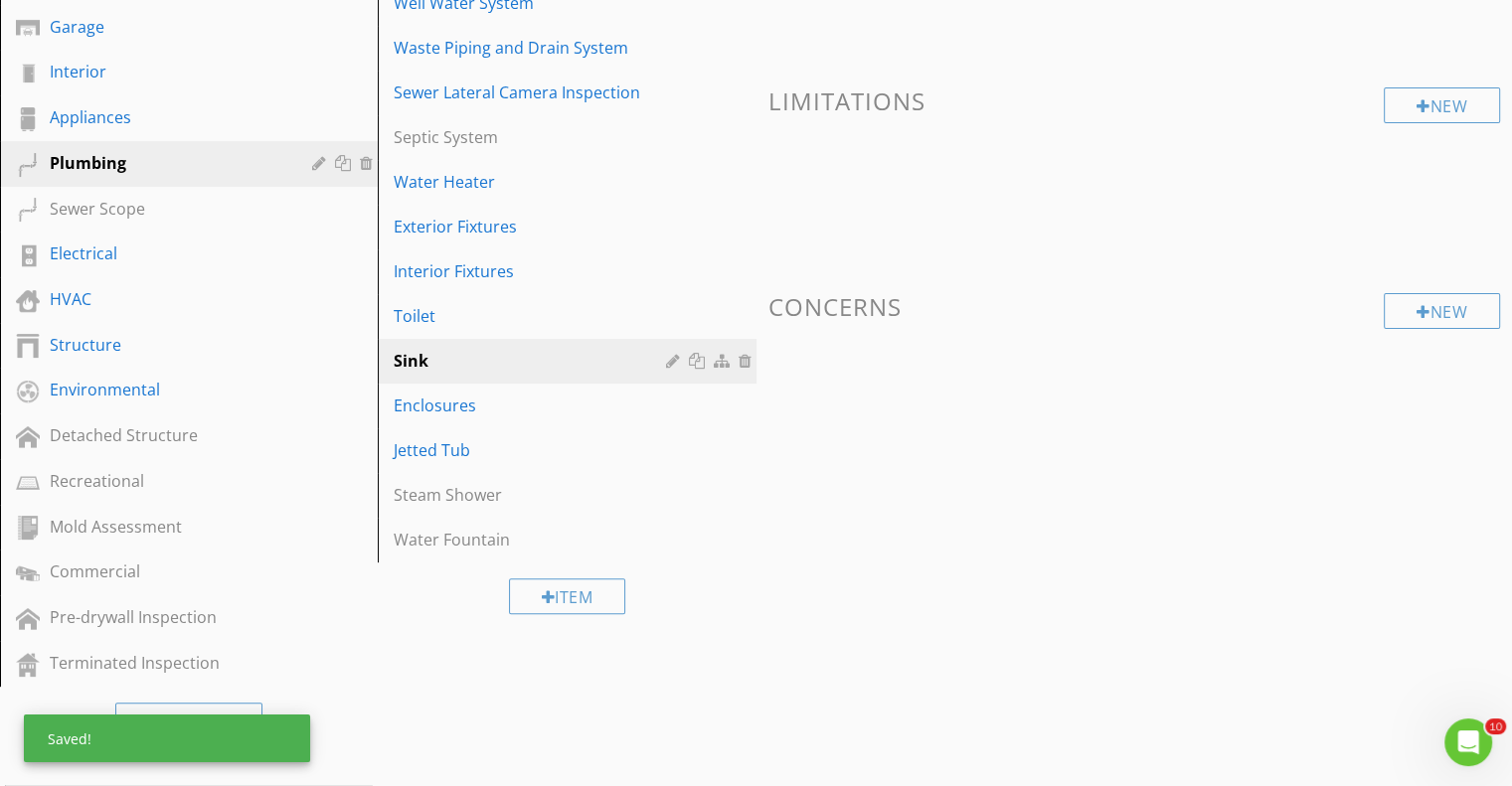 scroll, scrollTop: 497, scrollLeft: 0, axis: vertical 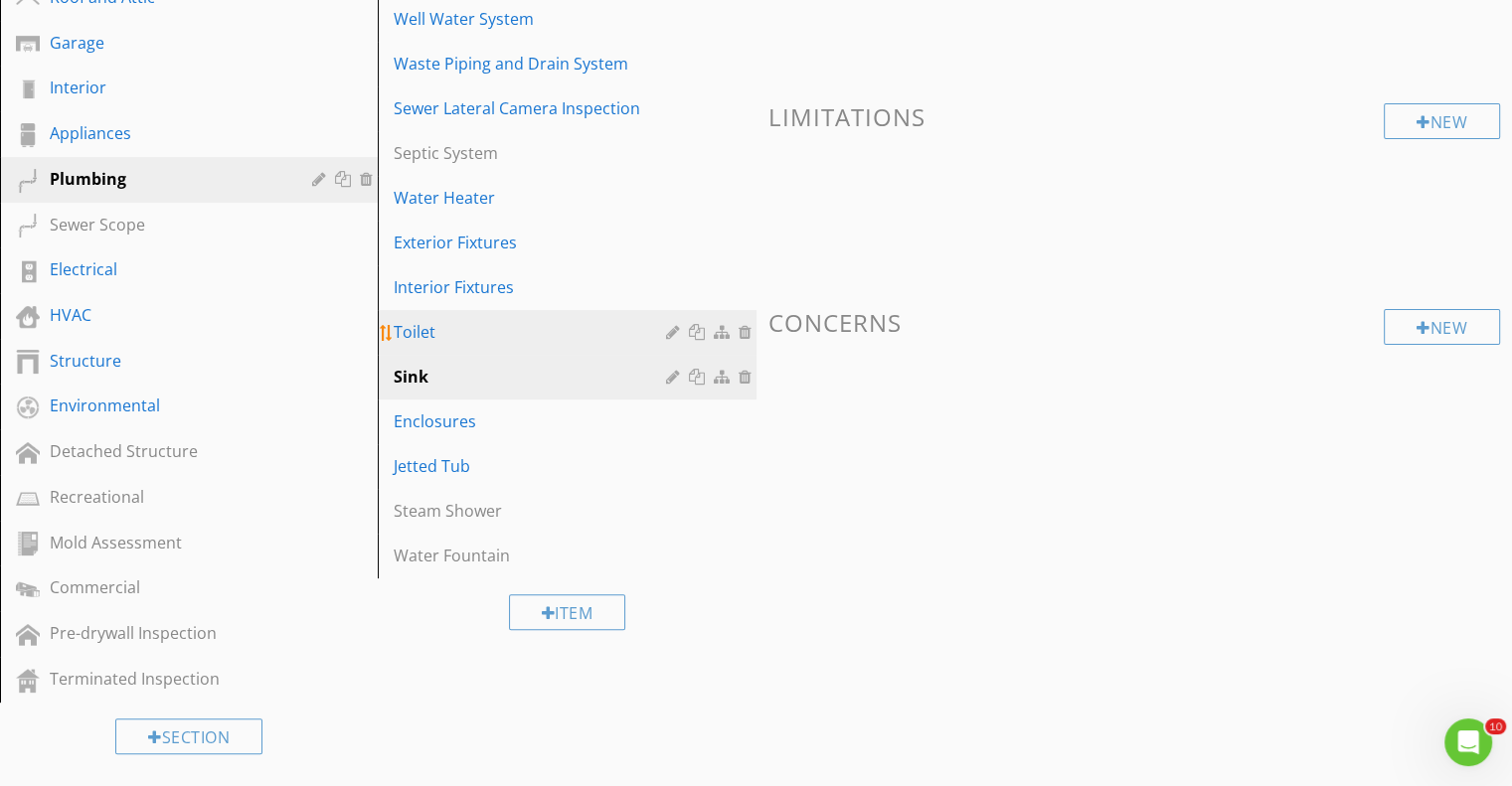 click on "Toilet" at bounding box center (570, 332) 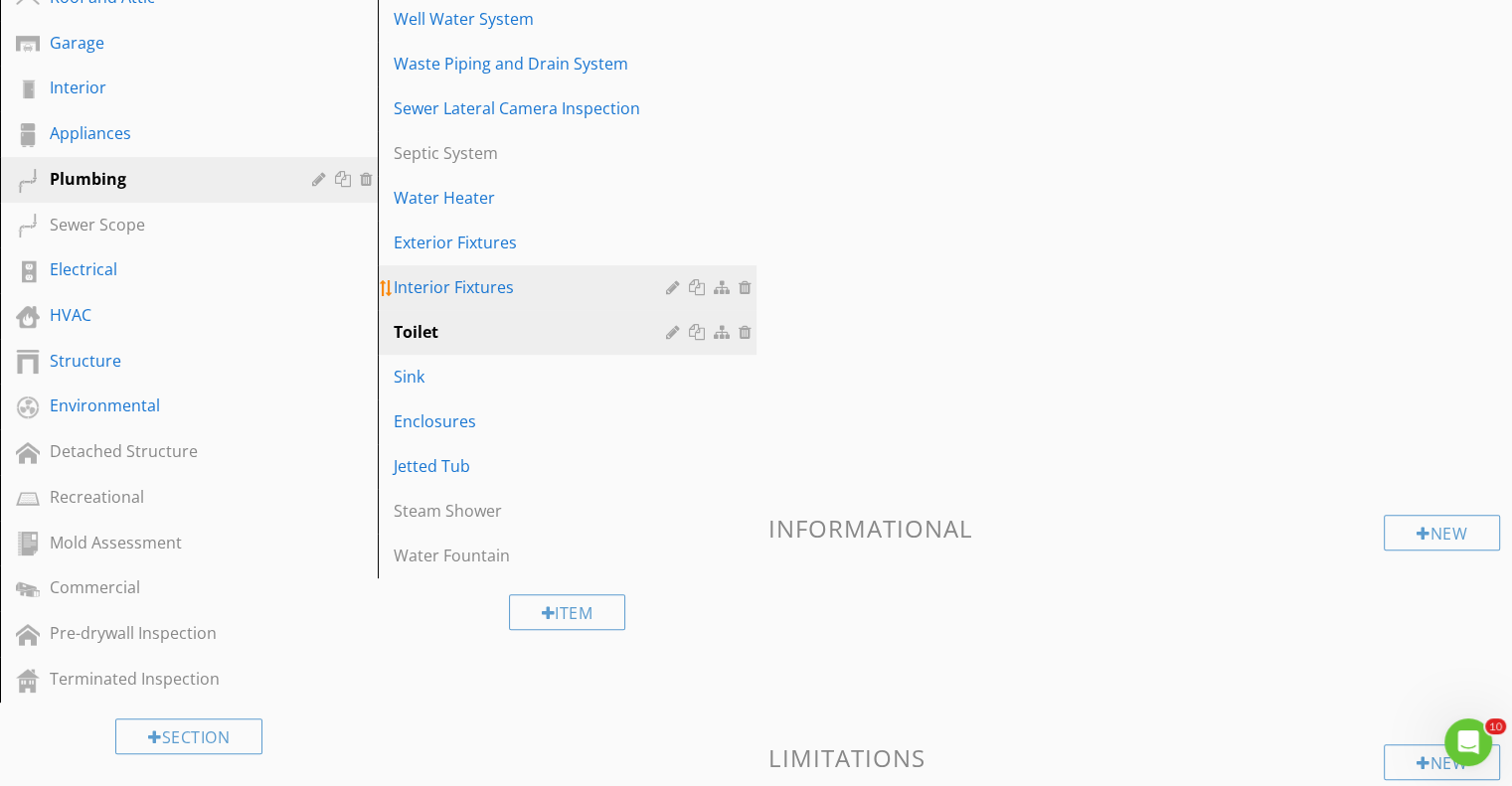 click on "Interior Fixtures" at bounding box center (532, 287) 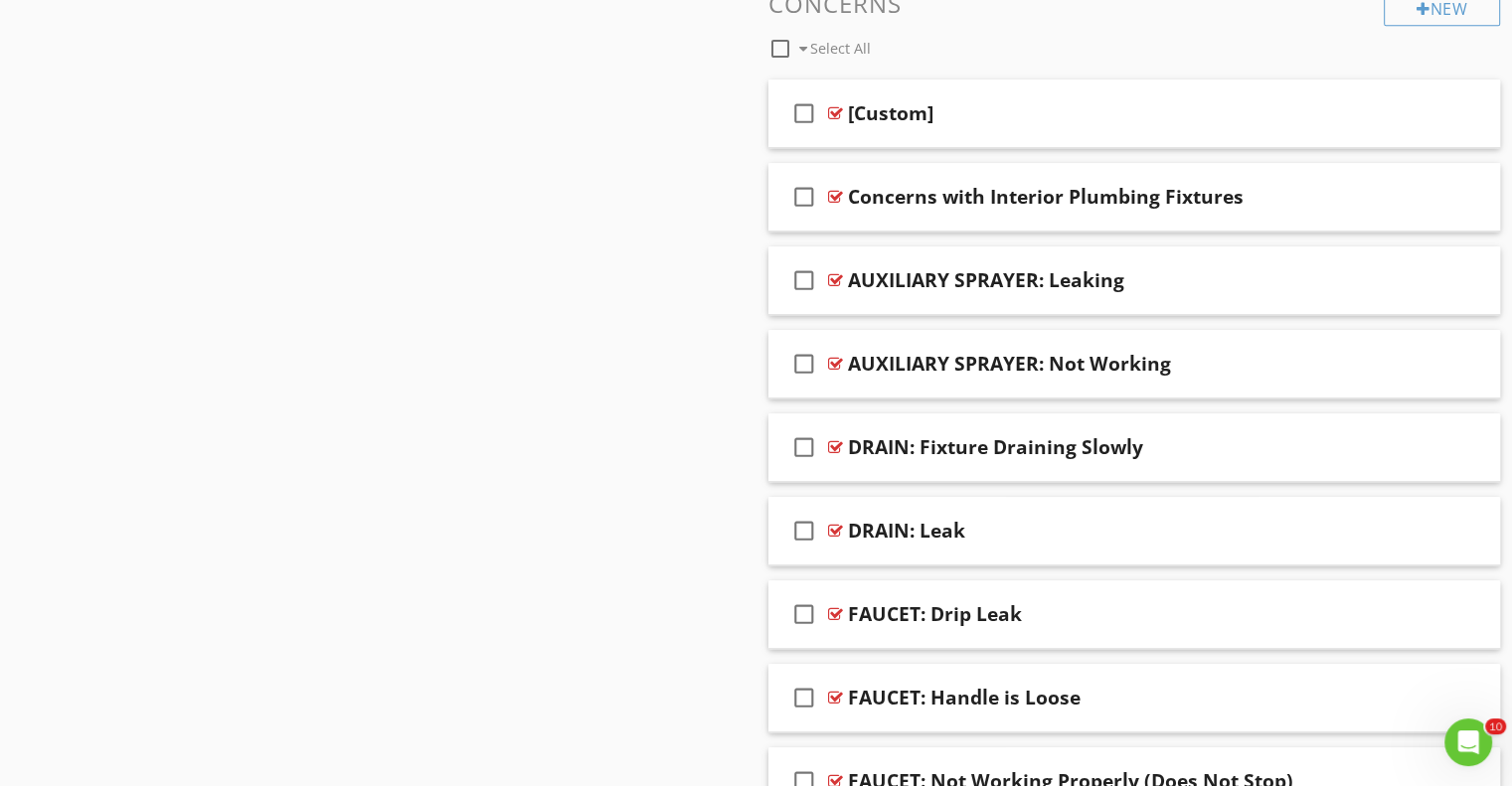scroll, scrollTop: 1391, scrollLeft: 0, axis: vertical 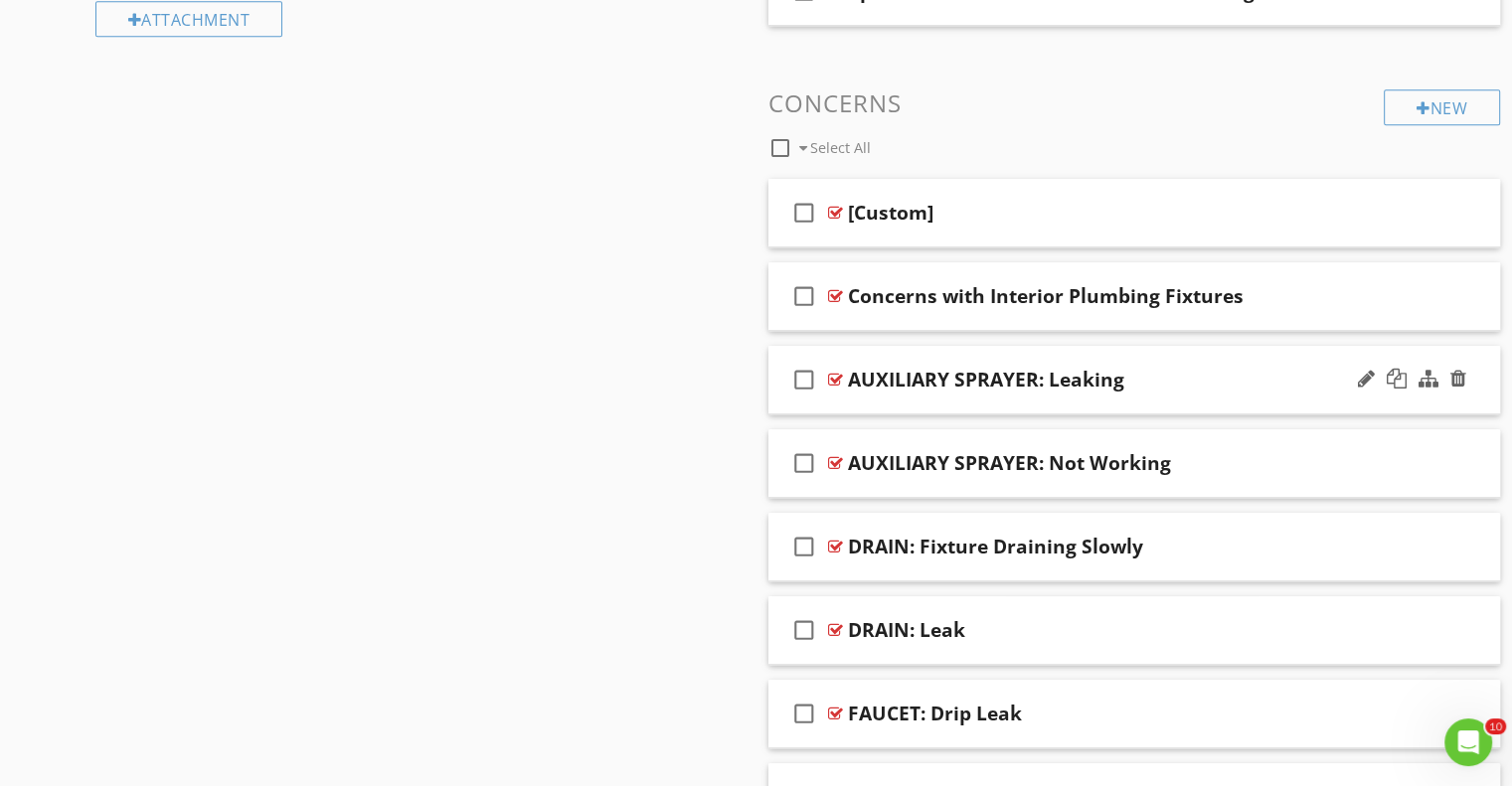 click on "check_box_outline_blank" at bounding box center [804, 380] 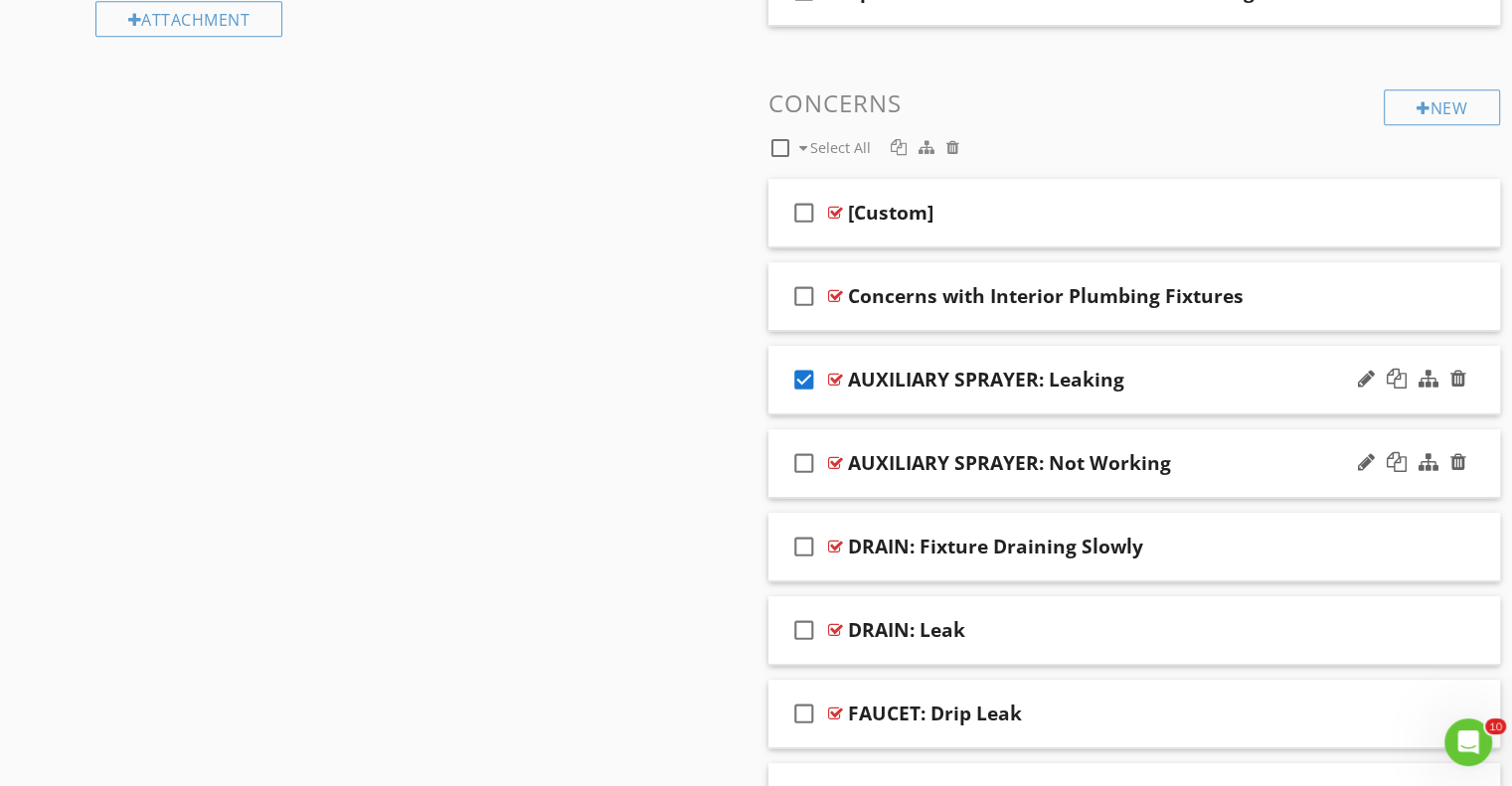 click on "check_box_outline_blank" at bounding box center [804, 463] 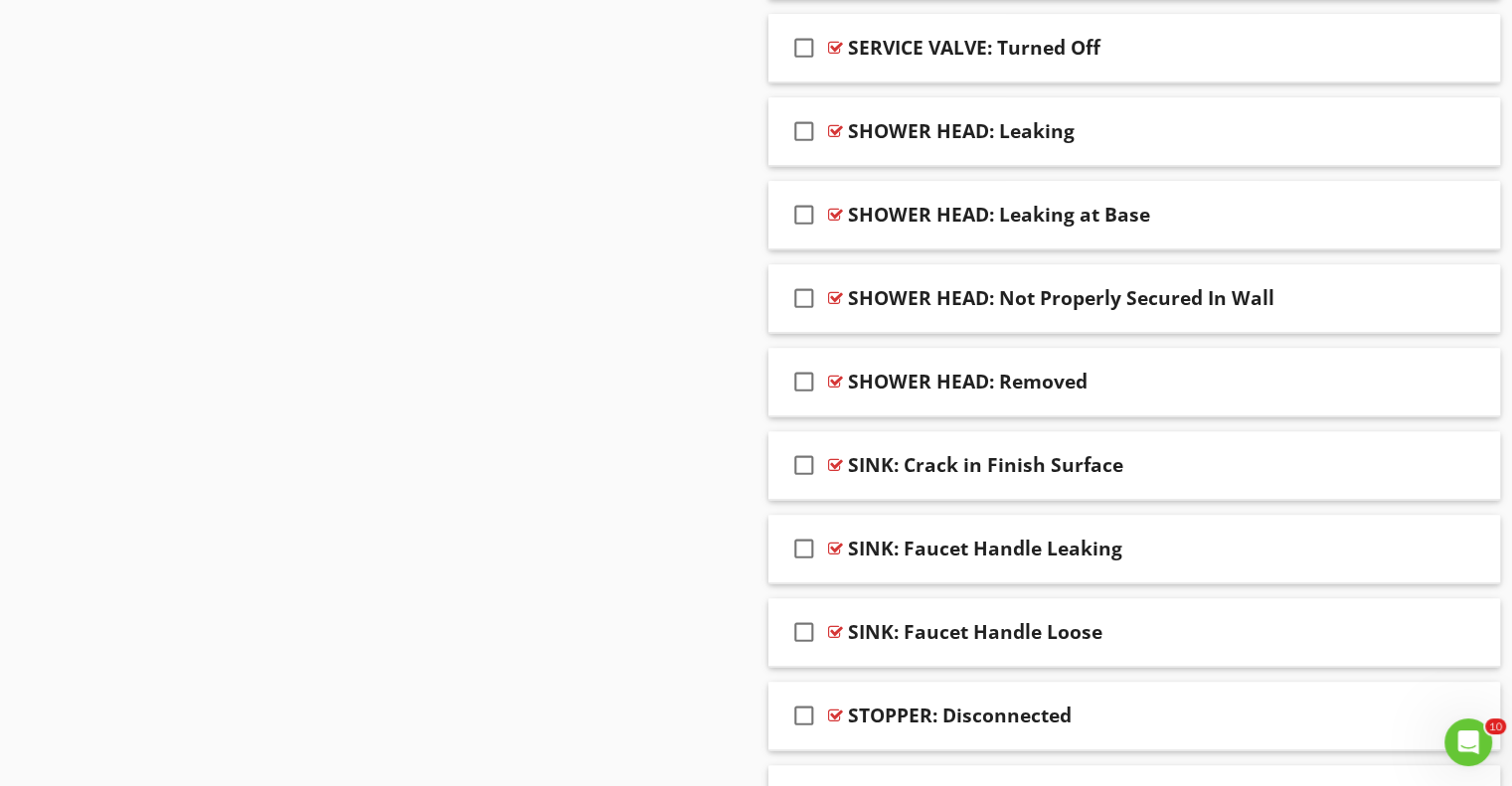scroll, scrollTop: 2584, scrollLeft: 0, axis: vertical 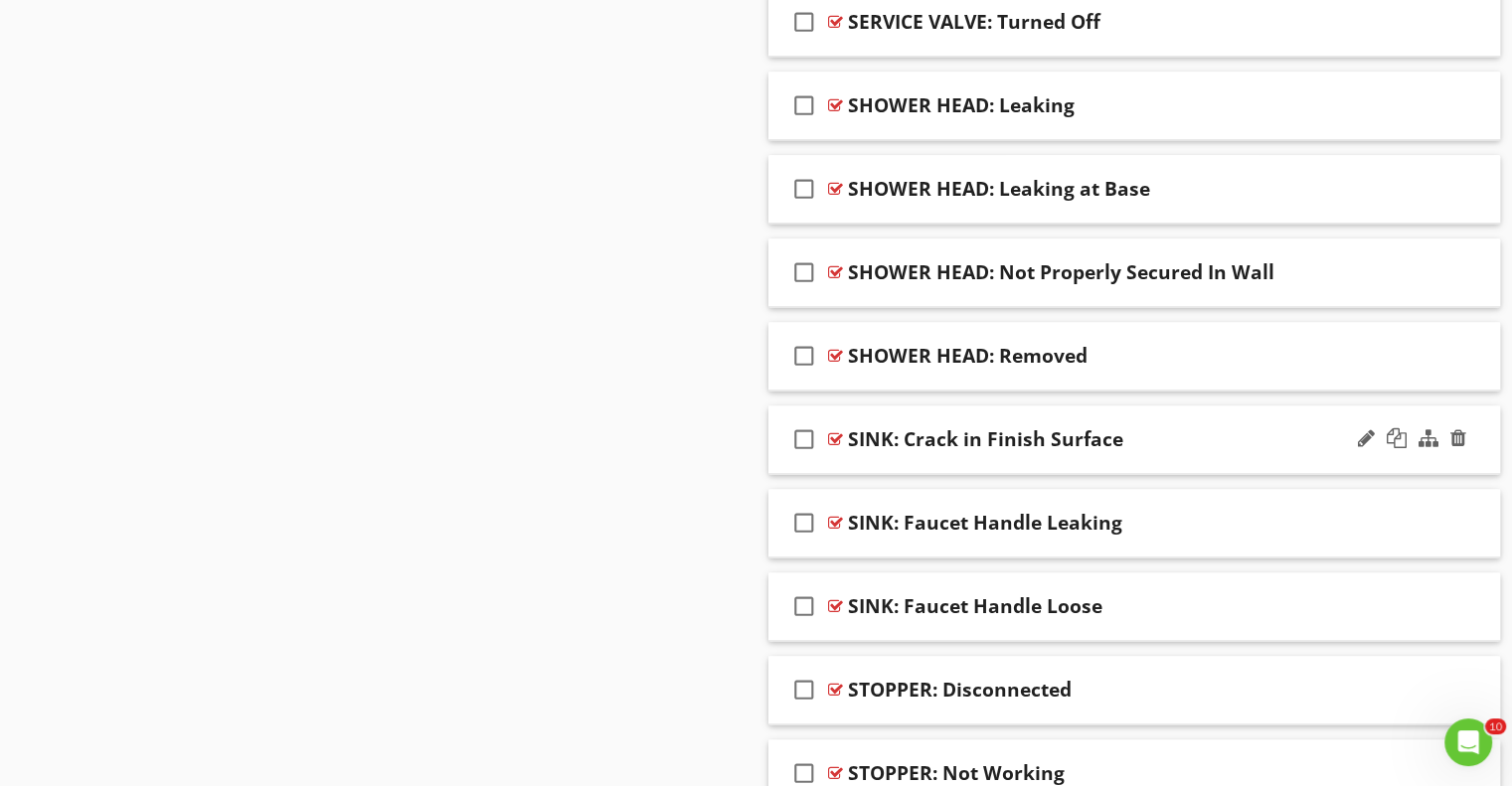 click on "check_box_outline_blank" at bounding box center (804, 439) 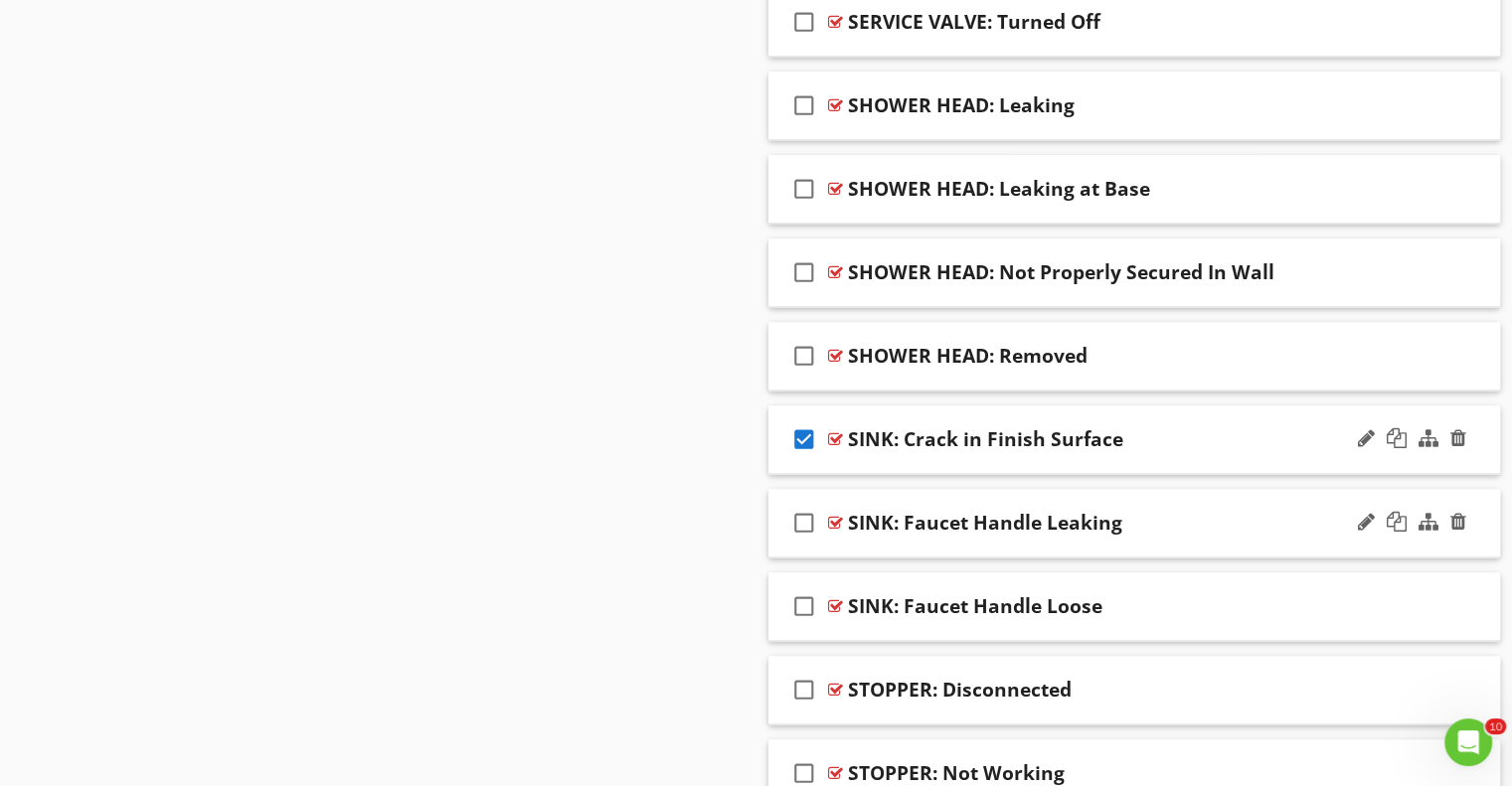 click on "check_box_outline_blank" at bounding box center (804, 523) 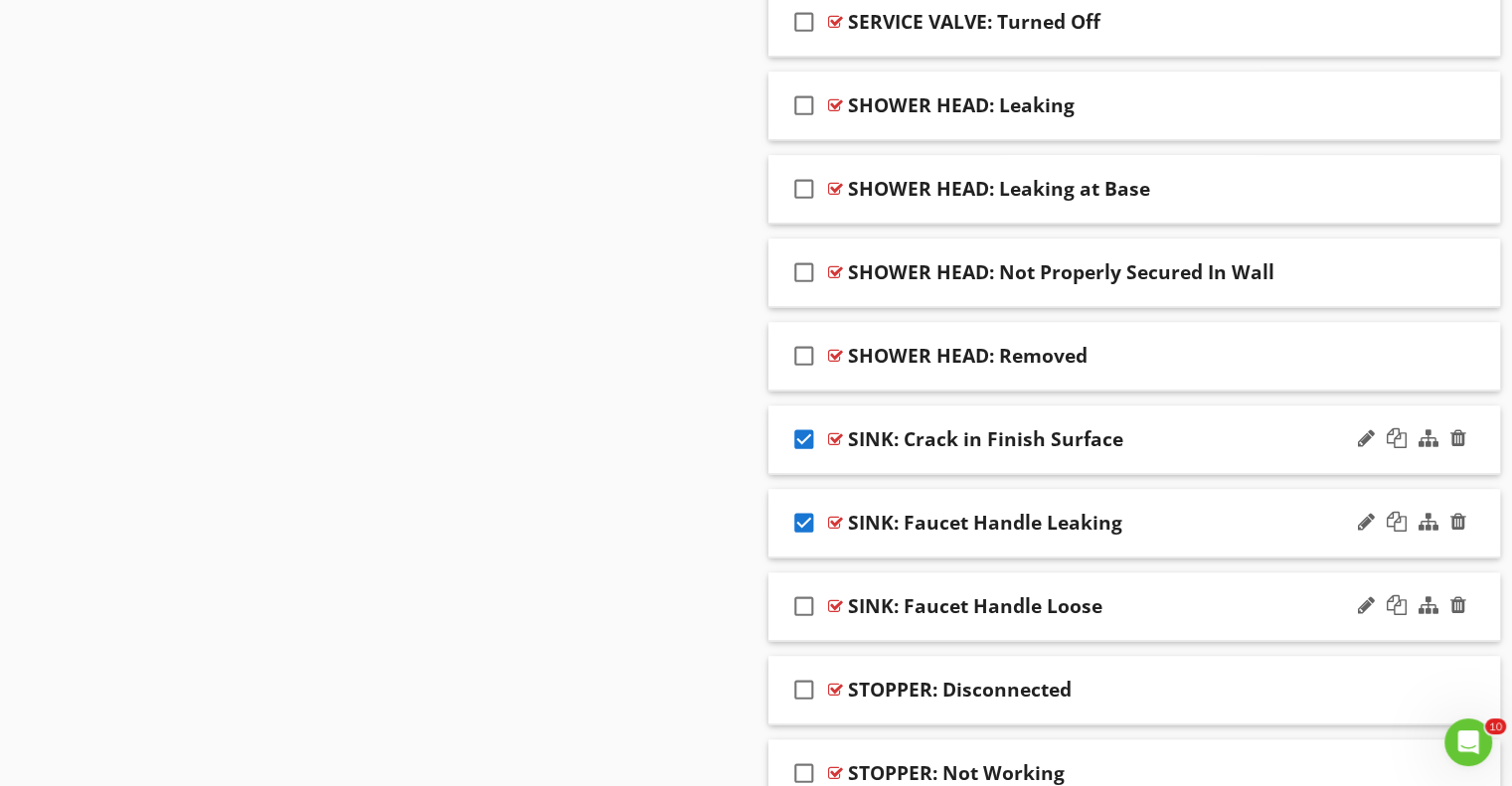 click on "check_box_outline_blank" at bounding box center (804, 606) 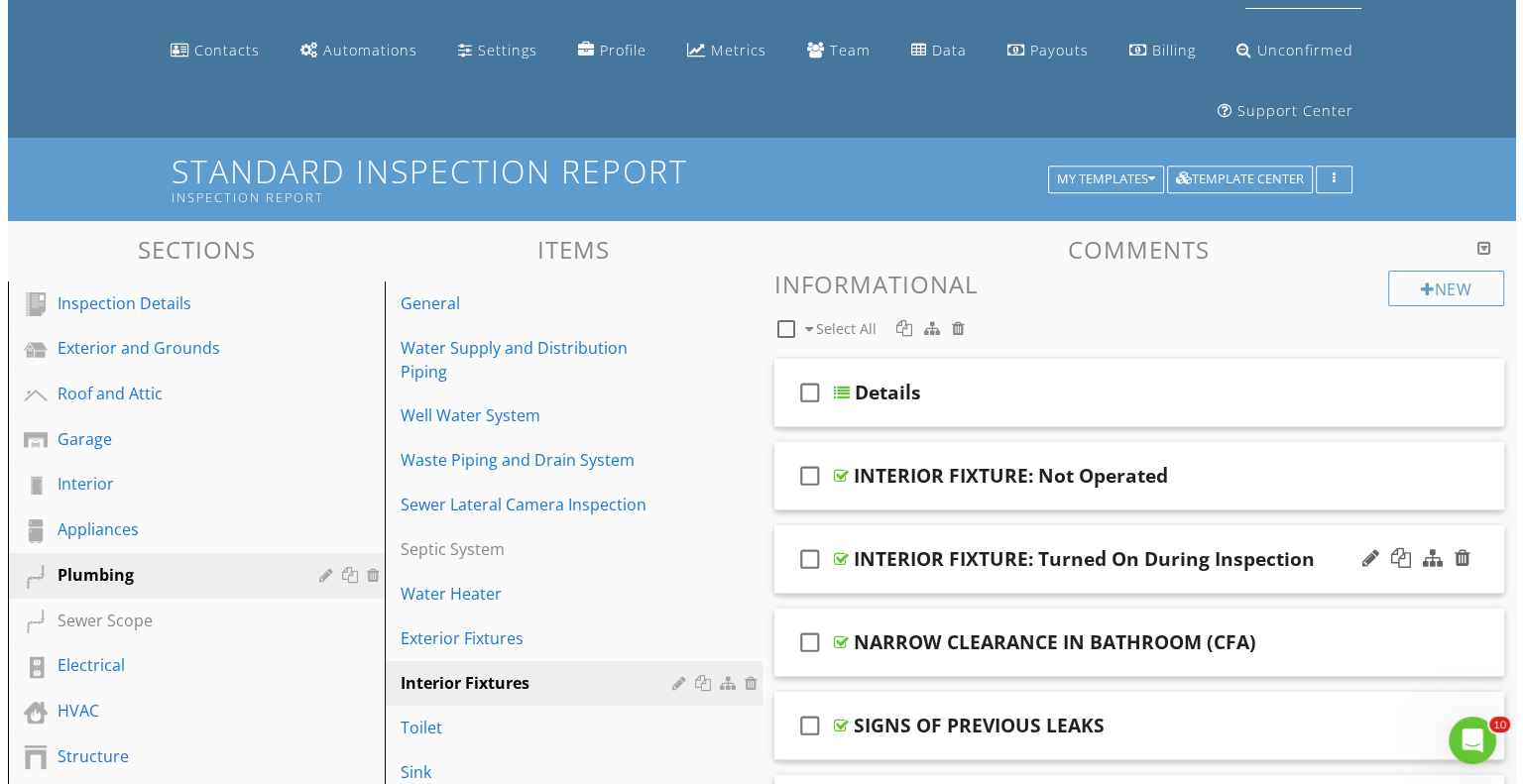 scroll, scrollTop: 198, scrollLeft: 0, axis: vertical 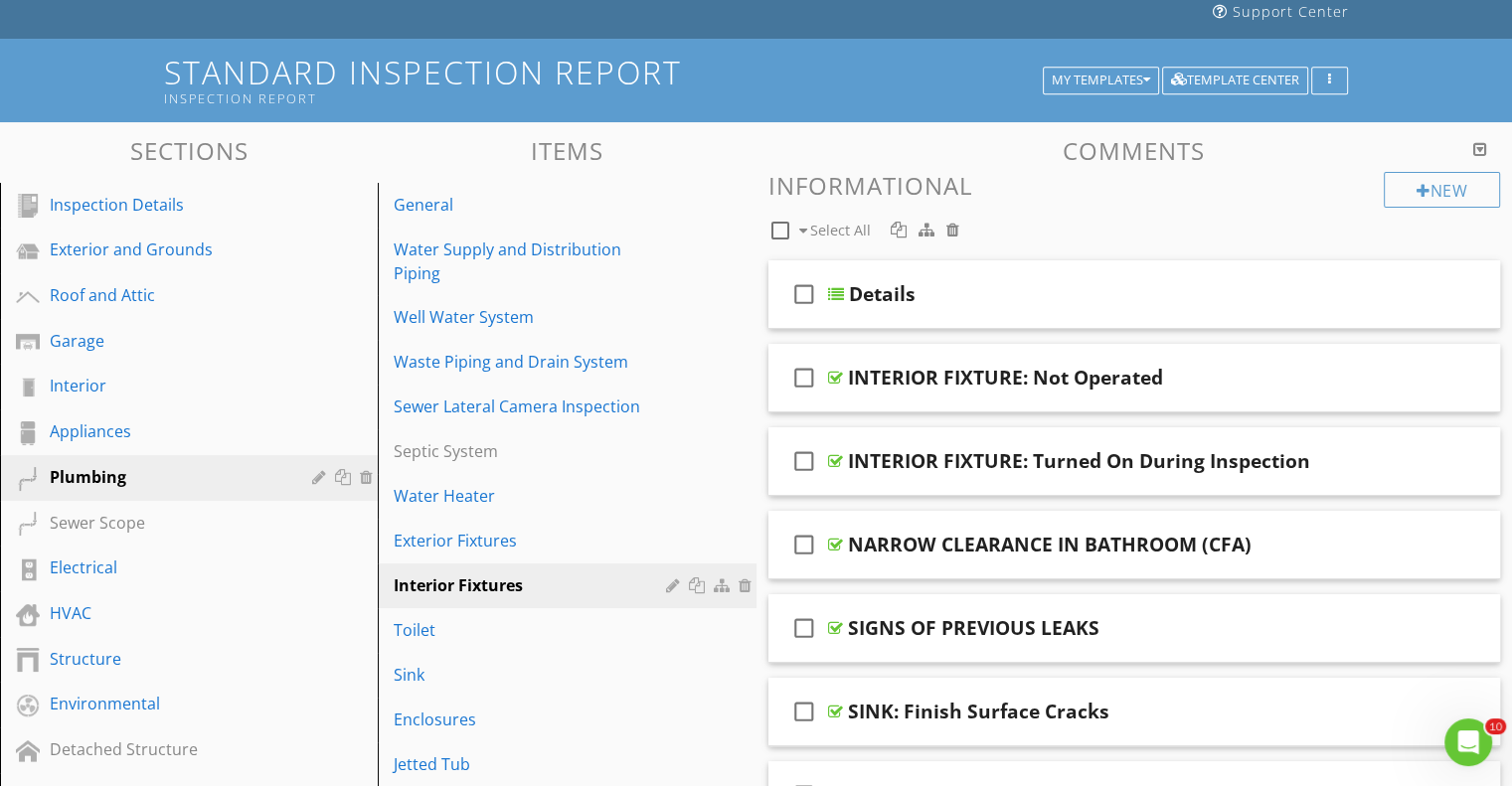 click at bounding box center [926, 230] 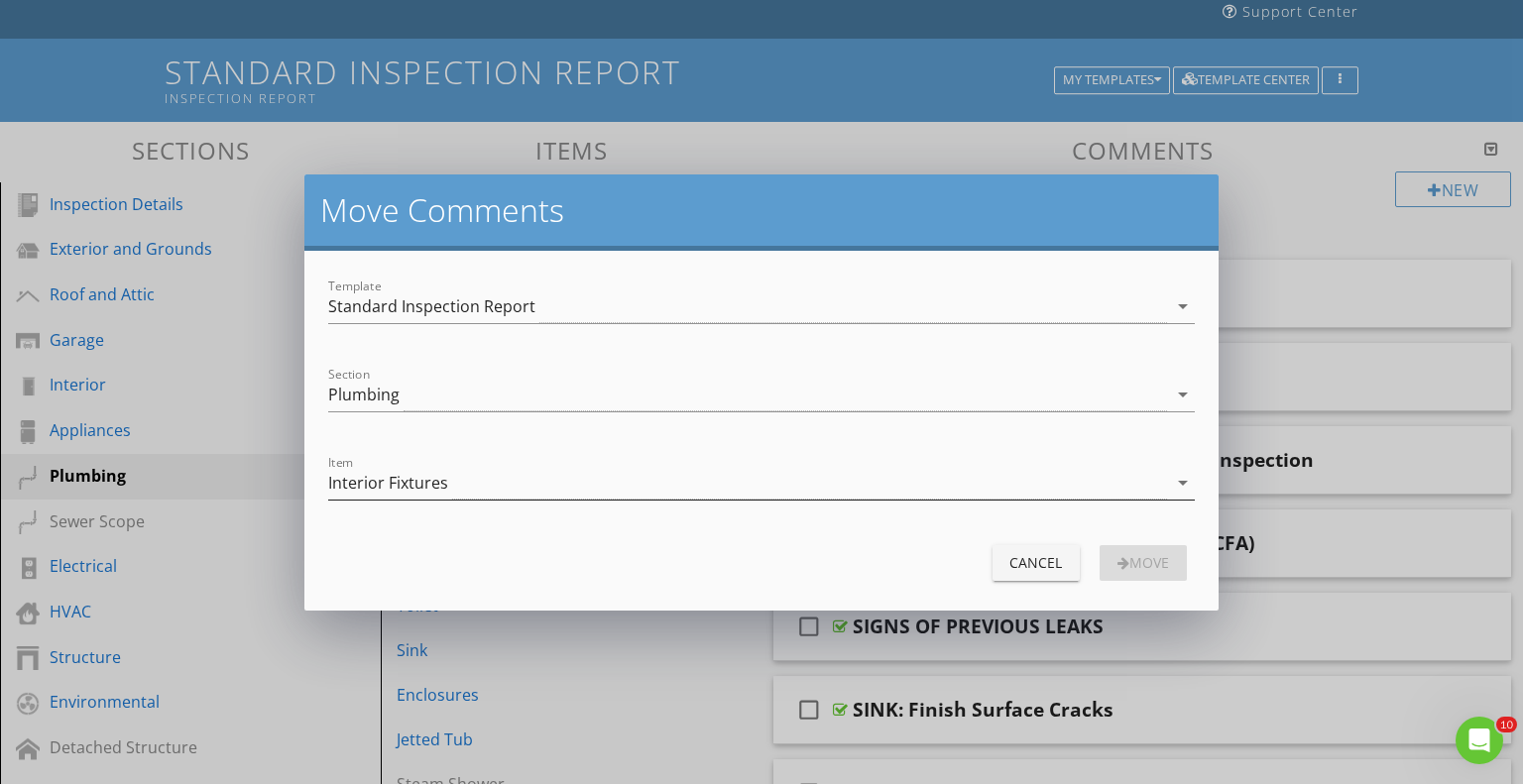 click on "Interior Fixtures" at bounding box center [748, 483] 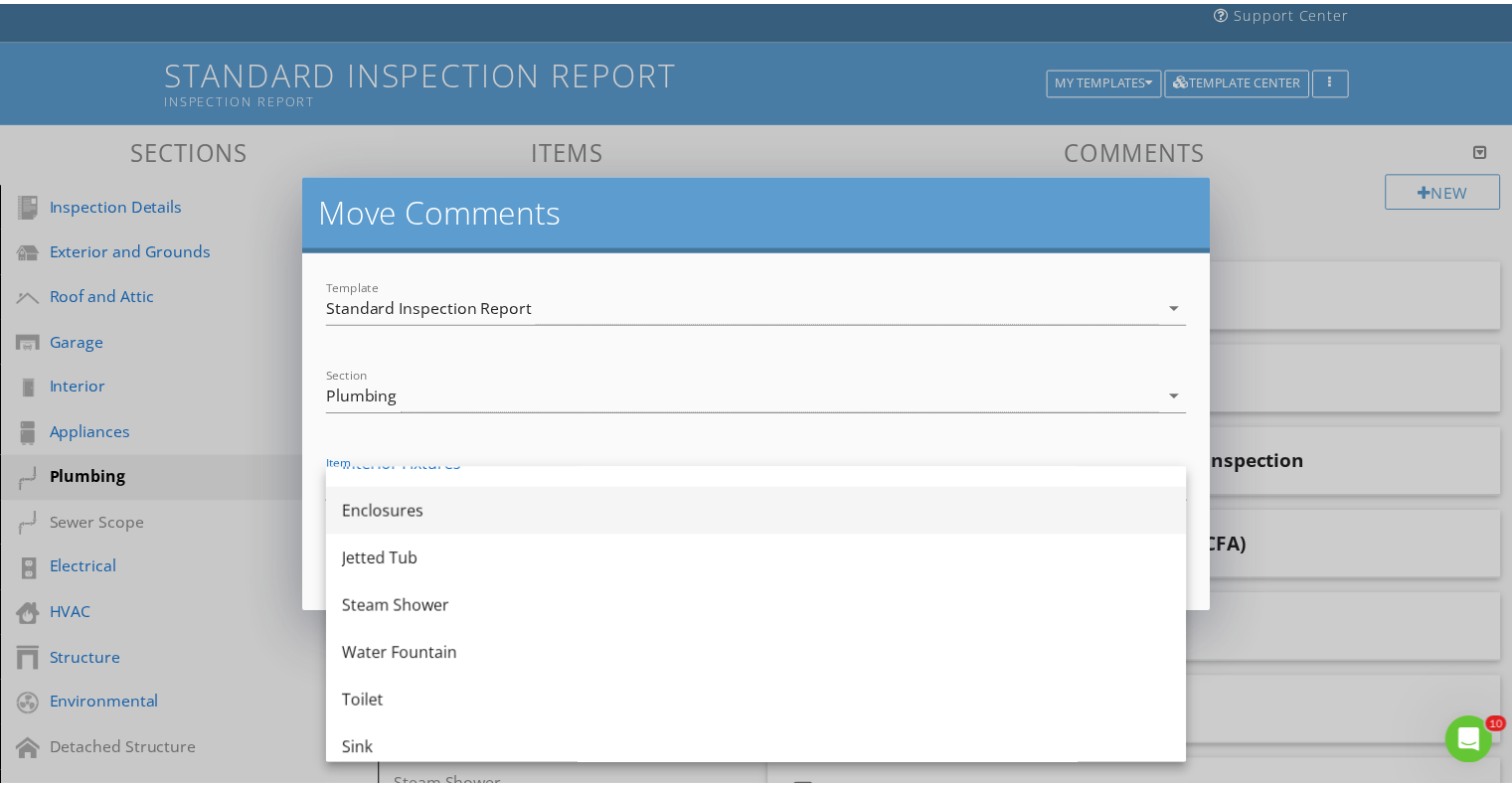scroll, scrollTop: 417, scrollLeft: 0, axis: vertical 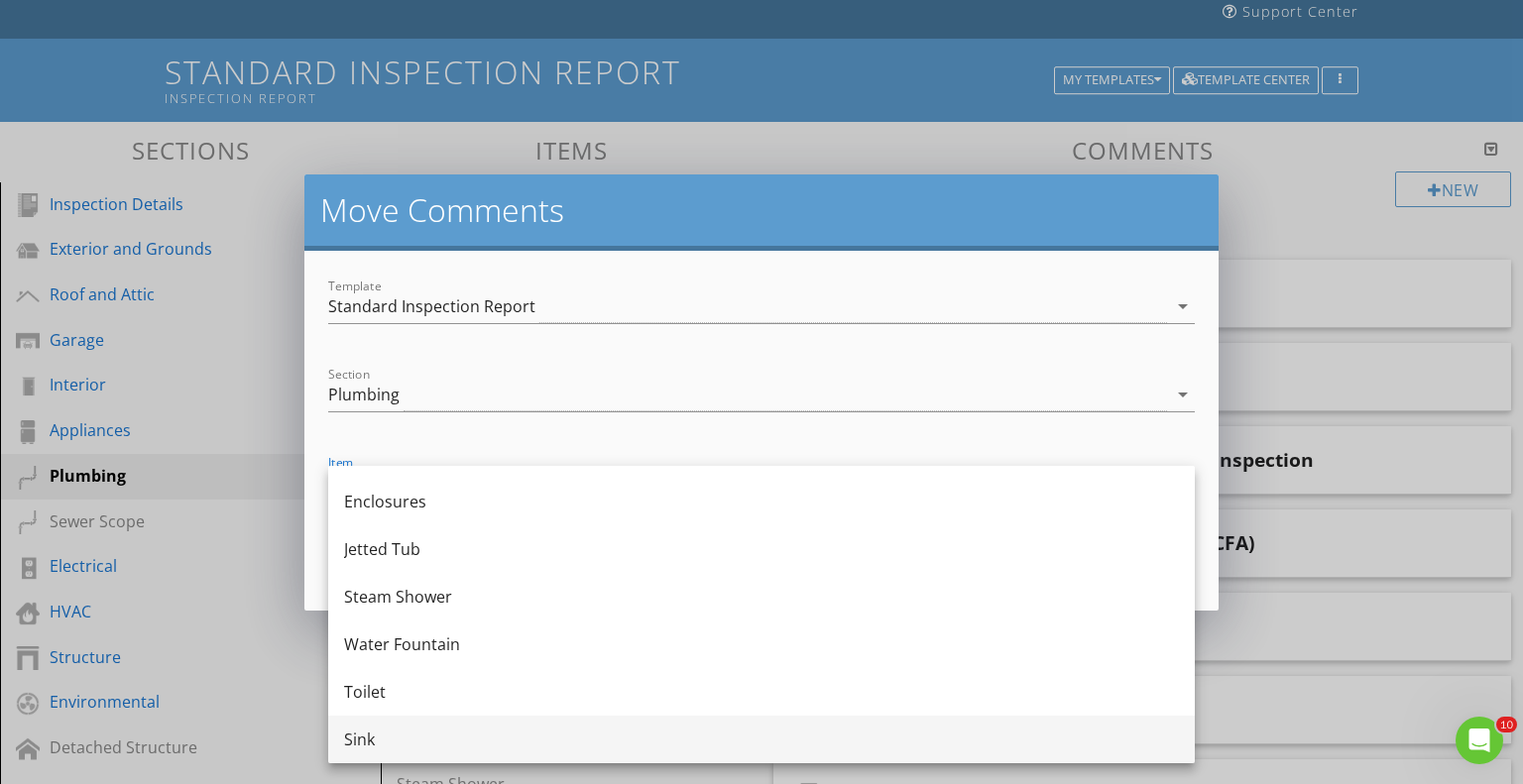 click on "Sink" at bounding box center [762, 739] 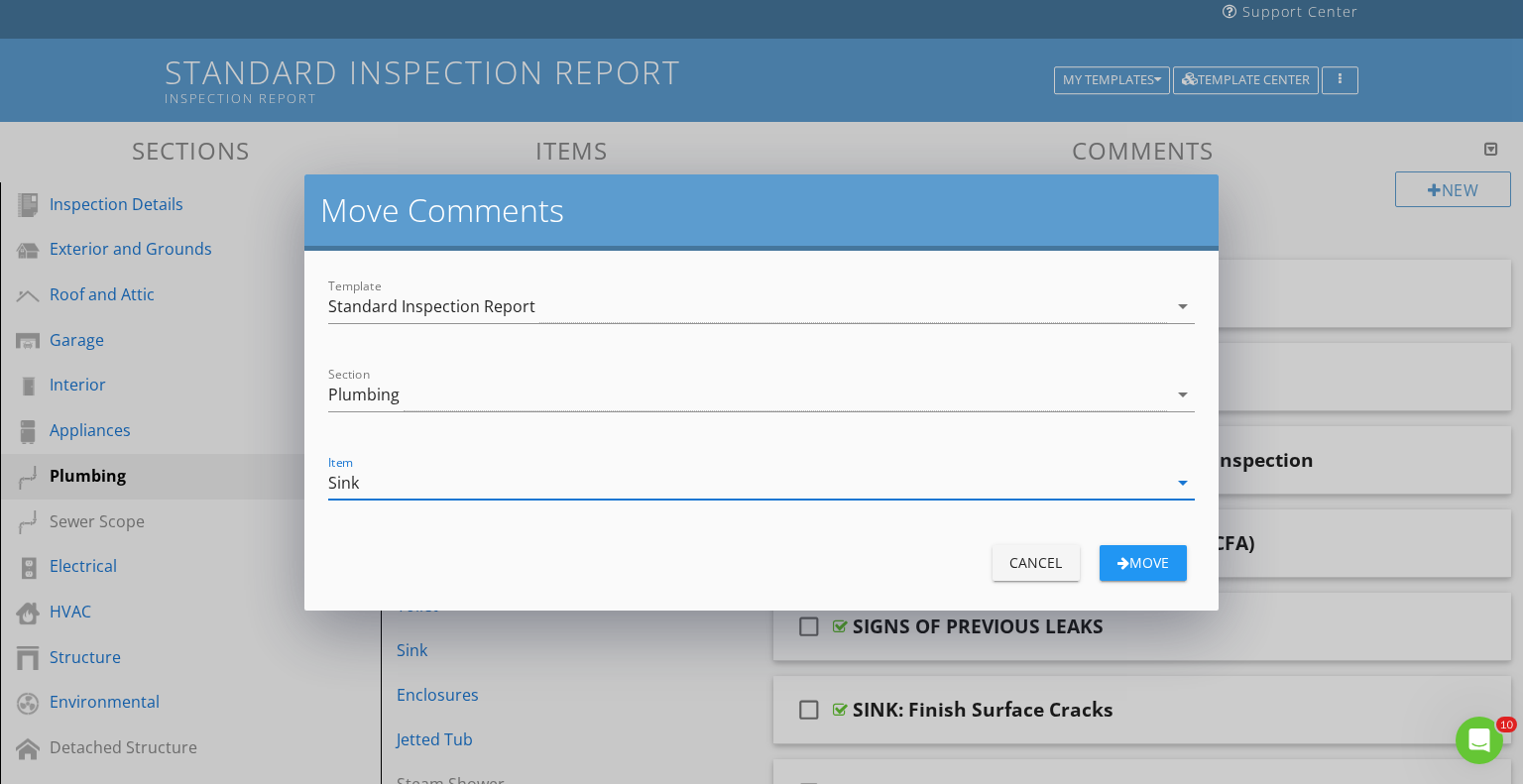 click on "move" at bounding box center [1143, 562] 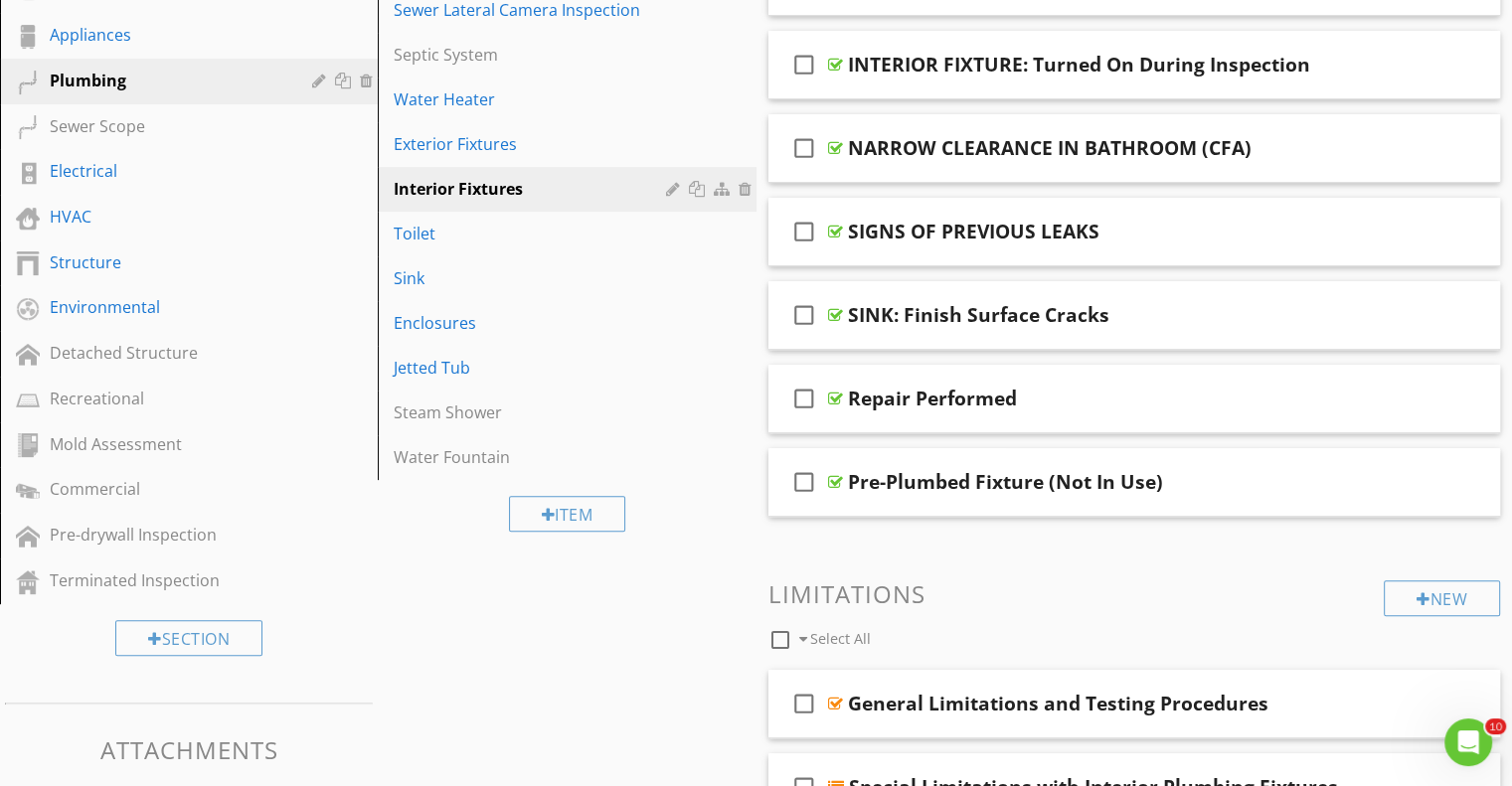 scroll, scrollTop: 596, scrollLeft: 0, axis: vertical 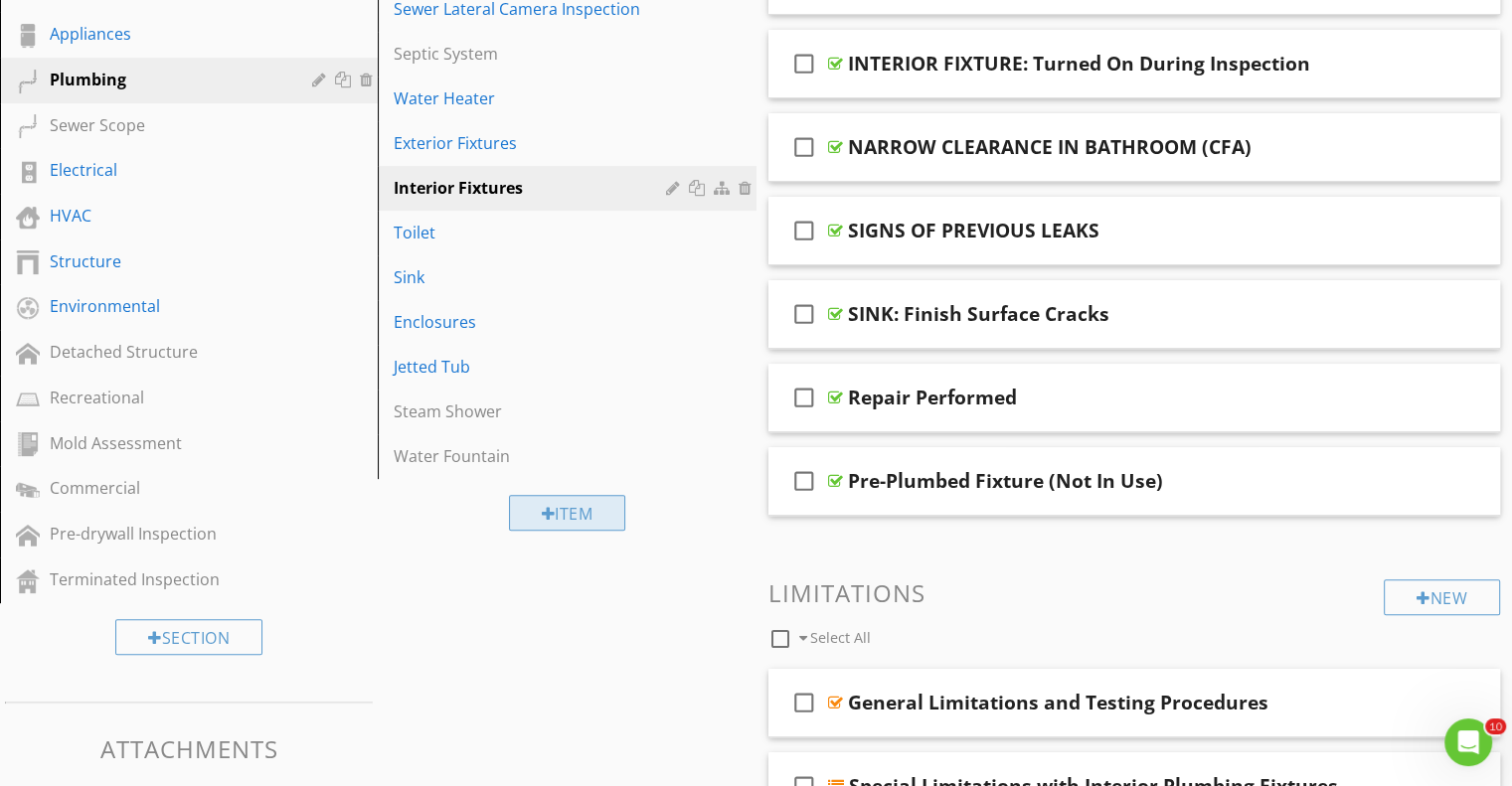 click on "Item" at bounding box center [568, 513] 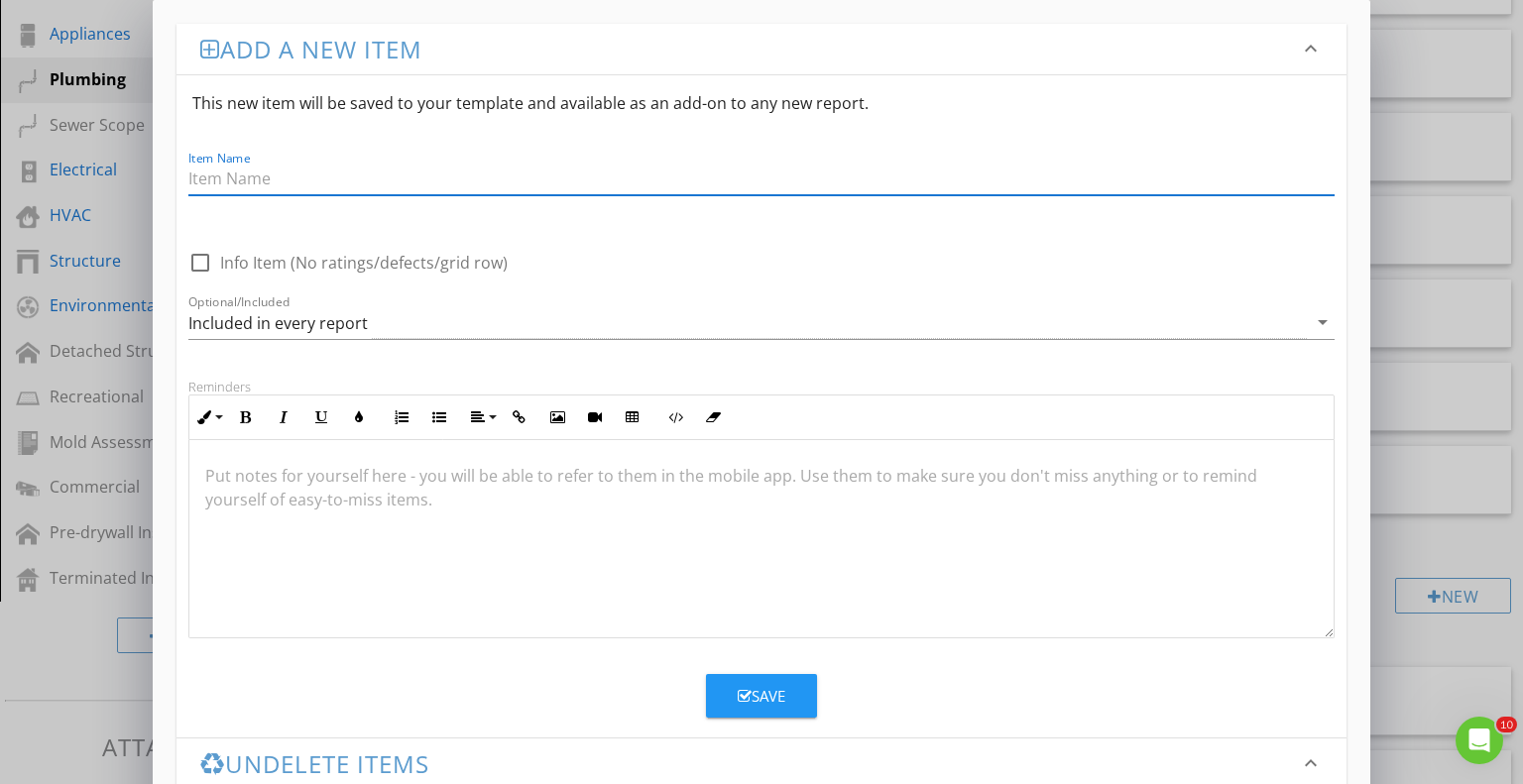 click on "Item Name" at bounding box center [762, 188] 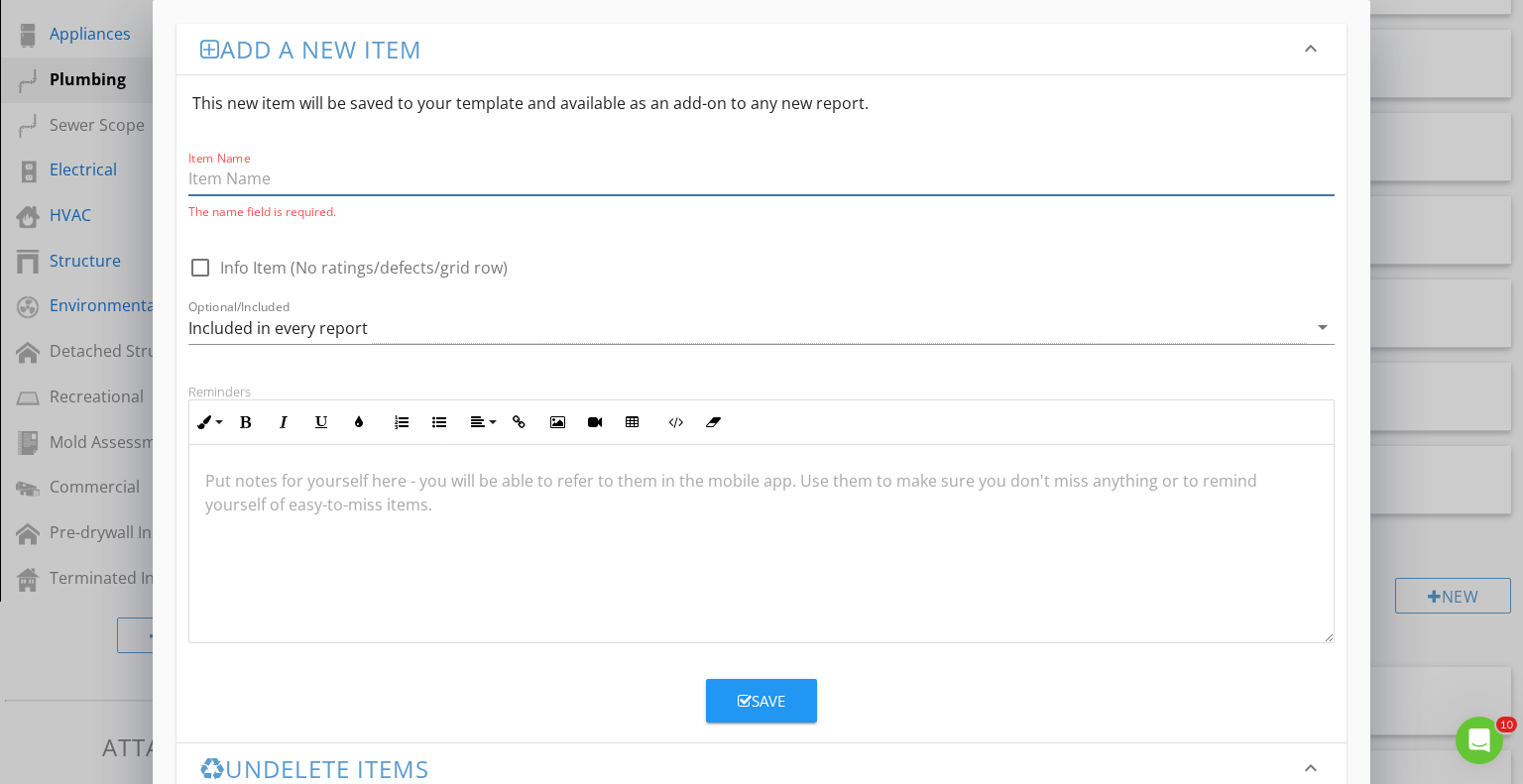 click at bounding box center [762, 178] 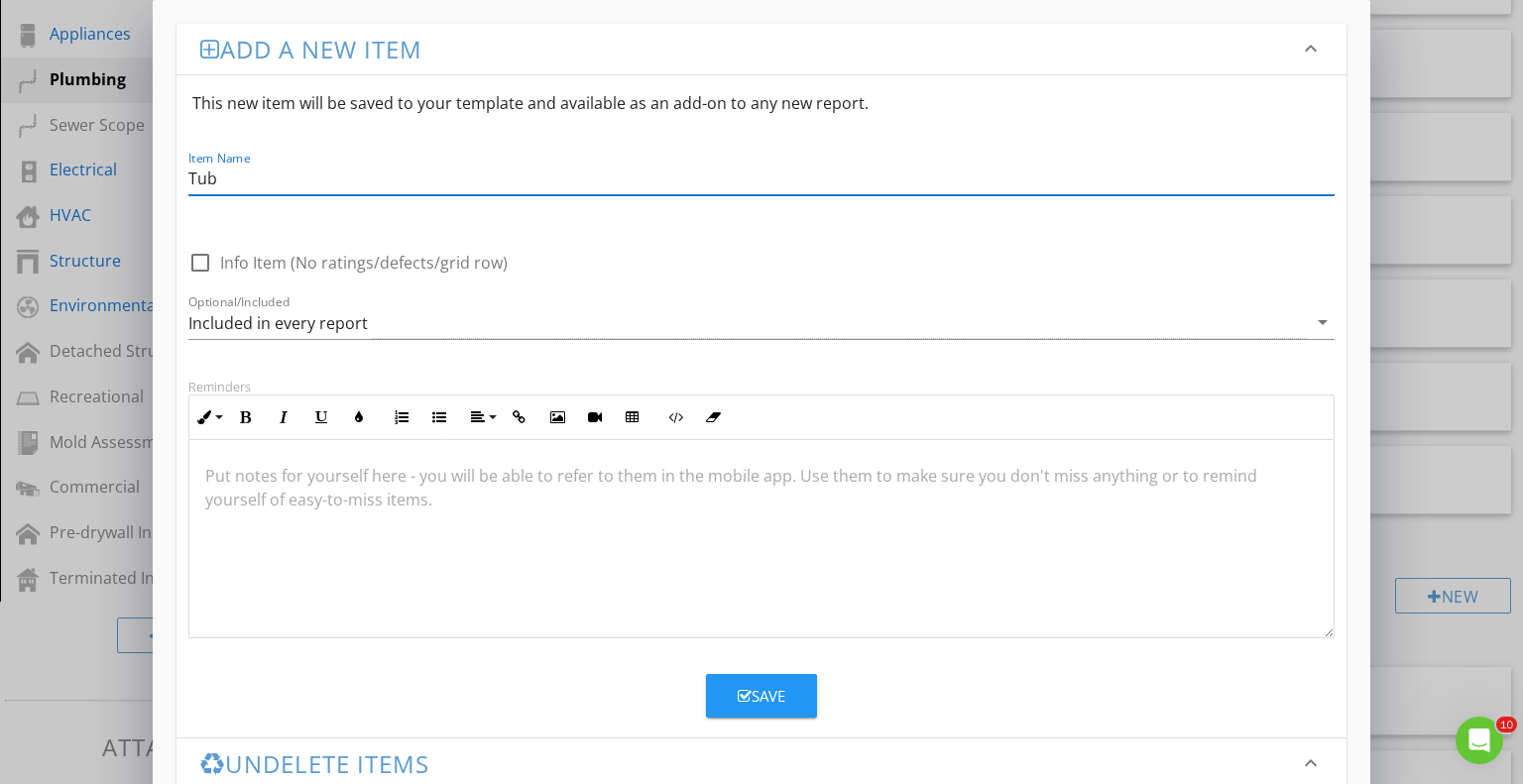 type on "Tub" 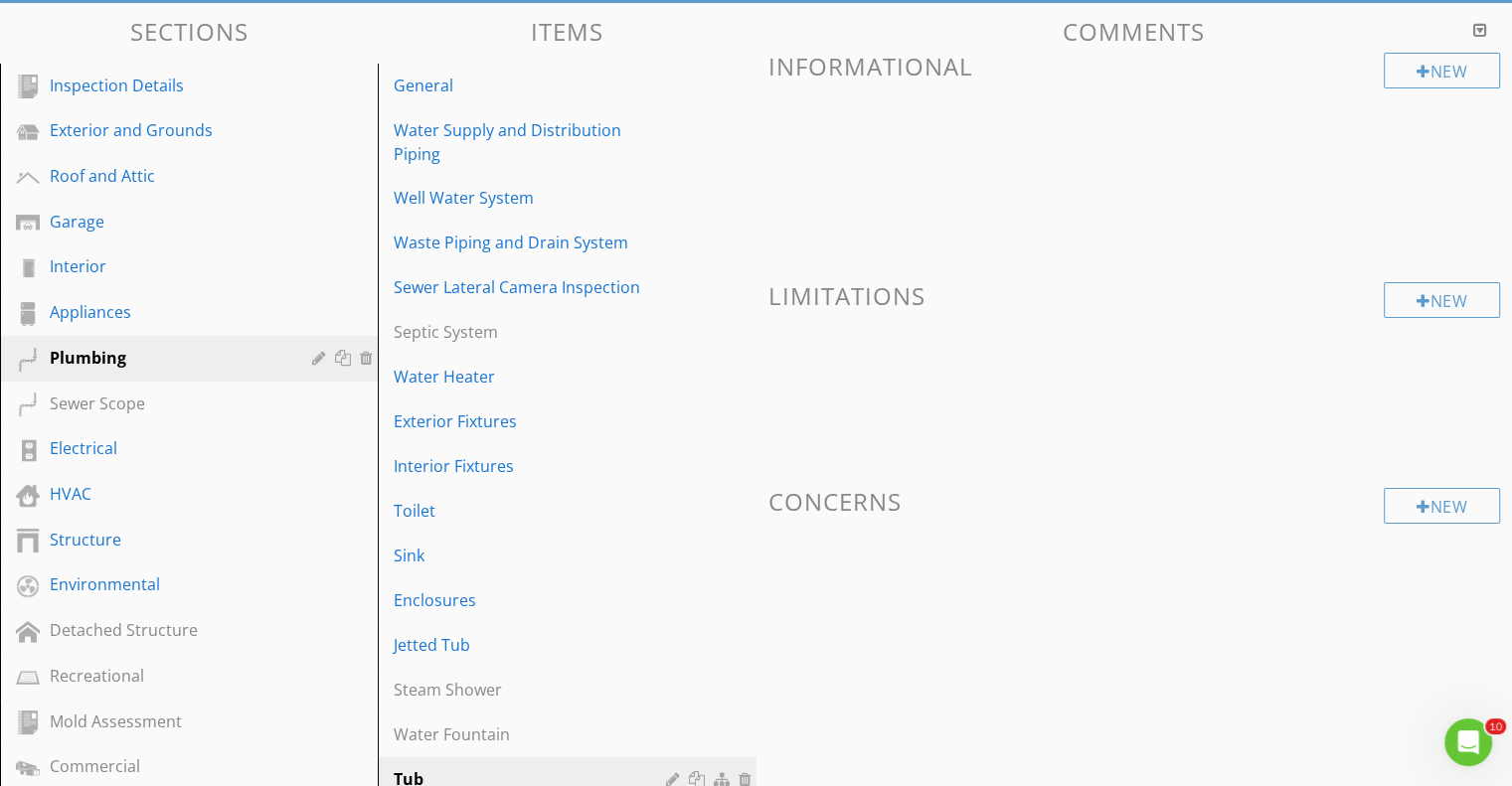 scroll, scrollTop: 99, scrollLeft: 0, axis: vertical 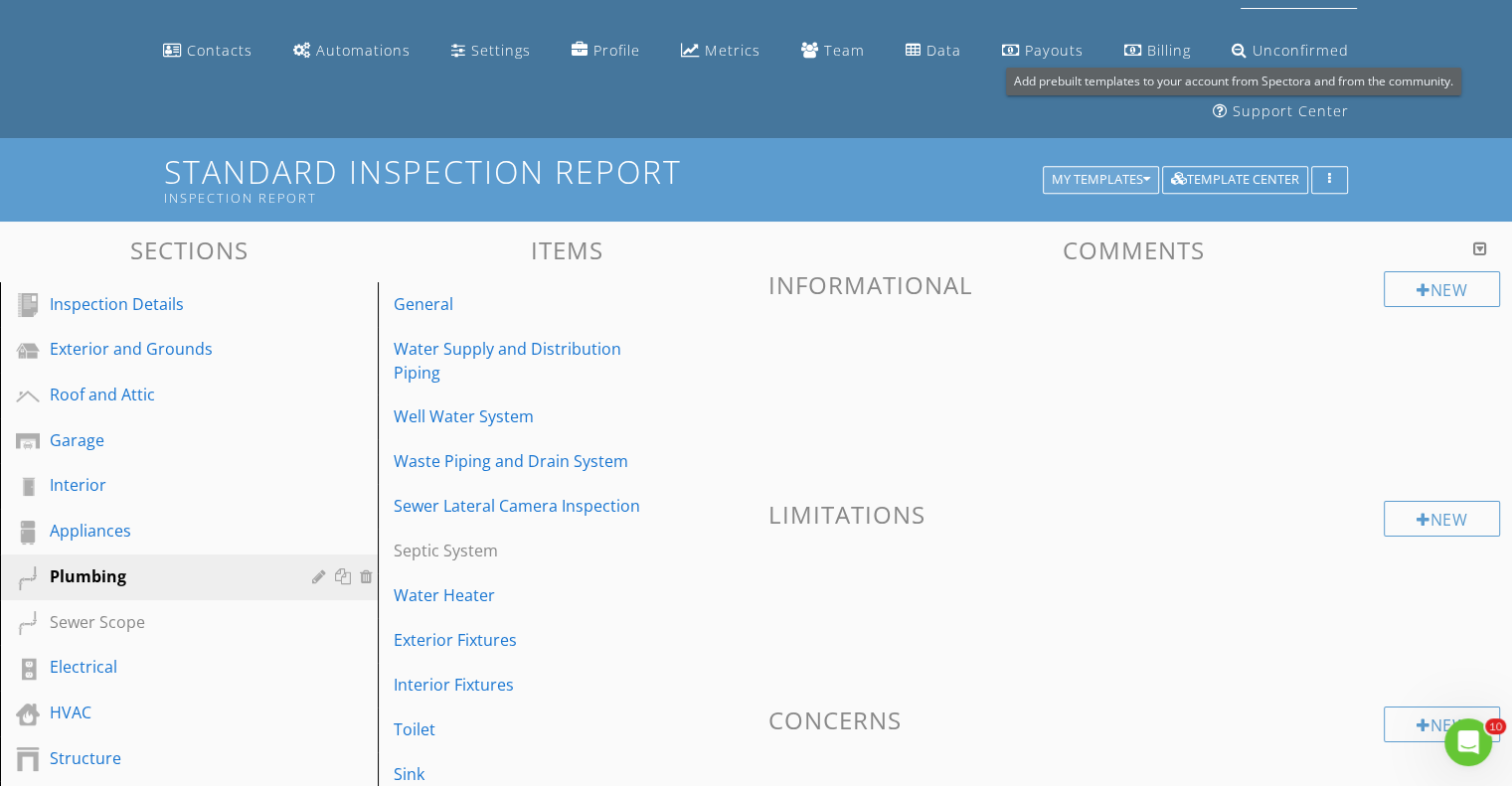 click at bounding box center (1146, 180) 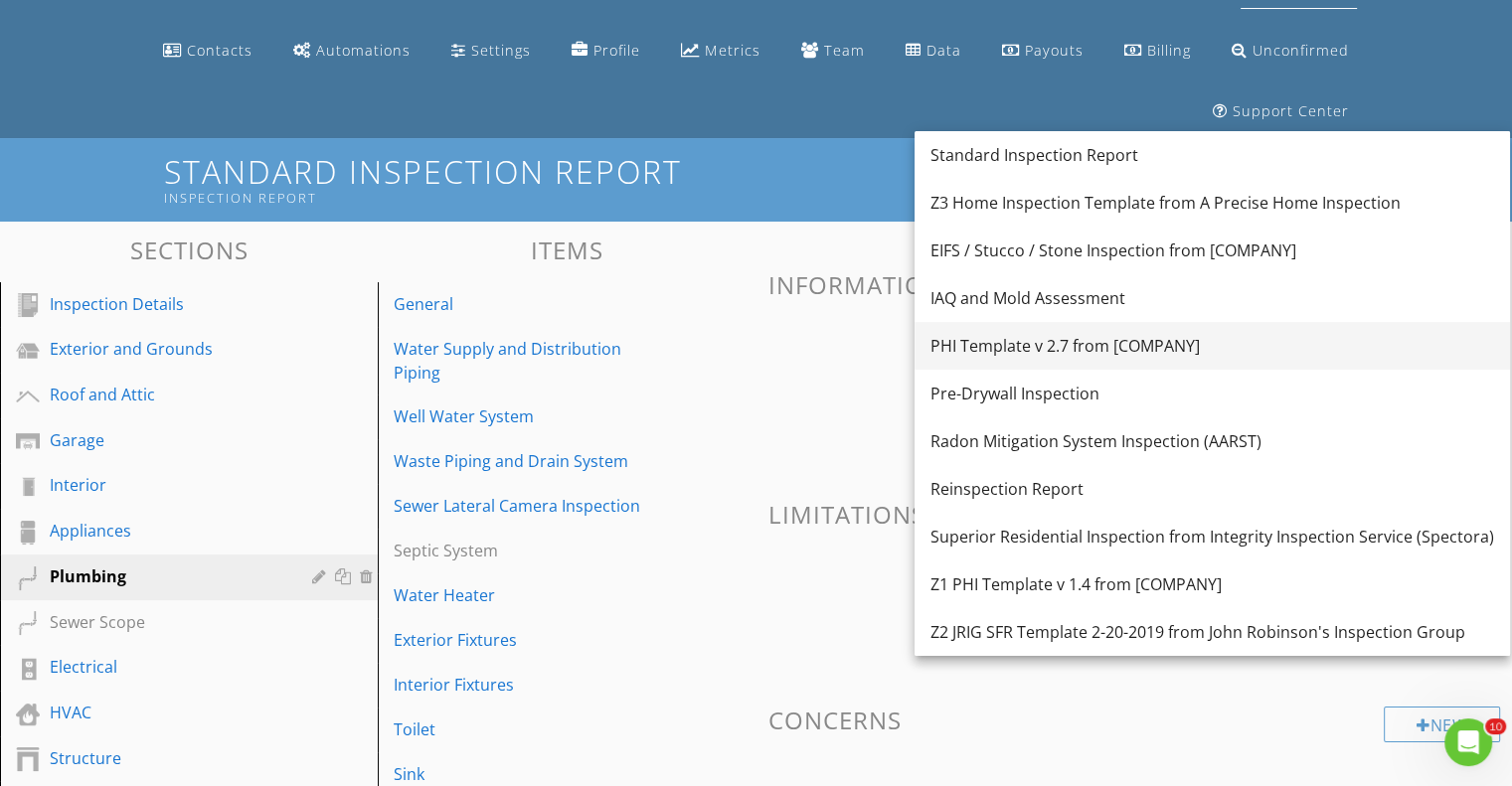 click on "PHI Template v 2.7 from Professional Home Inspections LLC" at bounding box center (1212, 346) 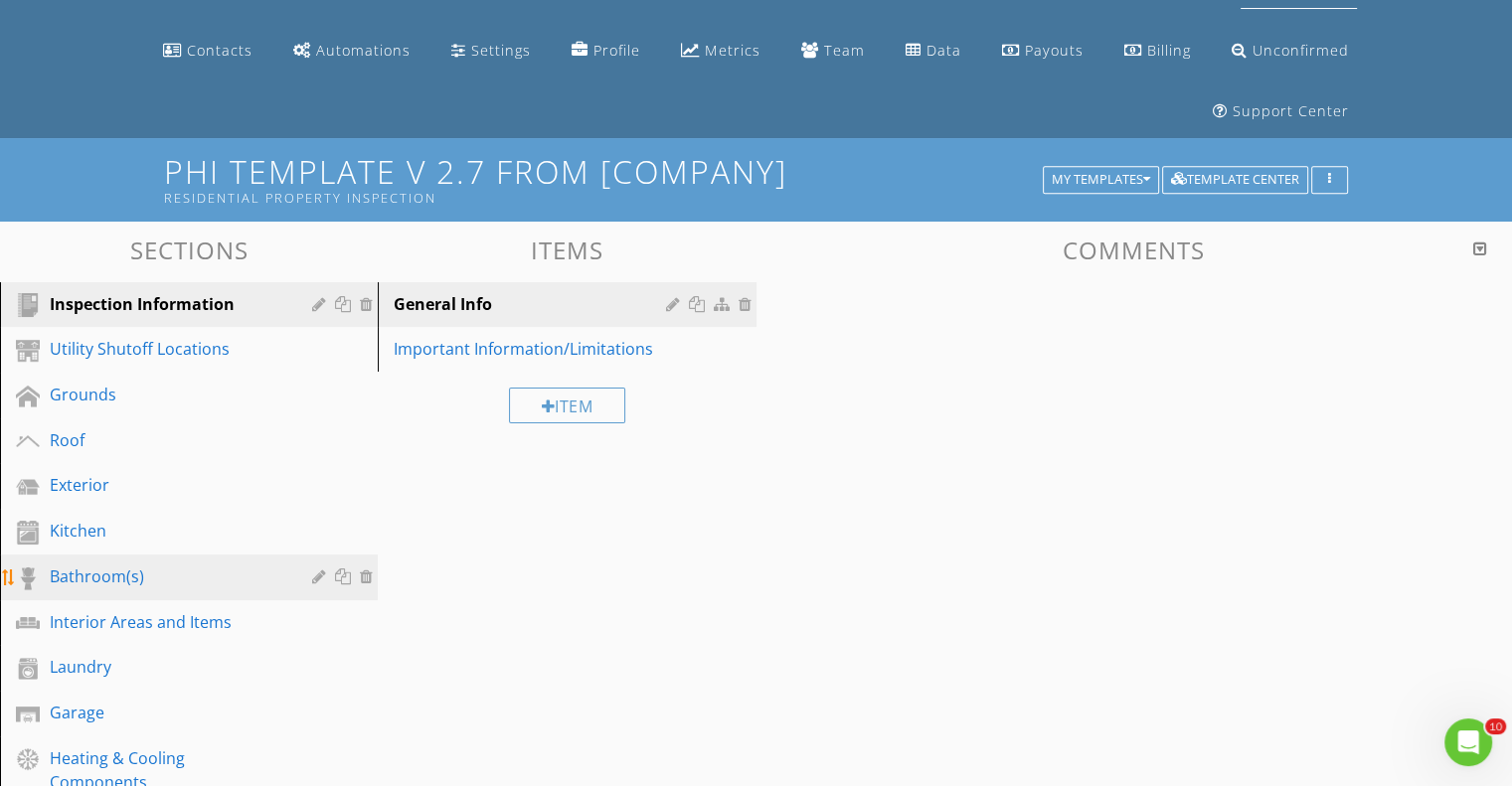 click on "Bathroom(s)" at bounding box center [166, 576] 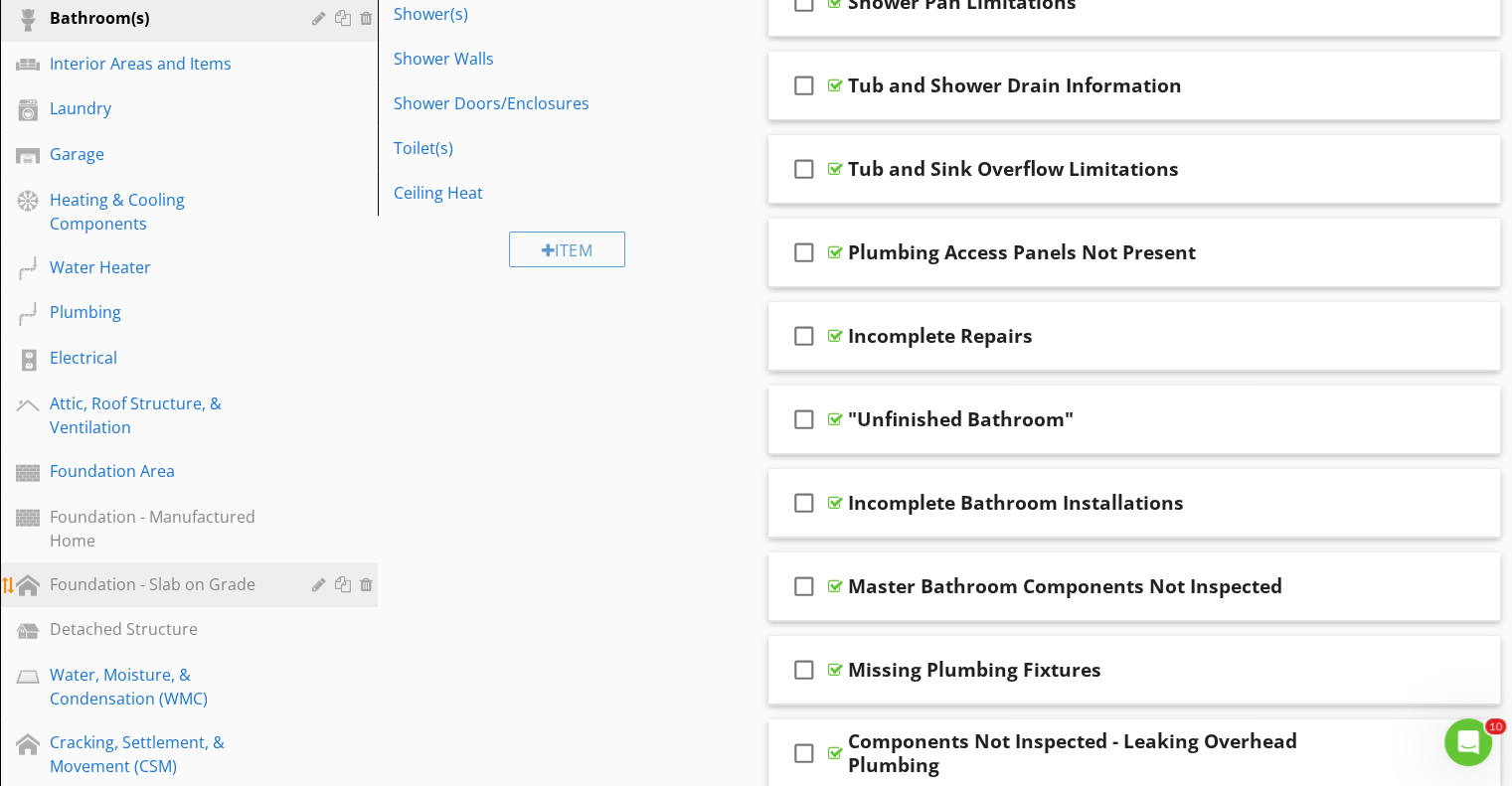 scroll, scrollTop: 596, scrollLeft: 0, axis: vertical 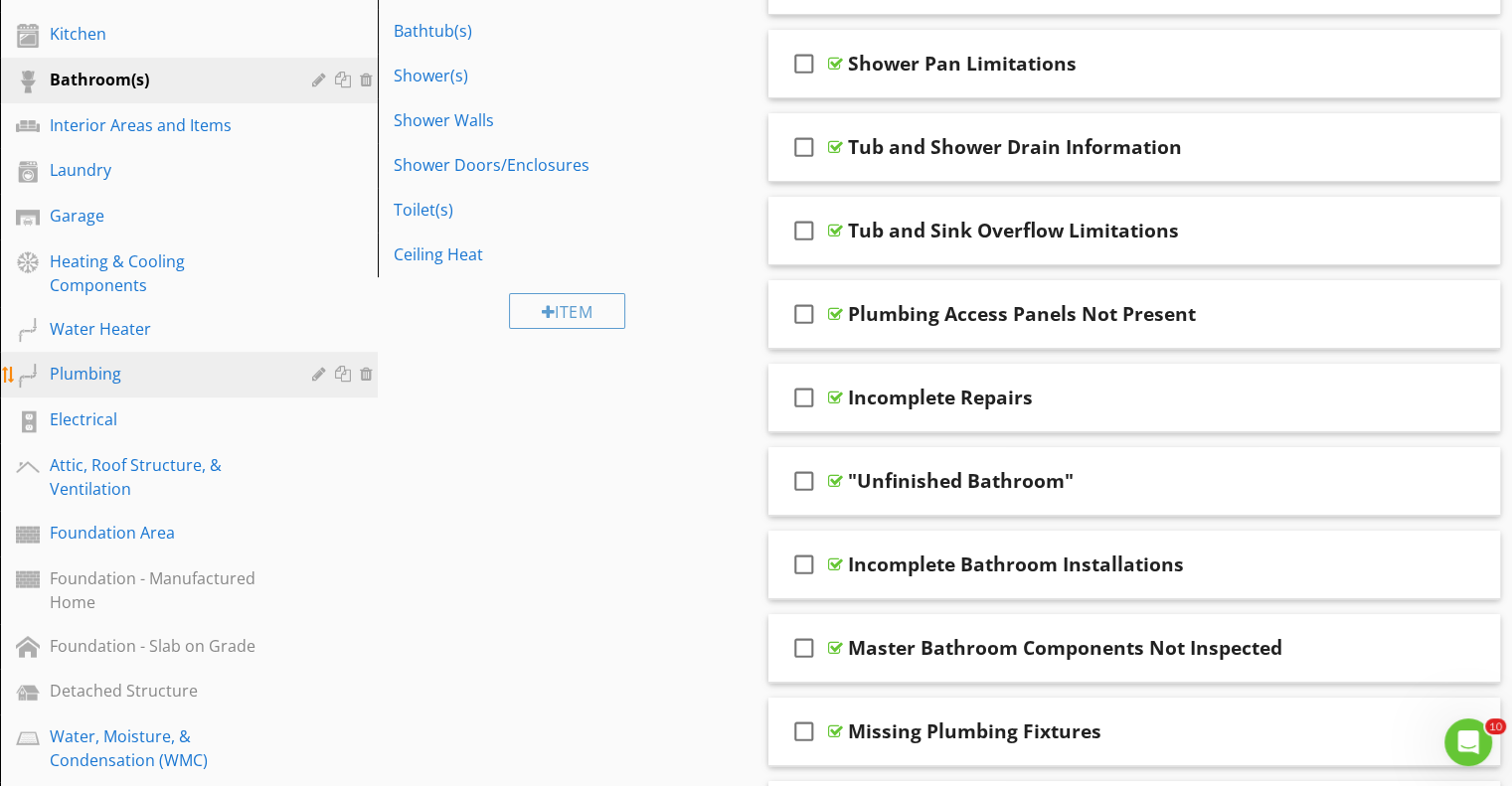 click on "Plumbing" at bounding box center (192, 375) 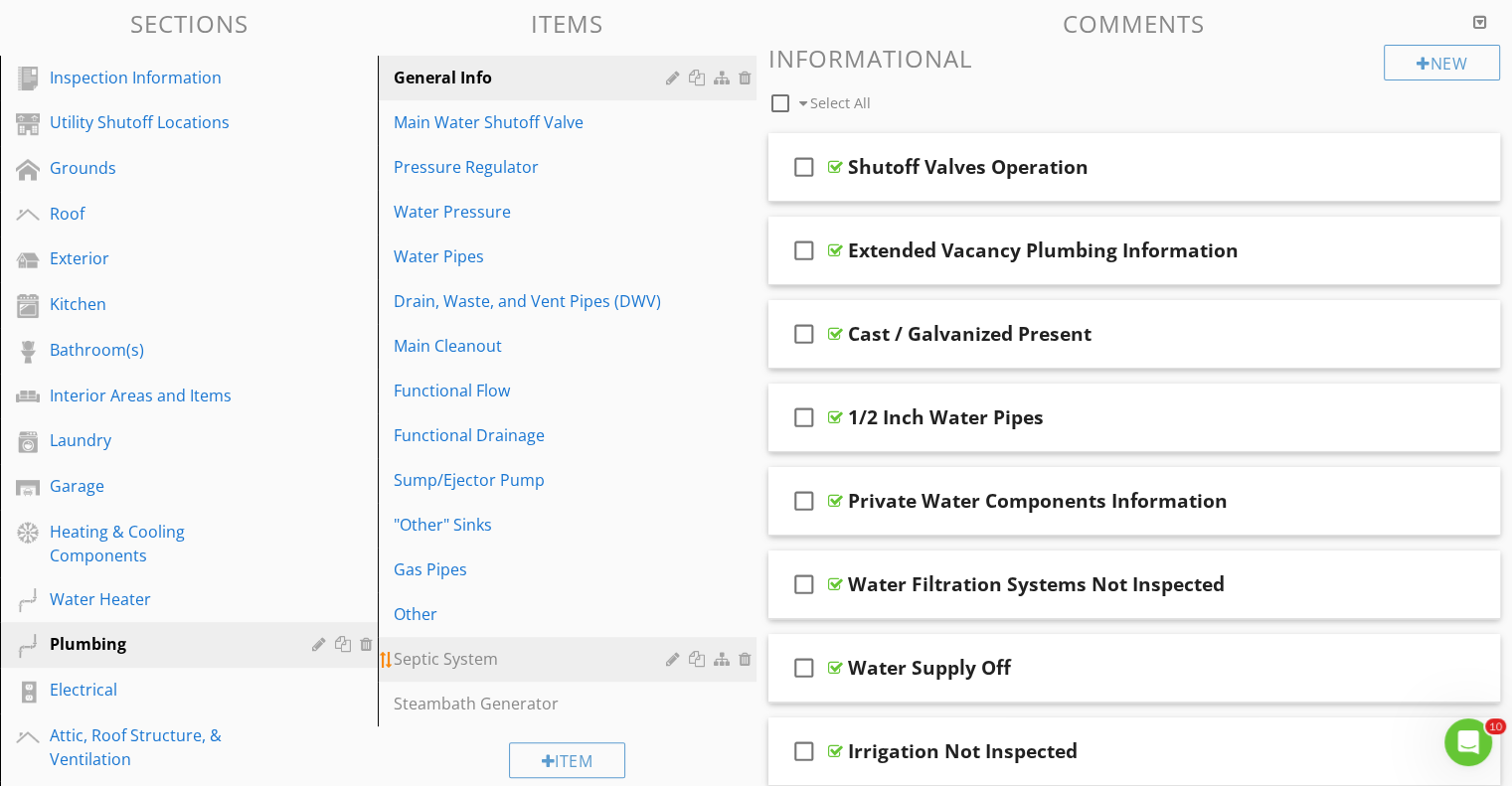 scroll, scrollTop: 298, scrollLeft: 0, axis: vertical 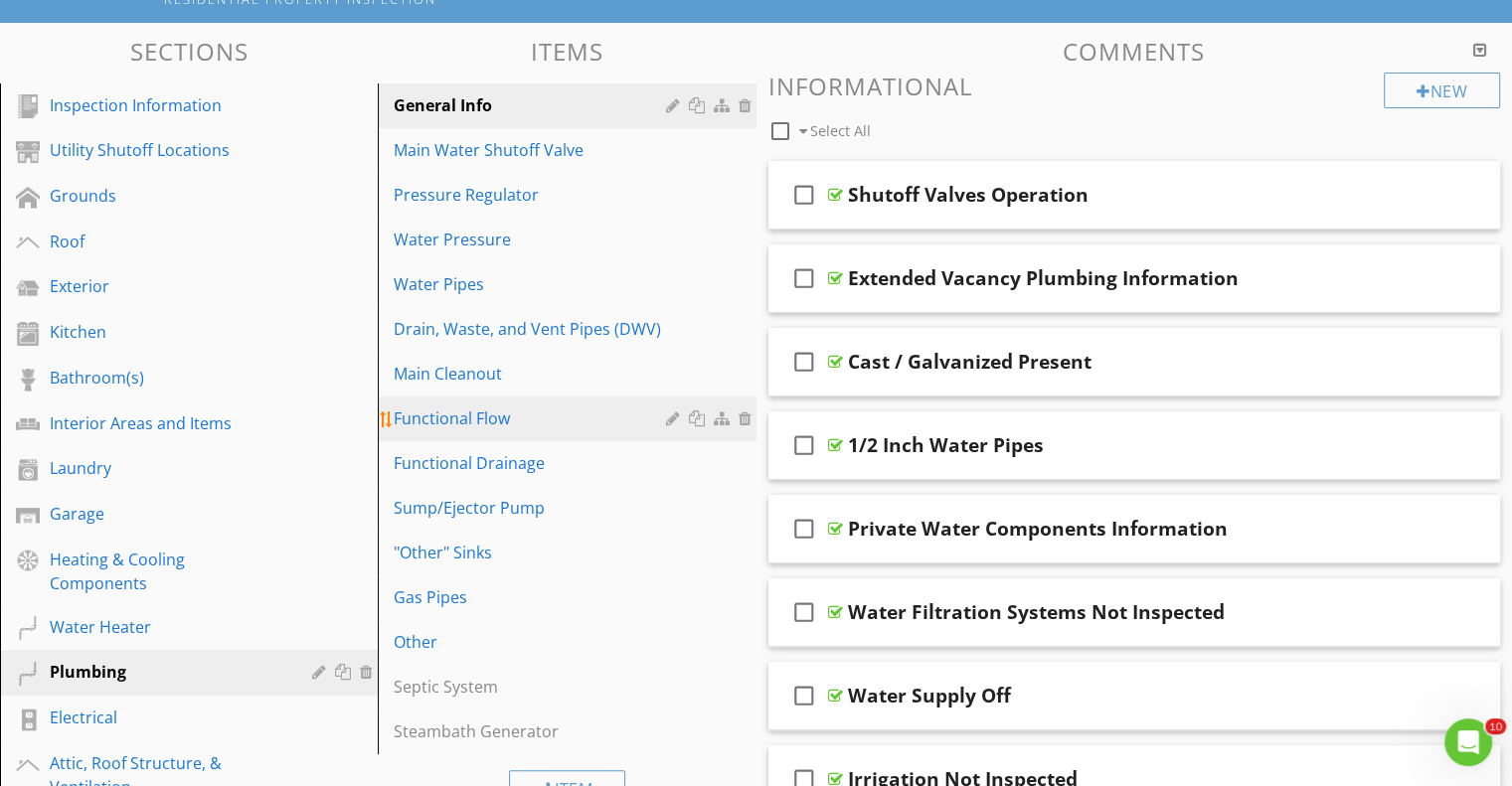 click on "Functional Flow" at bounding box center (532, 418) 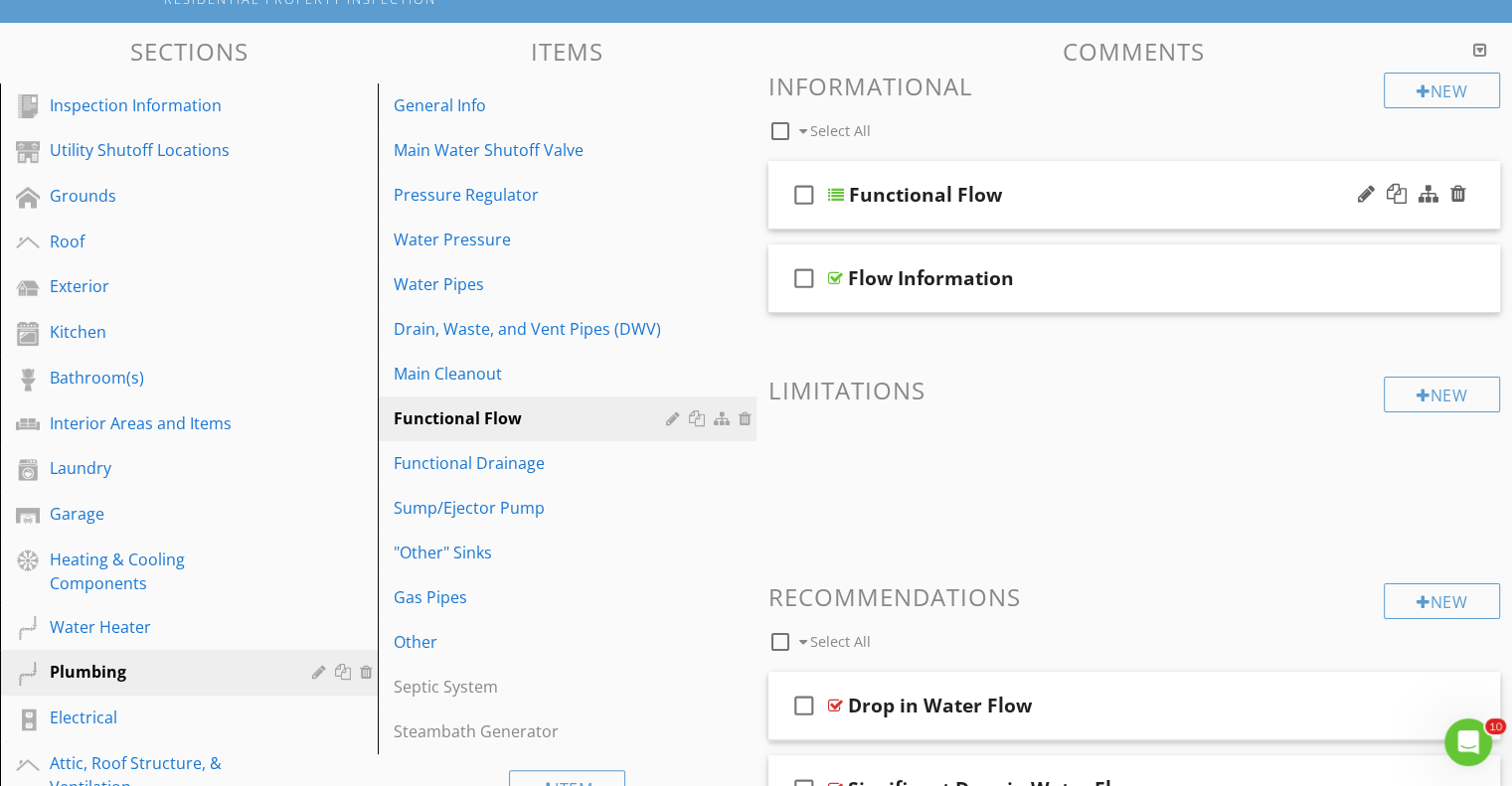 click on "Functional Flow" at bounding box center (1108, 195) 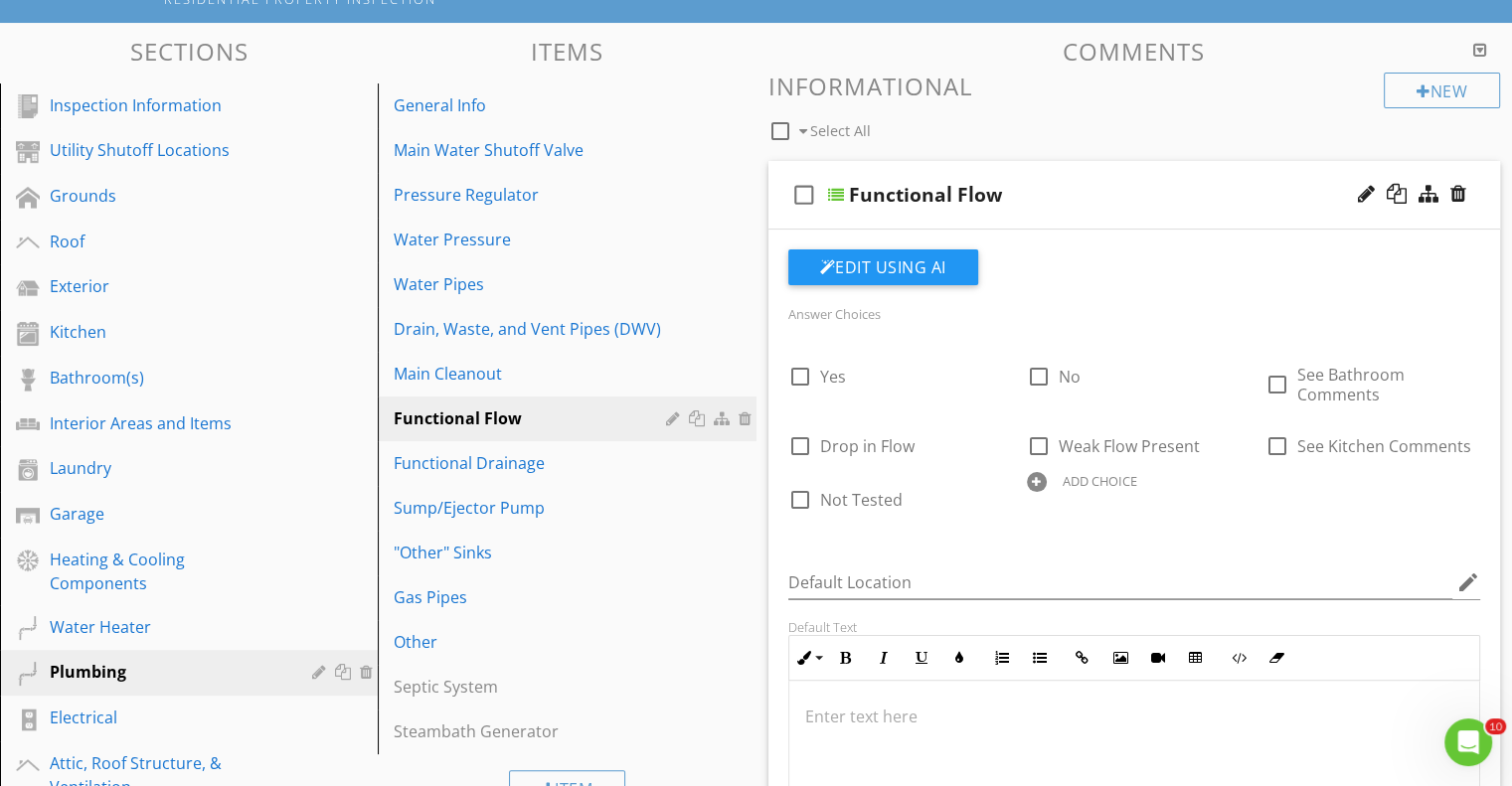 click on "Functional Flow" at bounding box center [1108, 195] 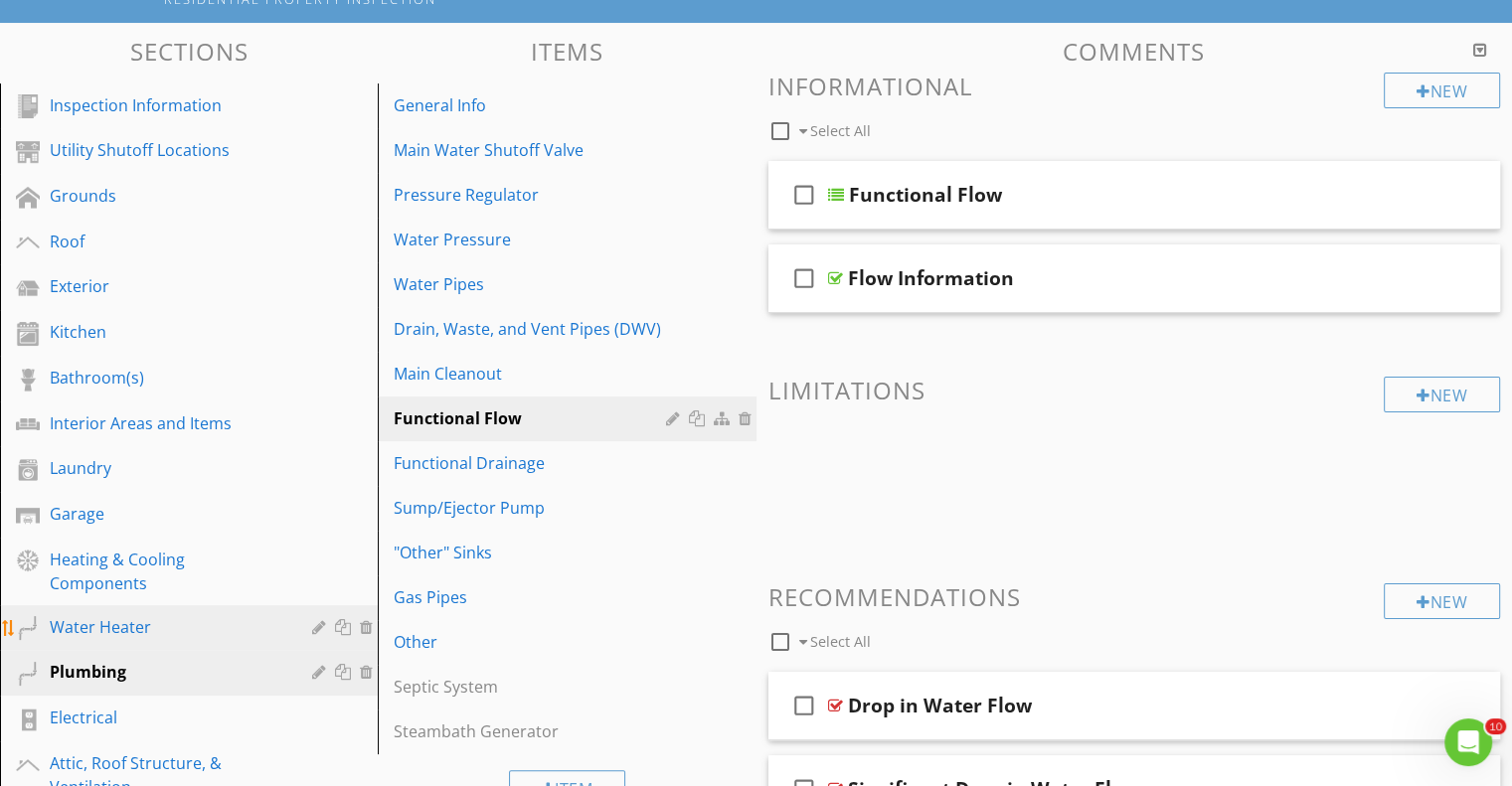 click on "Water Heater" at bounding box center [166, 627] 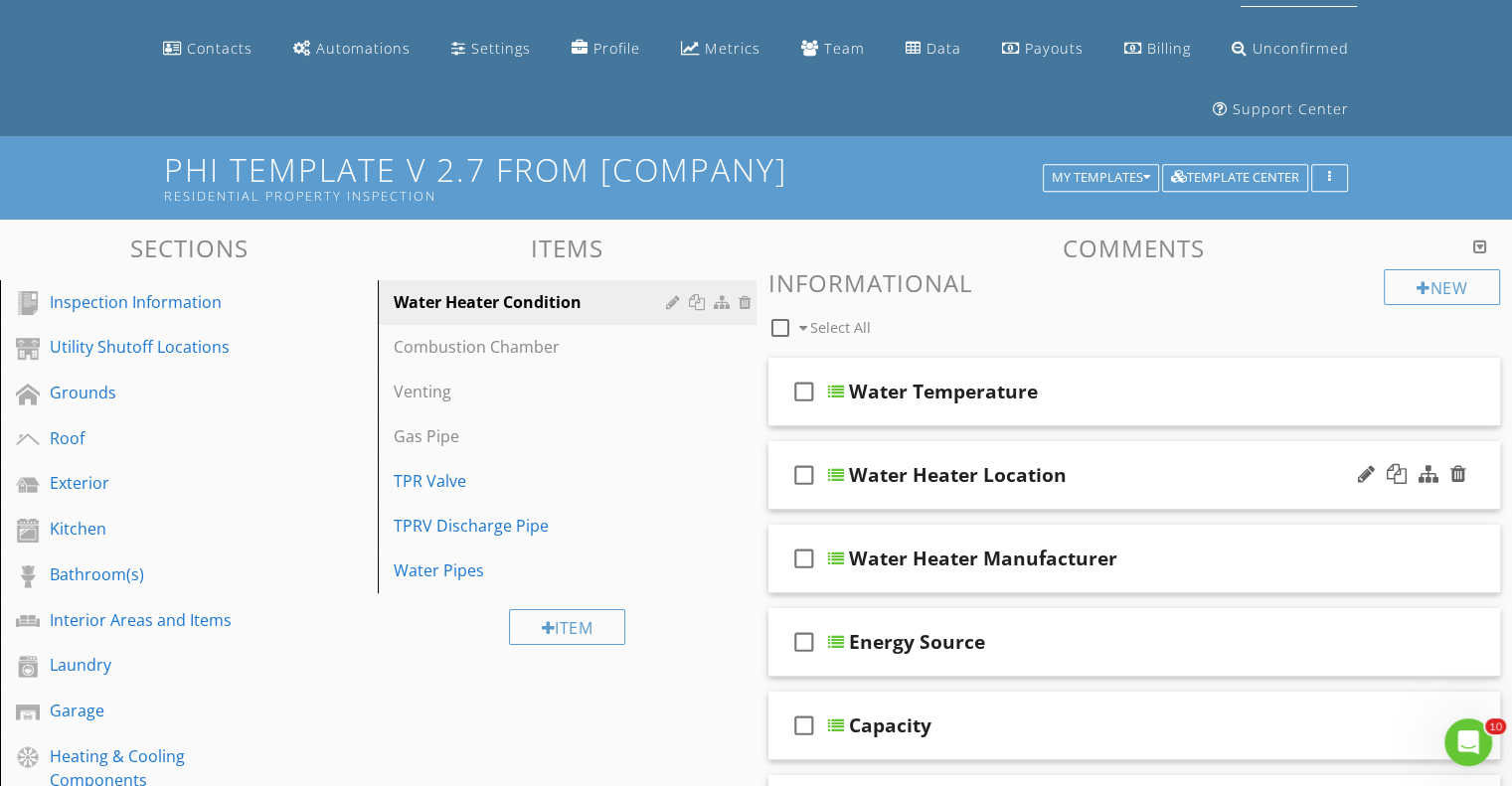 scroll, scrollTop: 0, scrollLeft: 0, axis: both 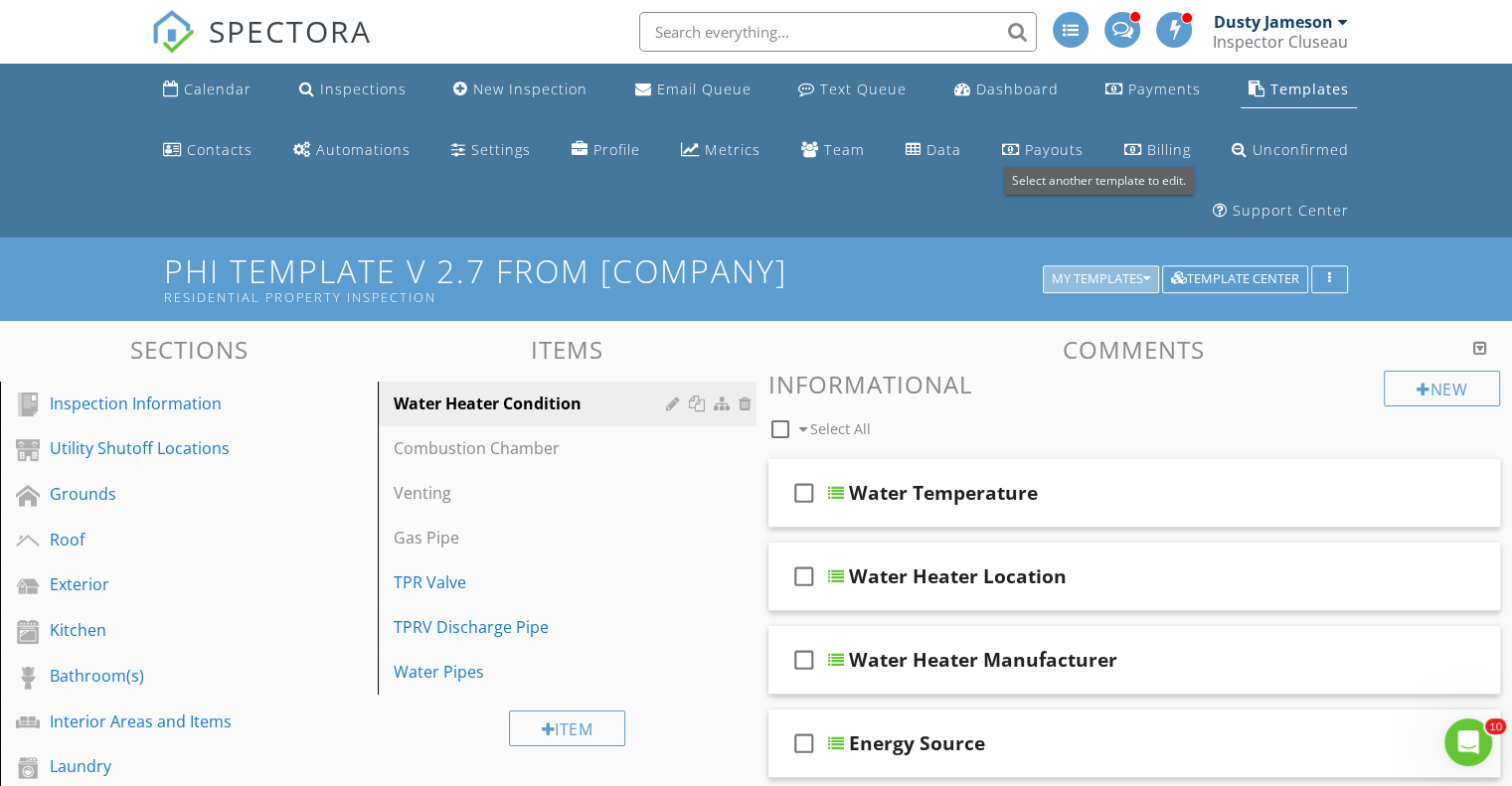 click on "My Templates" at bounding box center [1100, 279] 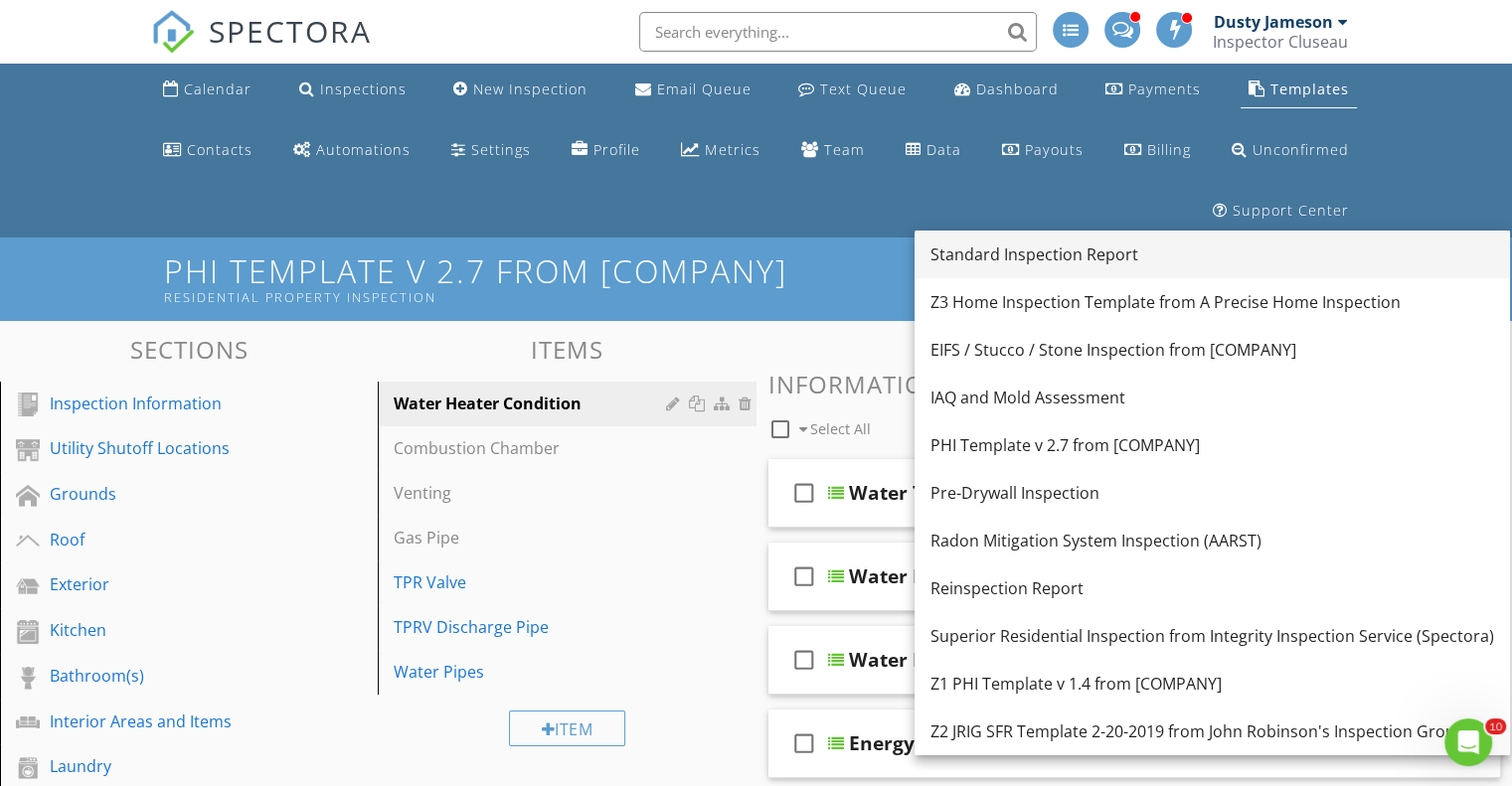 click on "Standard Inspection Report" at bounding box center [1212, 254] 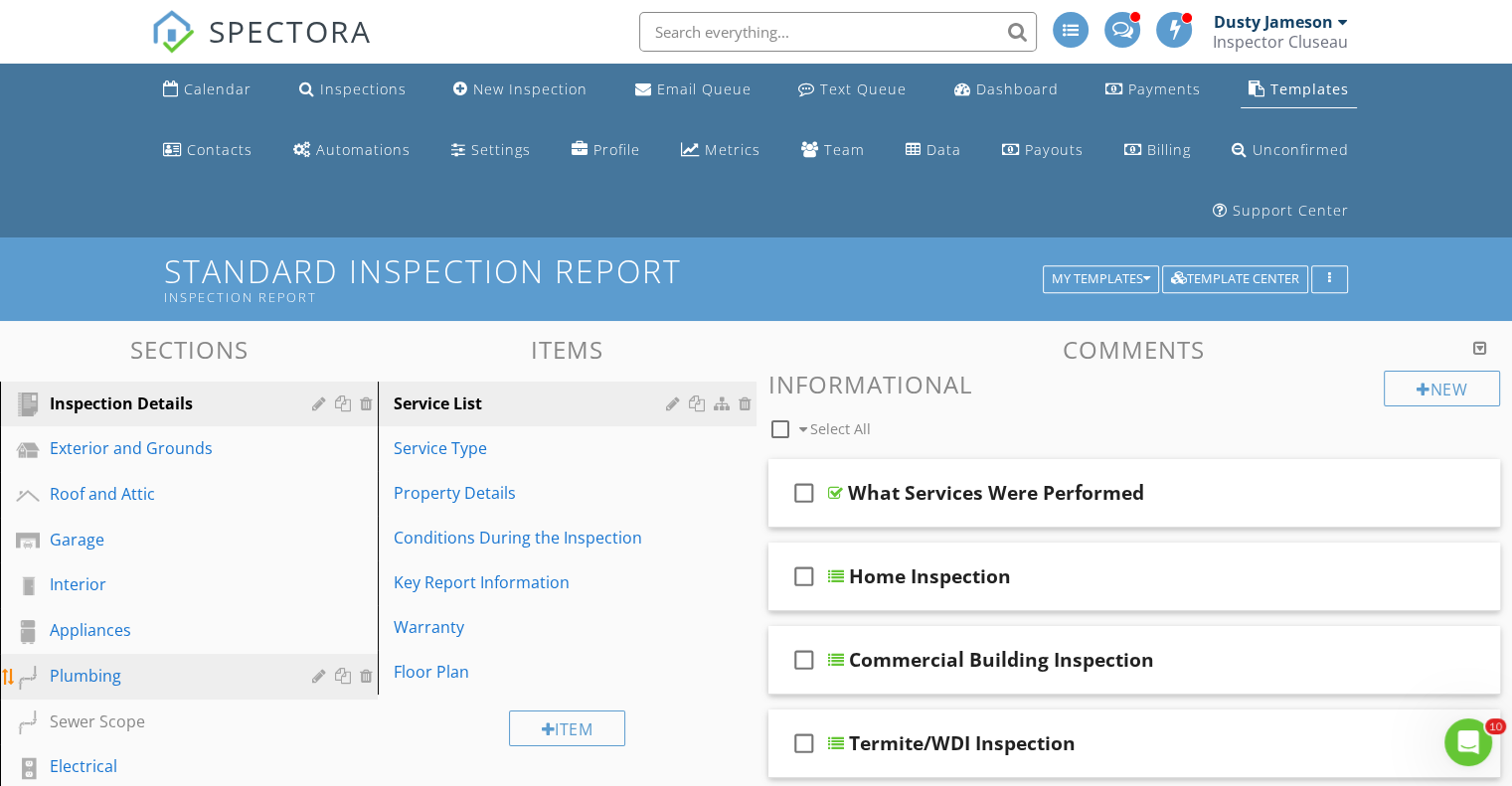 click on "Plumbing" at bounding box center (192, 677) 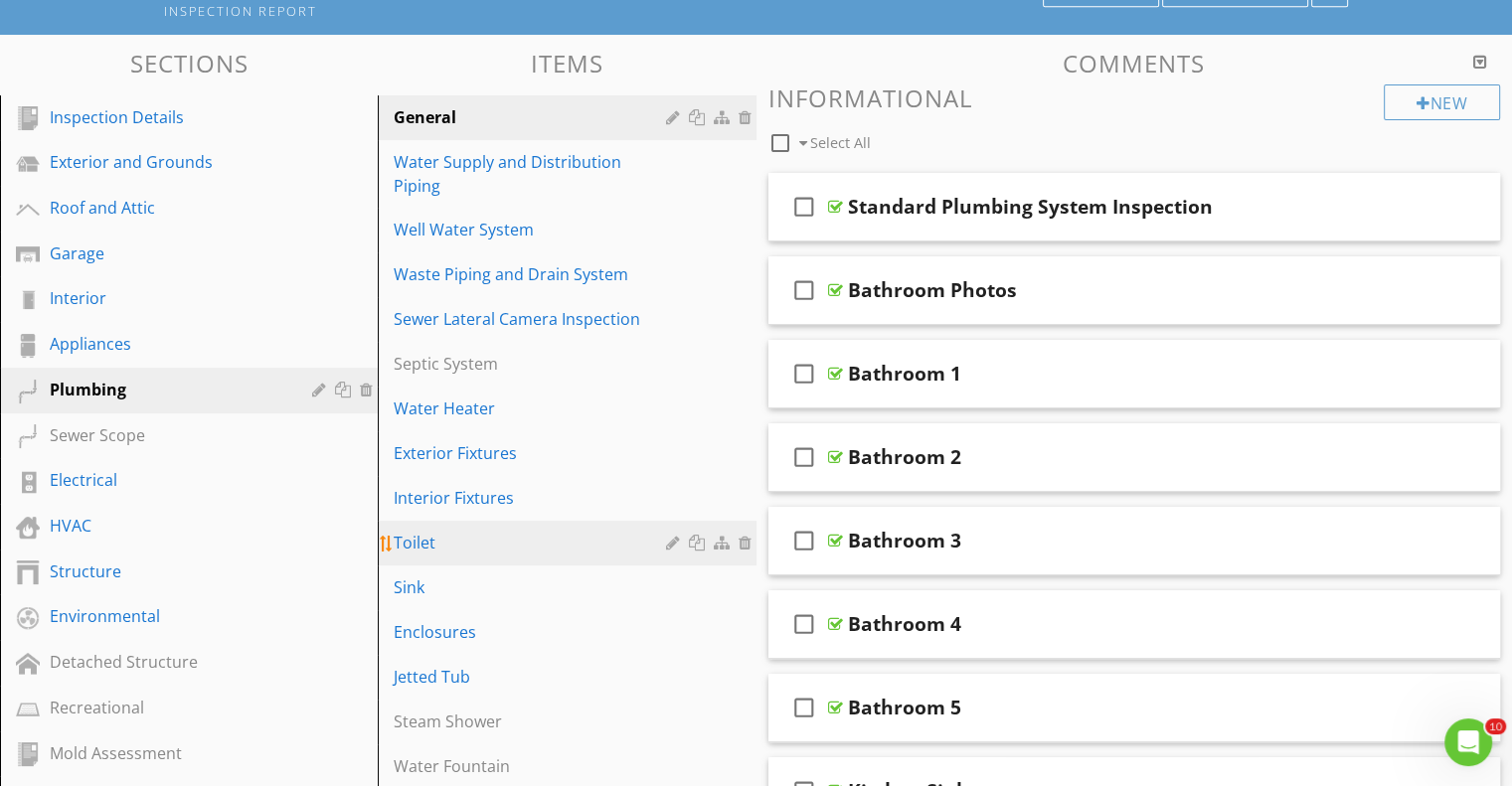 scroll, scrollTop: 298, scrollLeft: 0, axis: vertical 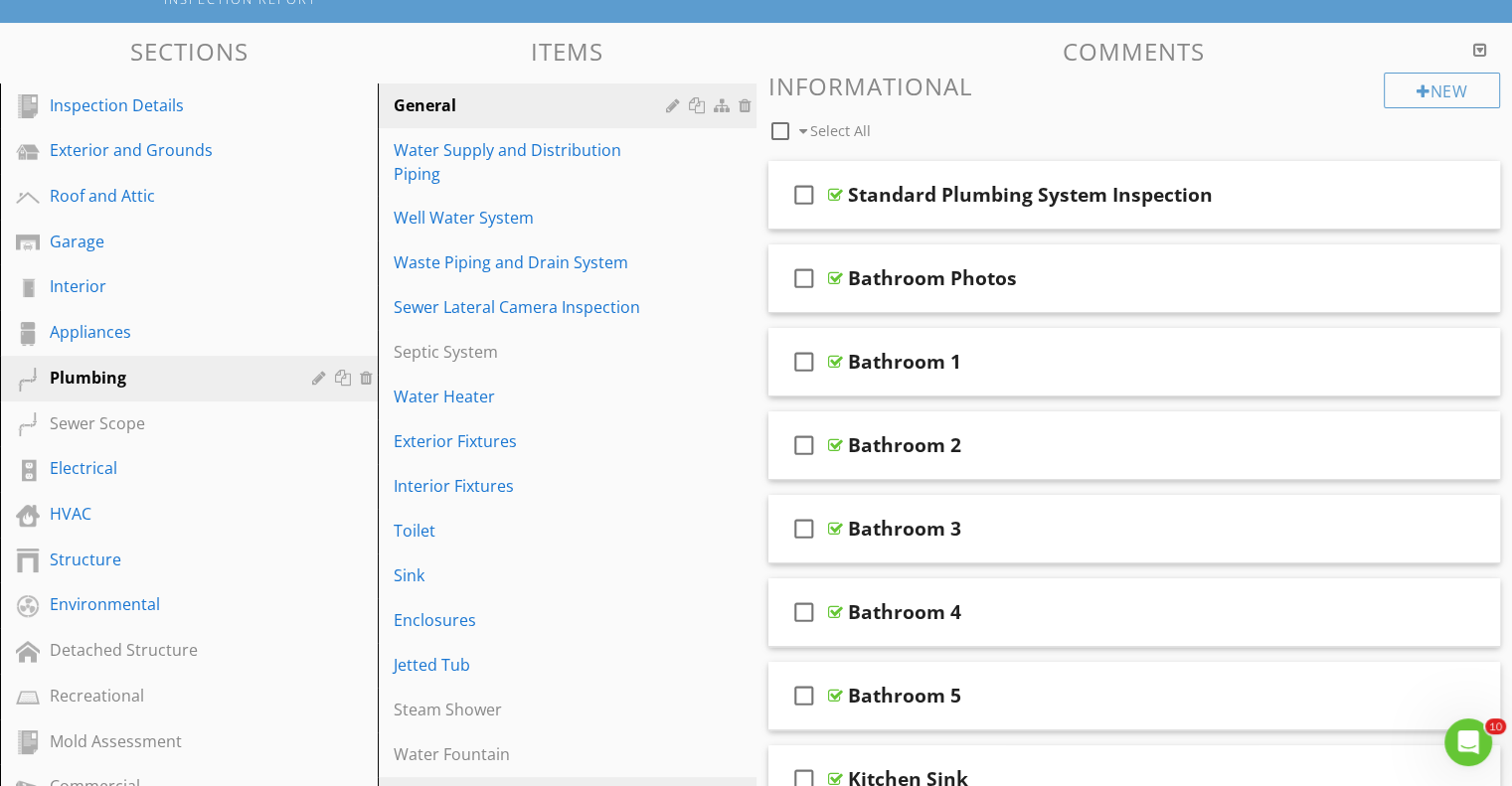 type 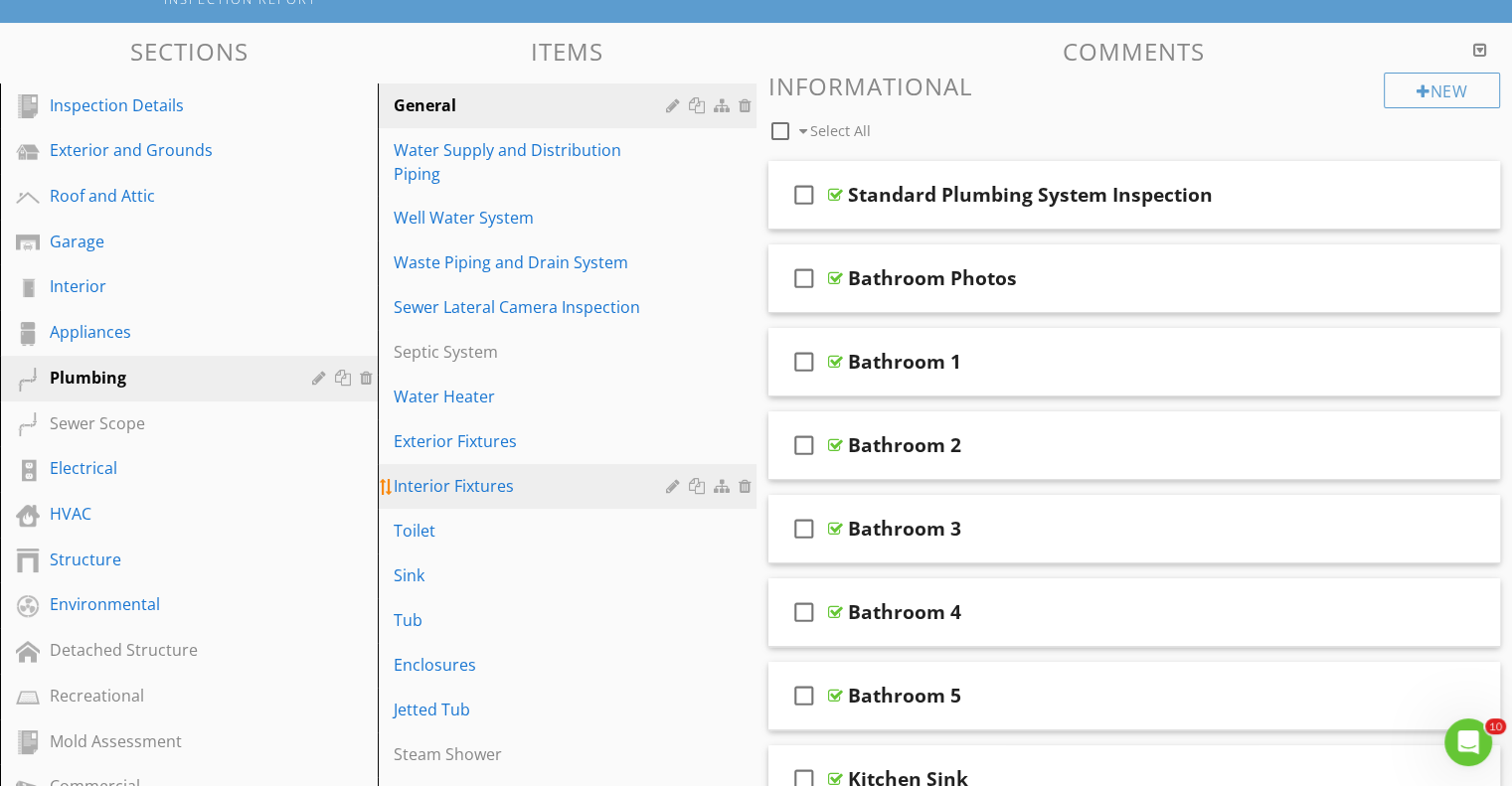 click on "Interior Fixtures" at bounding box center [532, 486] 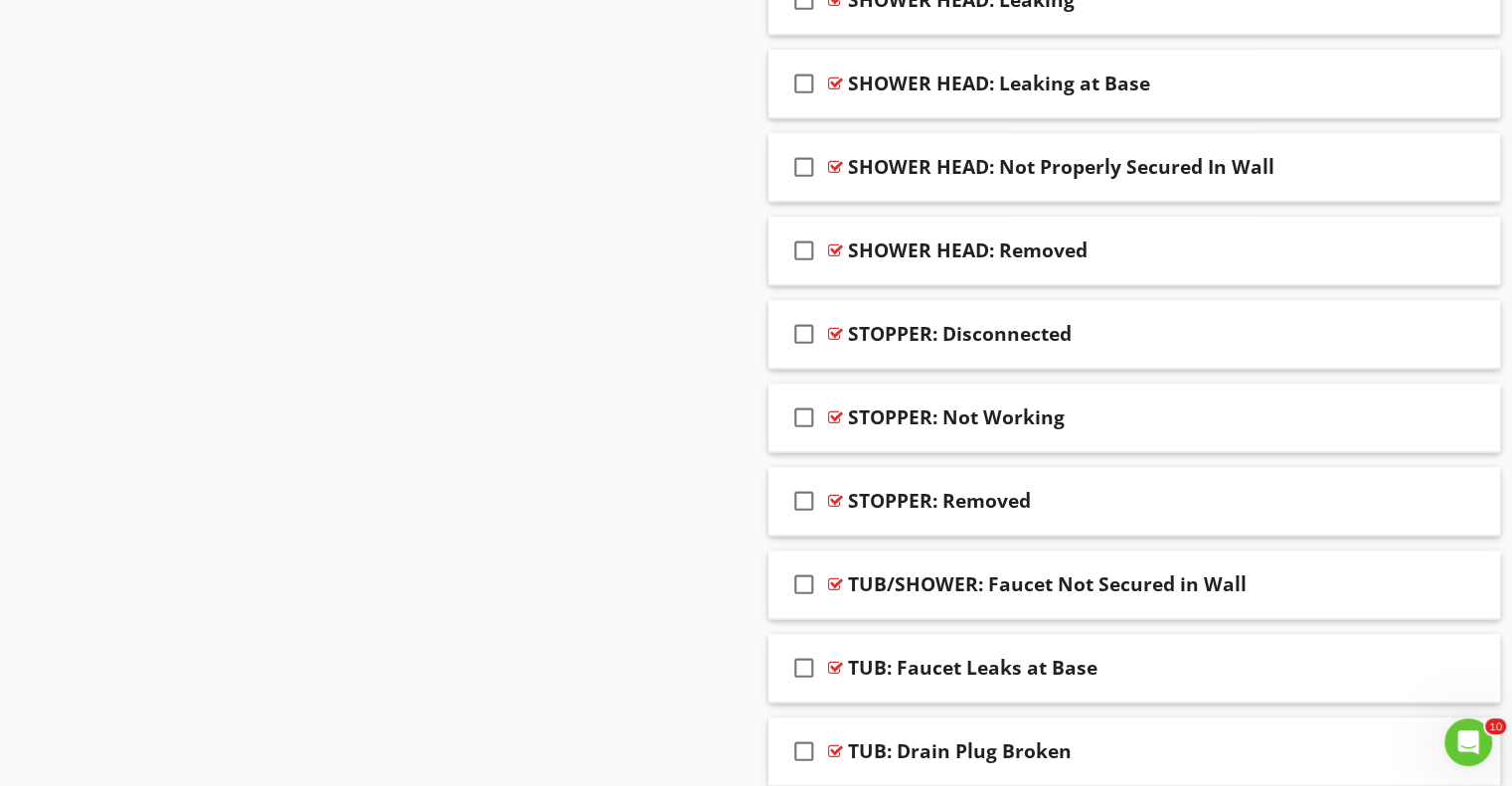 scroll, scrollTop: 3204, scrollLeft: 0, axis: vertical 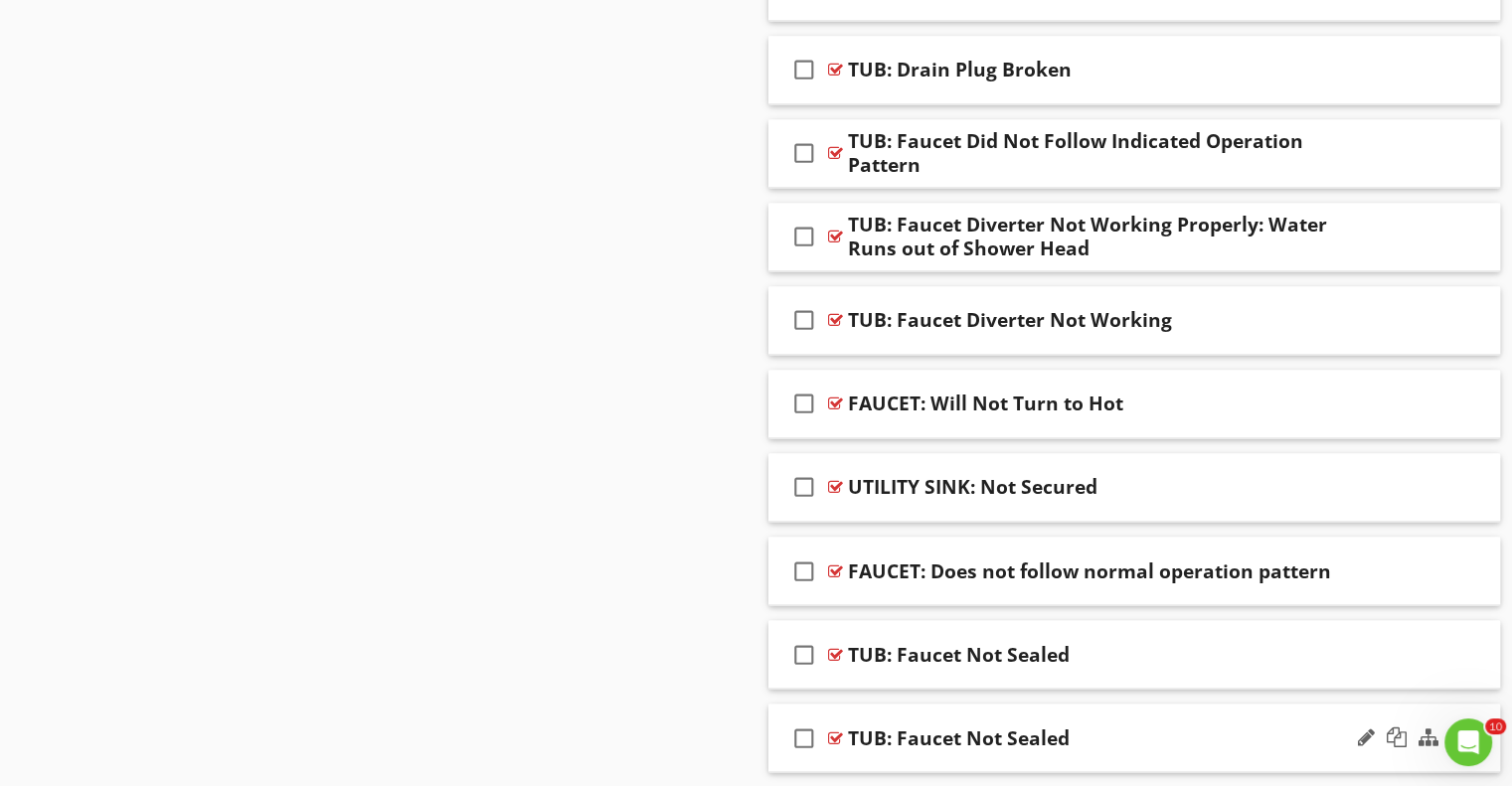 click on "check_box_outline_blank" at bounding box center [804, 737] 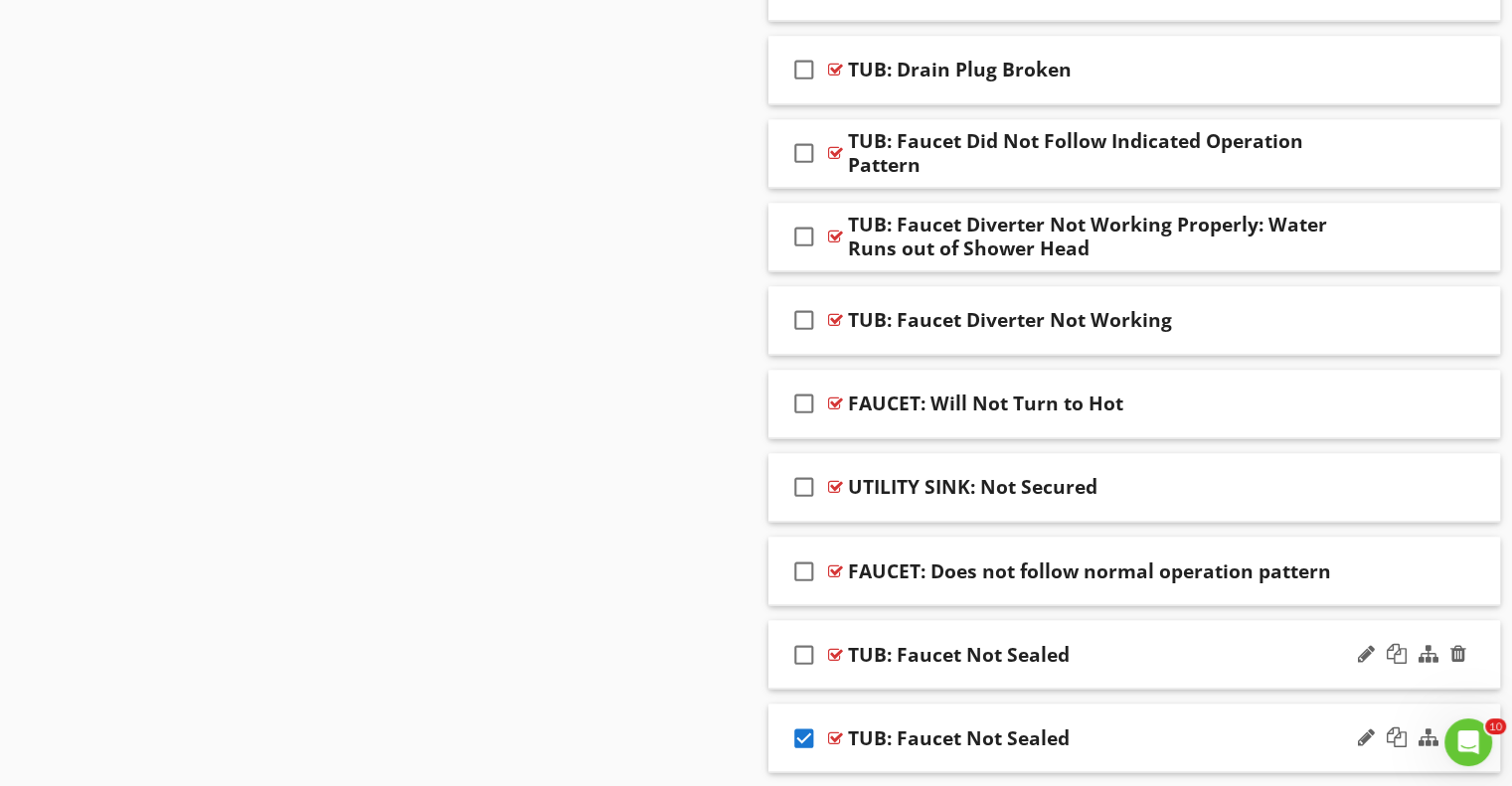 click on "check_box_outline_blank" at bounding box center (804, 654) 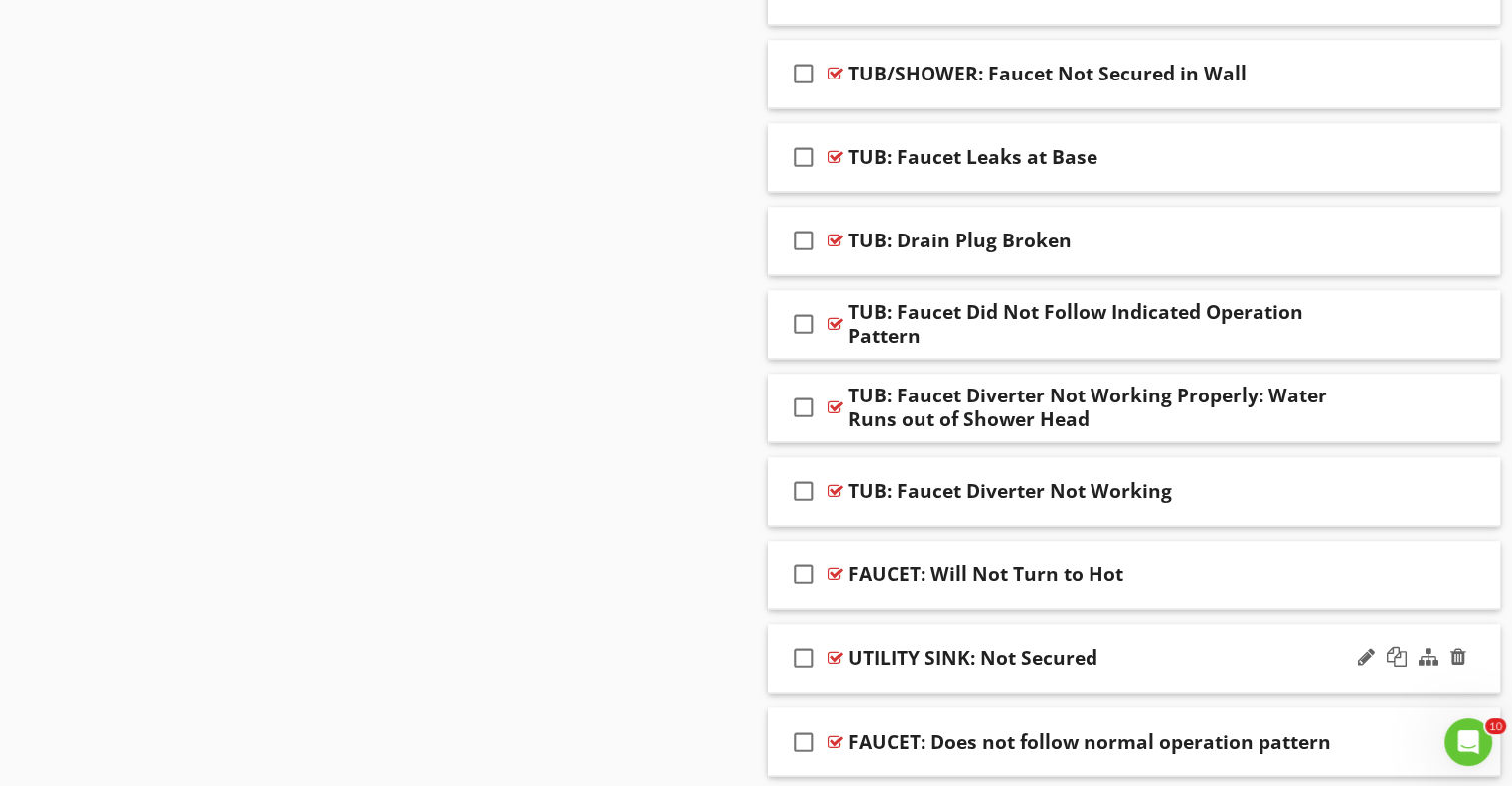 scroll, scrollTop: 3005, scrollLeft: 0, axis: vertical 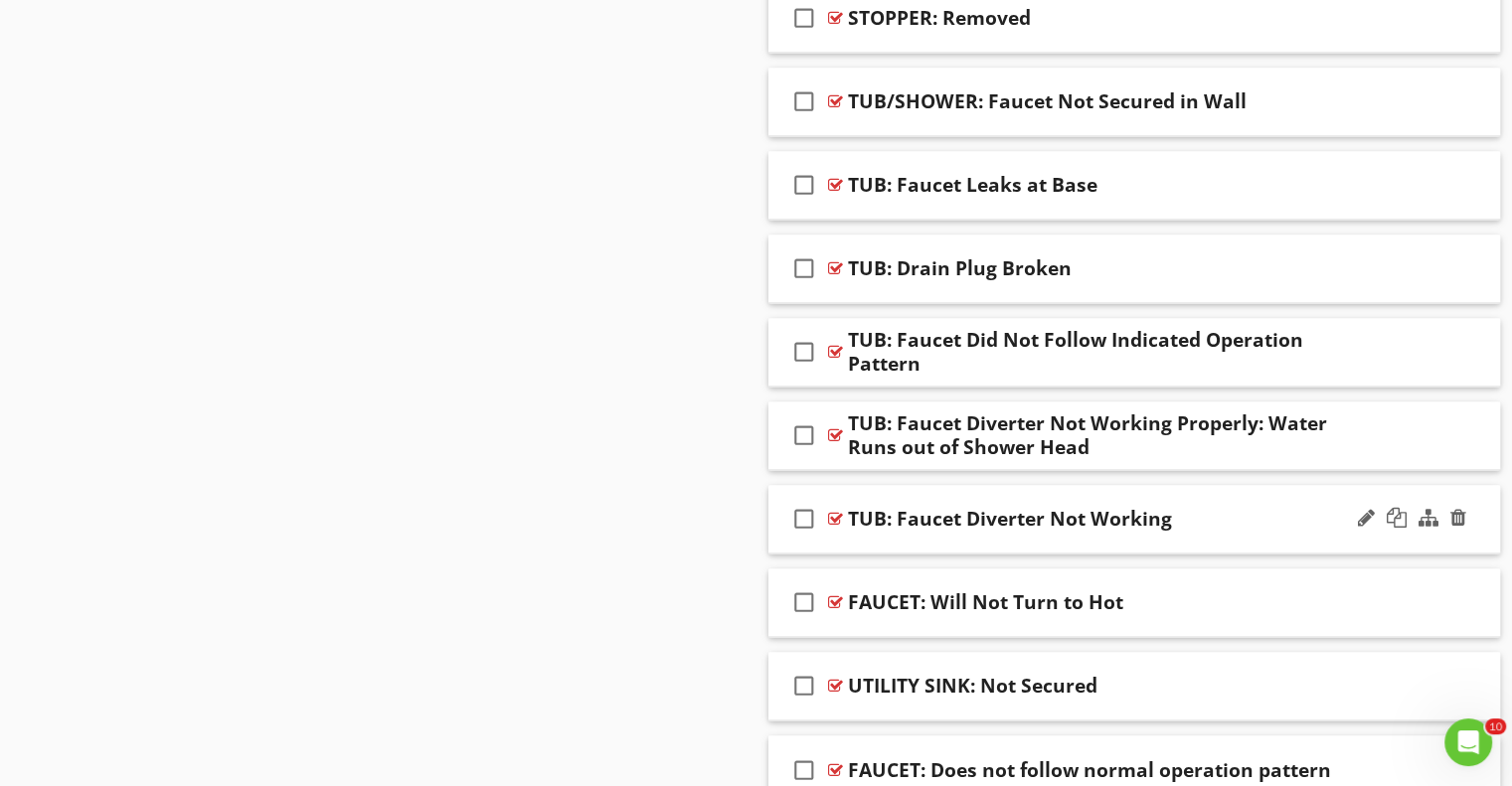click on "check_box_outline_blank" at bounding box center (804, 519) 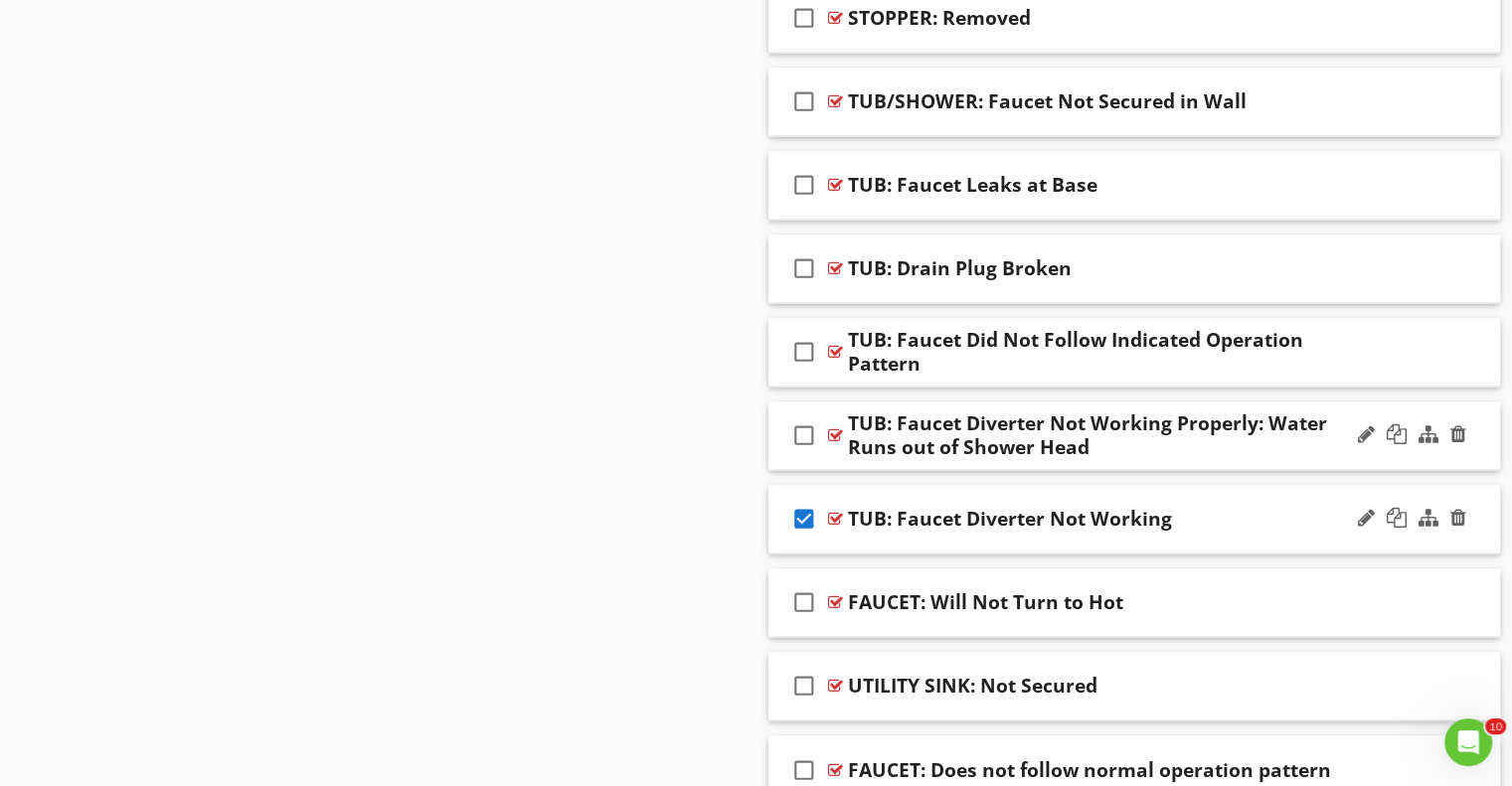 click on "check_box_outline_blank" at bounding box center (804, 435) 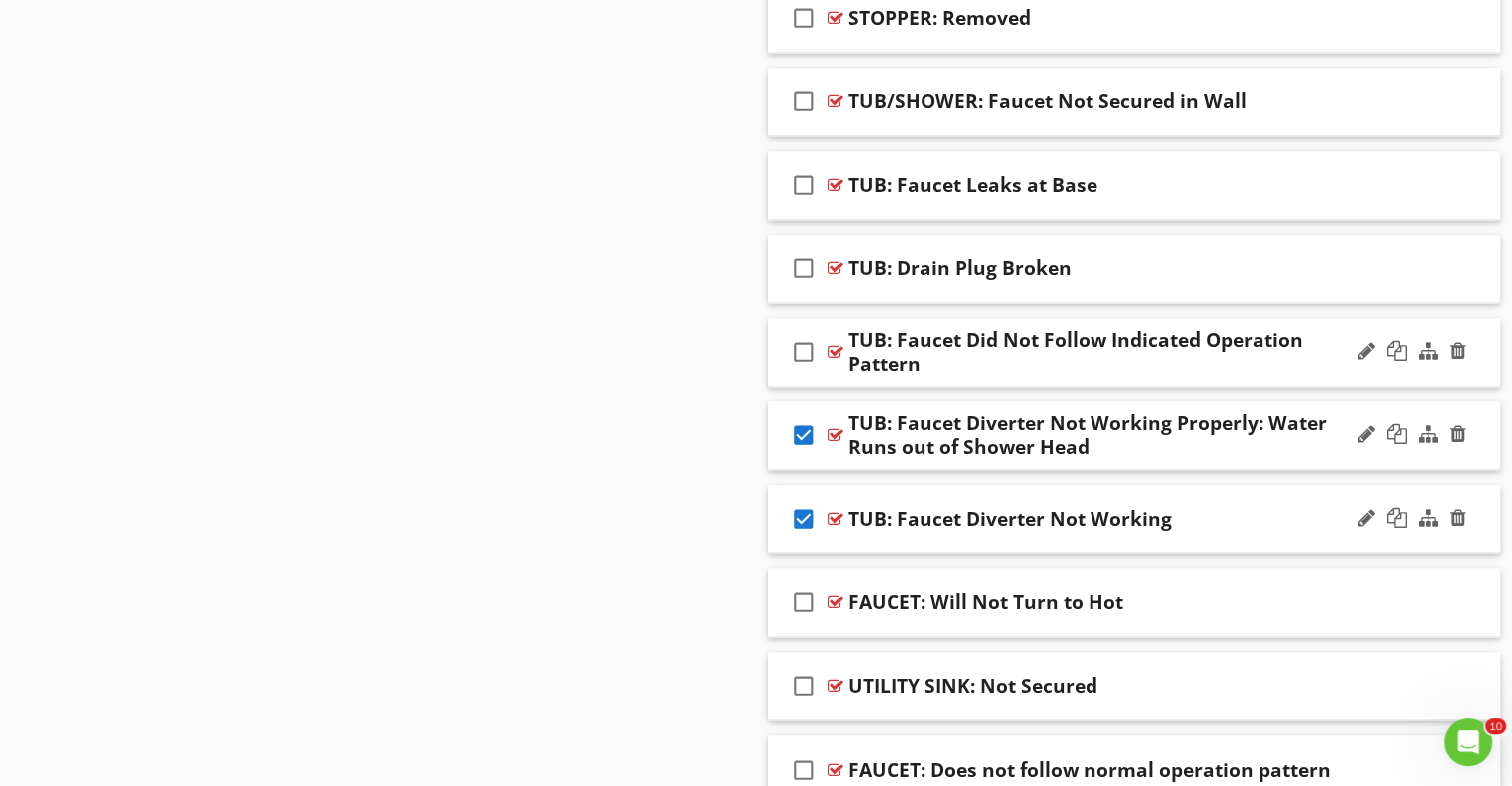 click on "check_box_outline_blank" at bounding box center (804, 352) 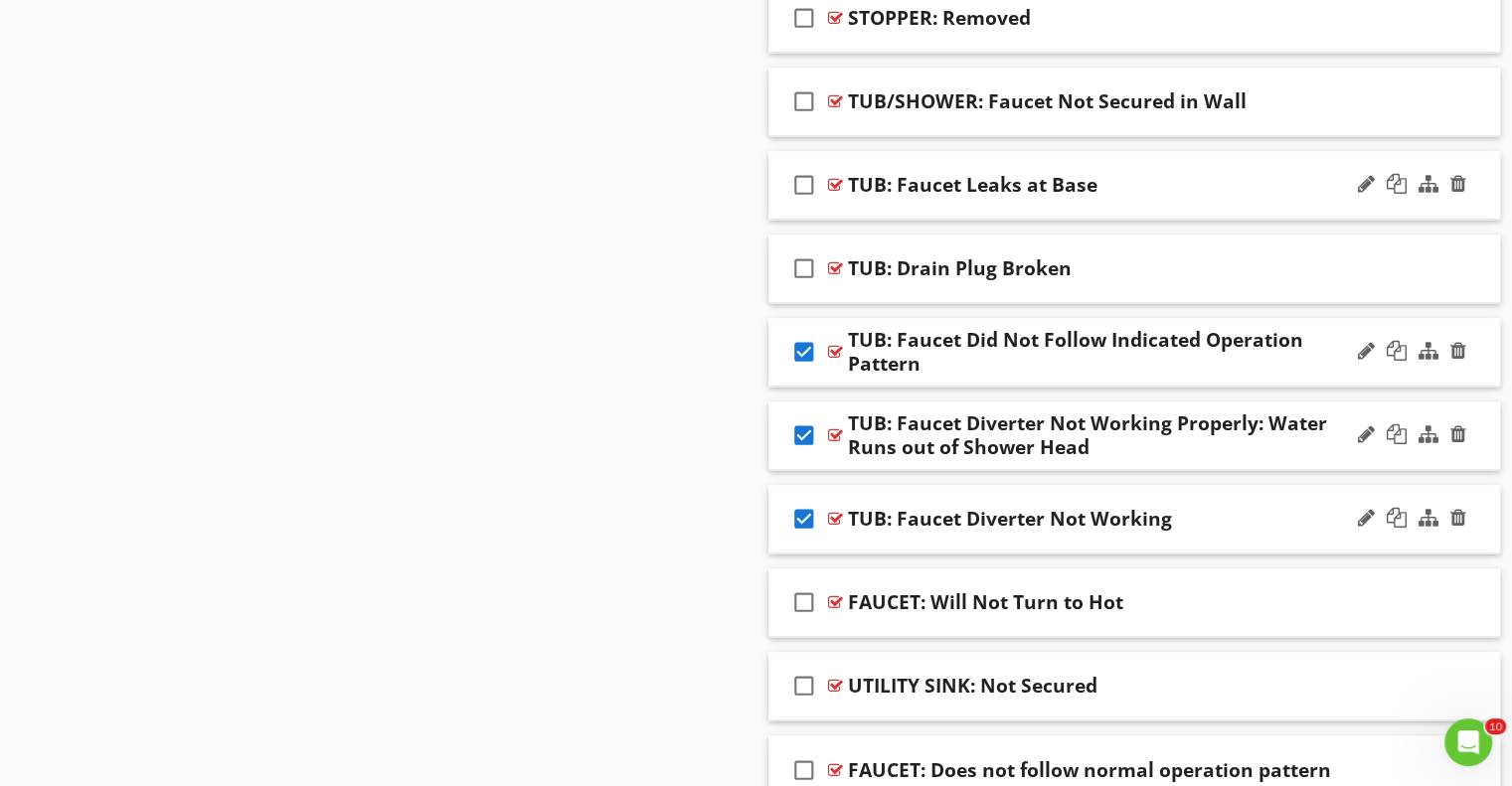 click on "check_box_outline_blank" at bounding box center [804, 185] 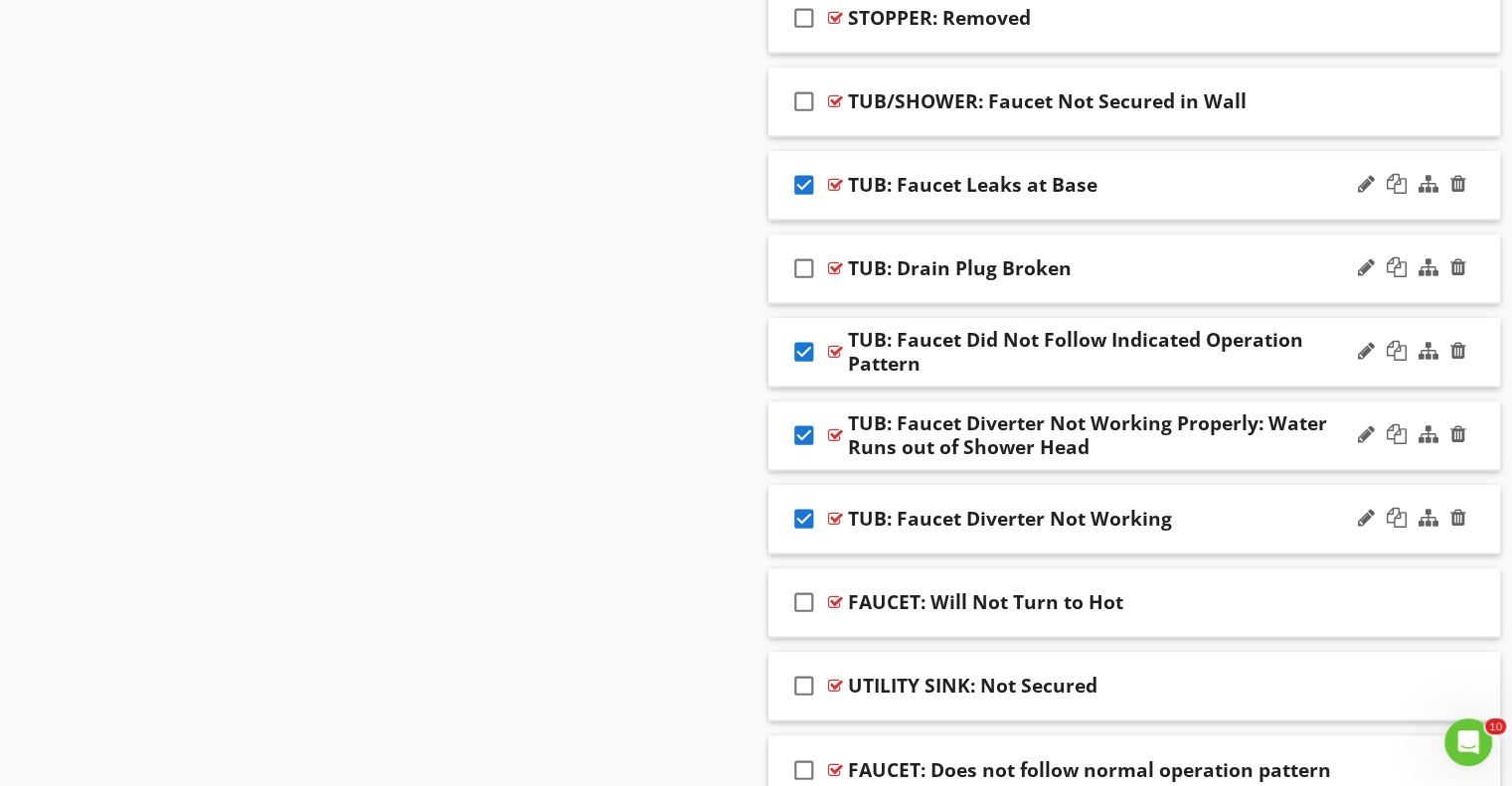 click on "check_box_outline_blank" at bounding box center [804, 268] 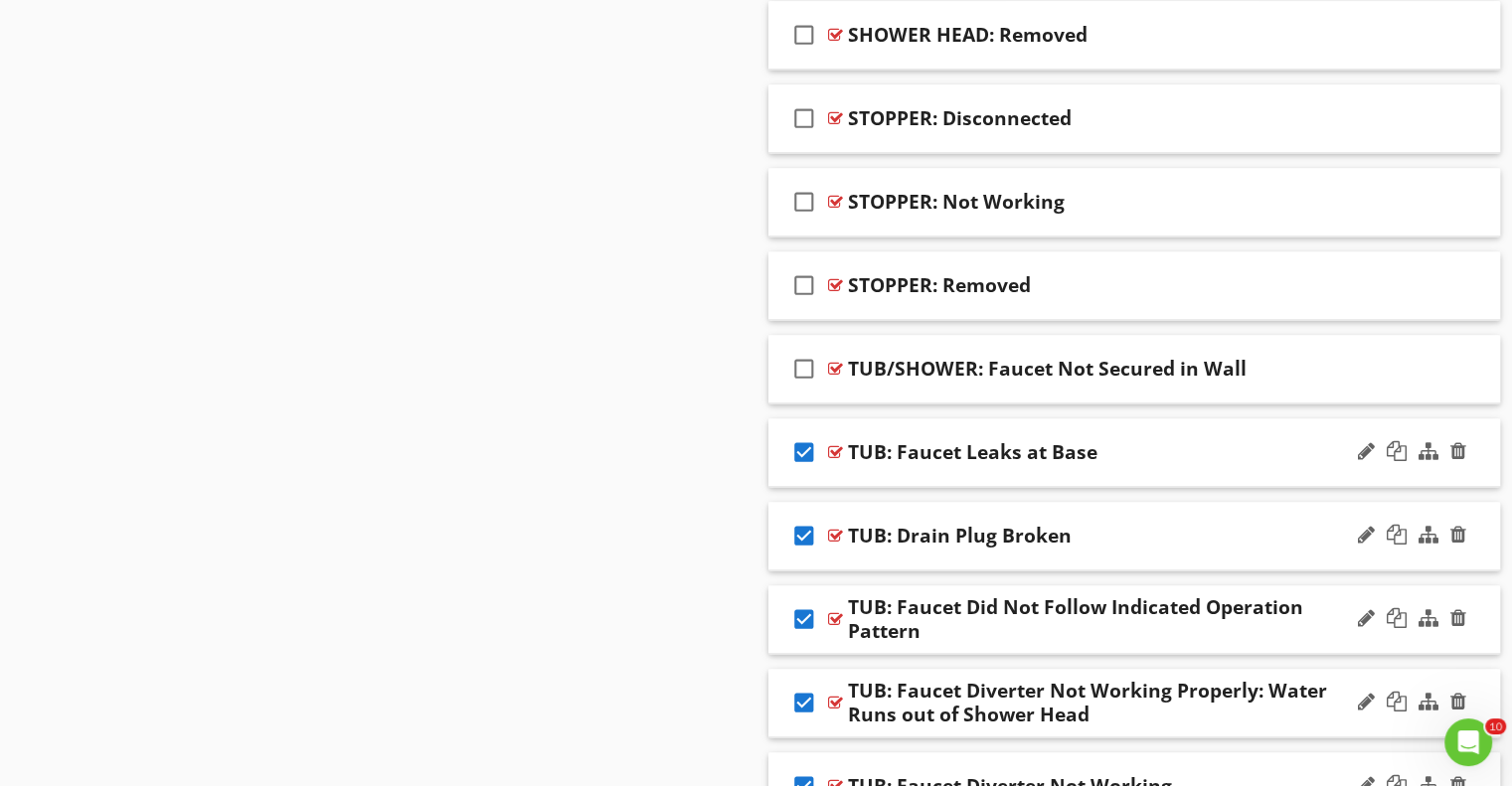 scroll, scrollTop: 2707, scrollLeft: 0, axis: vertical 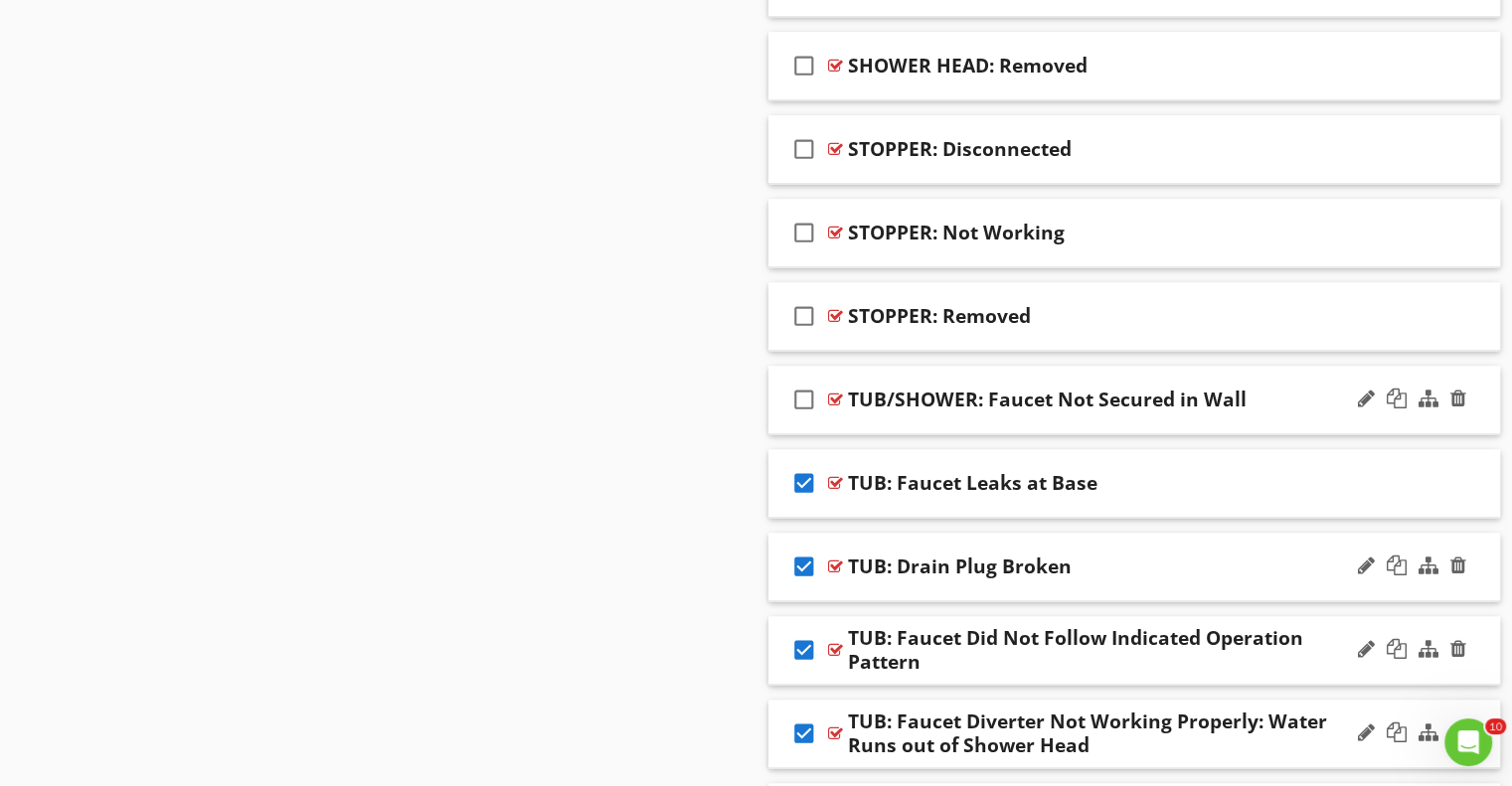 click on "check_box_outline_blank" at bounding box center (804, 399) 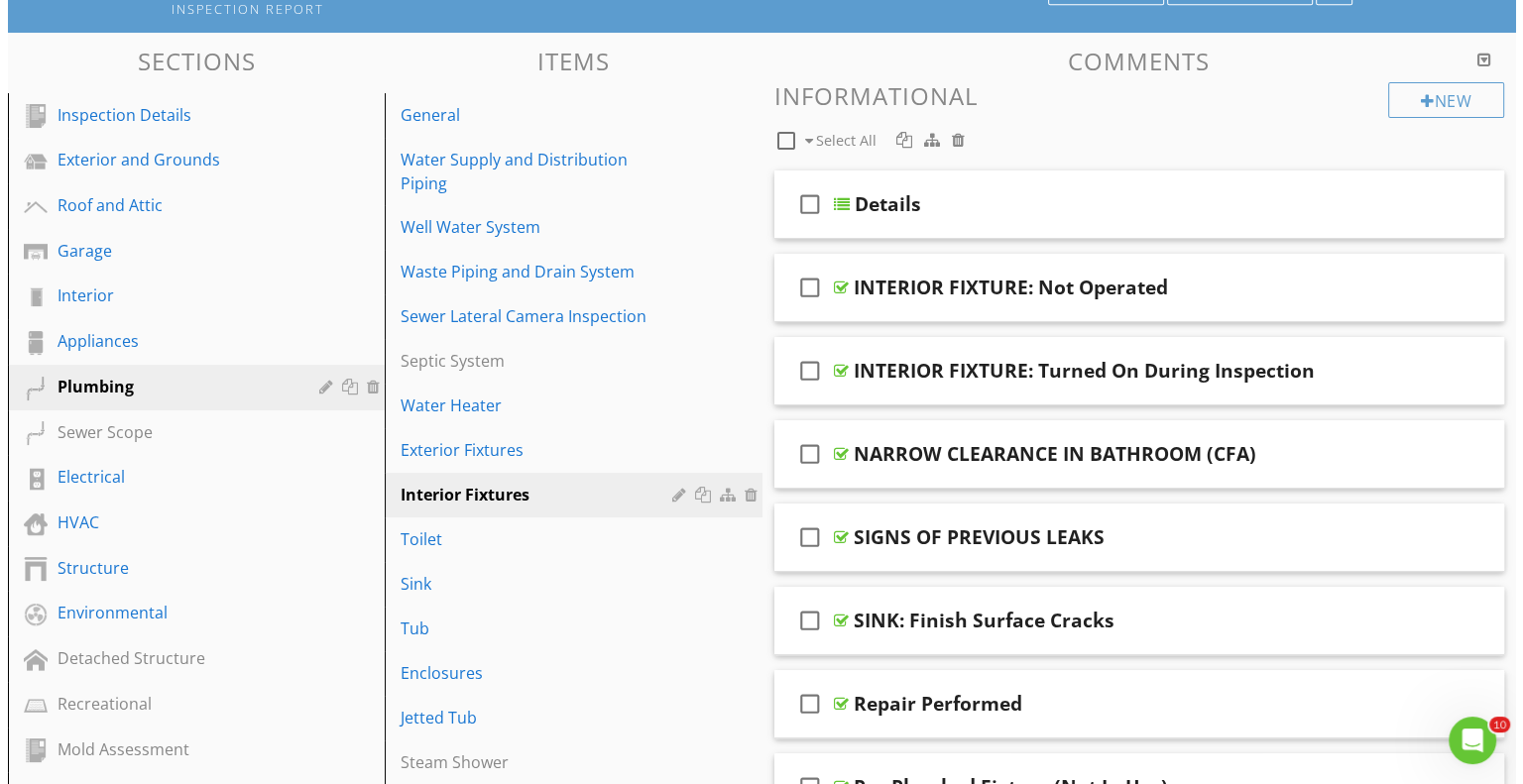 scroll, scrollTop: 99, scrollLeft: 0, axis: vertical 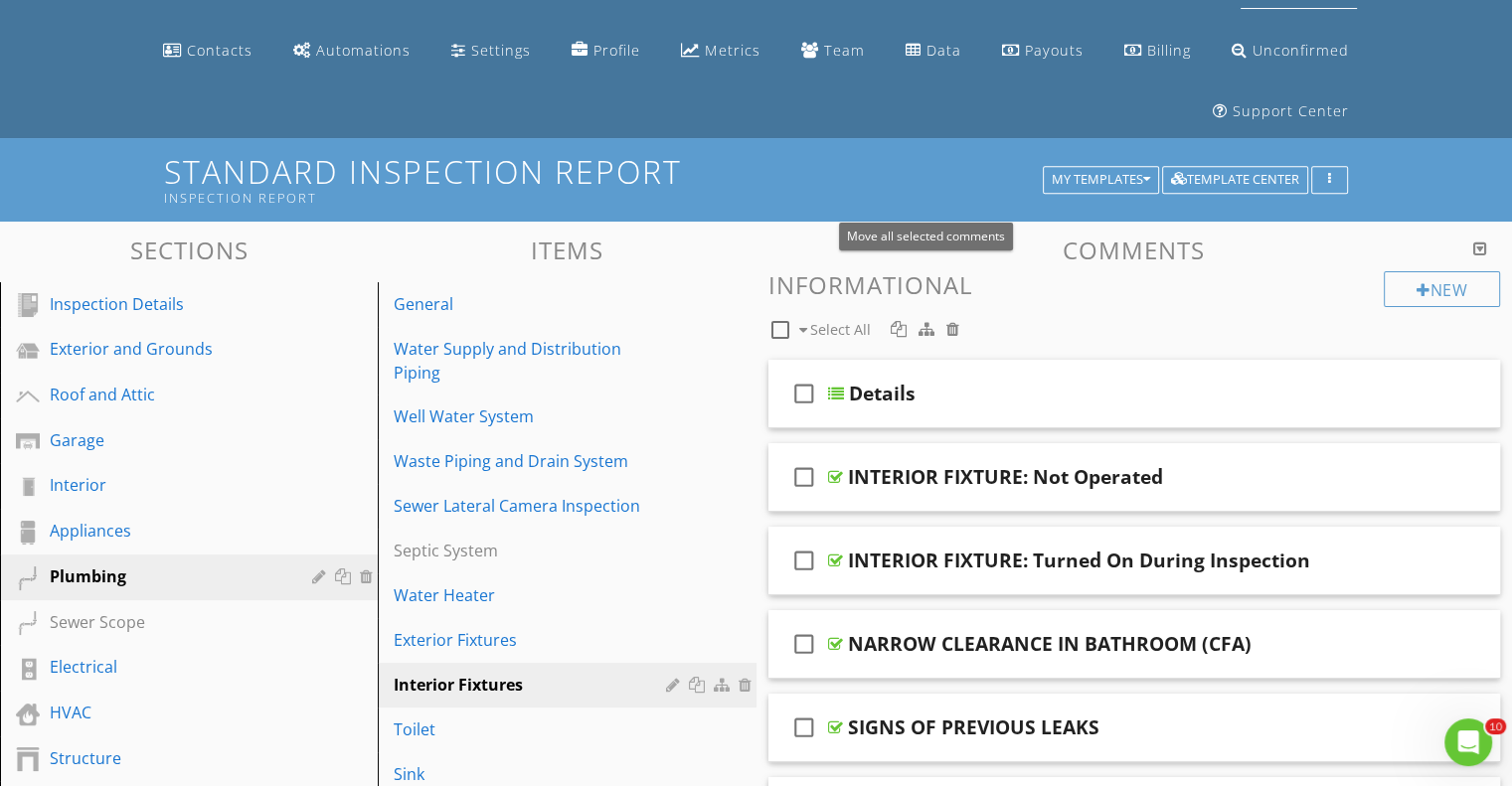 click at bounding box center (926, 329) 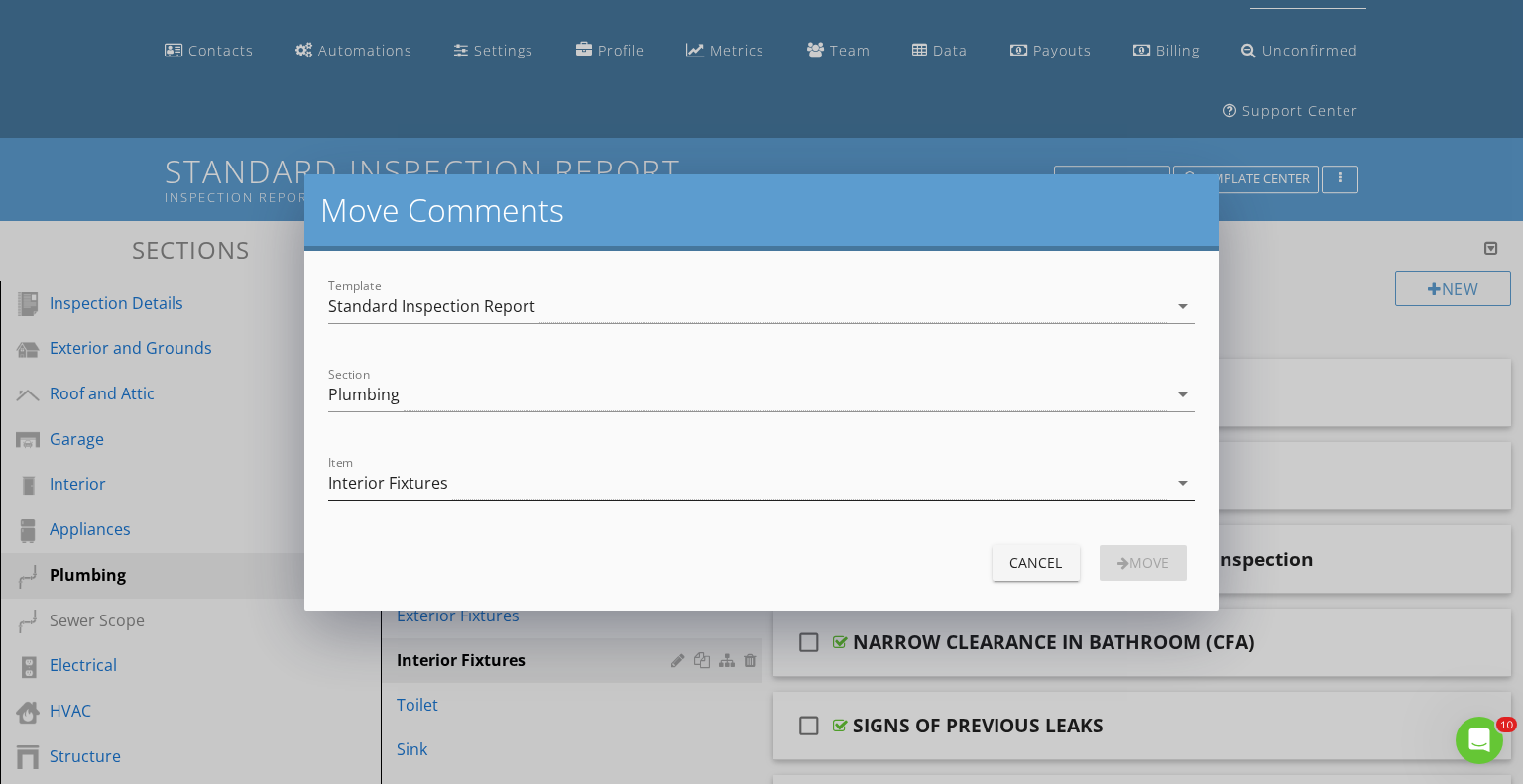 click on "Interior Fixtures" at bounding box center (748, 483) 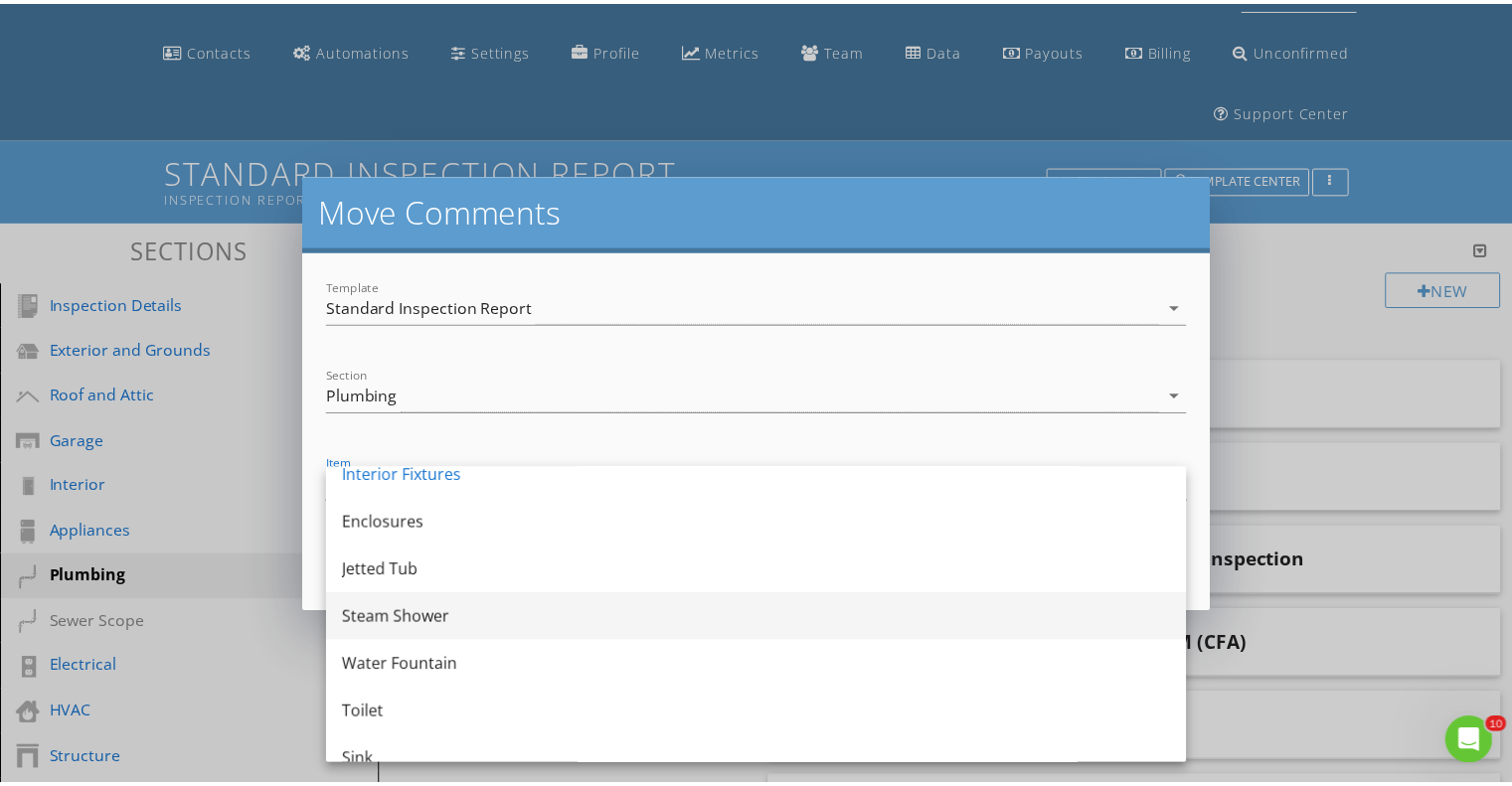 scroll, scrollTop: 465, scrollLeft: 0, axis: vertical 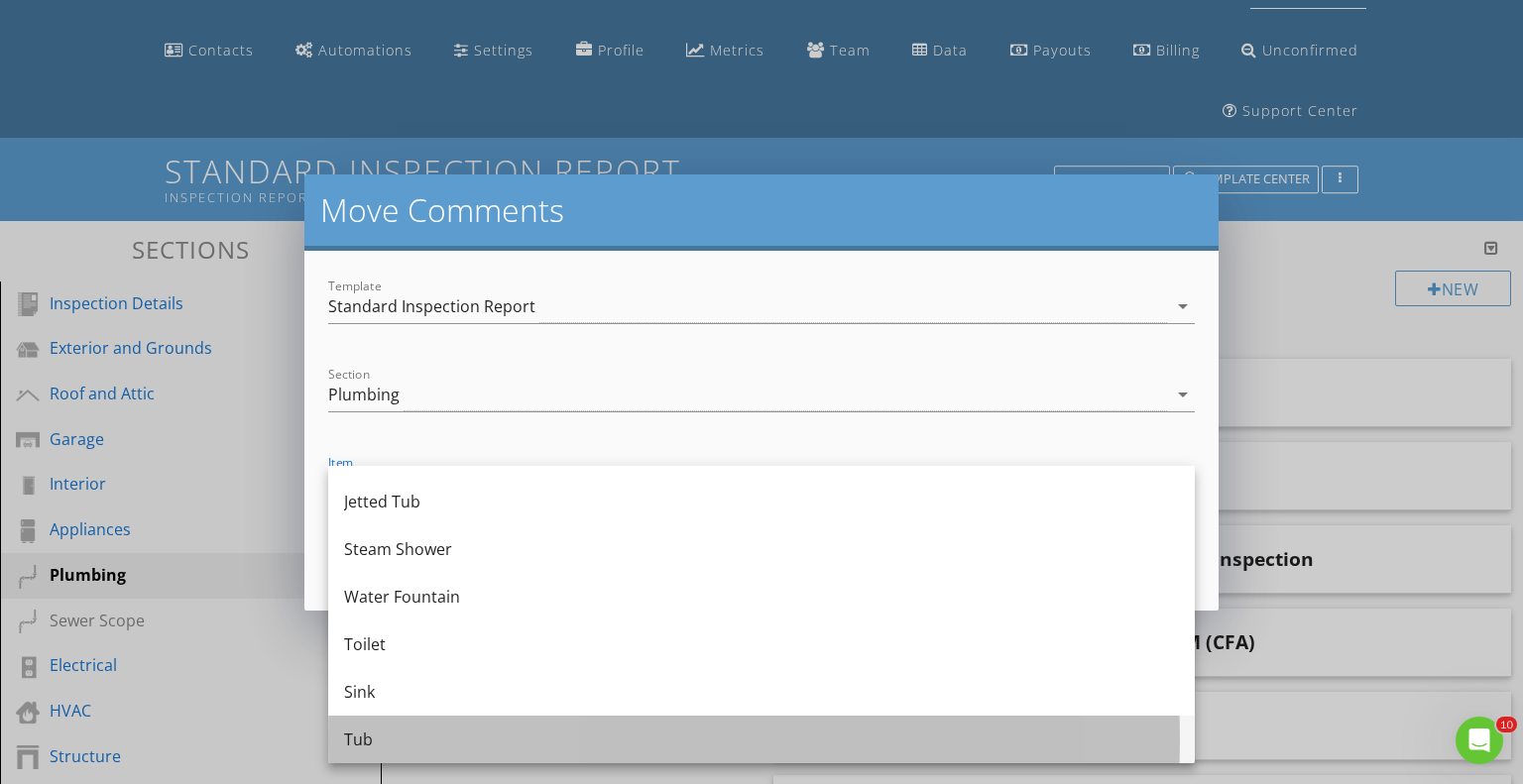 click on "Tub" at bounding box center [762, 739] 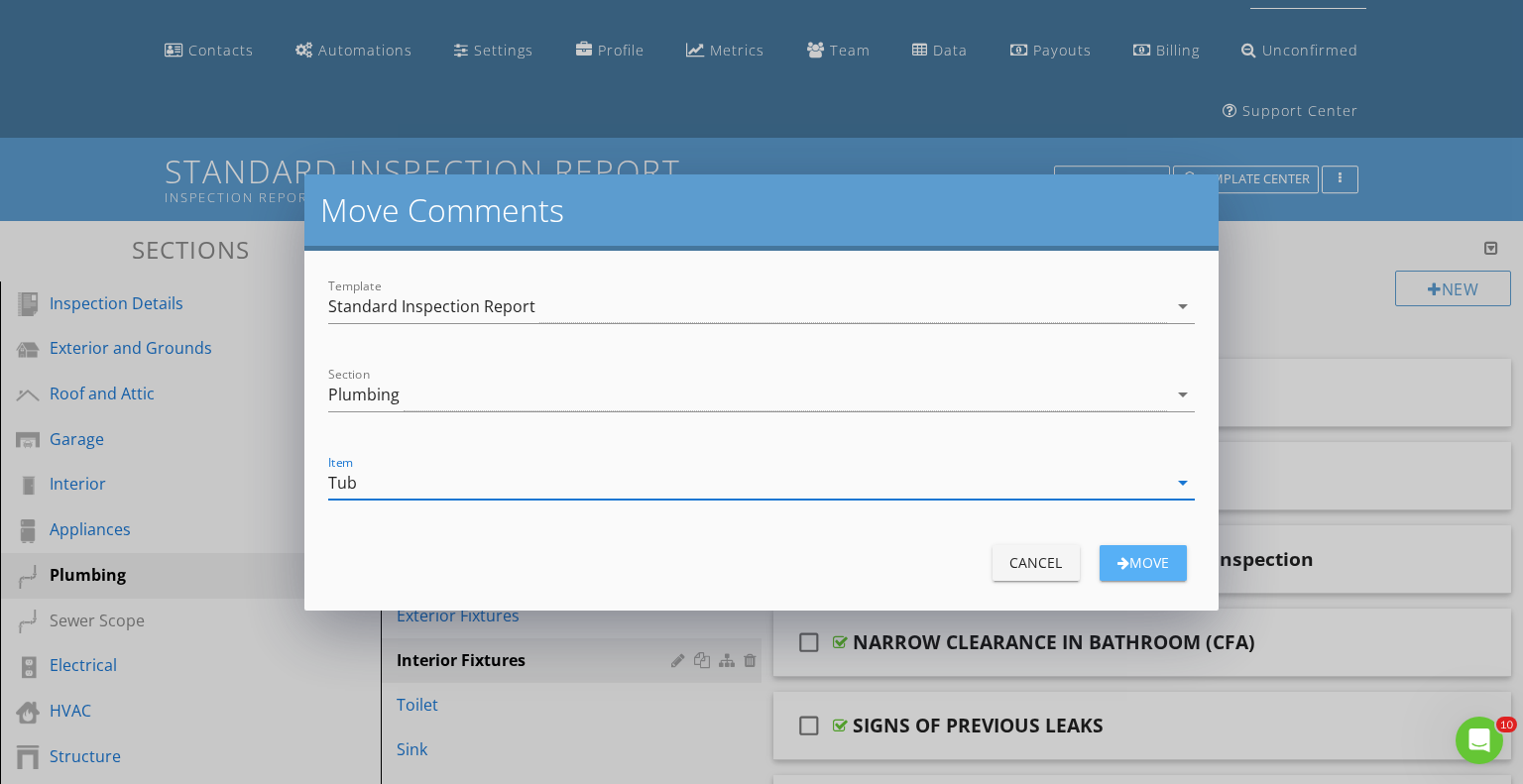 click on "move" at bounding box center (1143, 562) 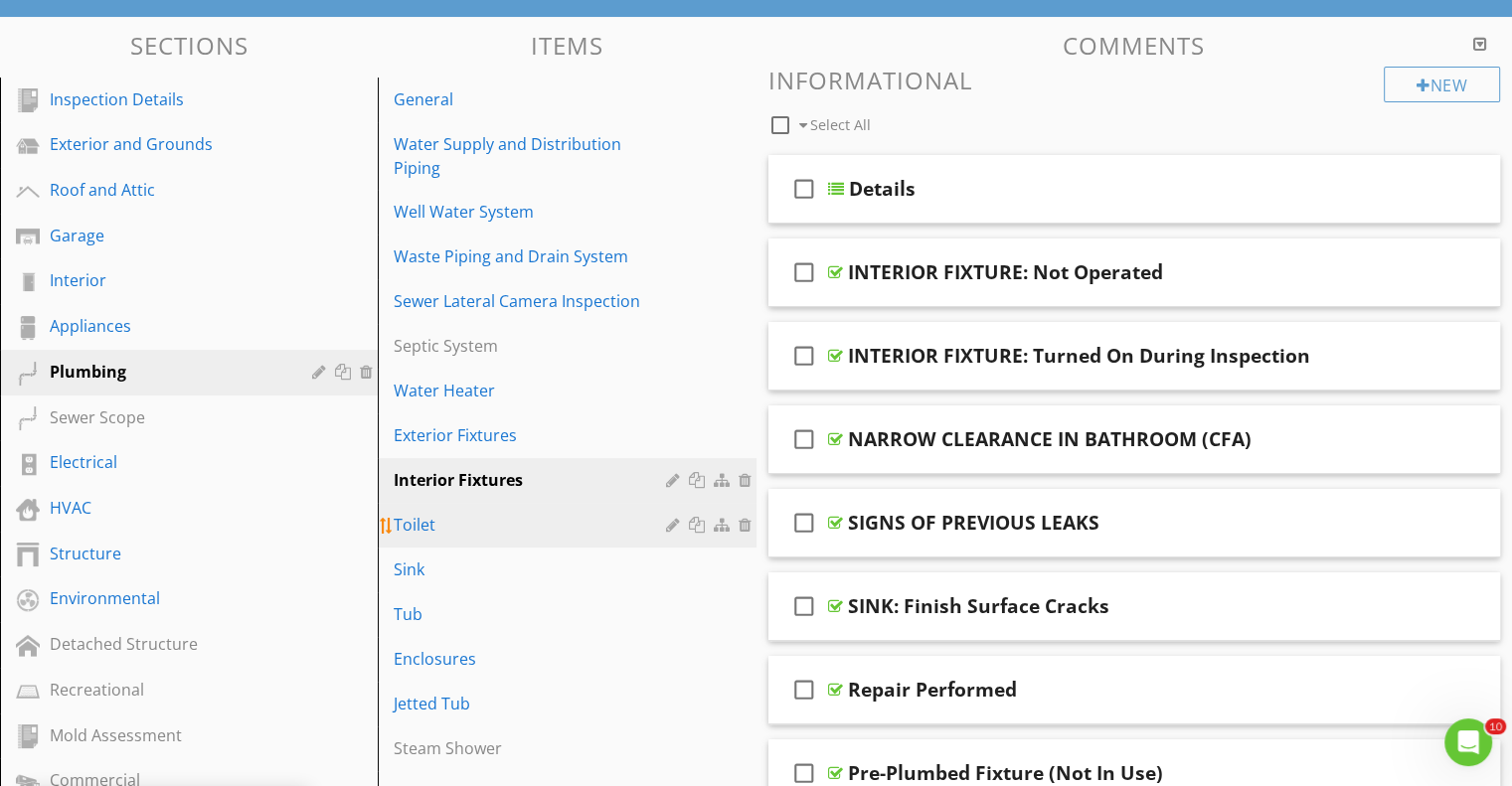 scroll, scrollTop: 397, scrollLeft: 0, axis: vertical 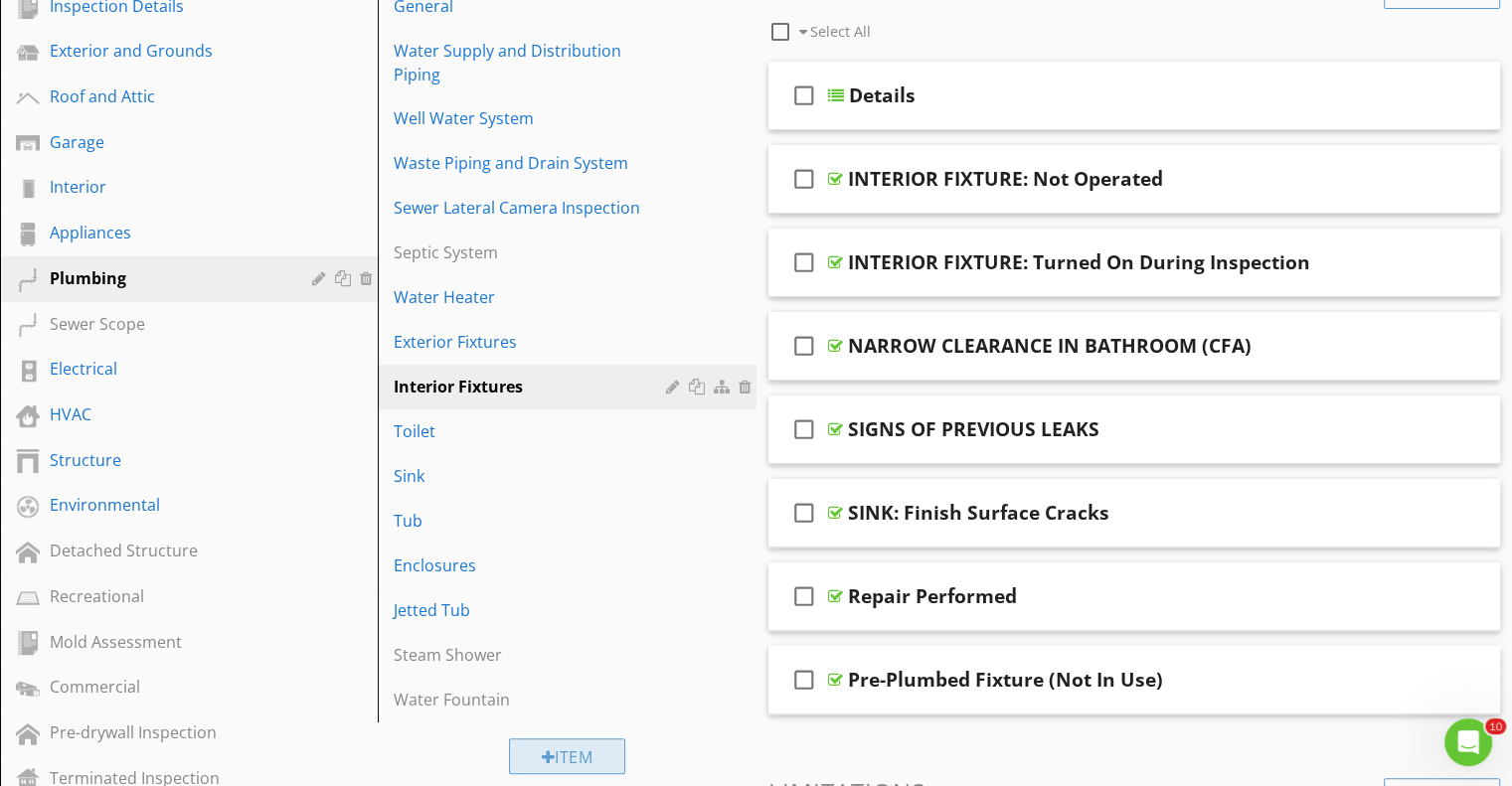 click on "Item" at bounding box center (568, 756) 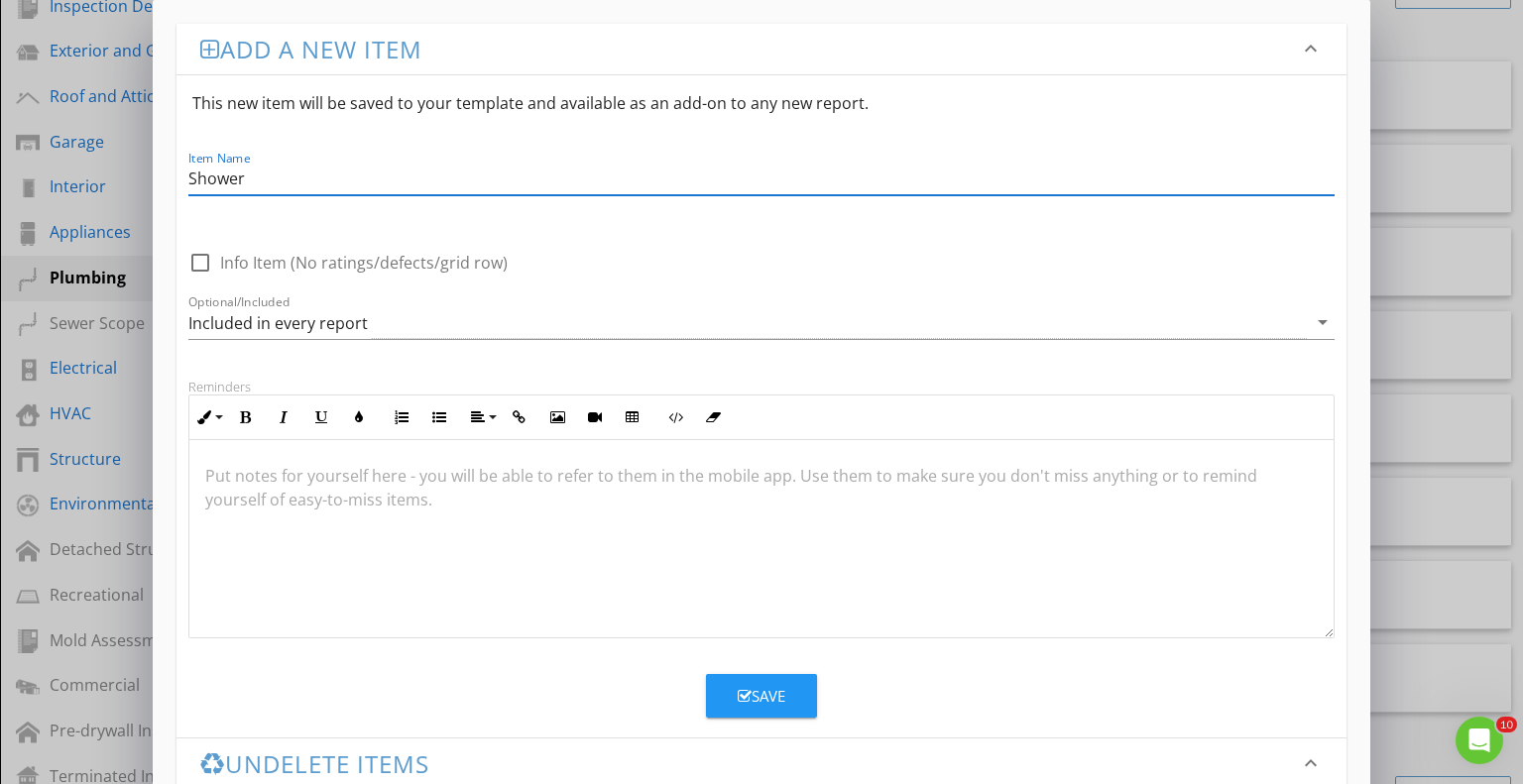 type on "Shower" 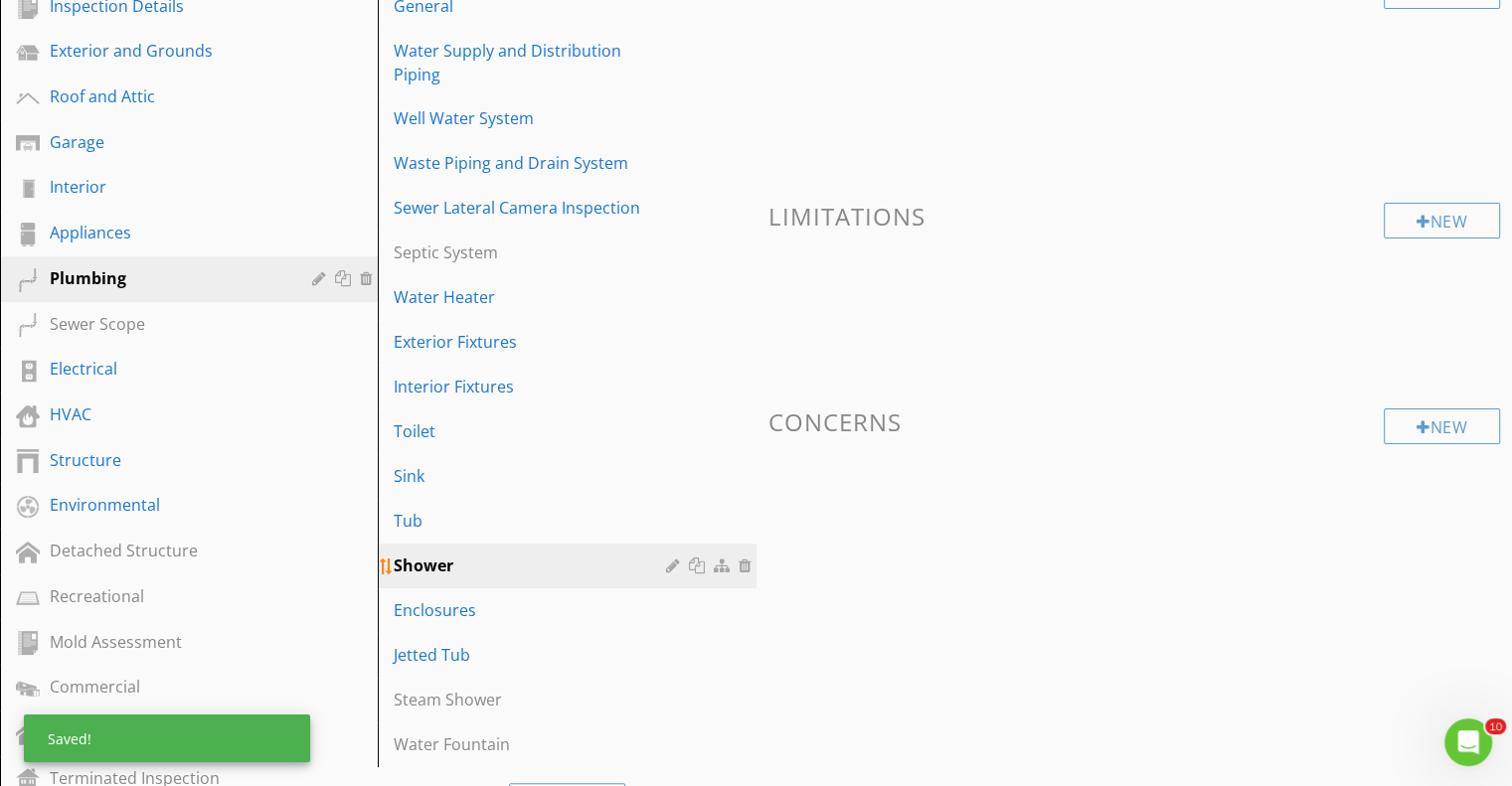 click on "Shower" at bounding box center [532, 565] 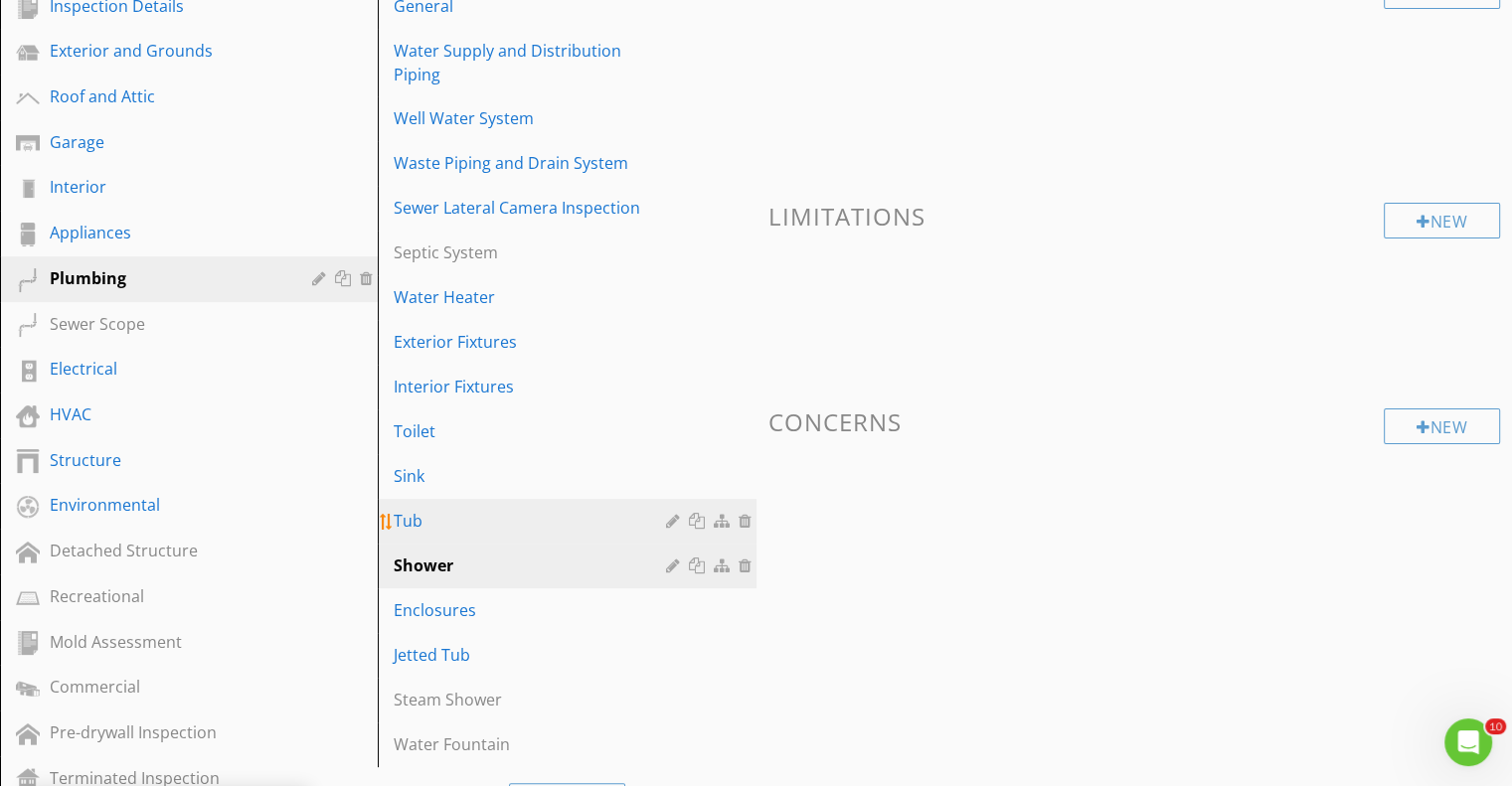 scroll, scrollTop: 298, scrollLeft: 0, axis: vertical 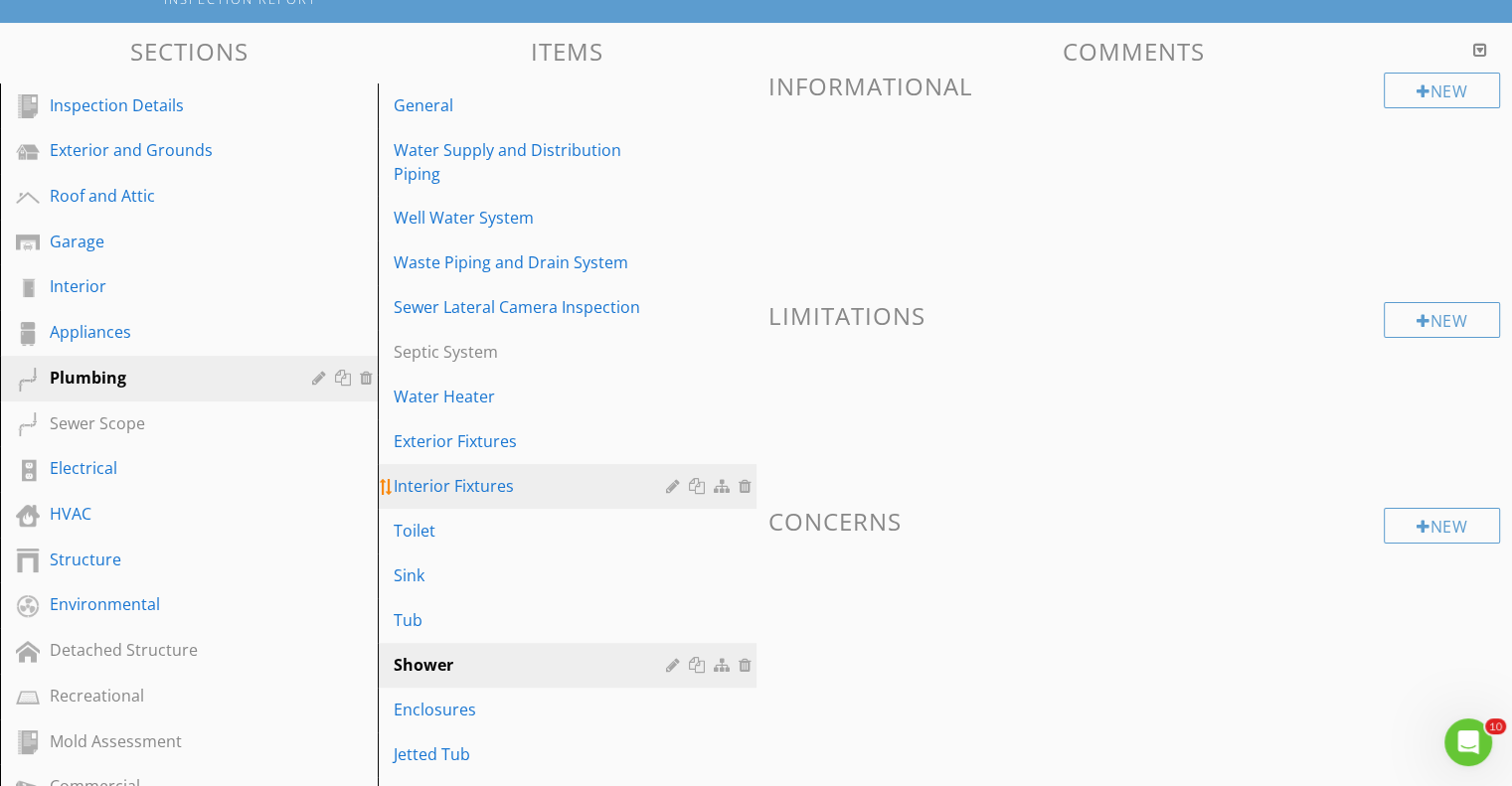 click on "Interior Fixtures" at bounding box center (532, 486) 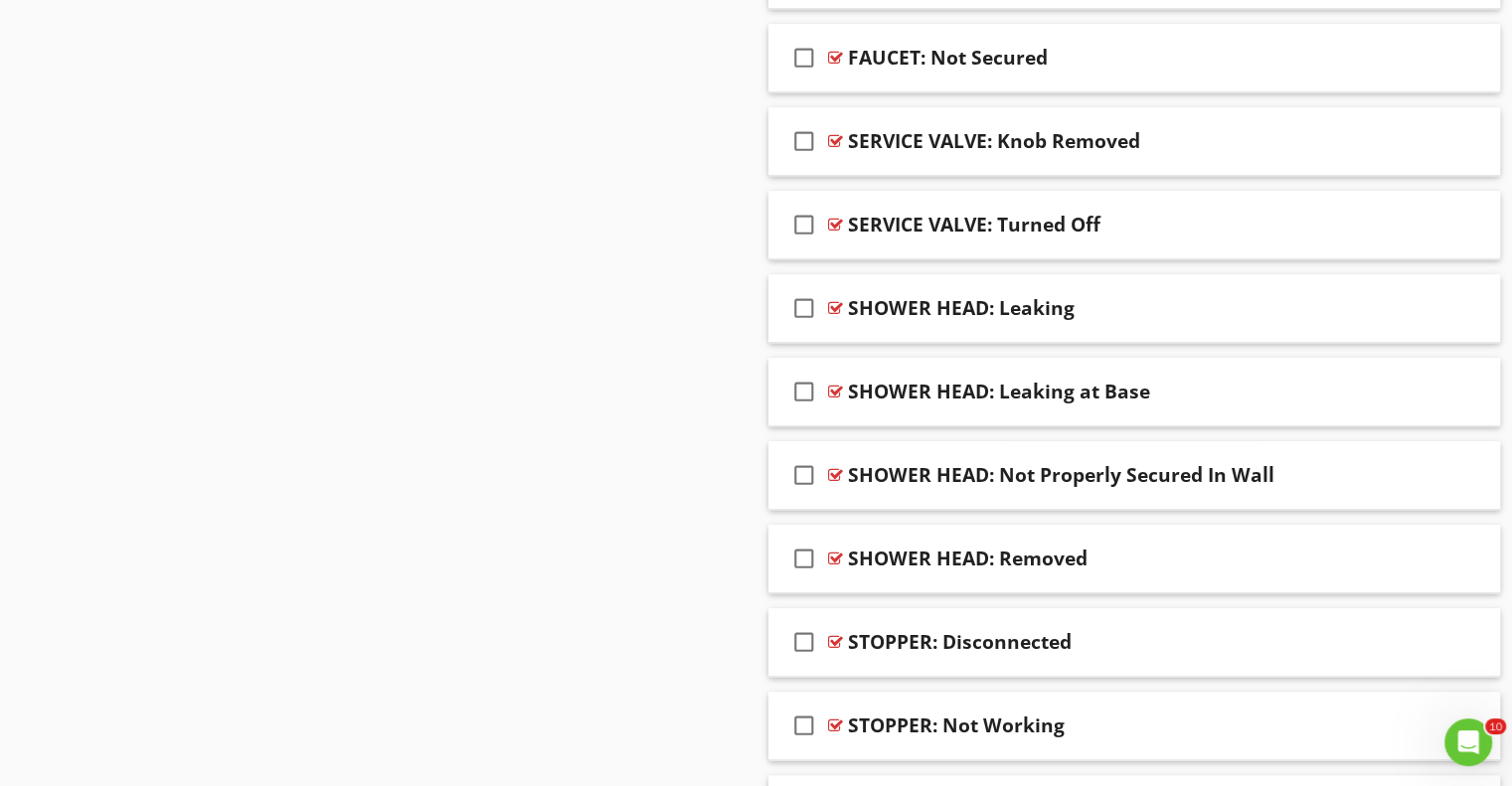 scroll, scrollTop: 2186, scrollLeft: 0, axis: vertical 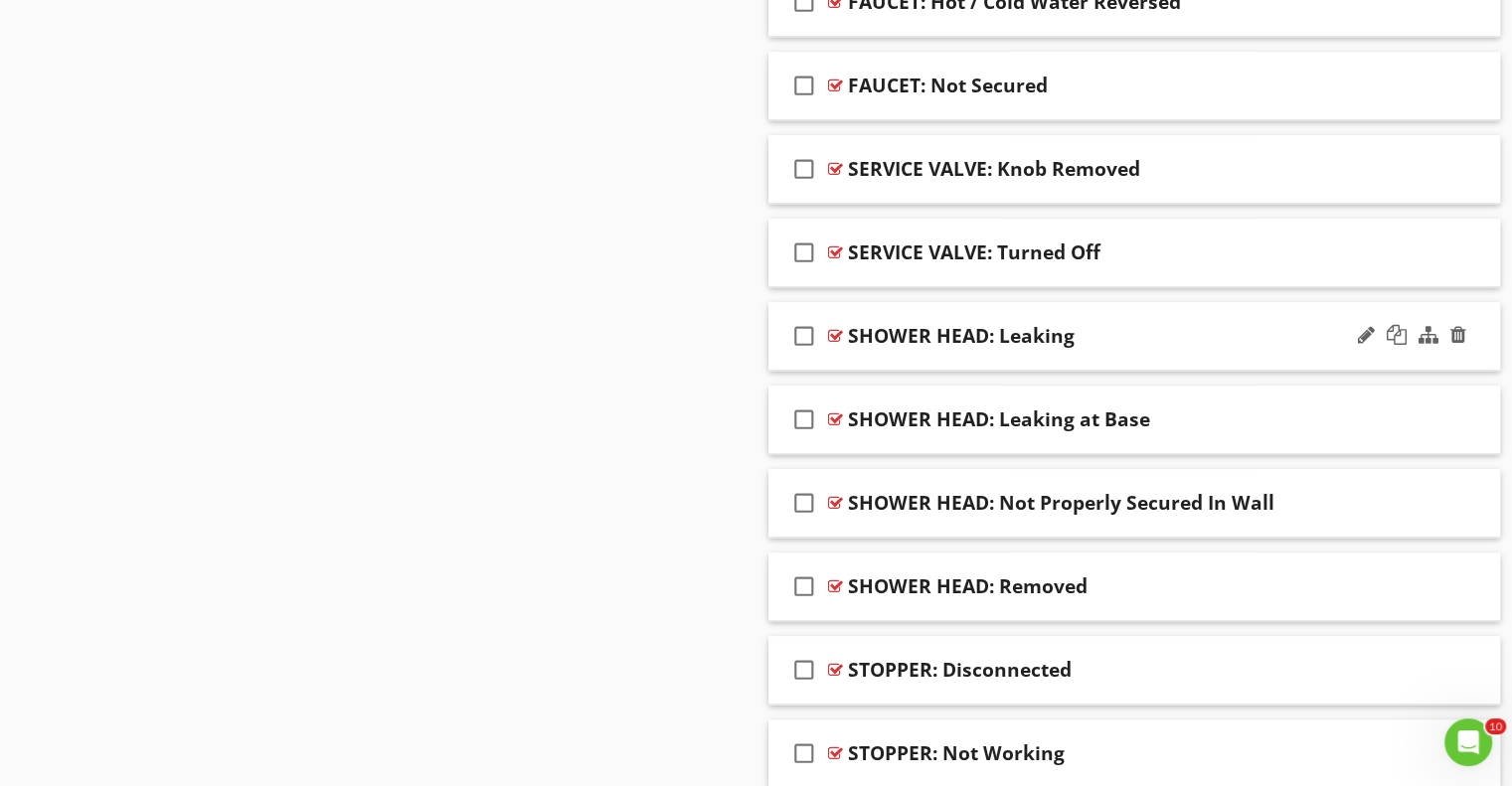 click on "check_box_outline_blank" at bounding box center [804, 336] 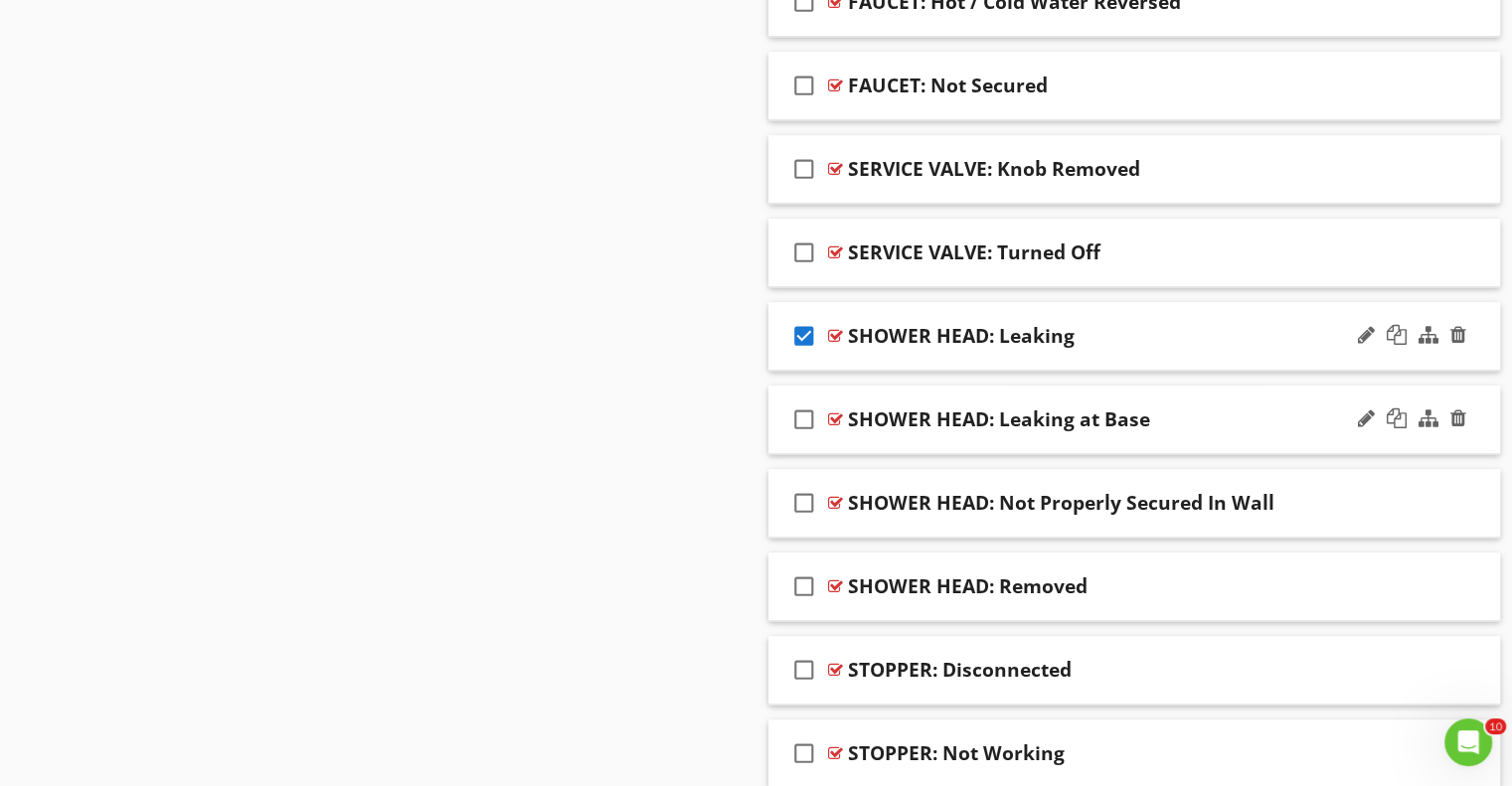 click on "check_box_outline_blank" at bounding box center (804, 419) 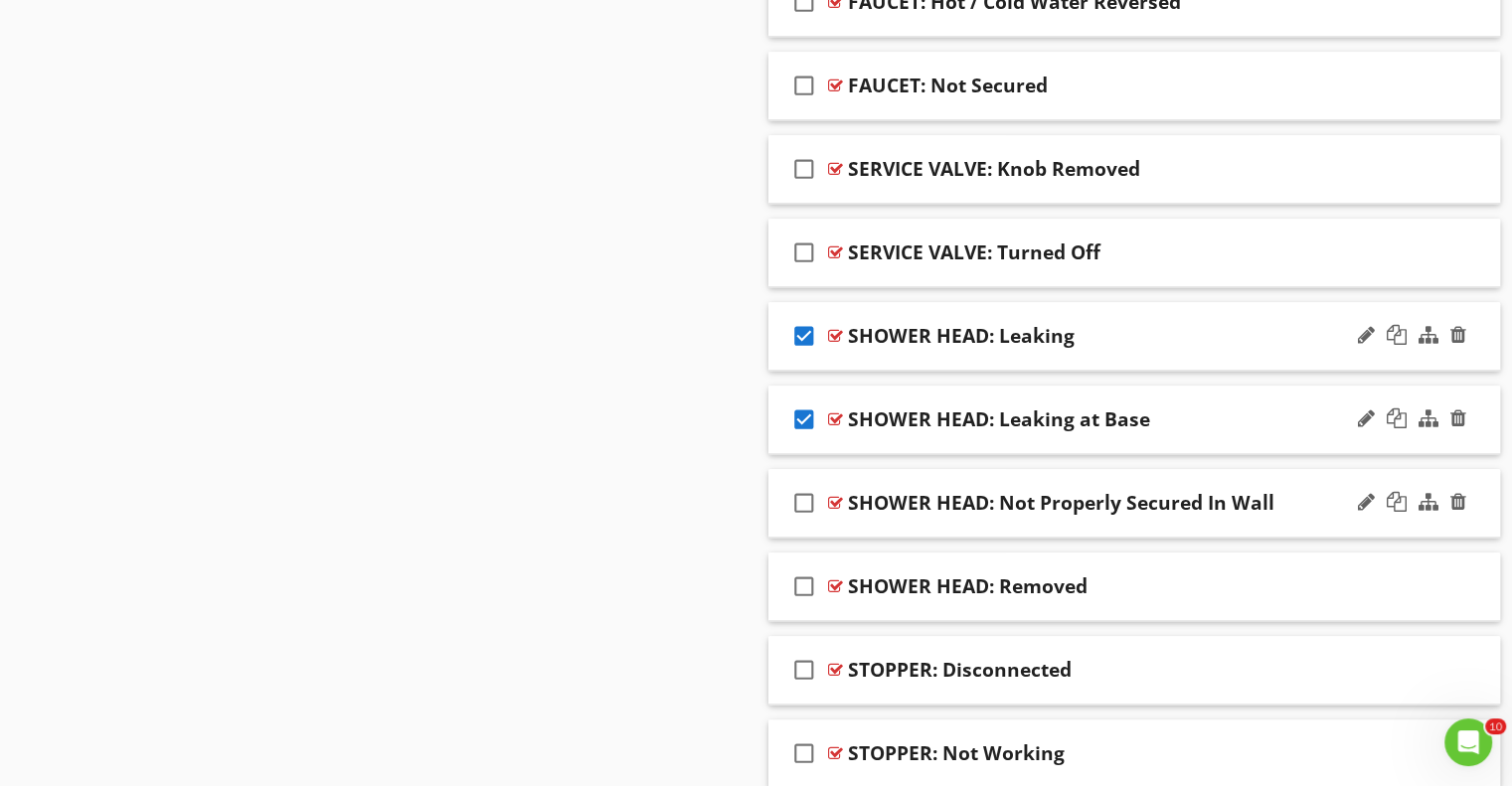 click on "check_box_outline_blank" at bounding box center [804, 503] 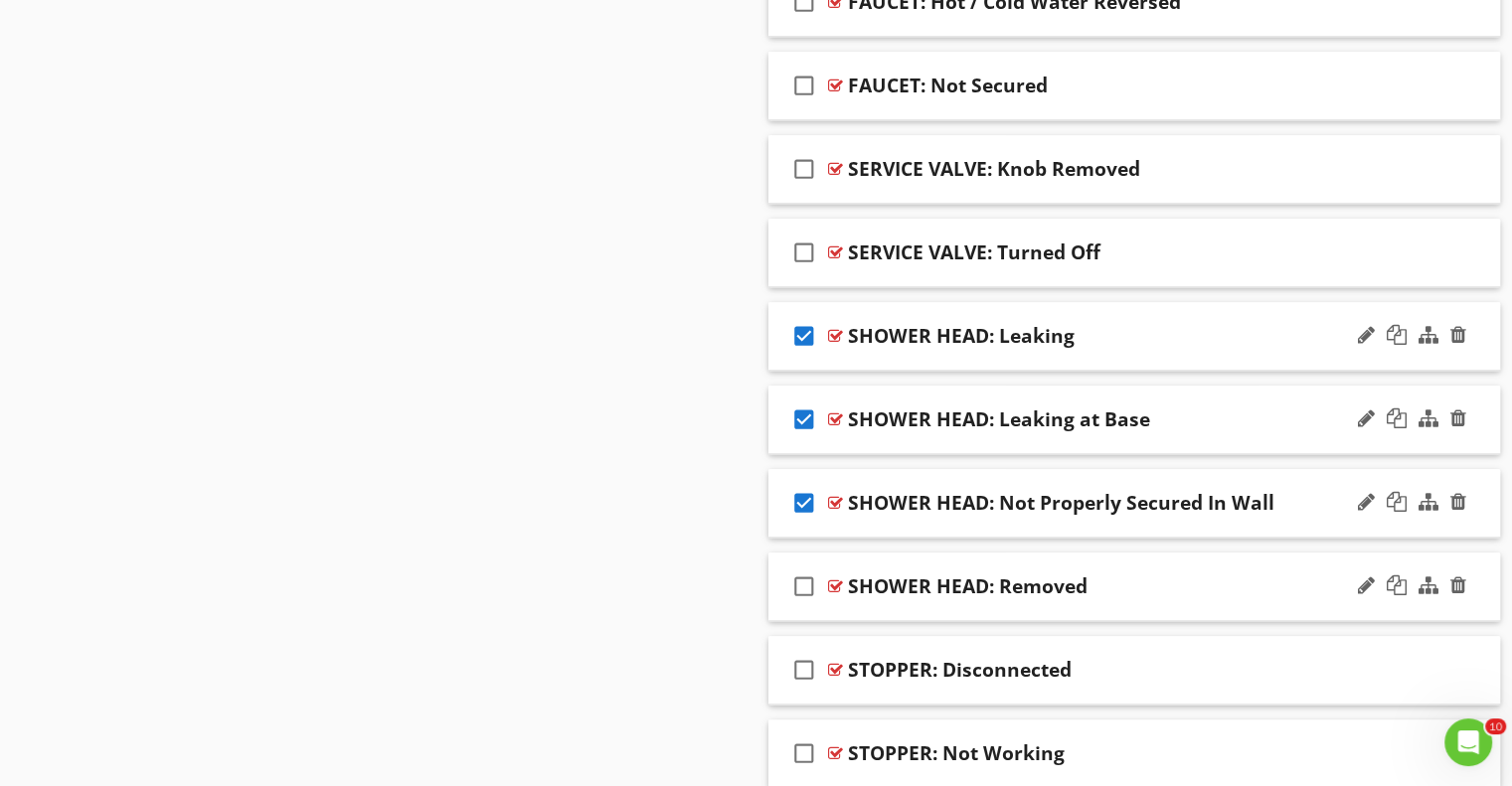 click on "check_box_outline_blank" at bounding box center (804, 586) 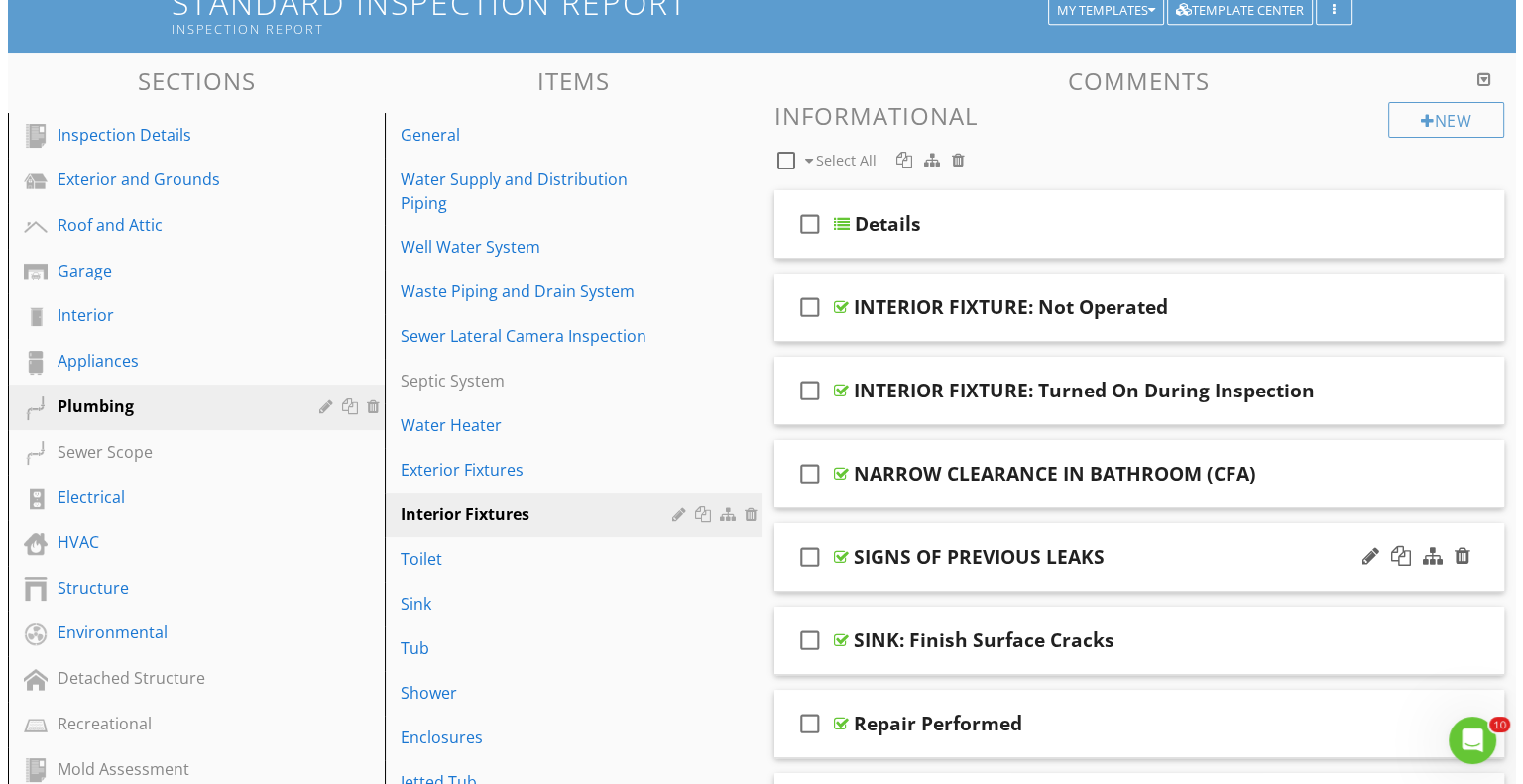 scroll, scrollTop: 251, scrollLeft: 0, axis: vertical 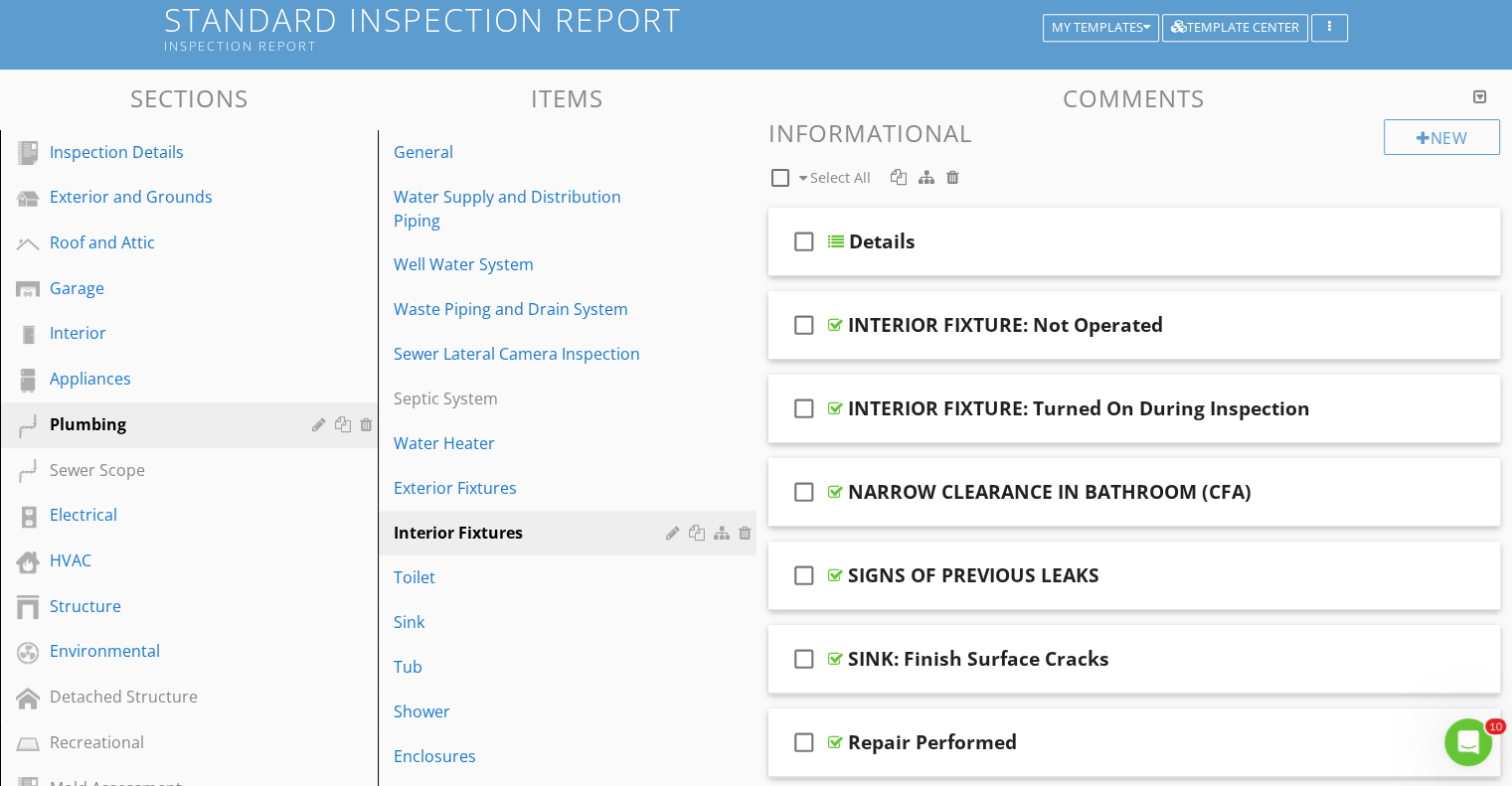click at bounding box center (926, 177) 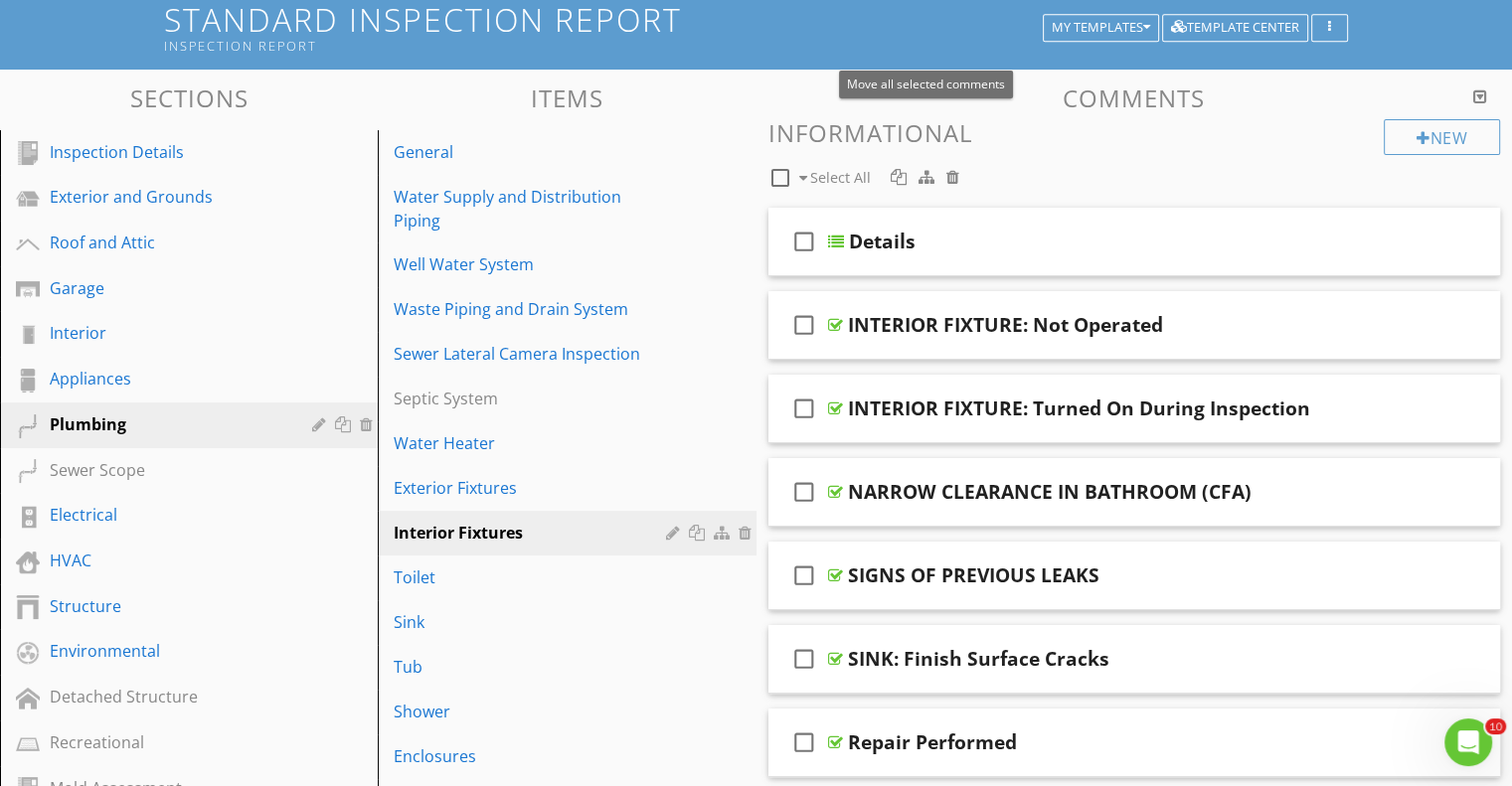 click at bounding box center (926, 177) 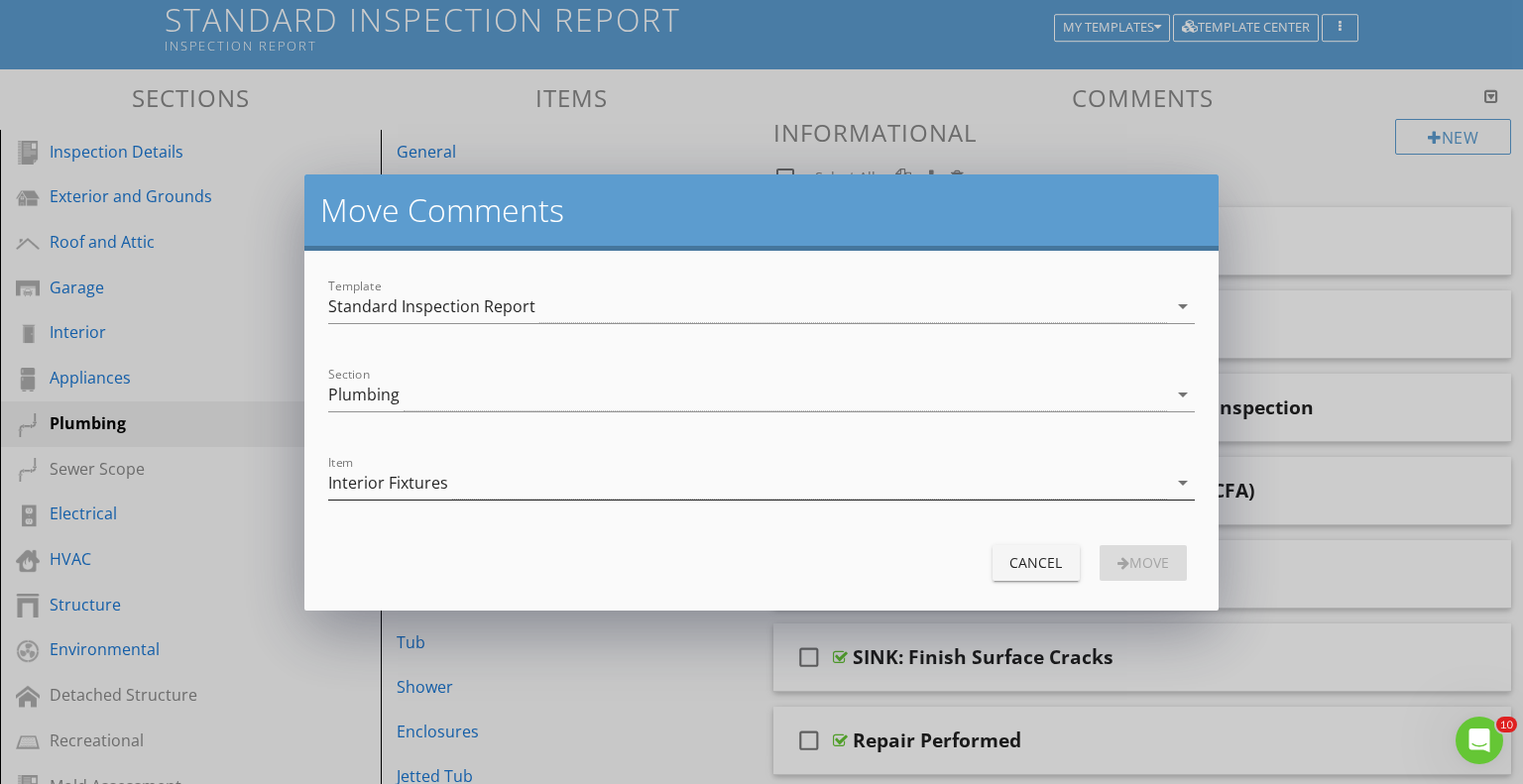 click on "Interior Fixtures" at bounding box center (748, 483) 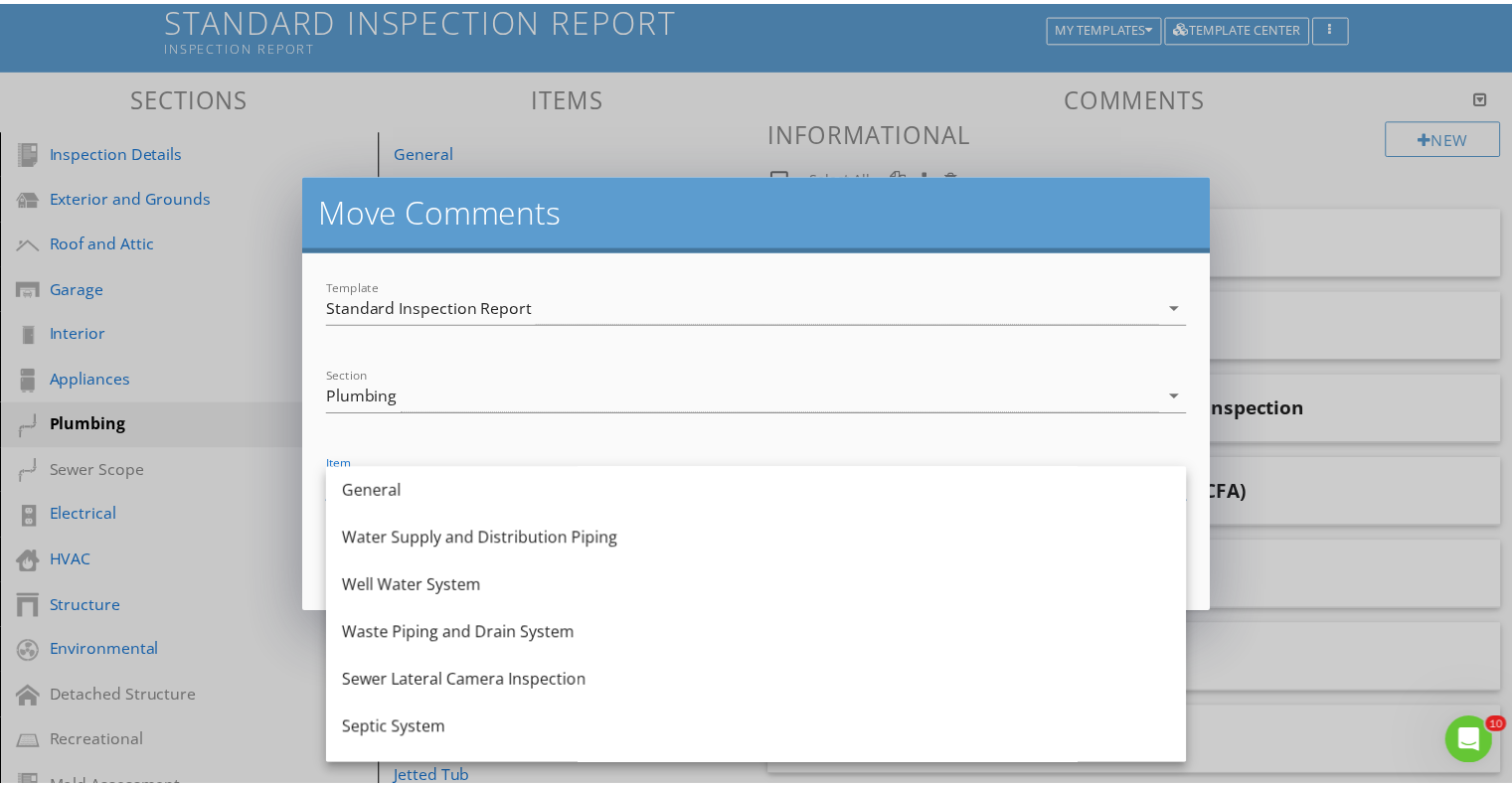 scroll, scrollTop: 513, scrollLeft: 0, axis: vertical 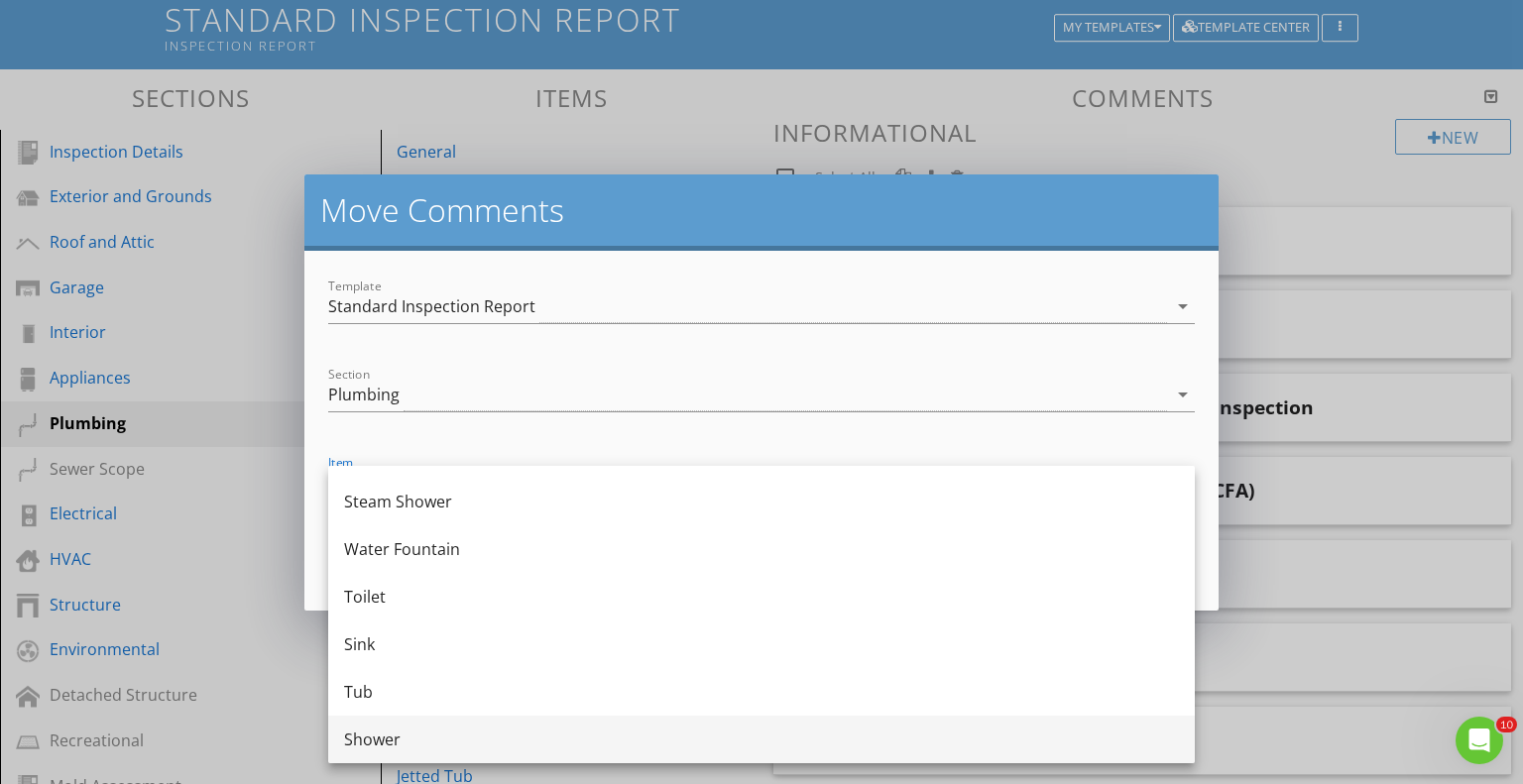 click on "Shower" at bounding box center [762, 739] 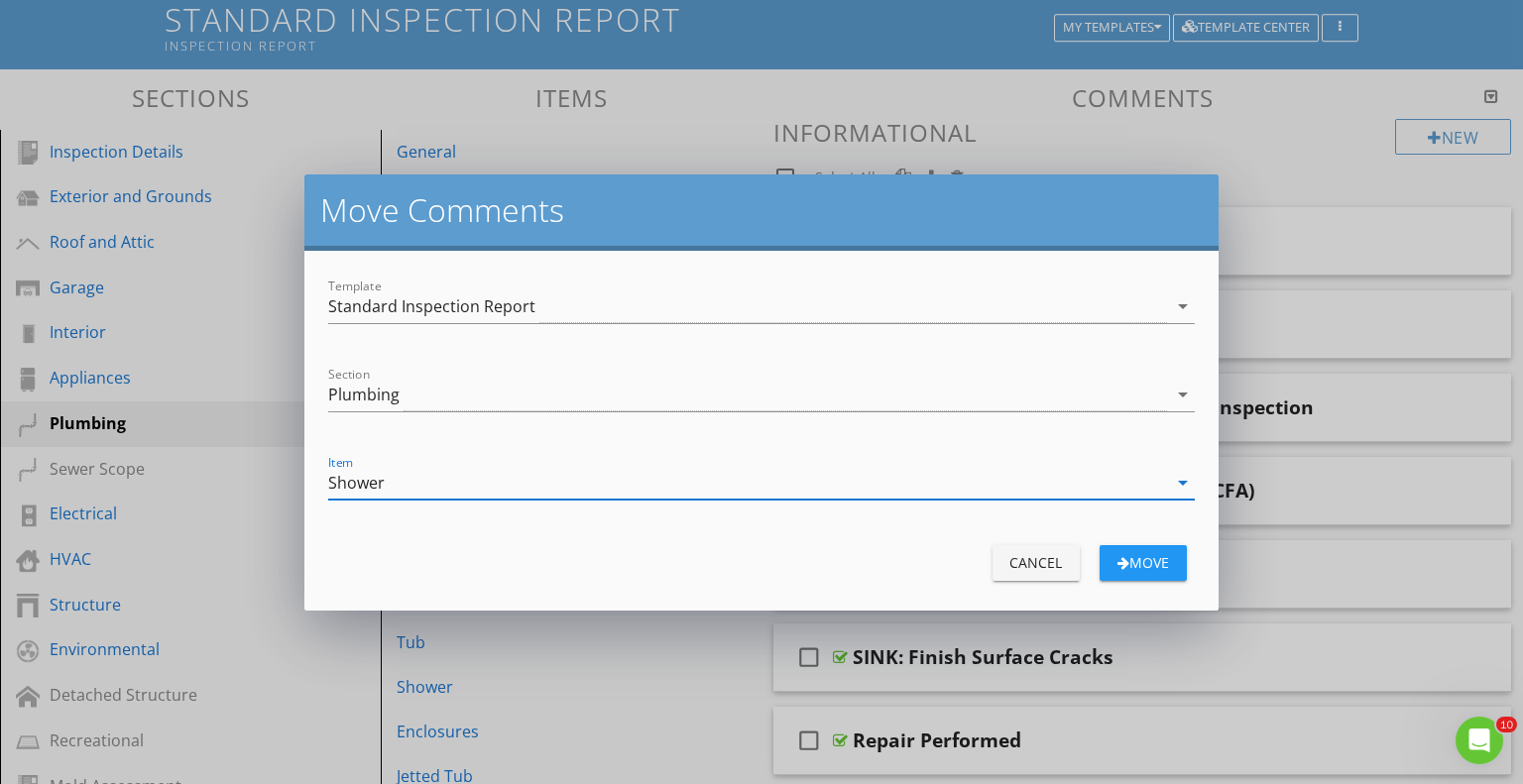 click on "move" at bounding box center [1143, 562] 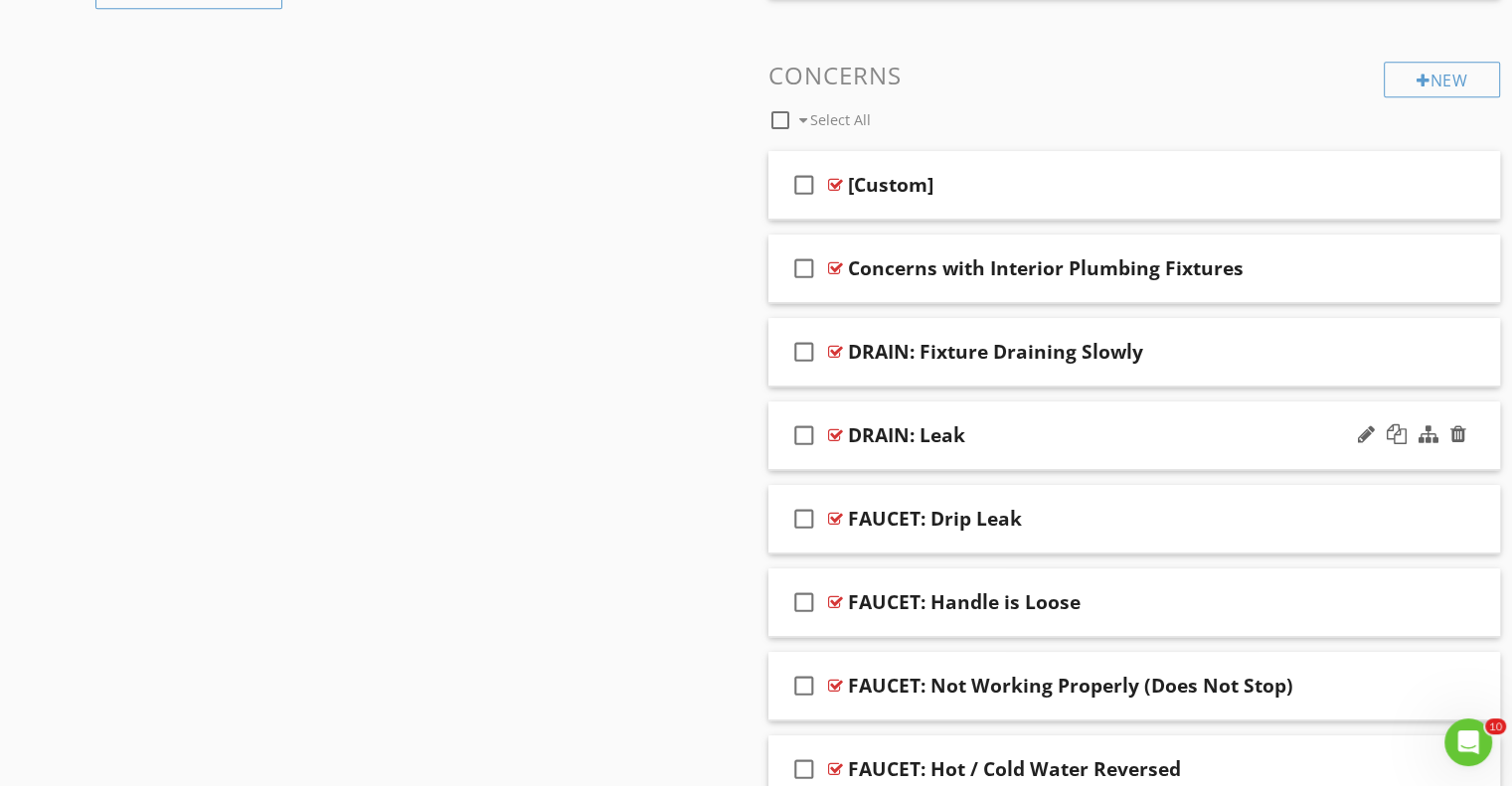 scroll, scrollTop: 1444, scrollLeft: 0, axis: vertical 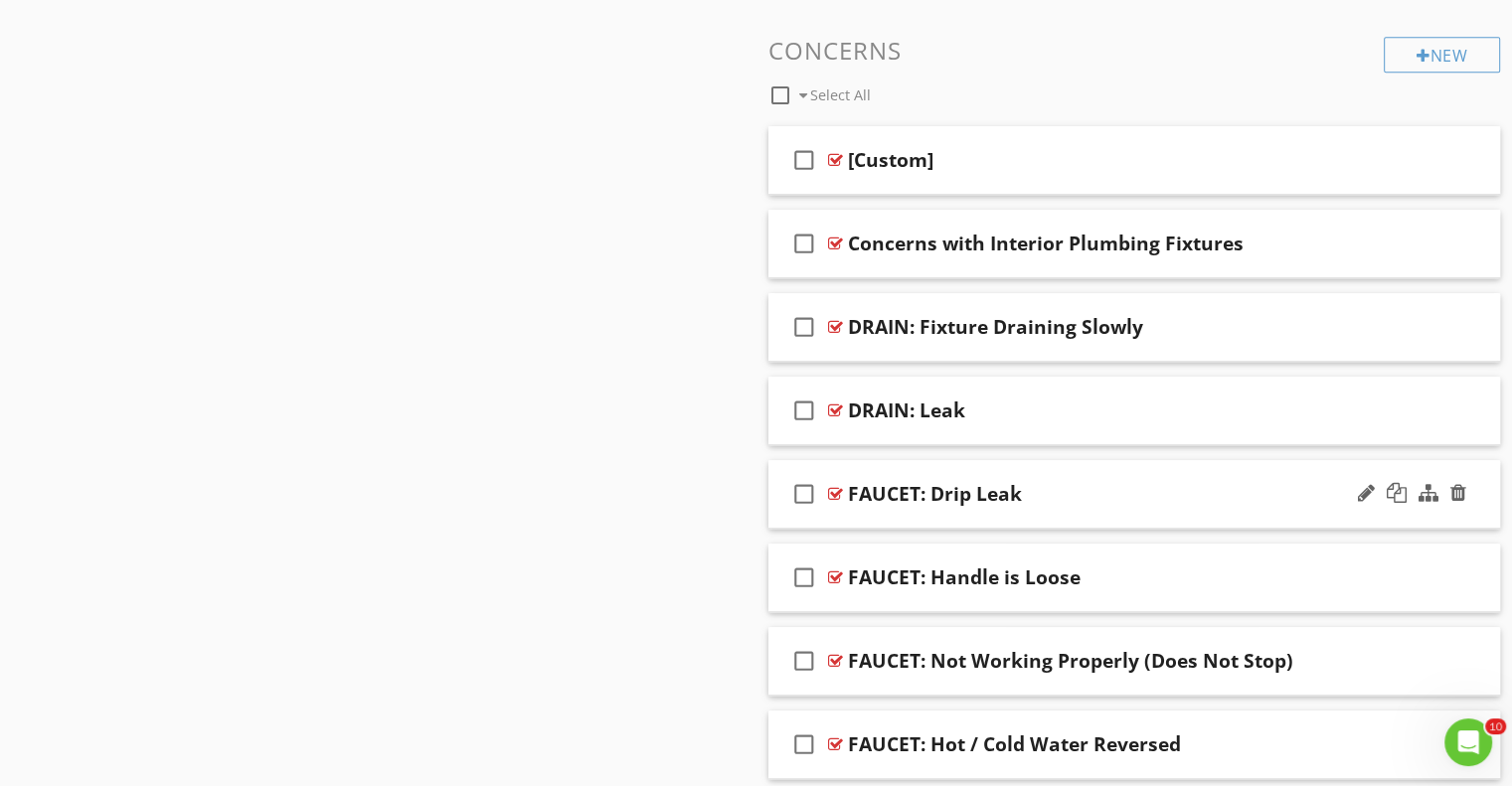 click on "FAUCET: Drip Leak" at bounding box center (1107, 494) 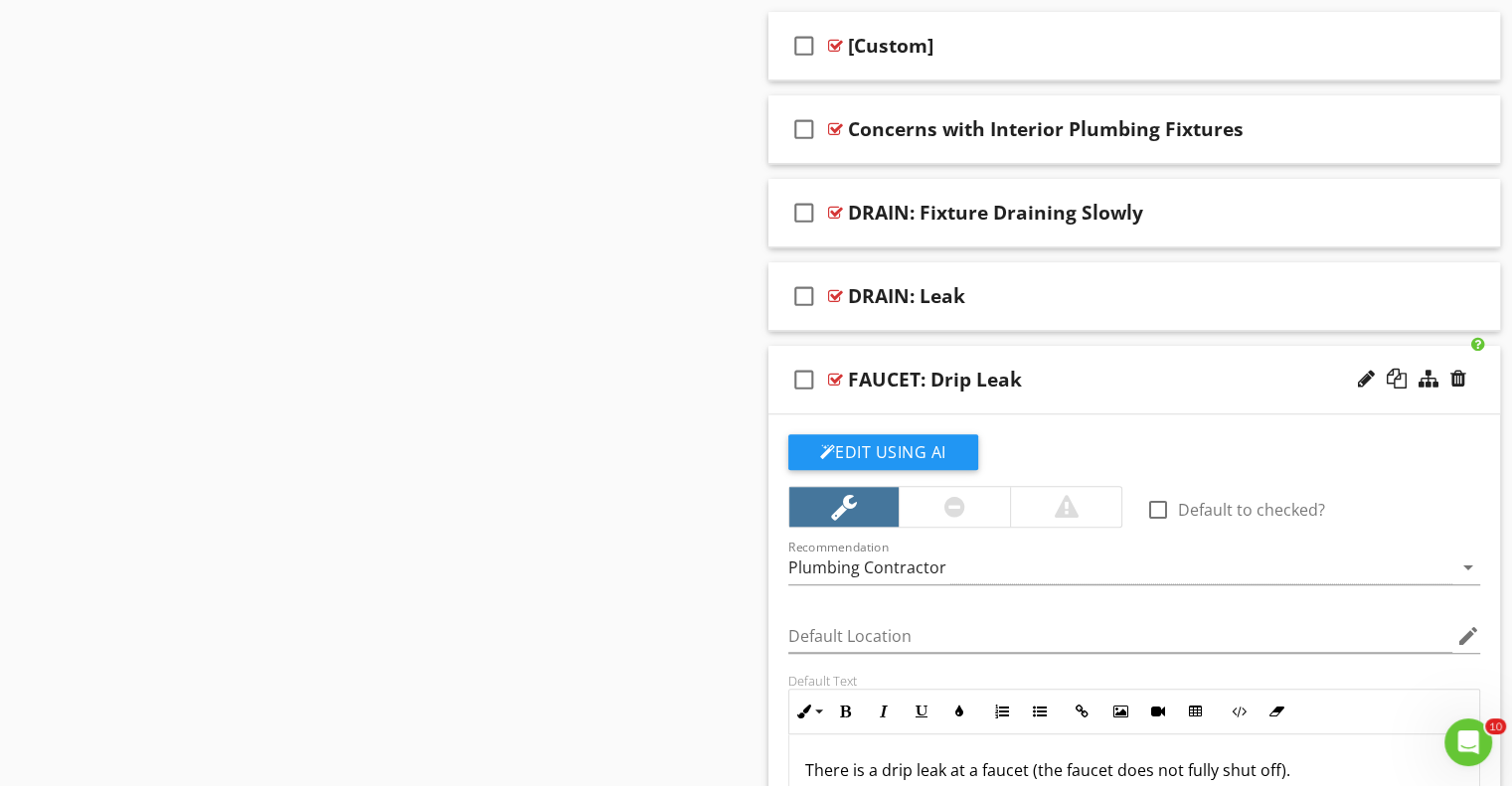 scroll, scrollTop: 1643, scrollLeft: 0, axis: vertical 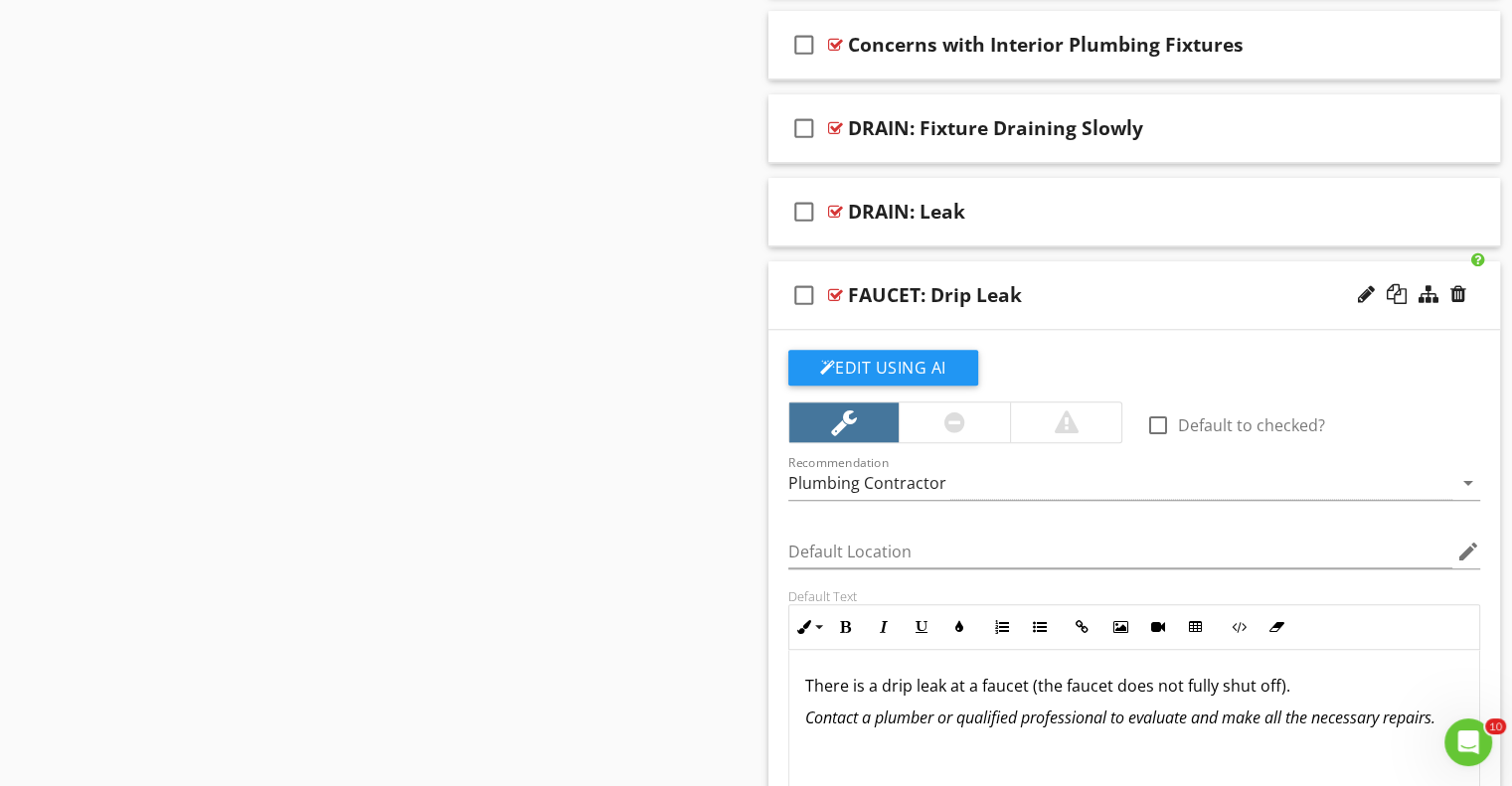 click on "FAUCET: Drip Leak" at bounding box center (1107, 295) 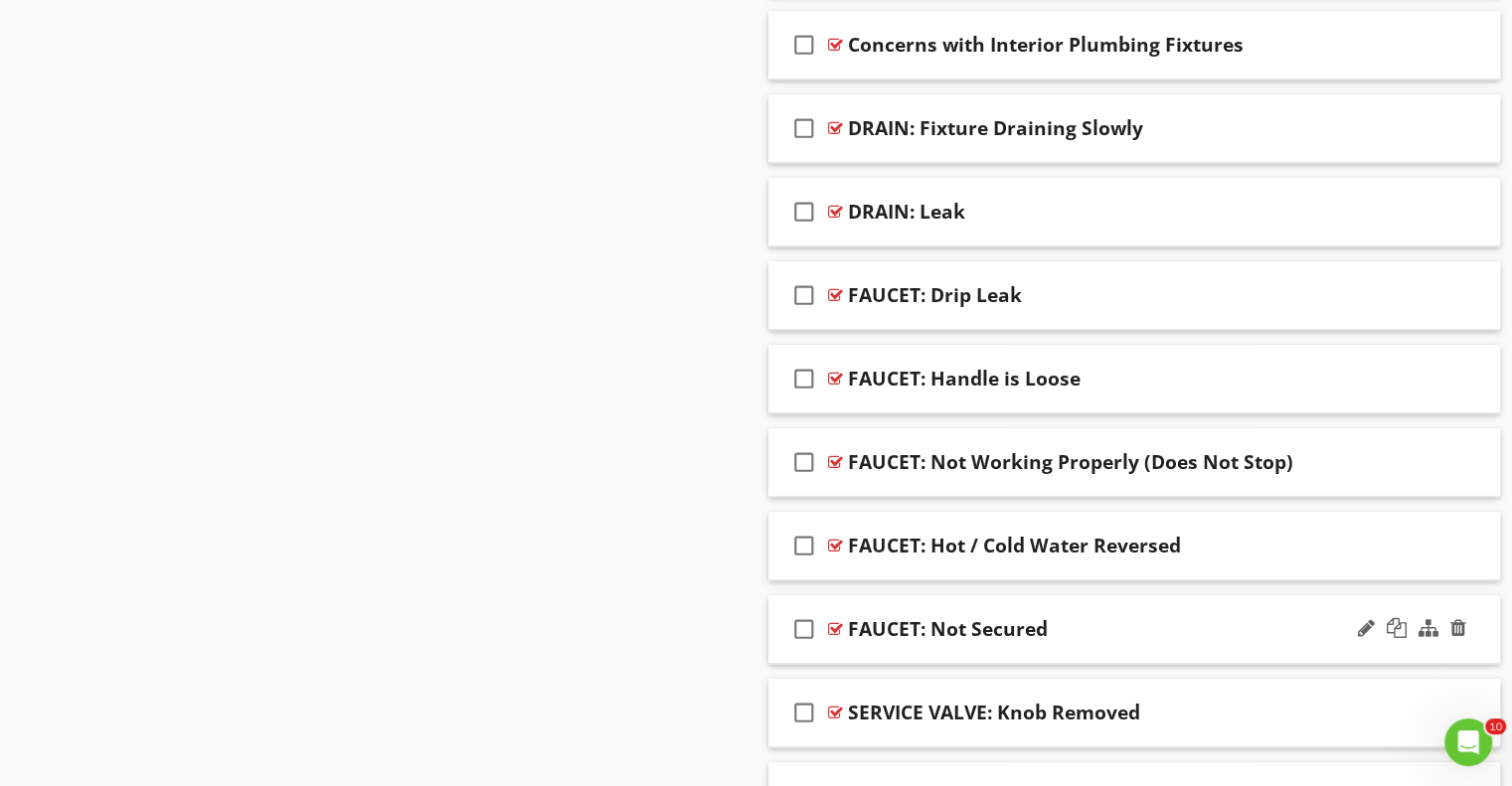 click on "check_box_outline_blank" at bounding box center (804, 629) 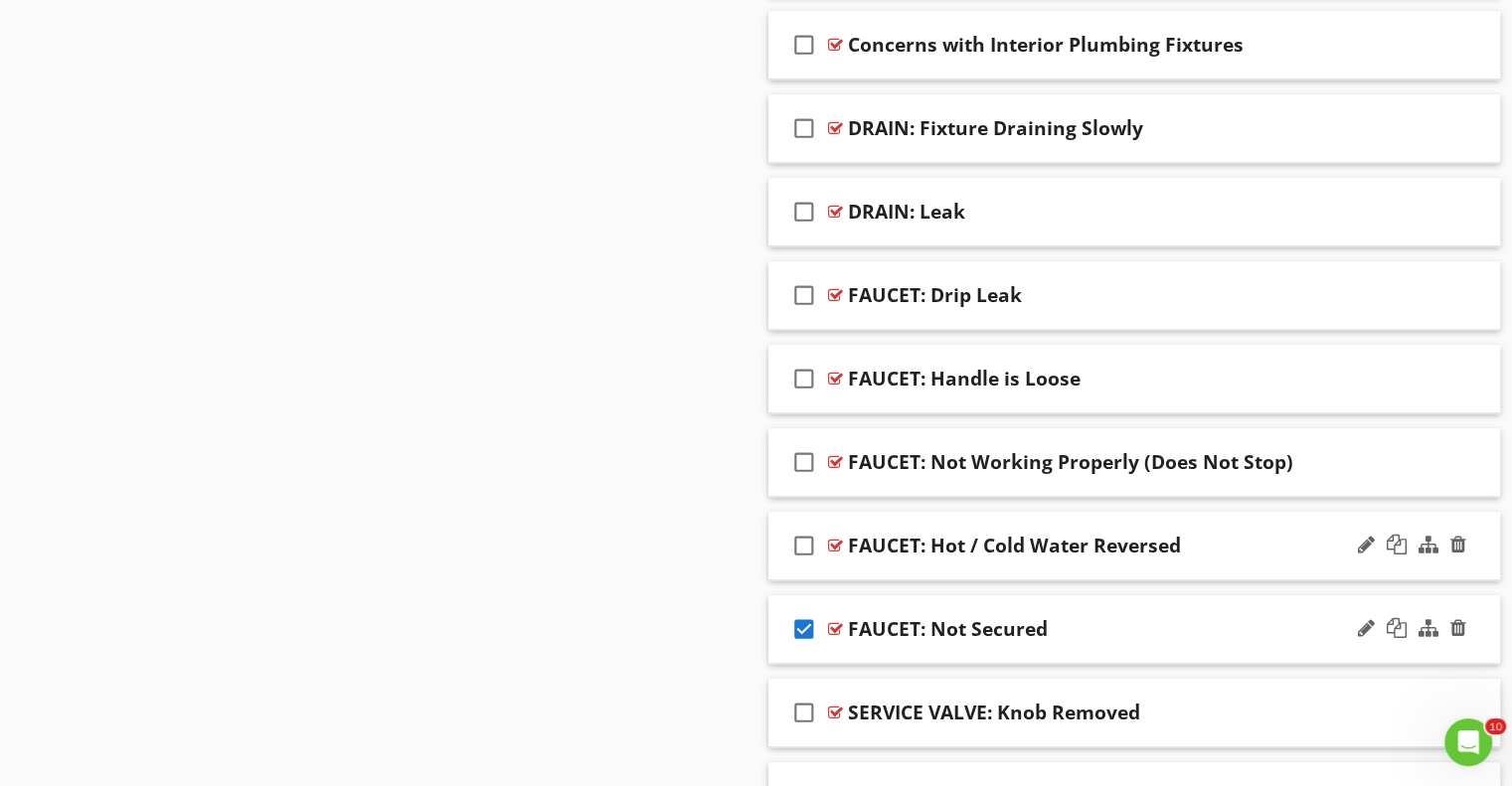 click on "check_box_outline_blank" at bounding box center [804, 546] 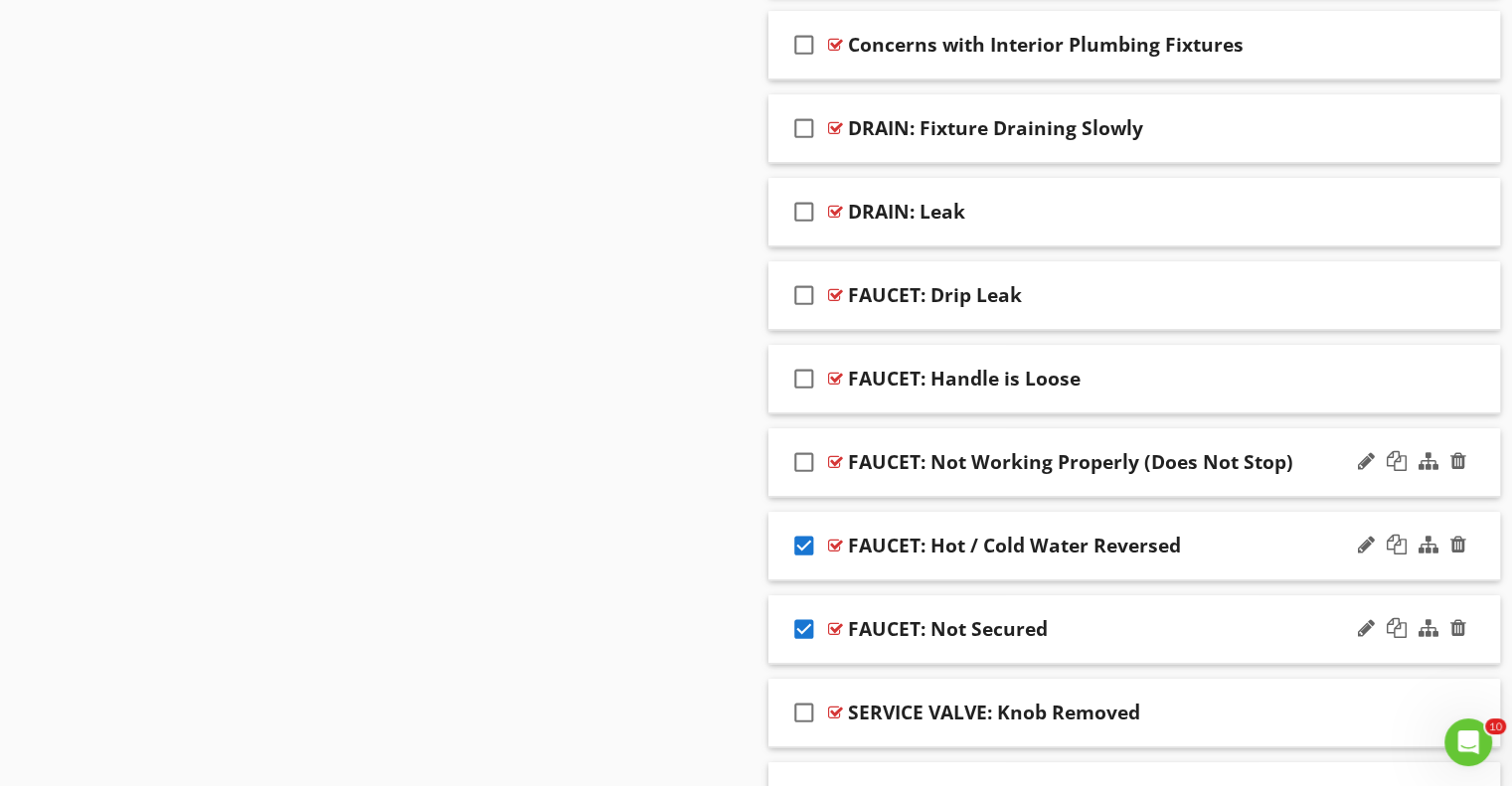 click on "check_box_outline_blank" at bounding box center (804, 462) 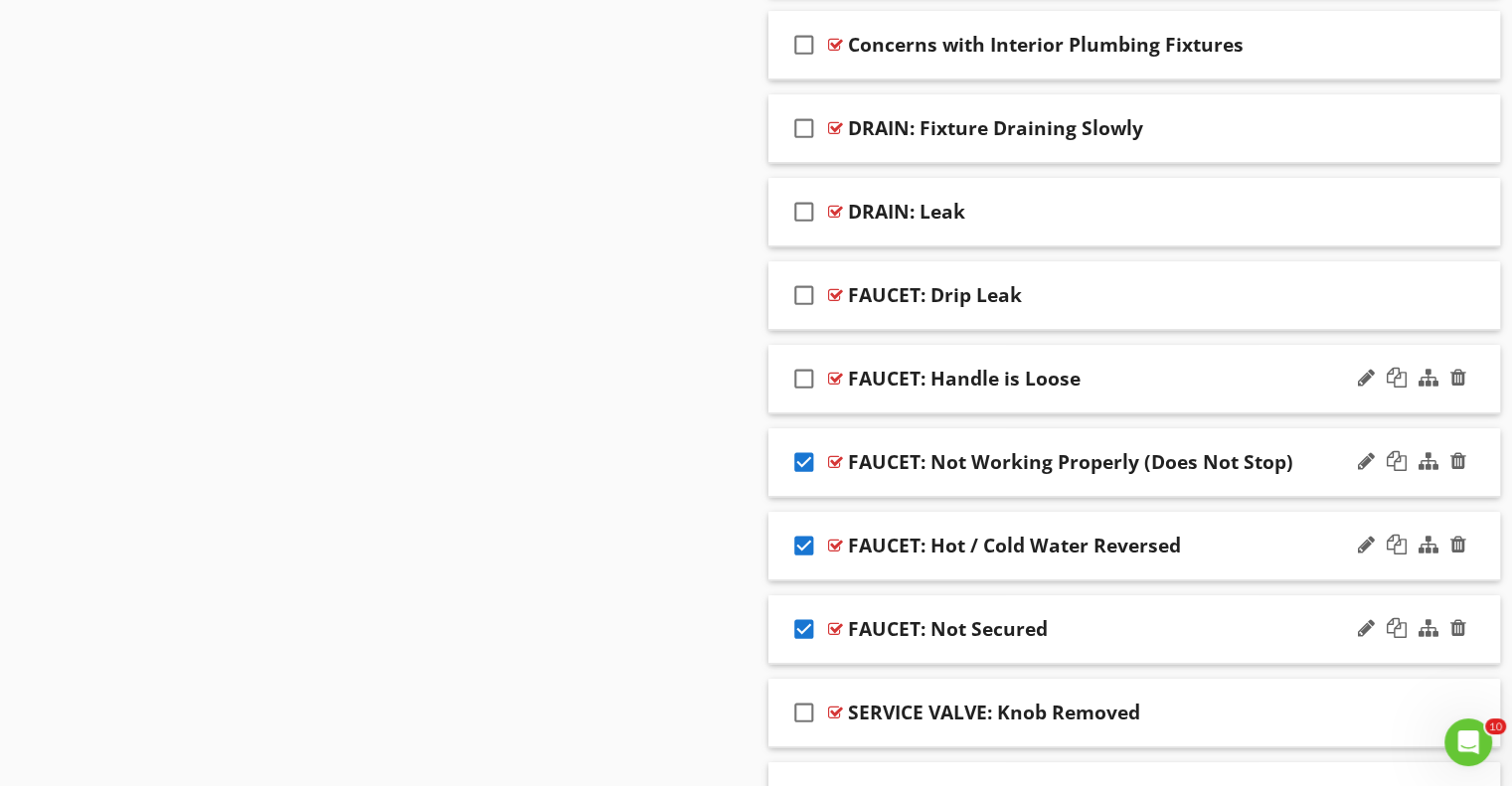 click on "check_box_outline_blank" at bounding box center (804, 379) 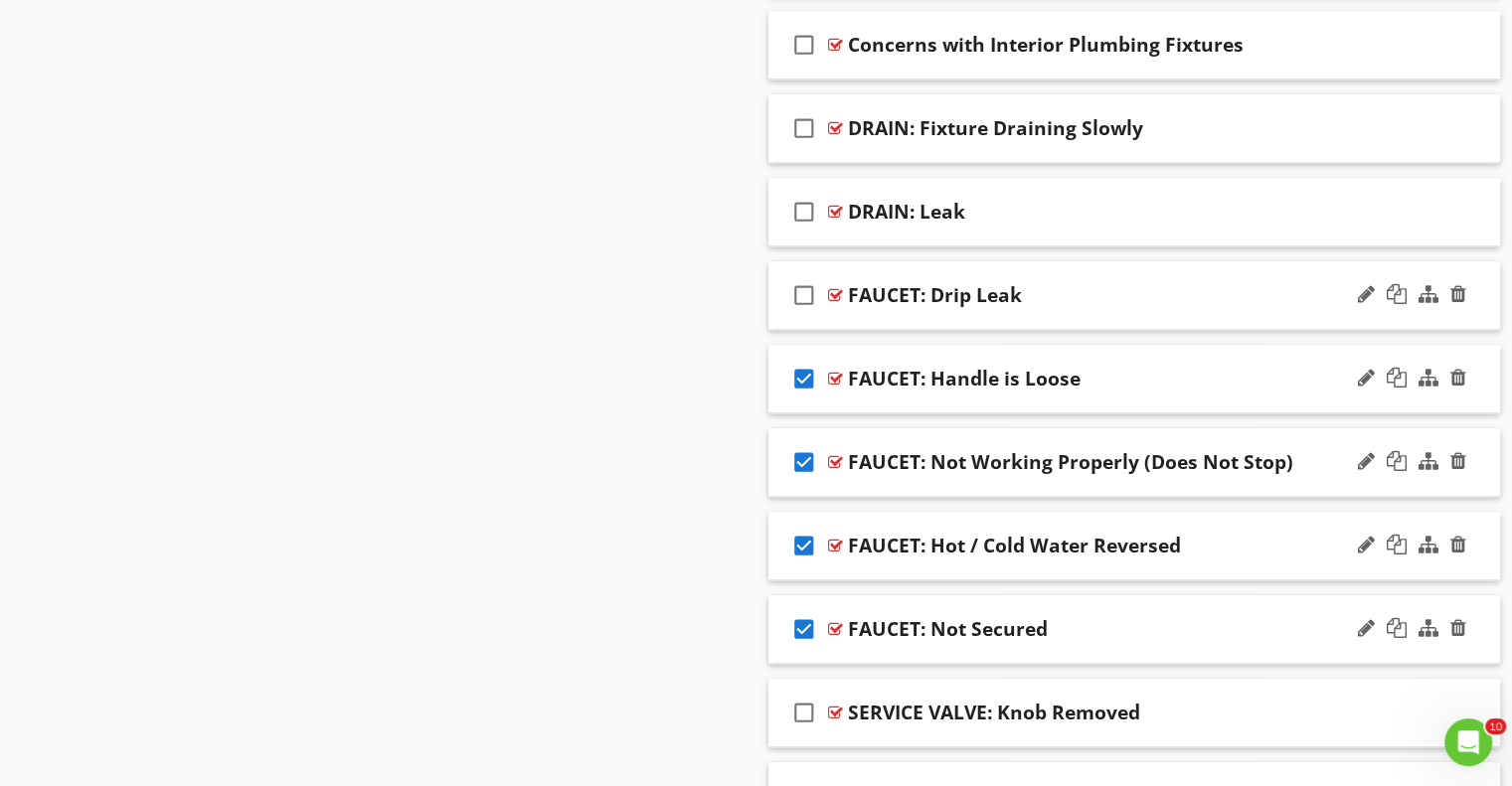 click on "check_box_outline_blank" at bounding box center (804, 295) 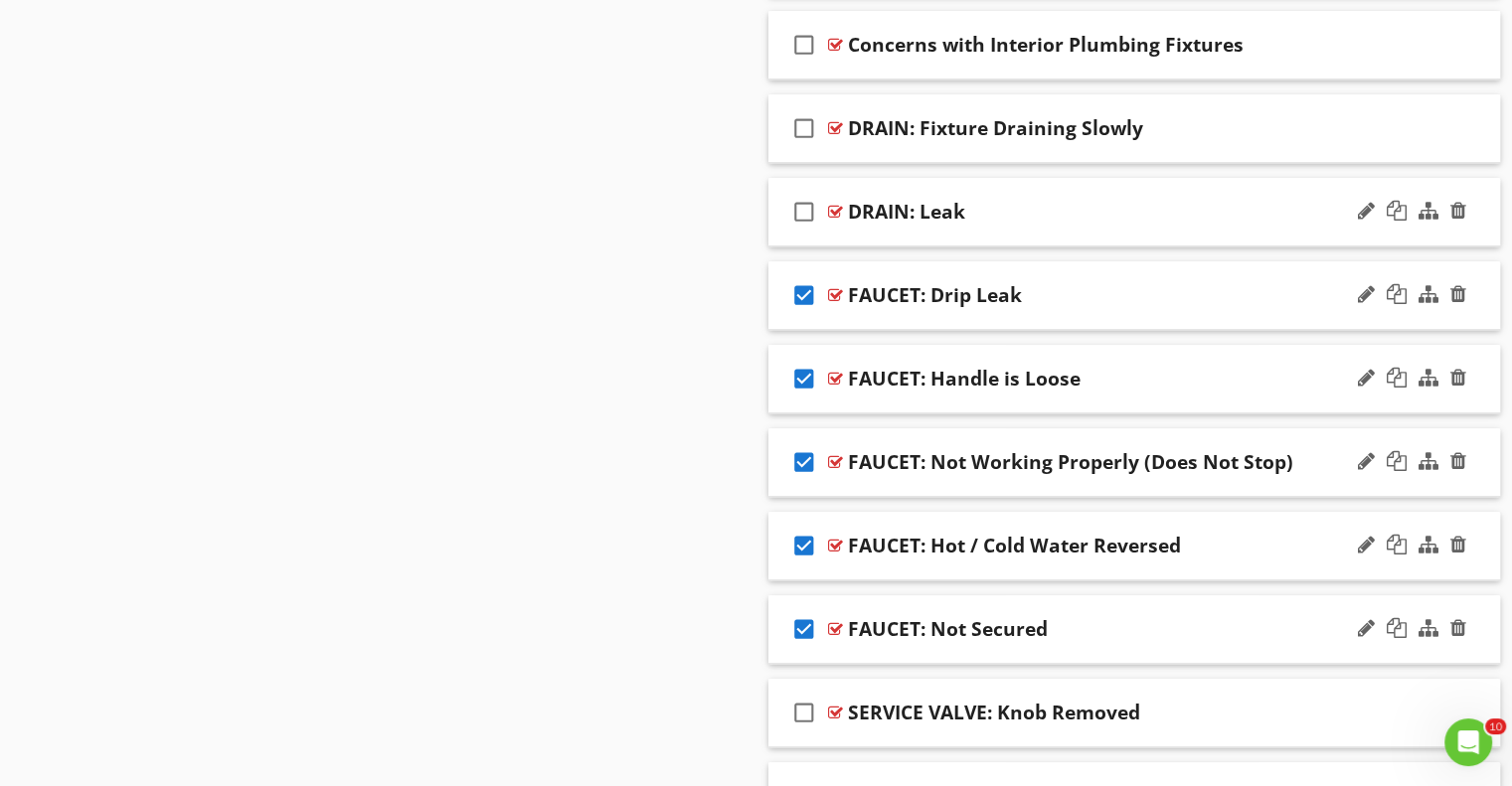 click on "check_box_outline_blank" at bounding box center (804, 212) 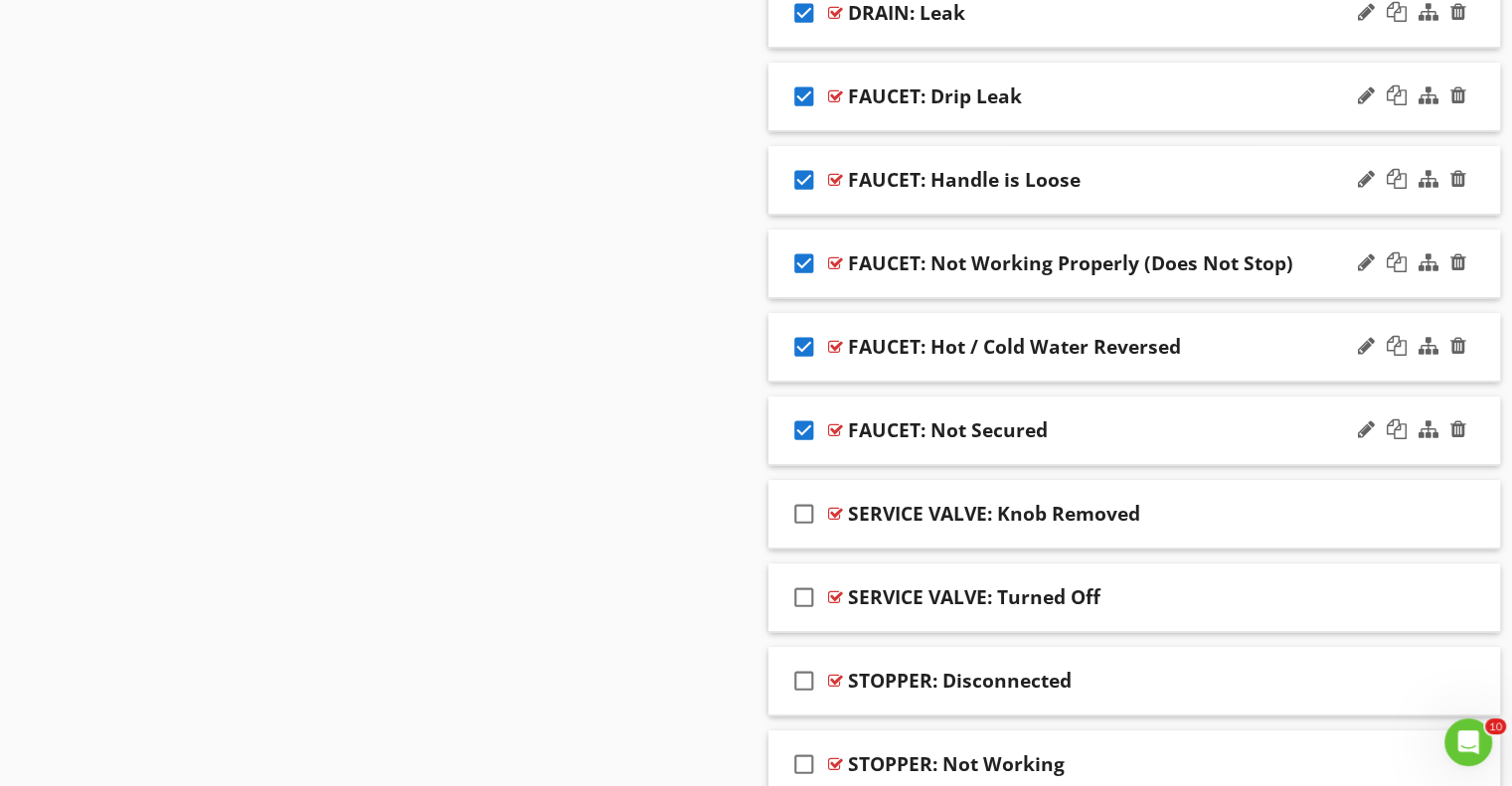 scroll, scrollTop: 1941, scrollLeft: 0, axis: vertical 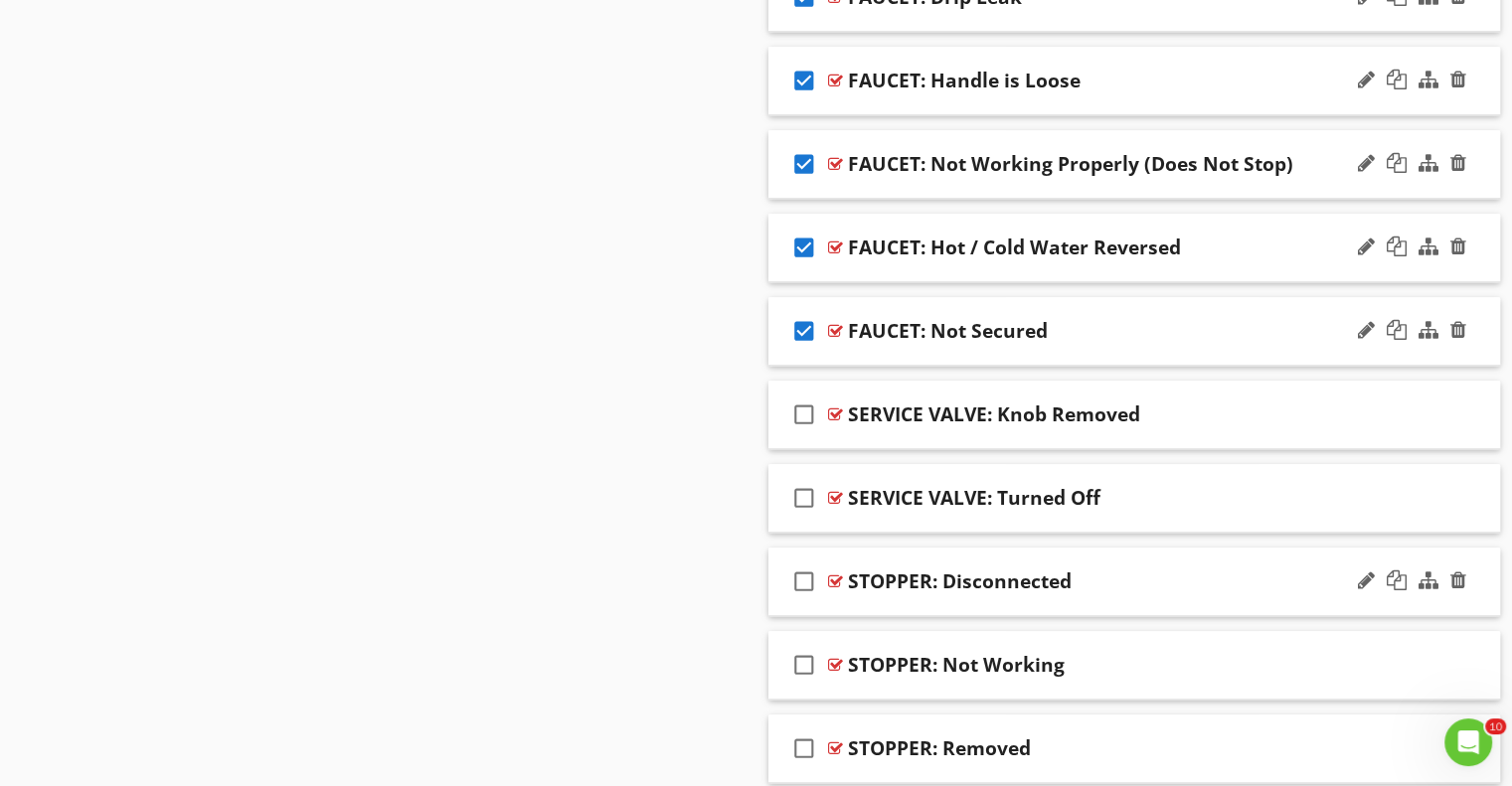 click on "check_box_outline_blank" at bounding box center (804, 581) 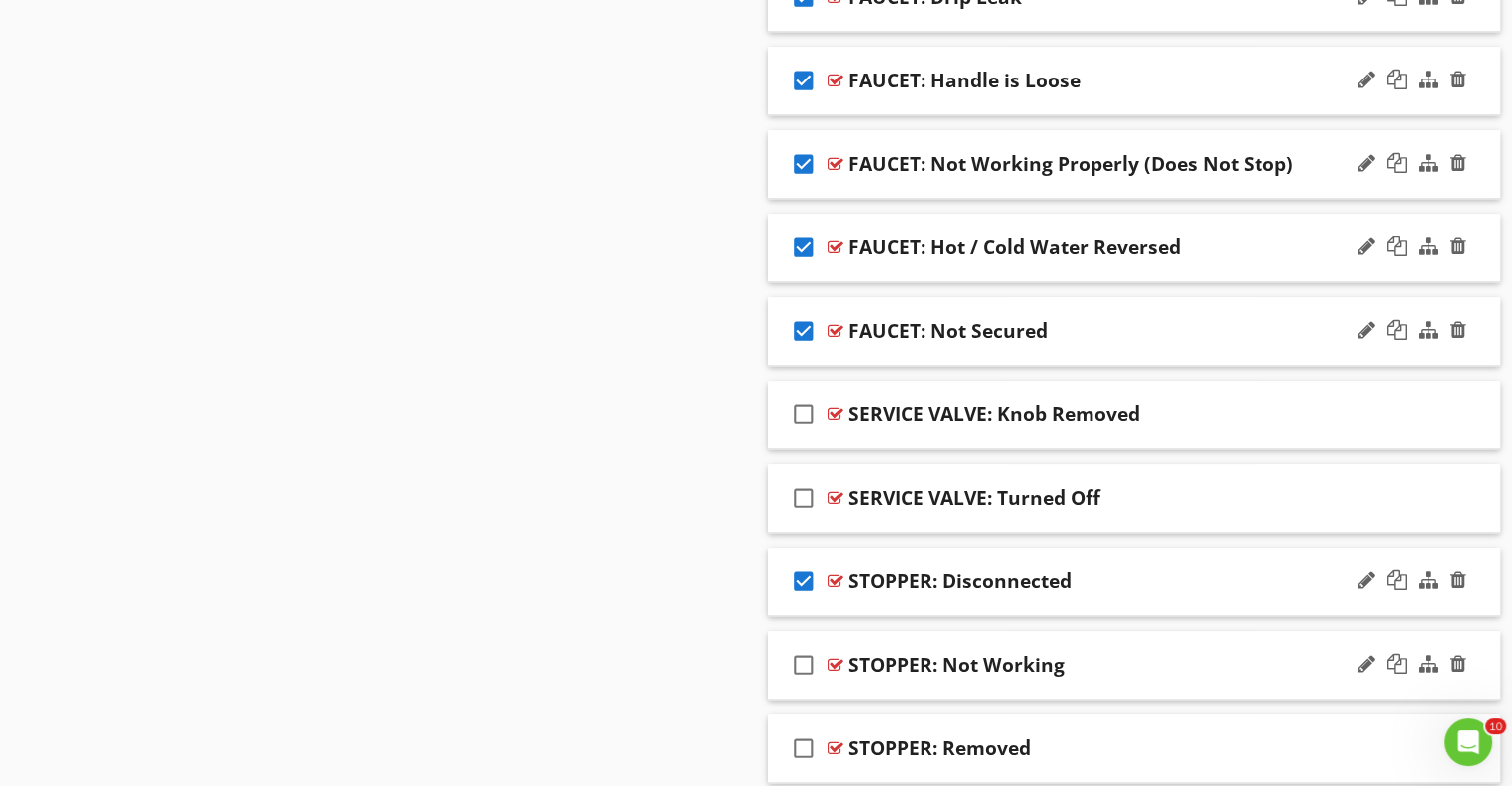 click on "check_box_outline_blank" at bounding box center [804, 665] 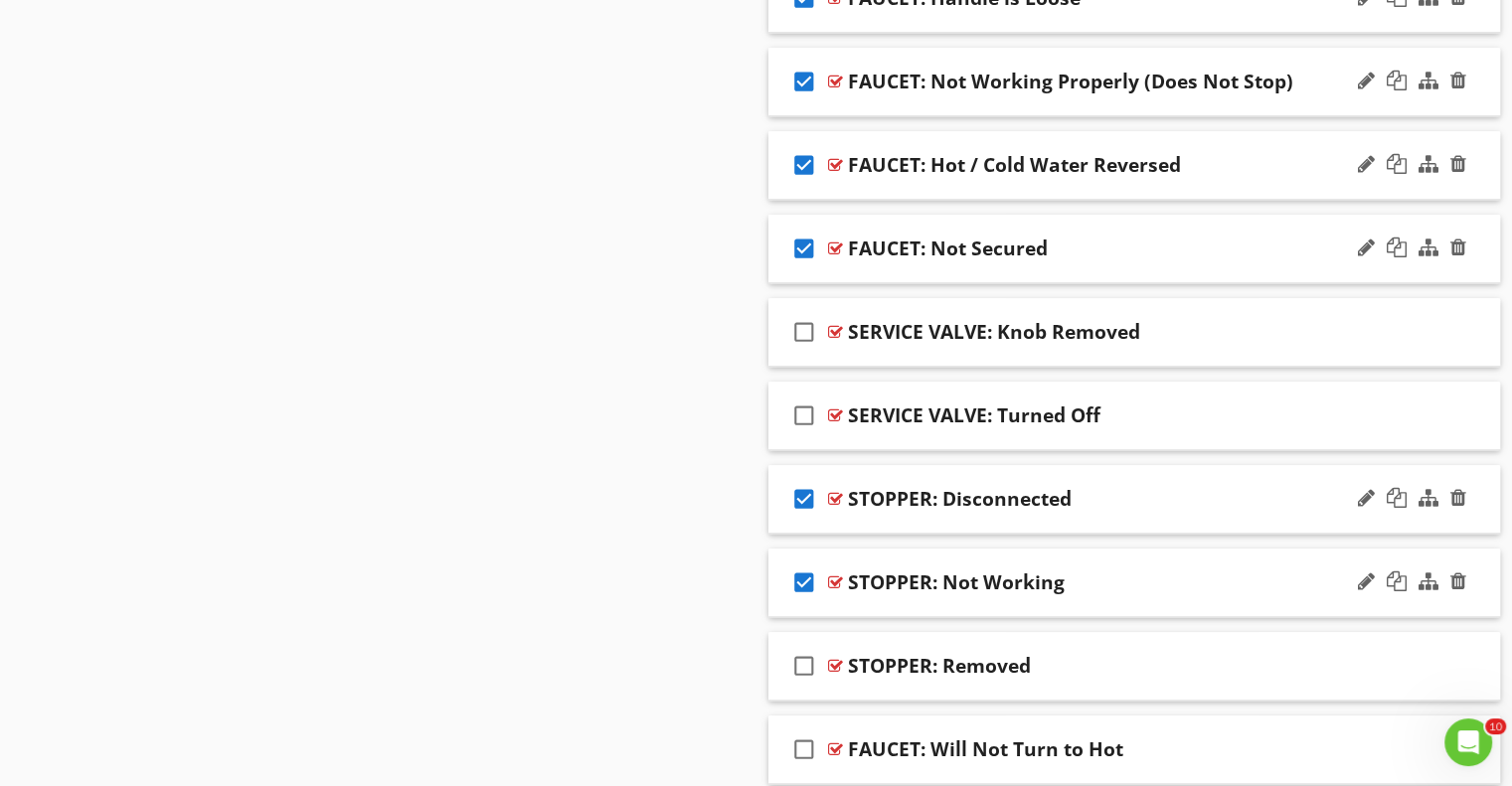 scroll, scrollTop: 2040, scrollLeft: 0, axis: vertical 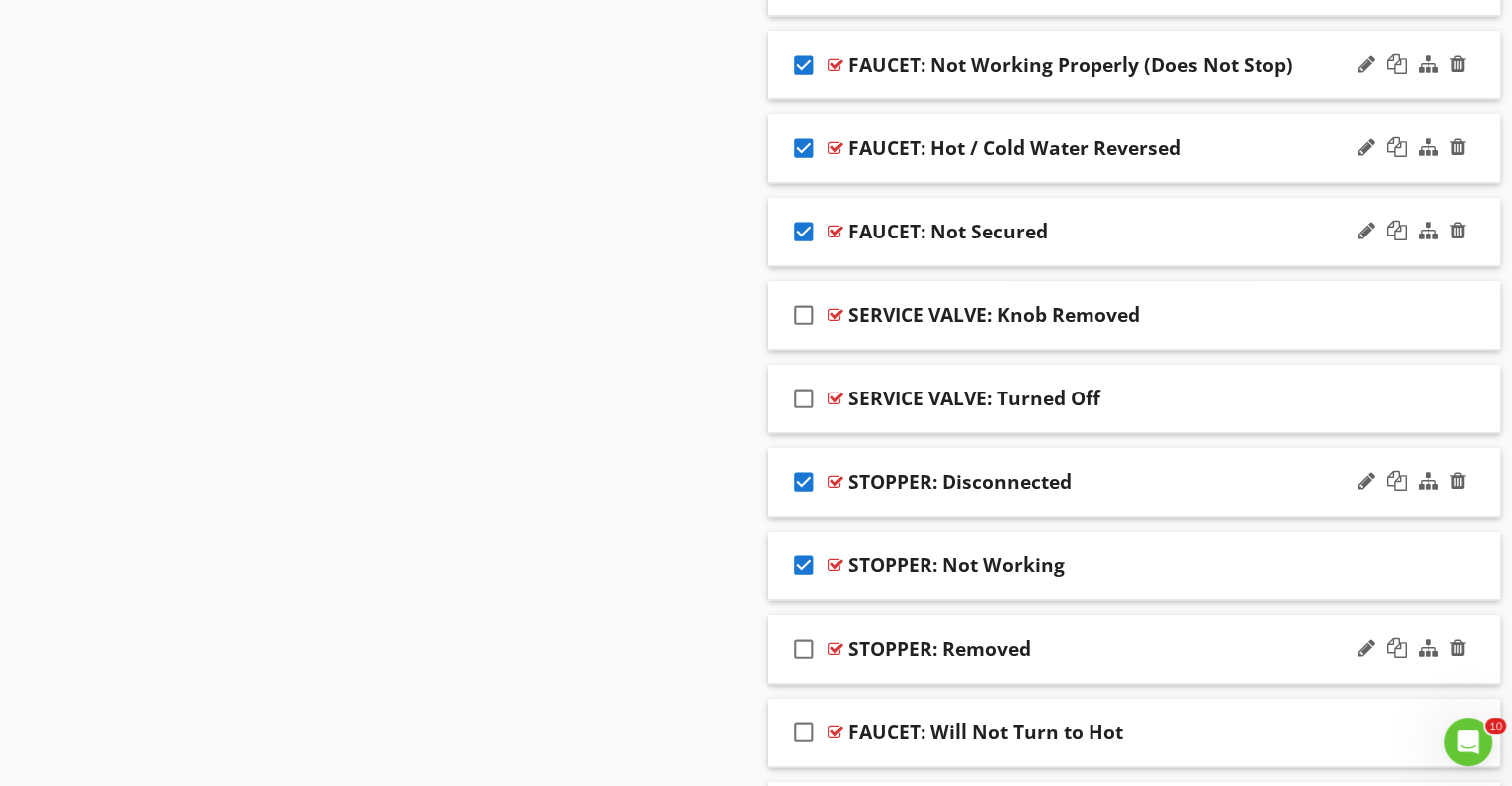 click on "check_box_outline_blank" at bounding box center [804, 649] 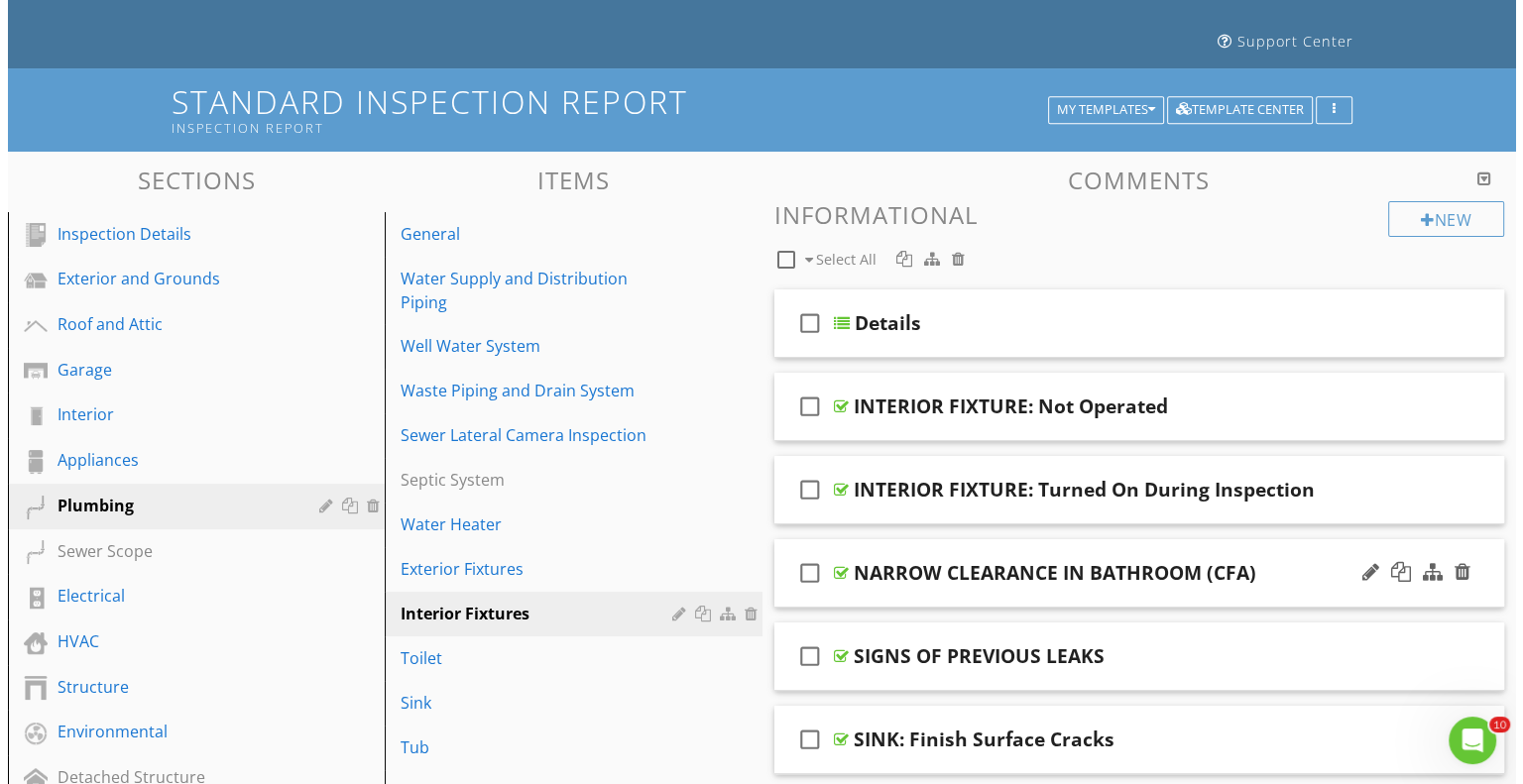 scroll, scrollTop: 18, scrollLeft: 0, axis: vertical 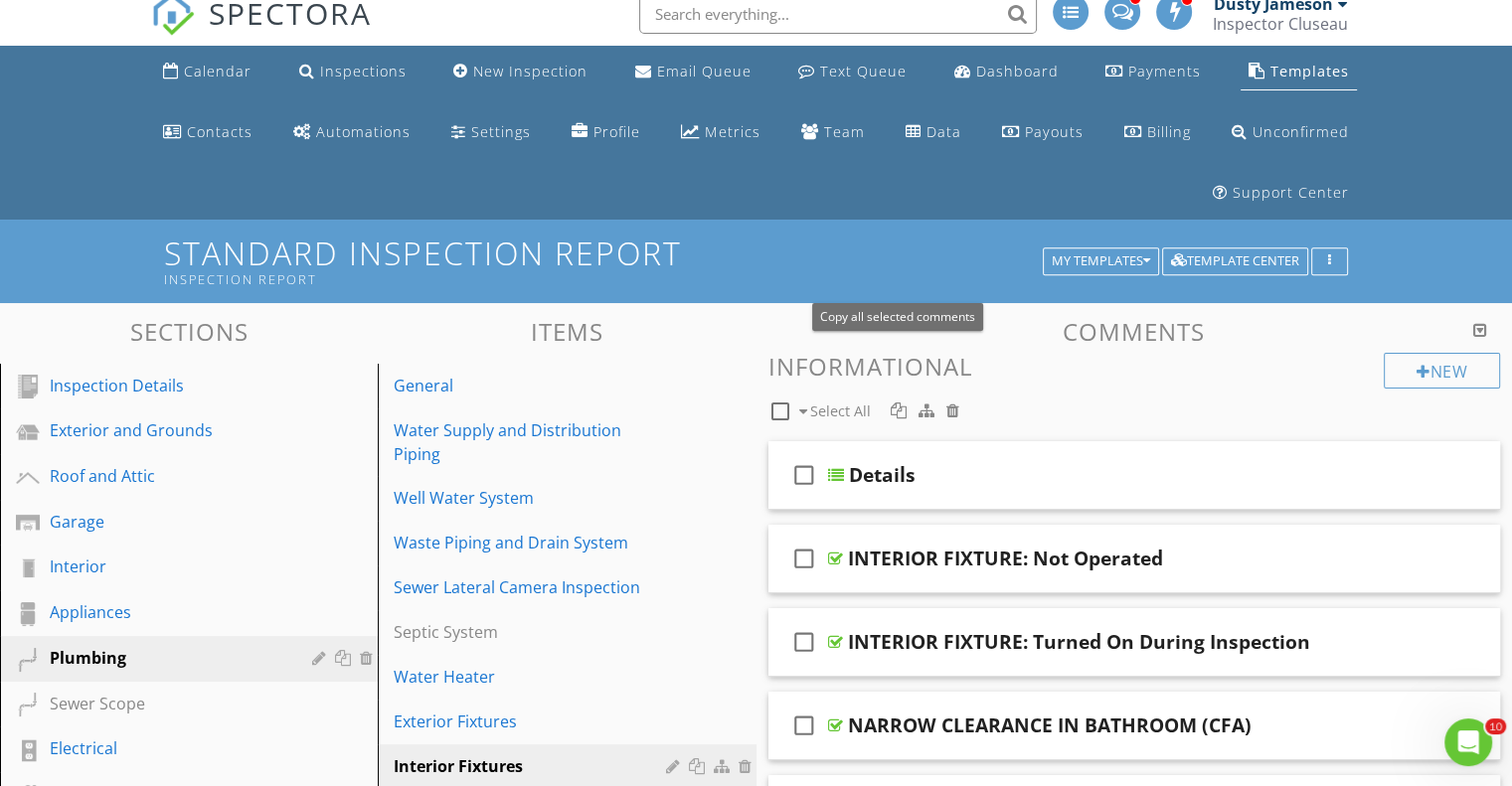 click at bounding box center (899, 410) 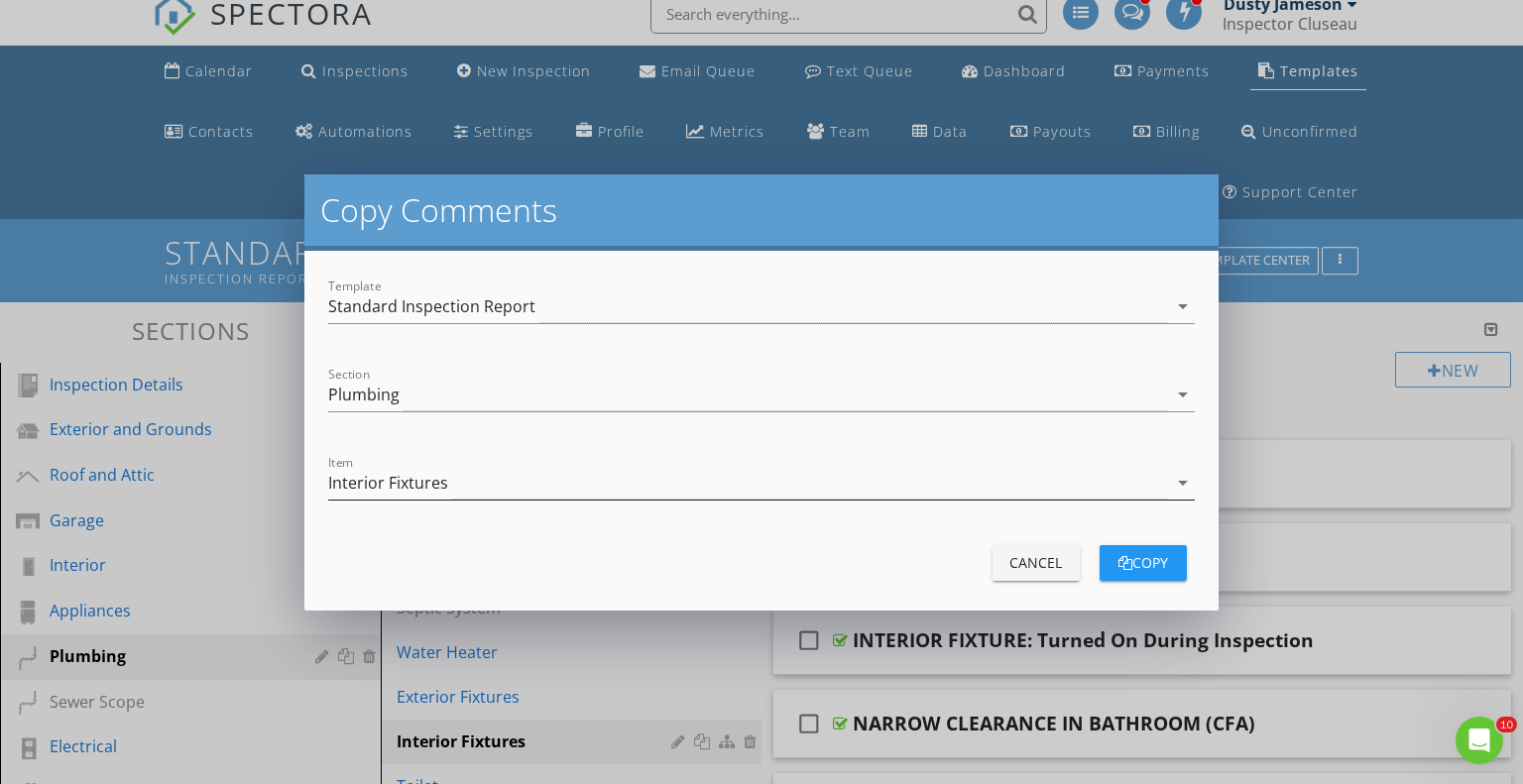click on "Interior Fixtures" at bounding box center [748, 483] 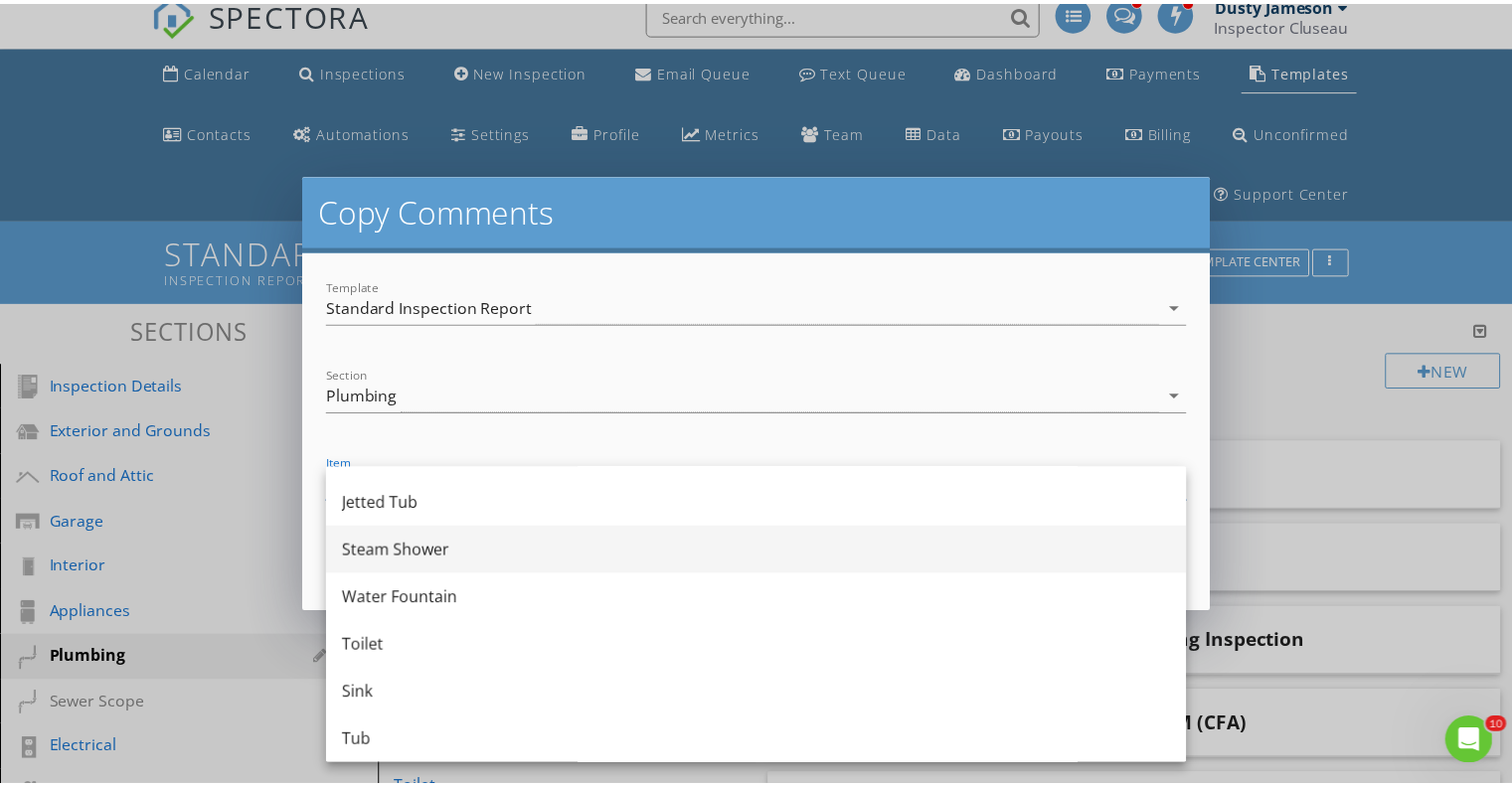 scroll, scrollTop: 497, scrollLeft: 0, axis: vertical 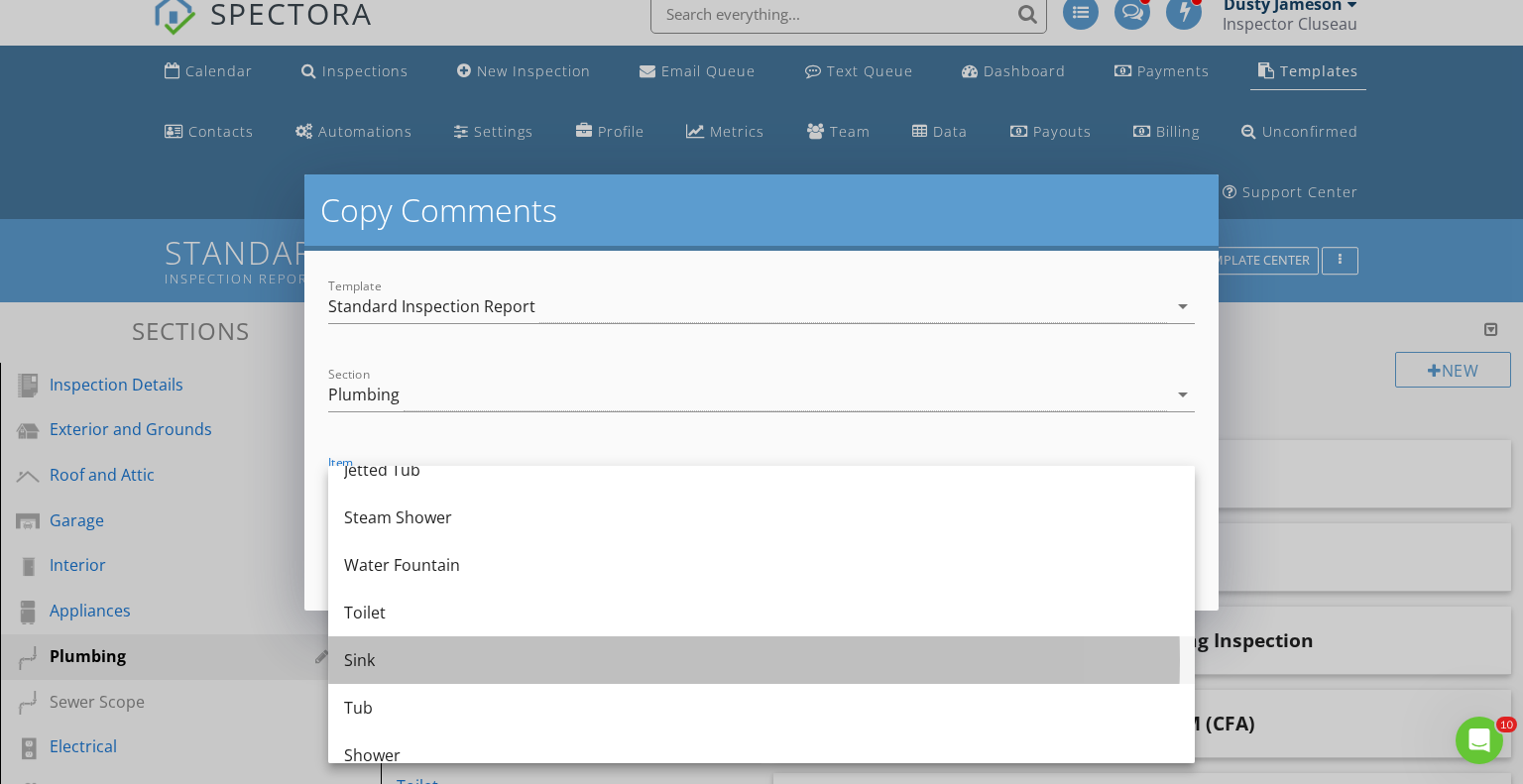 click on "Sink" at bounding box center [762, 660] 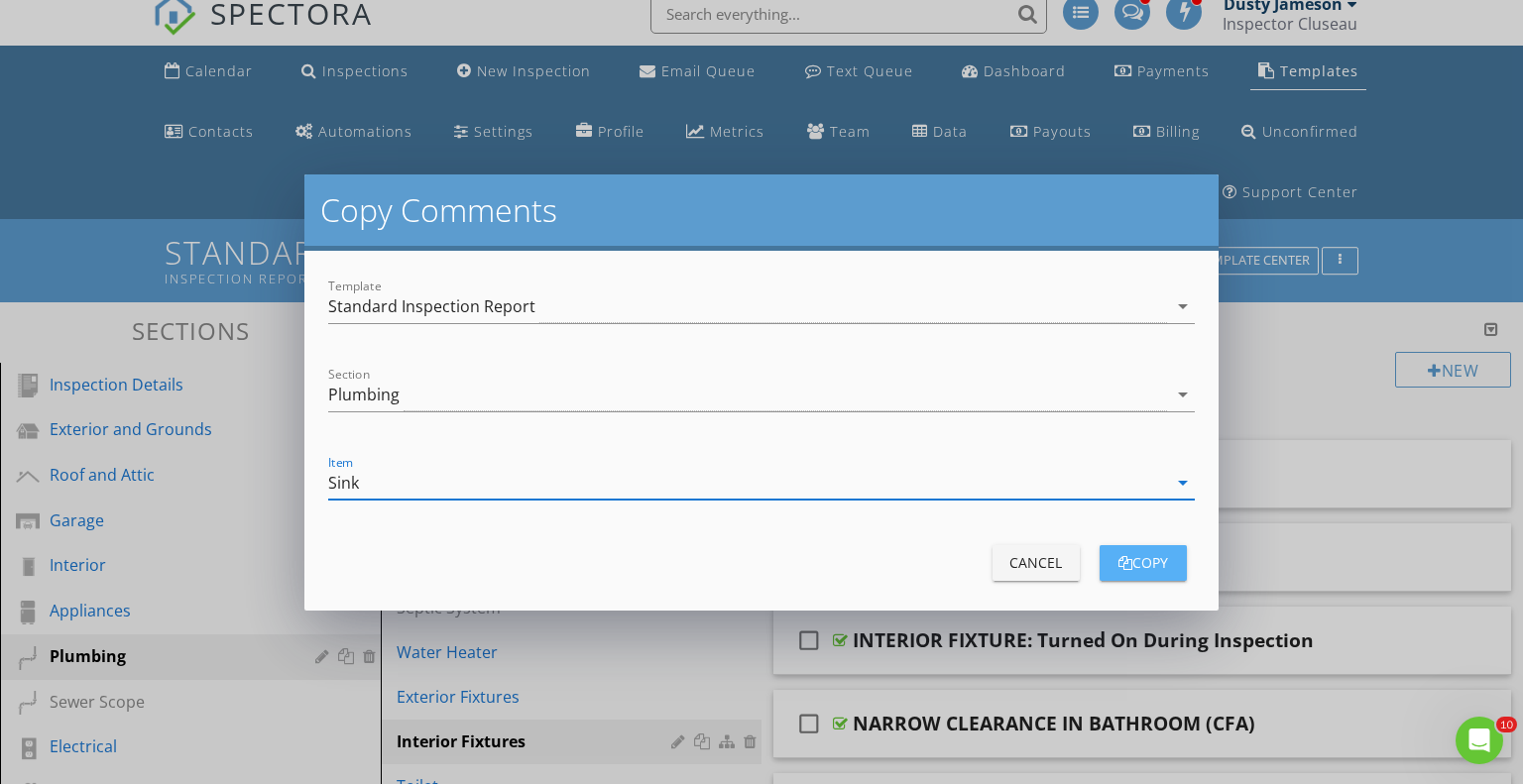 click on "copy" at bounding box center (1143, 562) 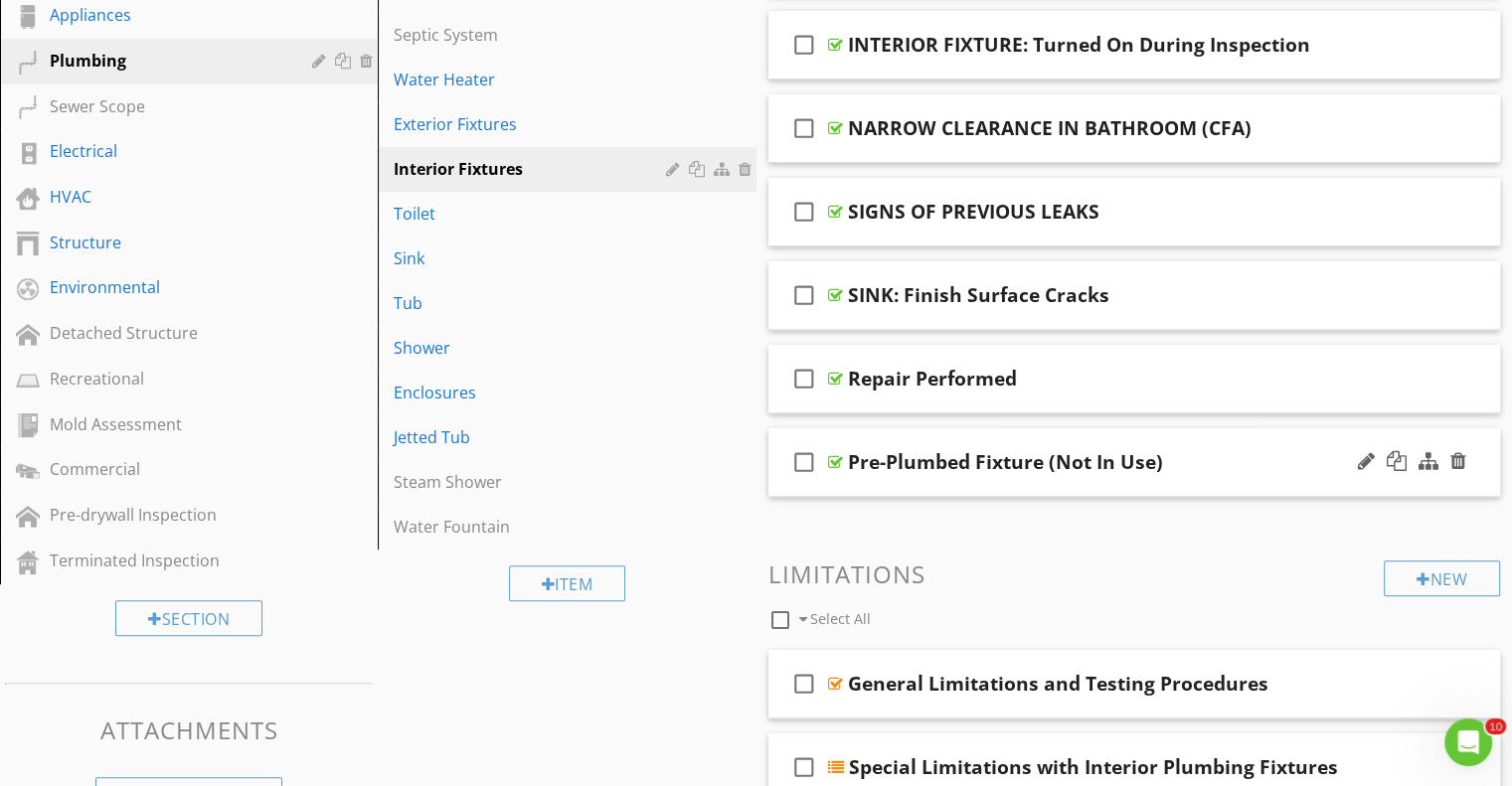 scroll, scrollTop: 515, scrollLeft: 0, axis: vertical 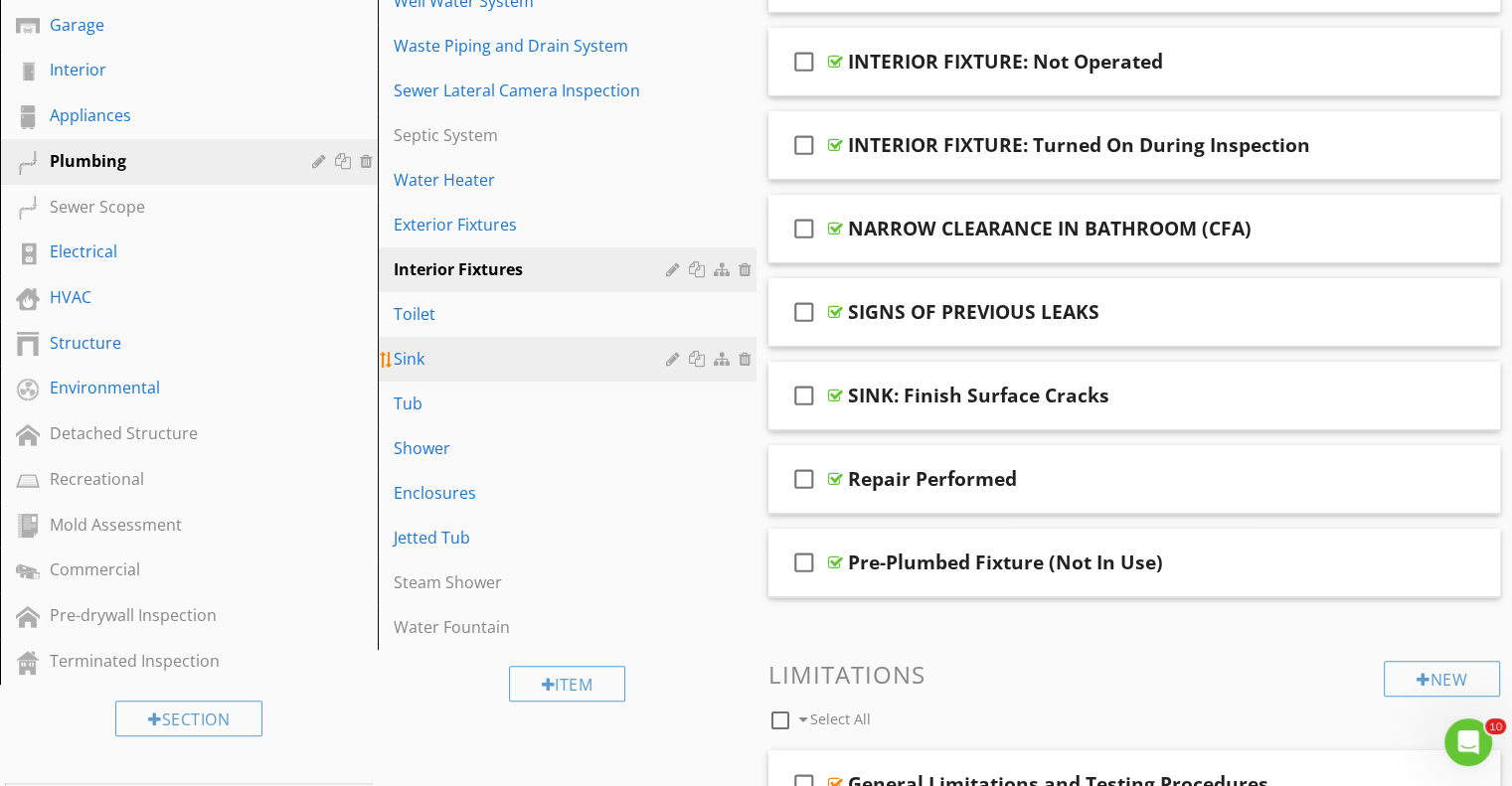 click on "Sink" at bounding box center (532, 359) 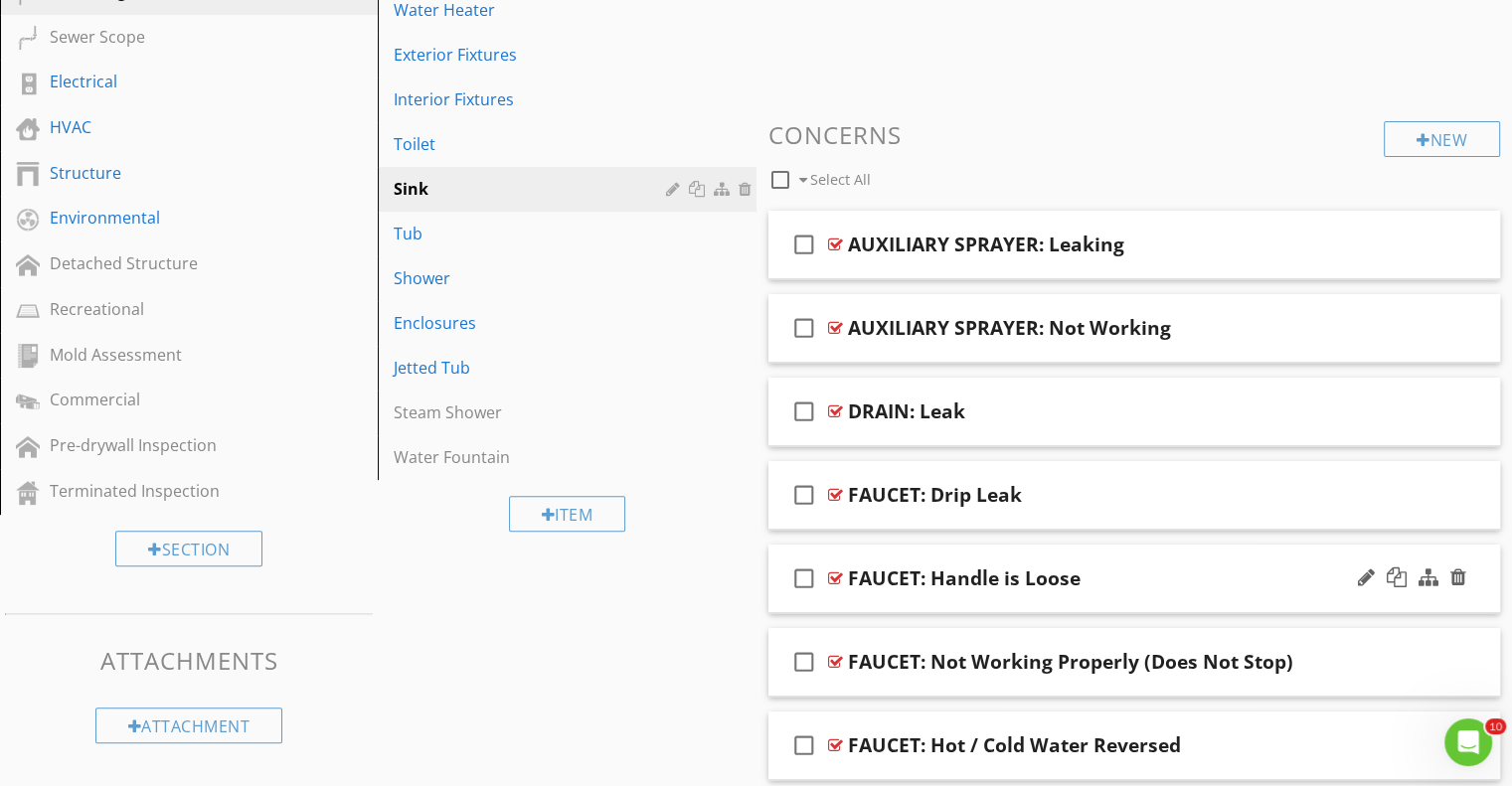 scroll, scrollTop: 713, scrollLeft: 0, axis: vertical 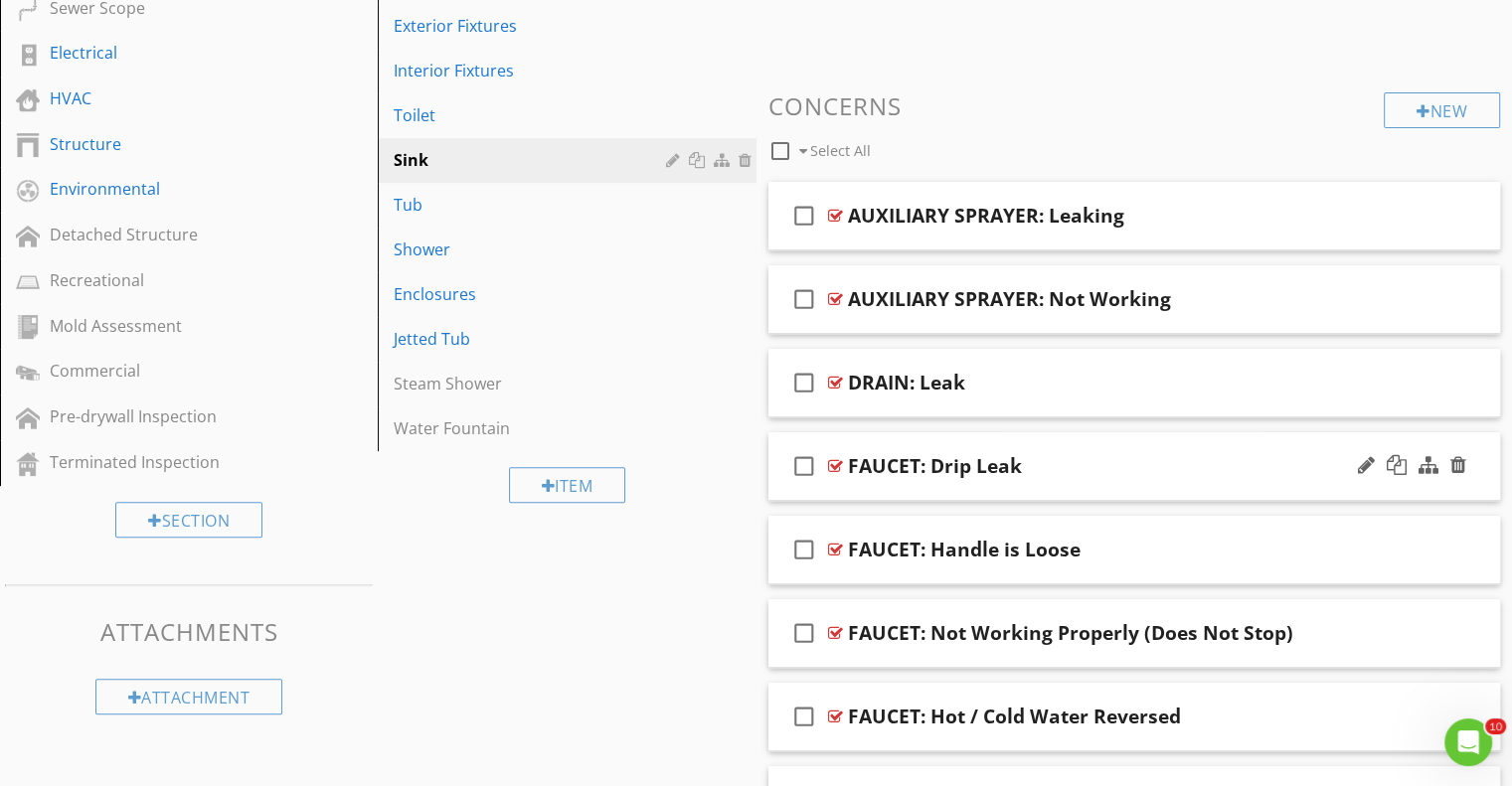 click on "check_box_outline_blank" at bounding box center (804, 466) 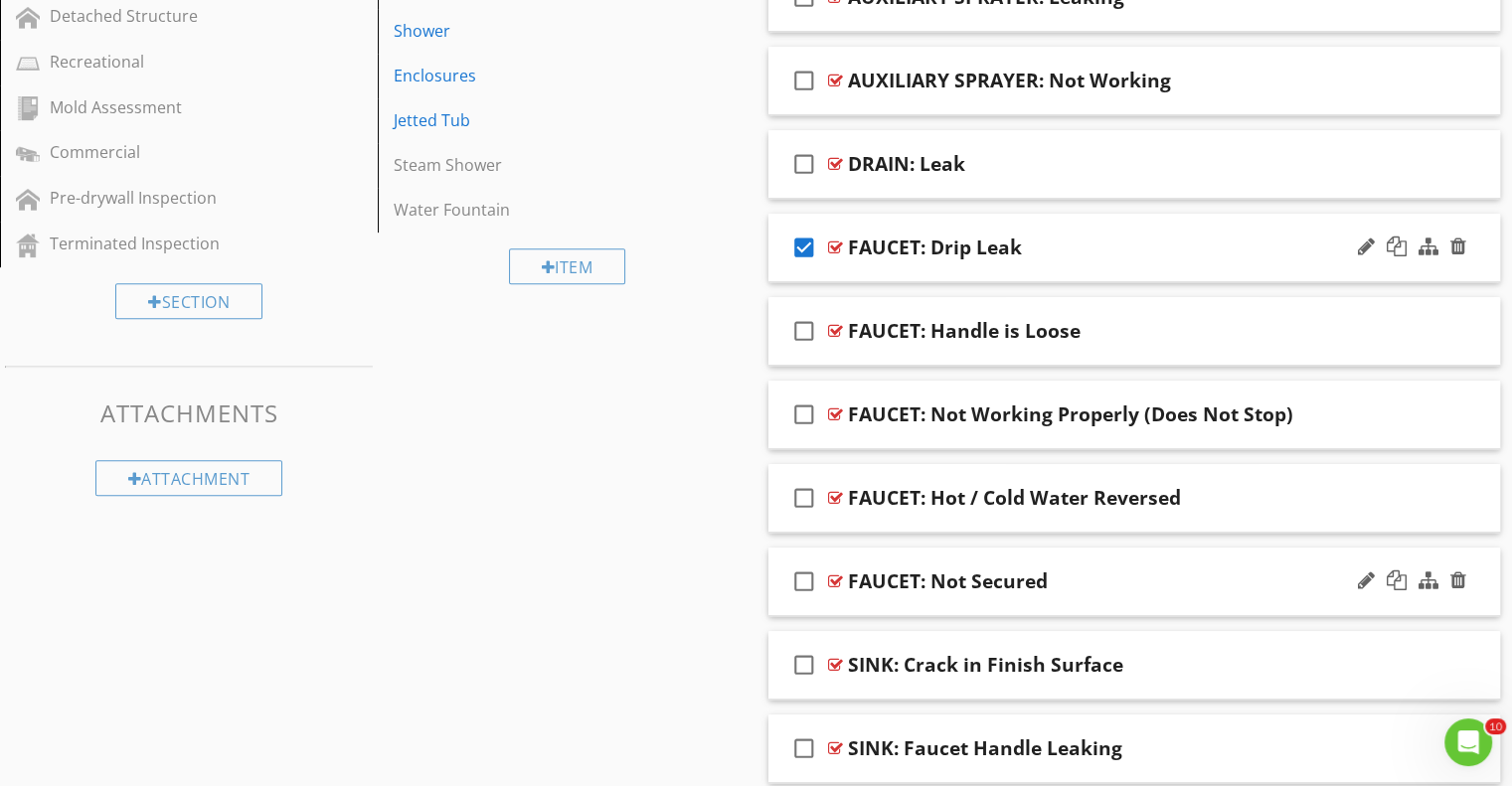 scroll, scrollTop: 1012, scrollLeft: 0, axis: vertical 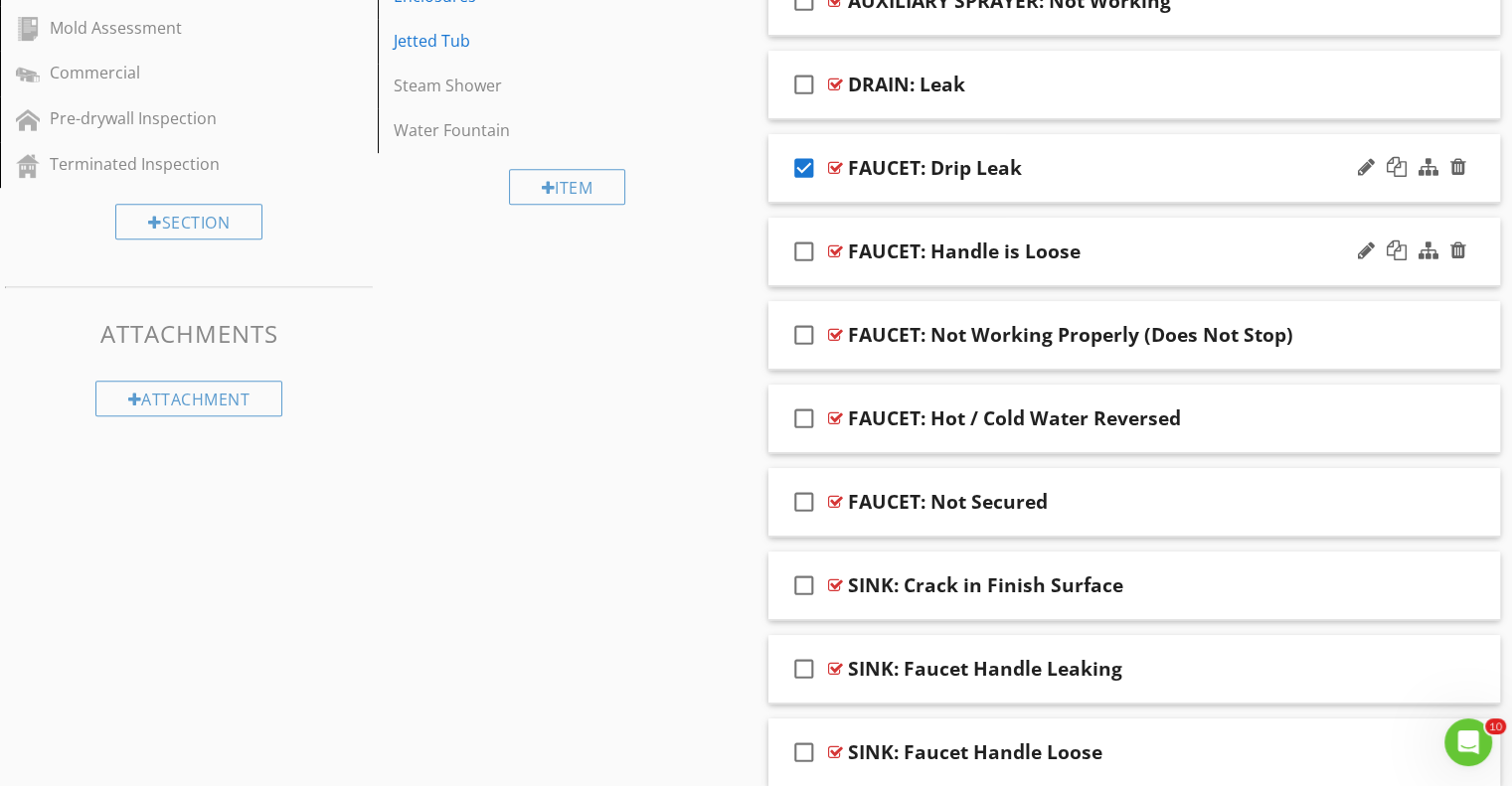 click on "check_box_outline_blank" at bounding box center [804, 251] 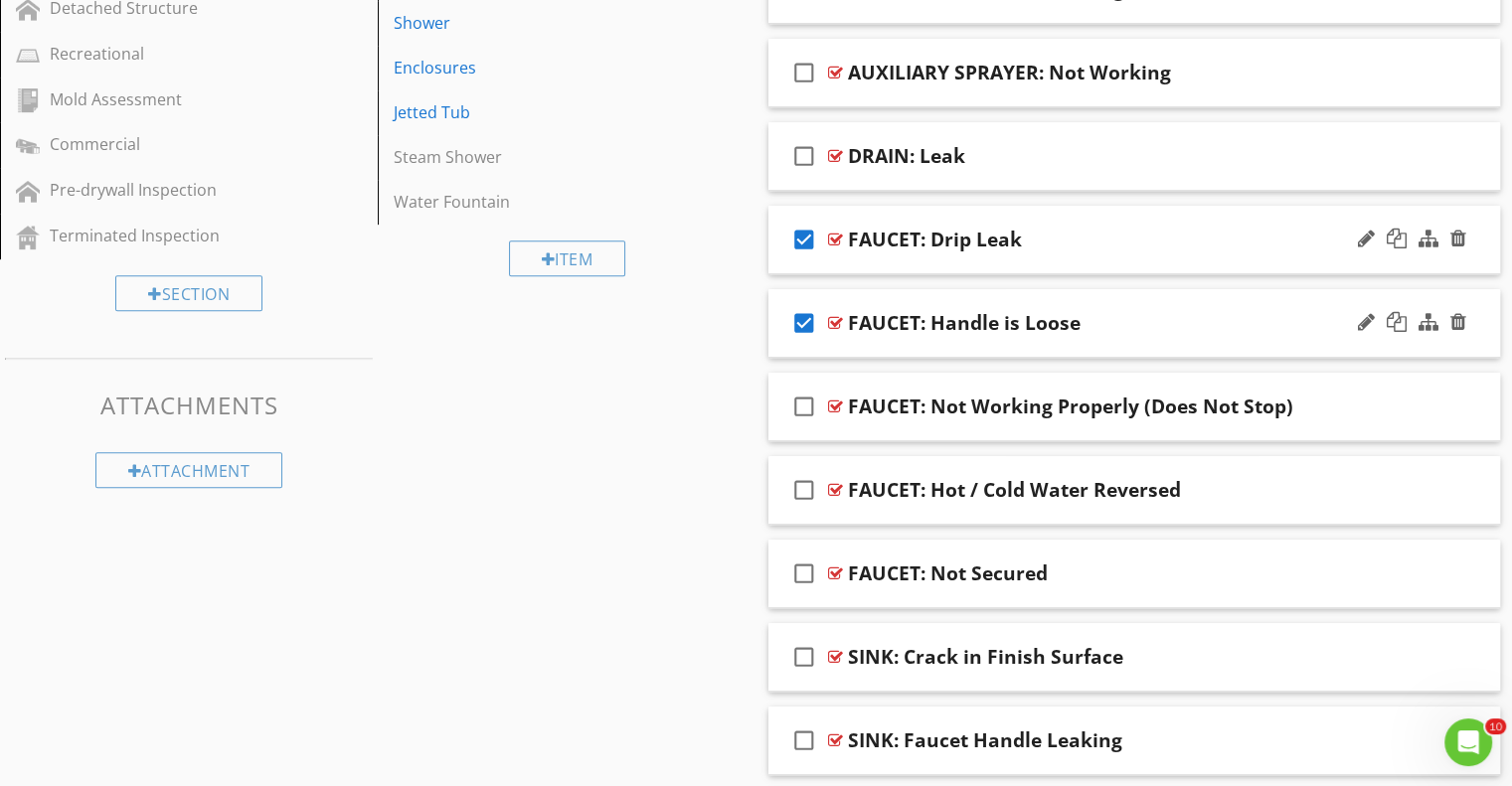 scroll, scrollTop: 912, scrollLeft: 0, axis: vertical 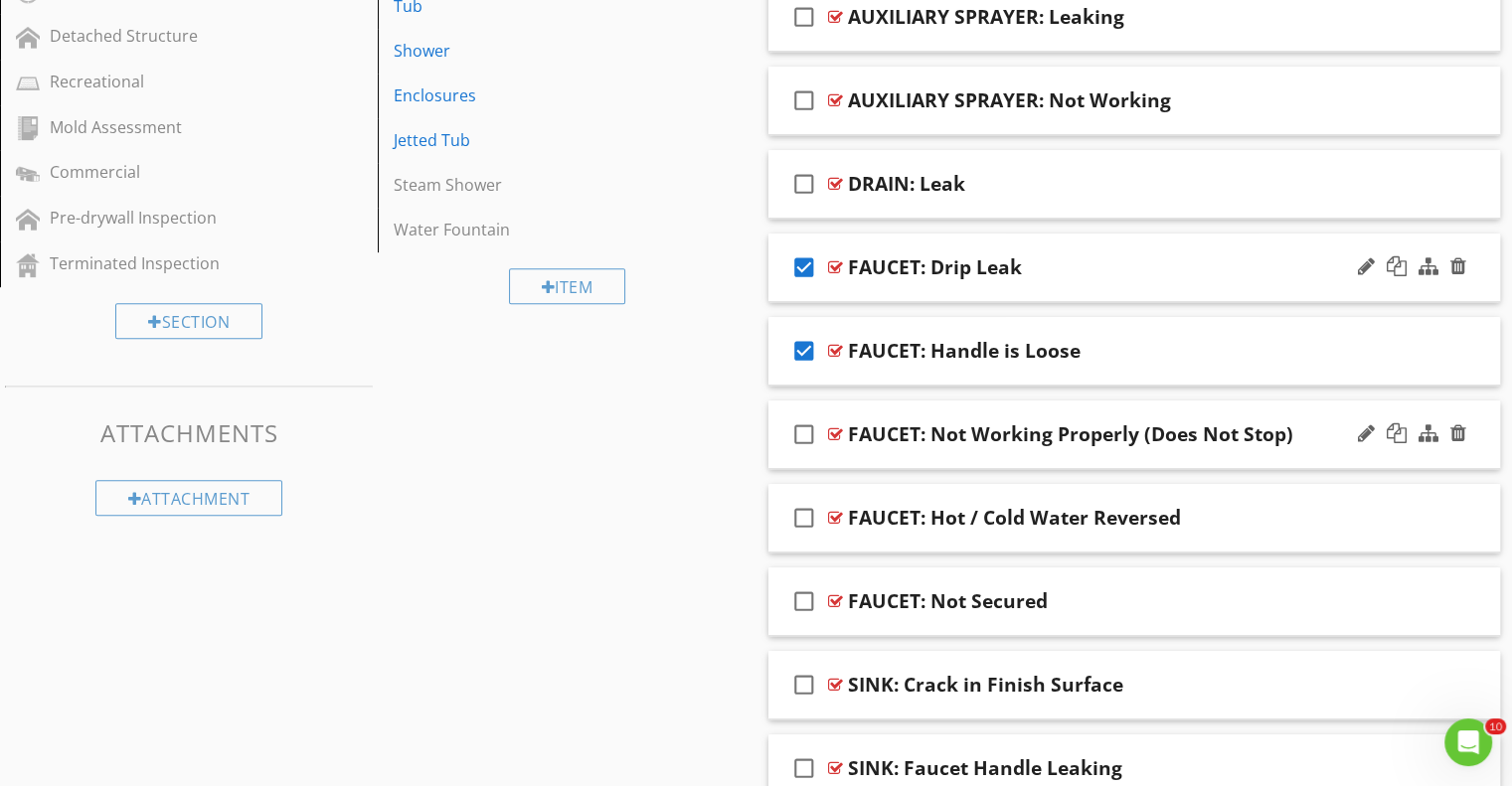 click on "check_box_outline_blank" at bounding box center [804, 434] 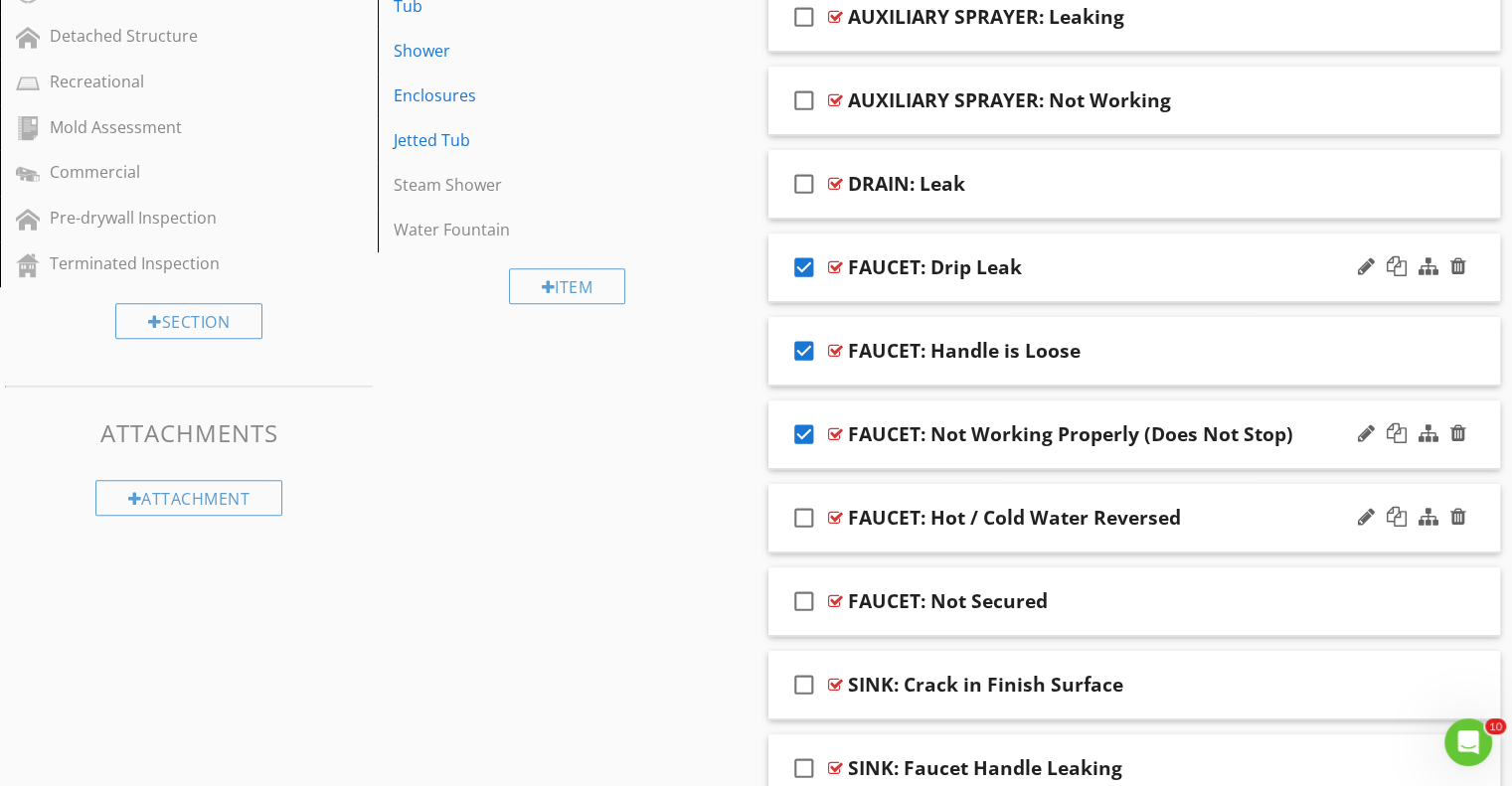 click on "check_box_outline_blank" at bounding box center (804, 518) 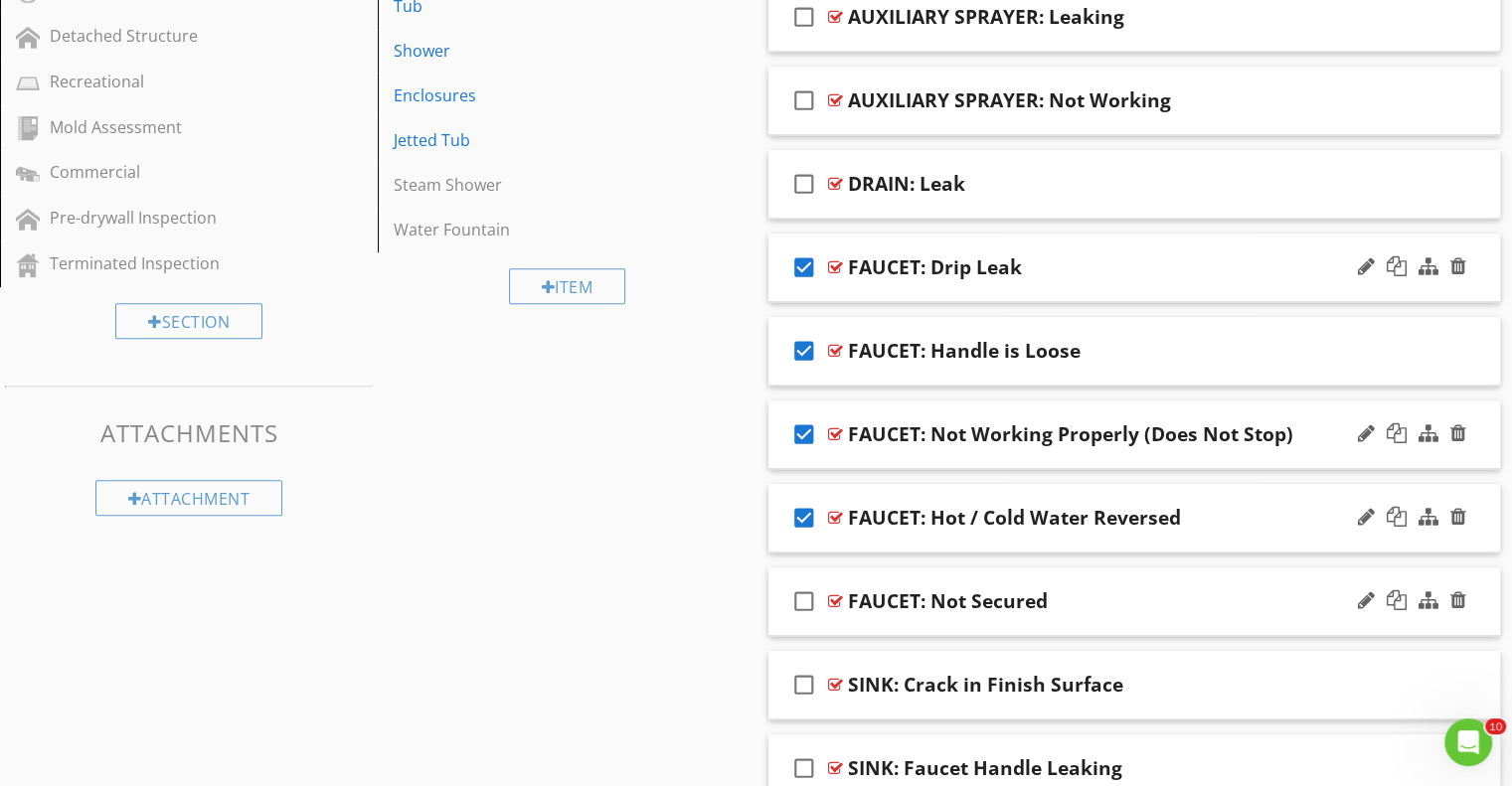 click on "check_box_outline_blank" at bounding box center [804, 601] 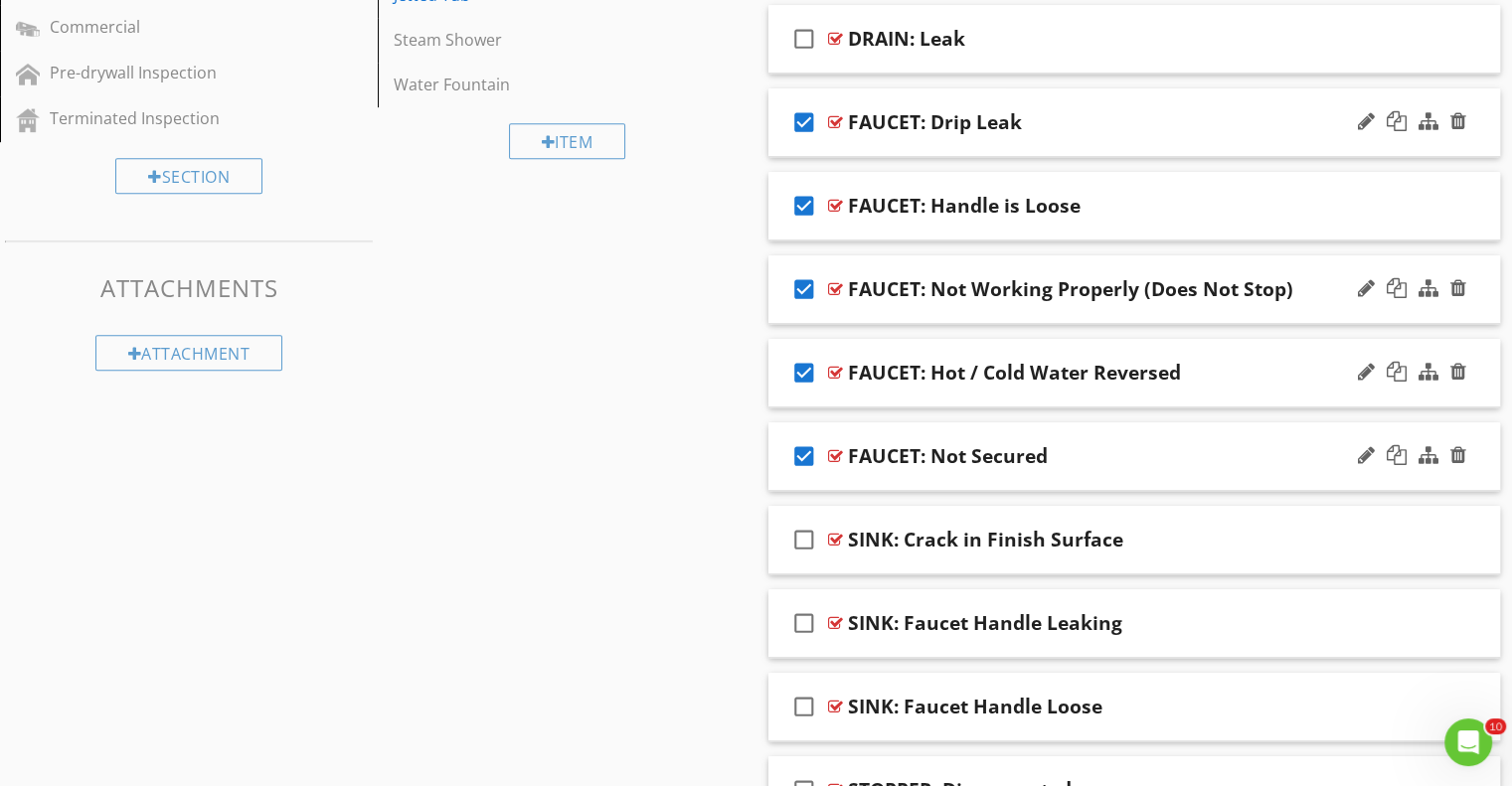 scroll, scrollTop: 1282, scrollLeft: 0, axis: vertical 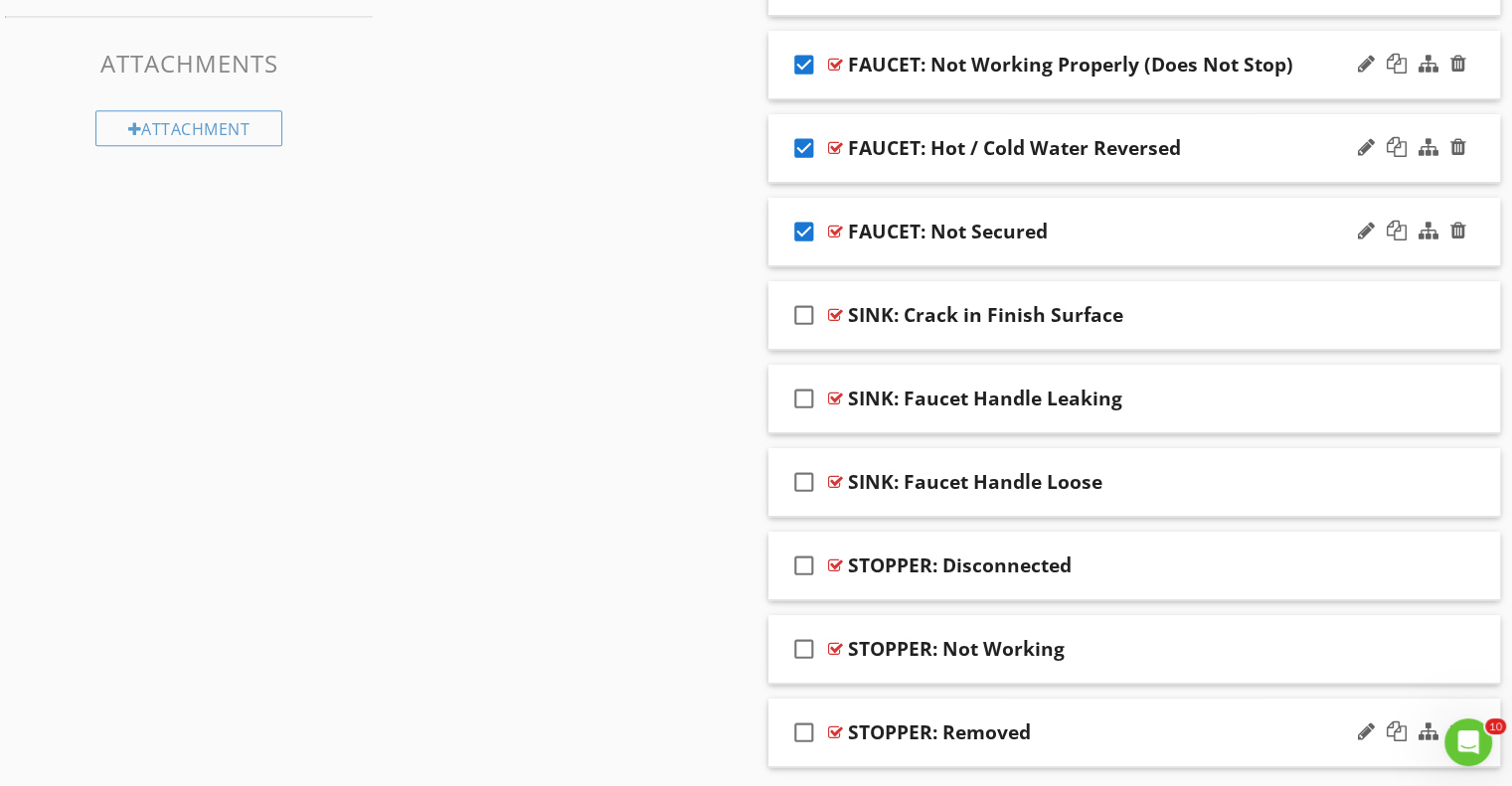 click on "check_box_outline_blank" at bounding box center [804, 732] 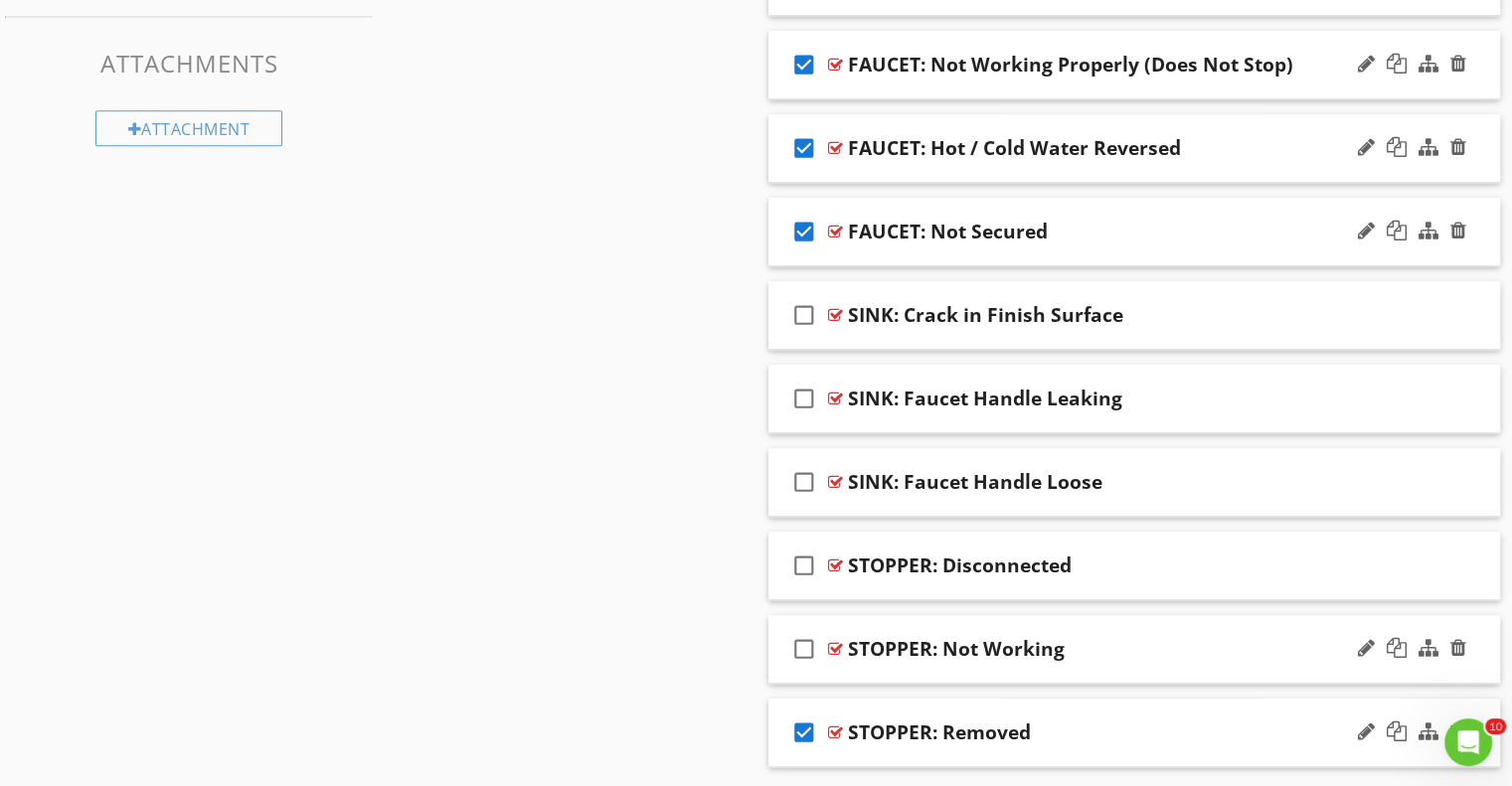 click on "check_box_outline_blank" at bounding box center (804, 649) 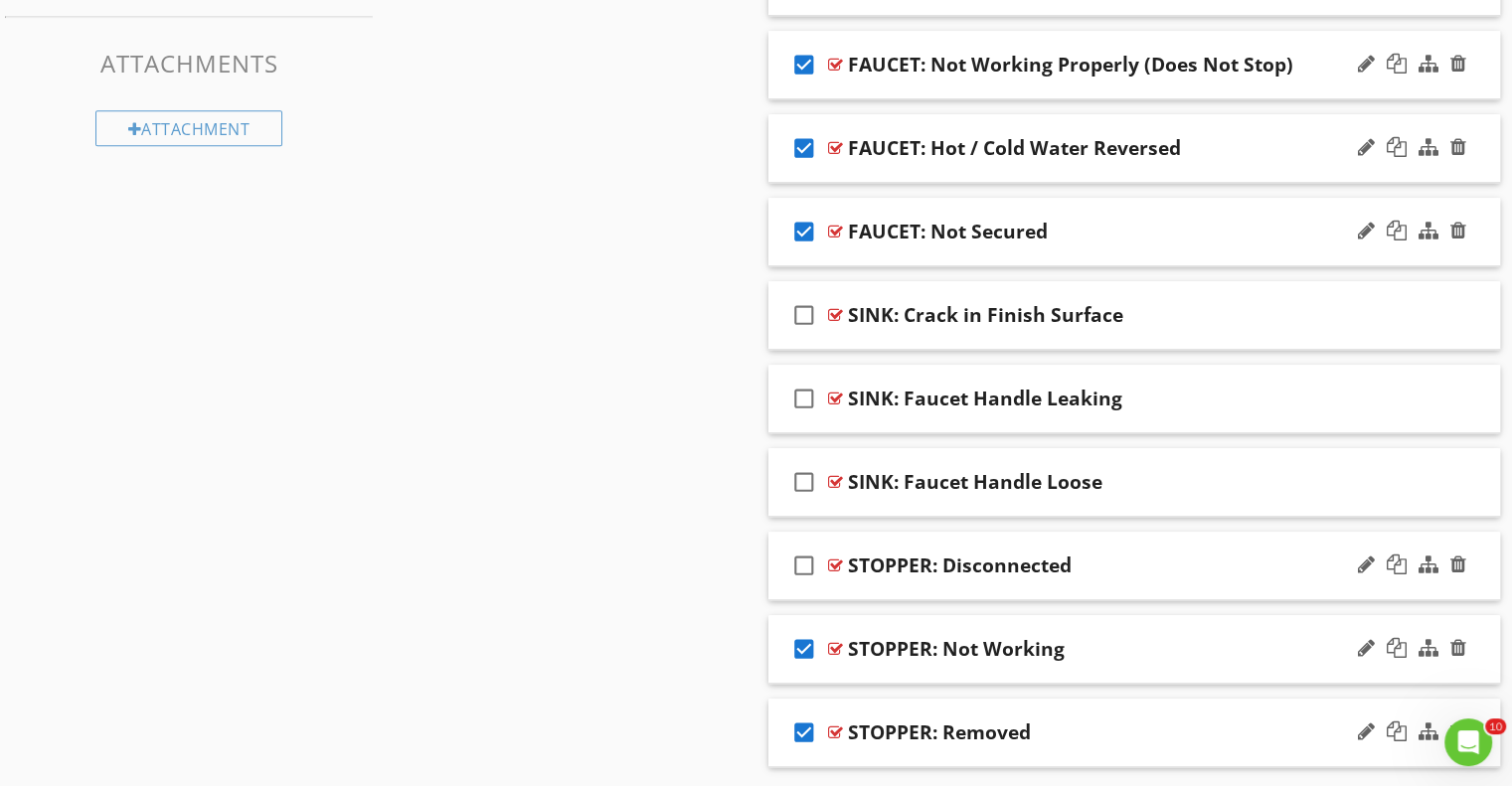 click on "check_box_outline_blank" at bounding box center [804, 565] 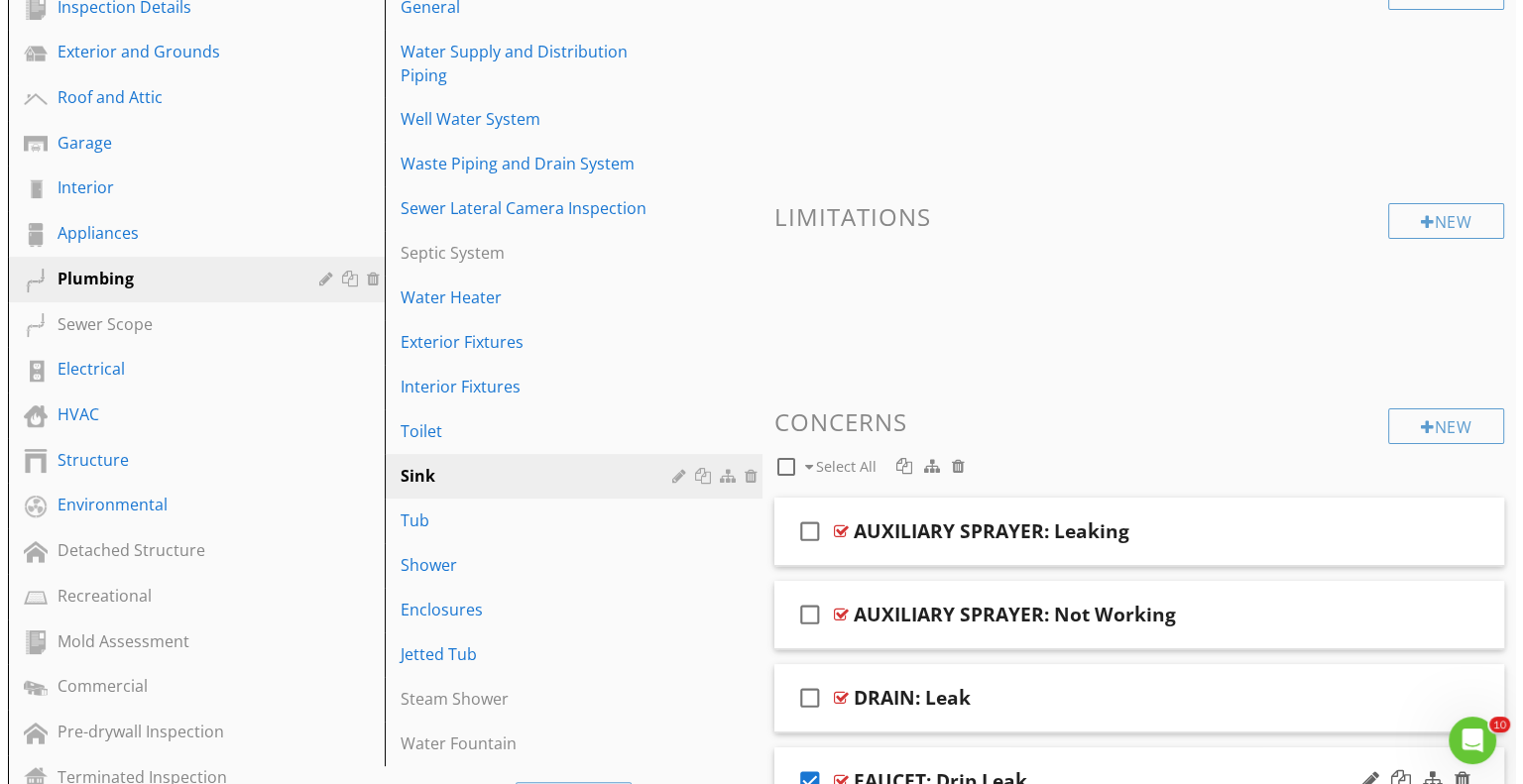 scroll, scrollTop: 396, scrollLeft: 0, axis: vertical 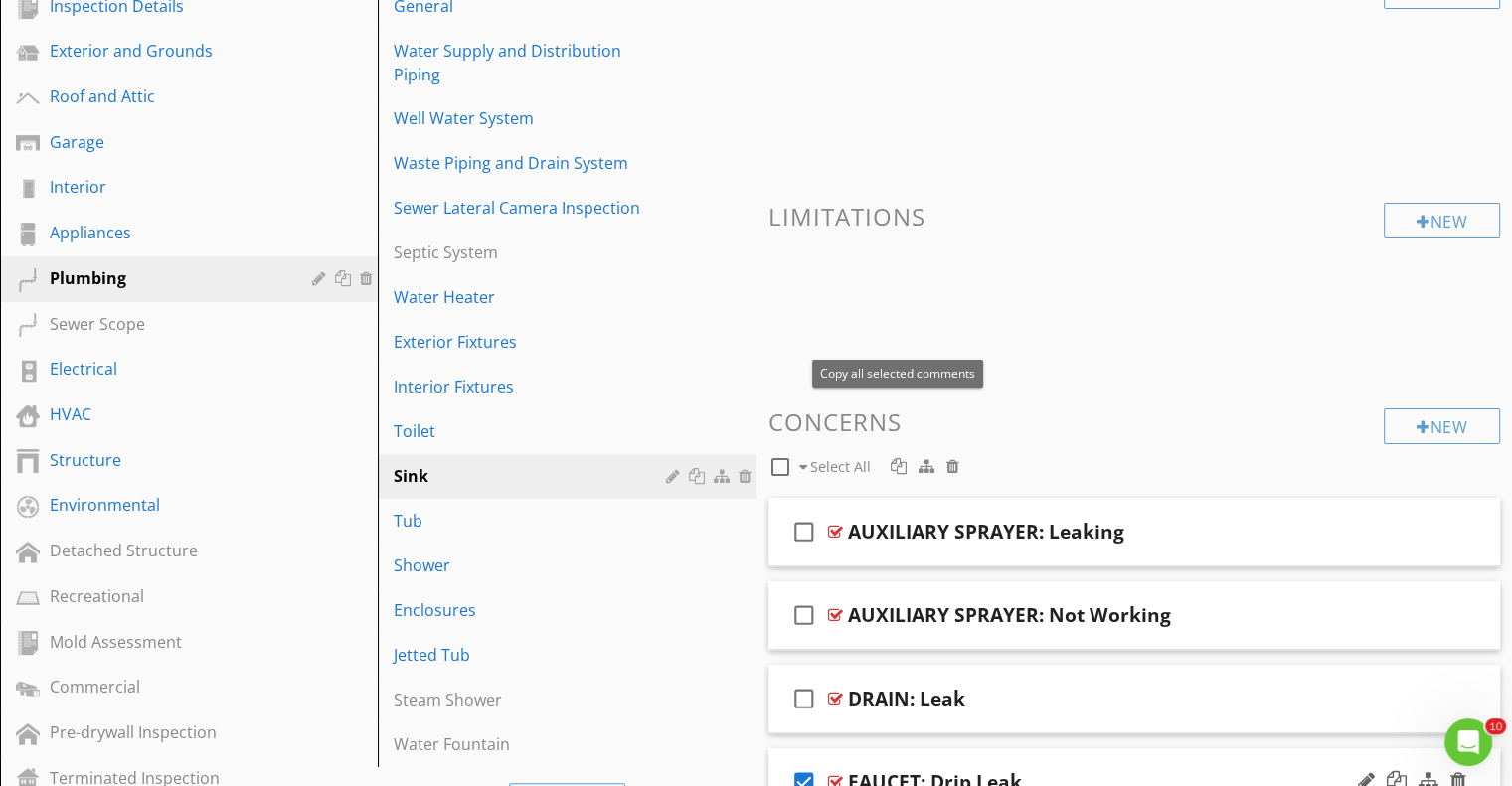 click at bounding box center [899, 466] 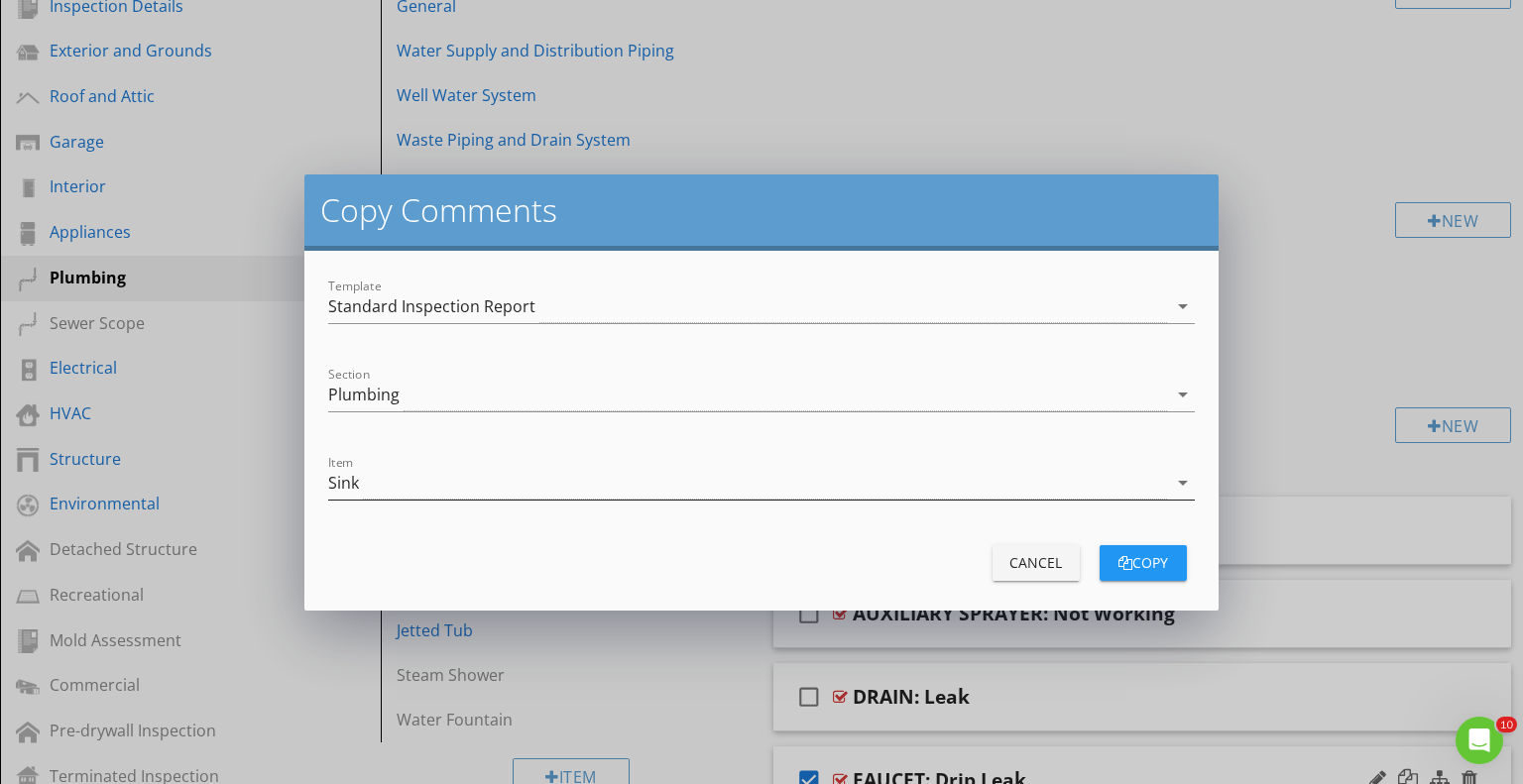 click on "Sink" at bounding box center (748, 483) 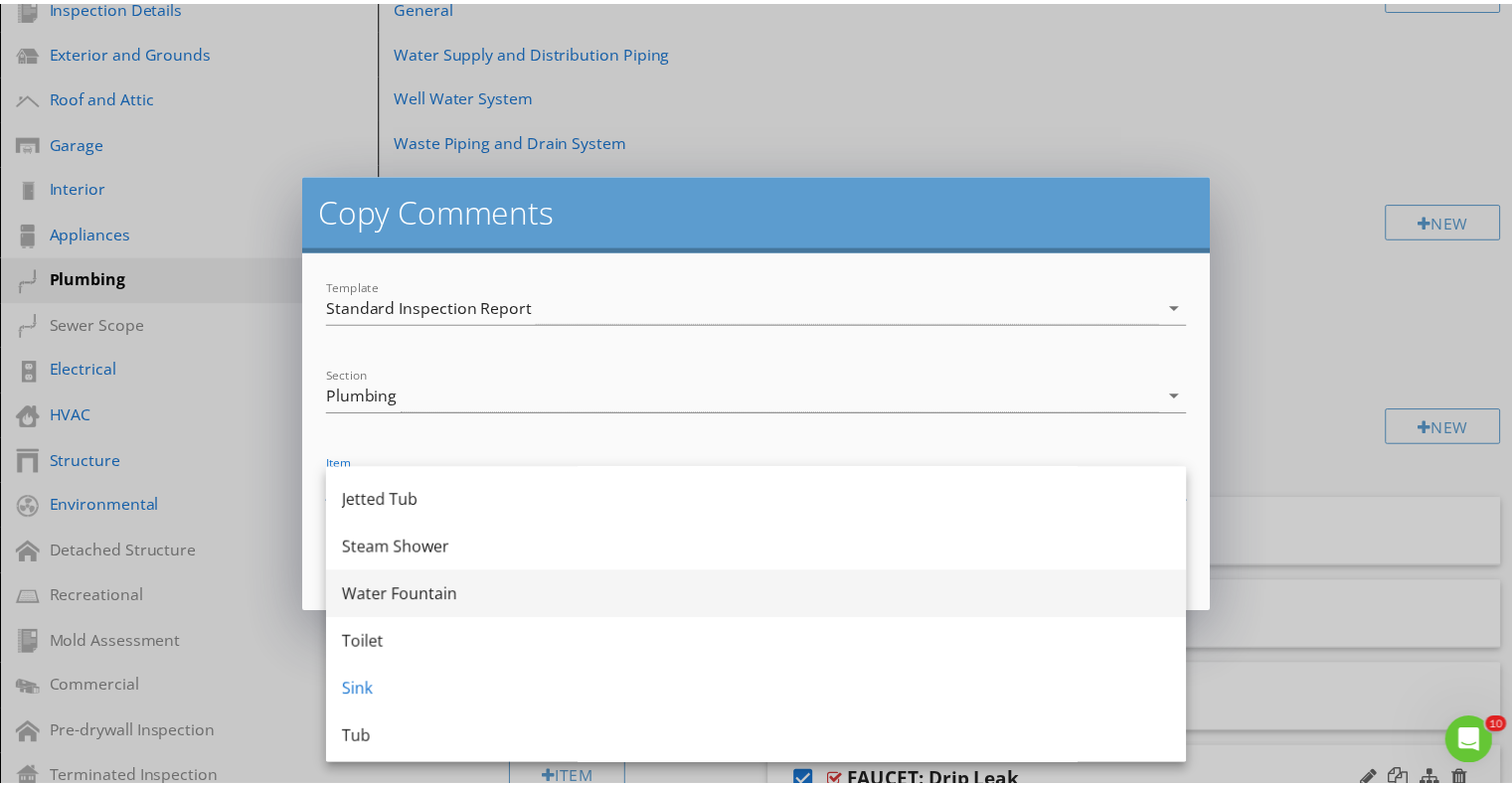 scroll, scrollTop: 513, scrollLeft: 0, axis: vertical 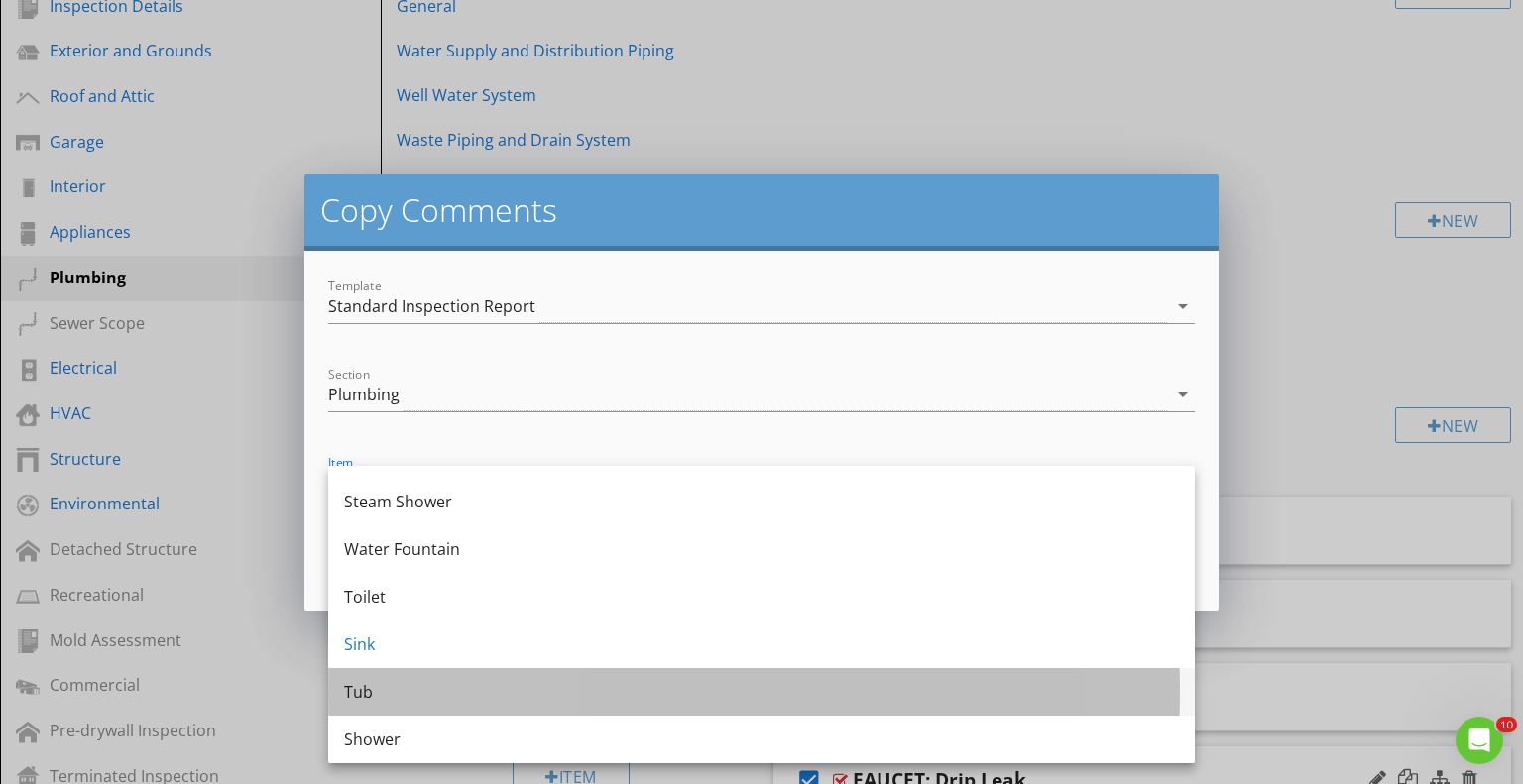 drag, startPoint x: 538, startPoint y: 694, endPoint x: 550, endPoint y: 695, distance: 12.0415946 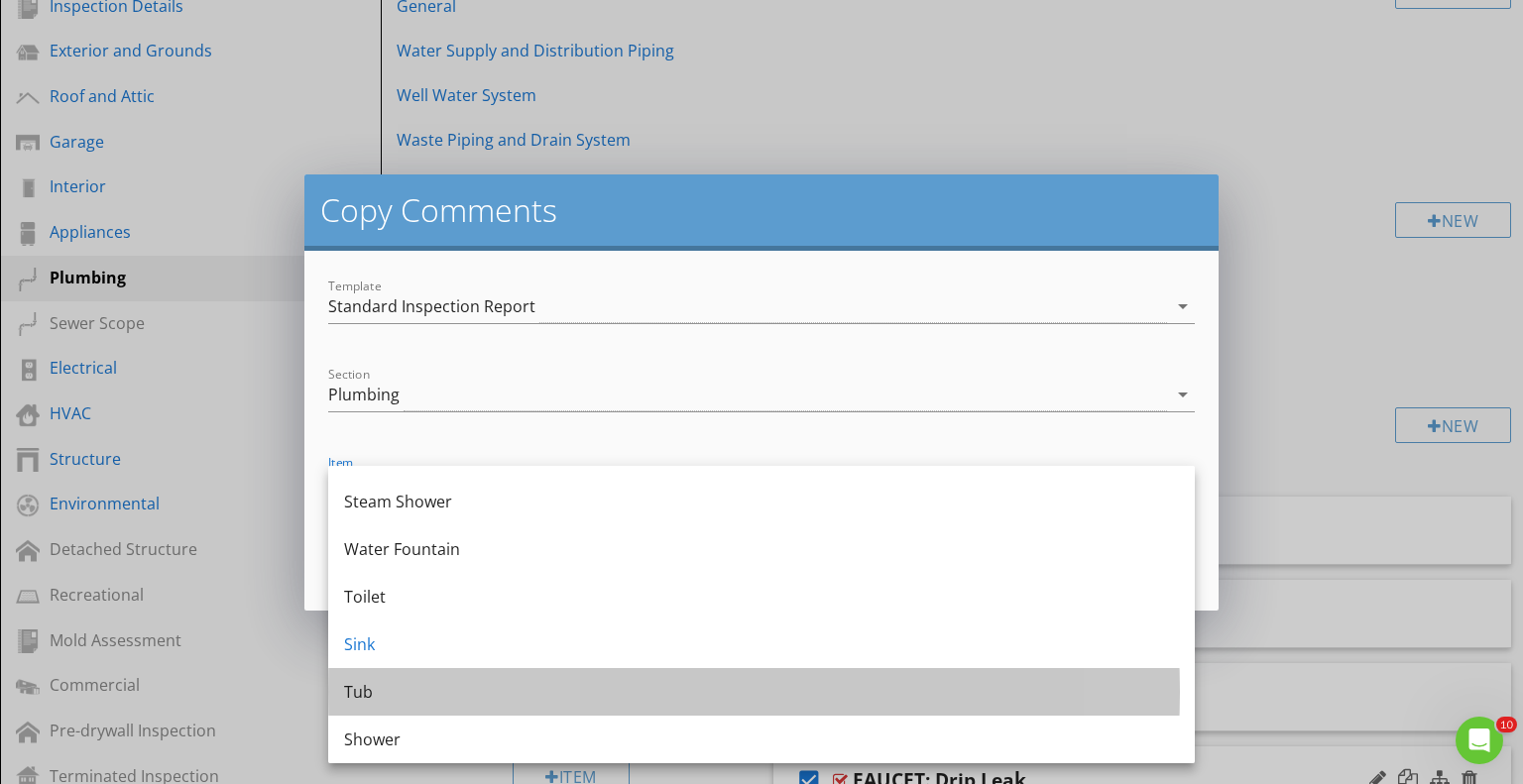 click on "Tub" at bounding box center [762, 692] 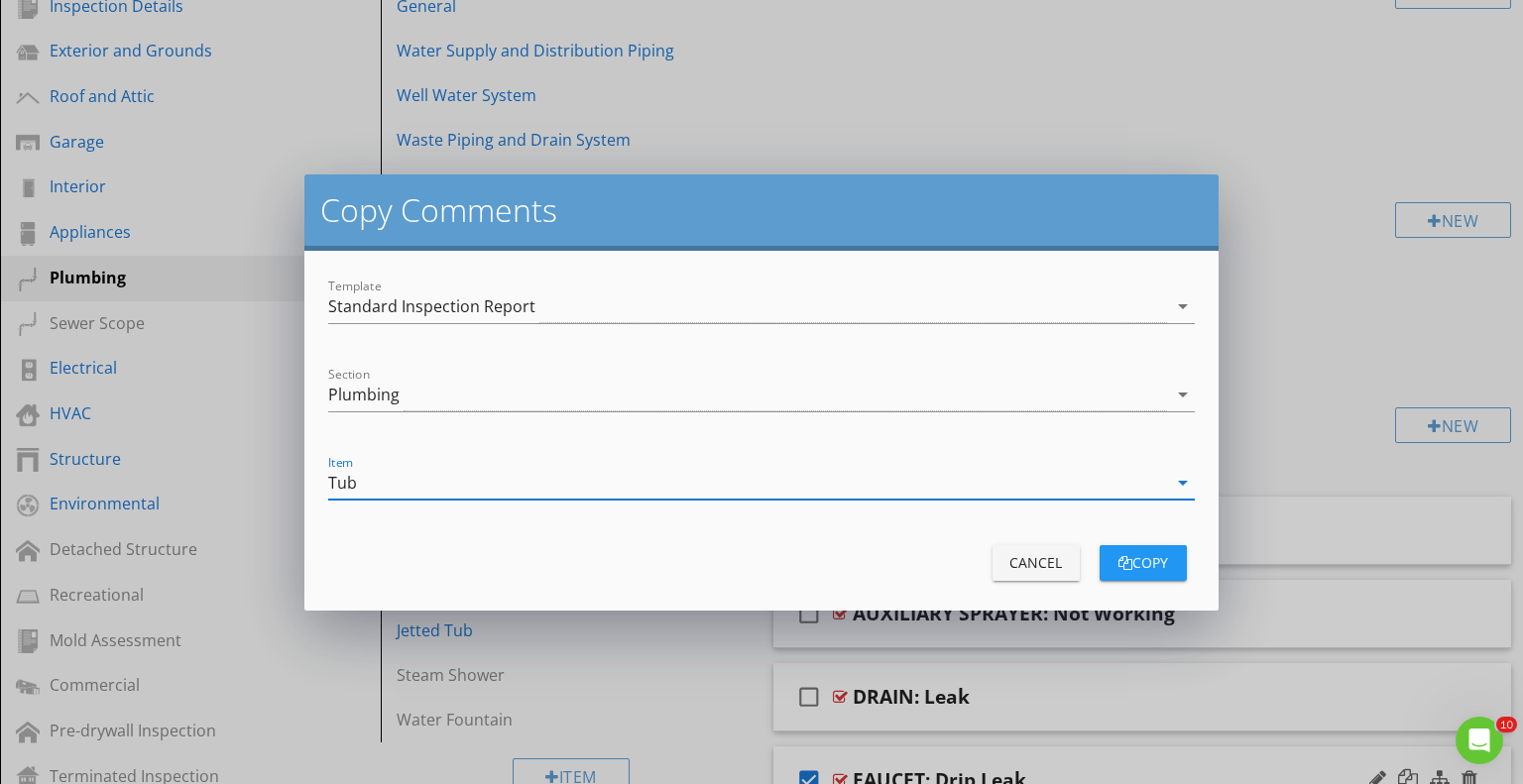 click on "copy" at bounding box center (1143, 563) 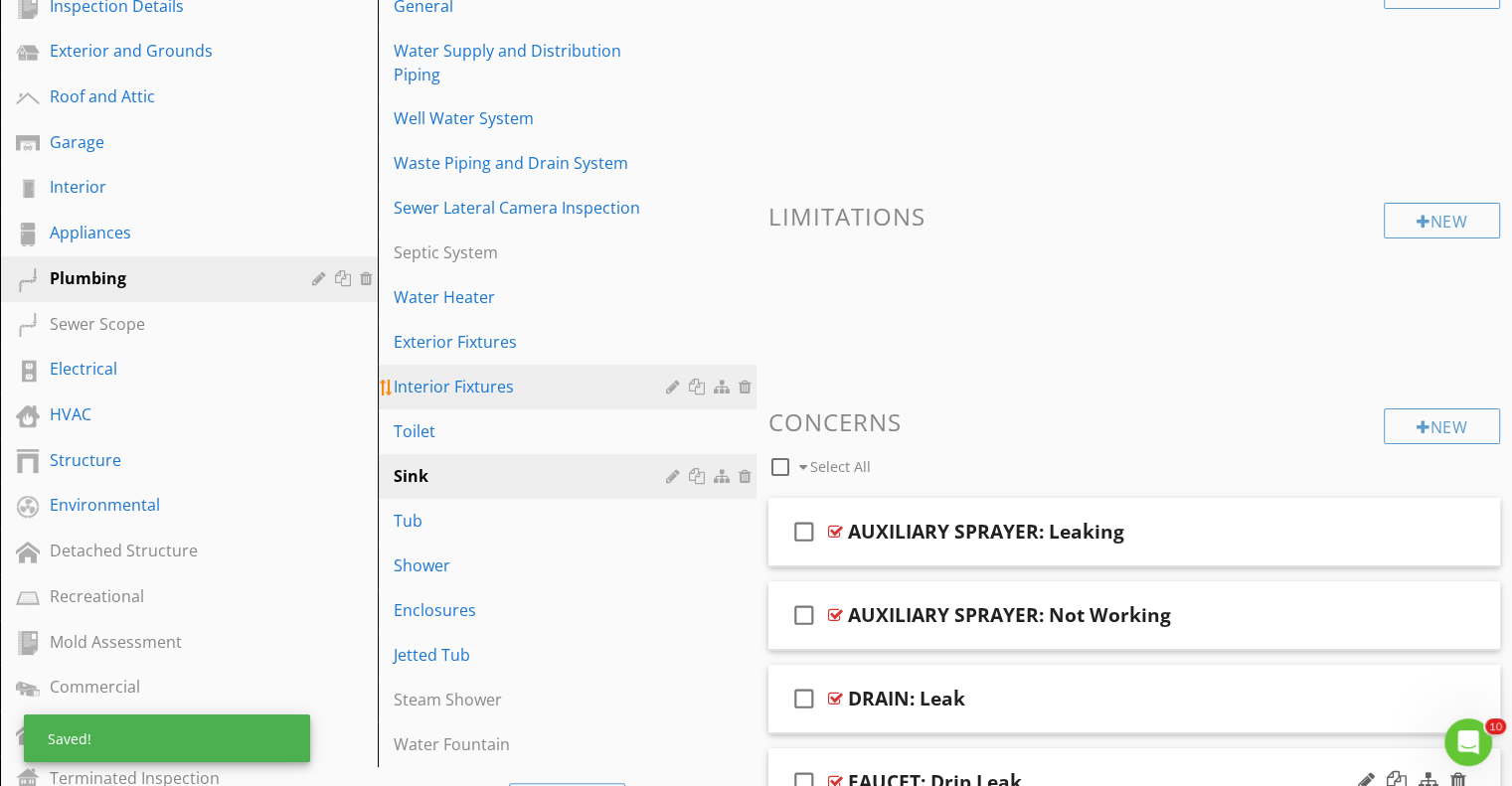 click on "Interior Fixtures" at bounding box center [532, 387] 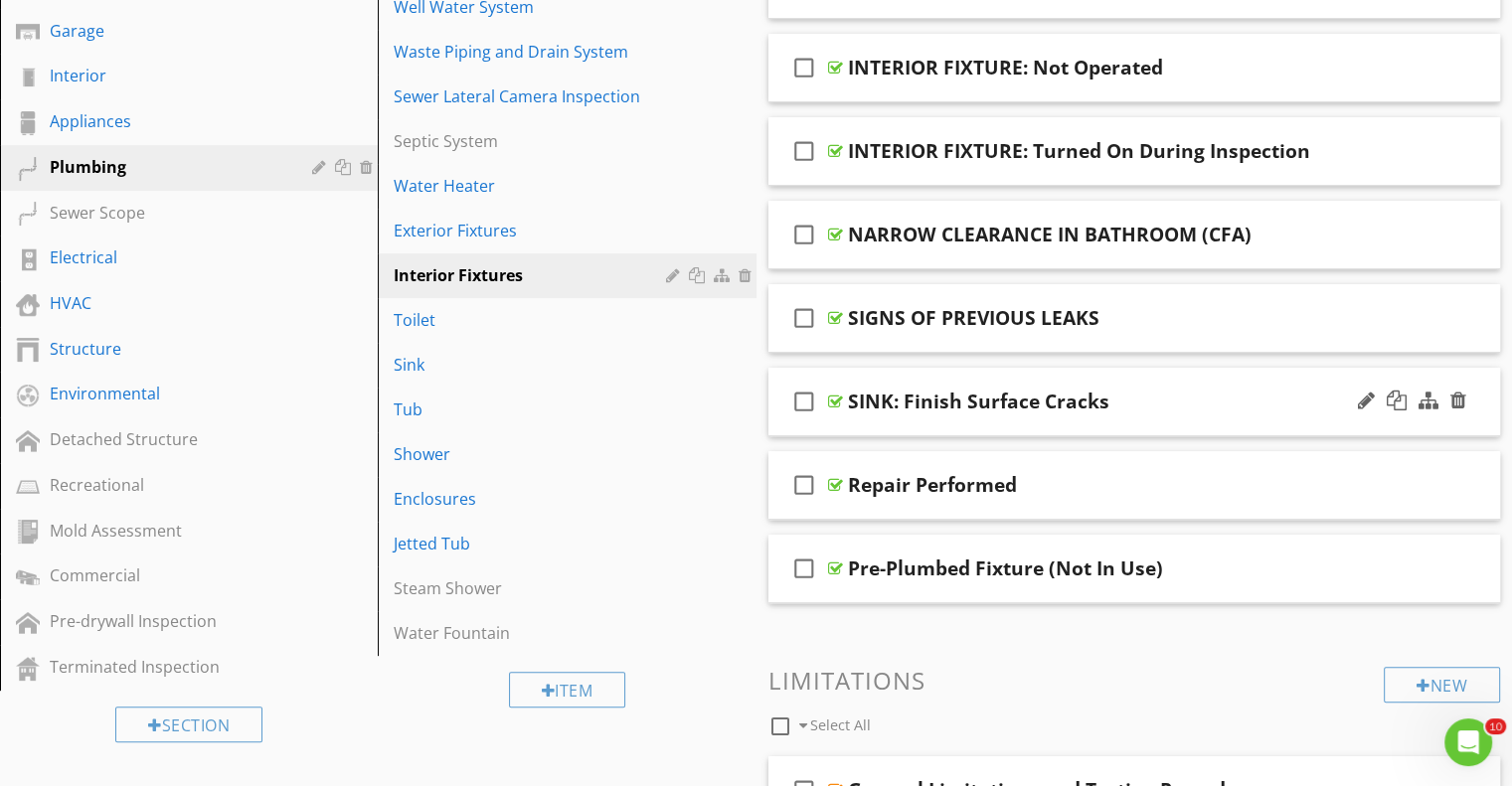 scroll, scrollTop: 497, scrollLeft: 0, axis: vertical 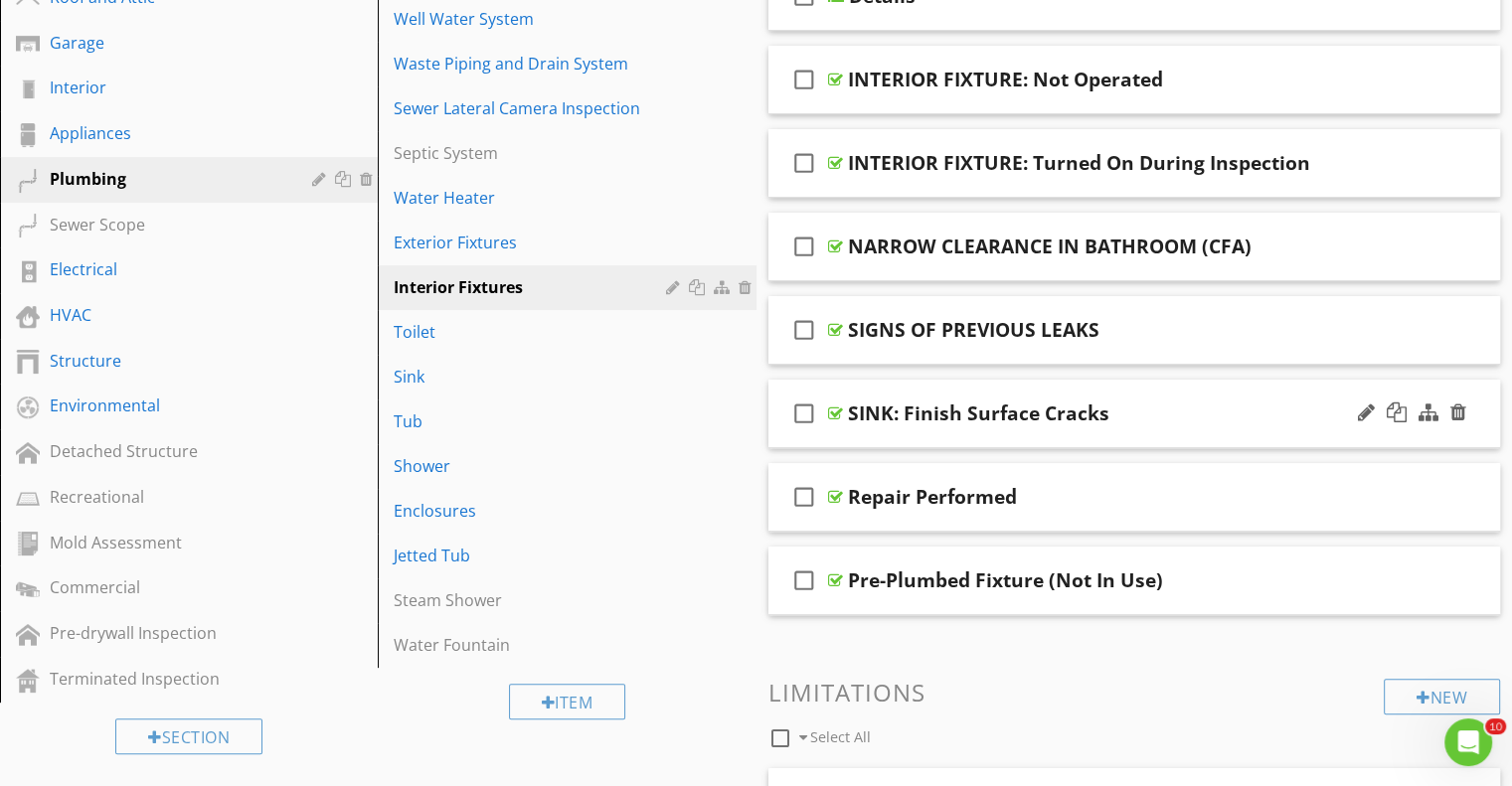 click on "check_box_outline_blank" at bounding box center (804, 413) 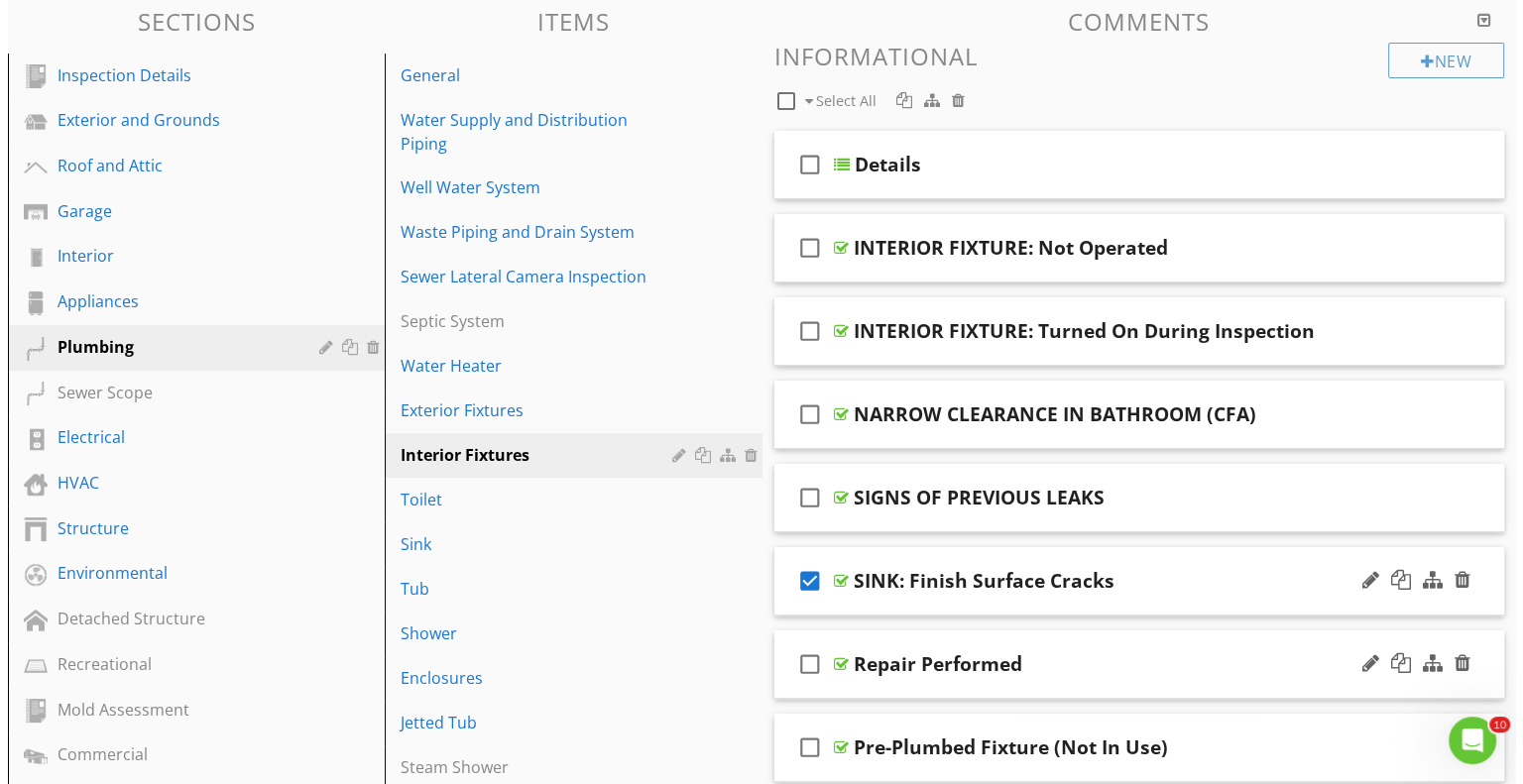 scroll, scrollTop: 297, scrollLeft: 0, axis: vertical 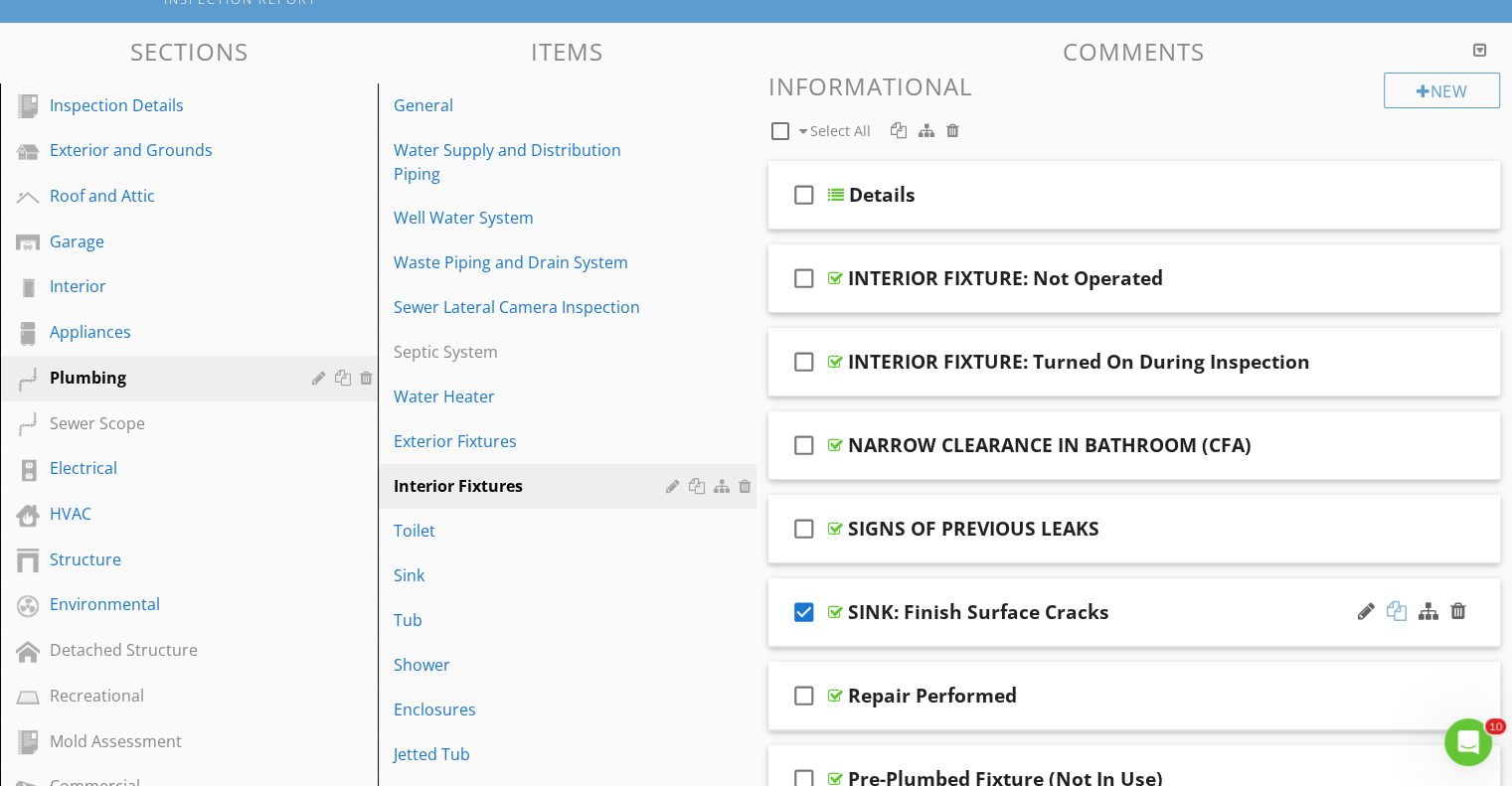 click at bounding box center [1397, 611] 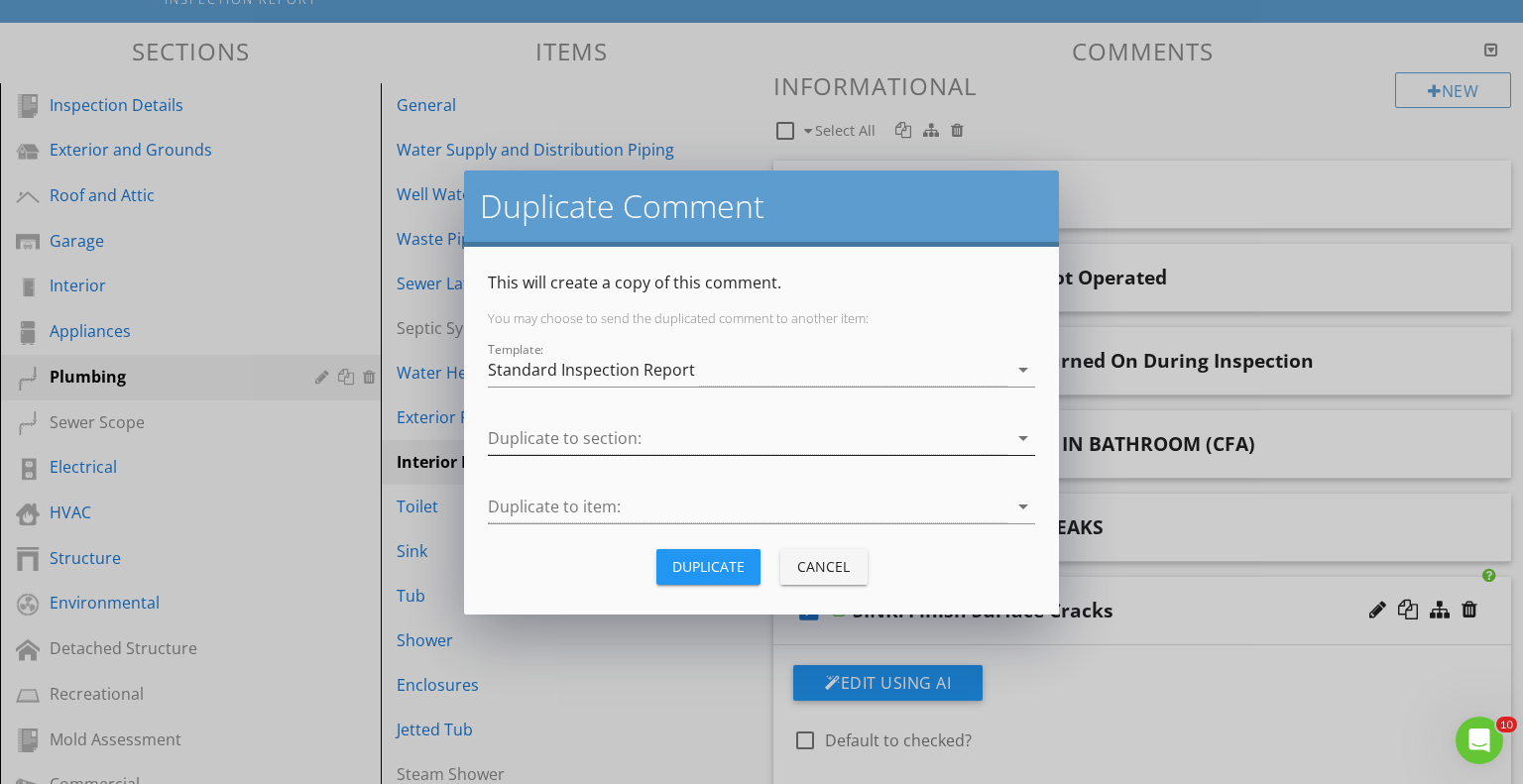 click at bounding box center [748, 438] 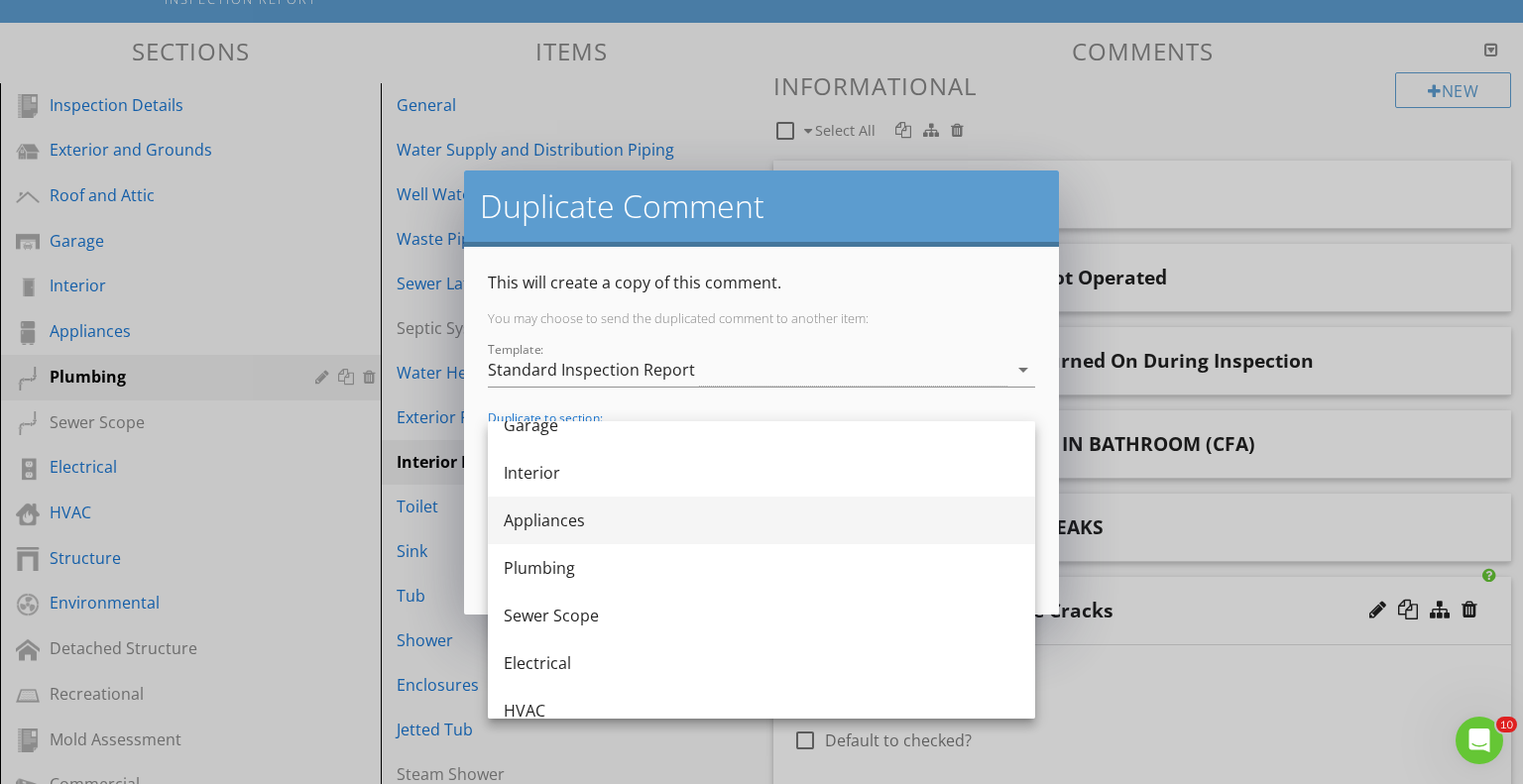 scroll, scrollTop: 198, scrollLeft: 0, axis: vertical 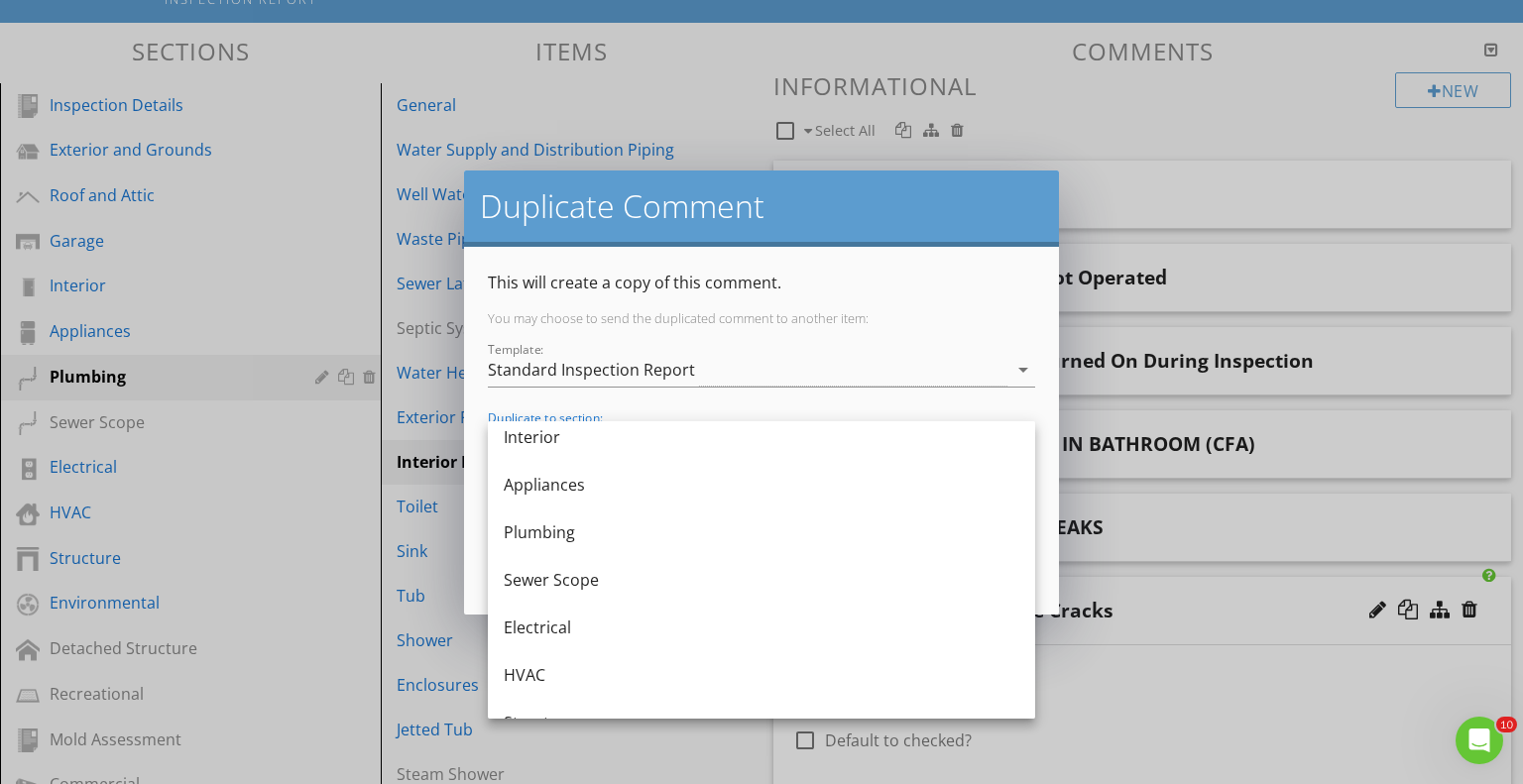click on "This will create a copy of this comment." at bounding box center [762, 282] 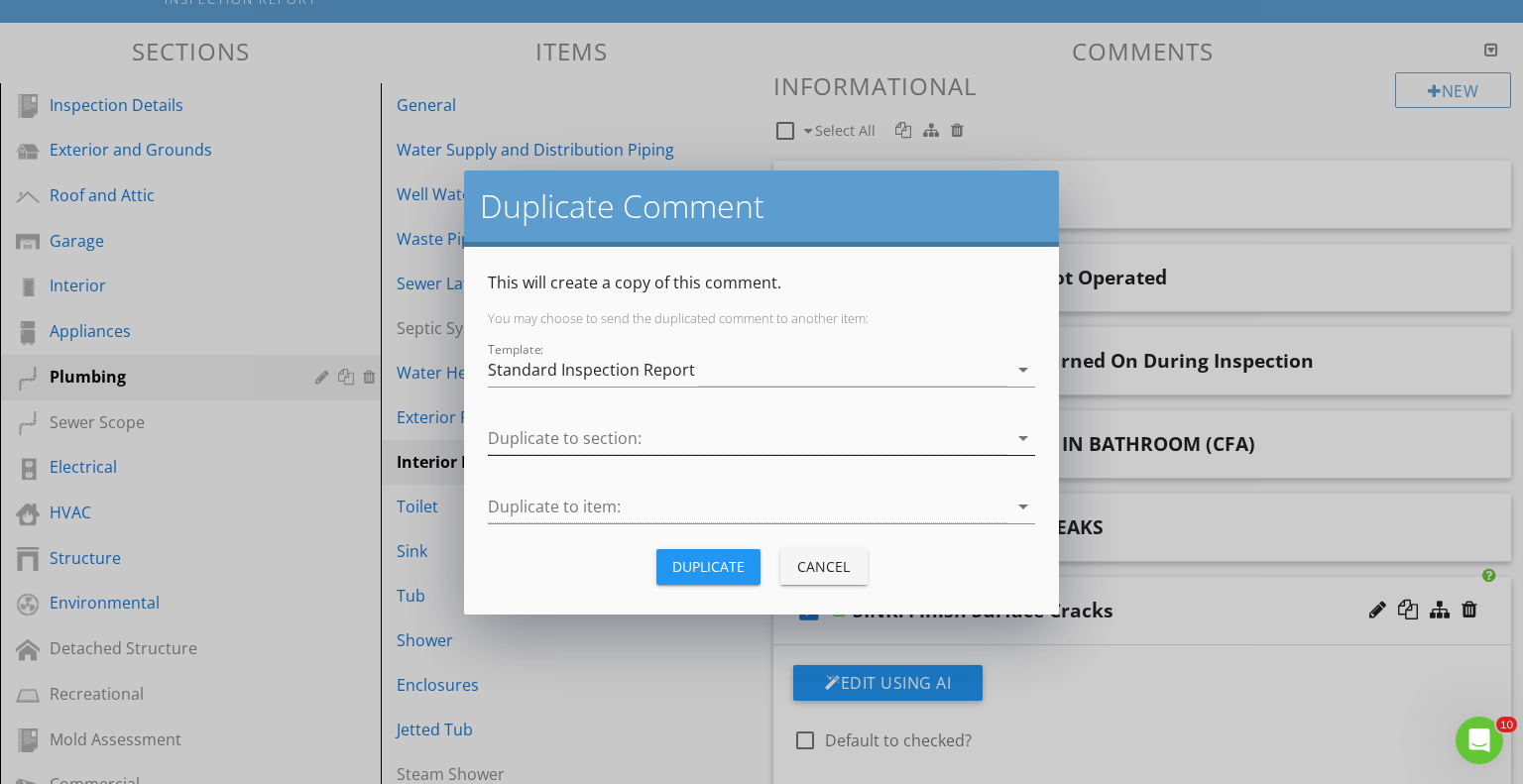 click at bounding box center (748, 438) 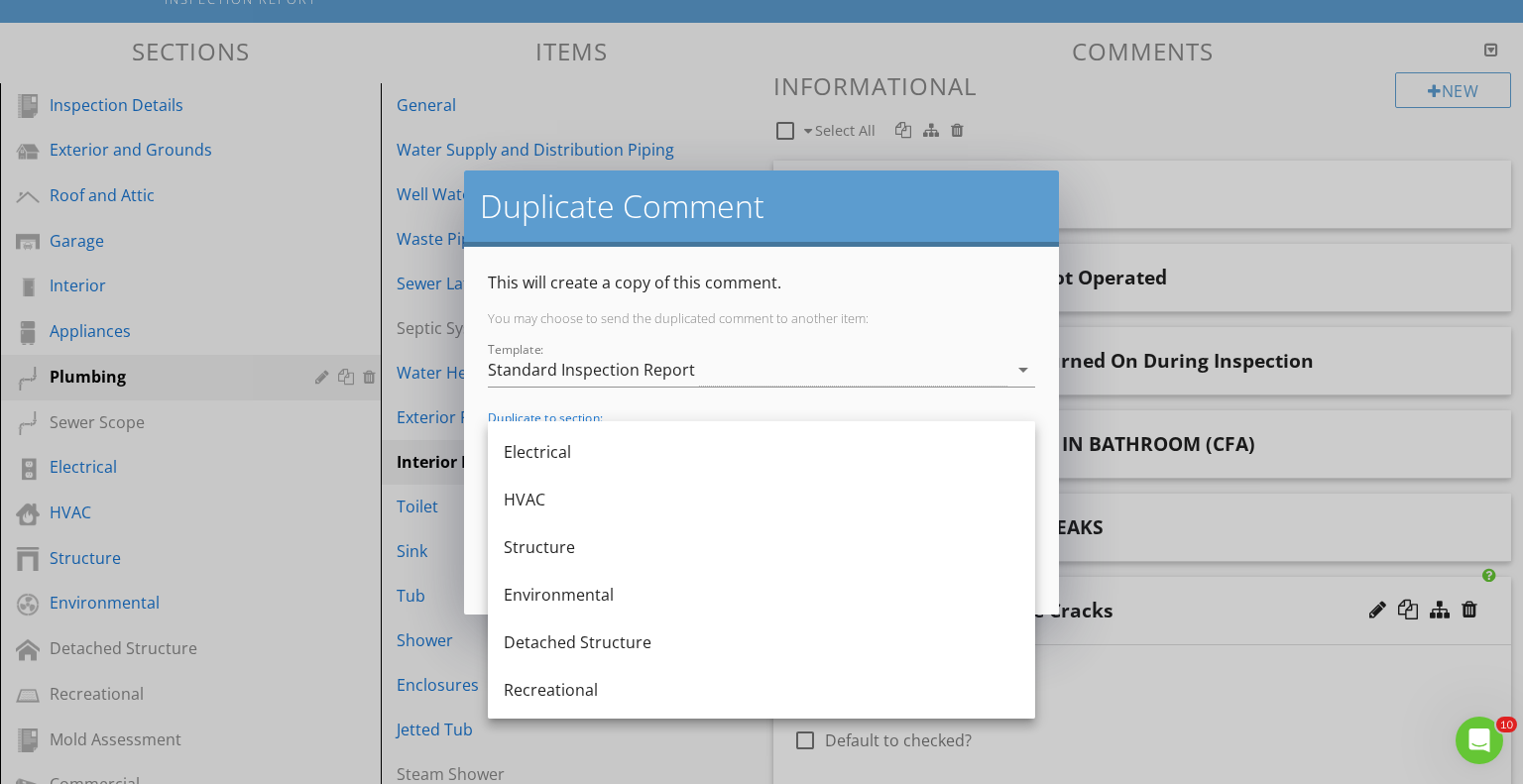 scroll, scrollTop: 262, scrollLeft: 0, axis: vertical 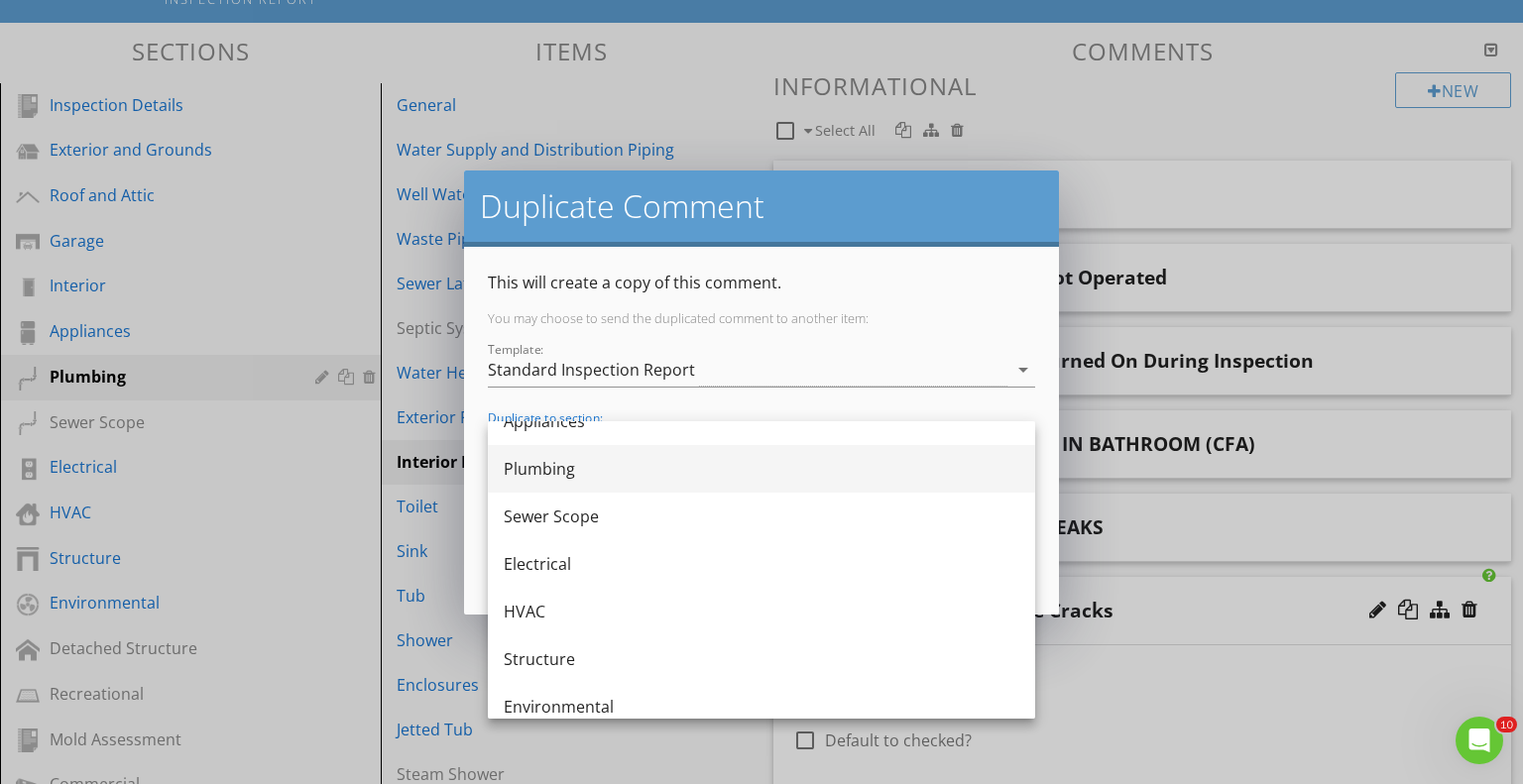click on "Plumbing" at bounding box center (762, 469) 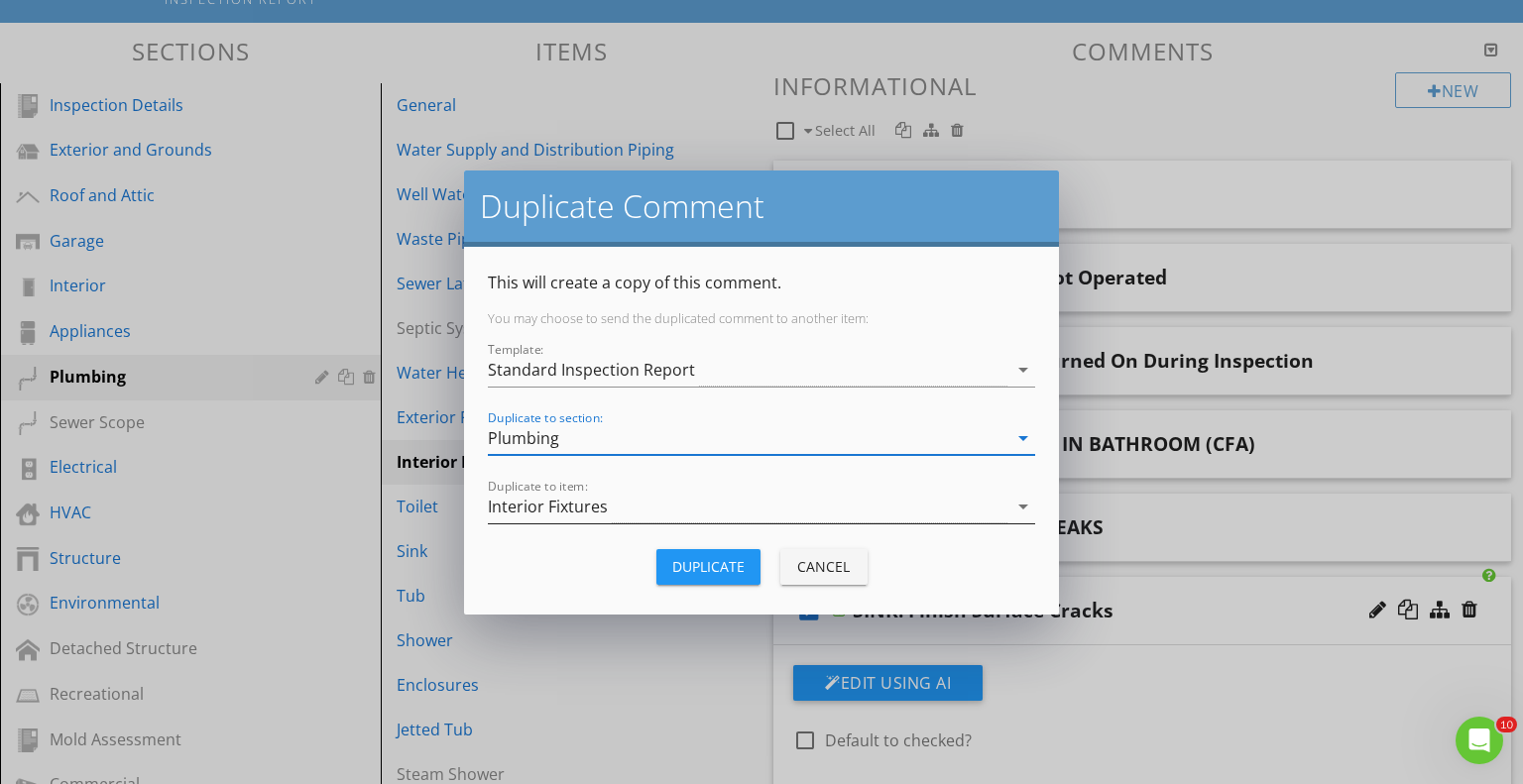 click on "Interior Fixtures" at bounding box center (748, 506) 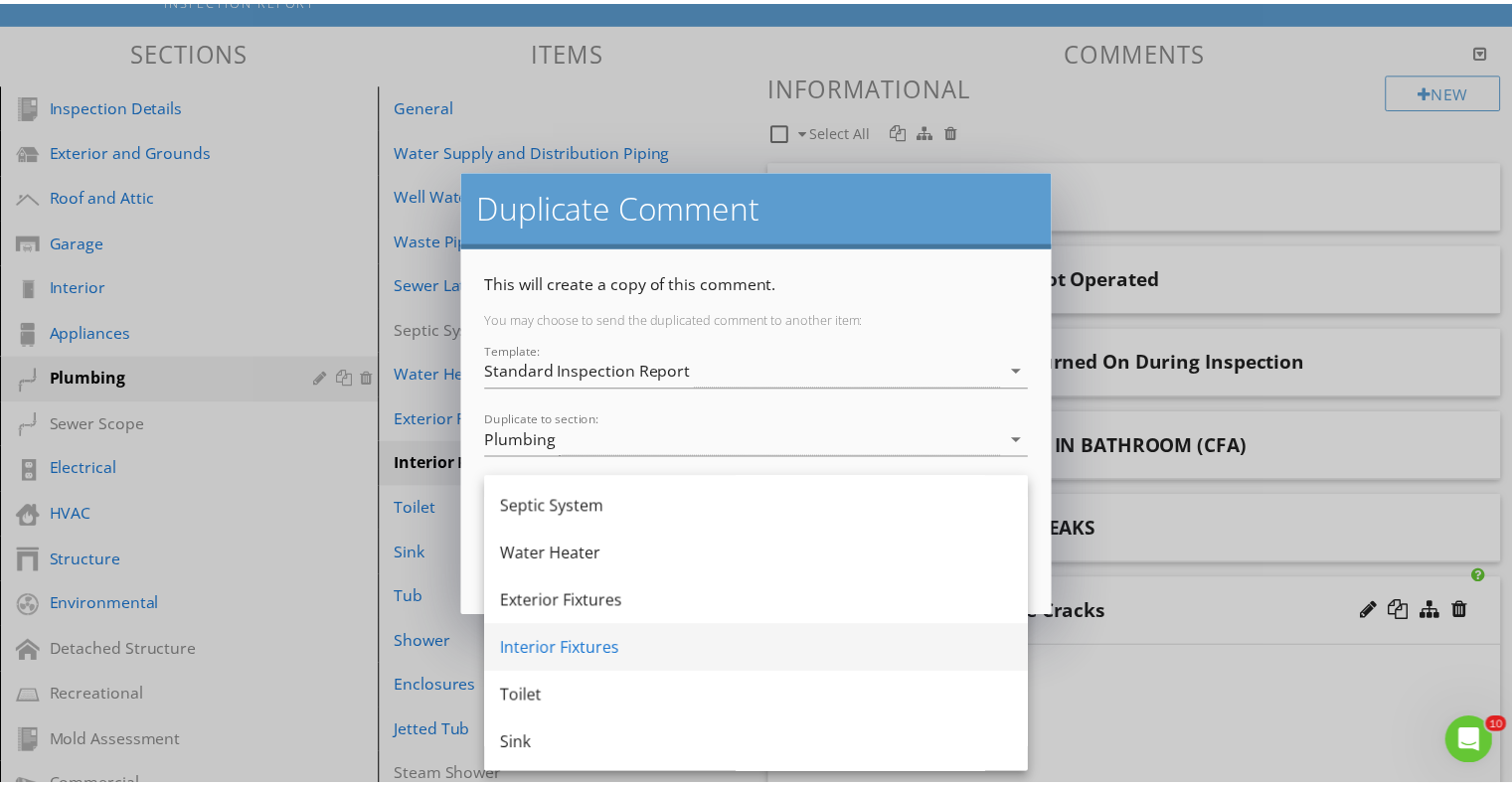 scroll, scrollTop: 298, scrollLeft: 0, axis: vertical 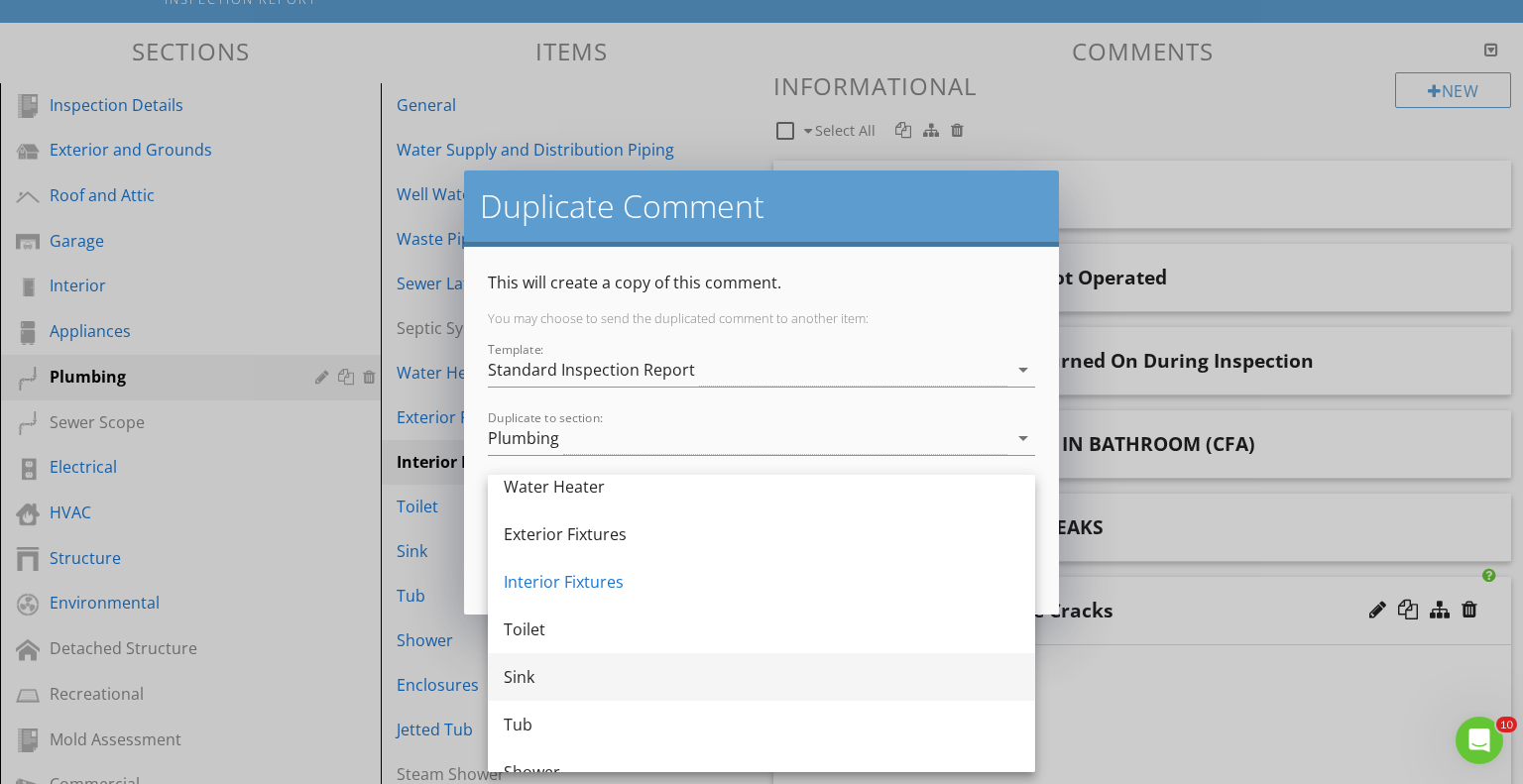 click on "Sink" at bounding box center (762, 677) 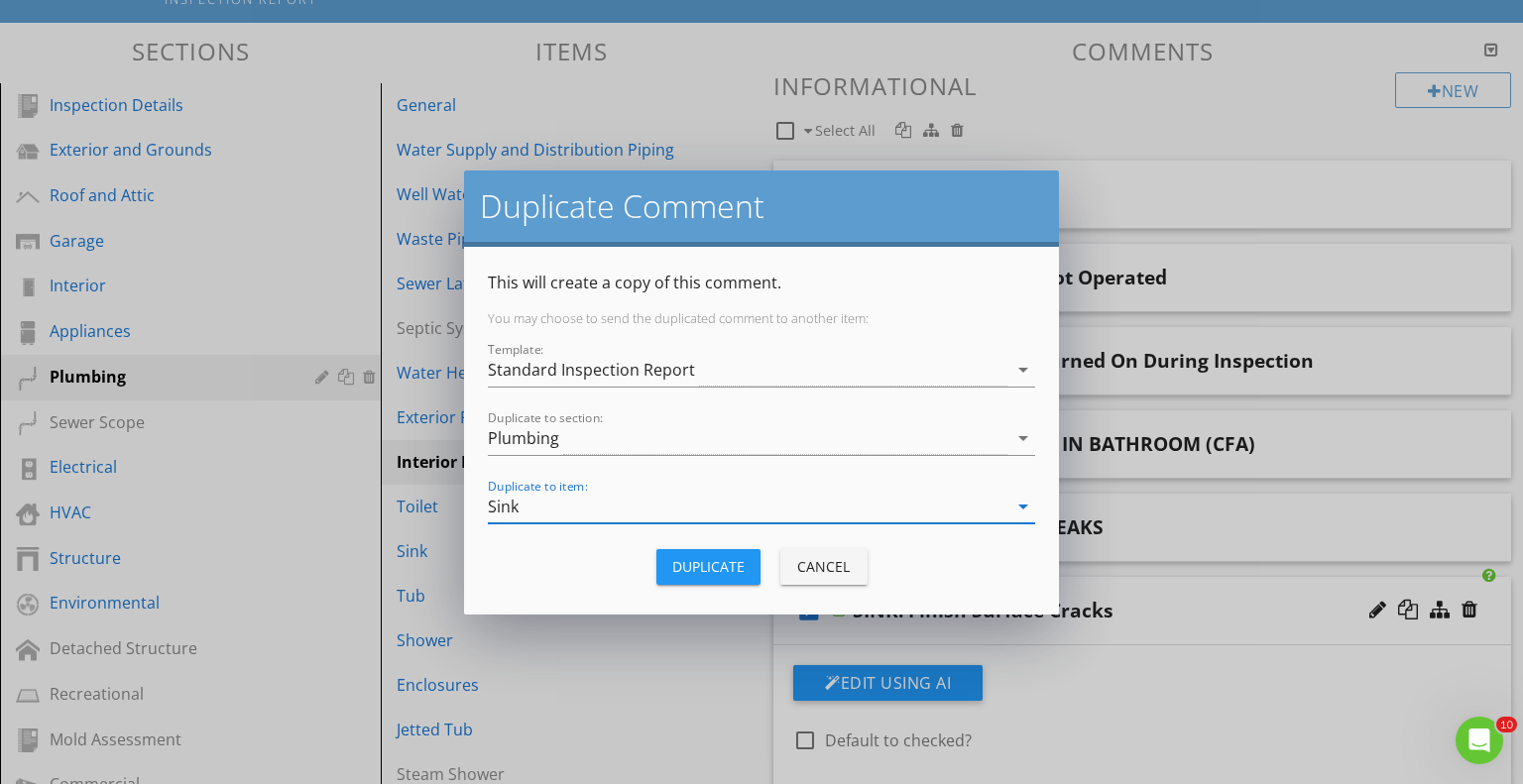click on "Duplicate" at bounding box center (708, 566) 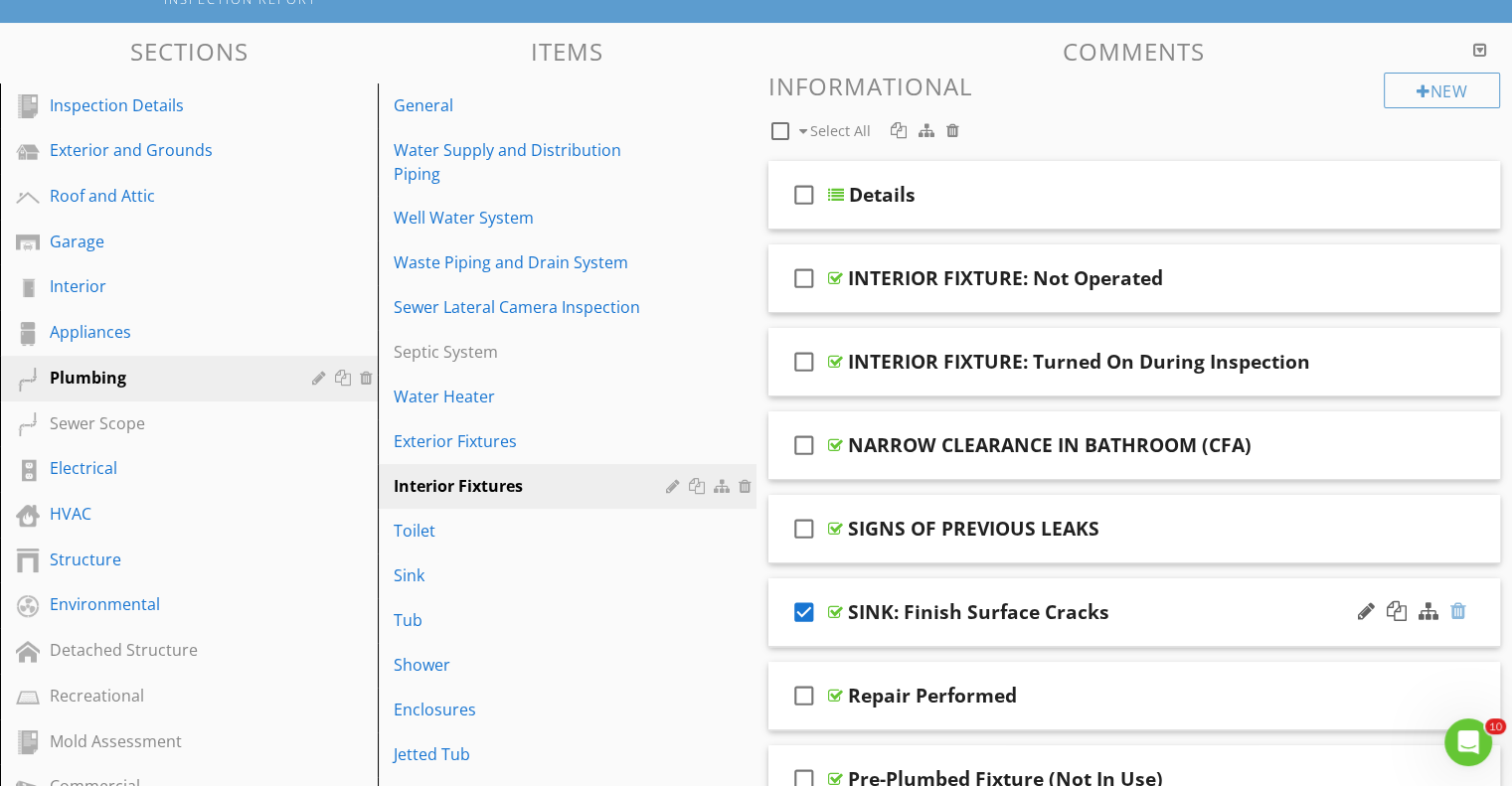 click at bounding box center [1458, 611] 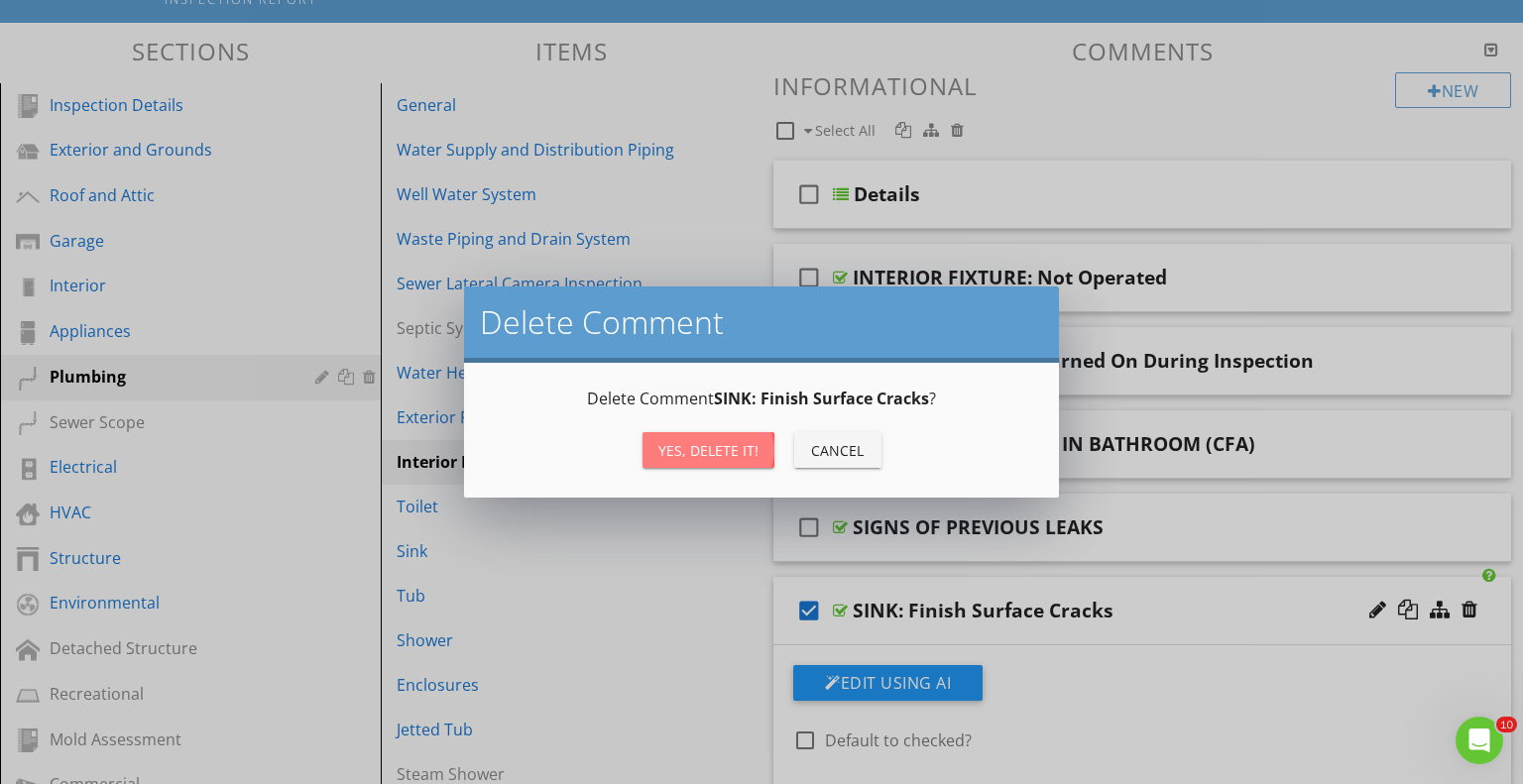 click on "Yes, Delete it!" at bounding box center (708, 450) 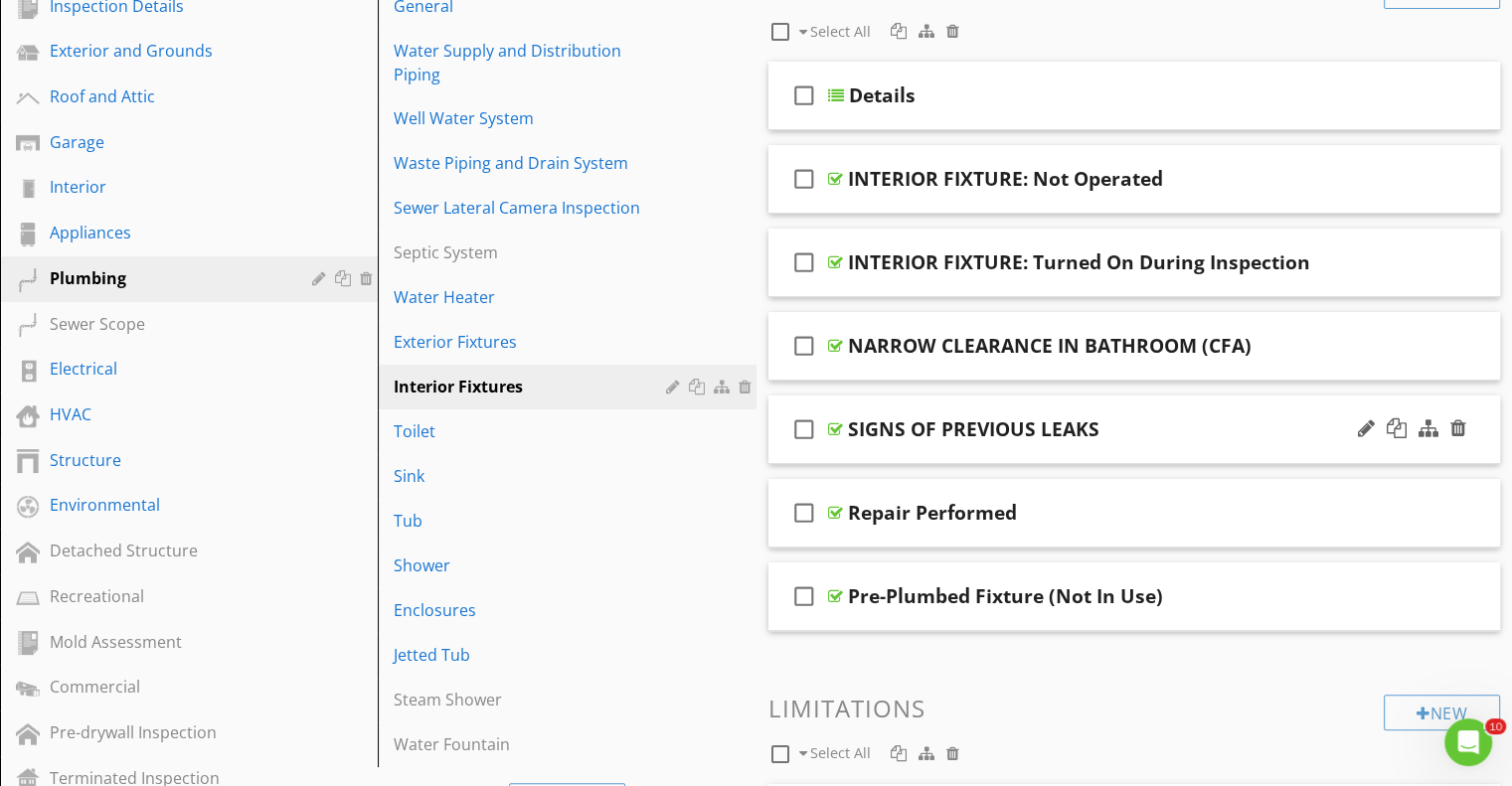 scroll, scrollTop: 298, scrollLeft: 0, axis: vertical 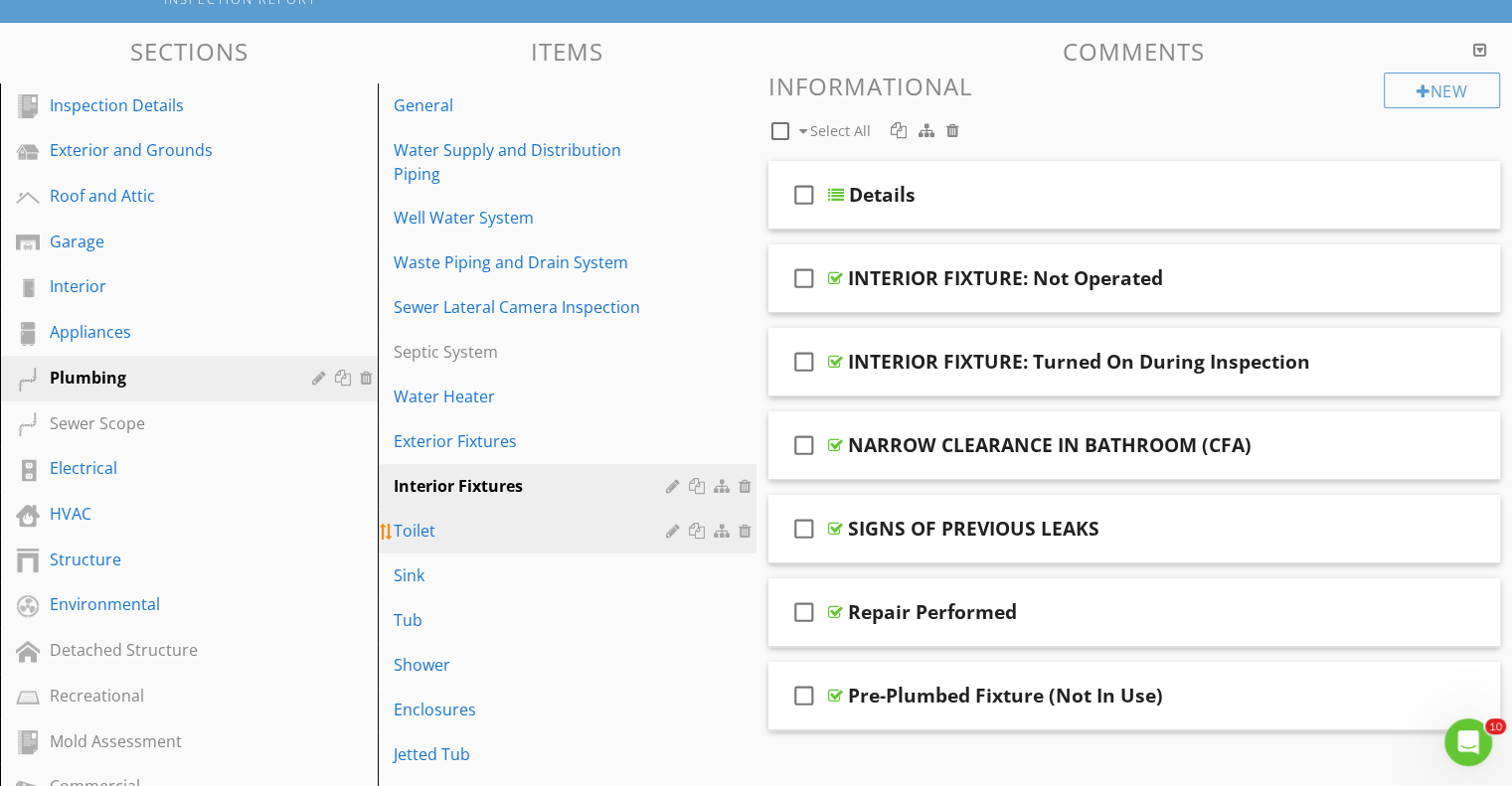 click on "Toilet" at bounding box center (570, 531) 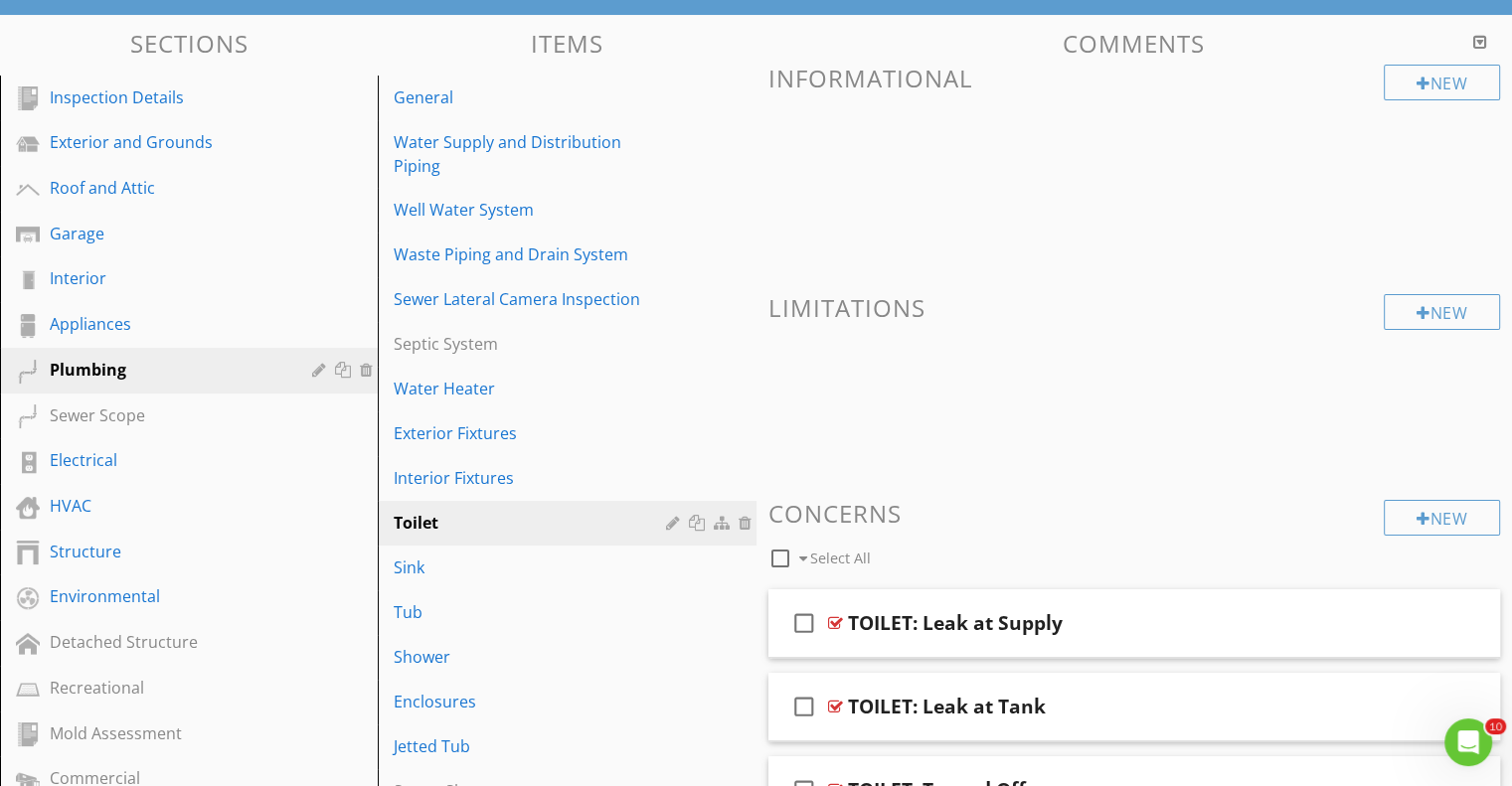 scroll, scrollTop: 497, scrollLeft: 0, axis: vertical 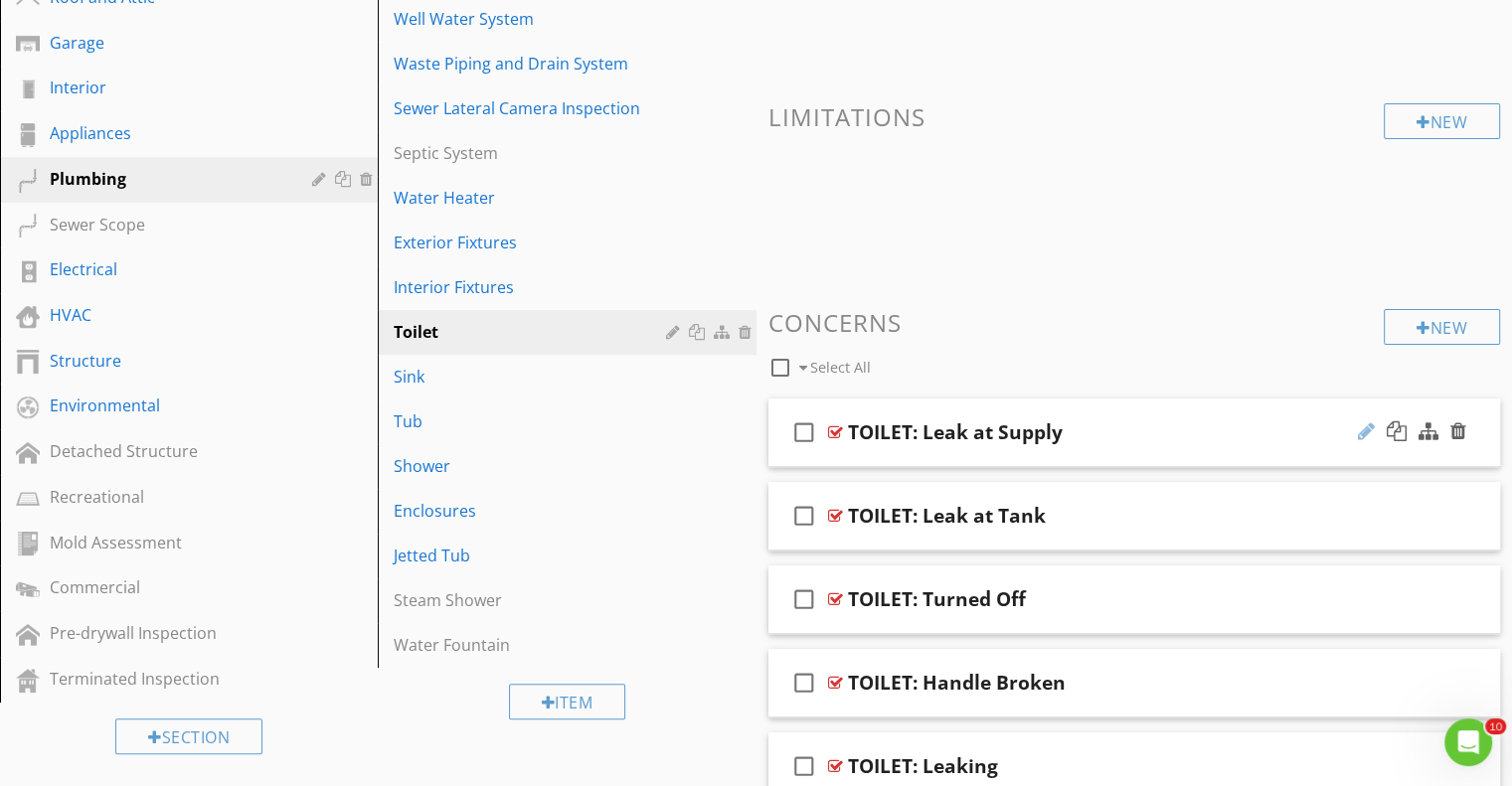 click at bounding box center [1366, 431] 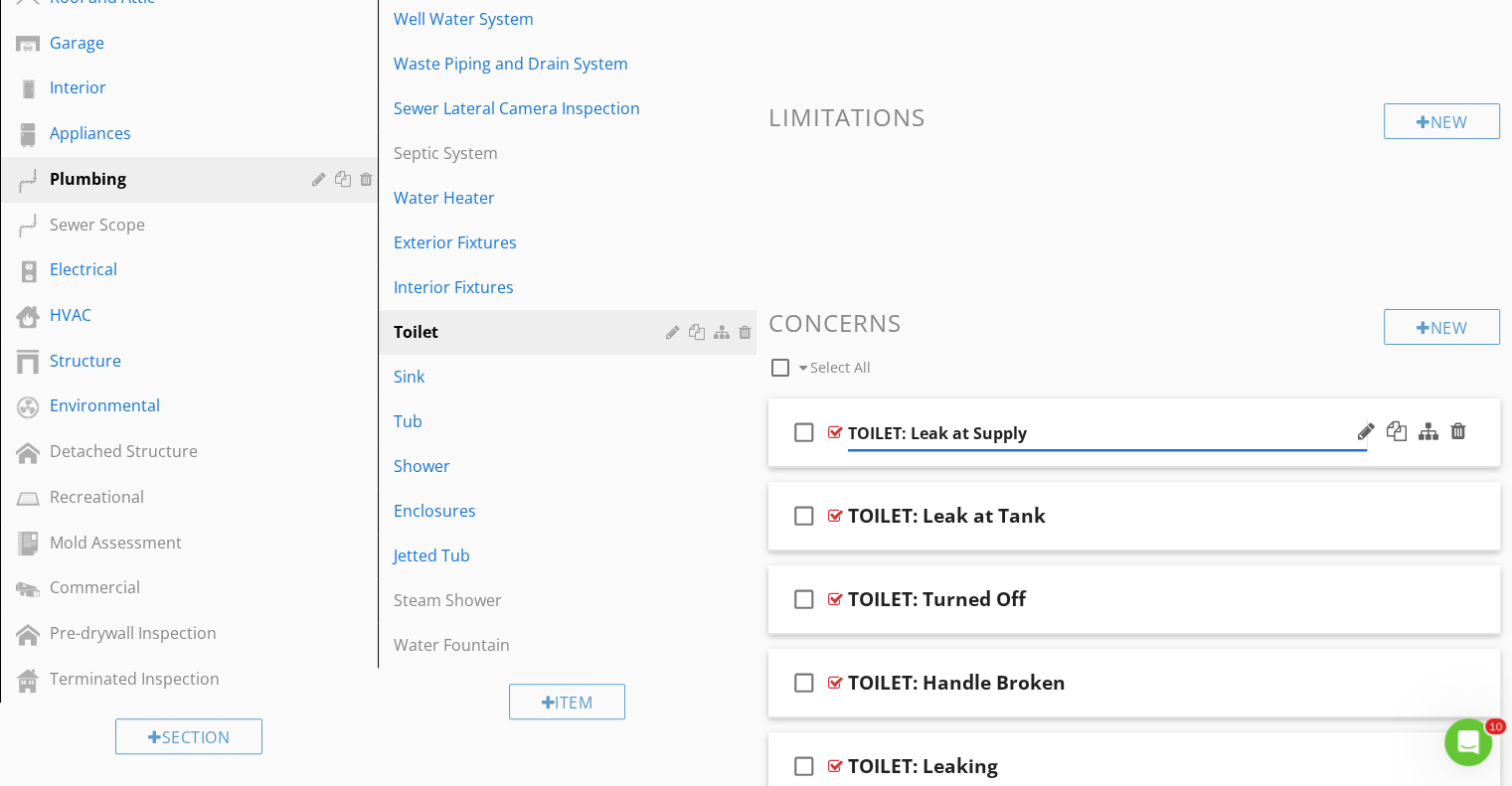 click on "TOILET: Leak at Supply" at bounding box center (1107, 433) 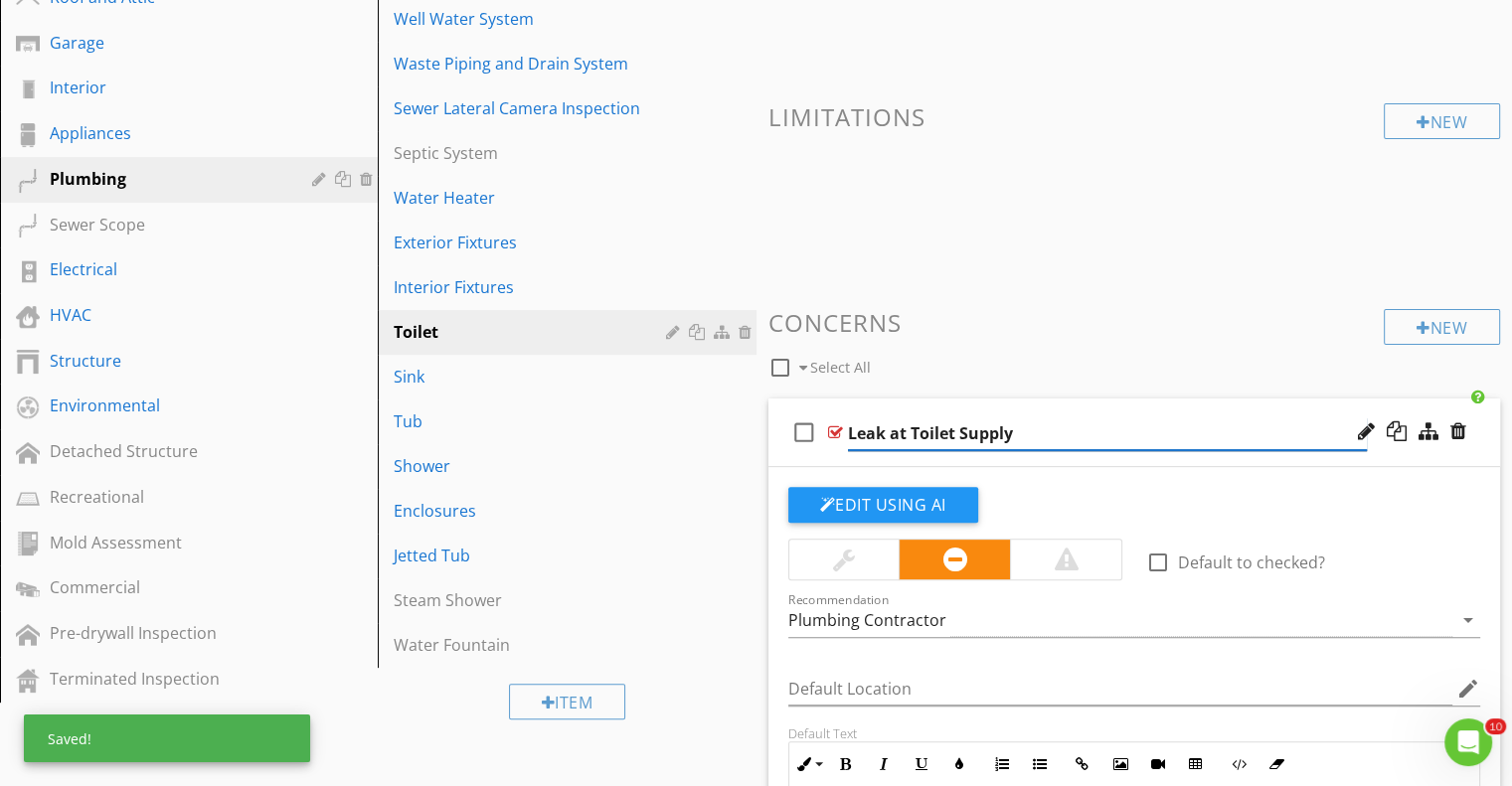 type on "Leak at Toilet Supply" 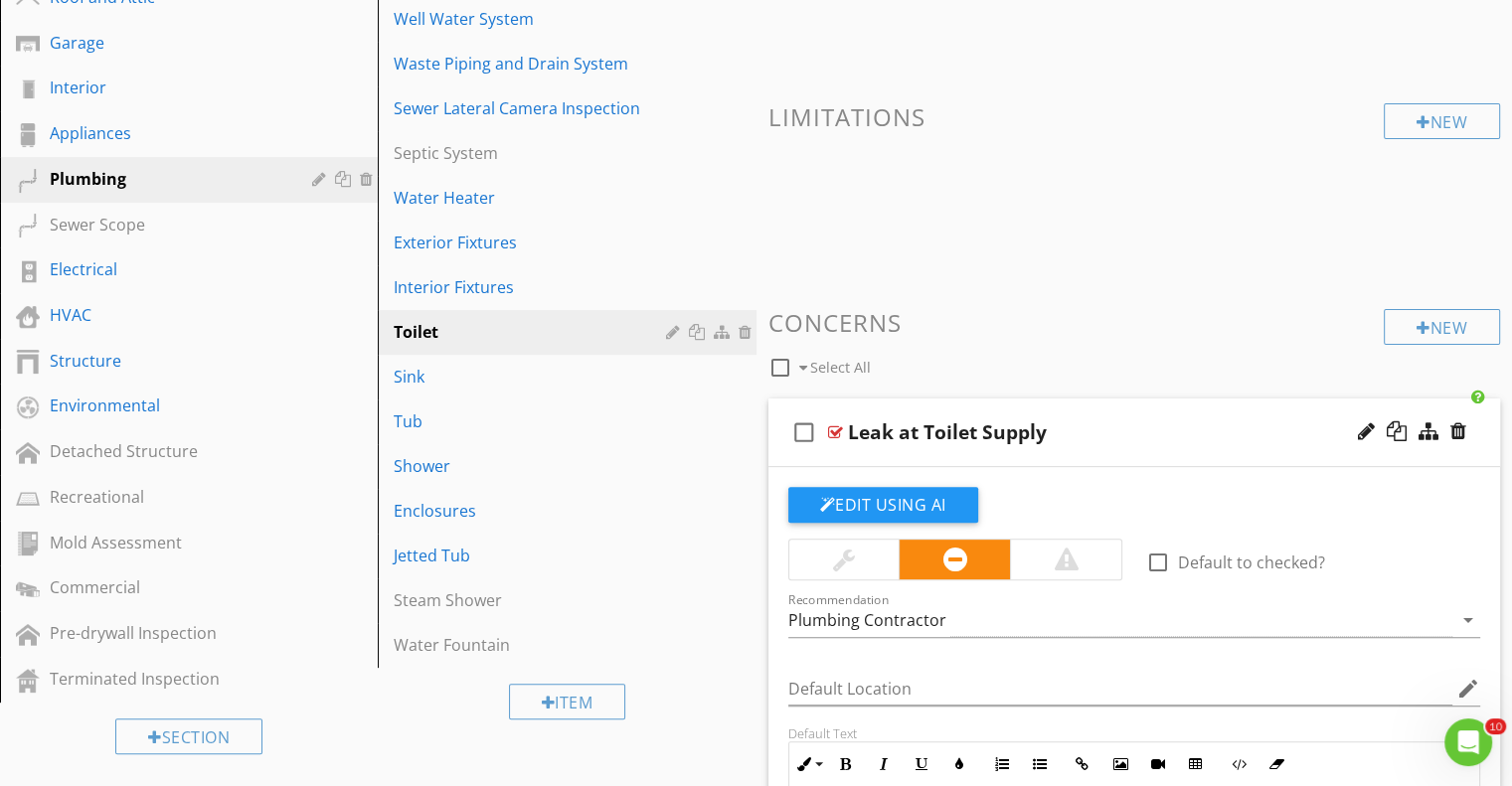 click on "Leak at Toilet Supply" at bounding box center (947, 432) 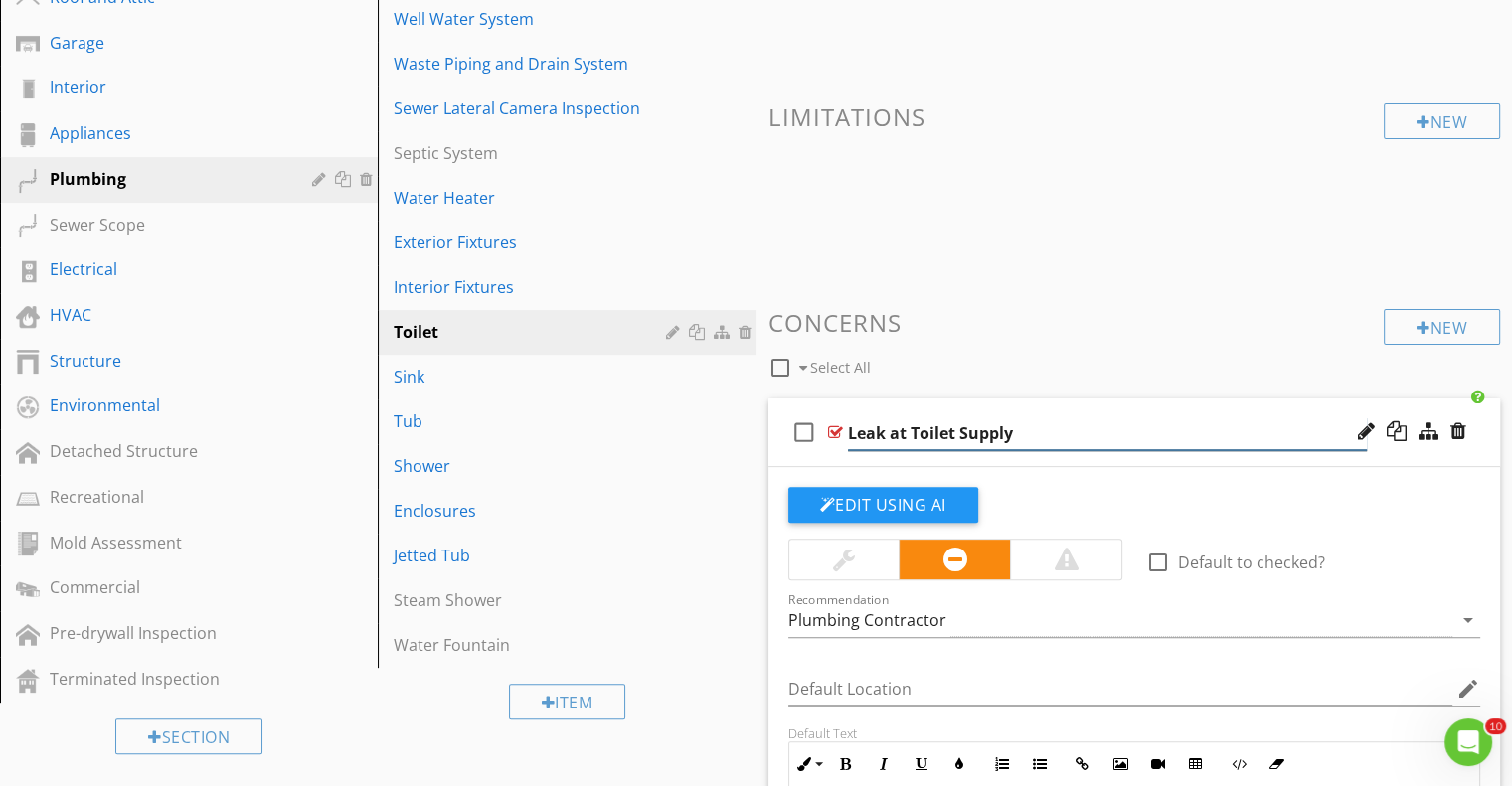 click on "Leak at Toilet Supply" at bounding box center [1107, 433] 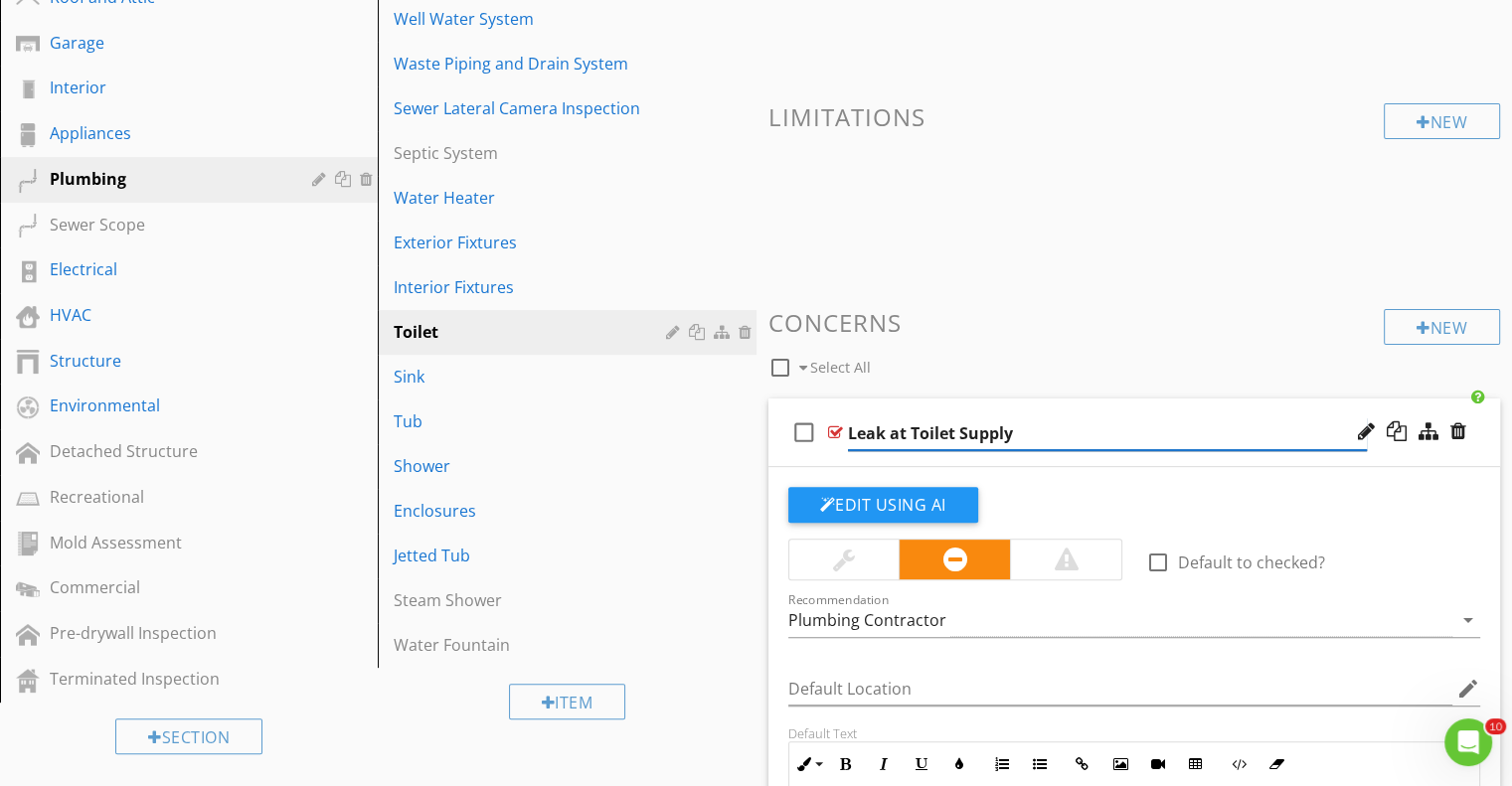 click on "Leak at Toilet Supply" at bounding box center [1107, 433] 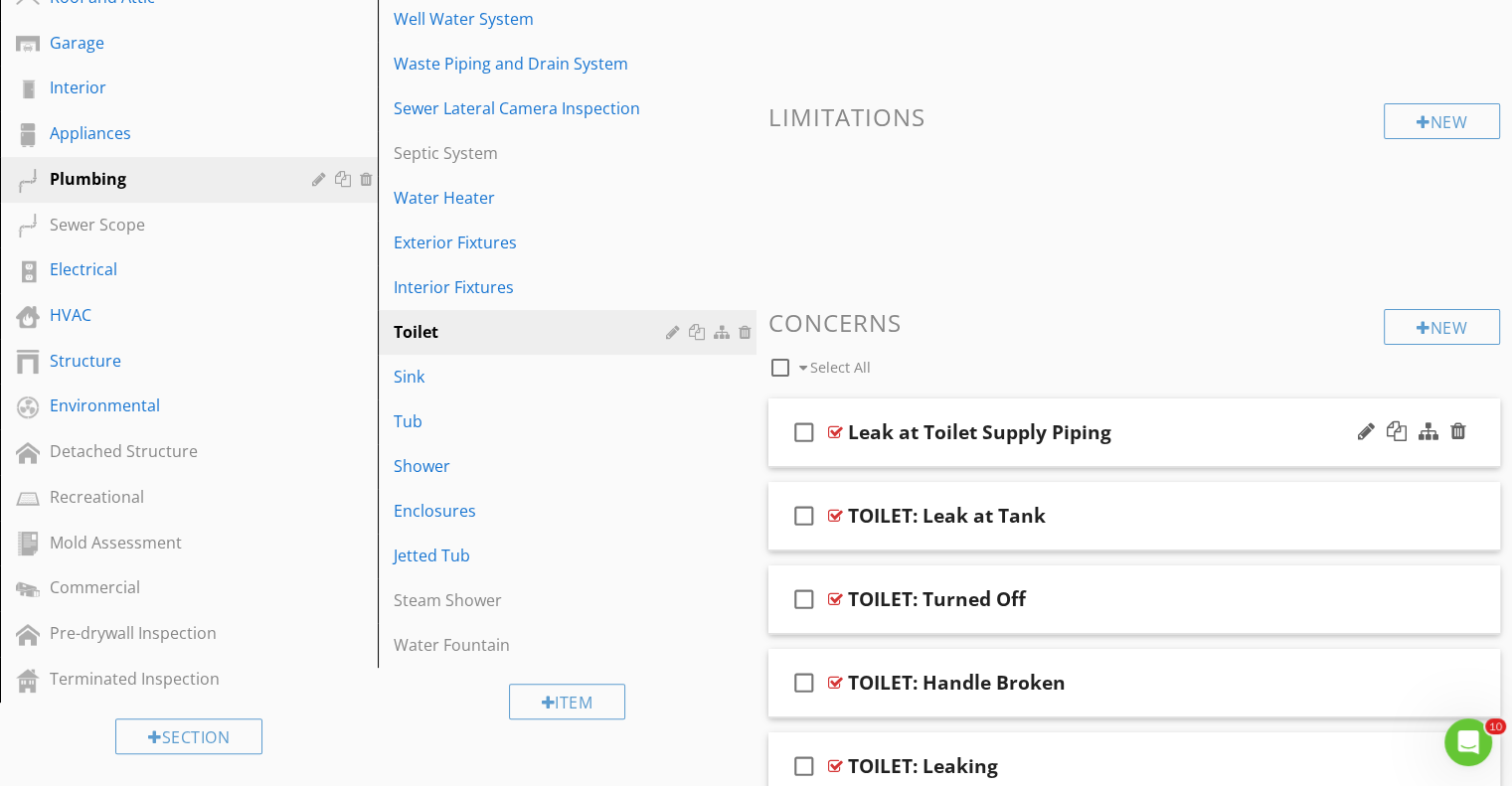 click on "check_box_outline_blank
Leak at Toilet Supply Piping" at bounding box center [1134, 432] 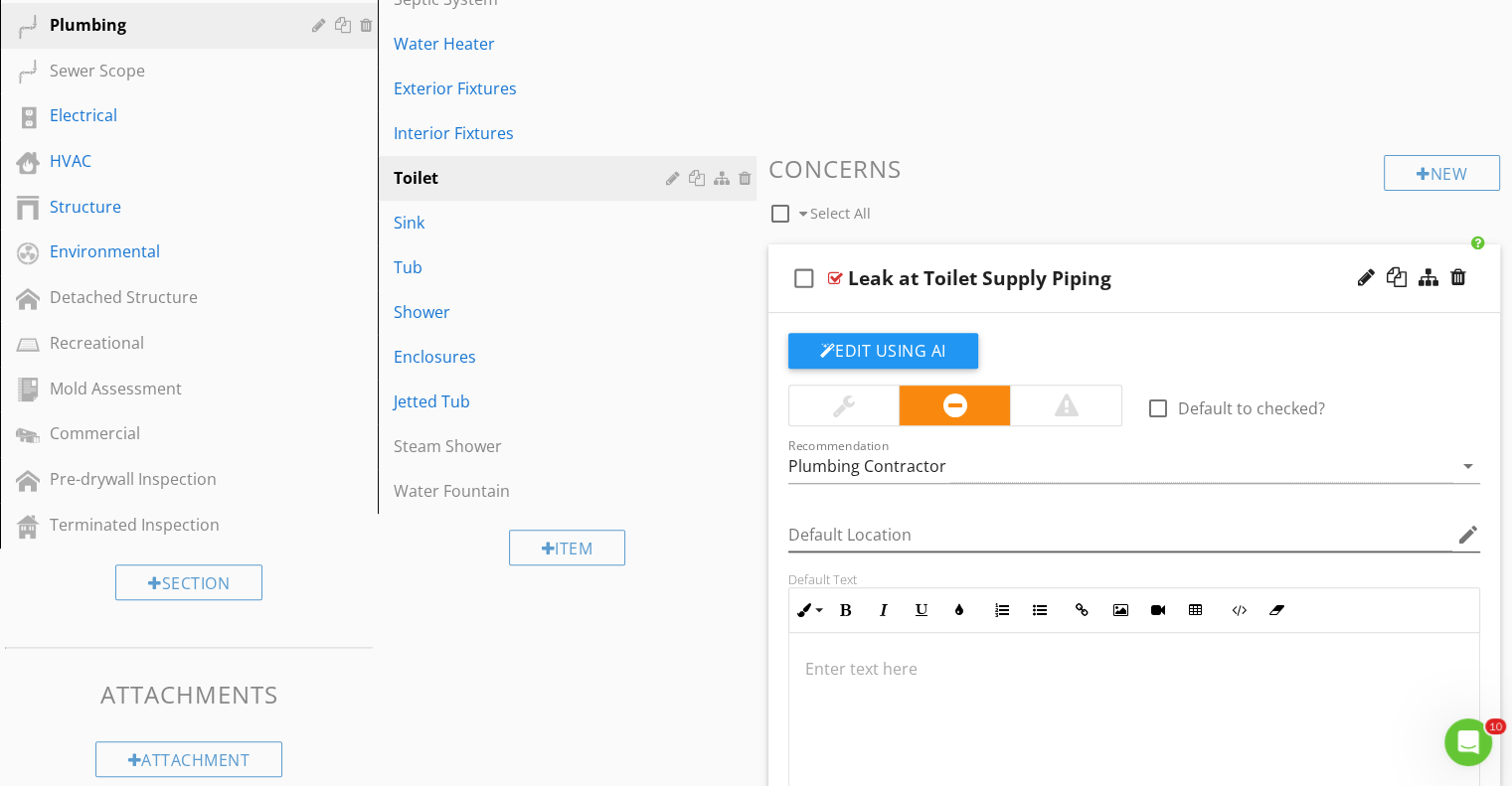 scroll, scrollTop: 696, scrollLeft: 0, axis: vertical 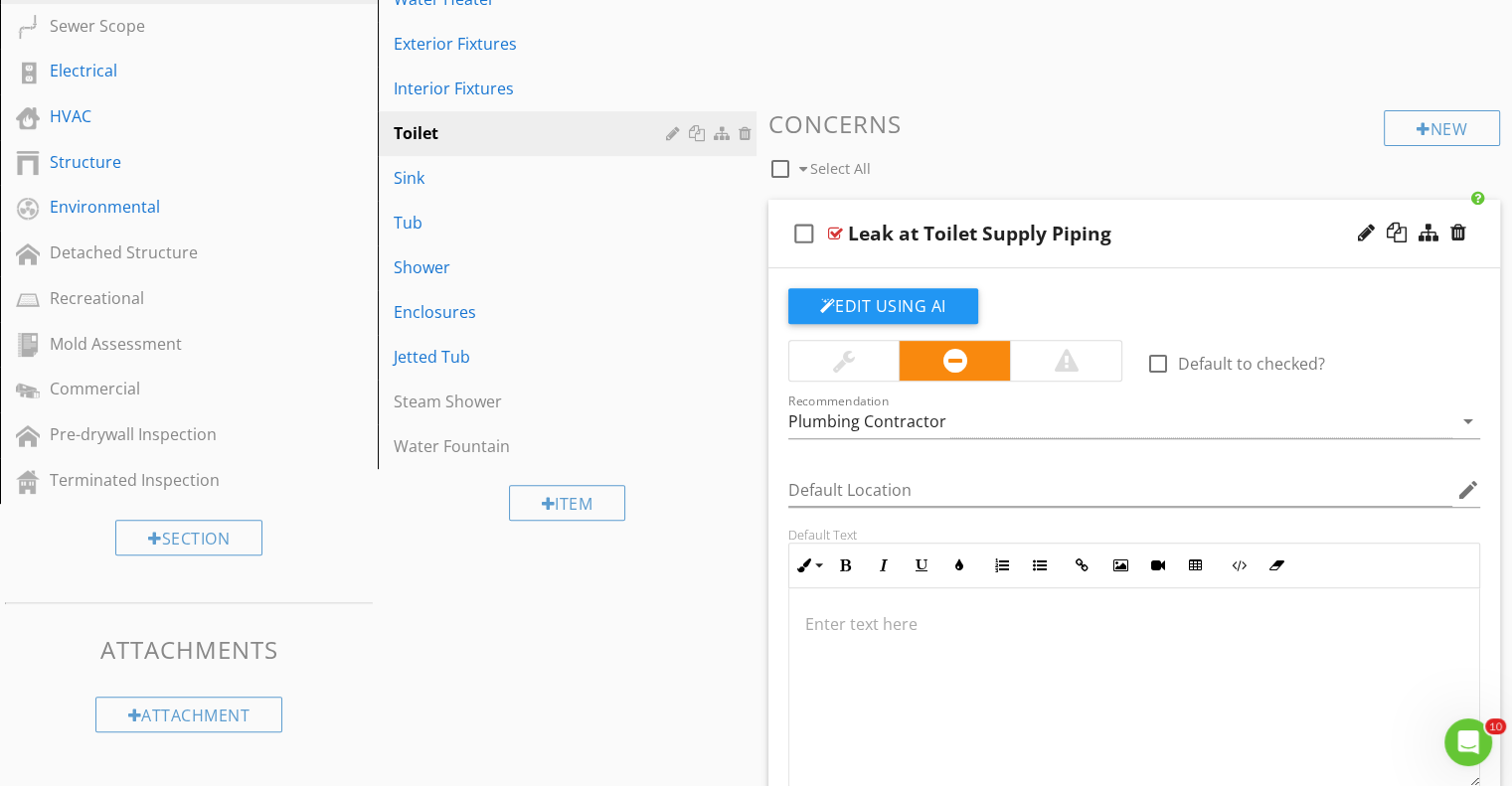 click at bounding box center [1134, 688] 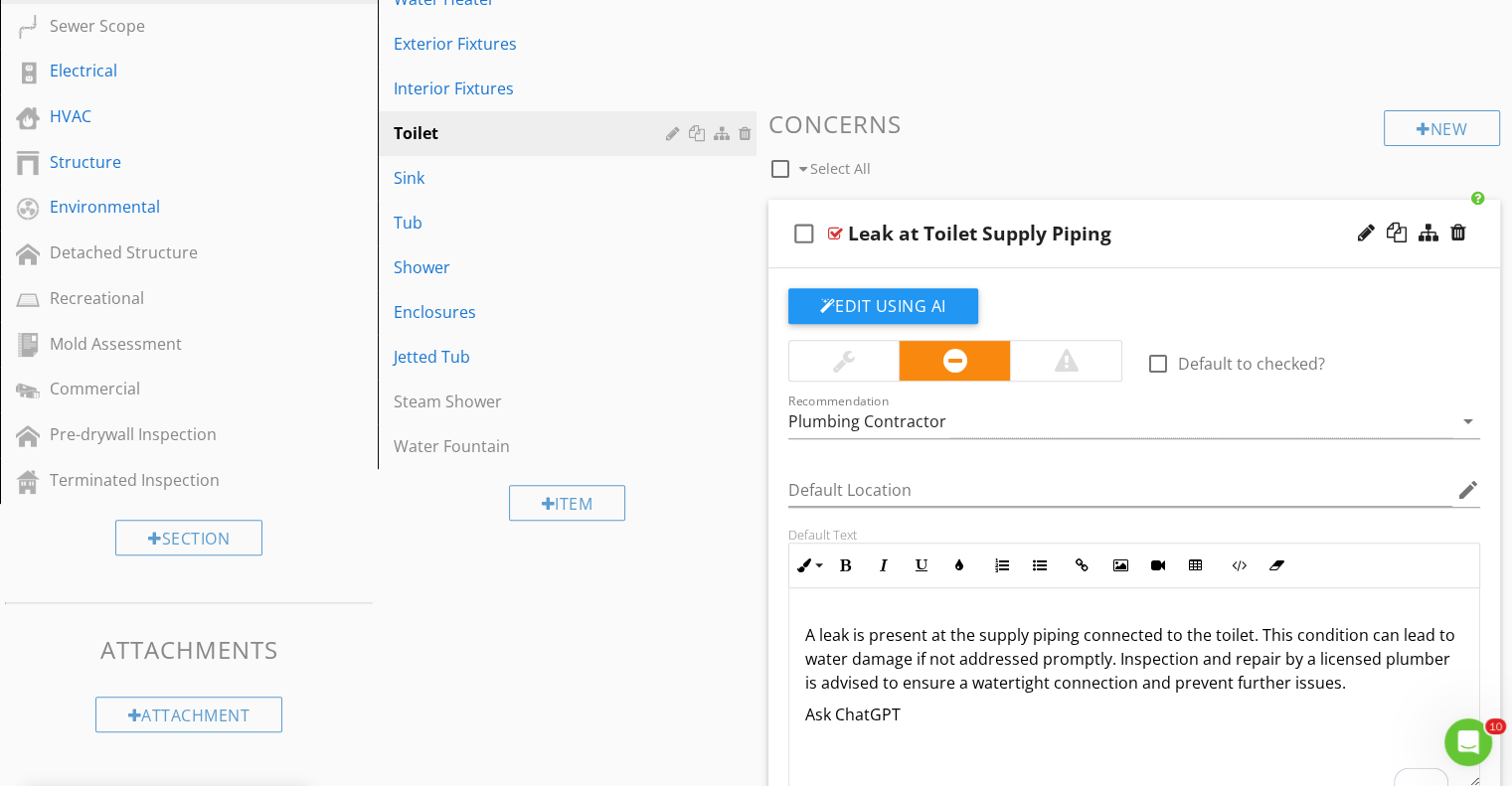 scroll, scrollTop: 16, scrollLeft: 0, axis: vertical 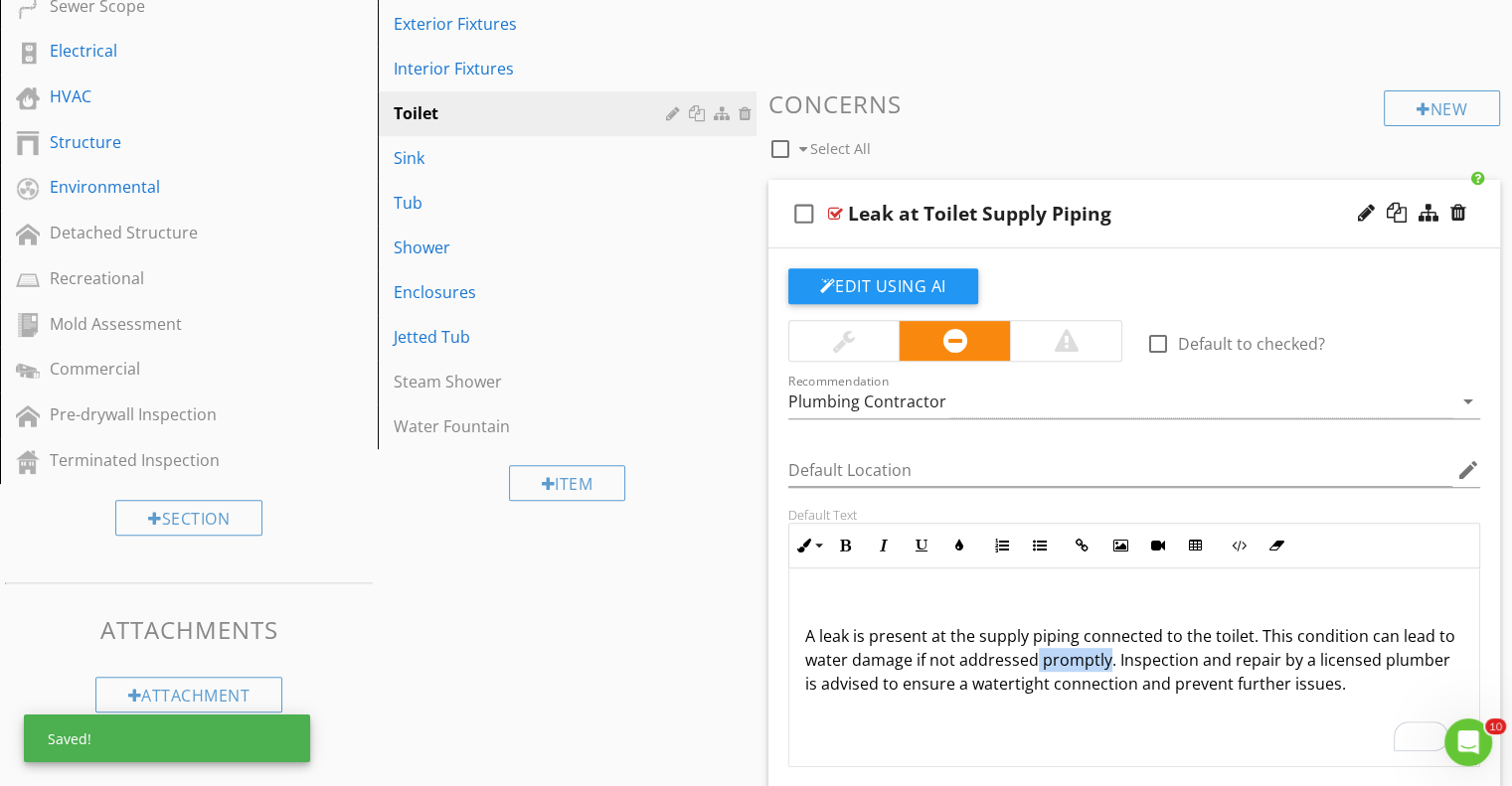 drag, startPoint x: 1034, startPoint y: 597, endPoint x: 1105, endPoint y: 597, distance: 71 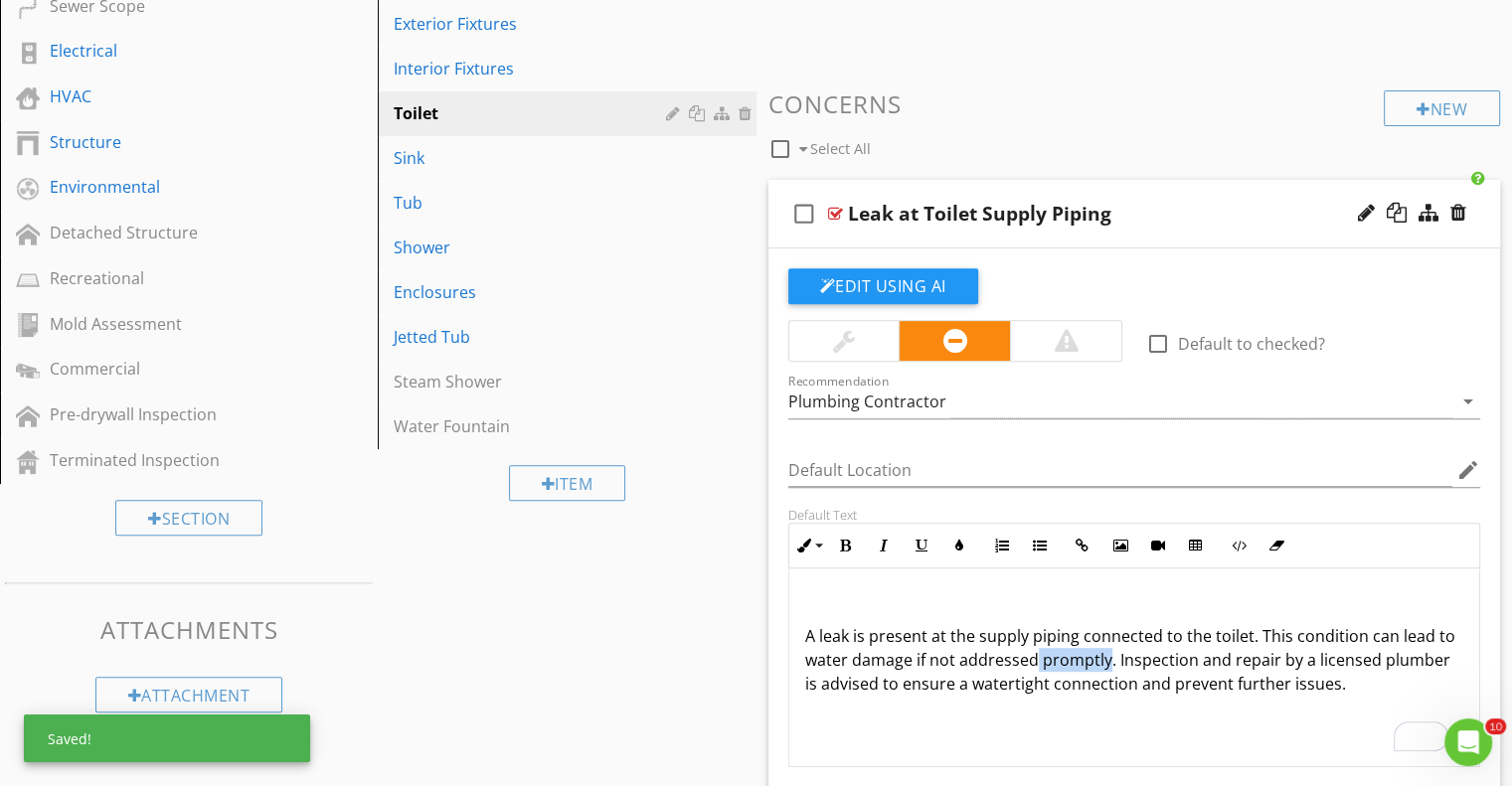 click on "A leak is present at the supply piping connected to the toilet. This condition can lead to water damage if not addressed promptly. Inspection and repair by a licensed plumber is advised to ensure a watertight connection and prevent further issues." at bounding box center [1134, 660] 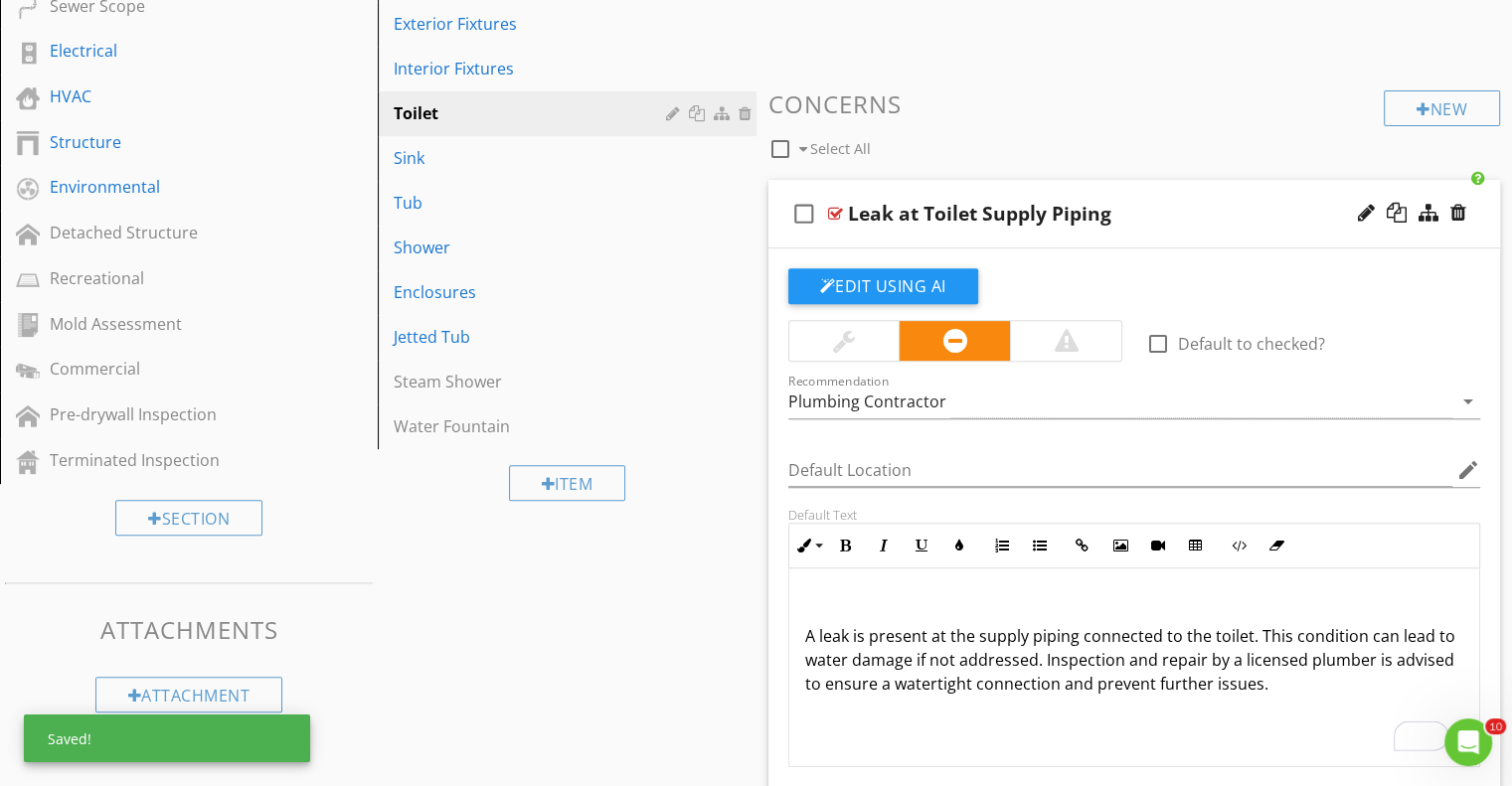 click on "A leak is present at the supply piping connected to the toilet. This condition can lead to water damage if not addressed. Inspection and repair by a licensed plumber is advised to ensure a watertight connection and prevent further issues." at bounding box center (1134, 660) 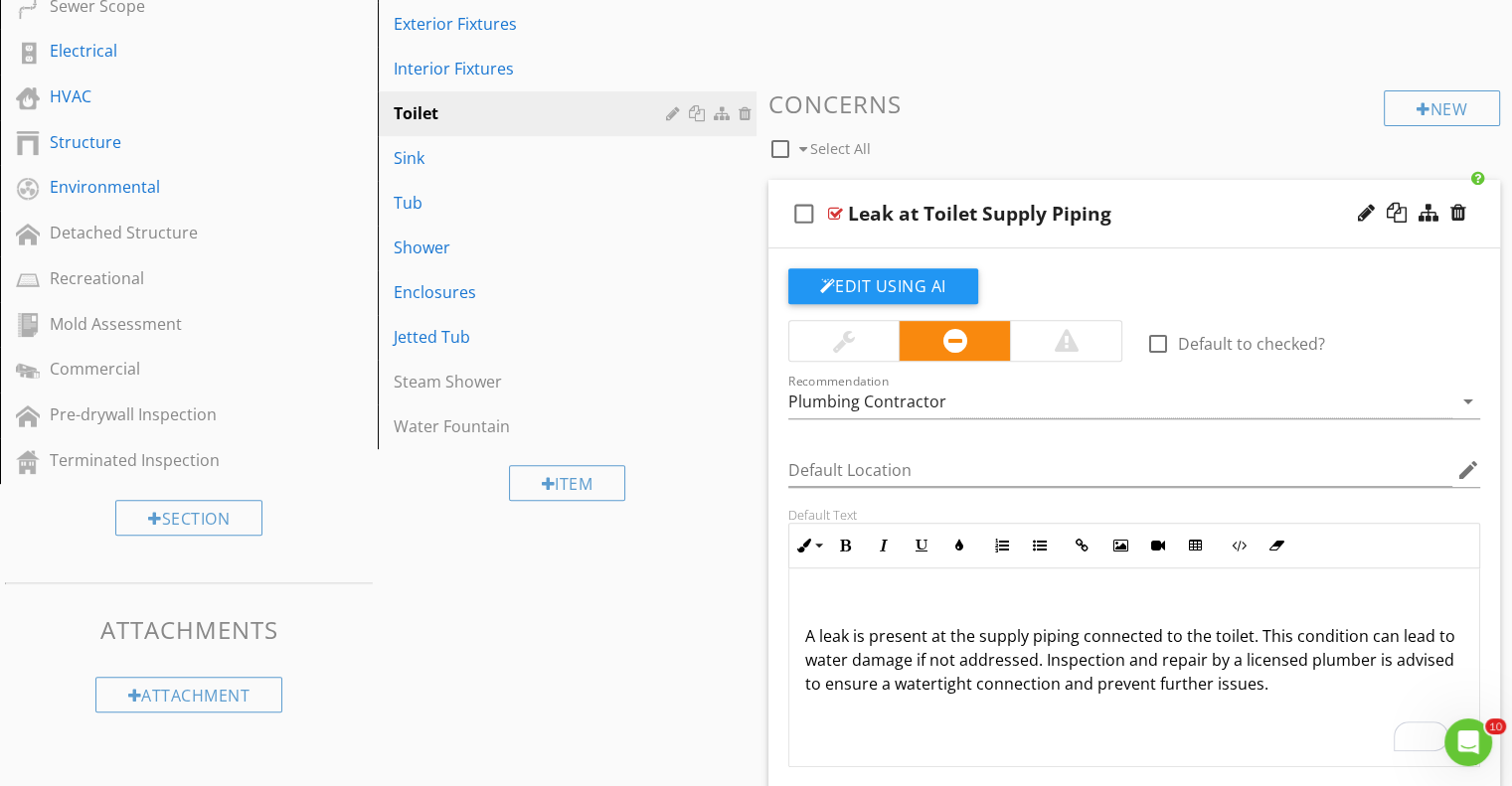 click at bounding box center (1134, 604) 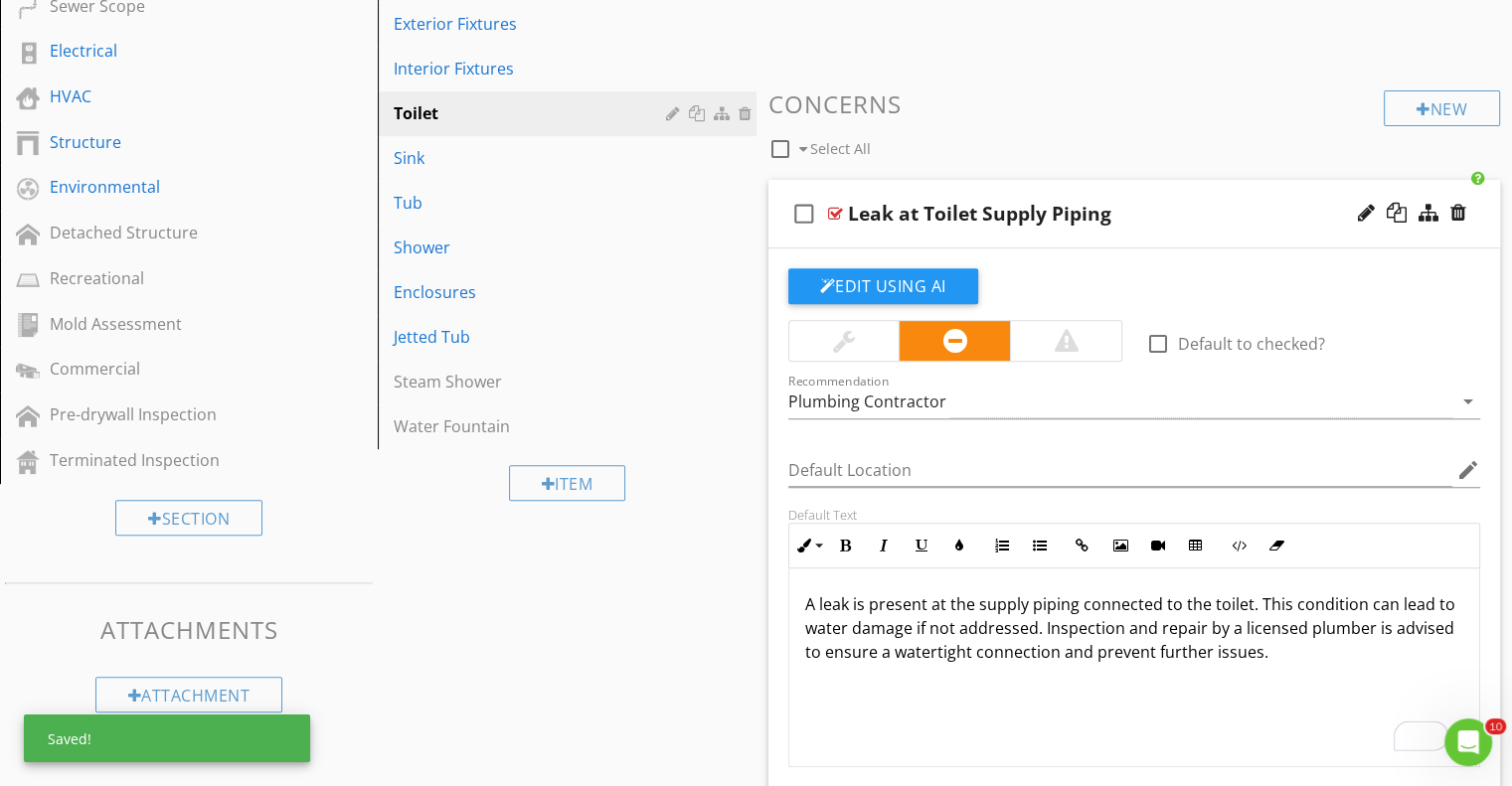 click on "A leak is present at the supply piping connected to the toilet. This condition can lead to water damage if not addressed. Inspection and repair by a licensed plumber is advised to ensure a watertight connection and prevent further issues." at bounding box center (1134, 628) 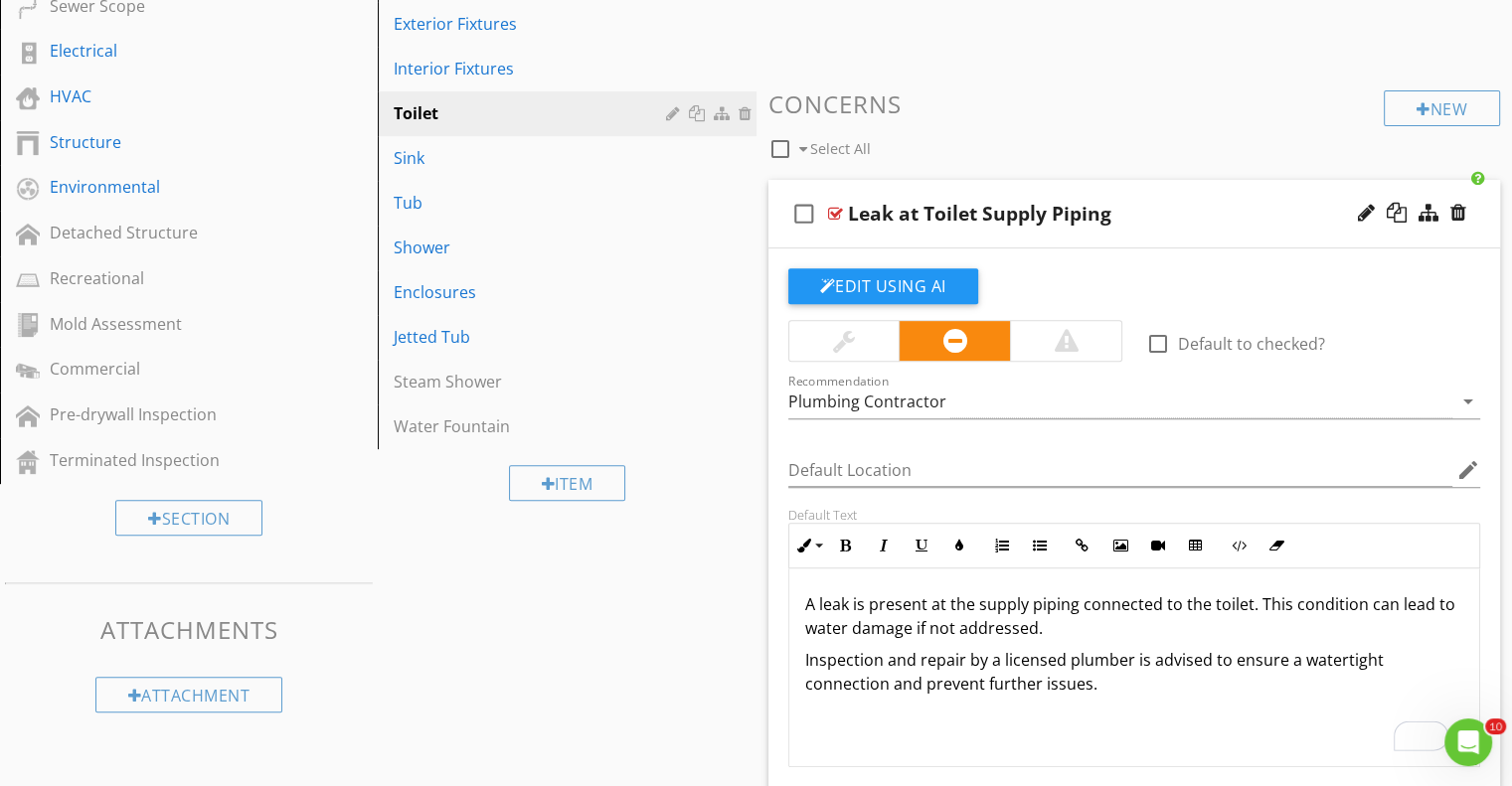 click on "Inspection and repair by a licensed plumber is advised to ensure a watertight connection and prevent further issues." at bounding box center (1134, 672) 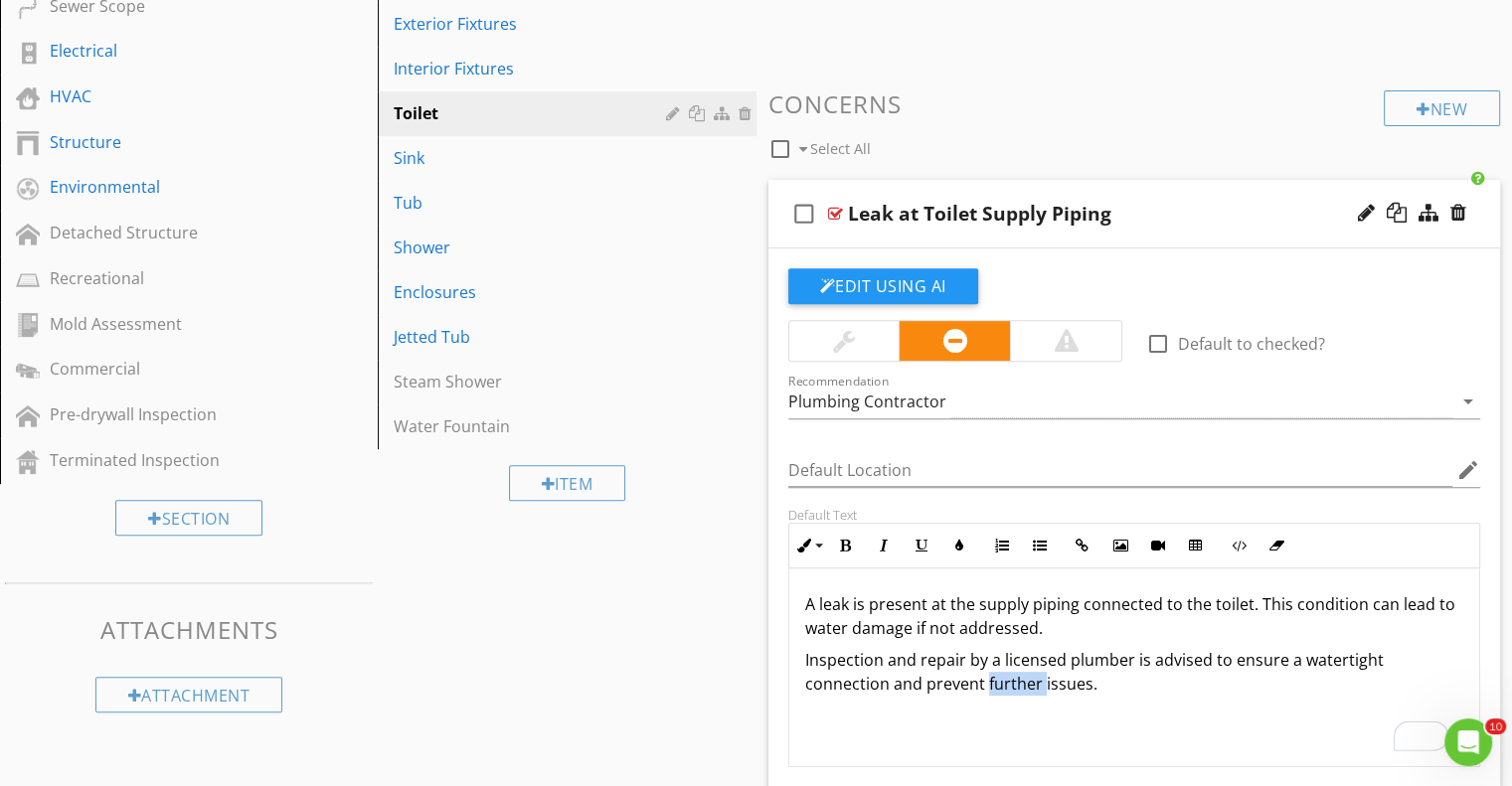 click on "Inspection and repair by a licensed plumber is advised to ensure a watertight connection and prevent further issues." at bounding box center [1134, 672] 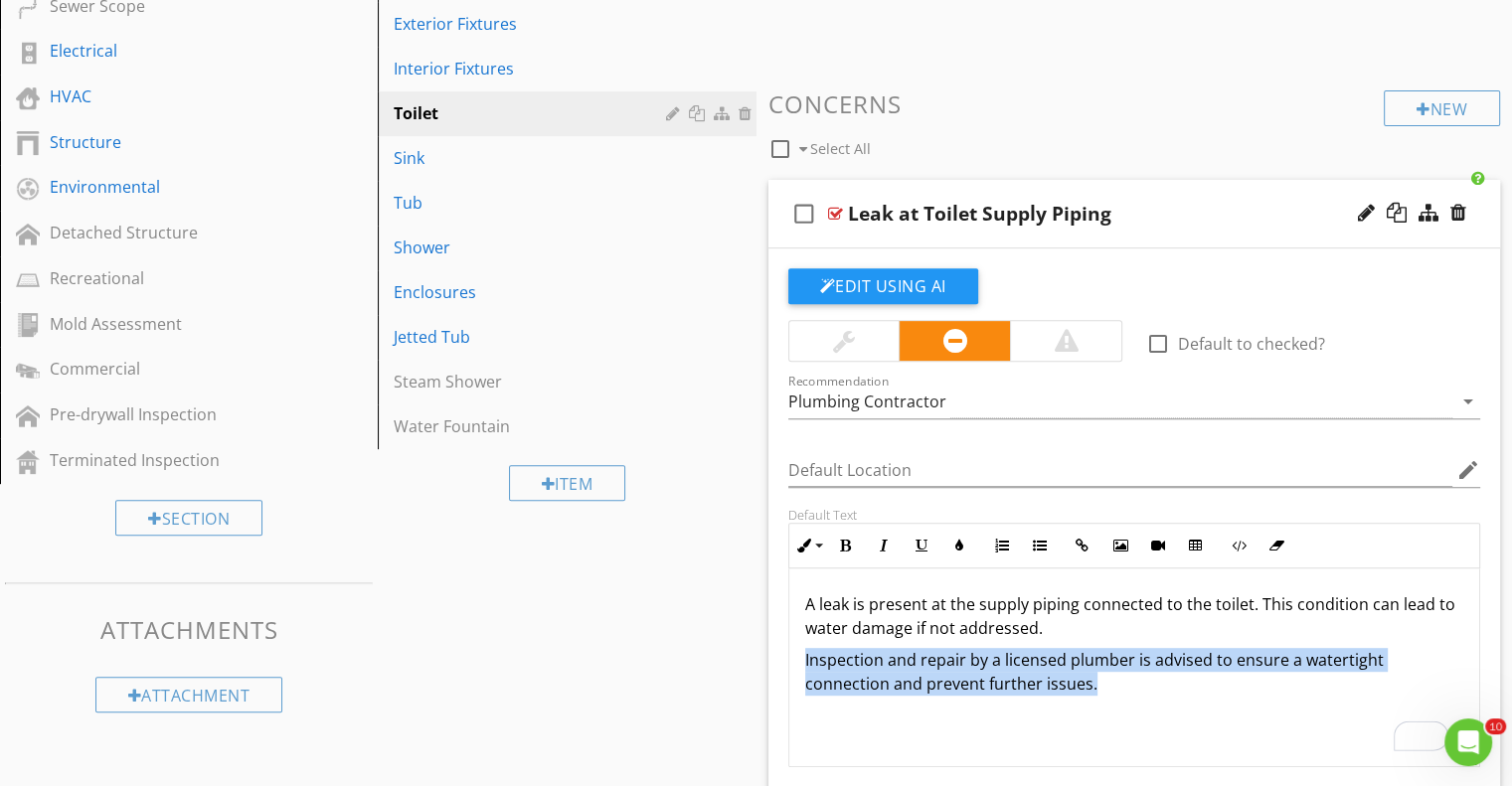 click on "Inspection and repair by a licensed plumber is advised to ensure a watertight connection and prevent further issues." at bounding box center [1134, 672] 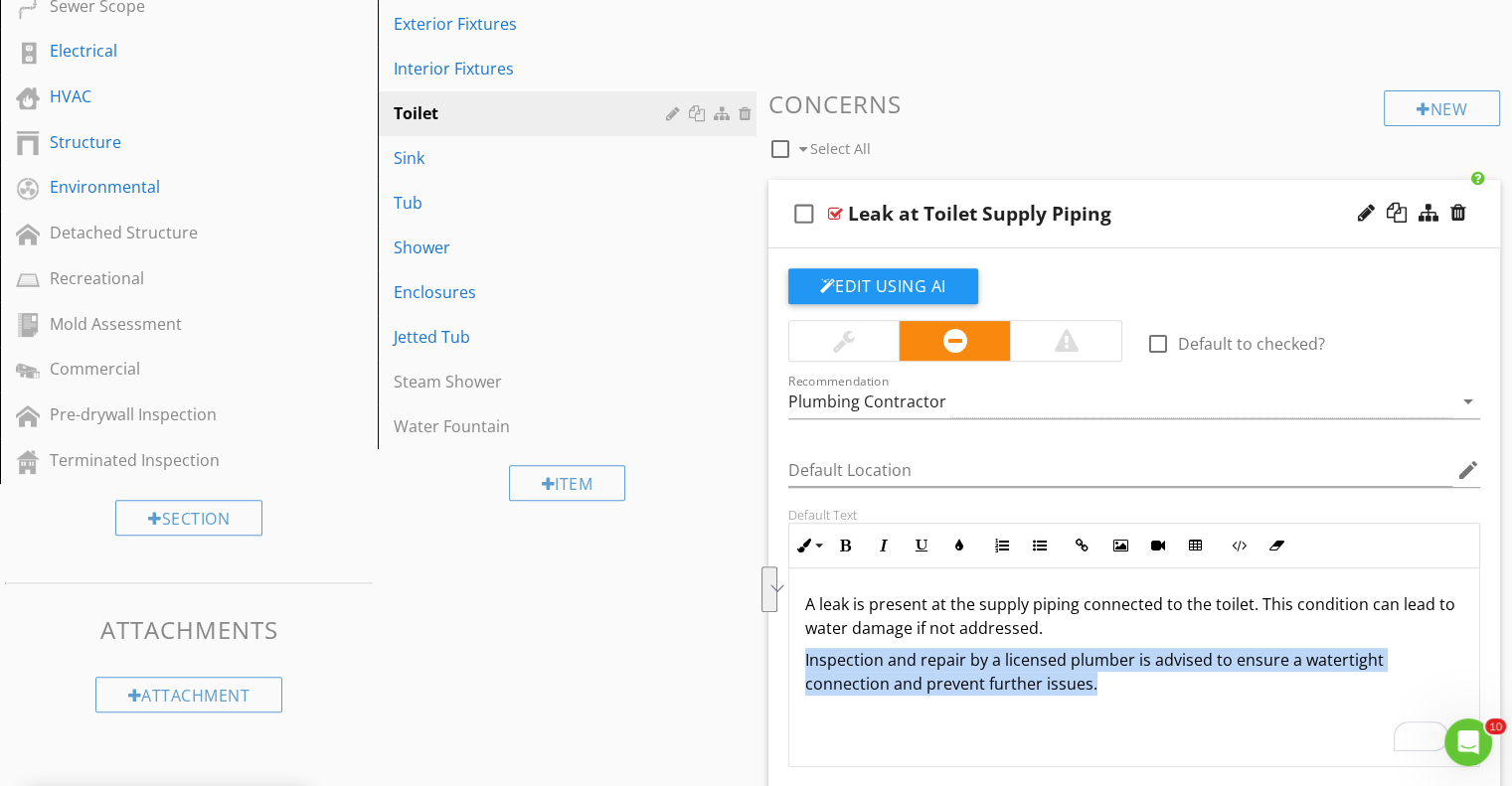 click on "Inspection and repair by a licensed plumber is advised to ensure a watertight connection and prevent further issues." at bounding box center [1134, 672] 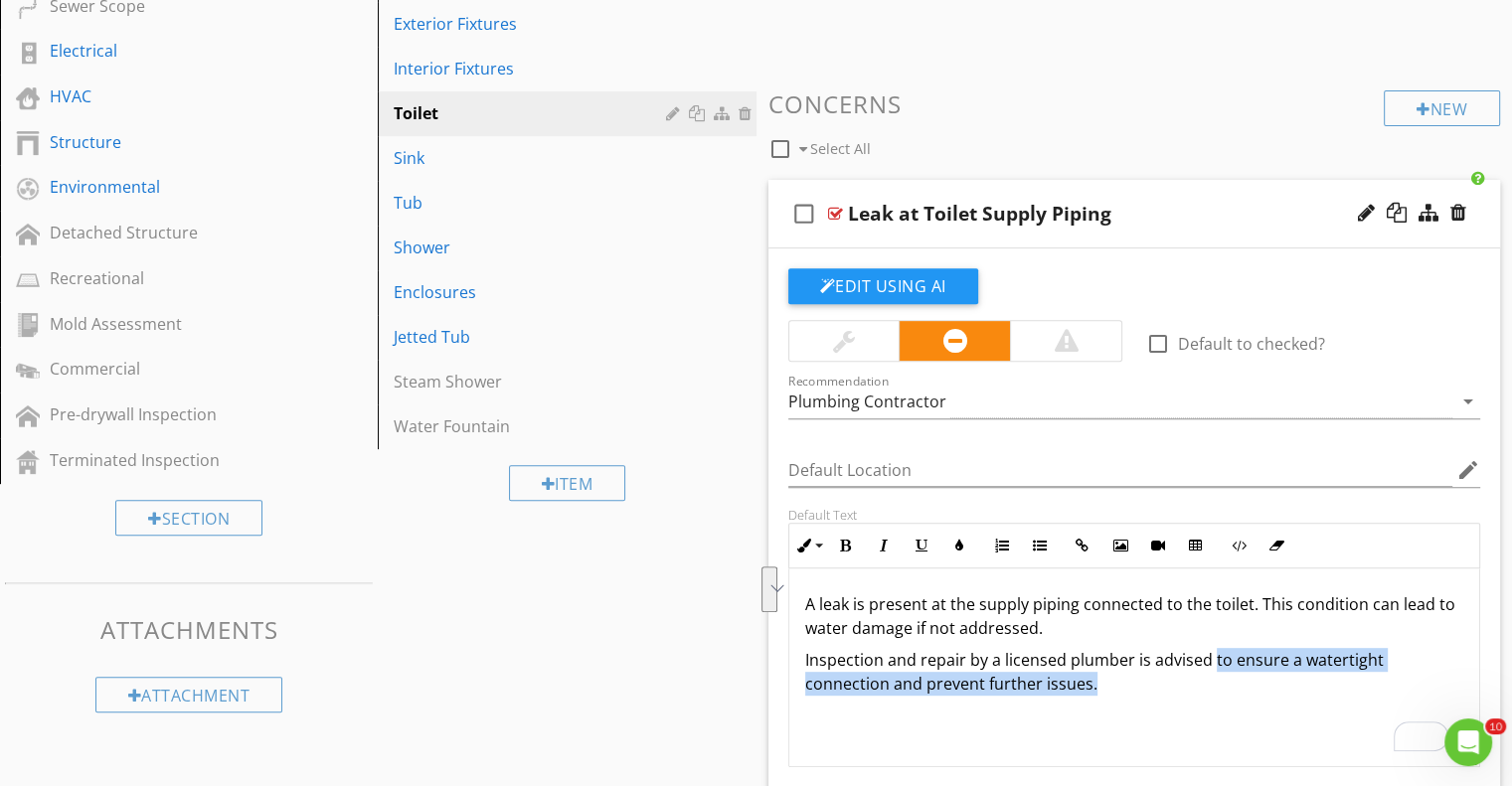drag, startPoint x: 1208, startPoint y: 601, endPoint x: 1211, endPoint y: 615, distance: 14.3178211 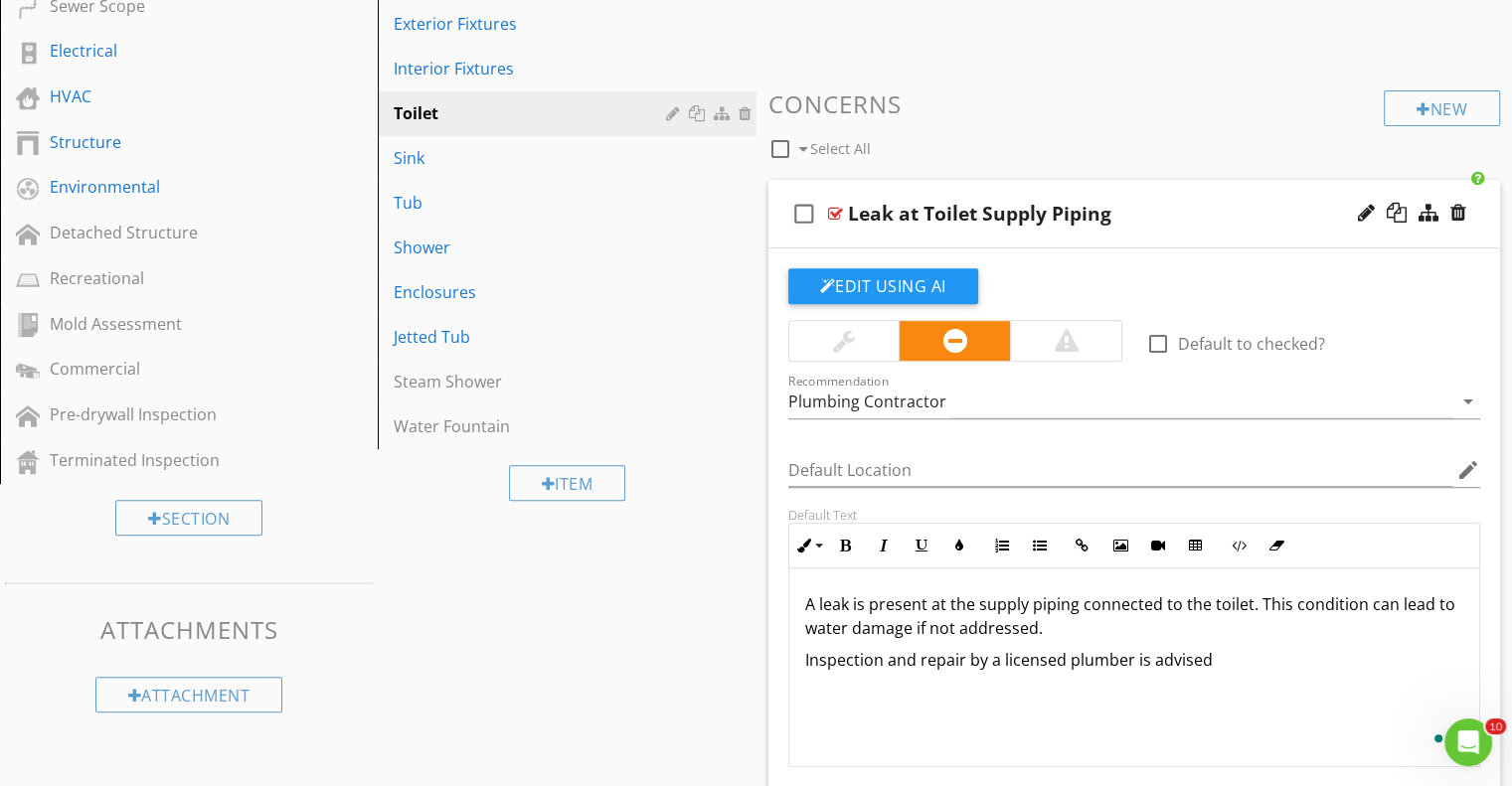 type 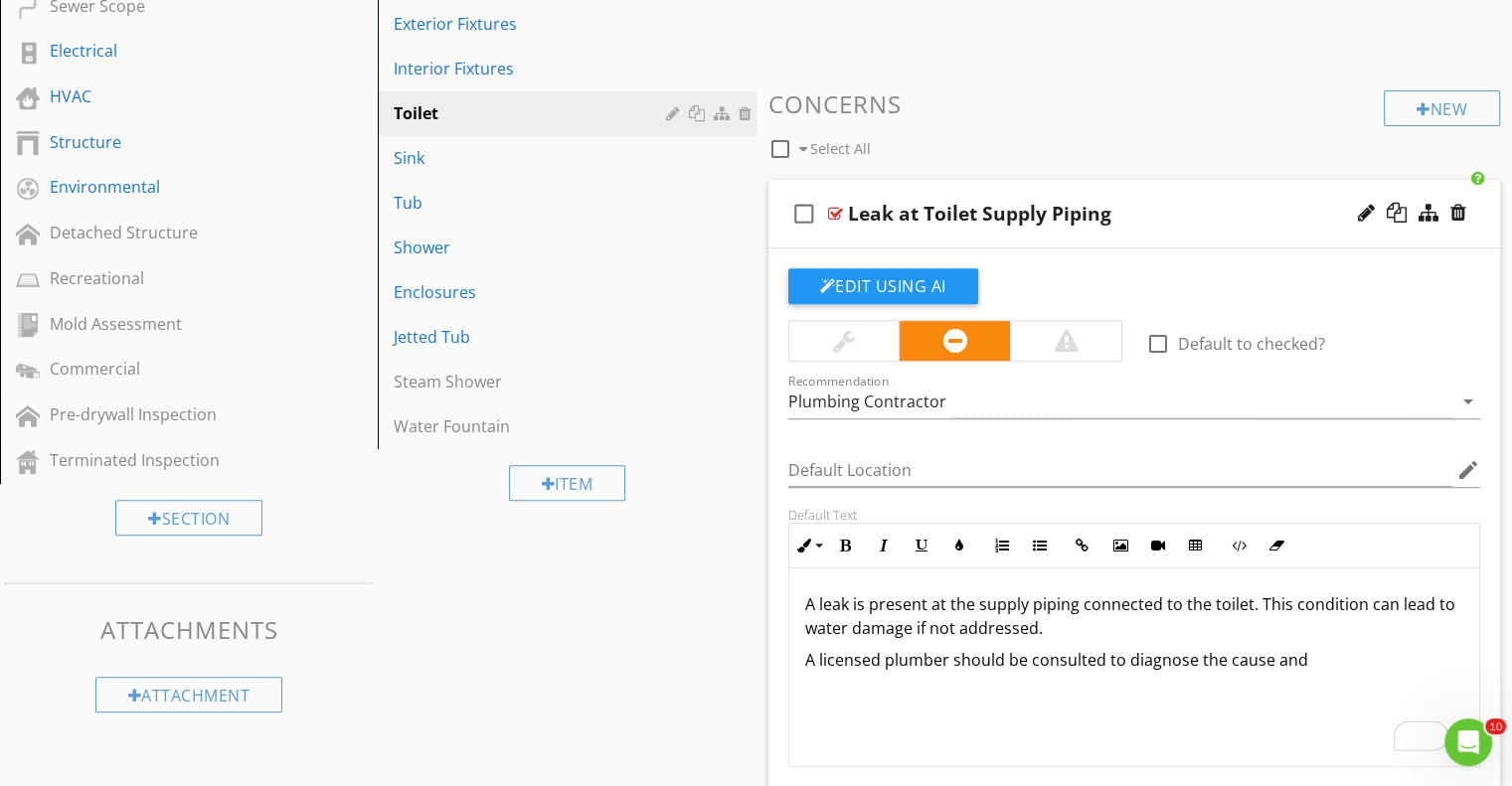 click on "Inspection and repair by a licensed plumber is advised." at bounding box center (1134, 660) 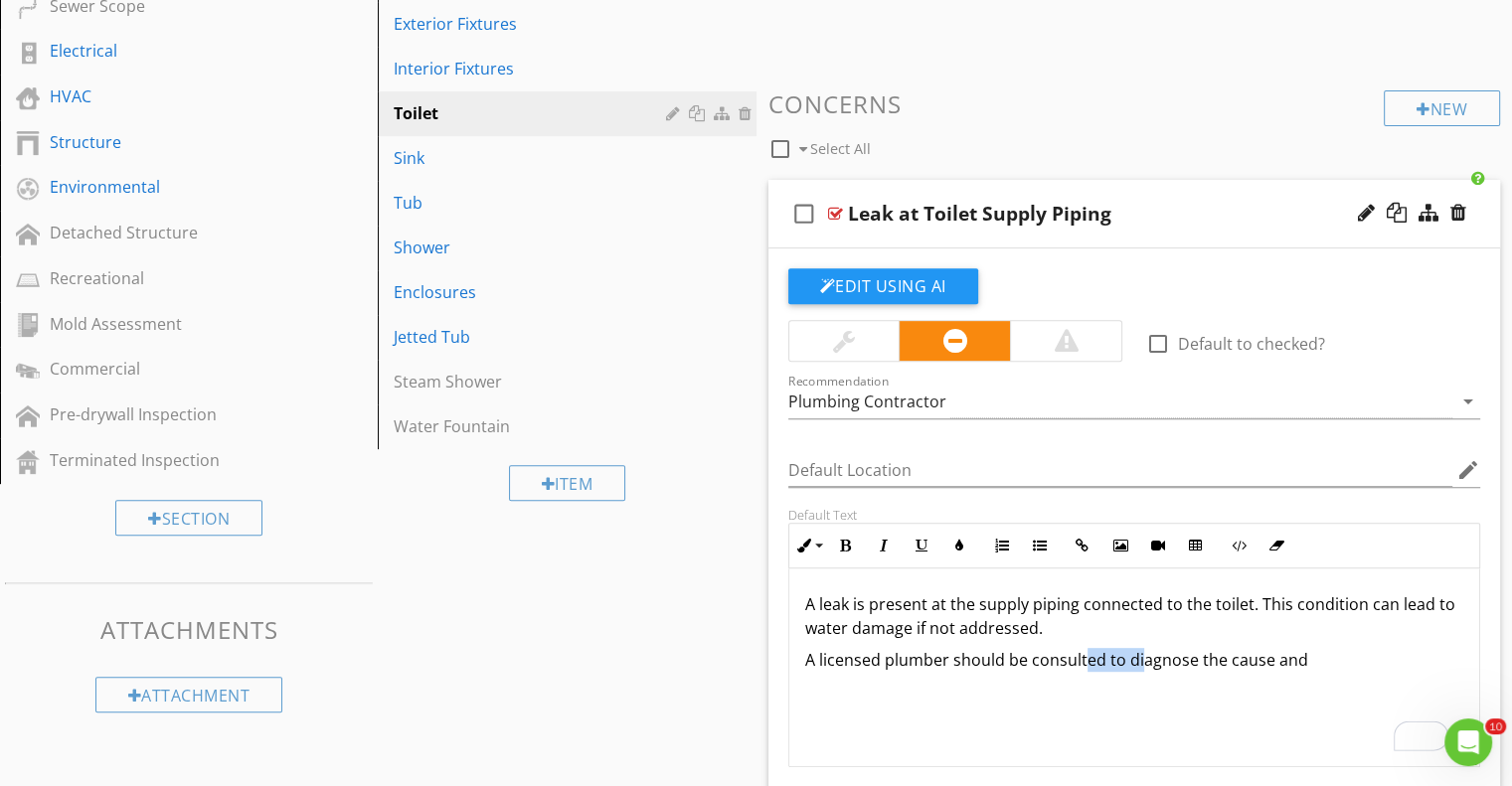 click on "Inspection and repair by a licensed plumber is advised." at bounding box center (1134, 660) 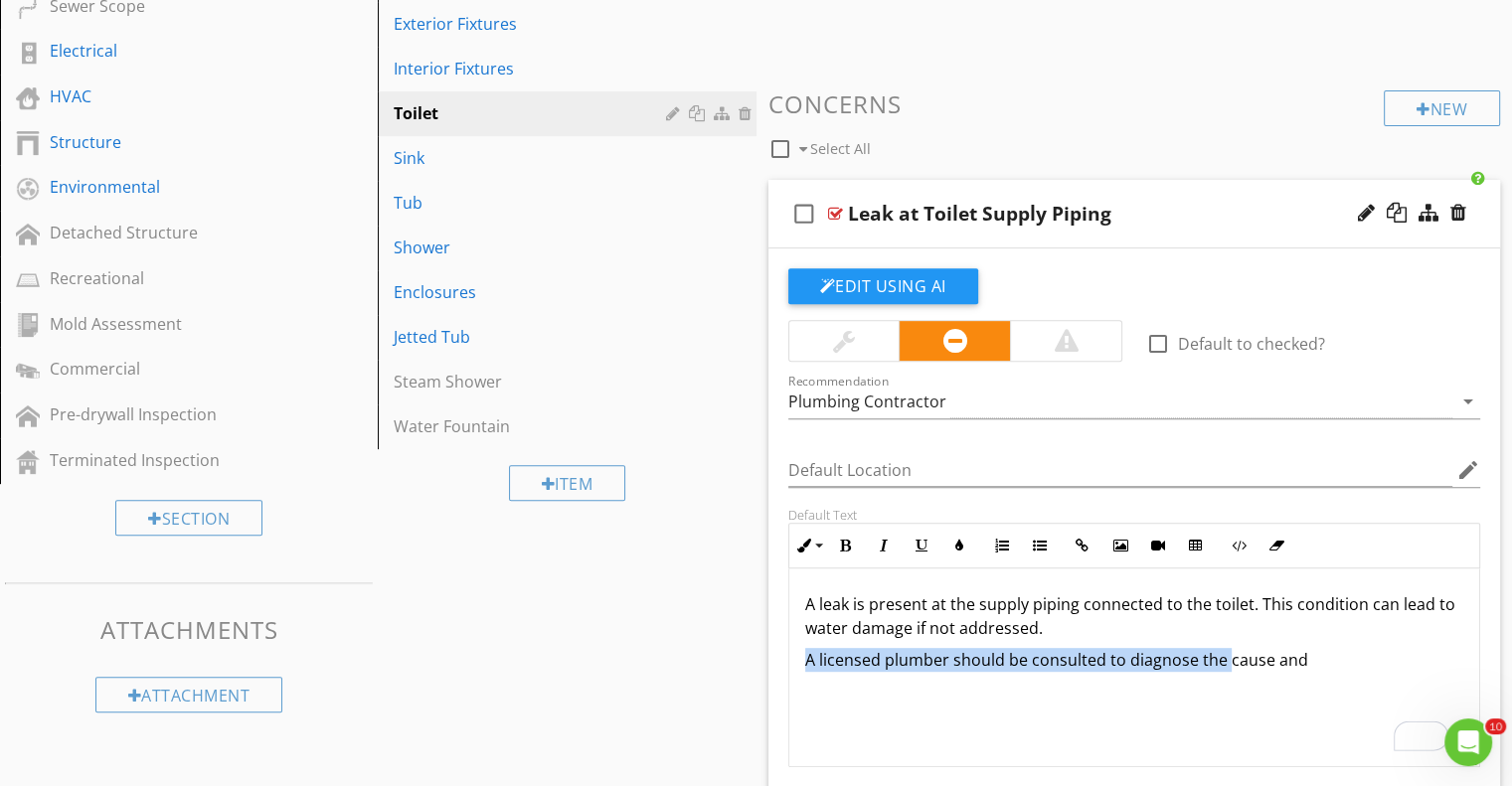 click on "Inspection and repair by a licensed plumber is advised." at bounding box center [1134, 660] 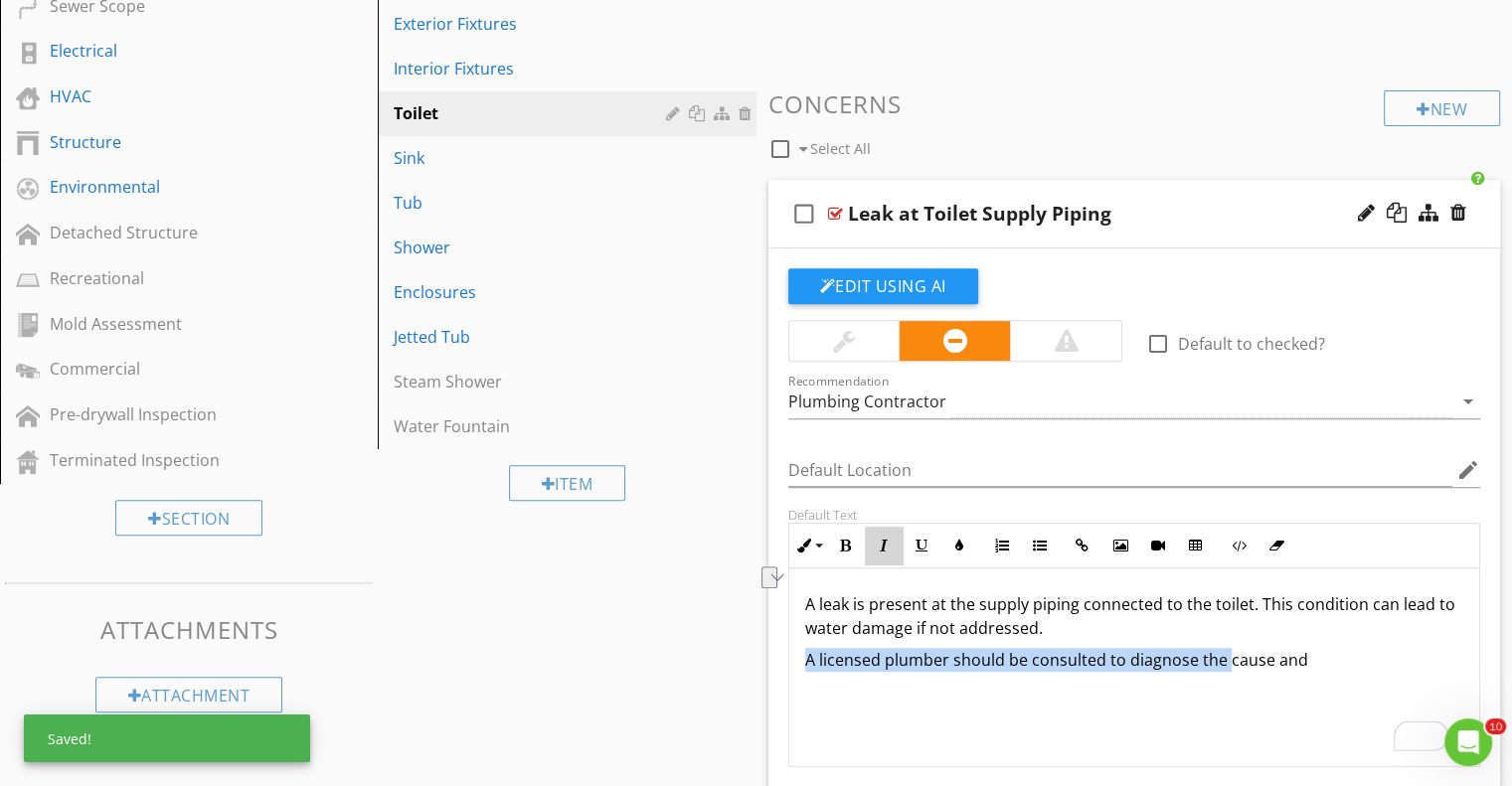 click at bounding box center (884, 546) 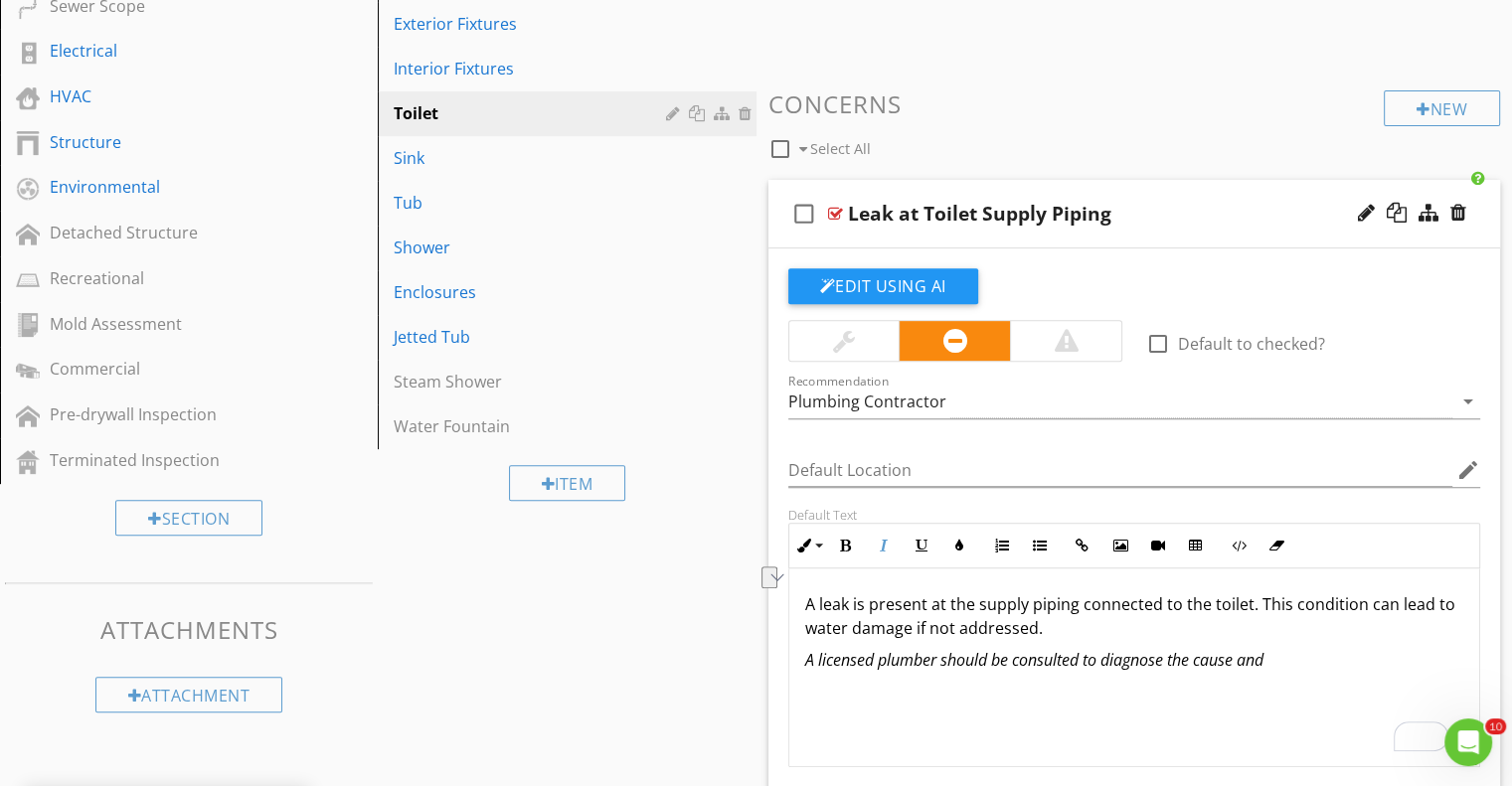 click on "Inspection and repair by a licensed plumber is advised." at bounding box center (1034, 660) 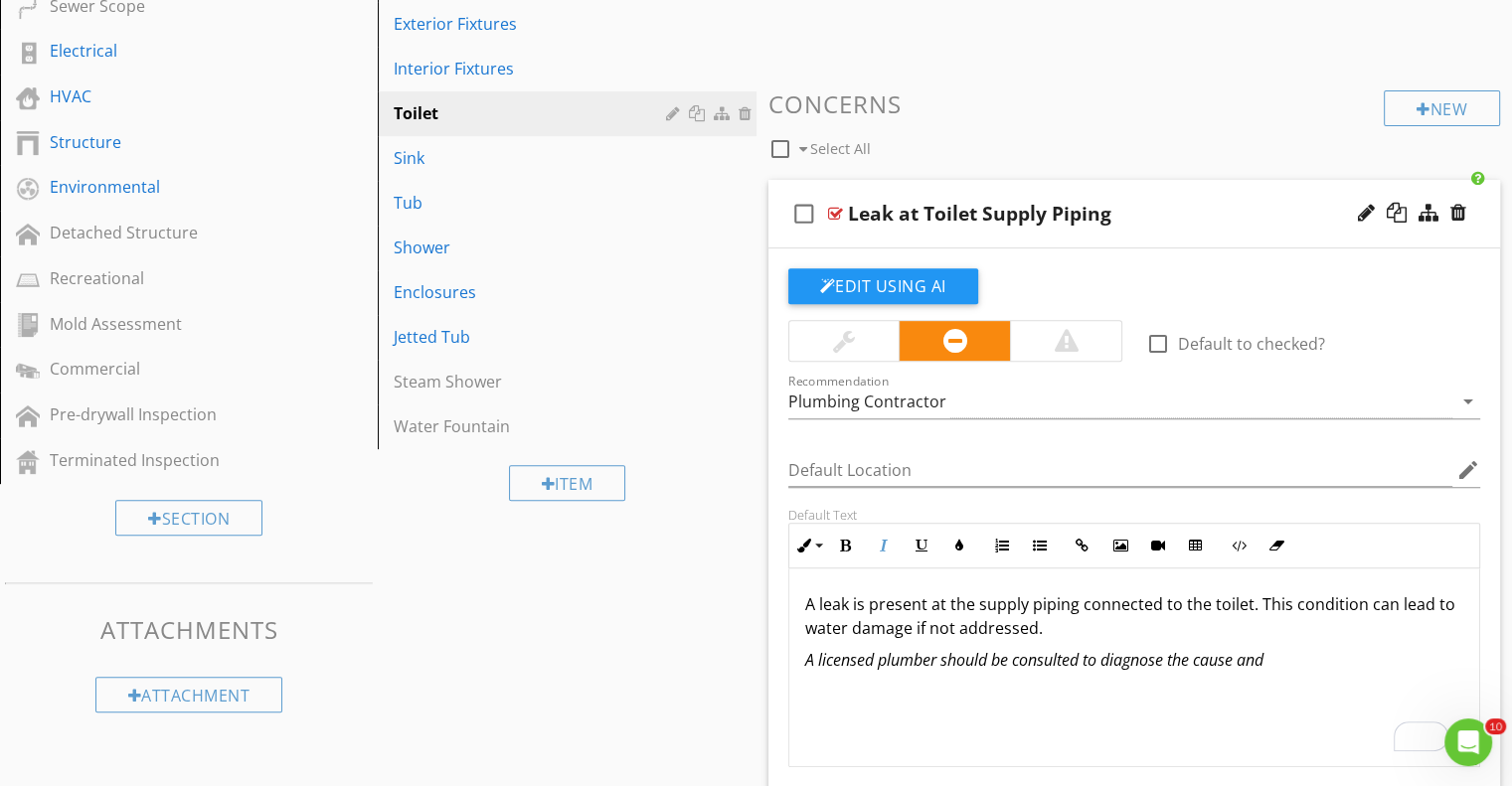click on "check_box_outline_blank
Leak at Toilet Supply Piping" at bounding box center [1134, 214] 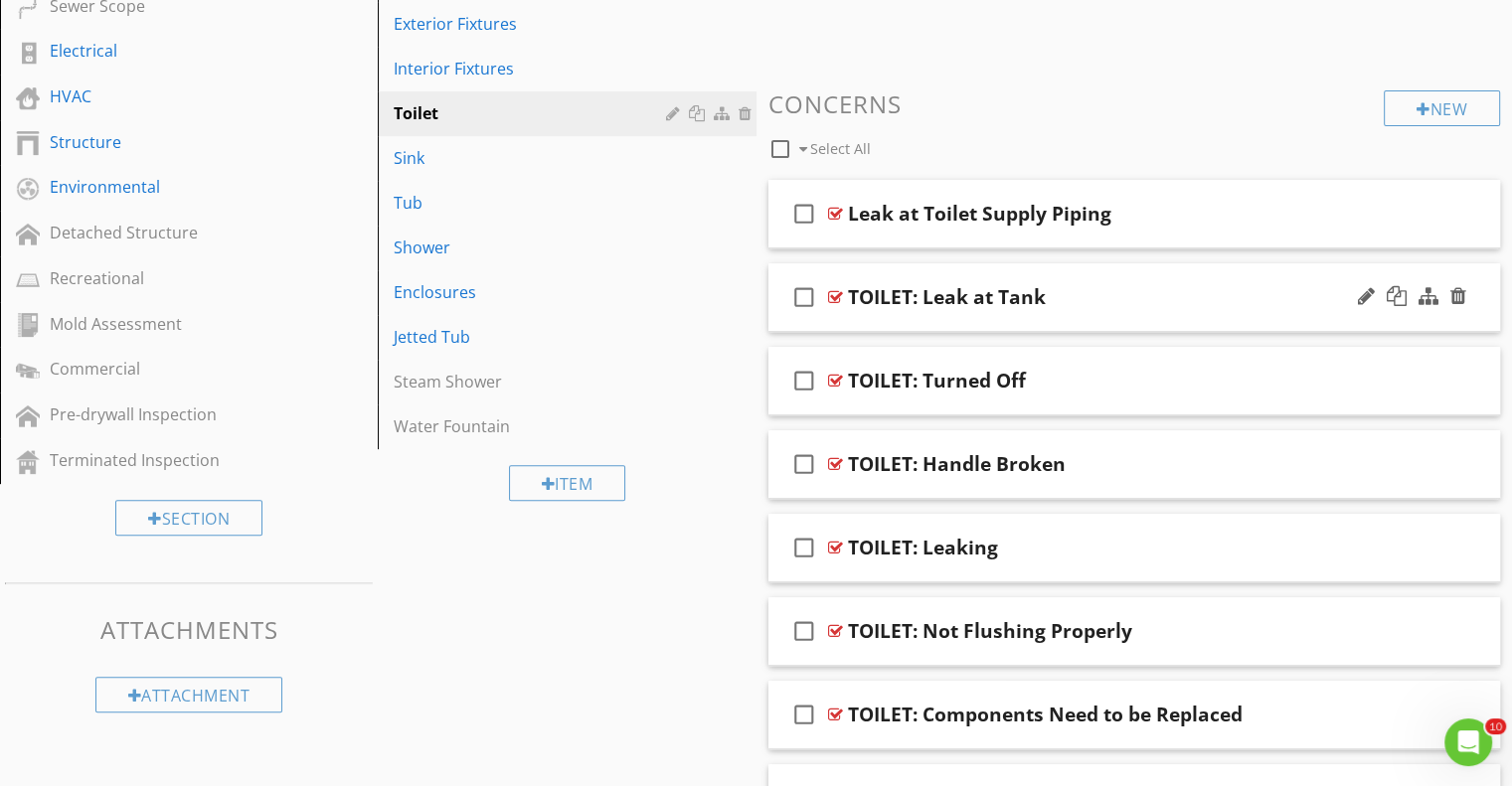 click on "TOILET: Leak at Tank" at bounding box center (1107, 297) 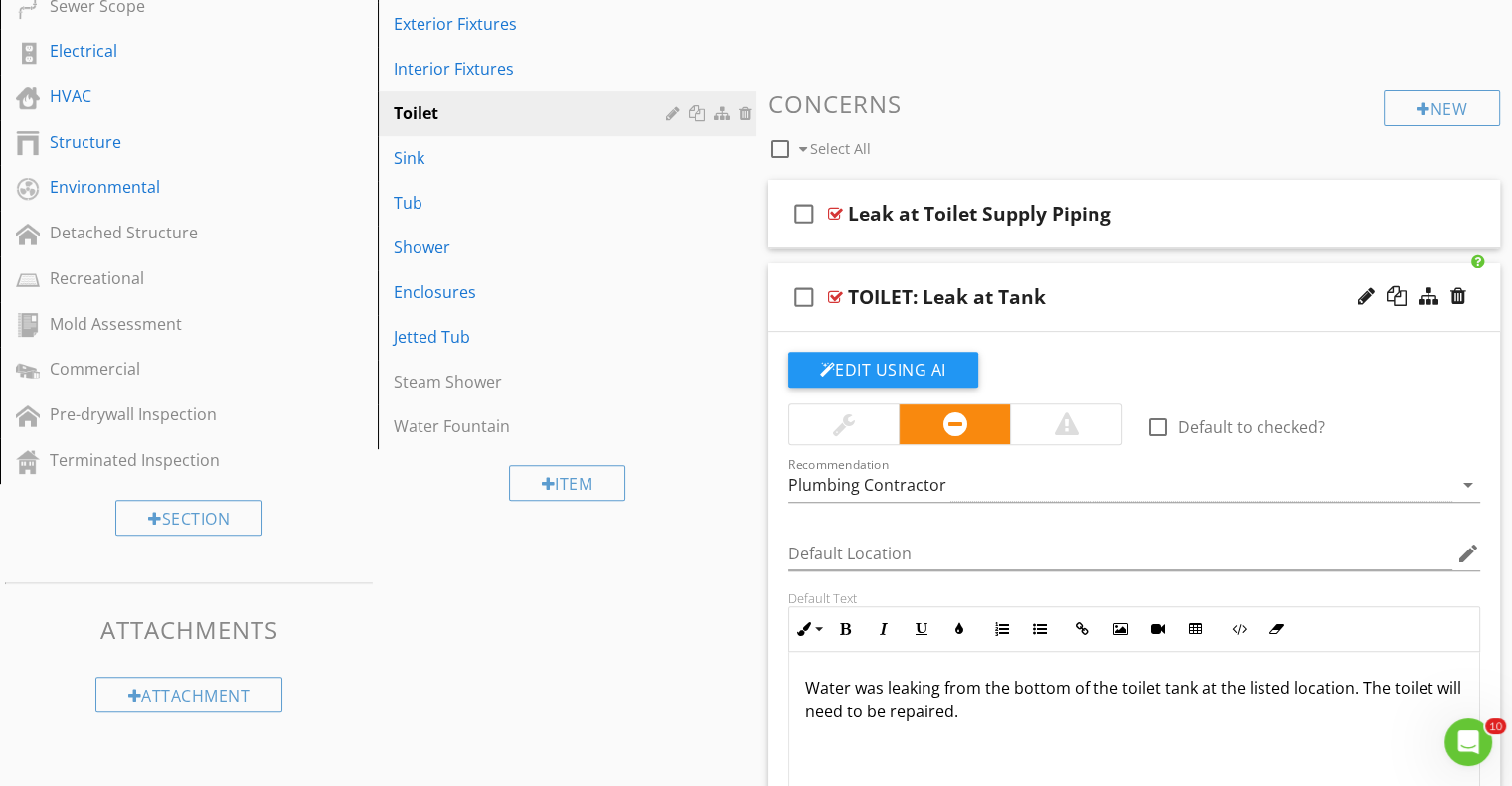 click on "Water was leaking from the bottom of the toilet tank at the listed location. The toilet will need to be repaired." at bounding box center (1134, 700) 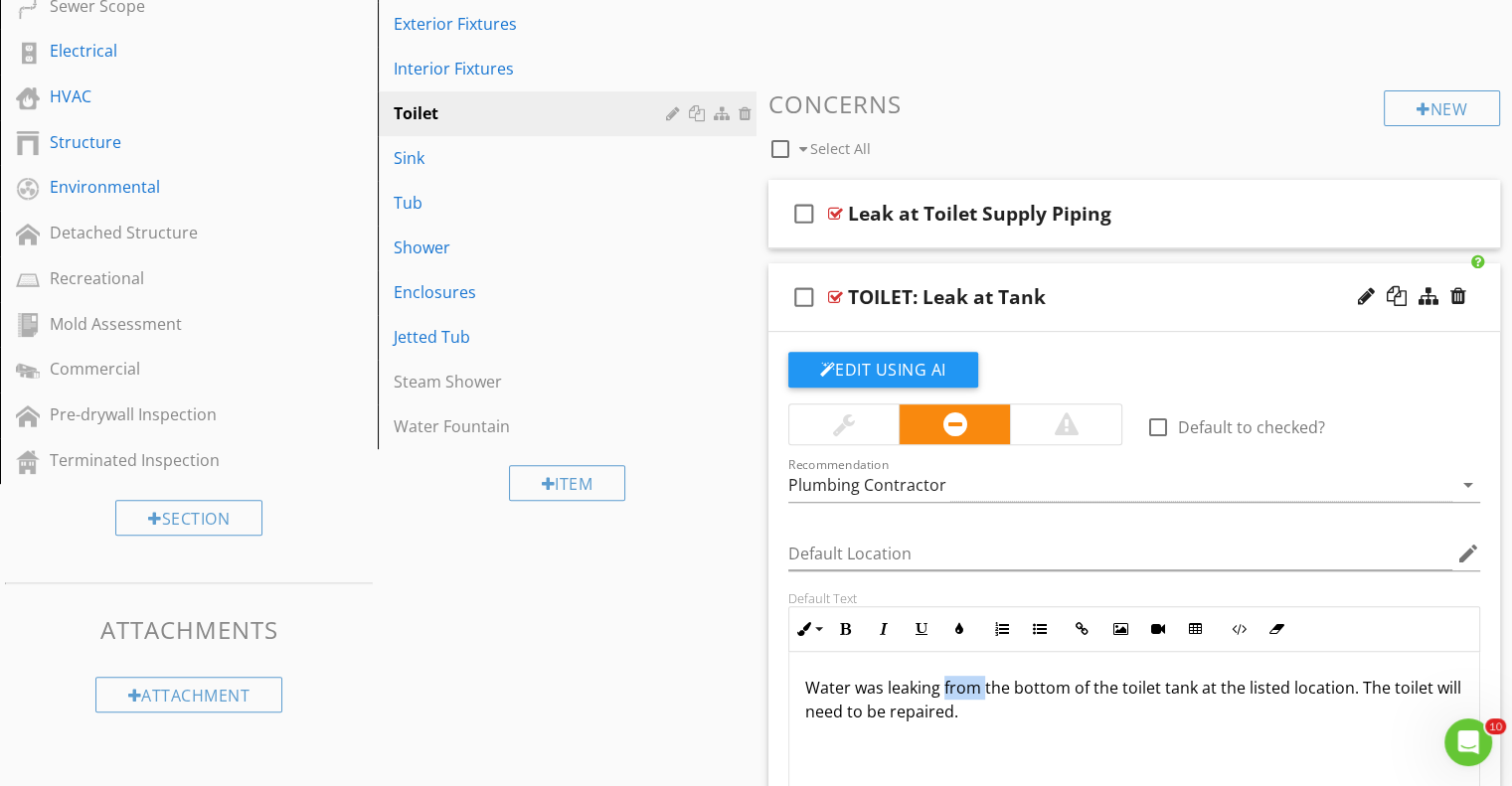 click on "Water was leaking from the bottom of the toilet tank at the listed location. The toilet will need to be repaired." at bounding box center (1134, 700) 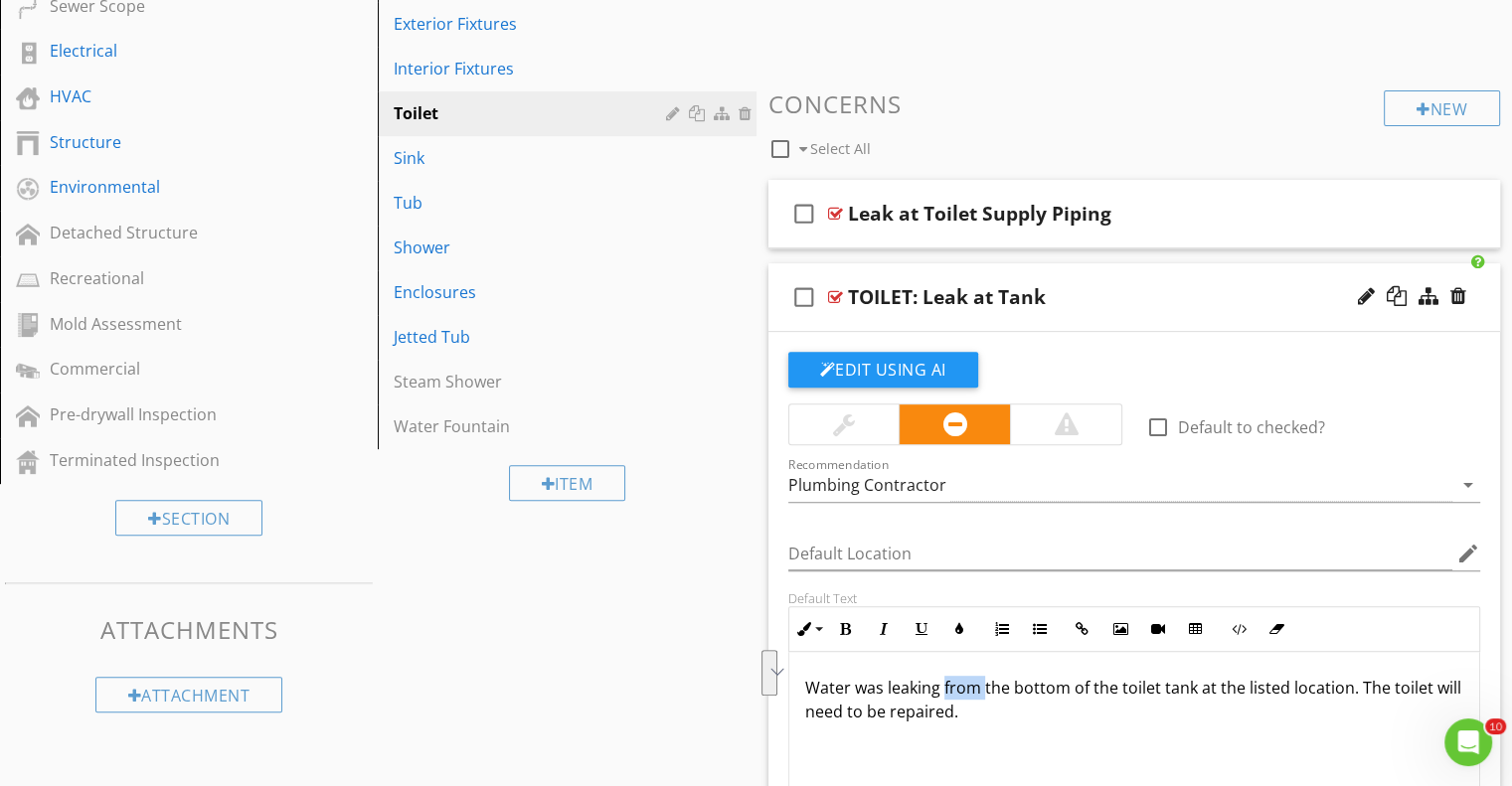 copy on "Water was leaking from the bottom of the toilet tank at the listed location. The toilet will need to be repaired." 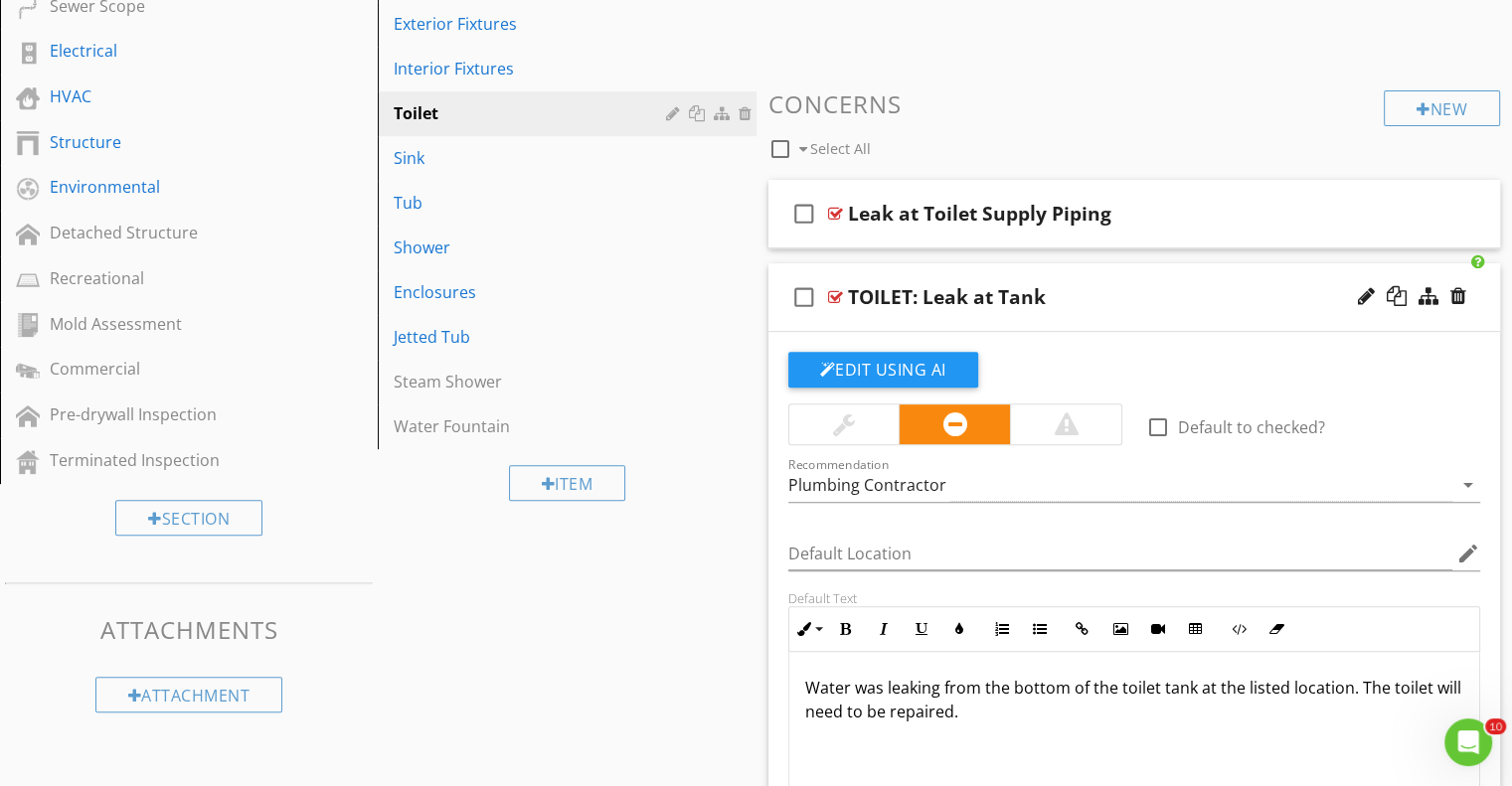click on "TOILET: Leak at Tank" at bounding box center (946, 297) 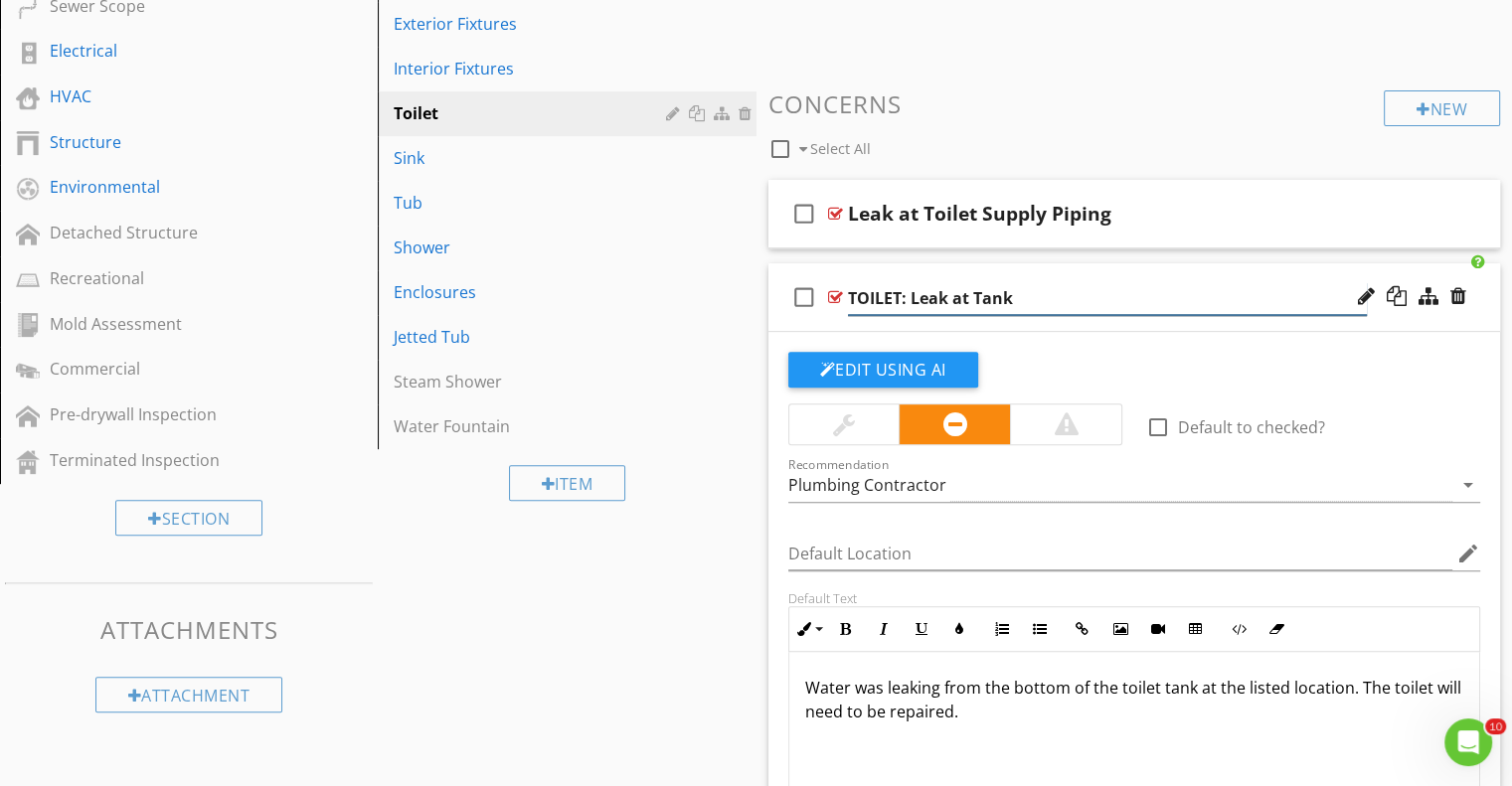 click on "TOILET: Leak at Tank" at bounding box center (1107, 298) 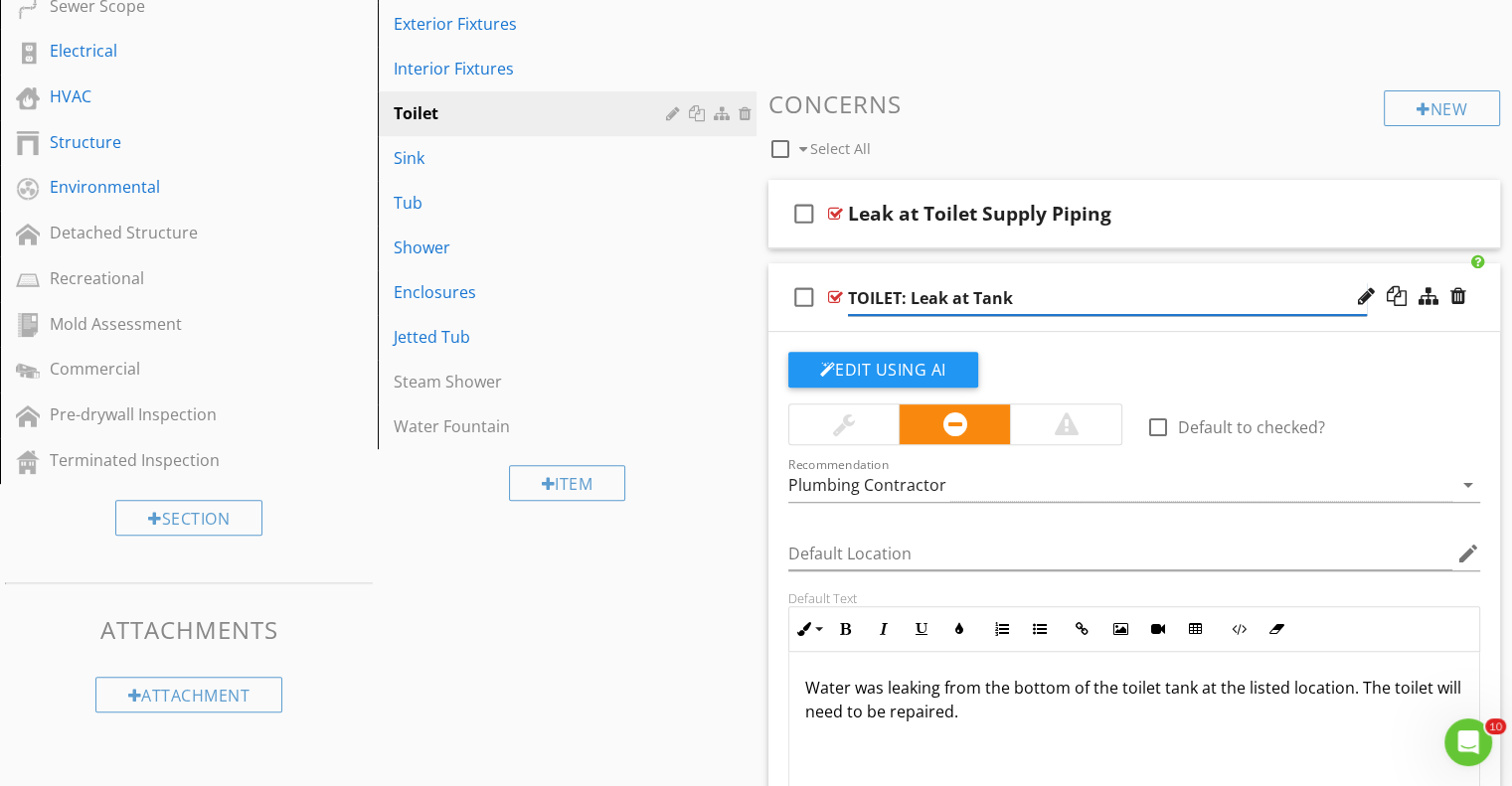 click on "TOILET: Leak at Tank" at bounding box center [1107, 298] 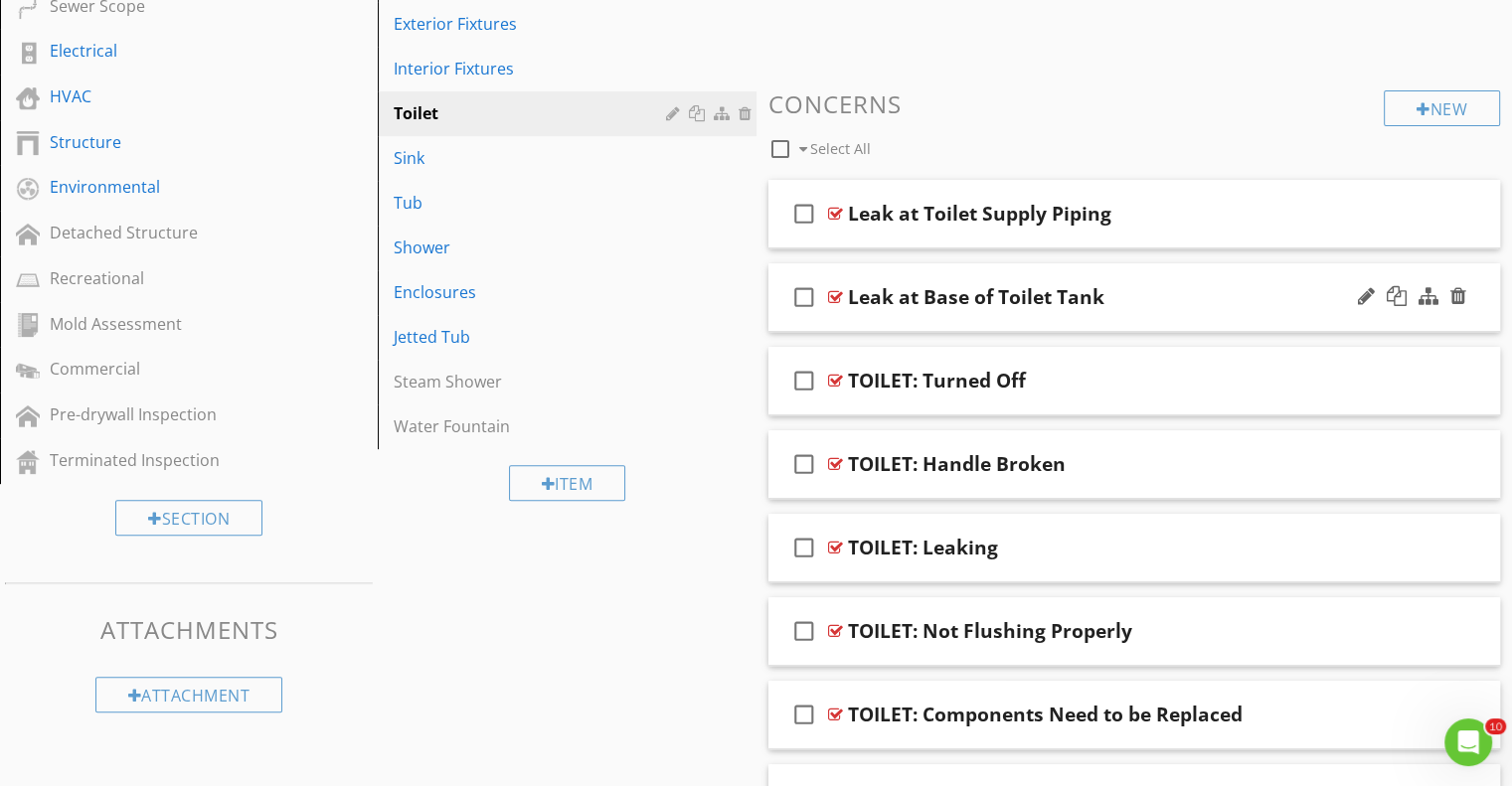 click on "check_box_outline_blank
Leak at Base of Toilet Tank" at bounding box center (1134, 297) 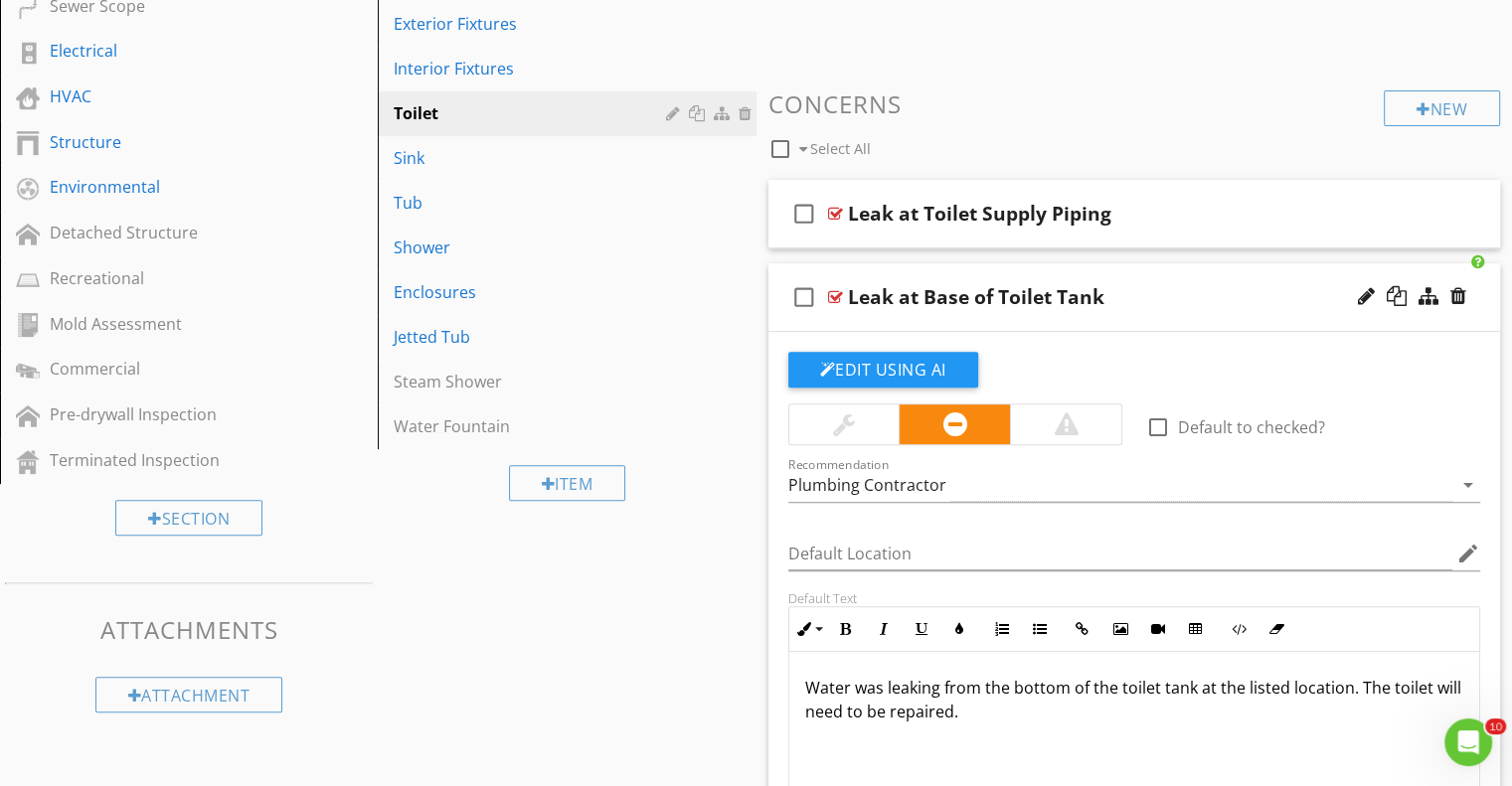 click on "Water was leaking from the bottom of the toilet tank at the listed location. The toilet will need to be repaired." at bounding box center [1134, 751] 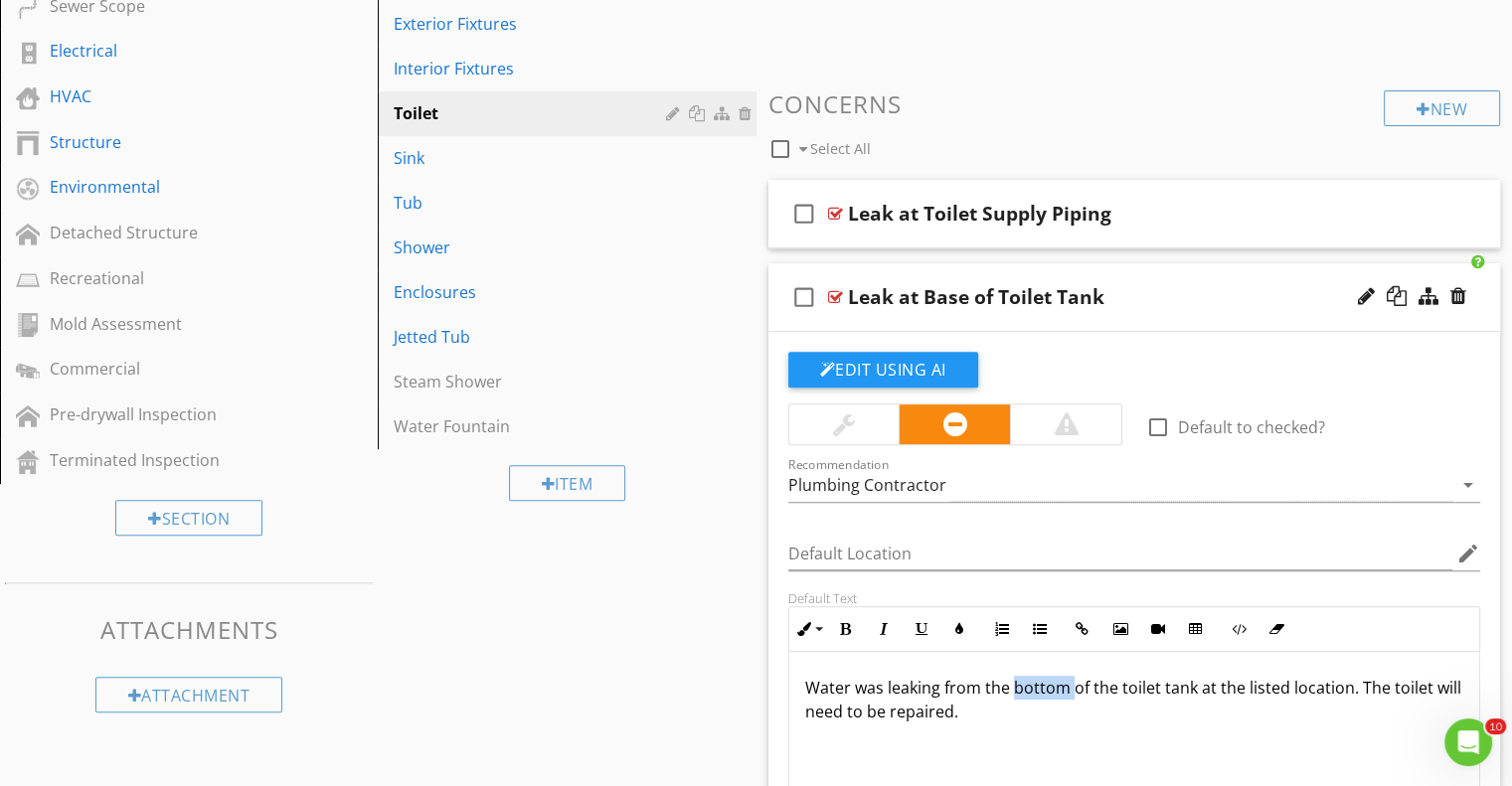 click on "Water was leaking from the bottom of the toilet tank at the listed location. The toilet will need to be repaired." at bounding box center [1134, 751] 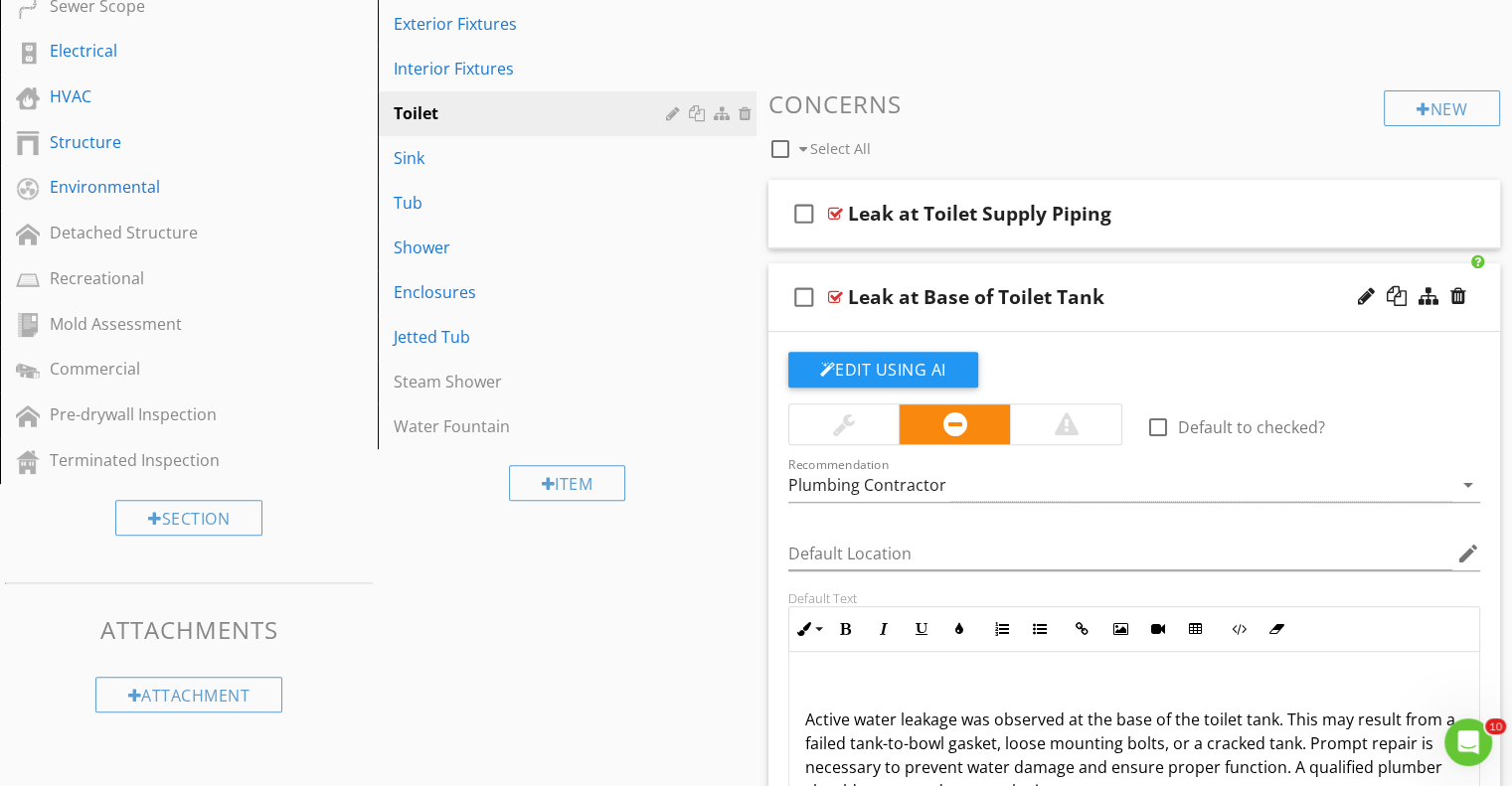 scroll, scrollTop: 45, scrollLeft: 0, axis: vertical 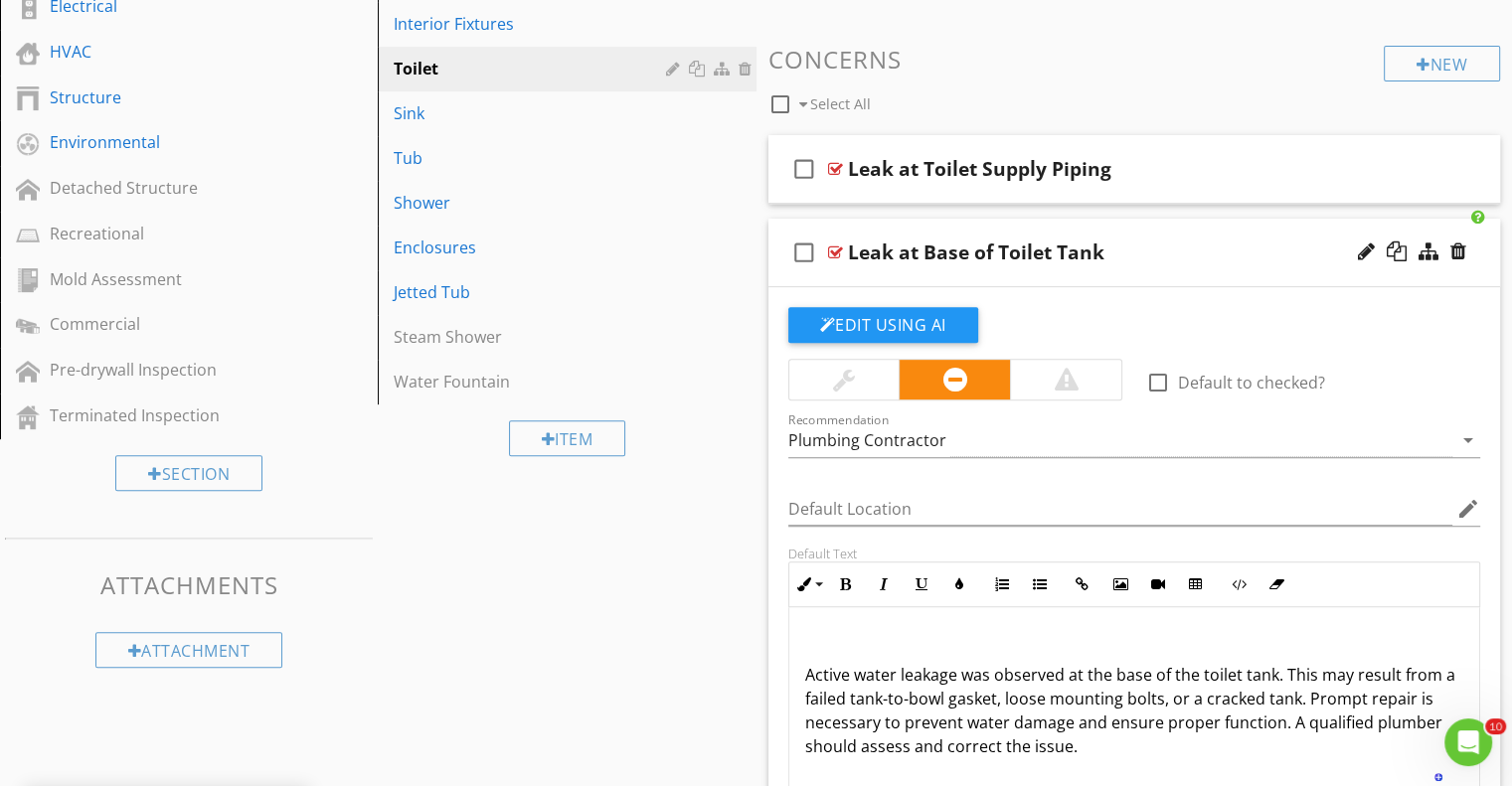click at bounding box center [1134, 643] 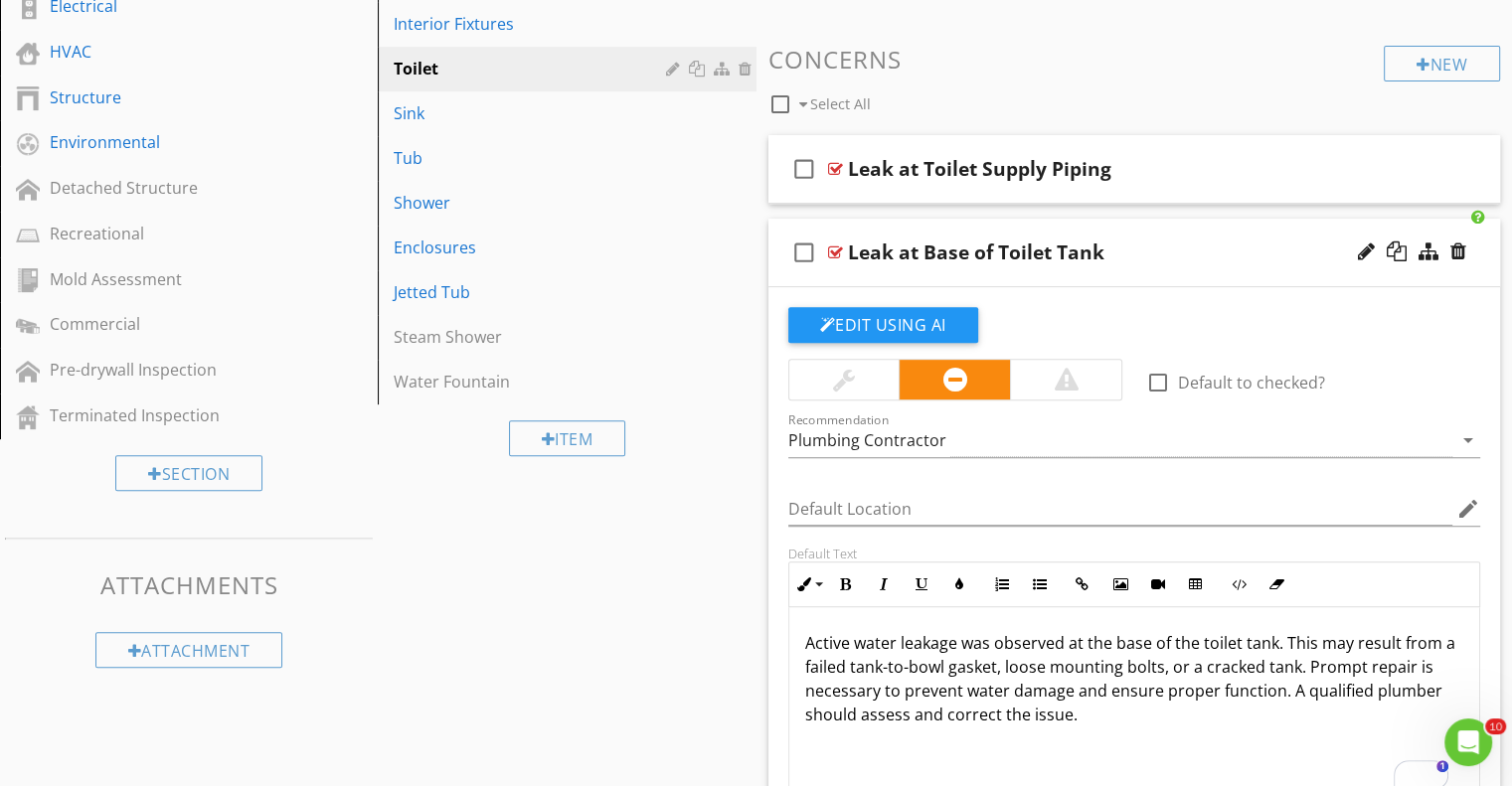 click on "Leak at Base of Toilet Tank" at bounding box center [976, 252] 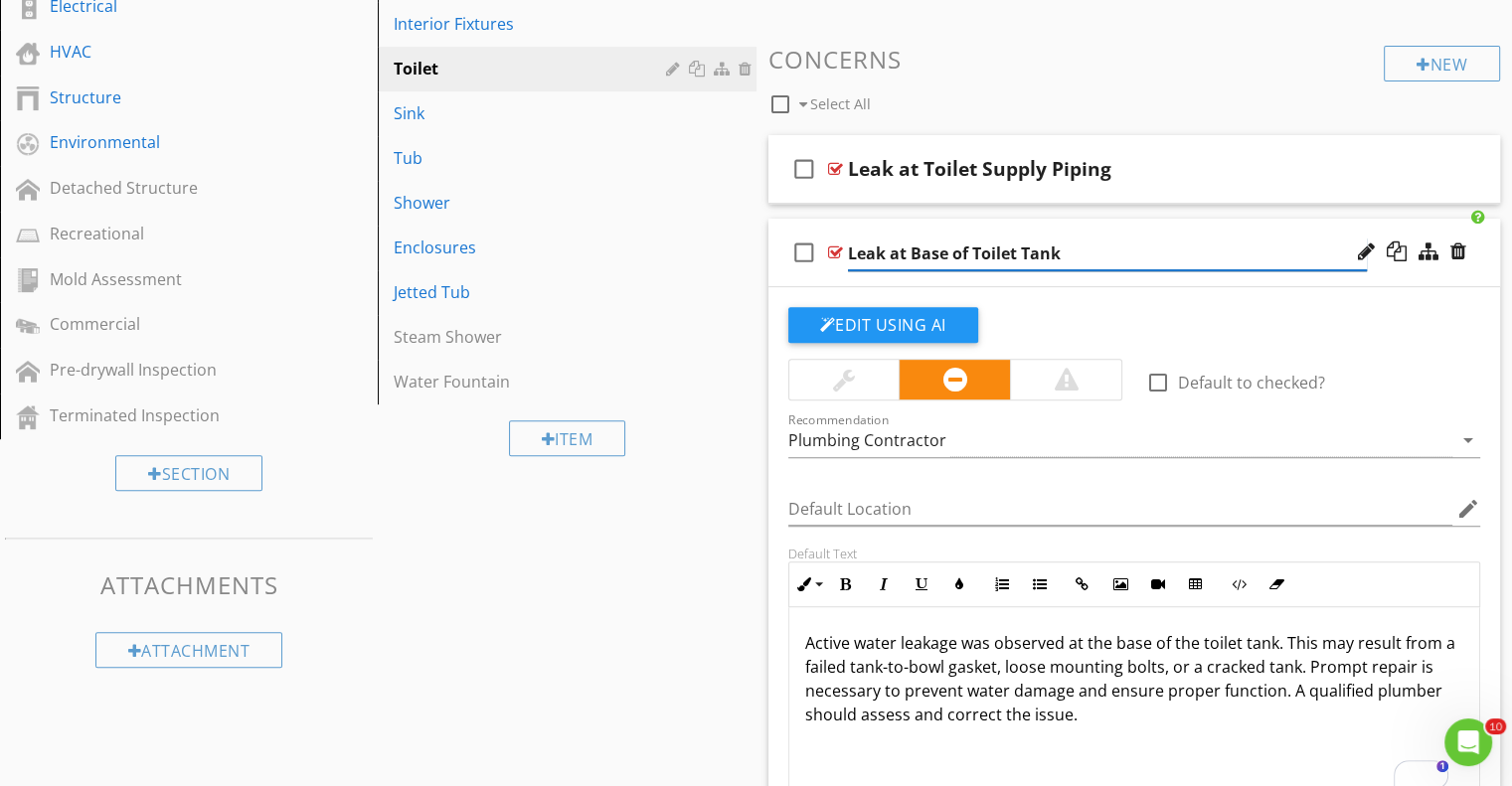 click on "Leak at Base of Toilet Tank" at bounding box center [1107, 253] 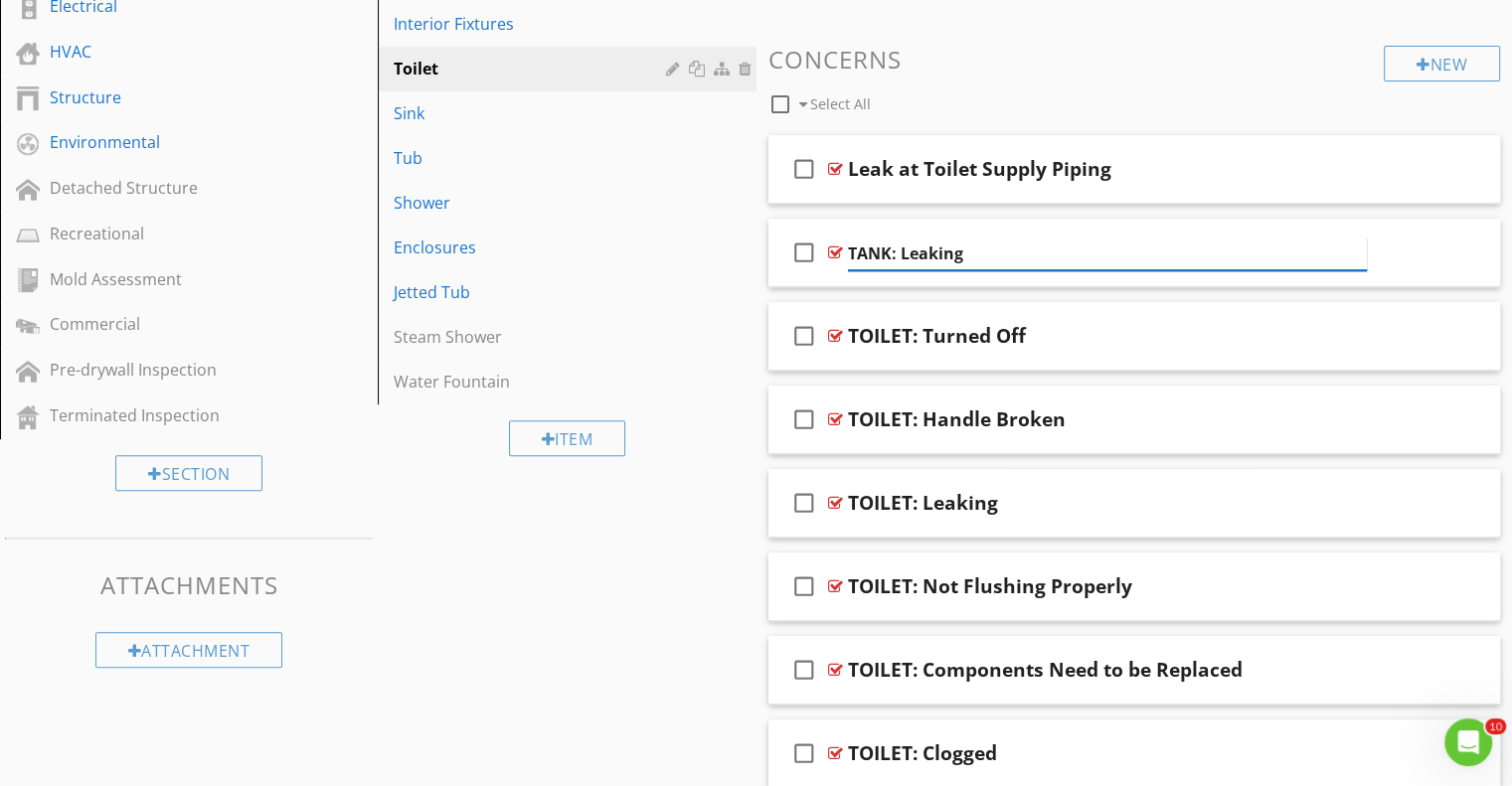 type on "TANK: Leaking" 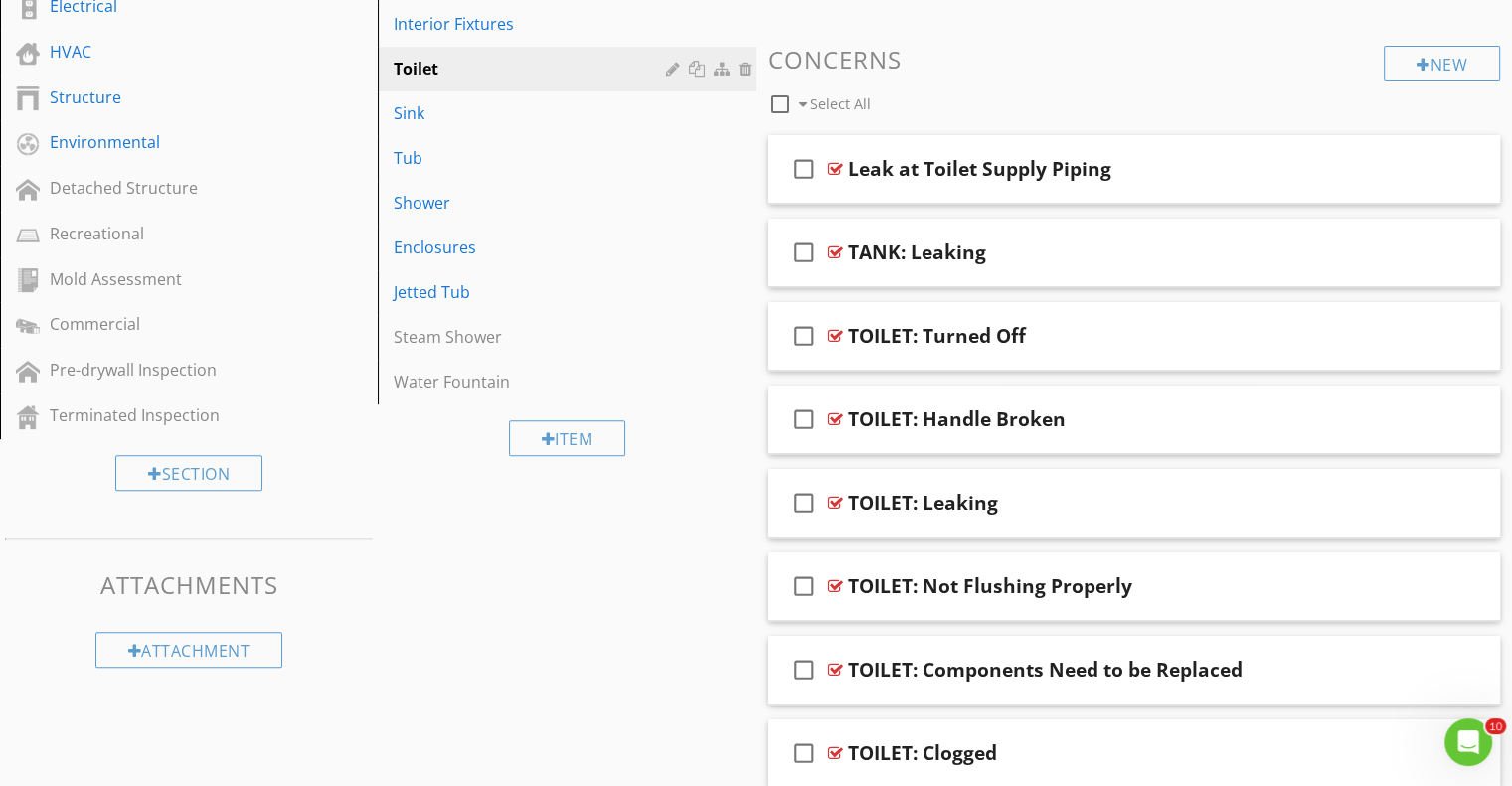 click on "TANK: Leaking" at bounding box center (917, 252) 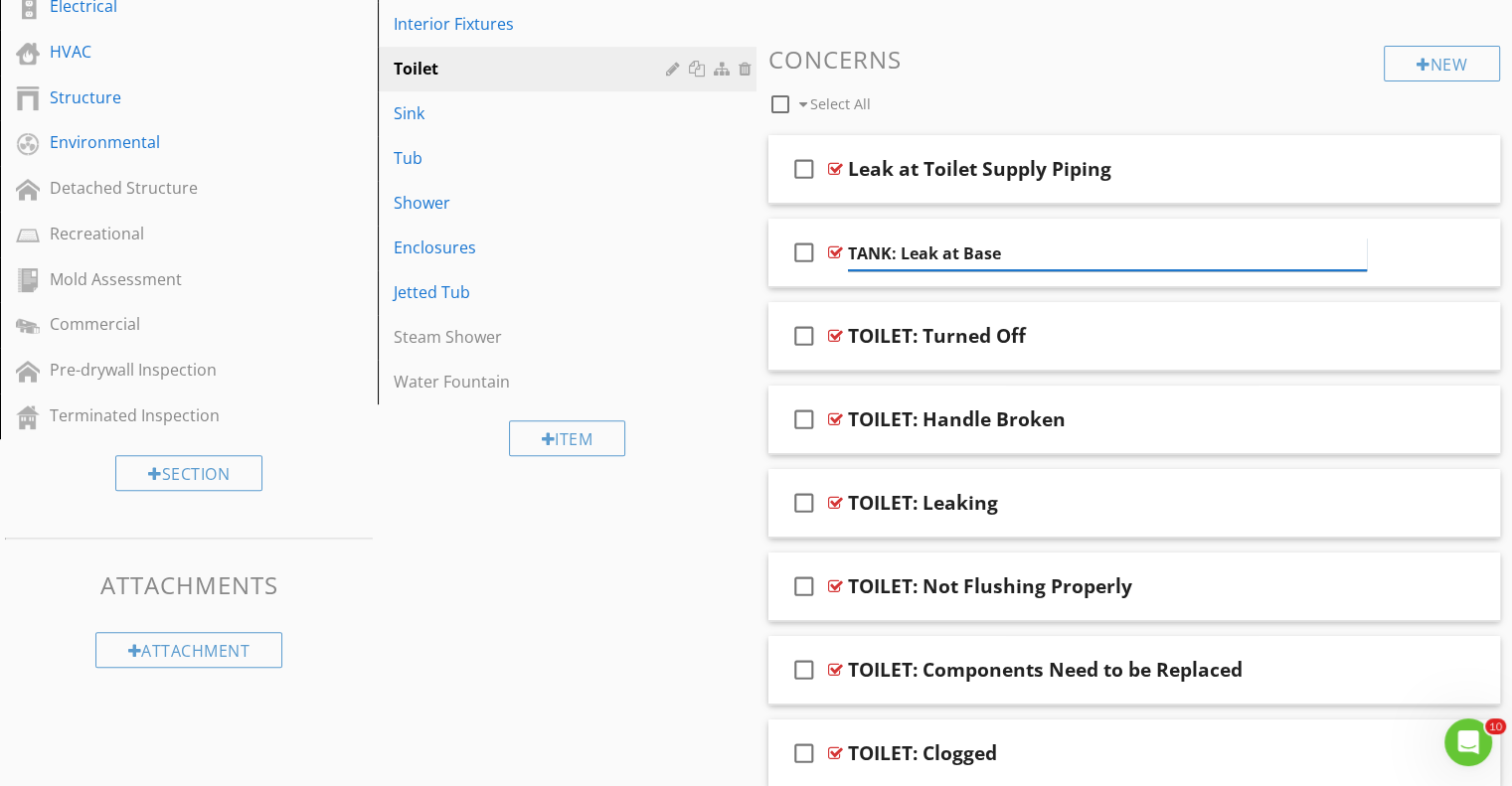 type on "TANK: Leak at Base" 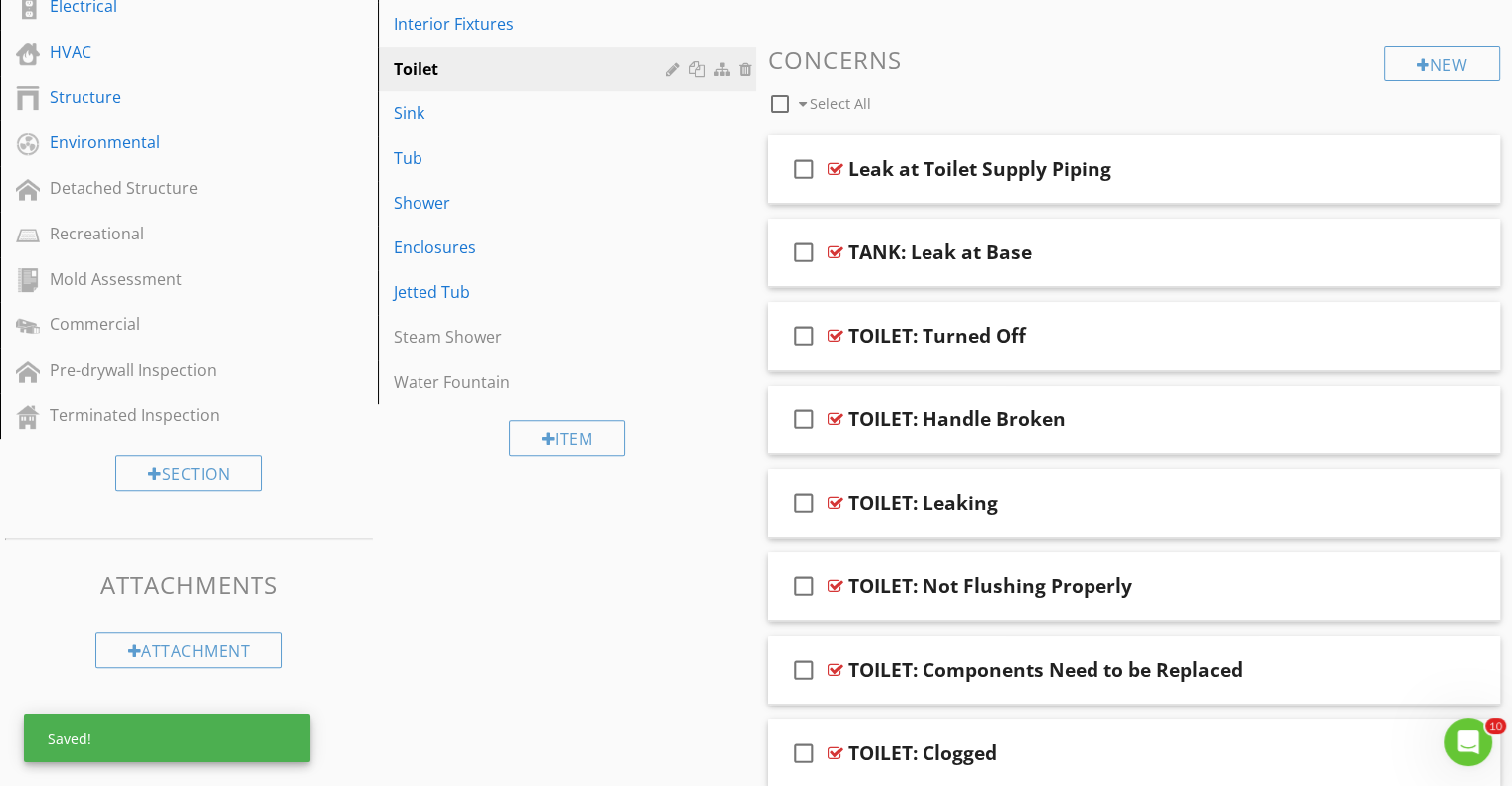 click on "Leak at Toilet Supply Piping" at bounding box center [979, 169] 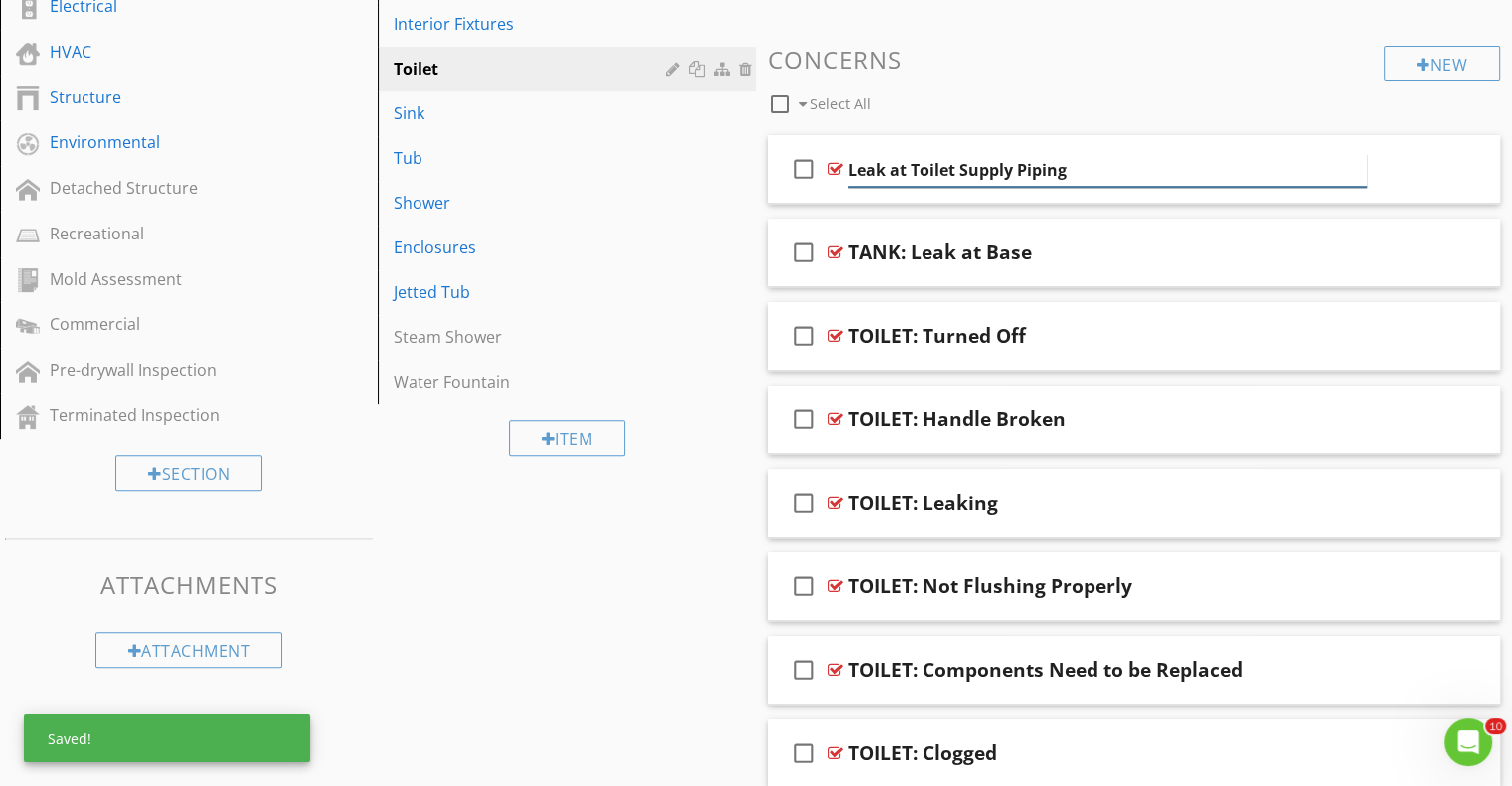 click on "Leak at Toilet Supply Piping" at bounding box center (1107, 170) 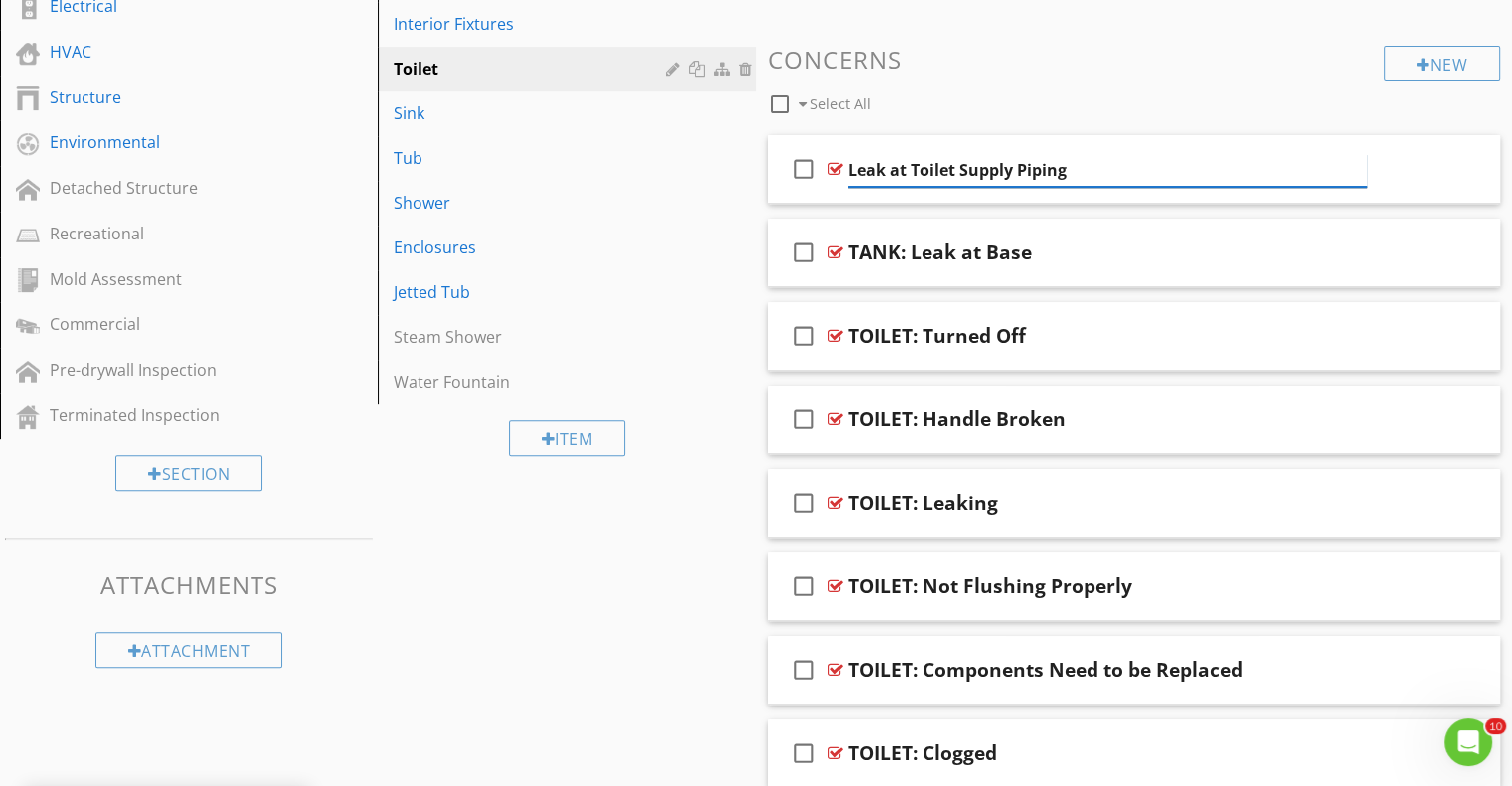 click on "Leak at Toilet Supply Piping" at bounding box center (1107, 170) 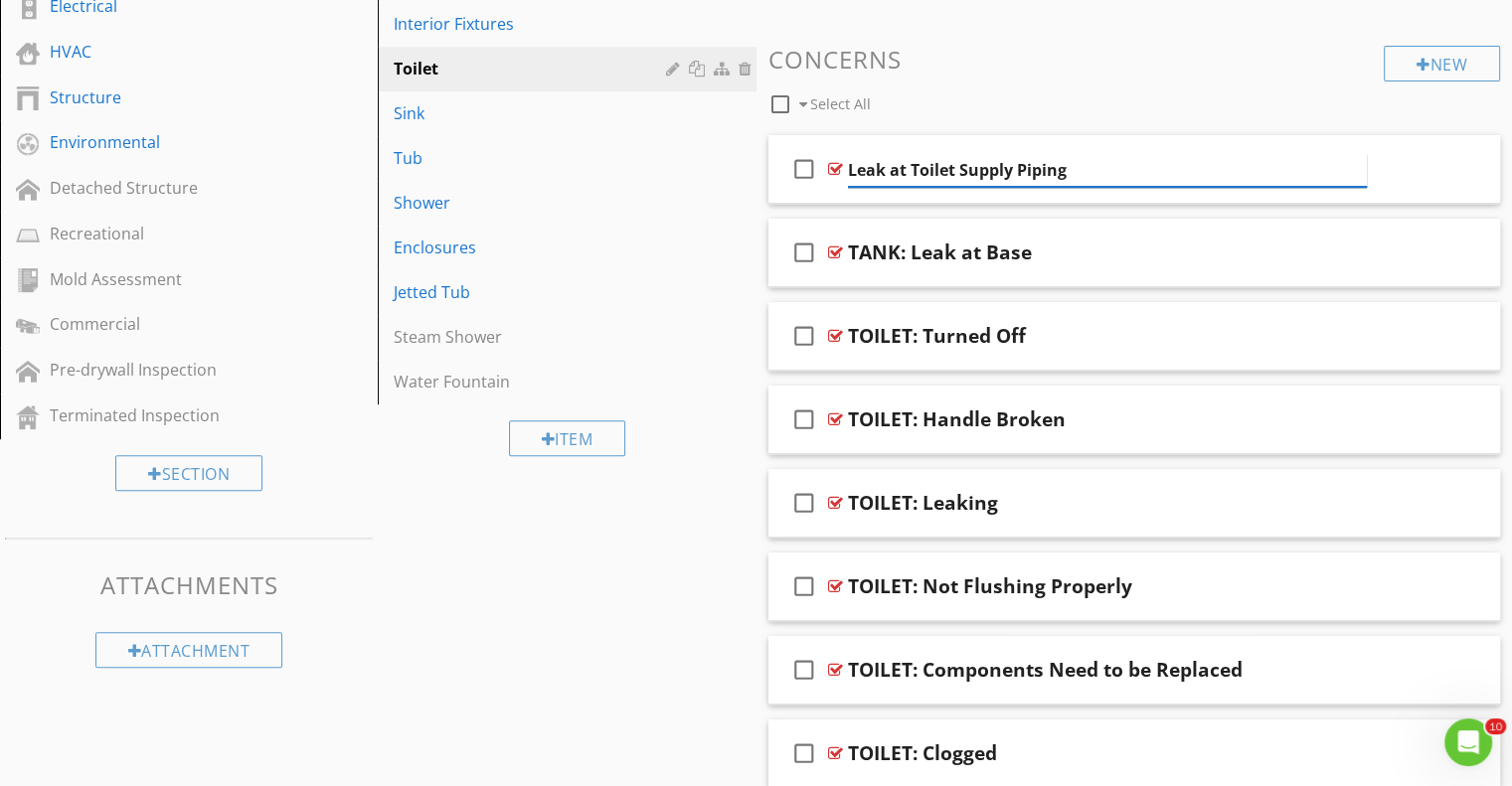 click on "Leak at Toilet Supply Piping" at bounding box center [1107, 170] 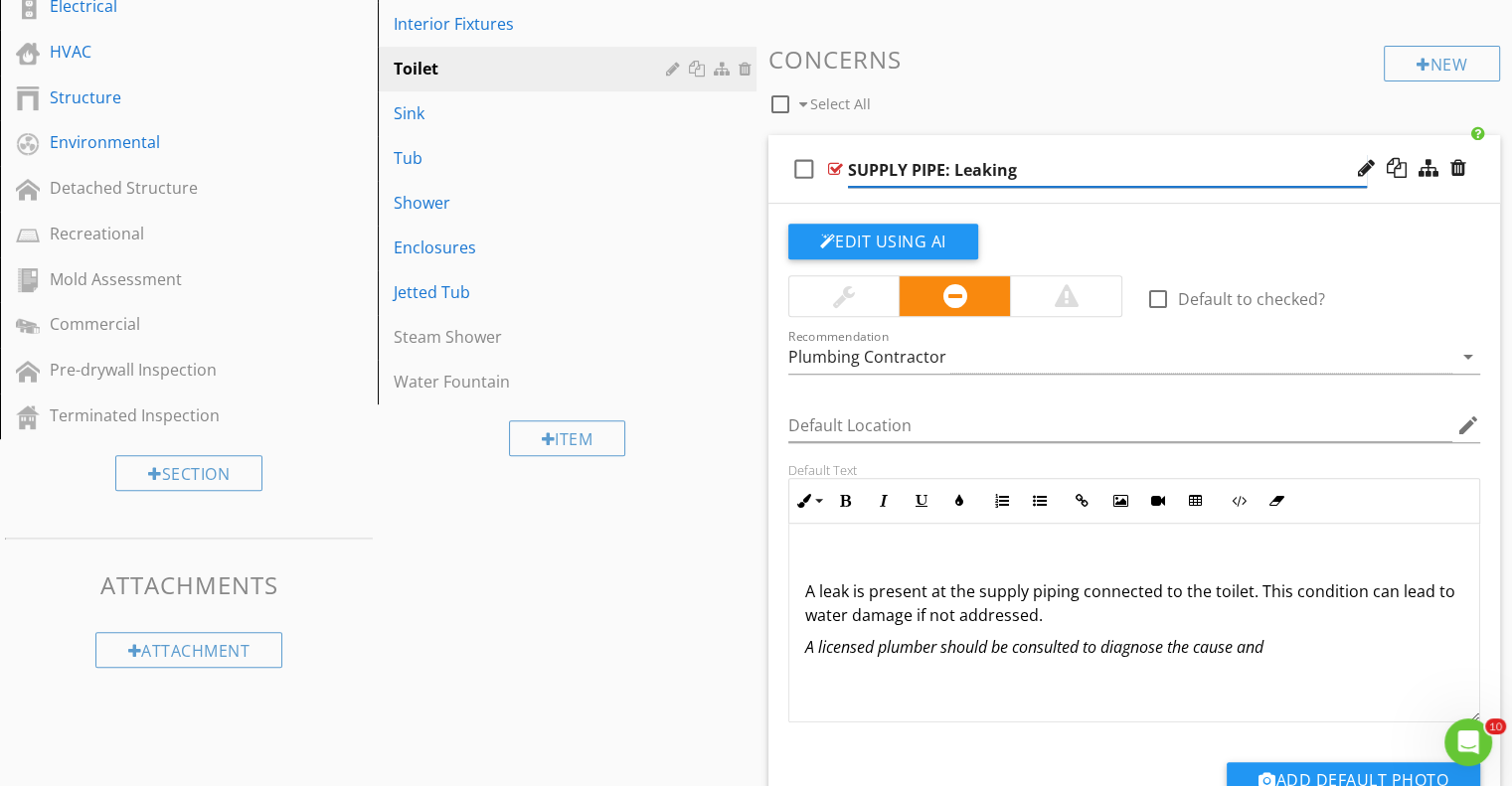 type on "SUPPLY PIPE: Leaking" 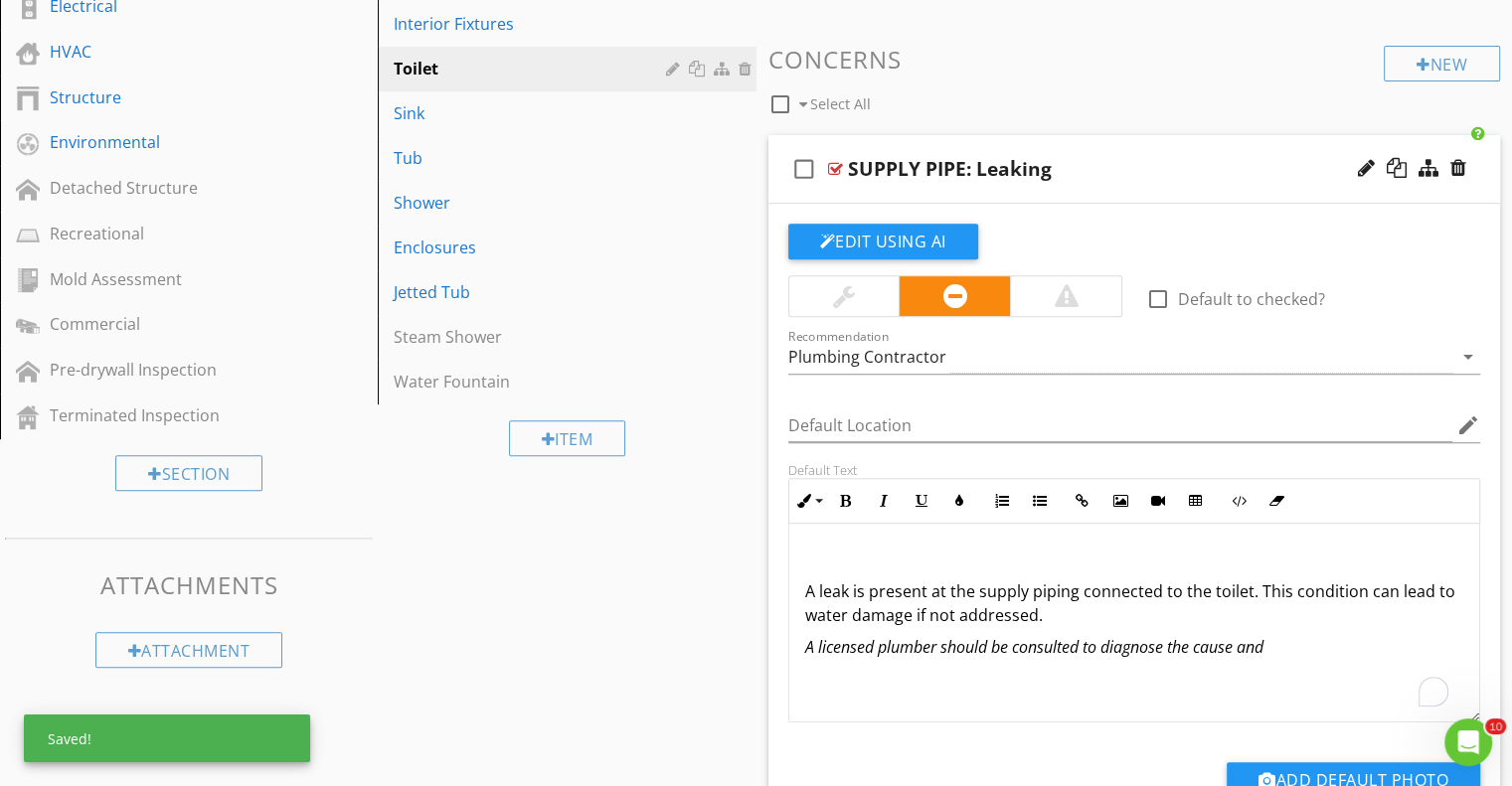 click at bounding box center [1134, 559] 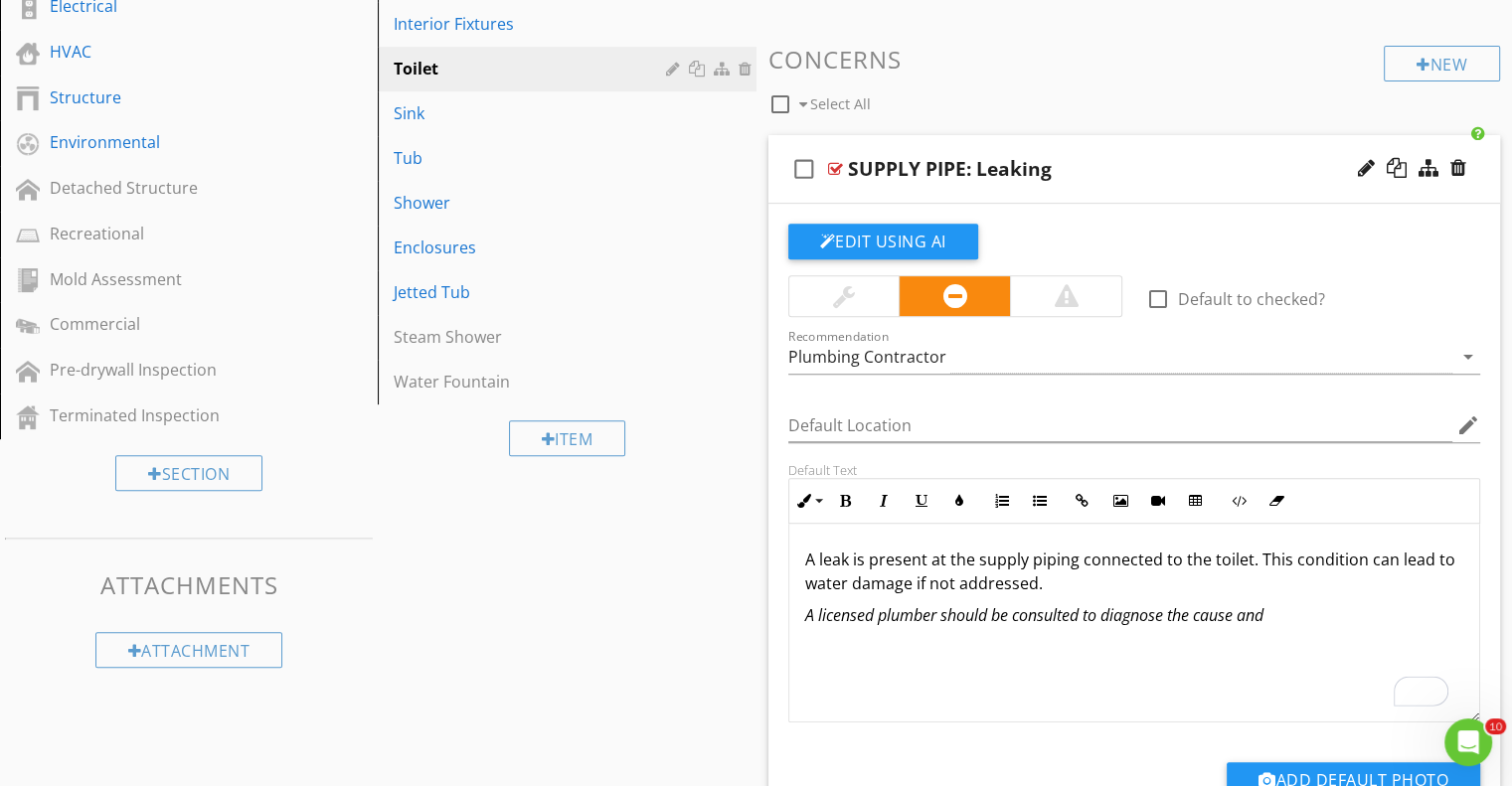 click on "check_box_outline_blank
SUPPLY PIPE: Leaking" at bounding box center (1134, 169) 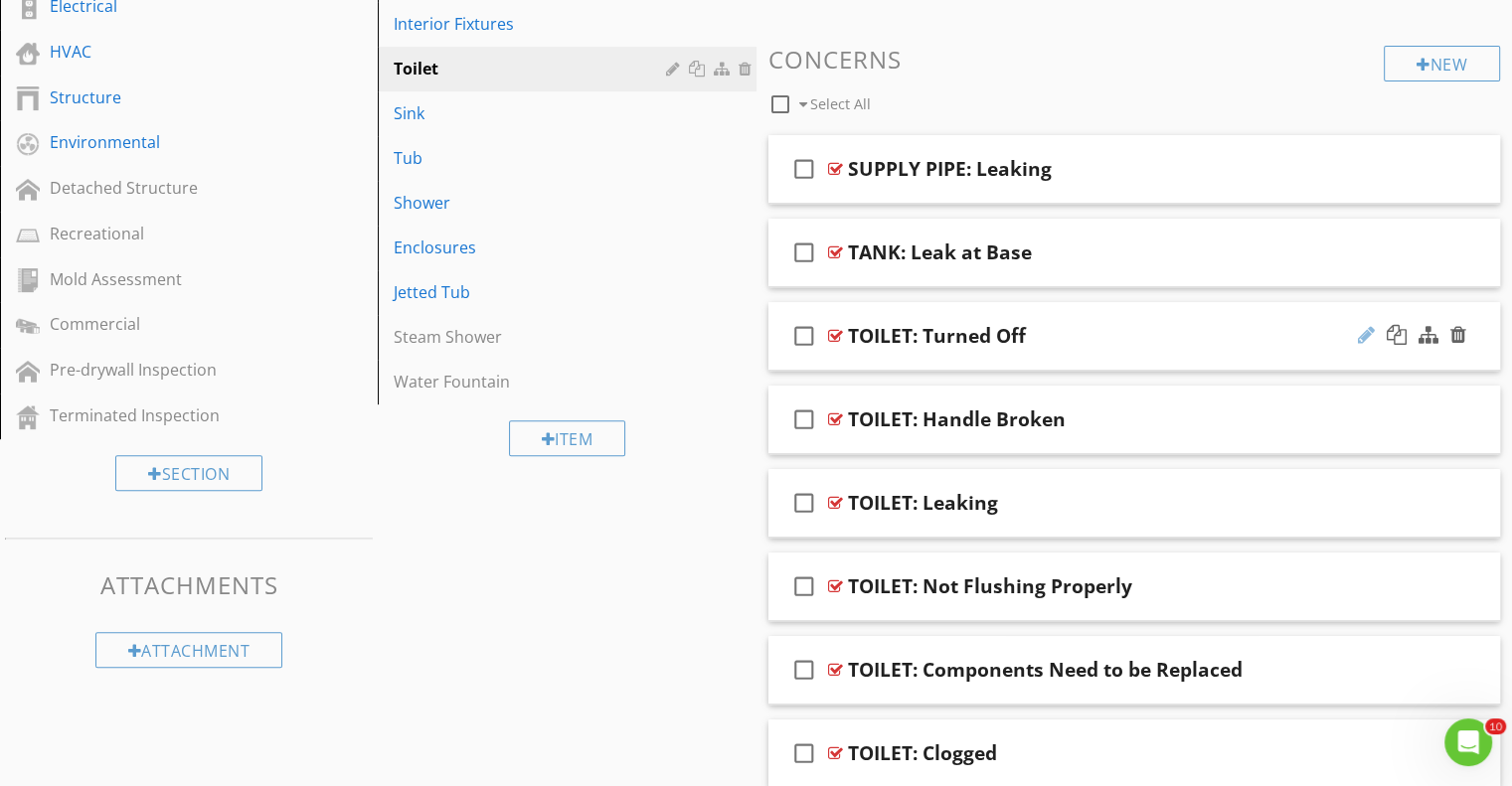 click at bounding box center [1366, 335] 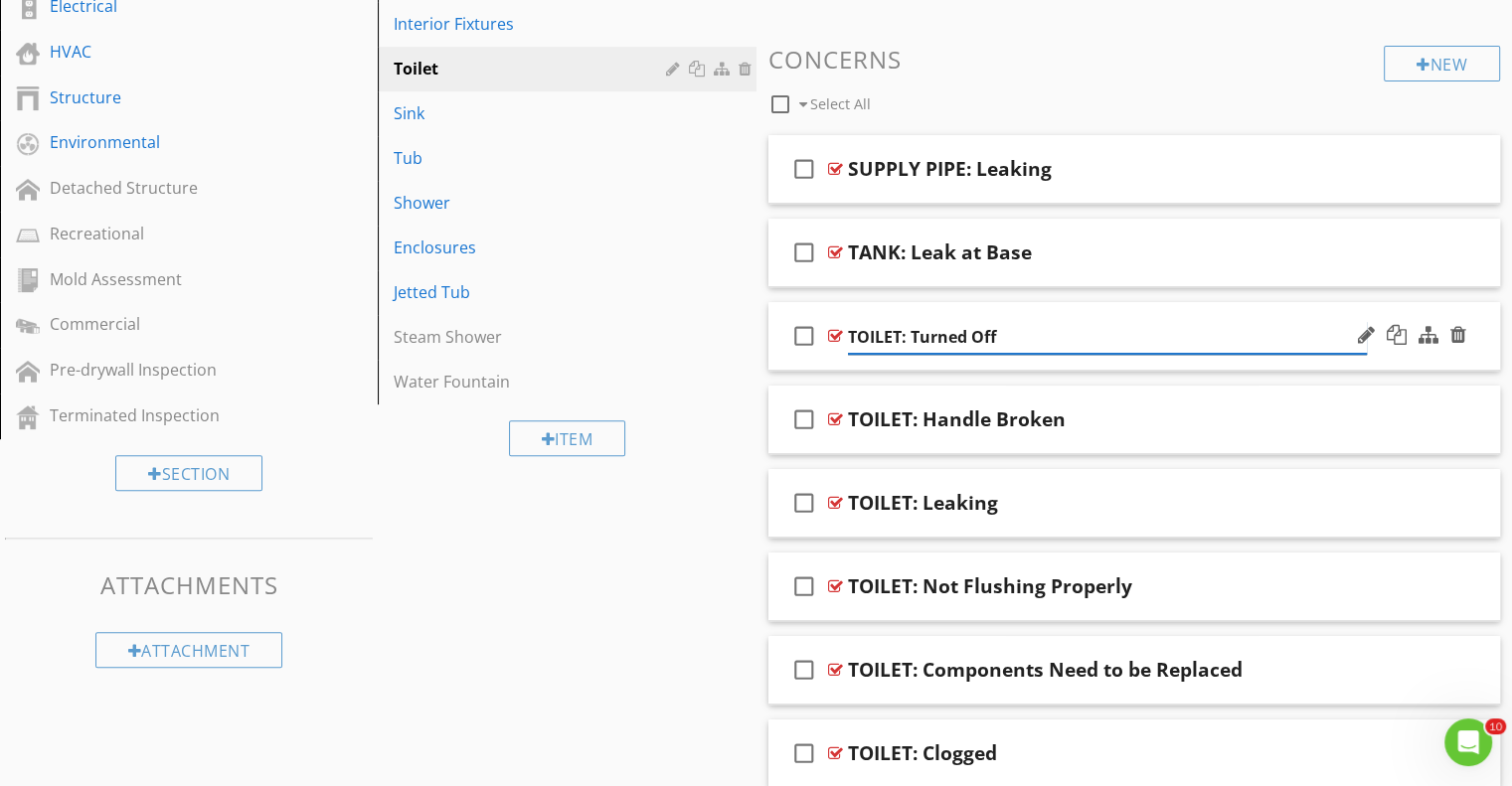 click on "TOILET: Turned Off" at bounding box center [1107, 337] 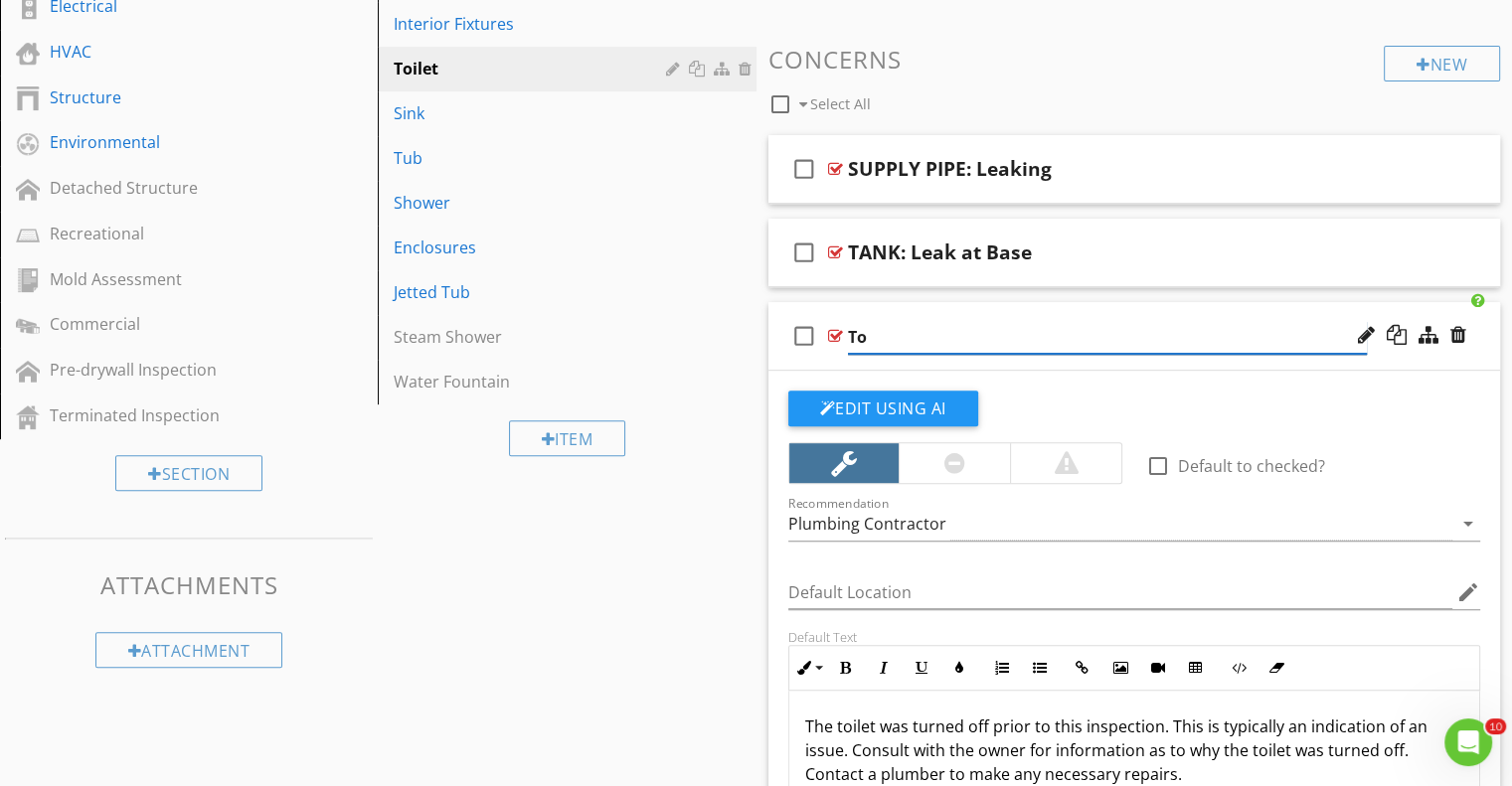 type on "T" 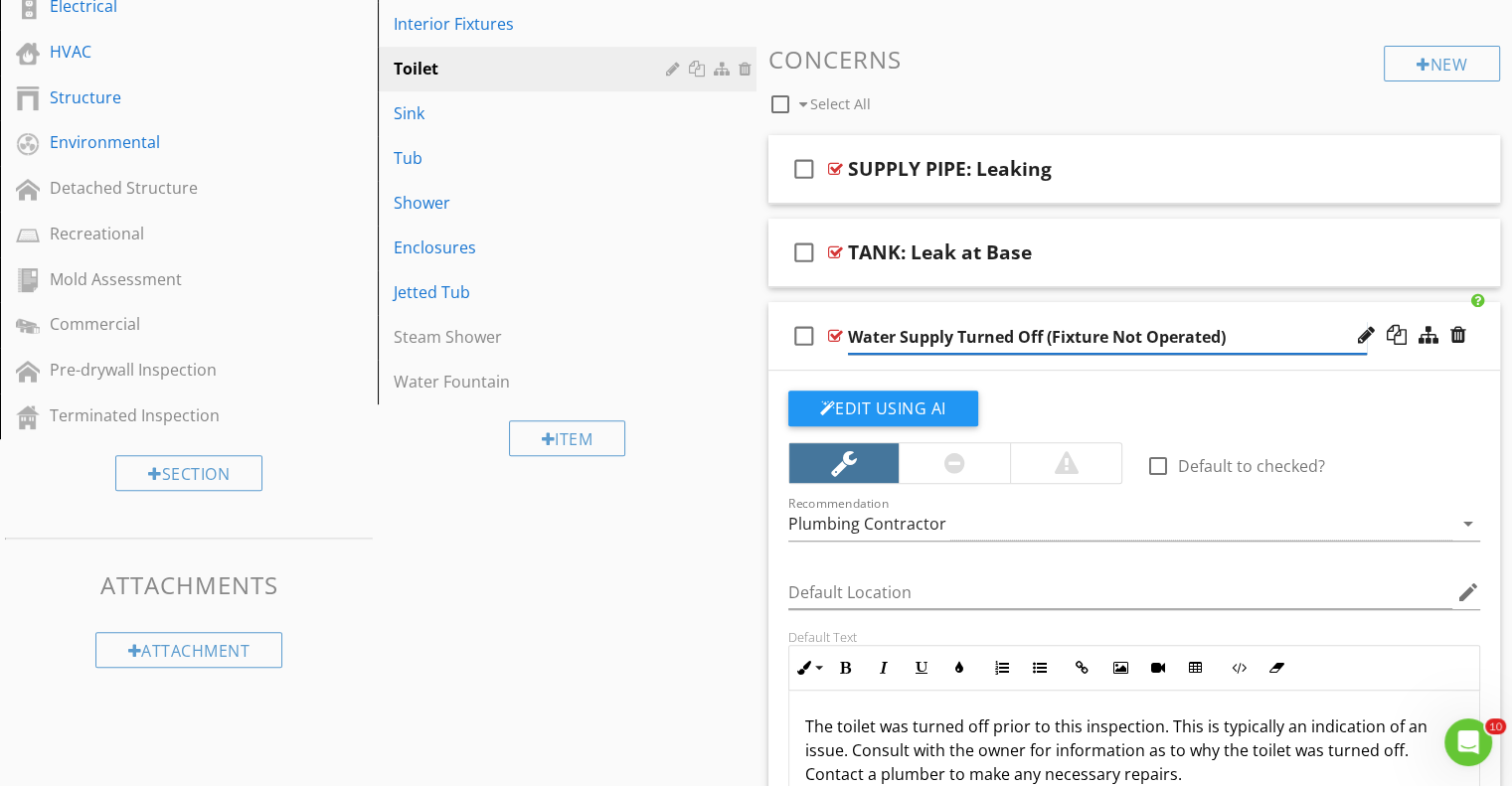 type on "Water Supply Turned Off (Fixture Not Operated)" 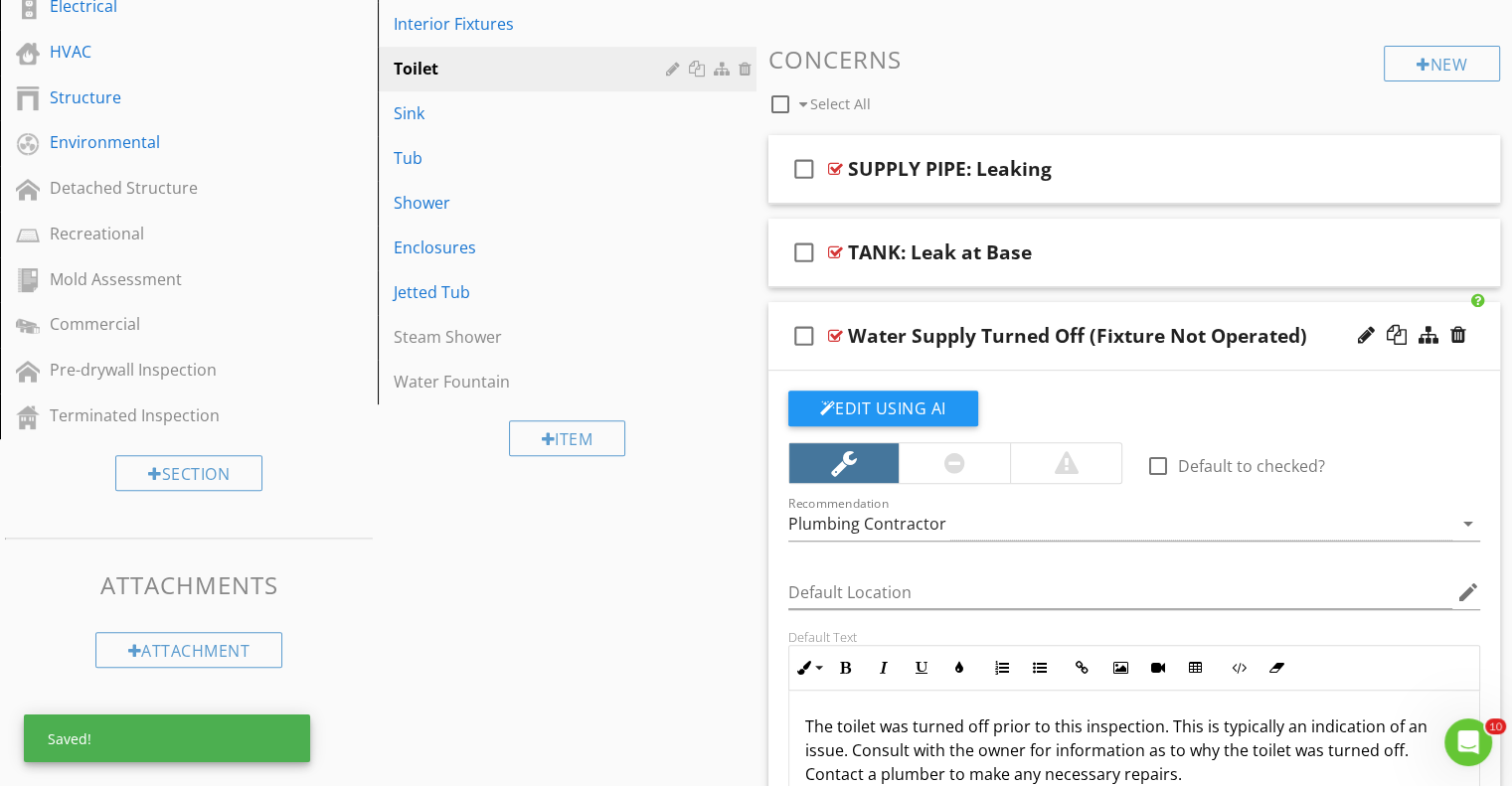 click on "The toilet was turned off prior to this inspection. This is typically an indication of an issue. Consult with the owner for information as to why the toilet was turned off. Contact a plumber to make any necessary repairs." at bounding box center (1134, 750) 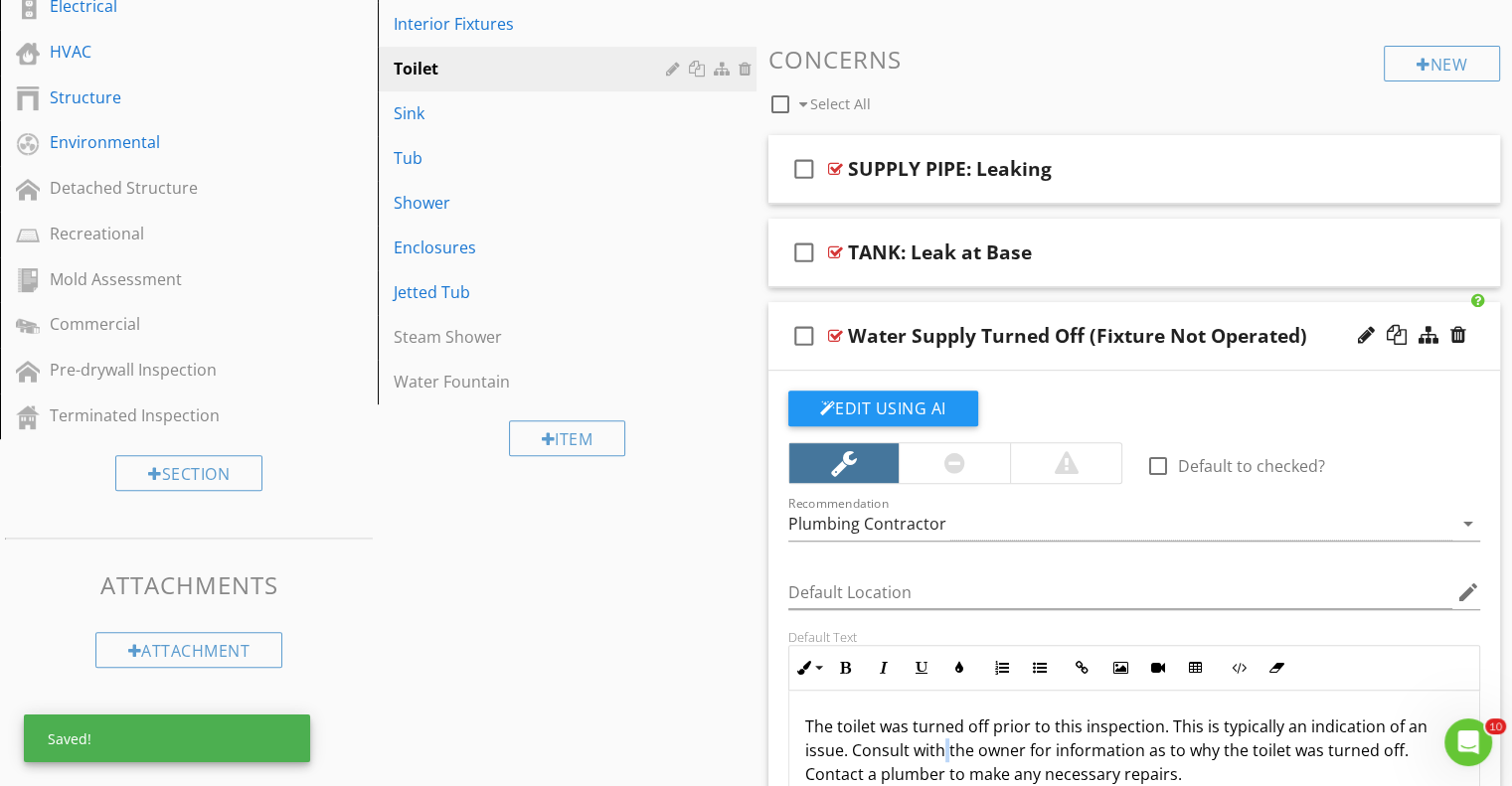 click on "The toilet was turned off prior to this inspection. This is typically an indication of an issue. Consult with the owner for information as to why the toilet was turned off. Contact a plumber to make any necessary repairs." at bounding box center [1134, 750] 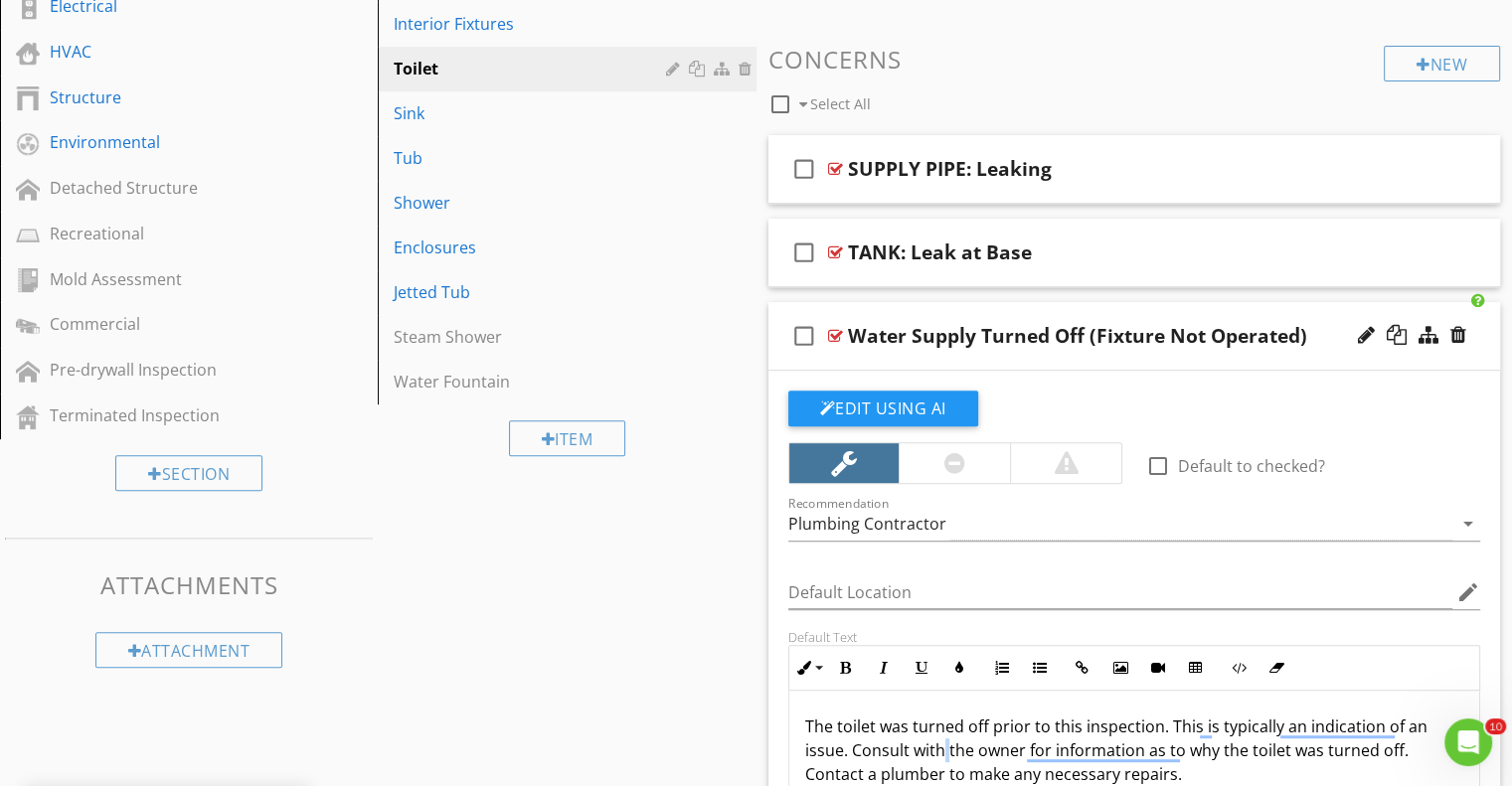 copy on "The toilet was turned off prior to this inspection. This is typically an indication of an issue. Consult with the owner for information as to why the toilet was turned off. Contact a plumber to make any necessary repairs." 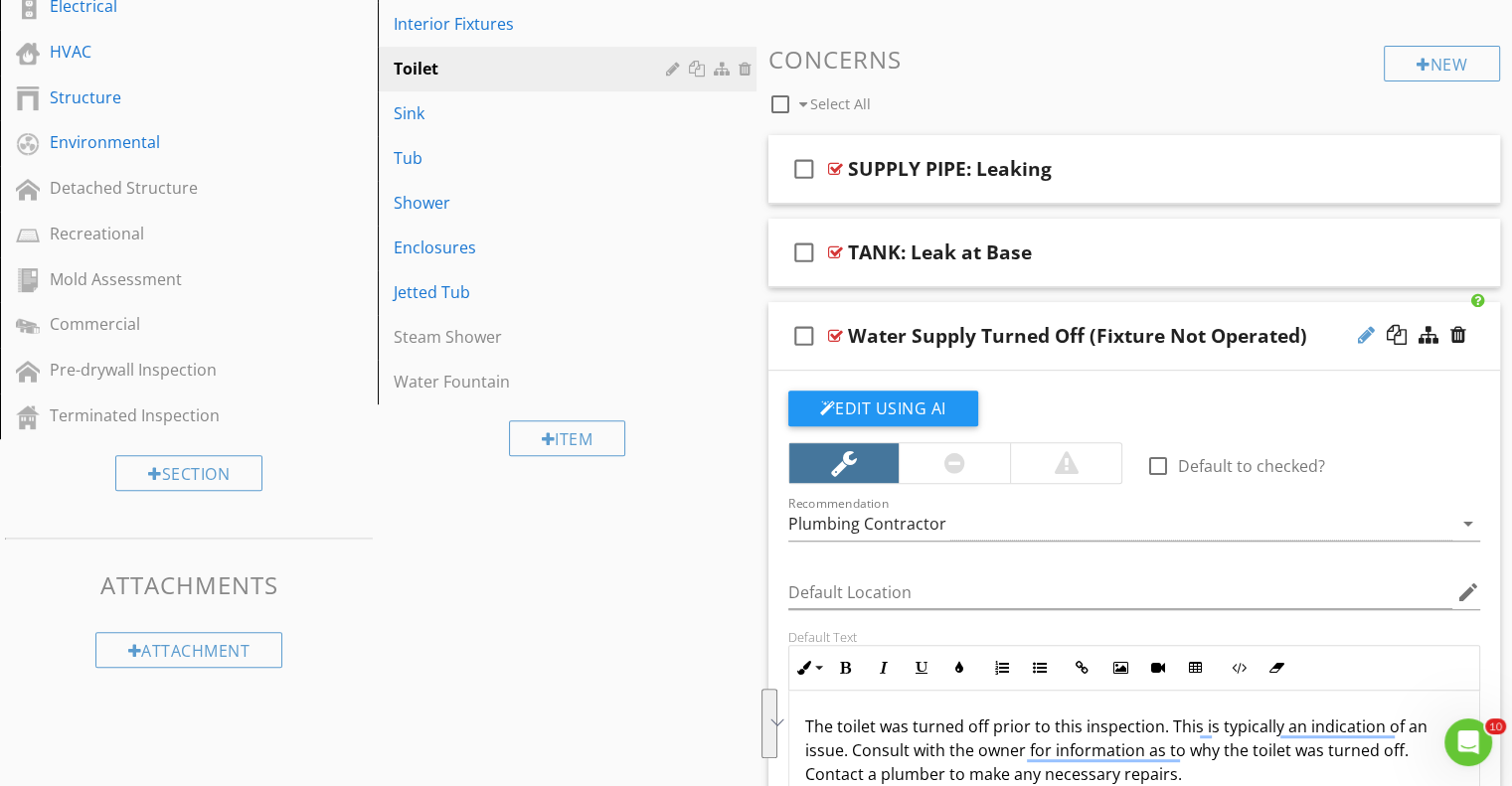 click at bounding box center [1366, 335] 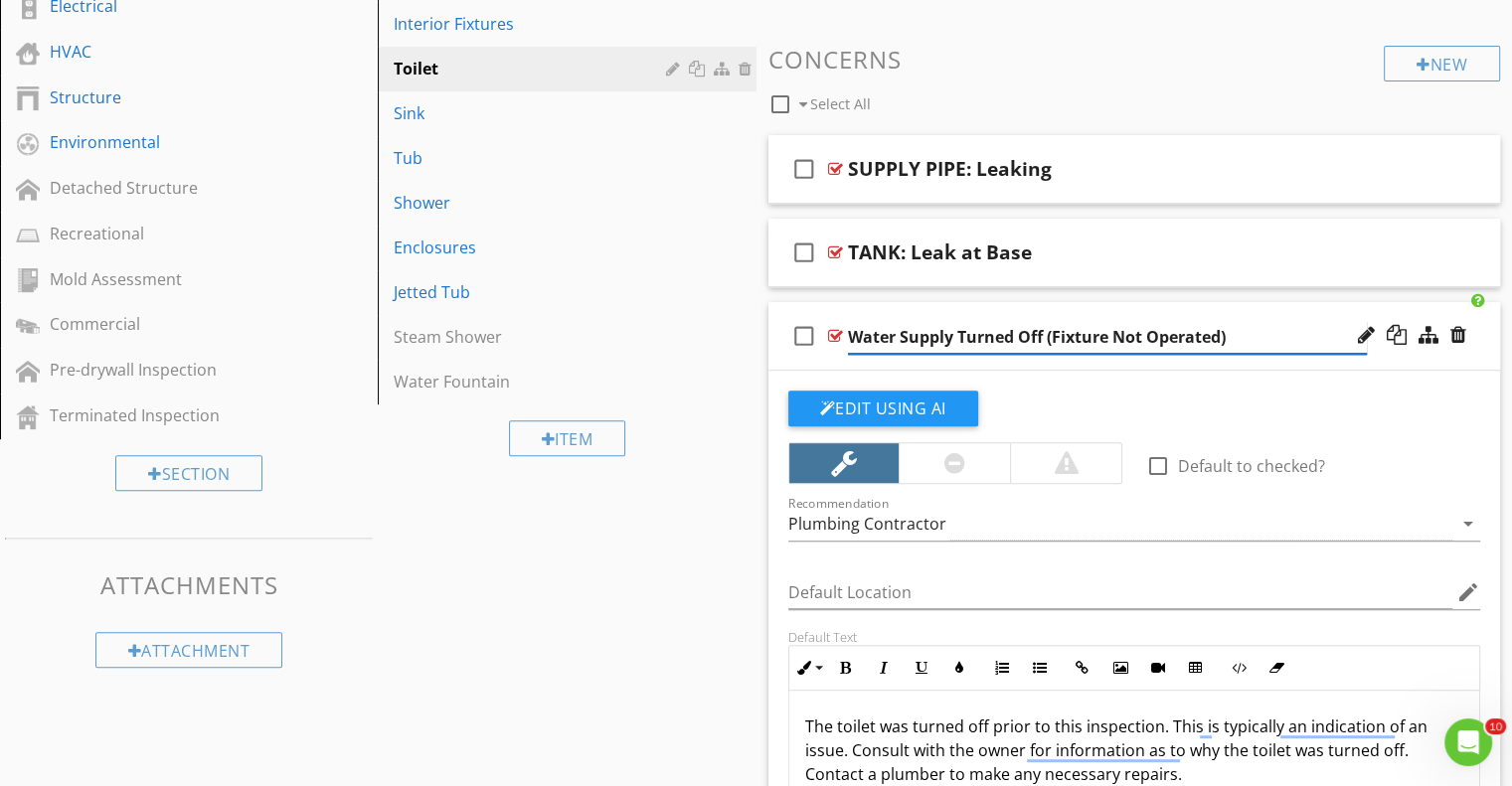 click on "Water Supply Turned Off (Fixture Not Operated)" at bounding box center [1107, 337] 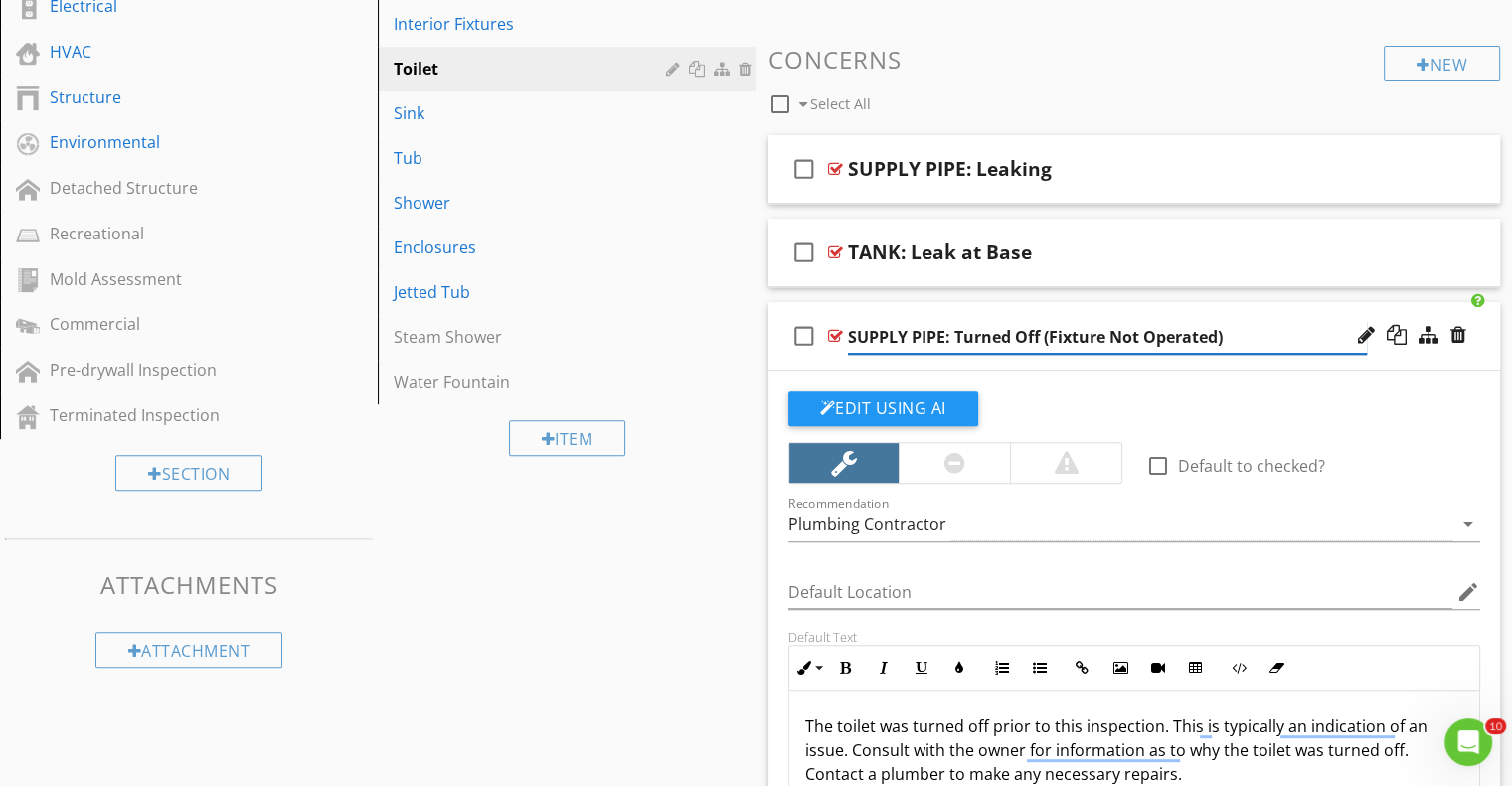 type on "SUPPLY PIPE: Turned Off (Fixture Not Operated)" 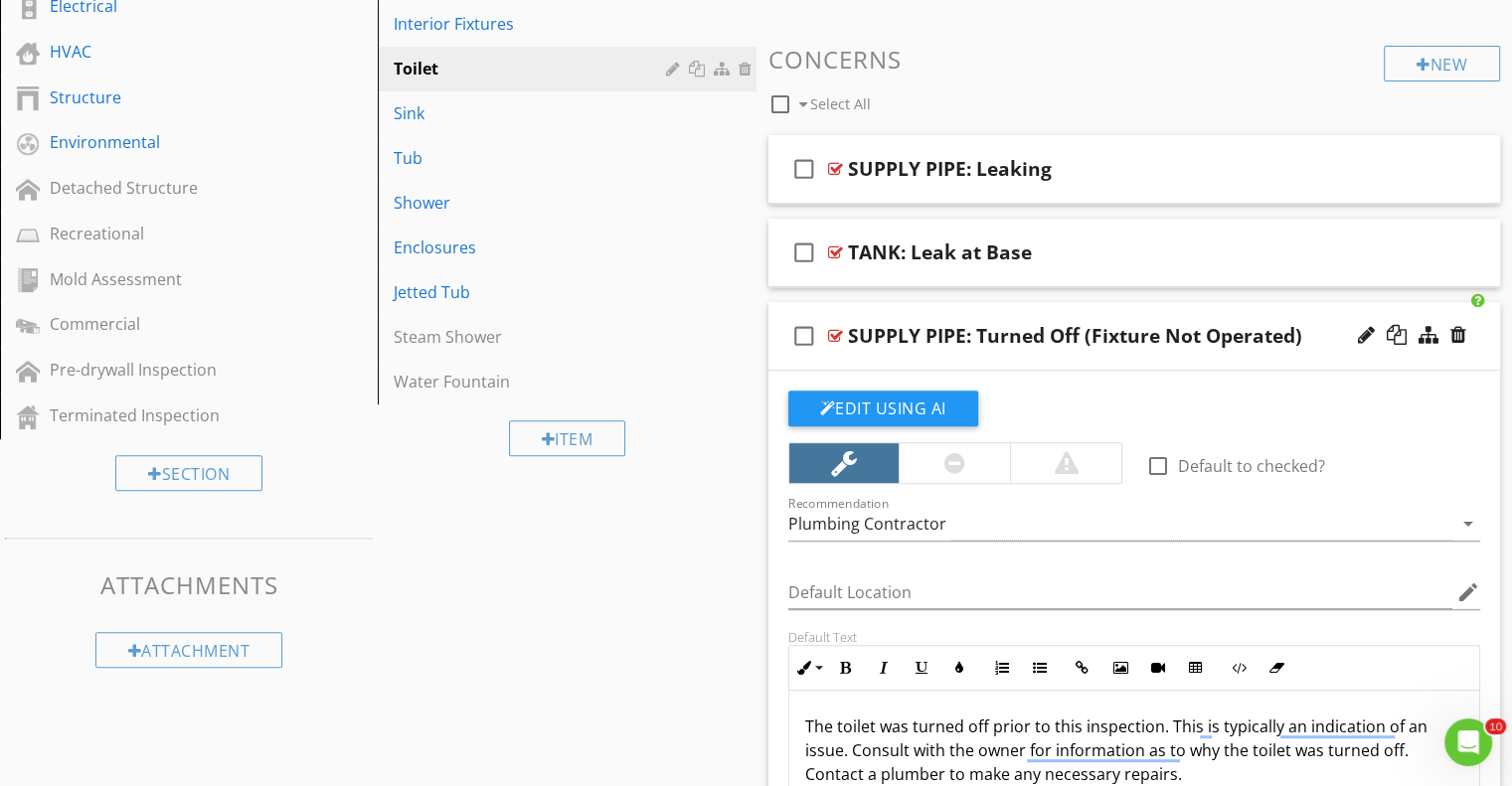 click on "The toilet was turned off prior to this inspection. This is typically an indication of an issue. Consult with the owner for information as to why the toilet was turned off. Contact a plumber to make any necessary repairs." at bounding box center [1134, 750] 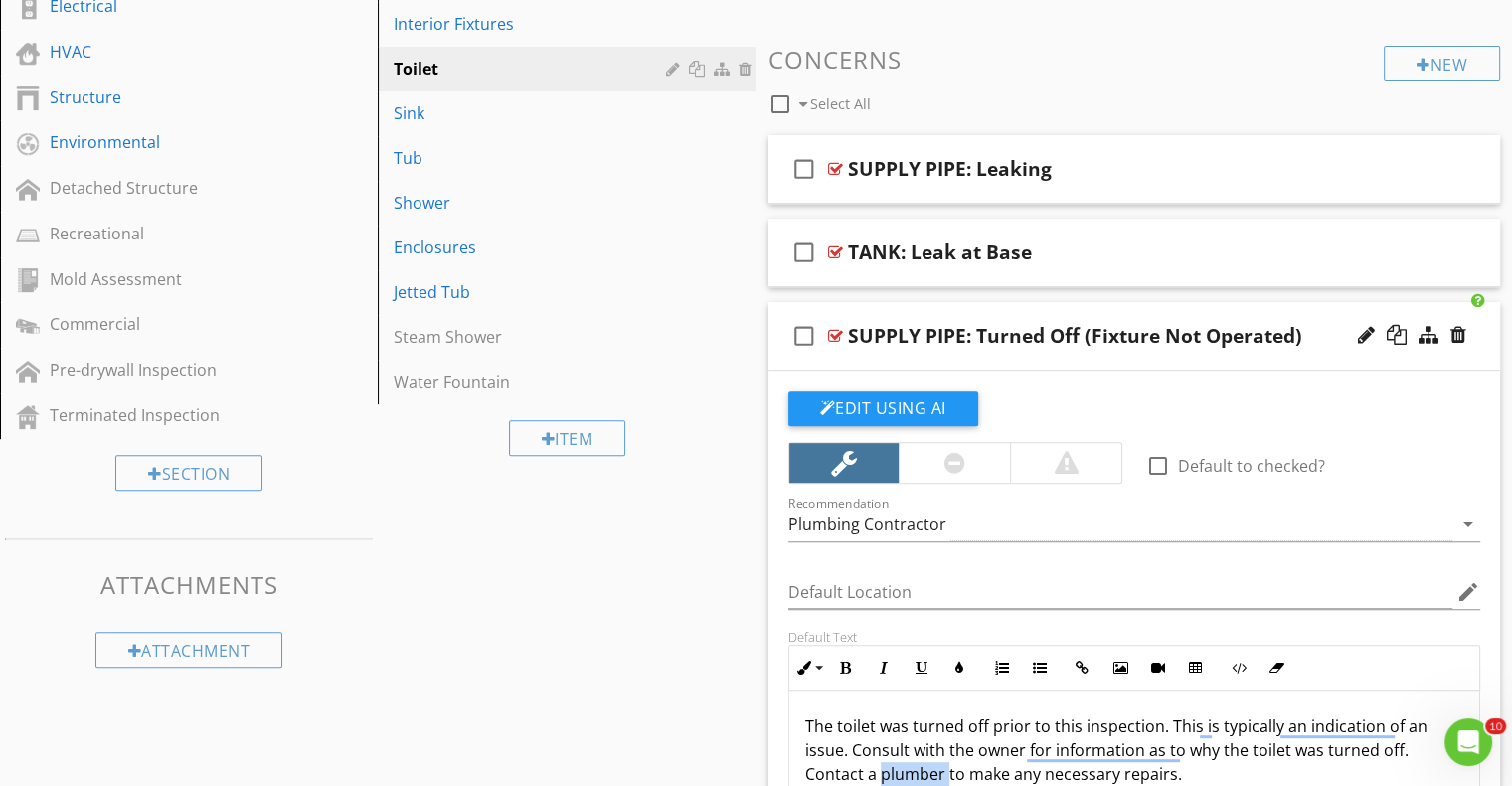 click on "The toilet was turned off prior to this inspection. This is typically an indication of an issue. Consult with the owner for information as to why the toilet was turned off. Contact a plumber to make any necessary repairs." at bounding box center [1134, 750] 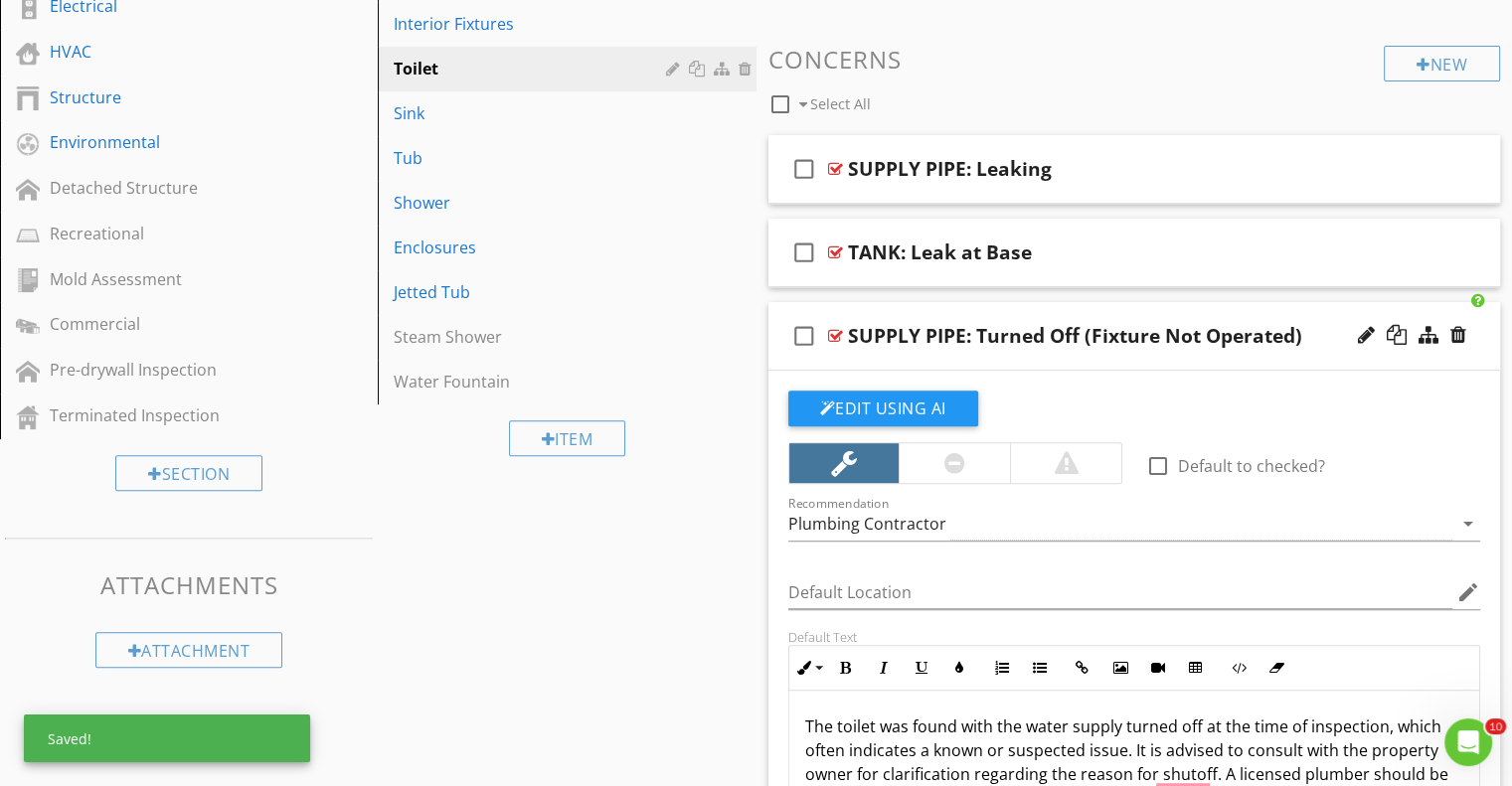 click on "check_box_outline_blank
SUPPLY PIPE: Turned Off (Fixture Not Operated)" at bounding box center (1134, 336) 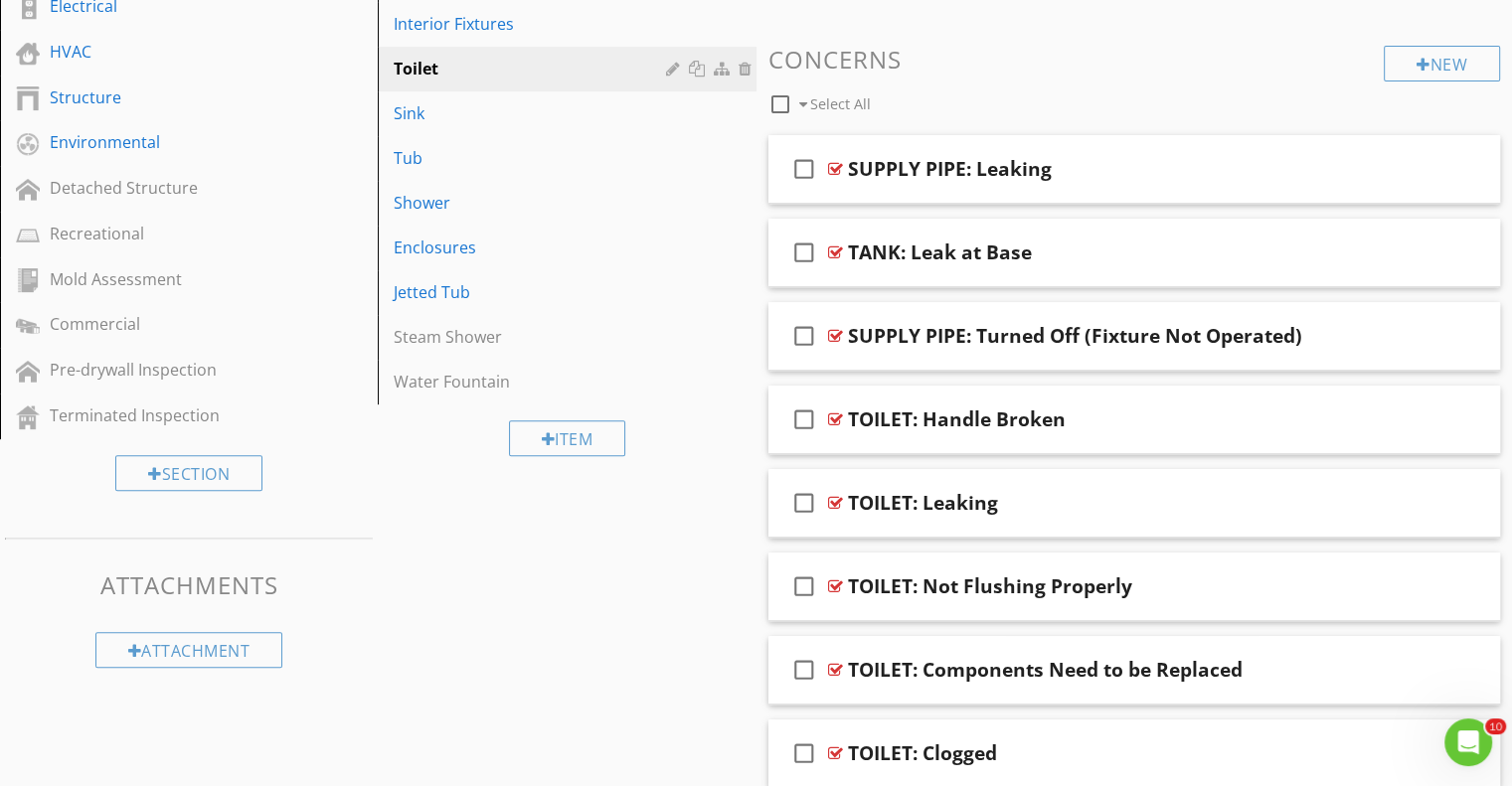 type 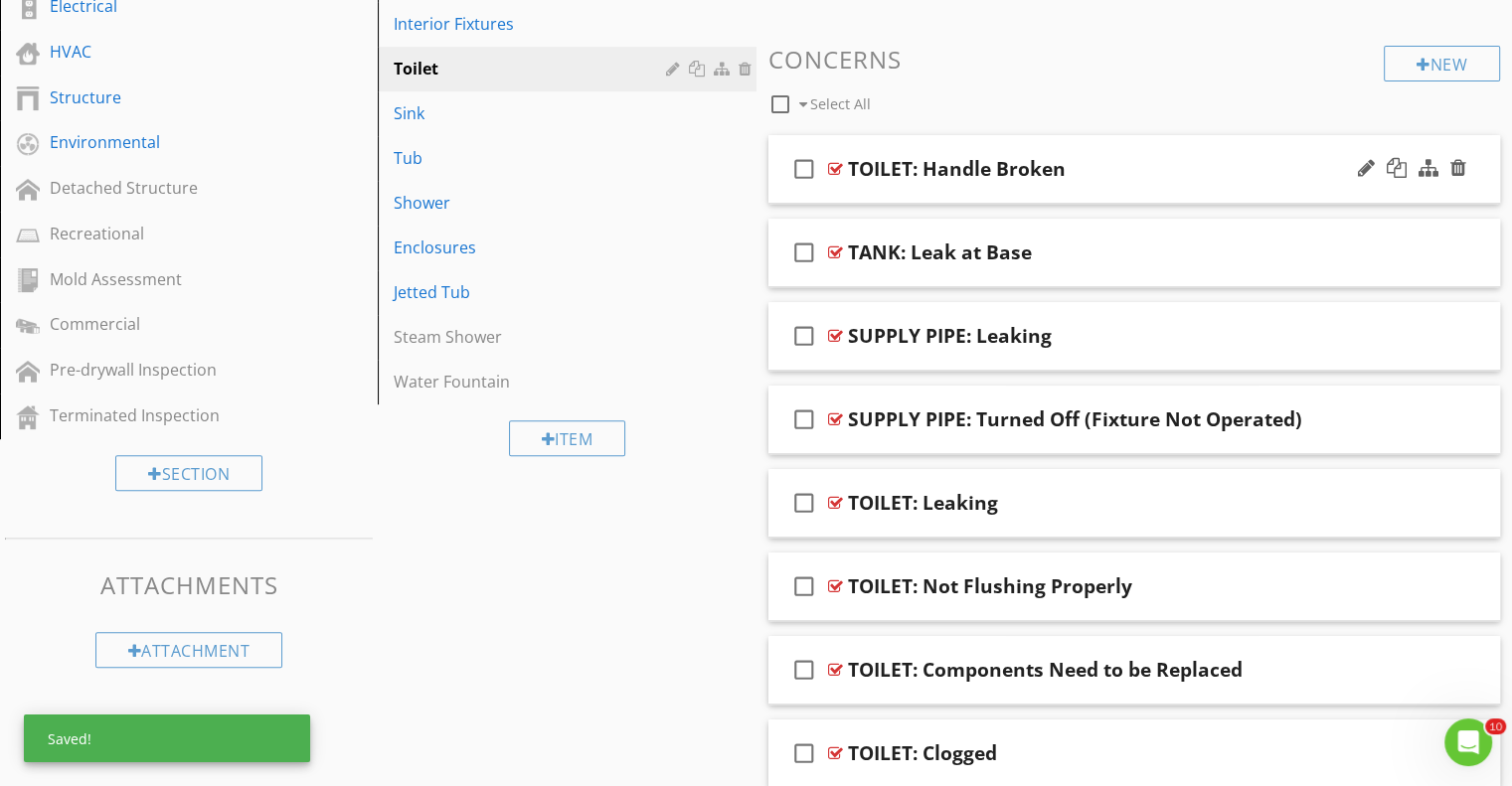 click on "TOILET: Handle Broken" at bounding box center [956, 169] 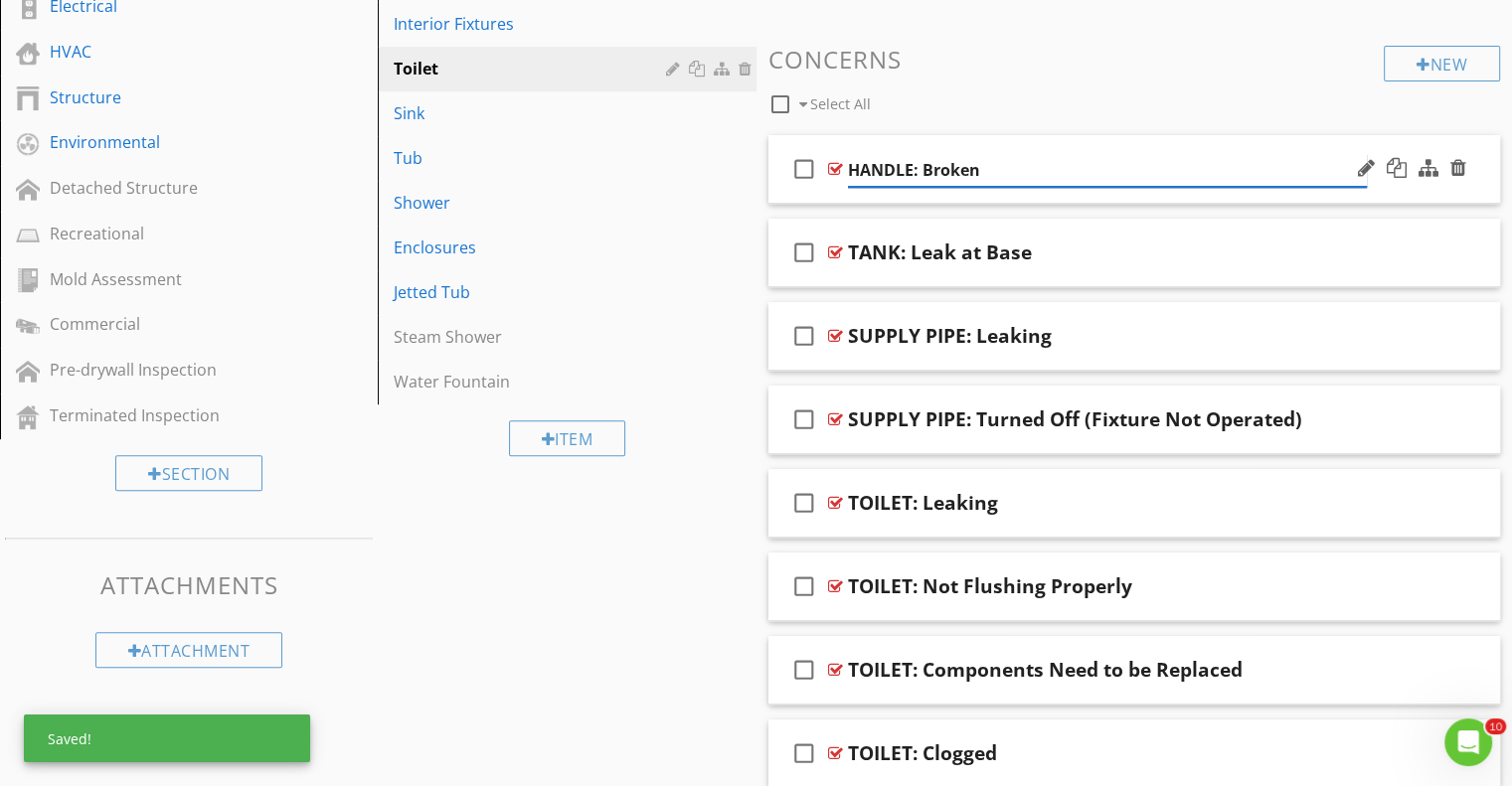 type on "HANDLE: Broken" 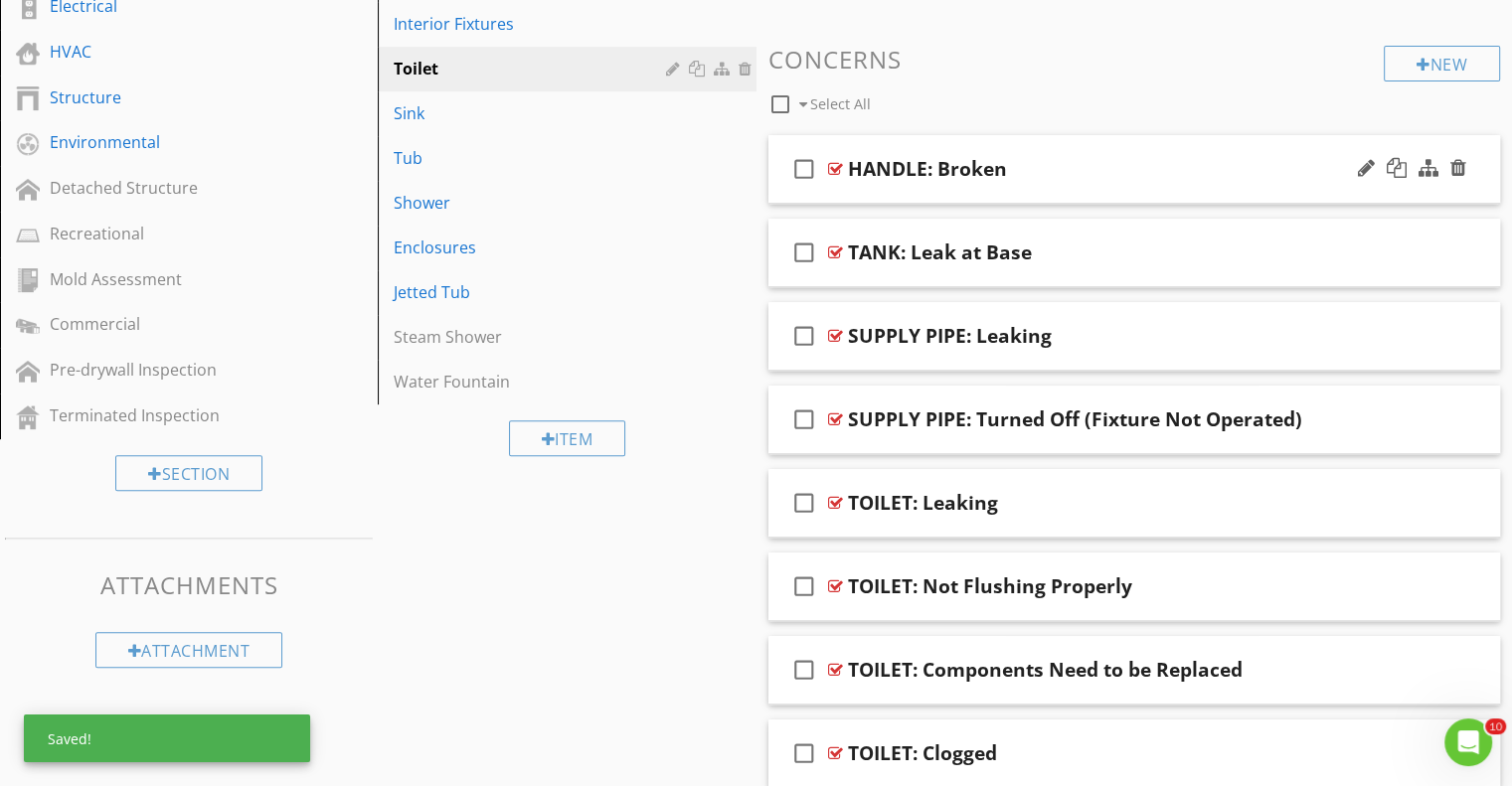 click on "HANDLE: Broken" at bounding box center [1107, 169] 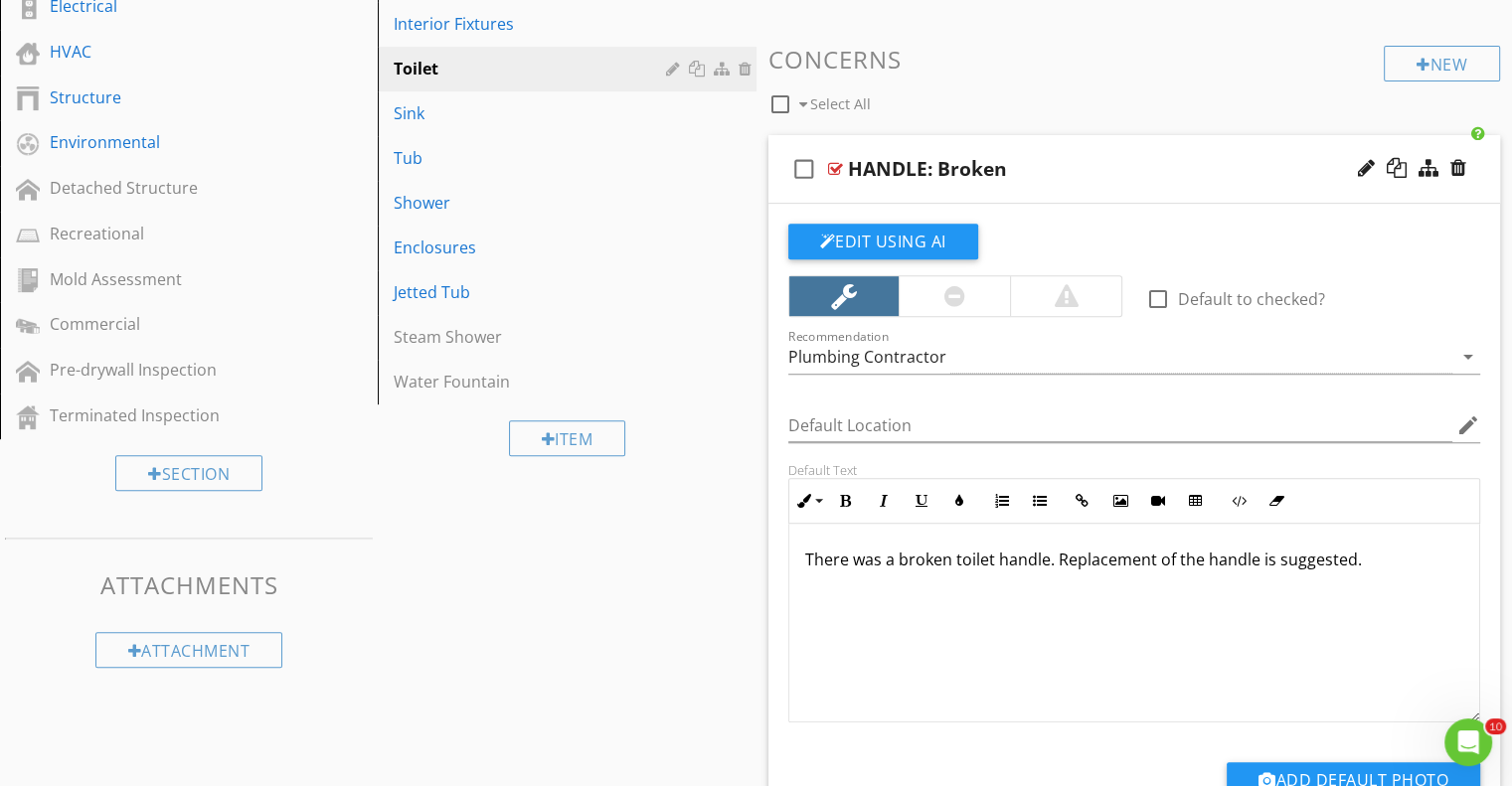 click on "There was a broken toilet handle. Replacement of the handle is suggested." at bounding box center (1134, 559) 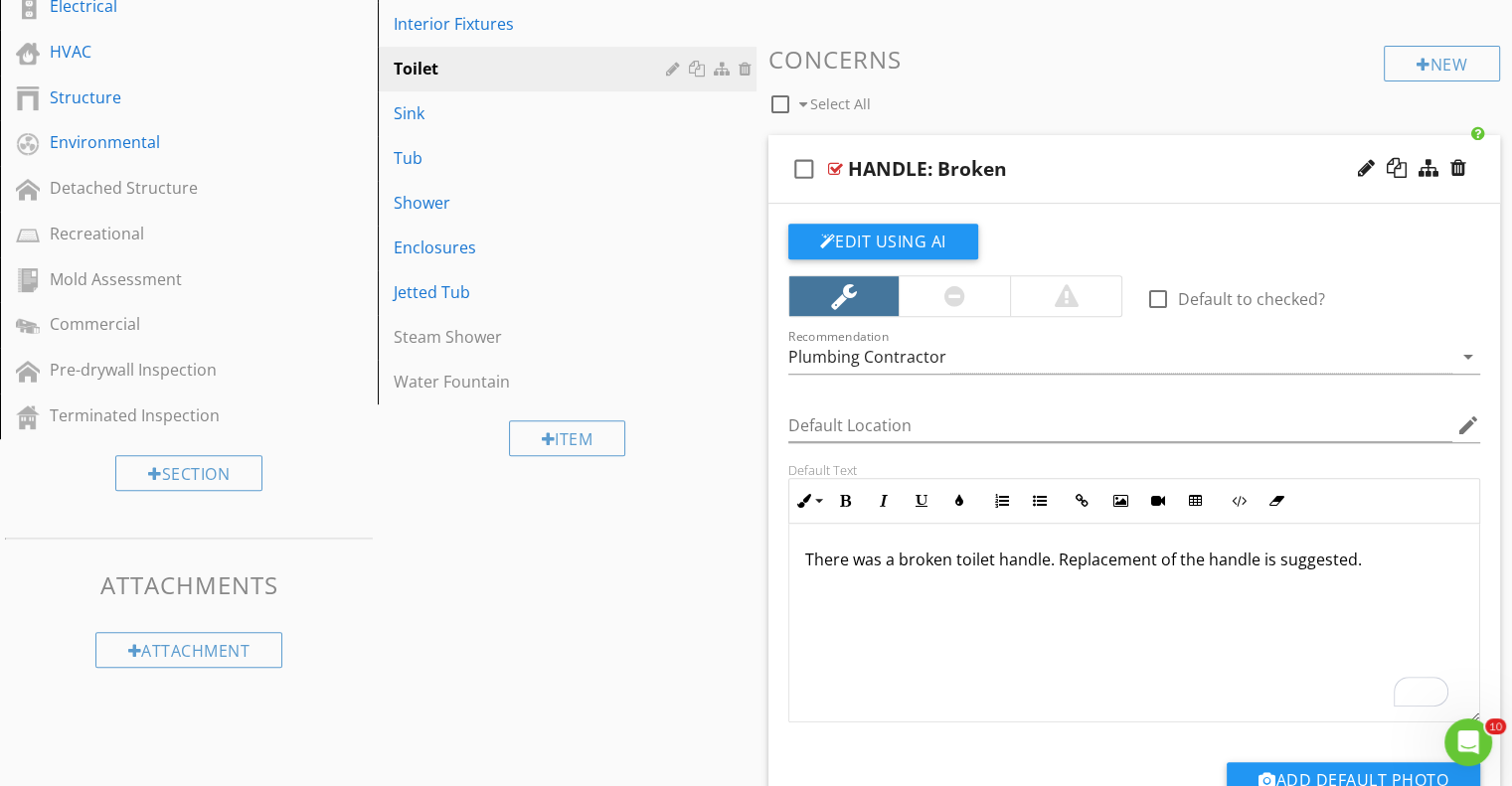 click on "There was a broken toilet handle. Replacement of the handle is suggested." at bounding box center [1134, 559] 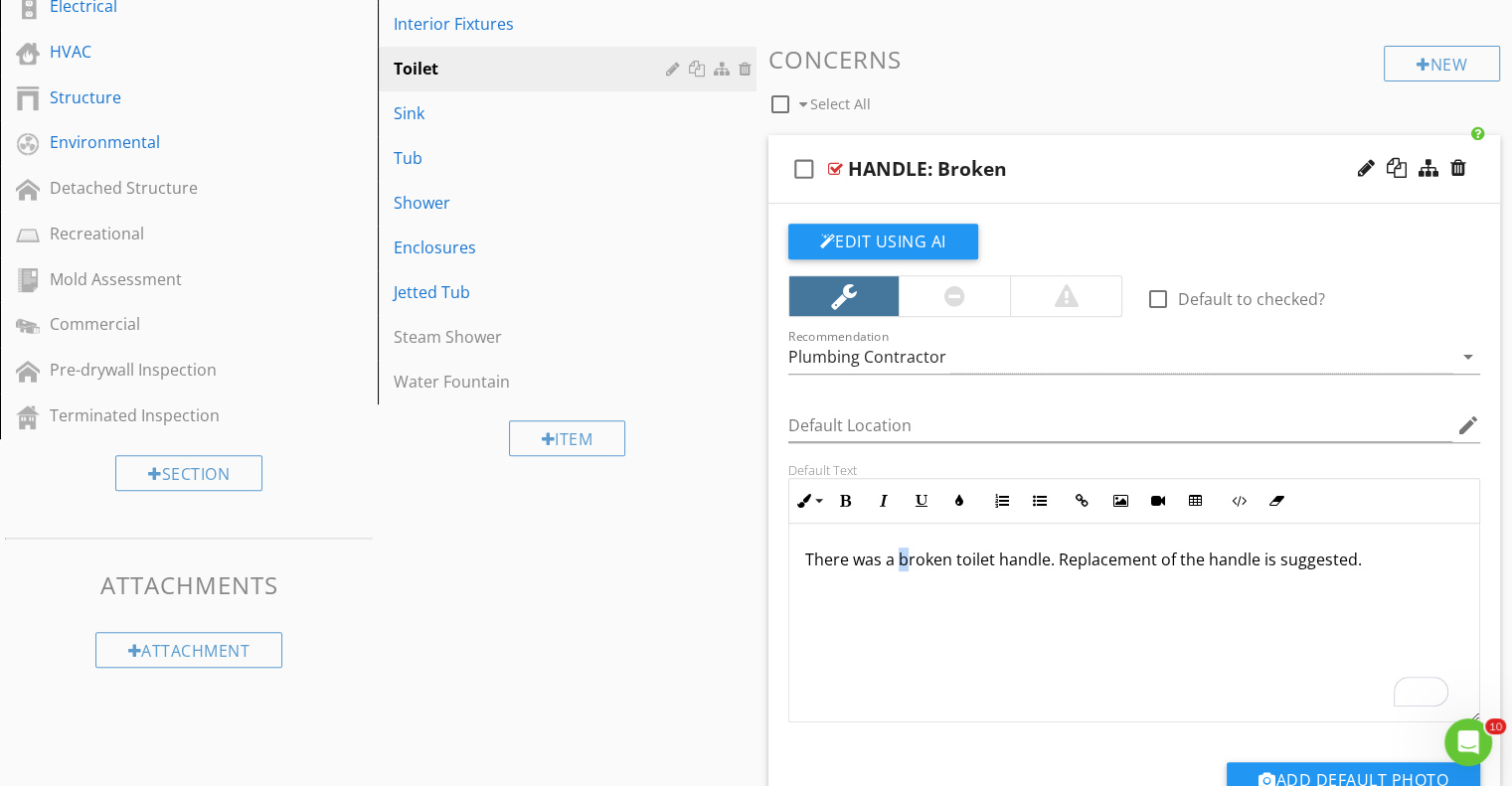 click on "There was a broken toilet handle. Replacement of the handle is suggested." at bounding box center (1134, 559) 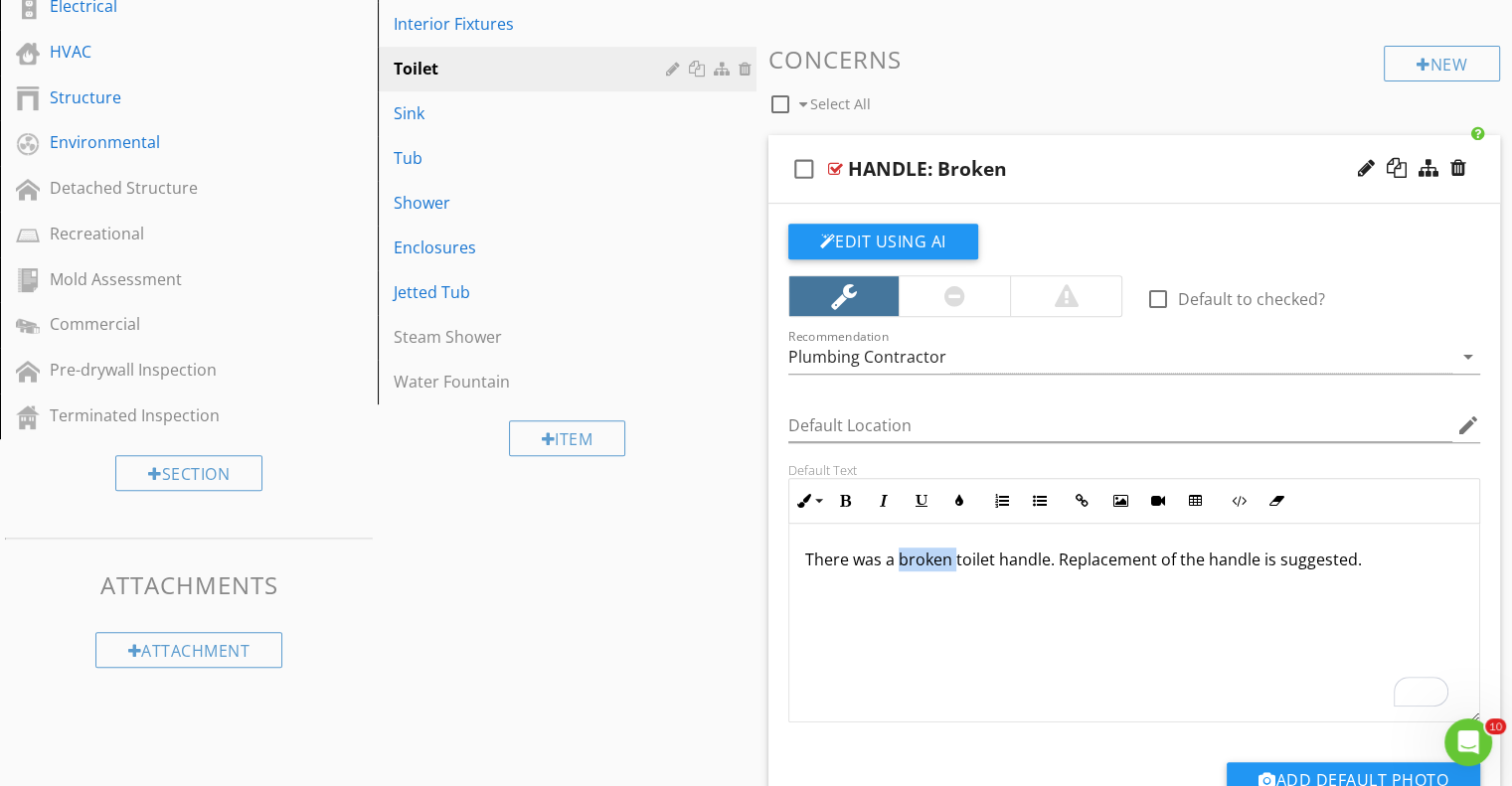 click on "There was a broken toilet handle. Replacement of the handle is suggested." at bounding box center [1134, 559] 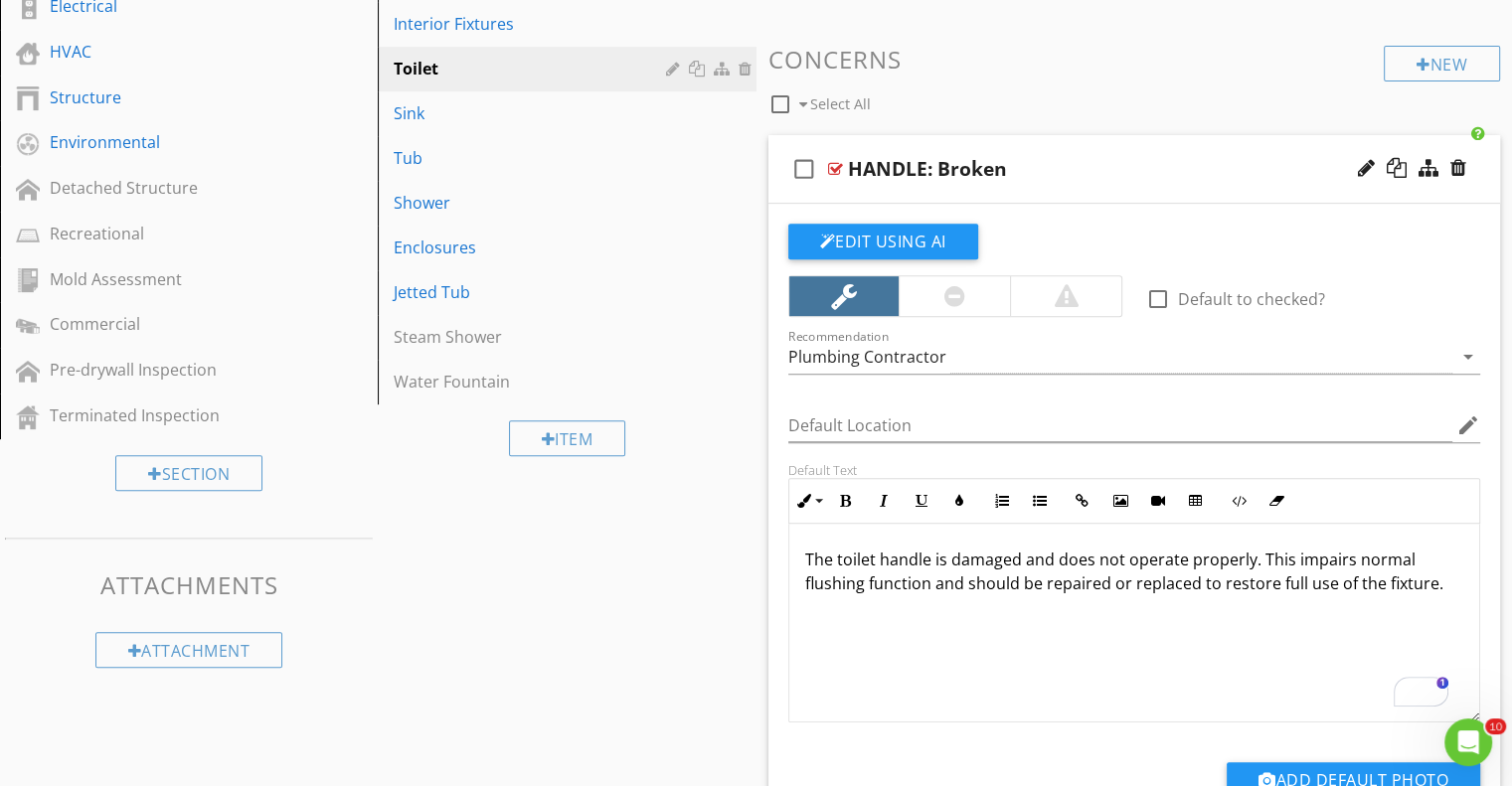click on "check_box_outline_blank
HANDLE: Broken" at bounding box center (1134, 169) 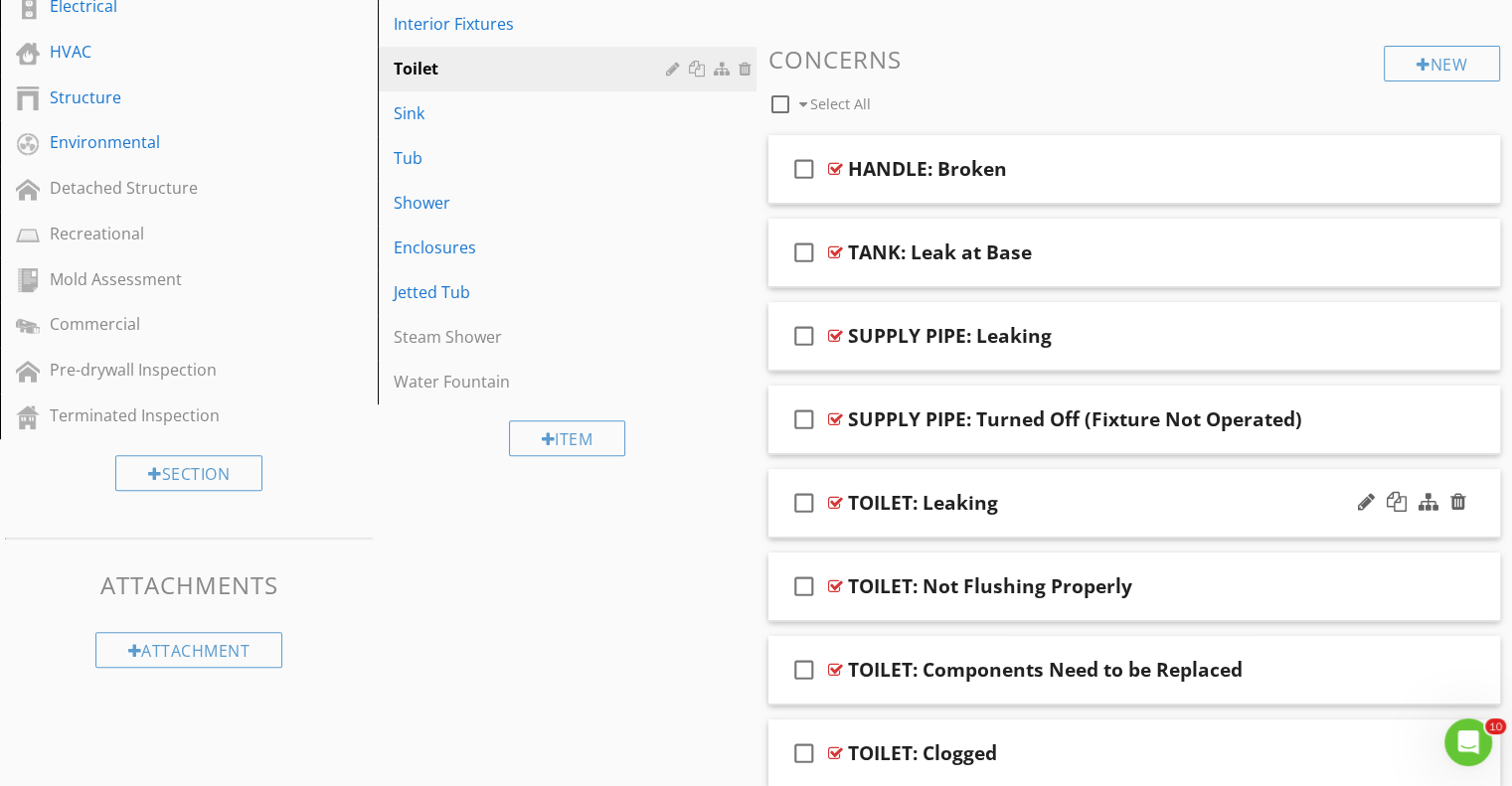 click on "TOILET: Leaking" at bounding box center [1107, 503] 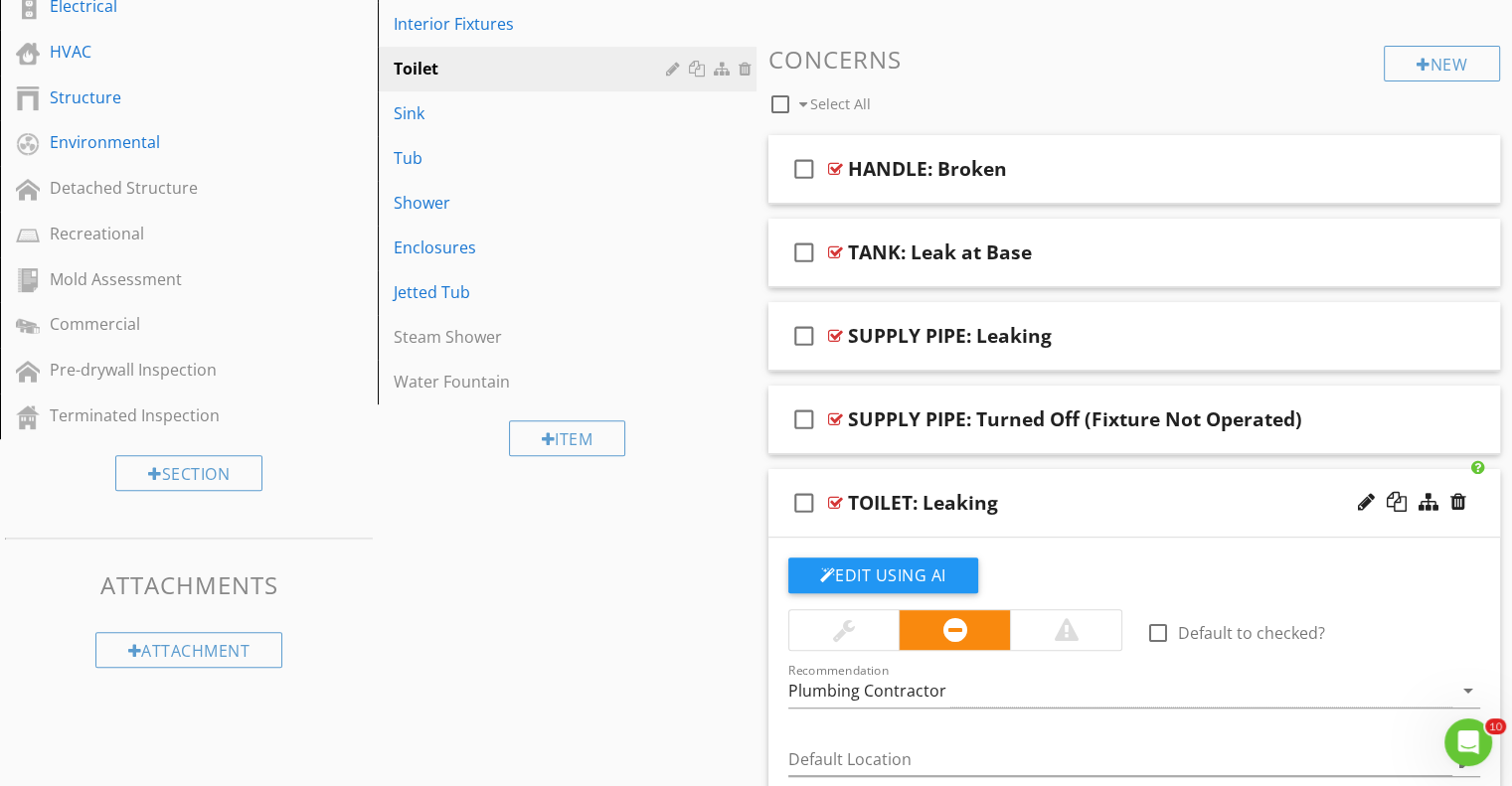 scroll, scrollTop: 959, scrollLeft: 0, axis: vertical 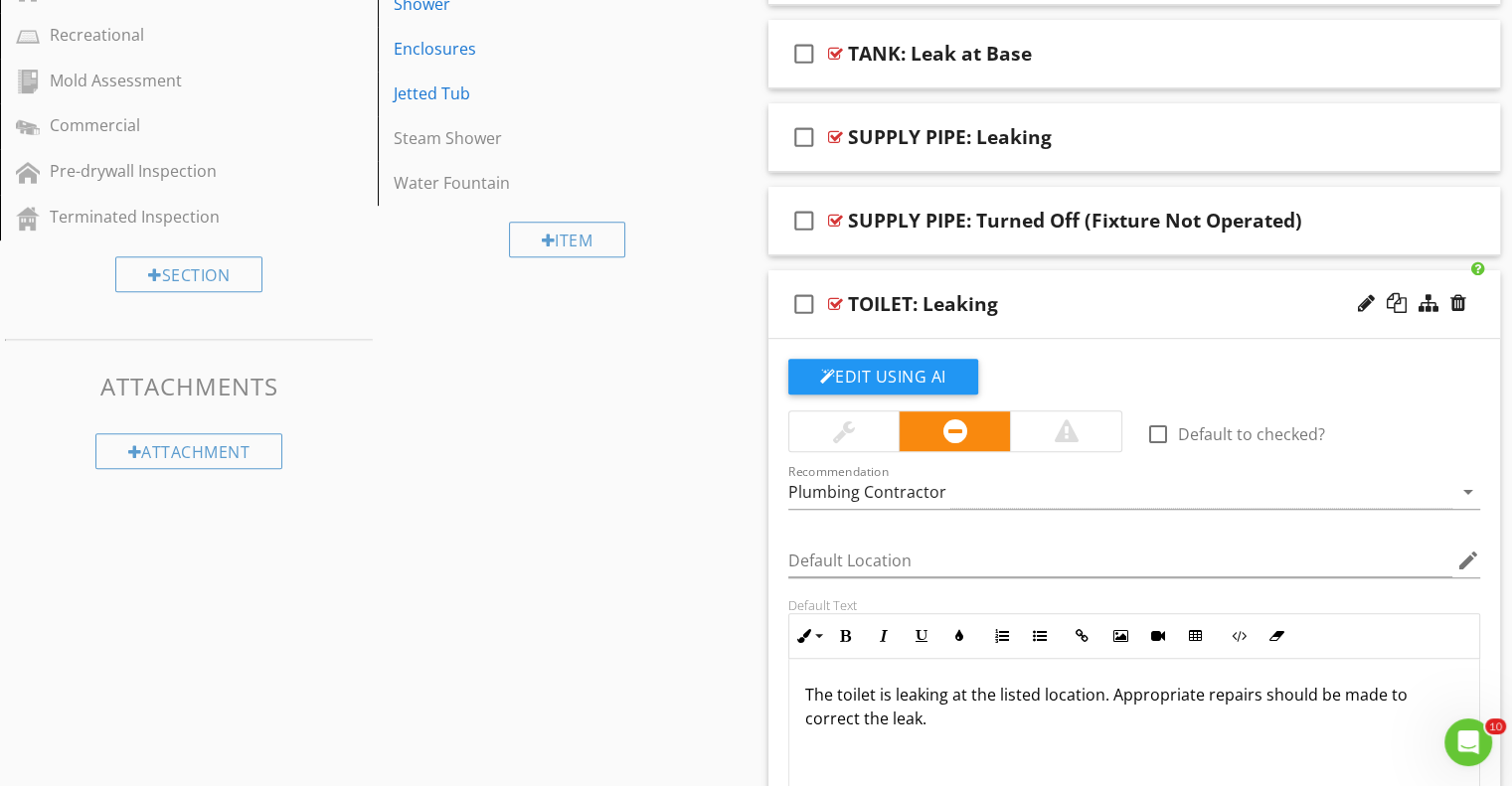 click on "TOILET: Leaking" at bounding box center (923, 304) 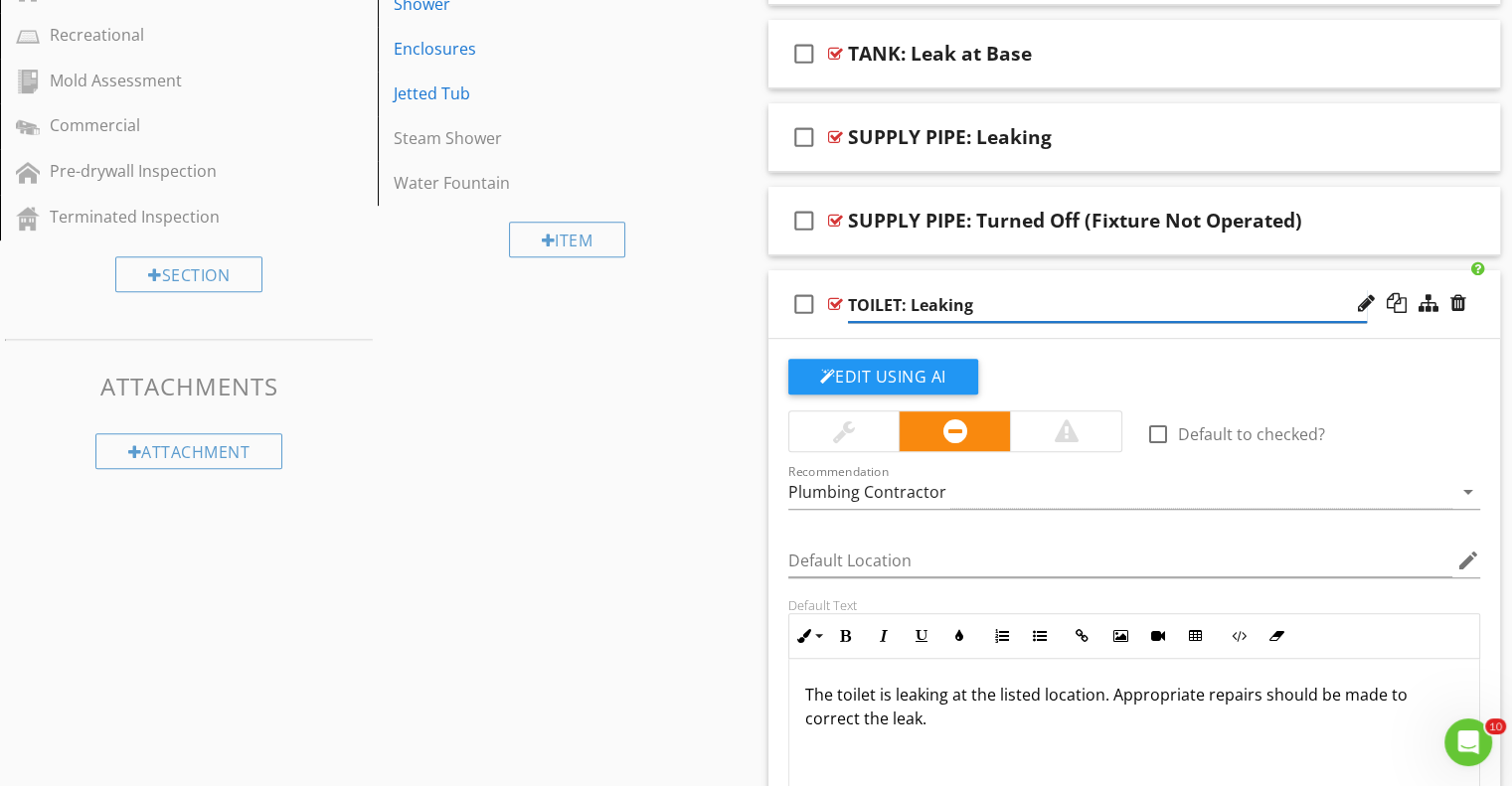 click on "TOILET: Leaking" at bounding box center [1107, 305] 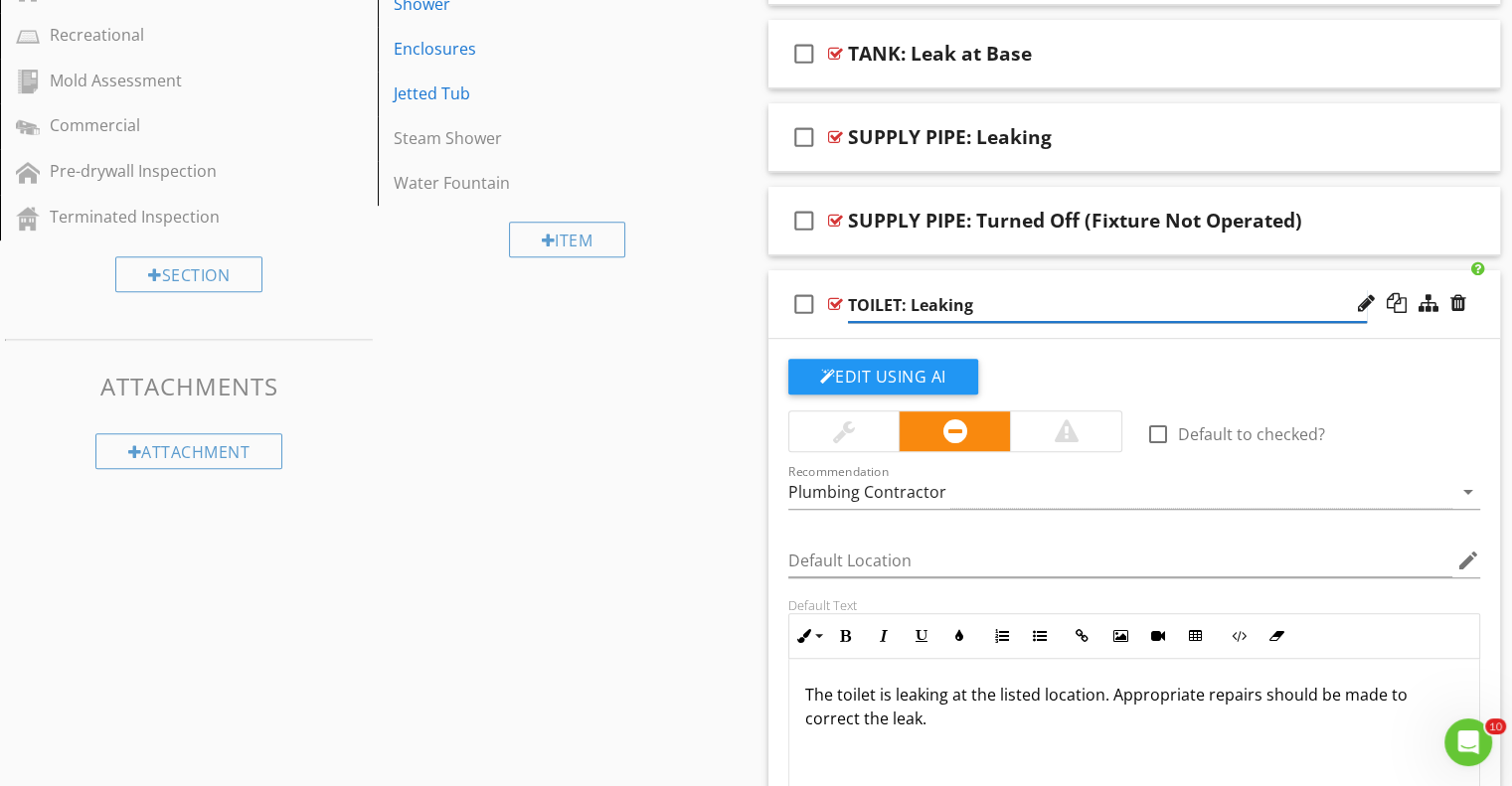 click on "TOILET: Leaking" at bounding box center [1107, 305] 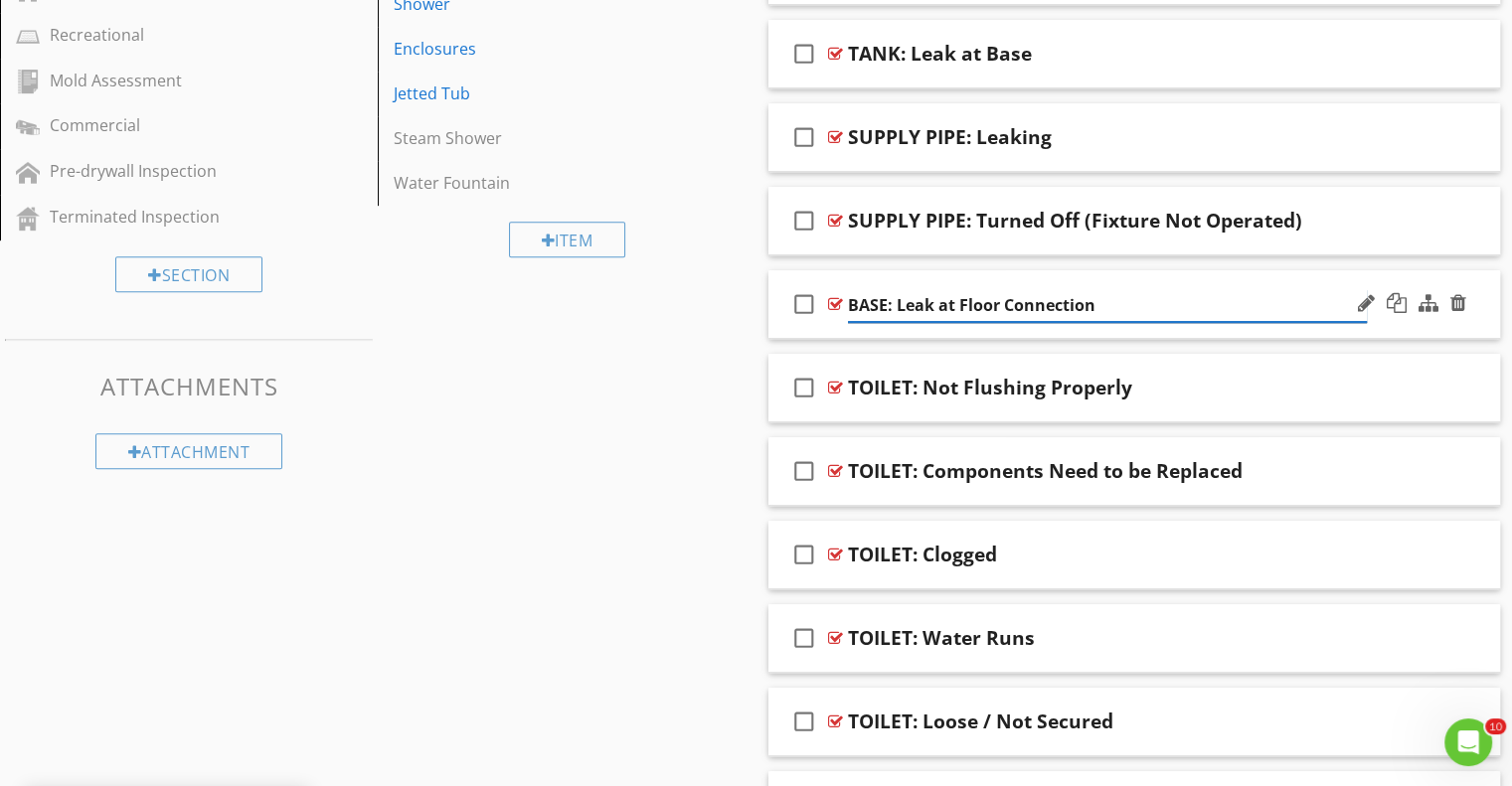 type on "BASE: Leak at Floor Connection" 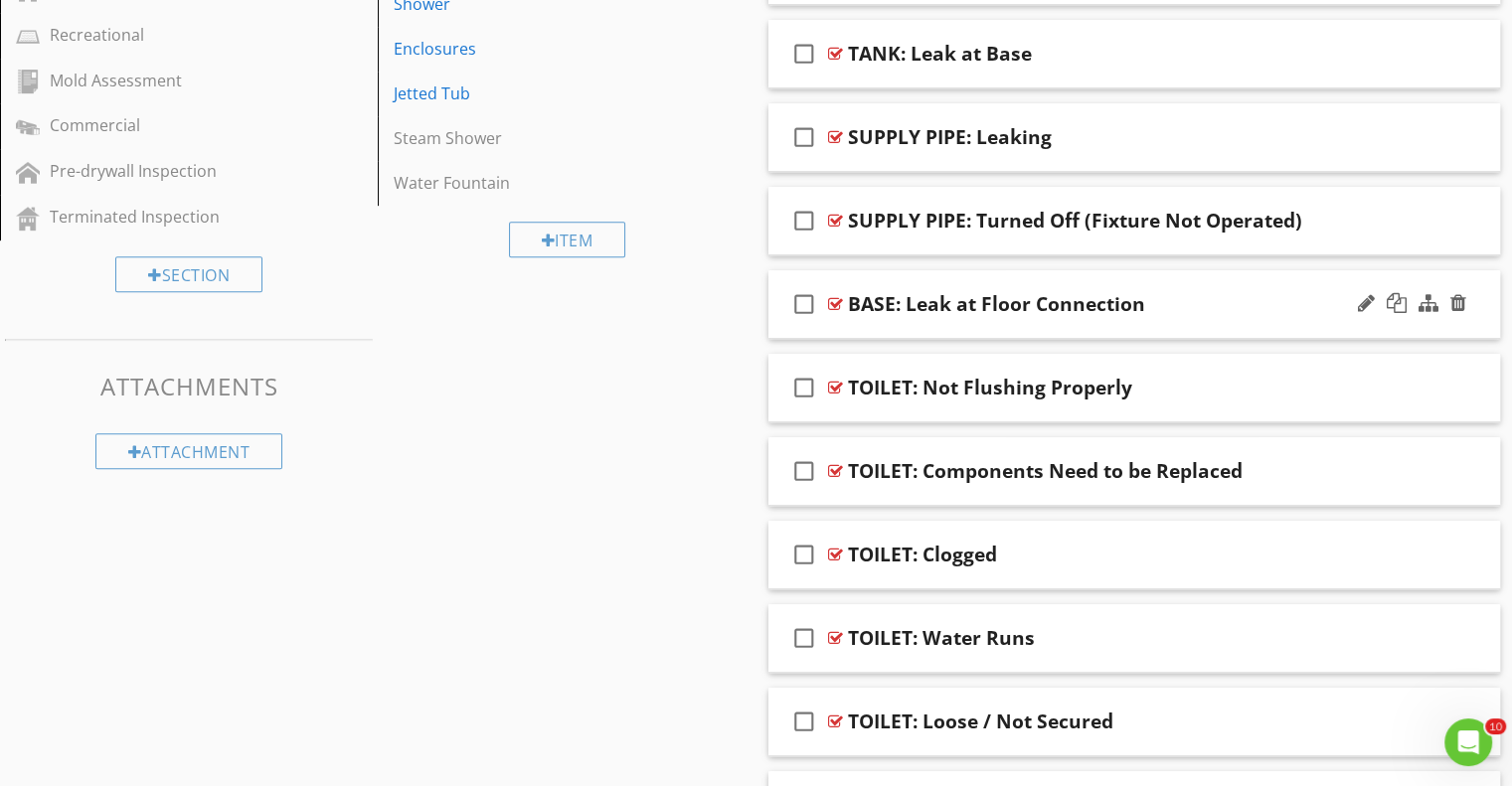 click on "check_box_outline_blank
BASE: Leak at Floor Connection" at bounding box center (1134, 304) 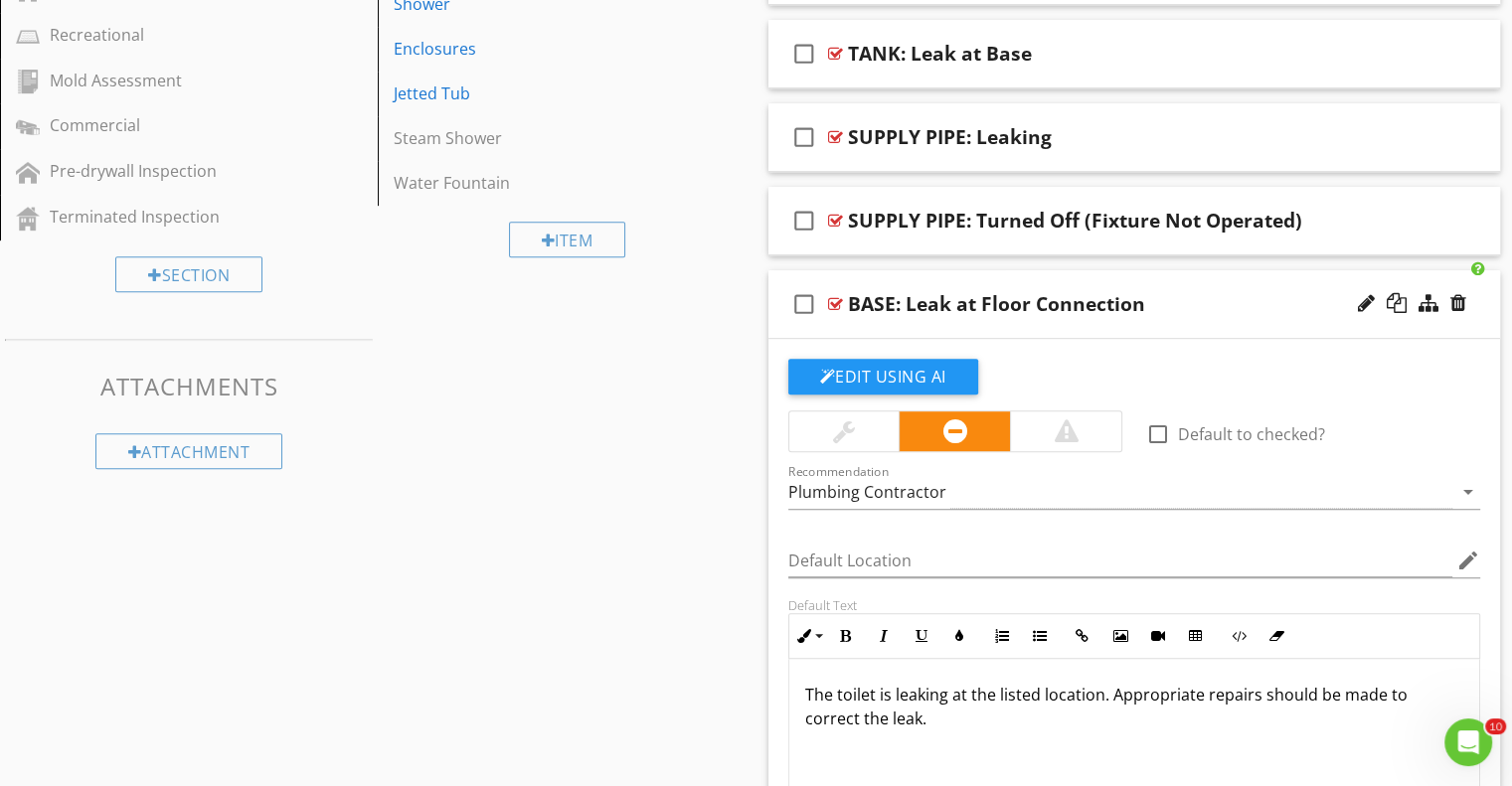 click on "The toilet is leaking at the listed location. Appropriate repairs should be made to correct the leak." at bounding box center [1134, 707] 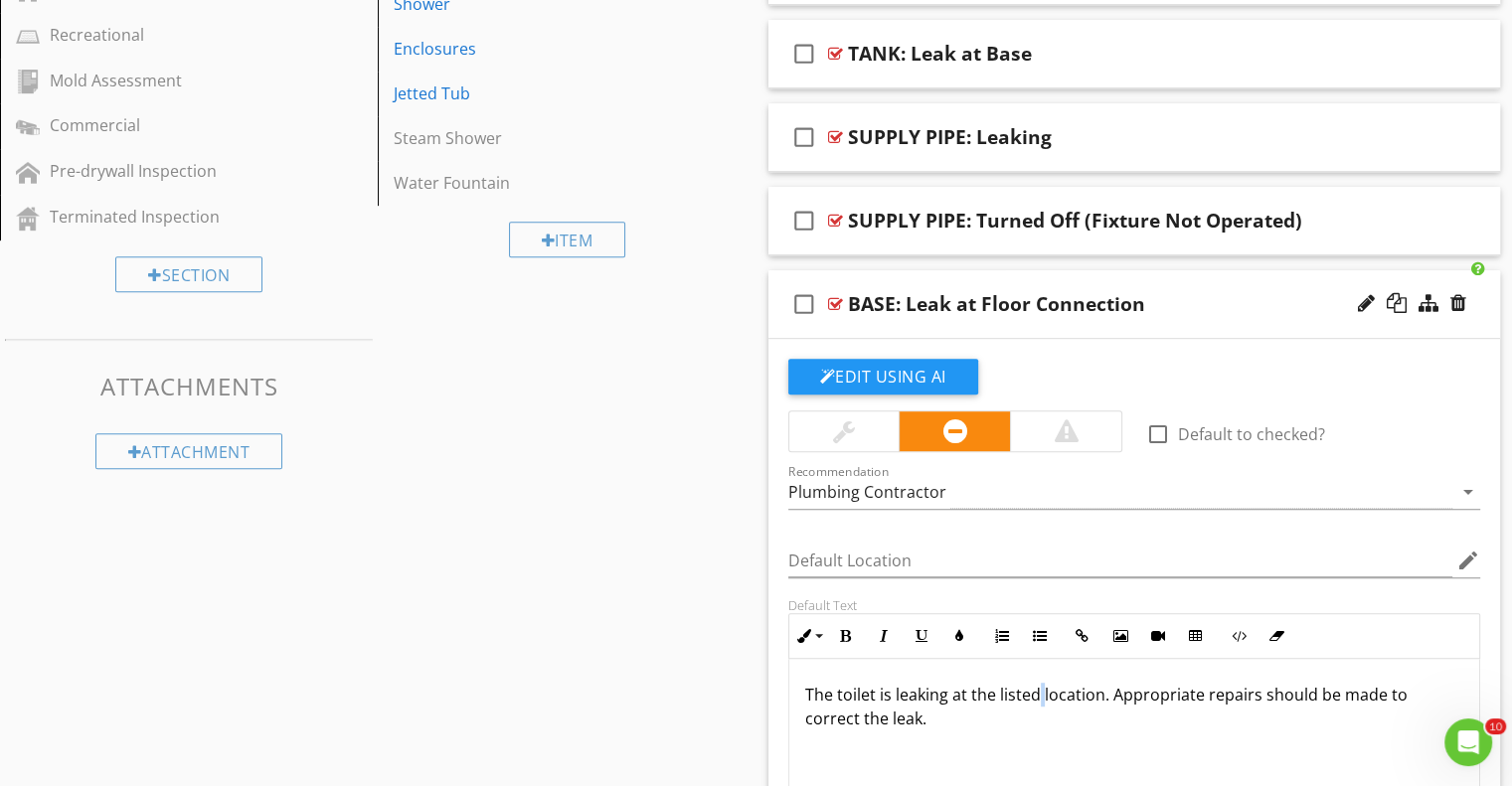 click on "The toilet is leaking at the listed location. Appropriate repairs should be made to correct the leak." at bounding box center (1134, 707) 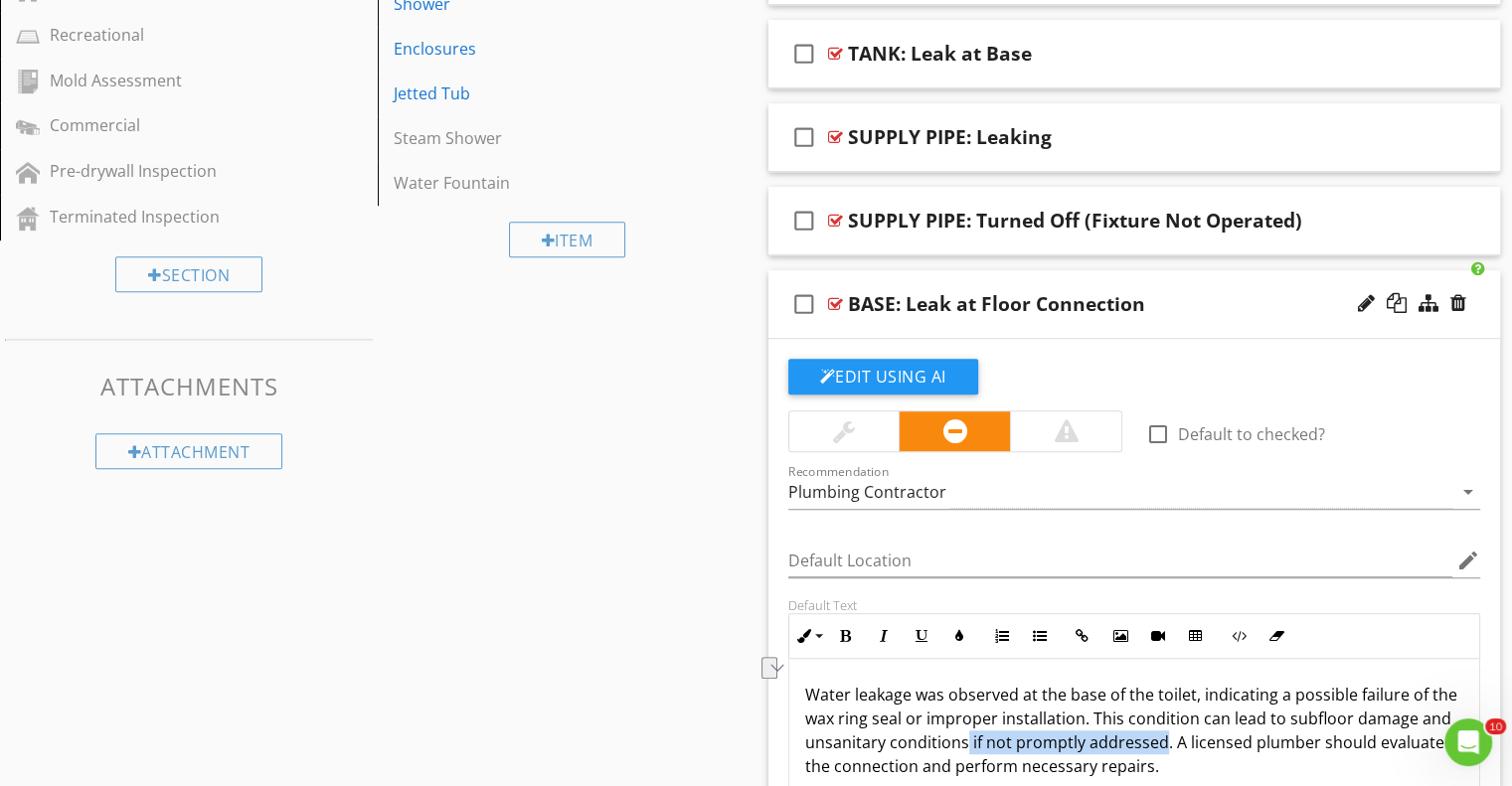 drag, startPoint x: 998, startPoint y: 678, endPoint x: 1191, endPoint y: 685, distance: 193.1269 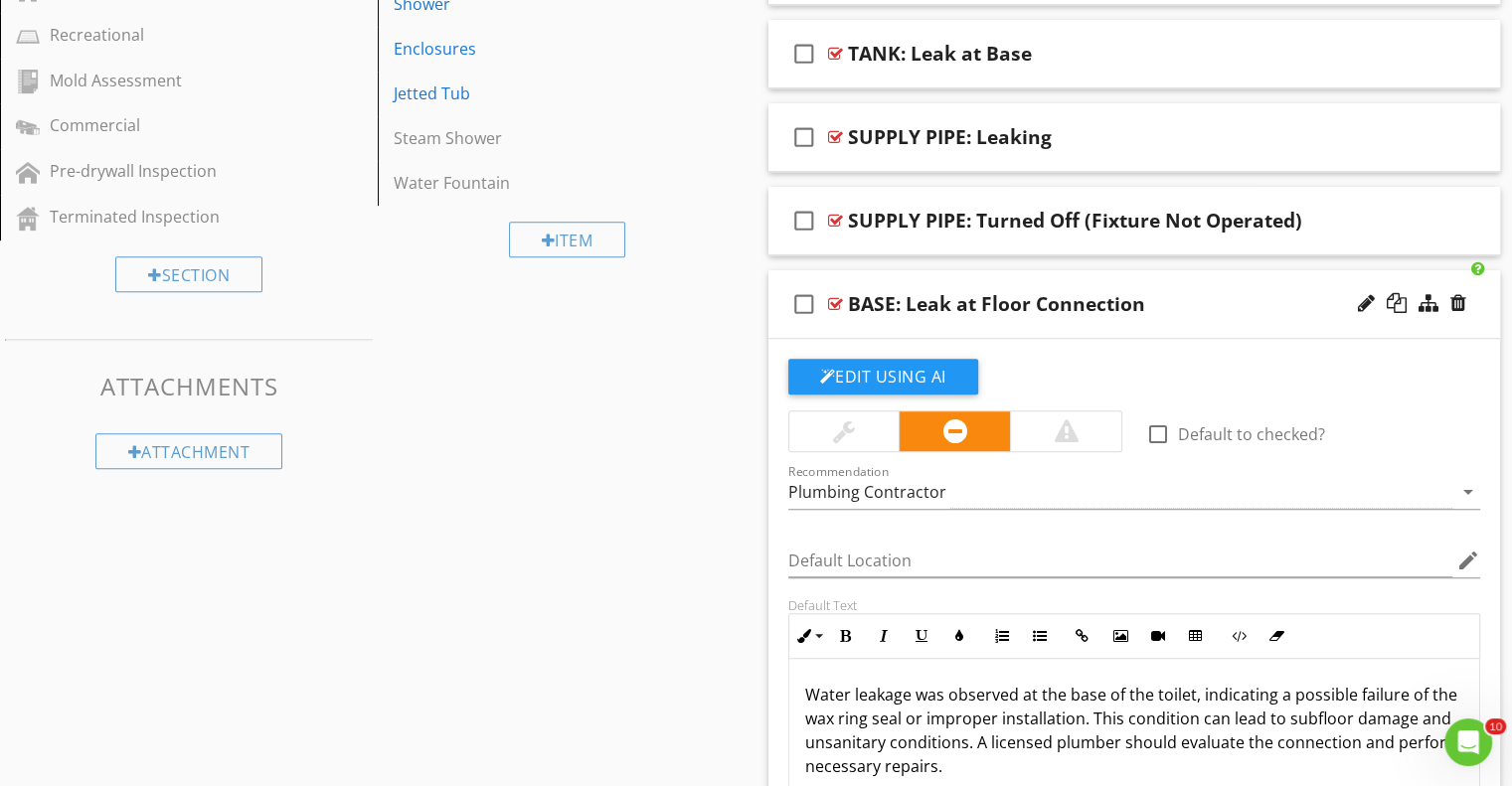 click on "BASE: Leak at Floor Connection" at bounding box center (1107, 304) 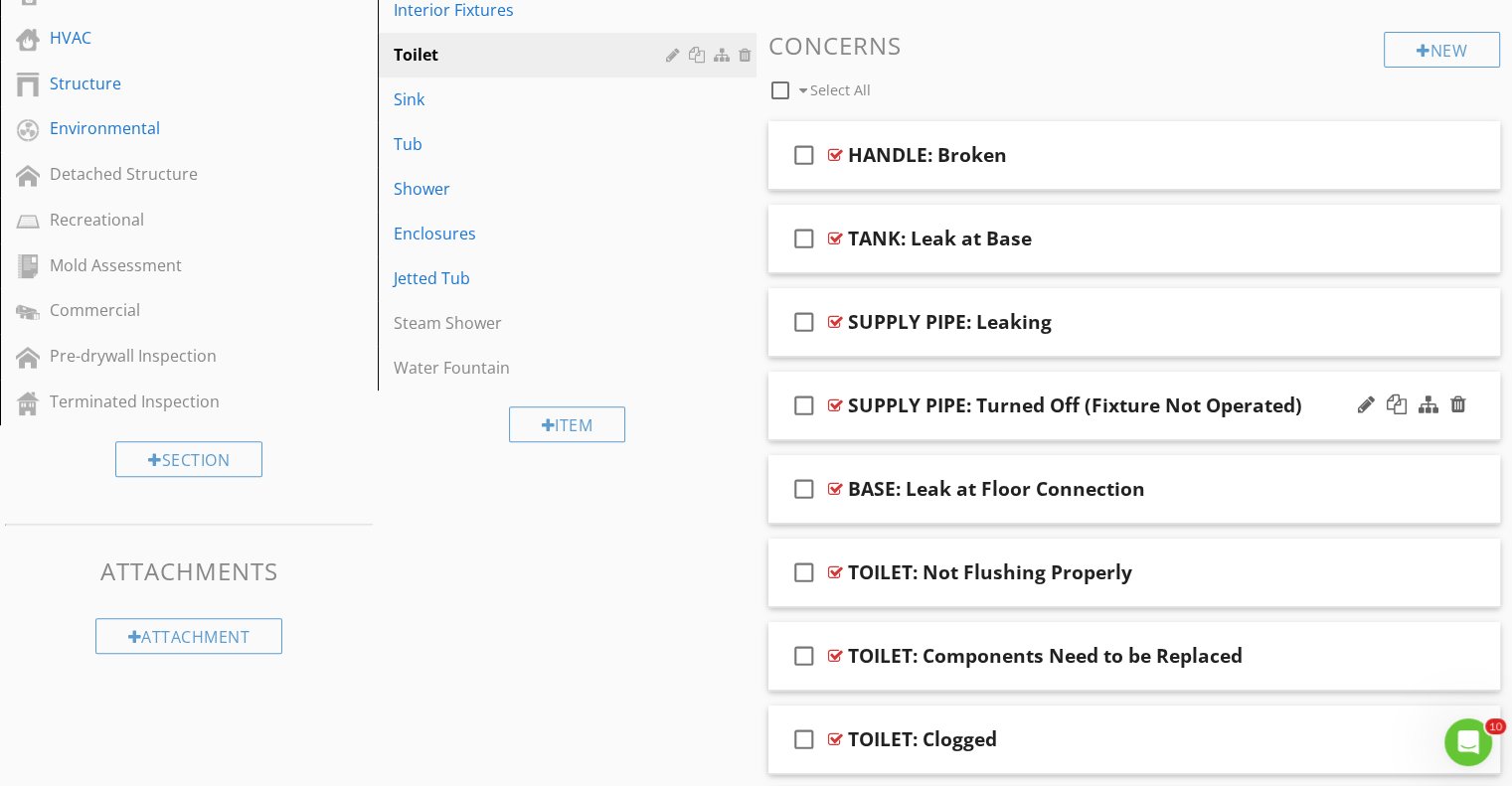 scroll, scrollTop: 760, scrollLeft: 0, axis: vertical 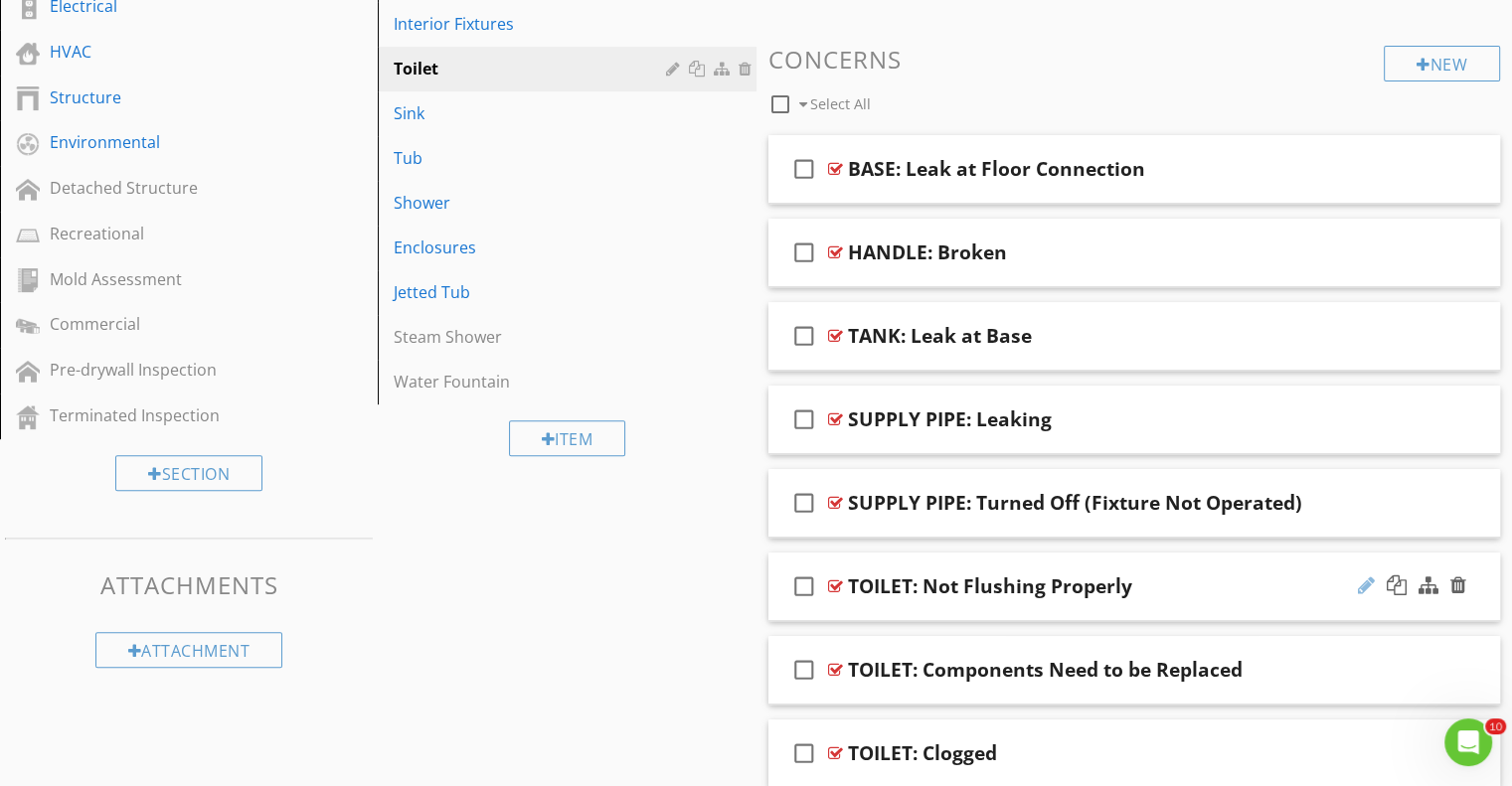 click at bounding box center [1366, 585] 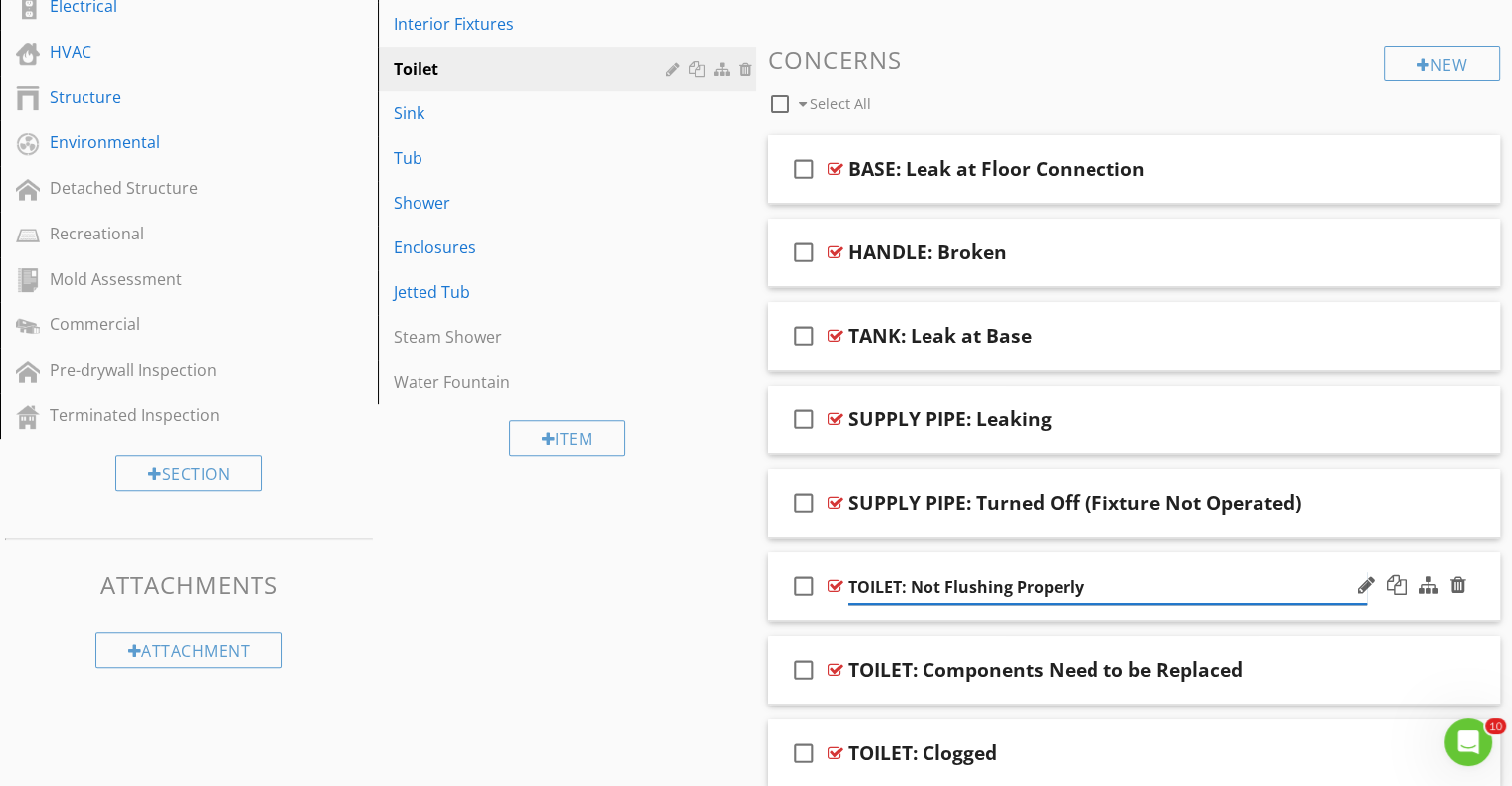 click on "TOILET: Not Flushing Properly" at bounding box center [1107, 587] 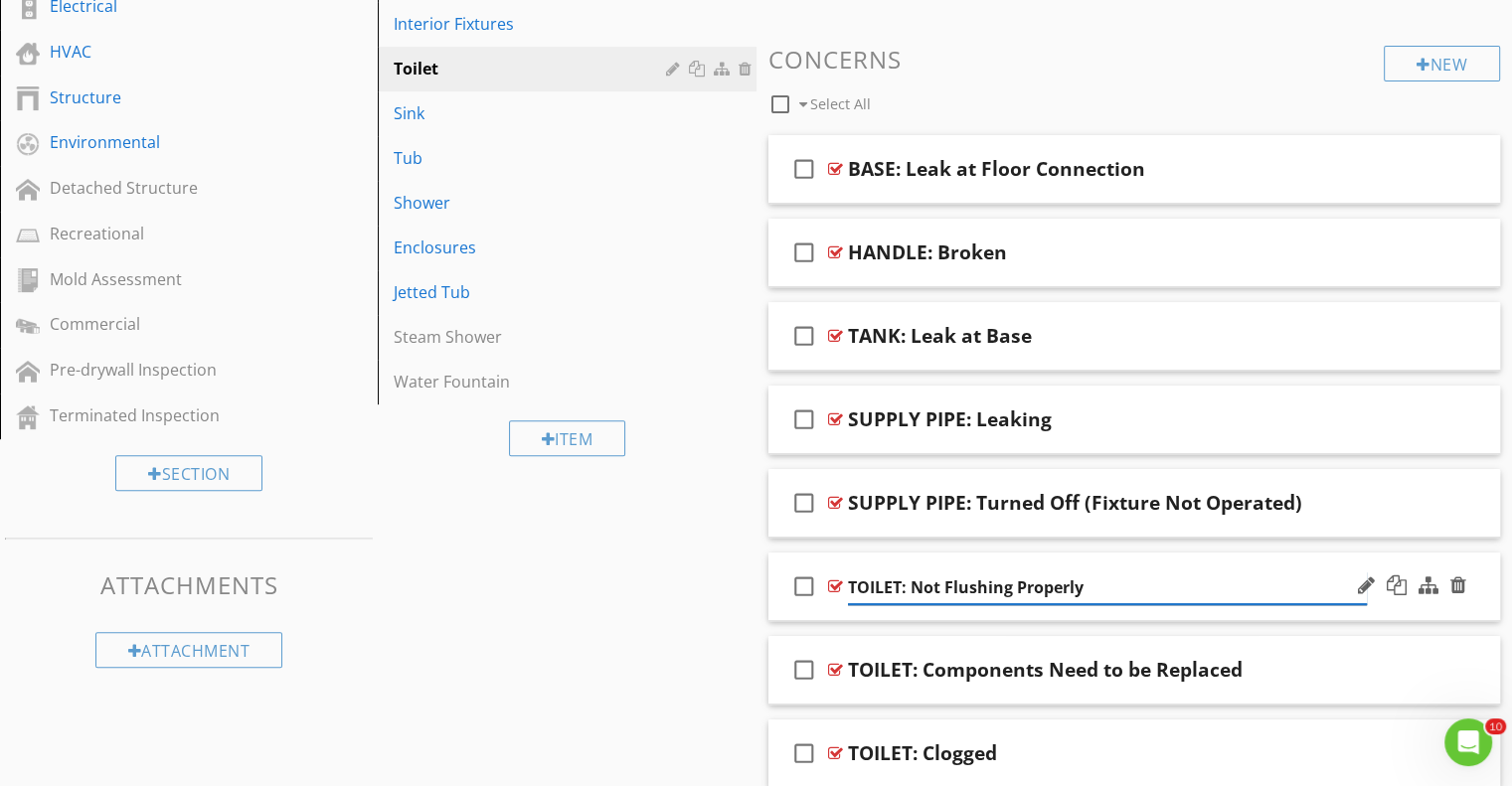 click on "TOILET: Not Flushing Properly" at bounding box center (1107, 587) 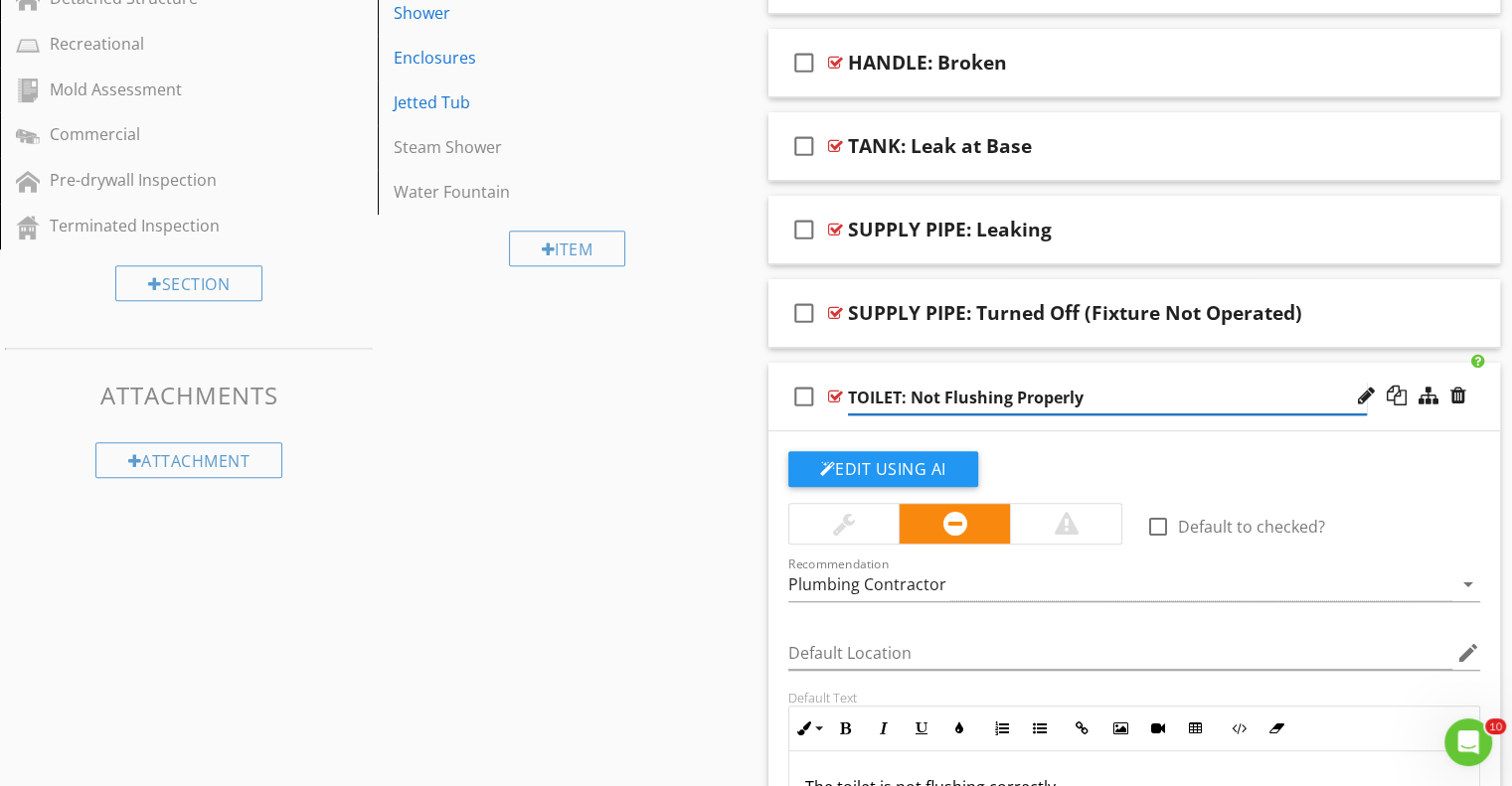 scroll, scrollTop: 959, scrollLeft: 0, axis: vertical 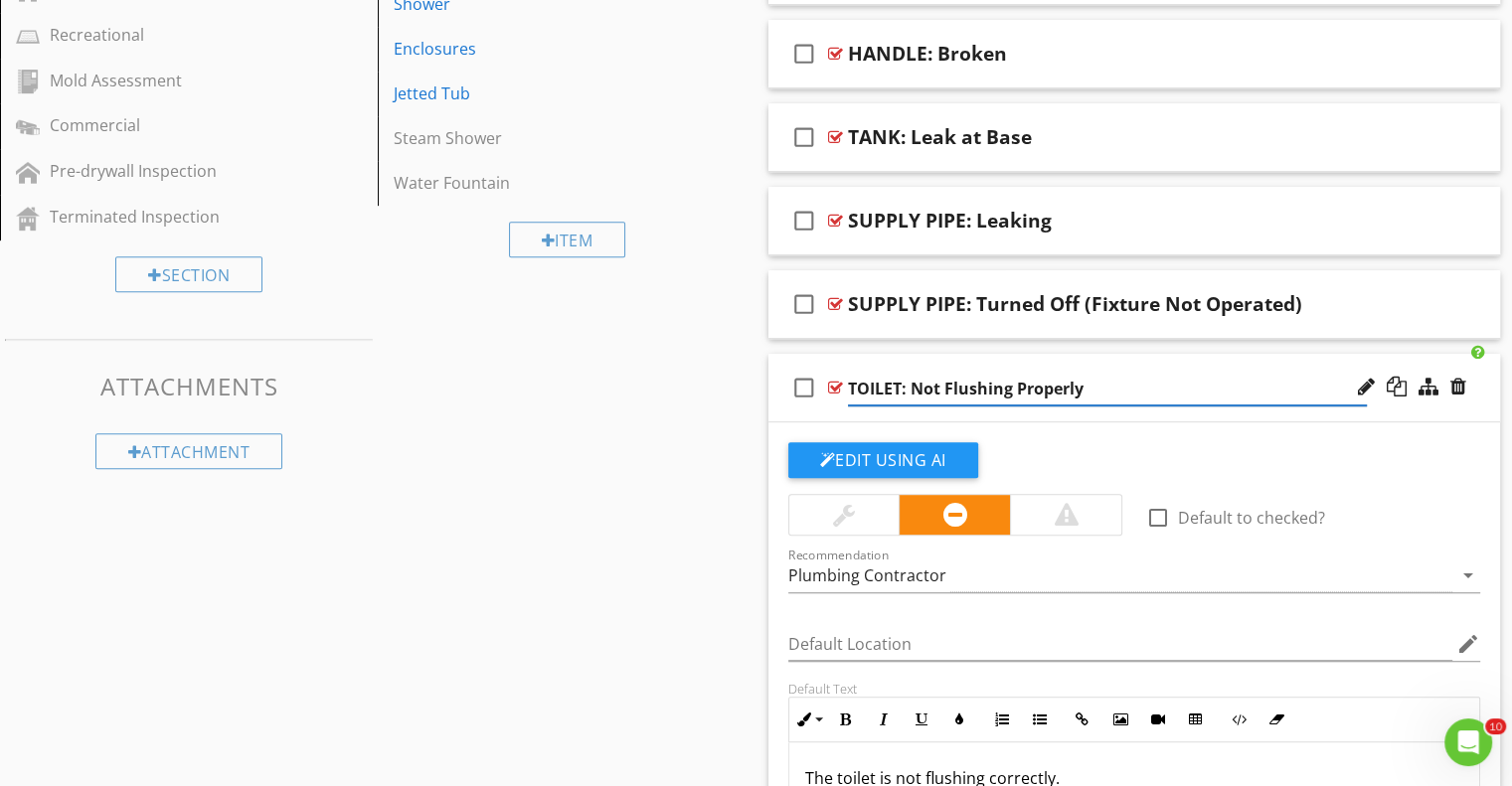 click on "The toilet is not flushing correctly." at bounding box center [1134, 778] 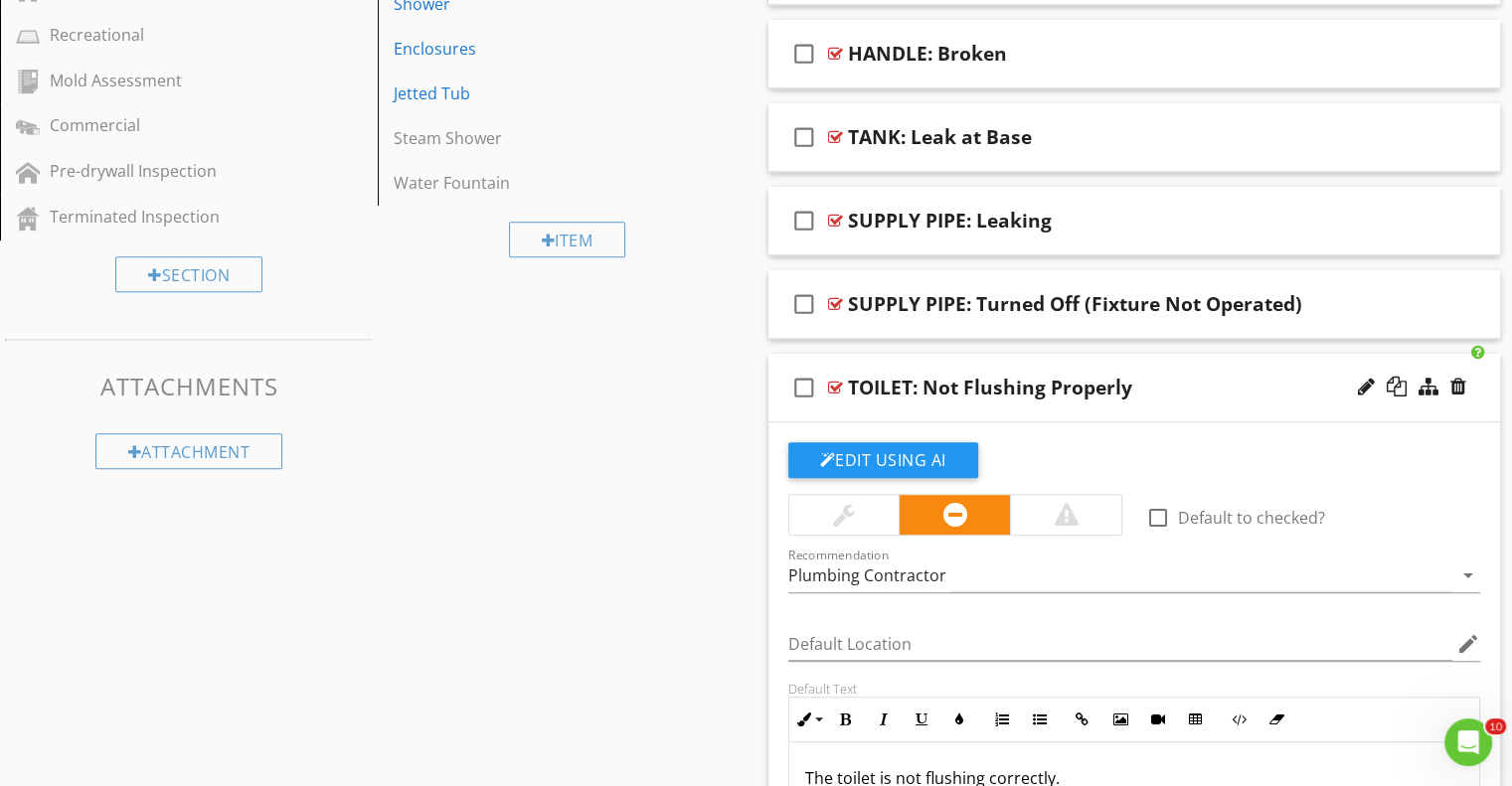 click on "The toilet is not flushing correctly." at bounding box center (1134, 778) 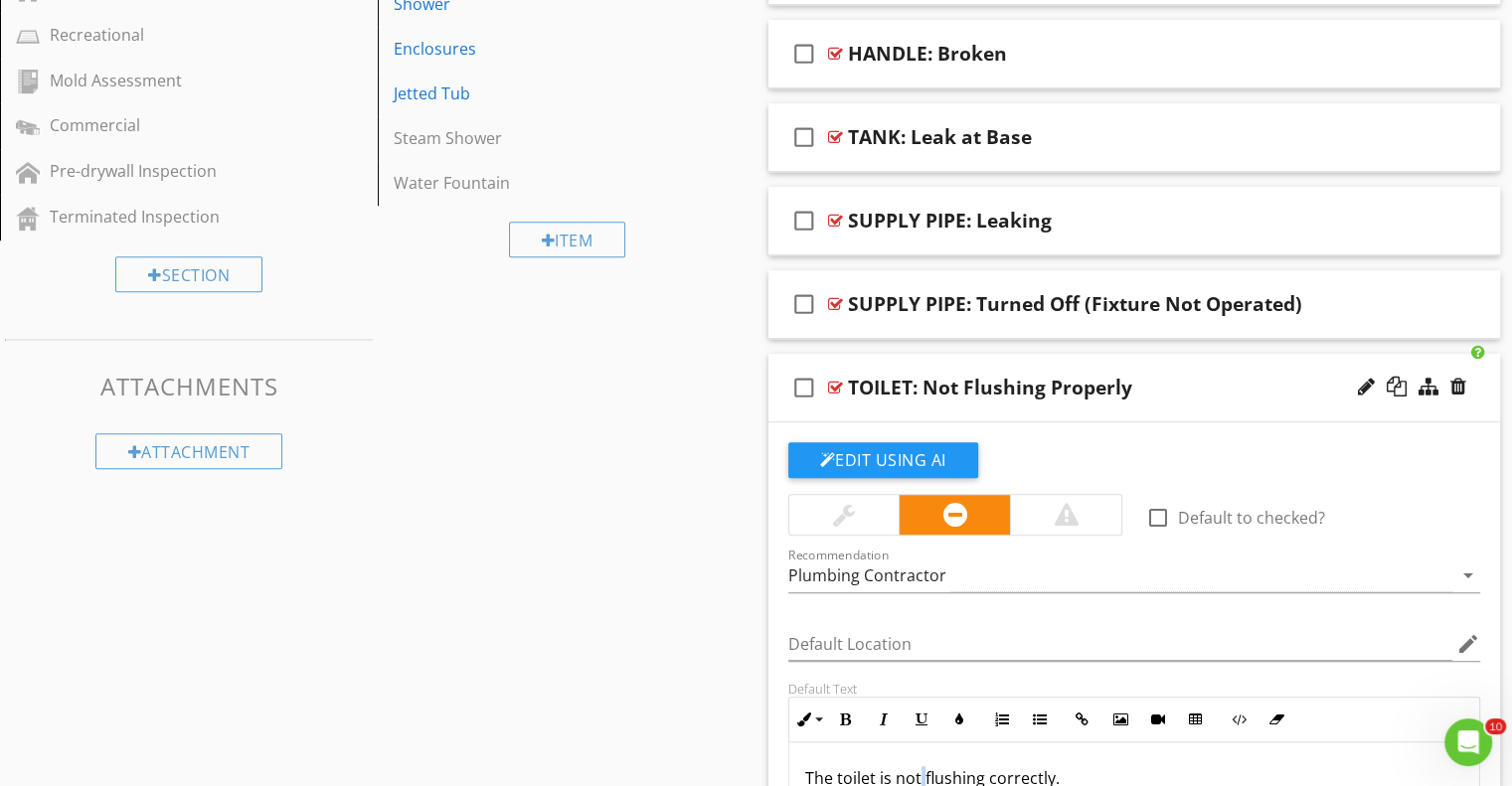 click on "The toilet is not flushing correctly." at bounding box center [1134, 778] 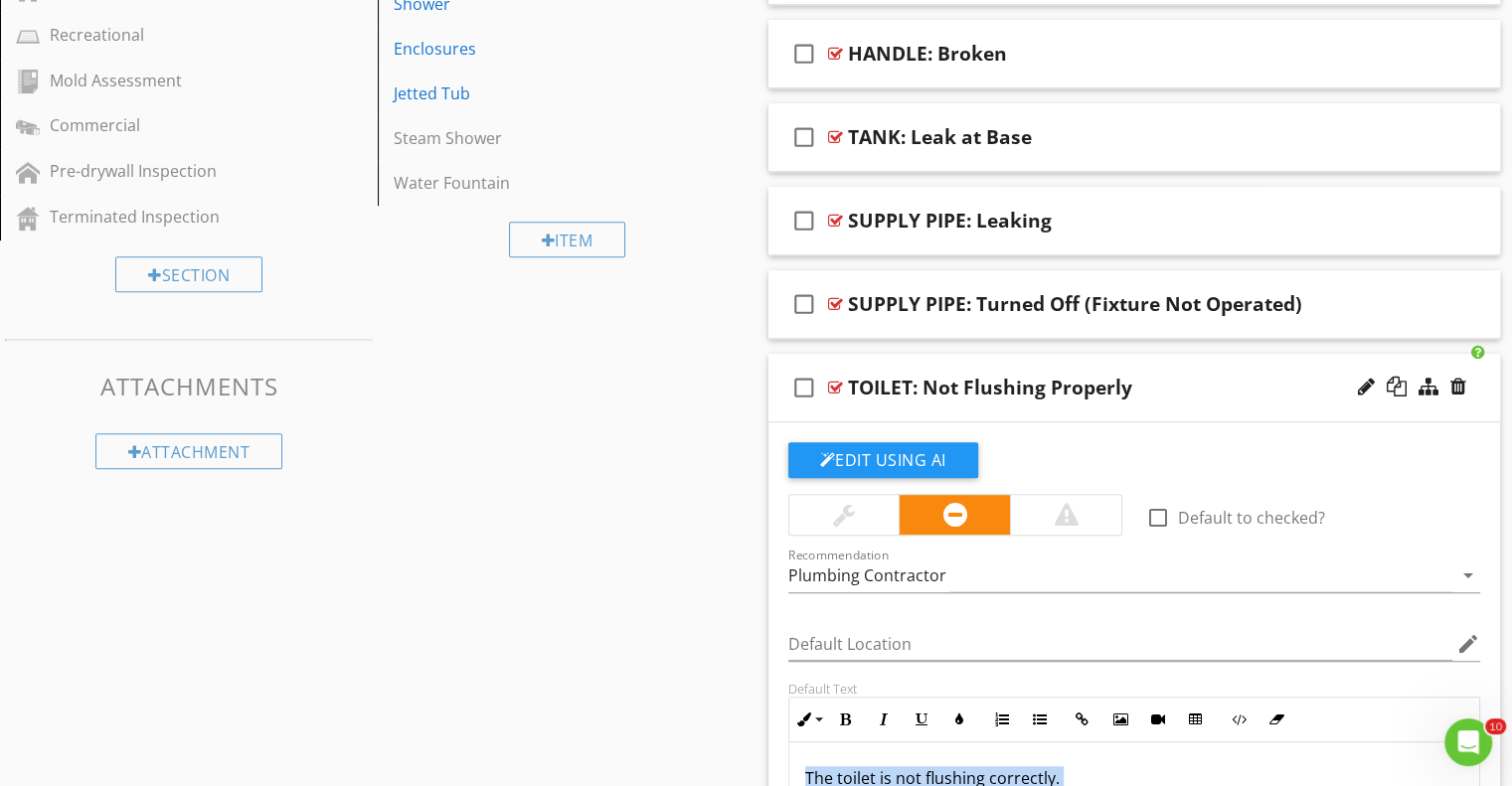 click on "The toilet is not flushing correctly." at bounding box center [1134, 778] 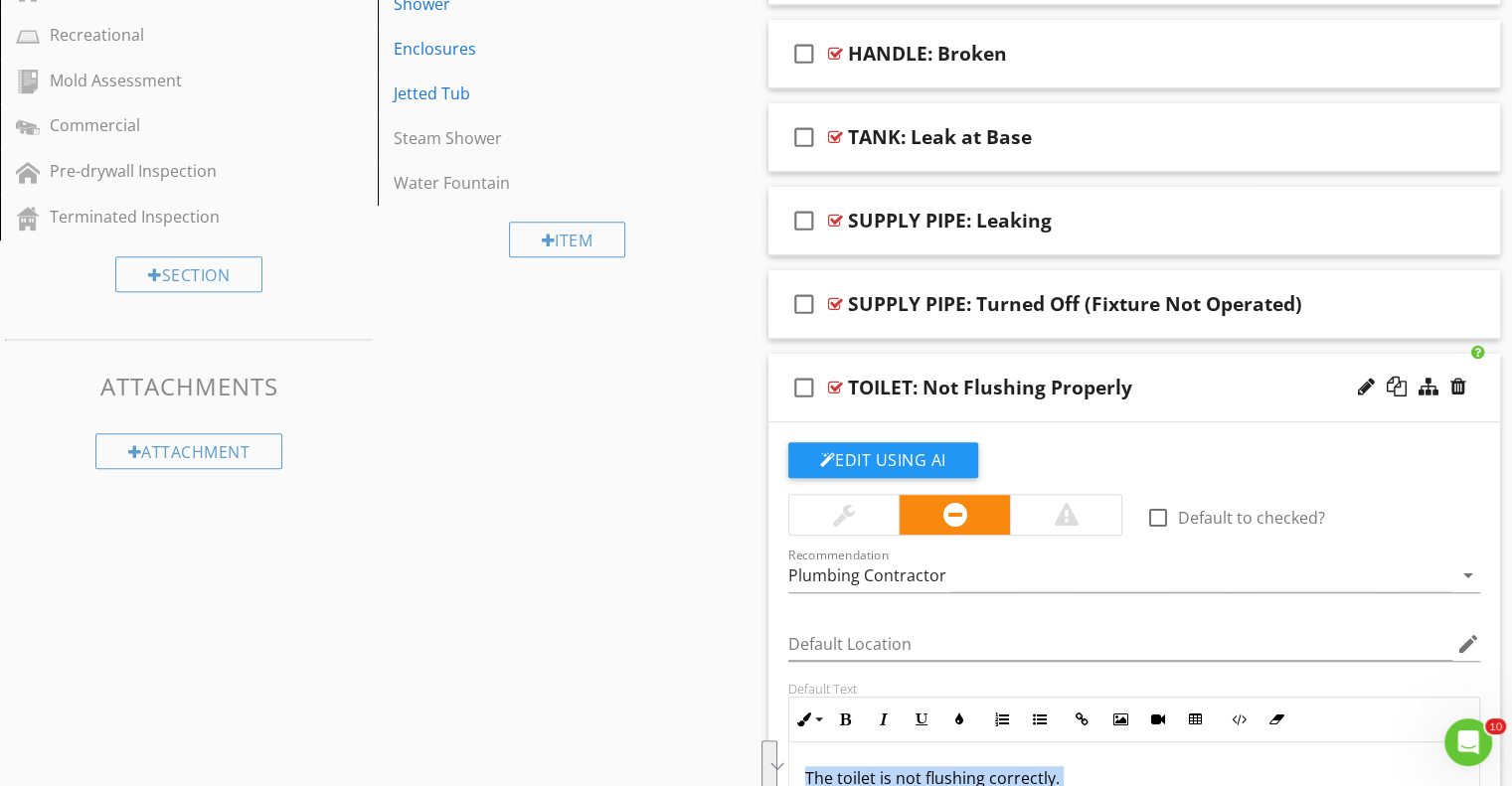 copy on "The toilet is not flushing correctly. Contact a plumber to determine the cause and make any necessary repairs." 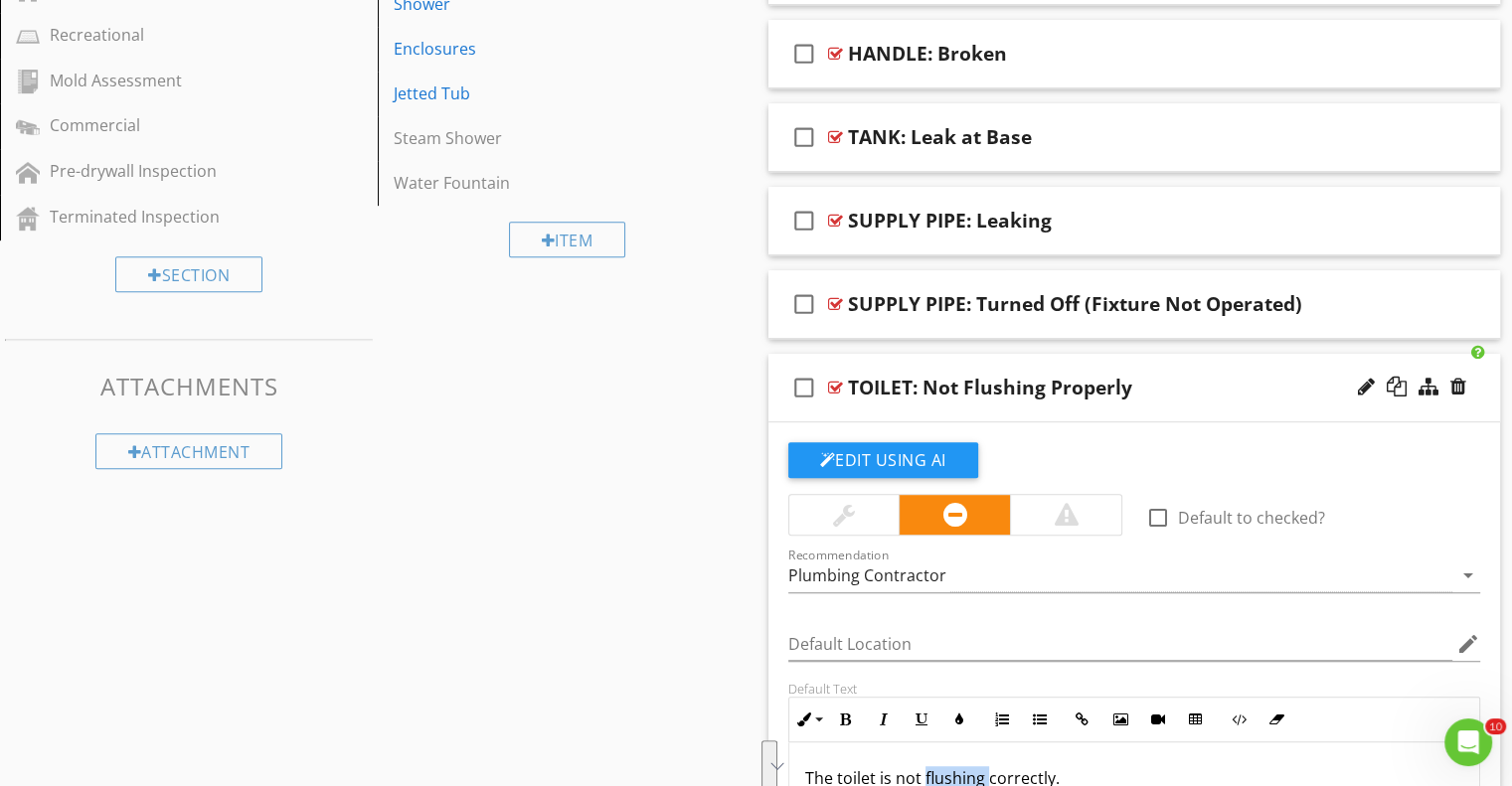 click on "The toilet is not flushing correctly." at bounding box center (1134, 778) 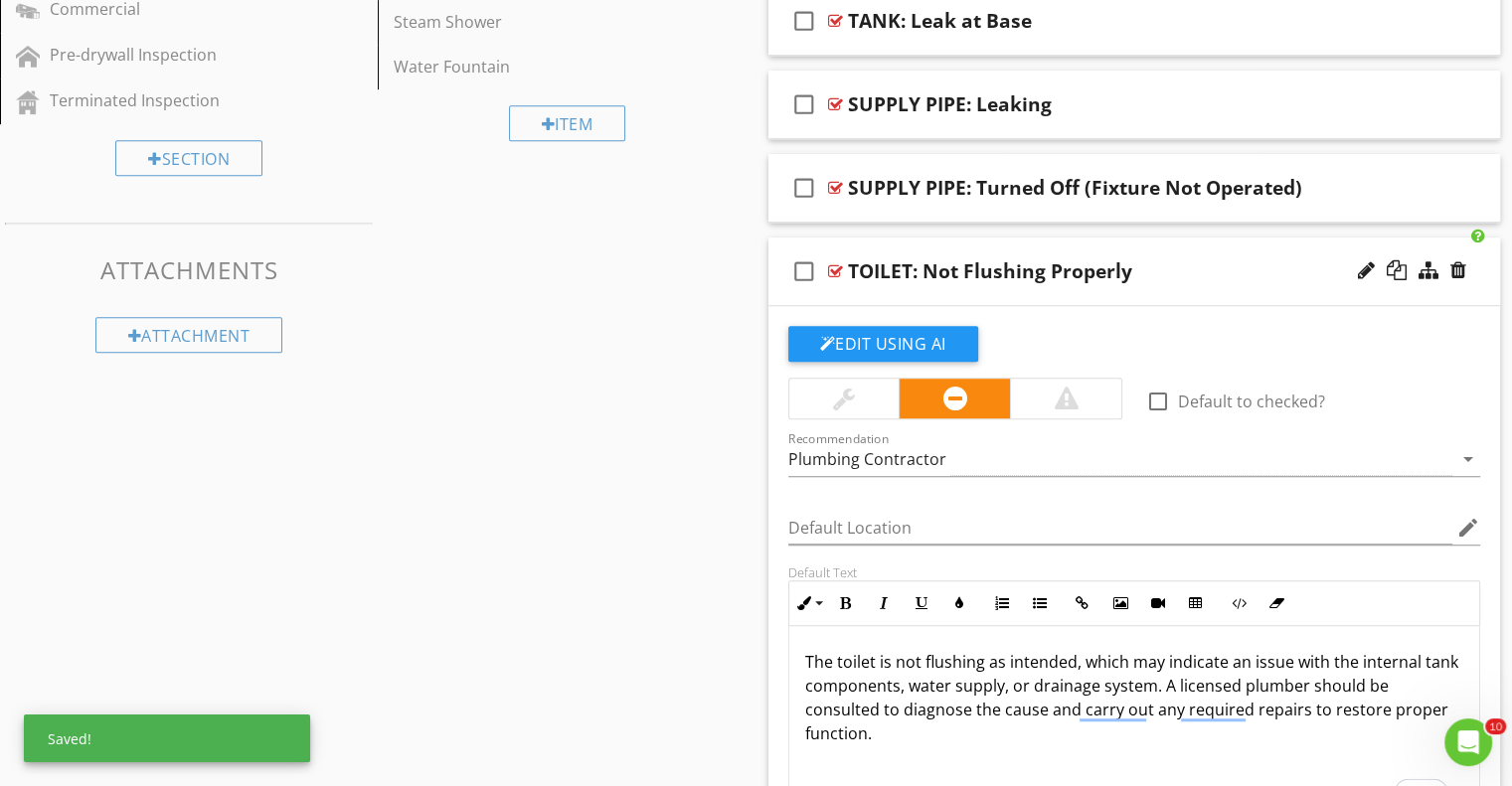 scroll, scrollTop: 1058, scrollLeft: 0, axis: vertical 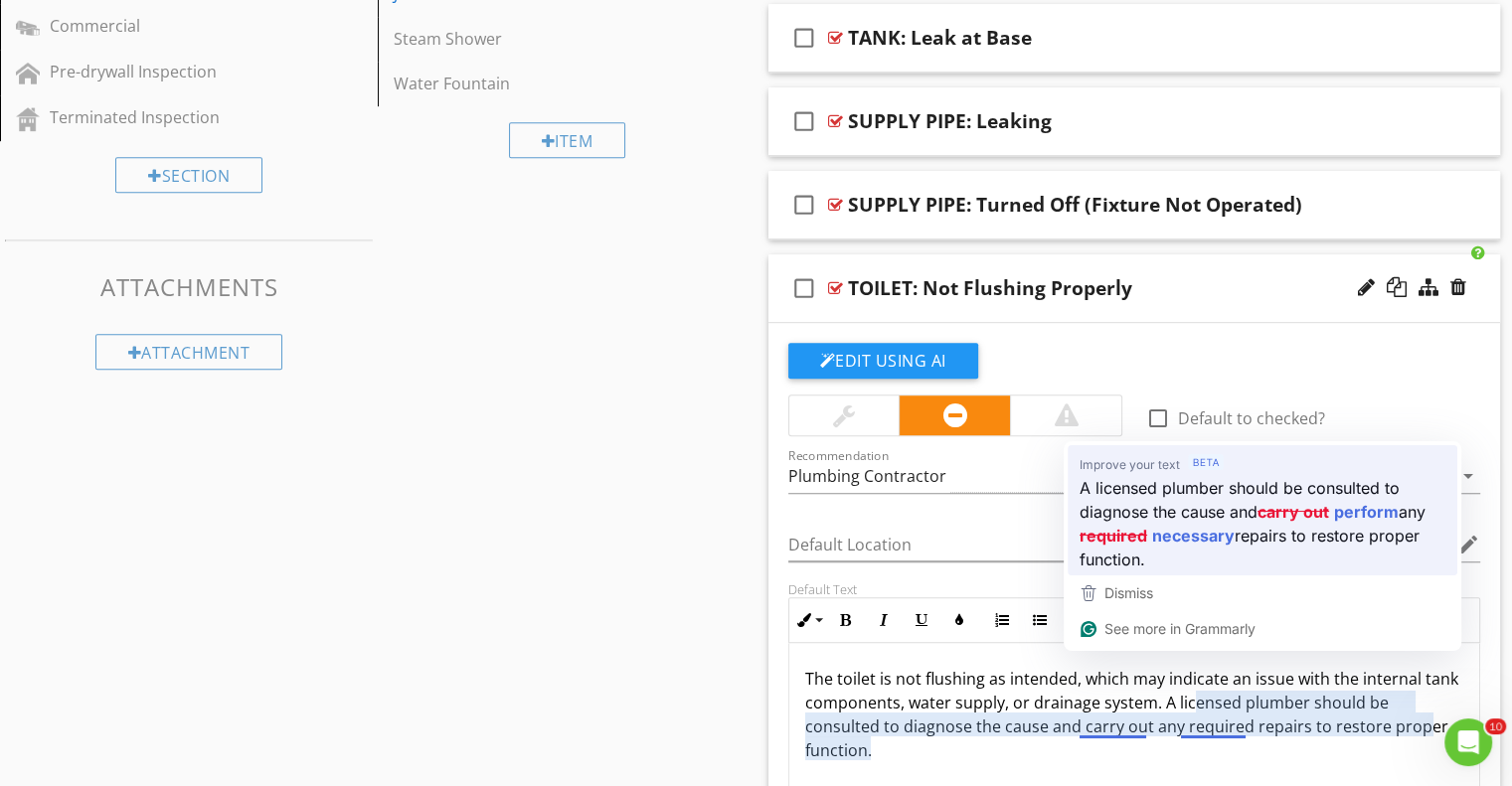 type 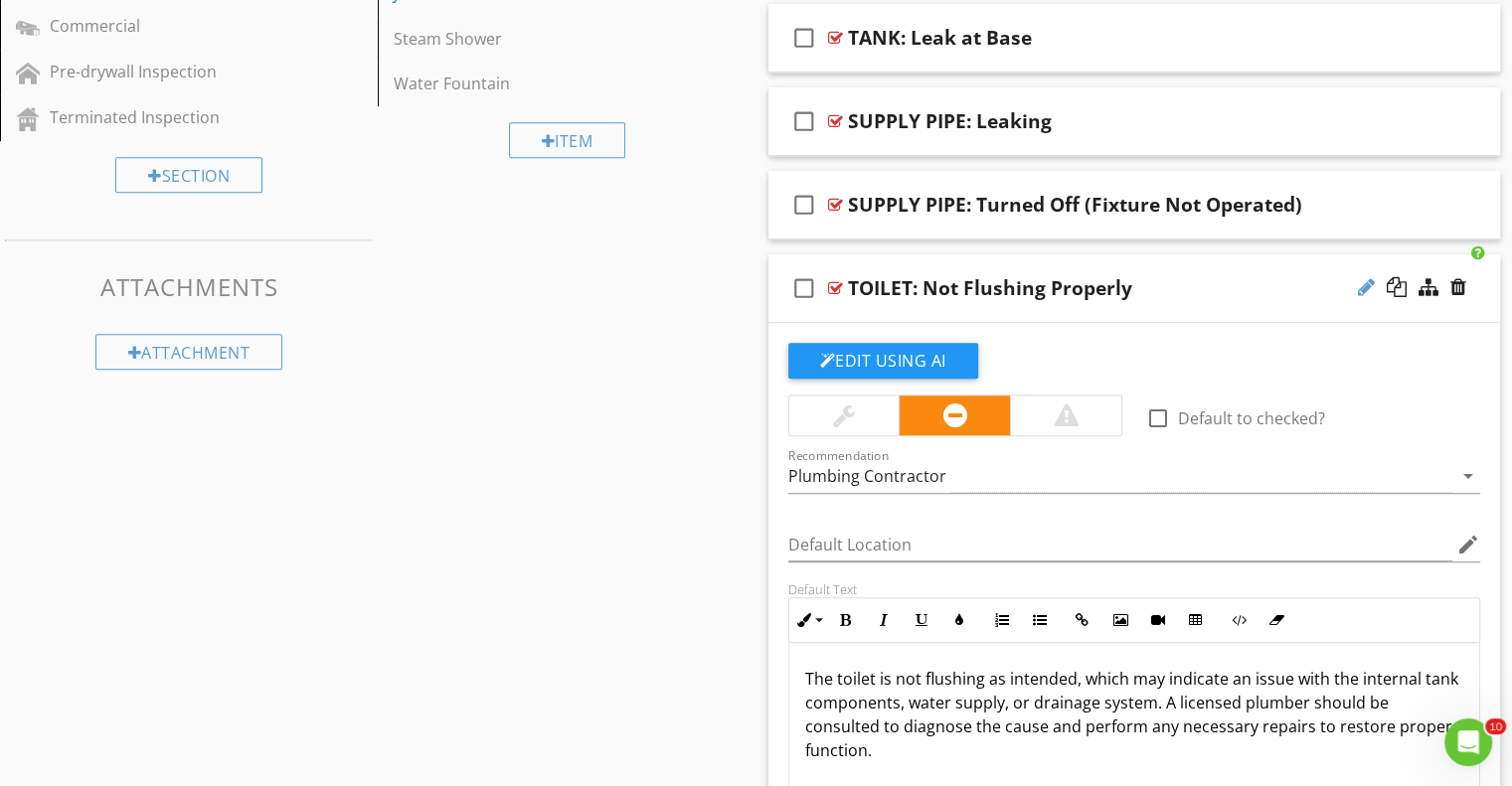 click at bounding box center [1366, 287] 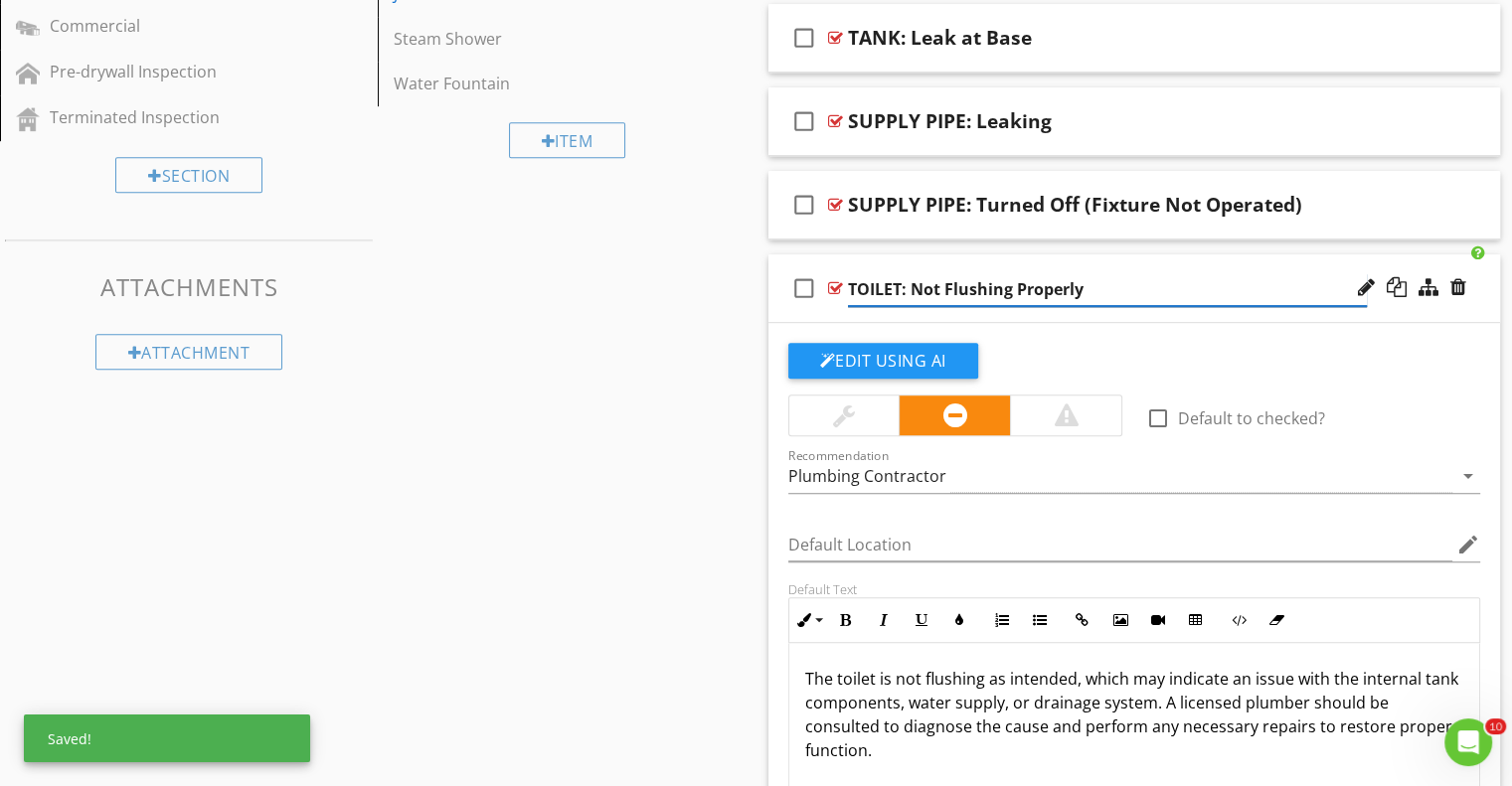 click on "TOILET: Not Flushing Properly" at bounding box center [1107, 289] 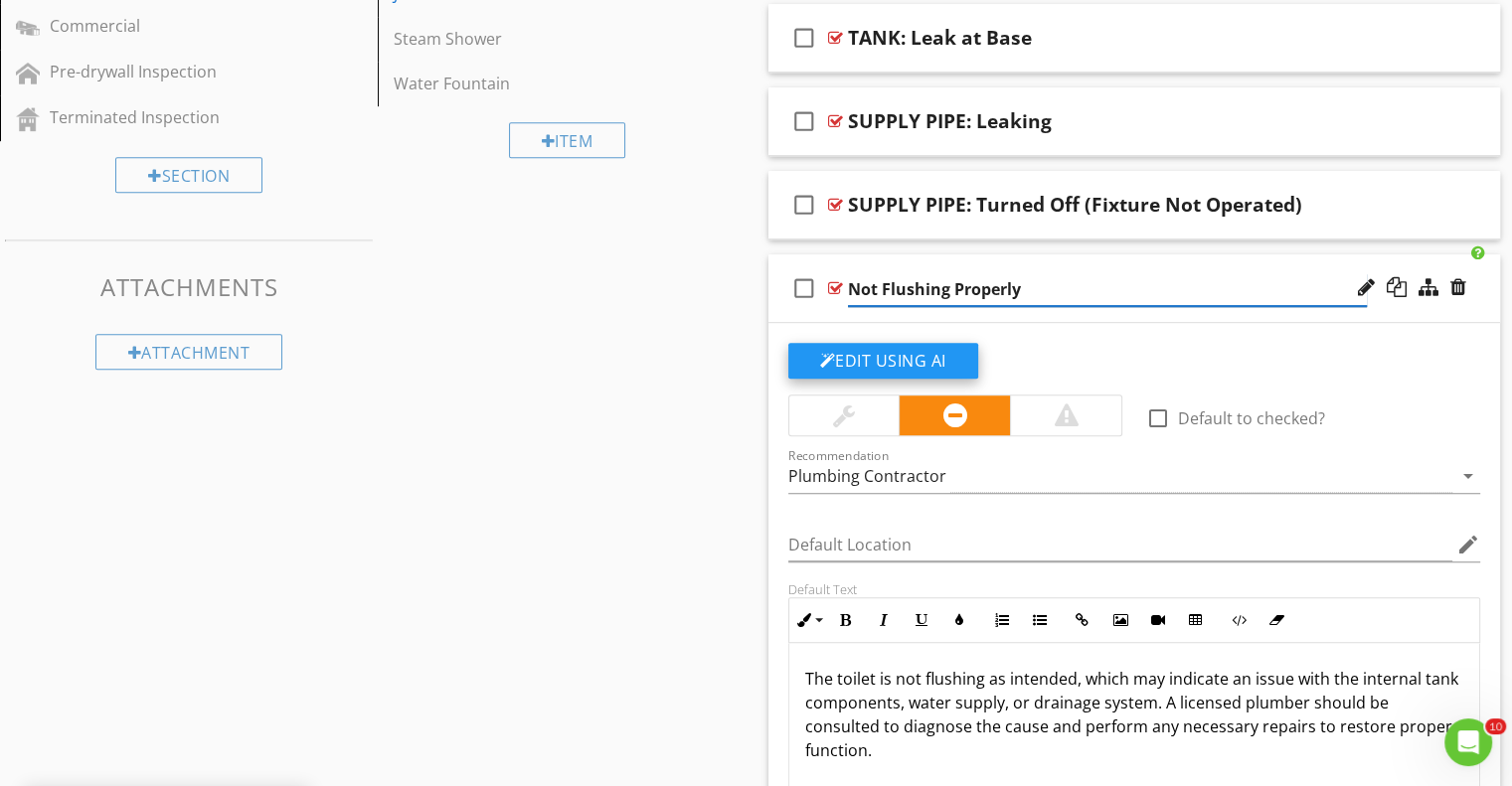 type on "Not Flushing Properly" 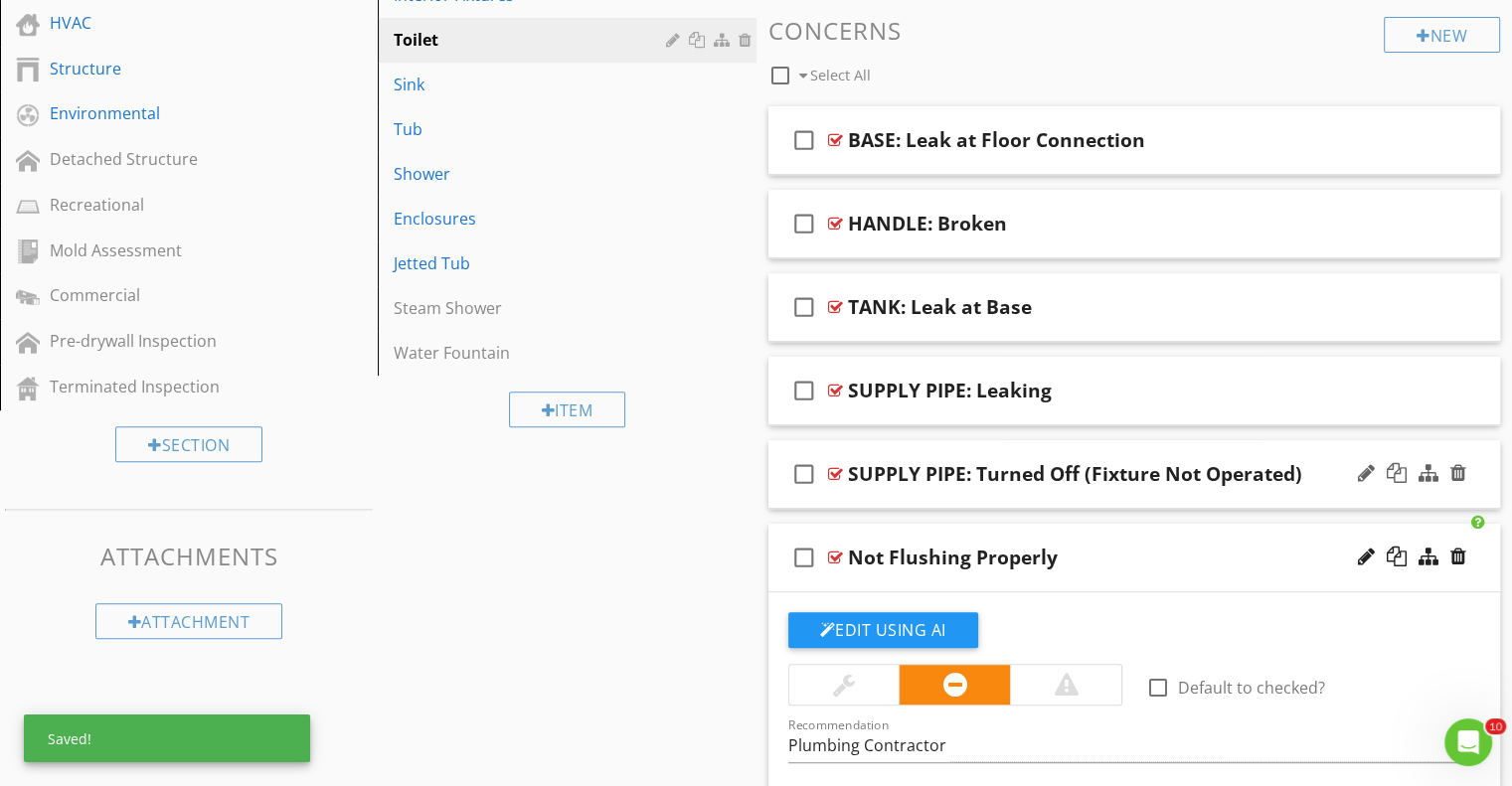 scroll, scrollTop: 760, scrollLeft: 0, axis: vertical 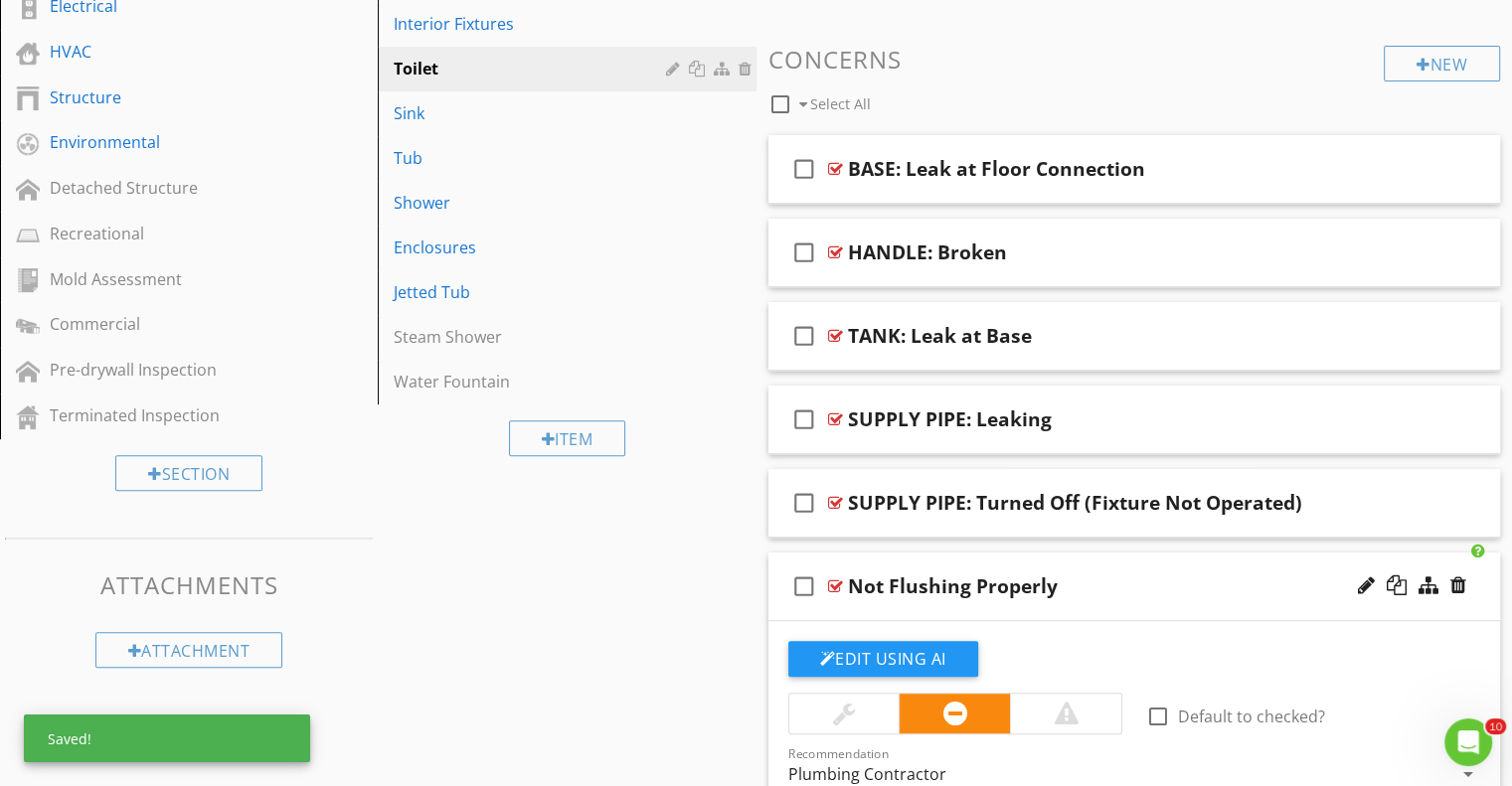 click on "Not Flushing Properly" at bounding box center (1107, 586) 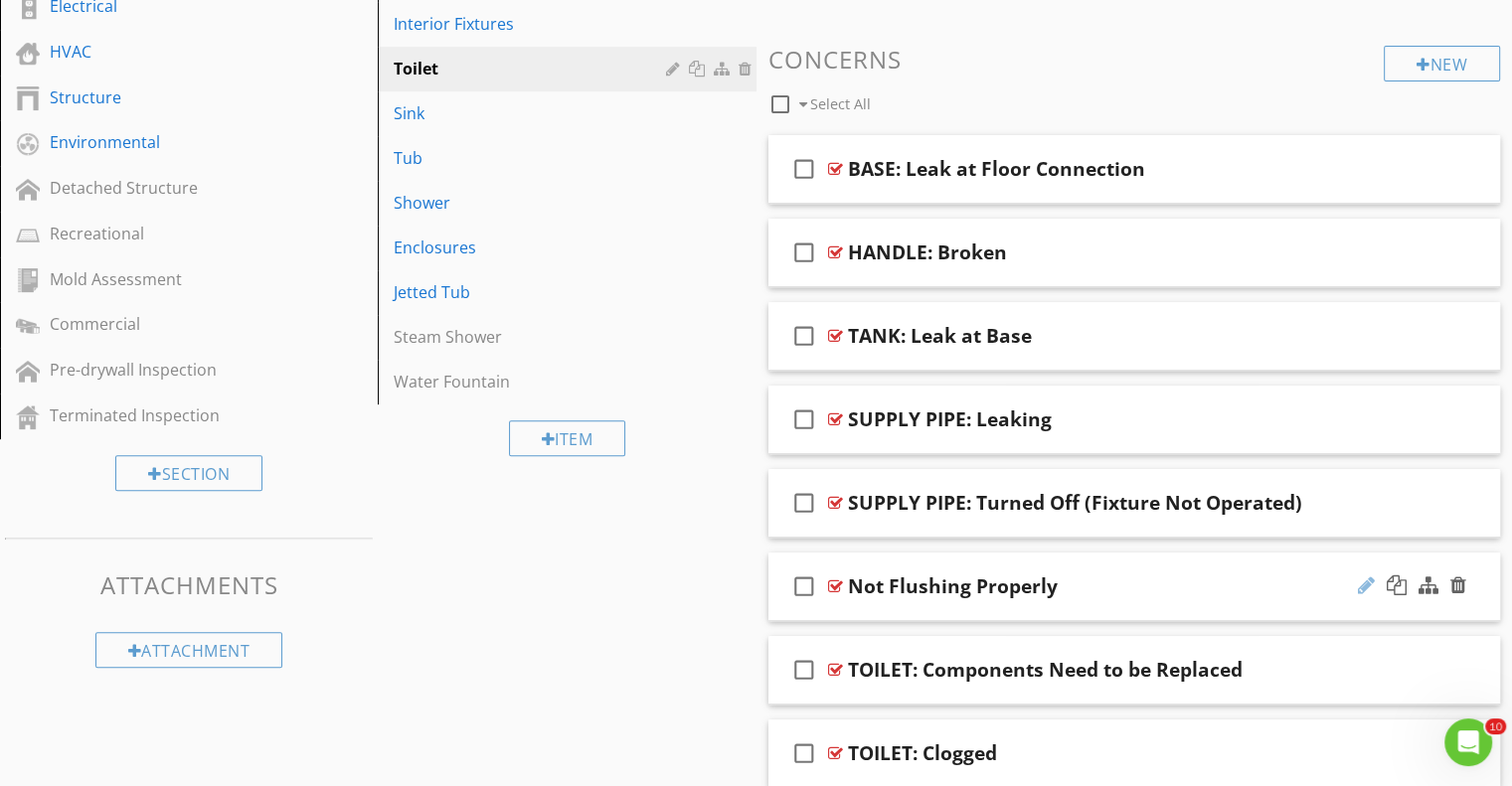 click at bounding box center [1366, 585] 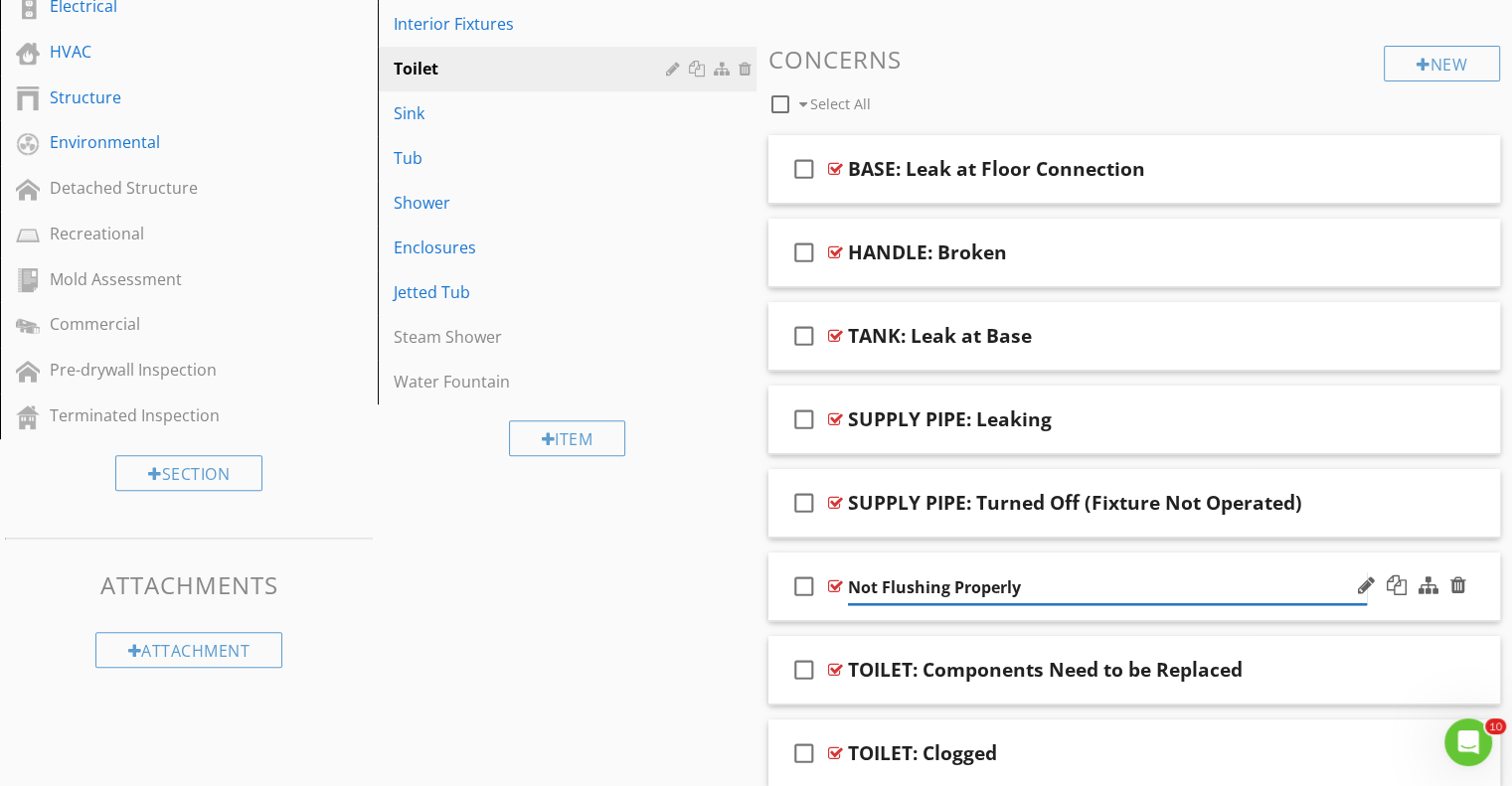 click on "Not Flushing Properly" at bounding box center (1107, 587) 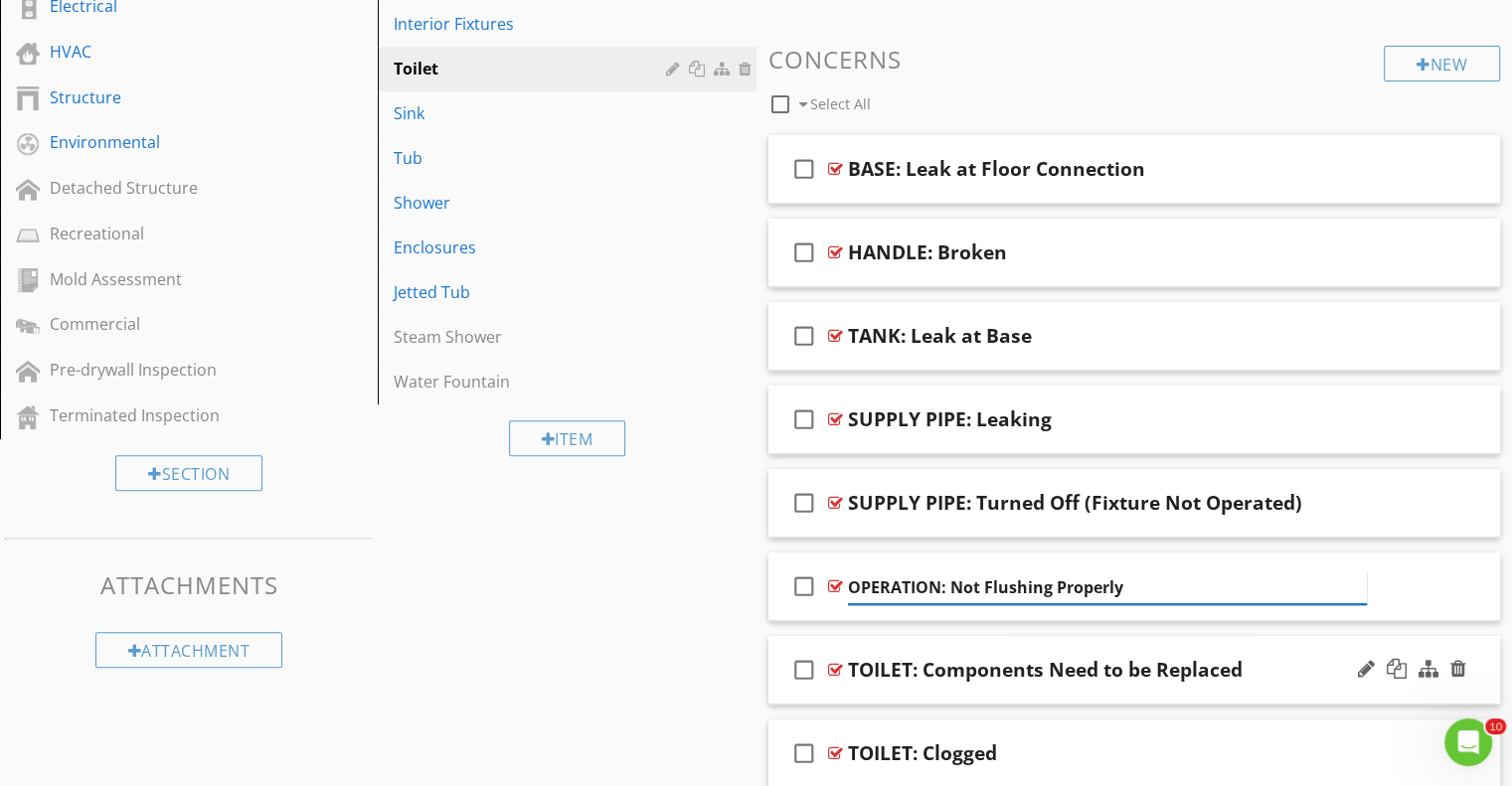 type on "OPERATION: Not Flushing Properly" 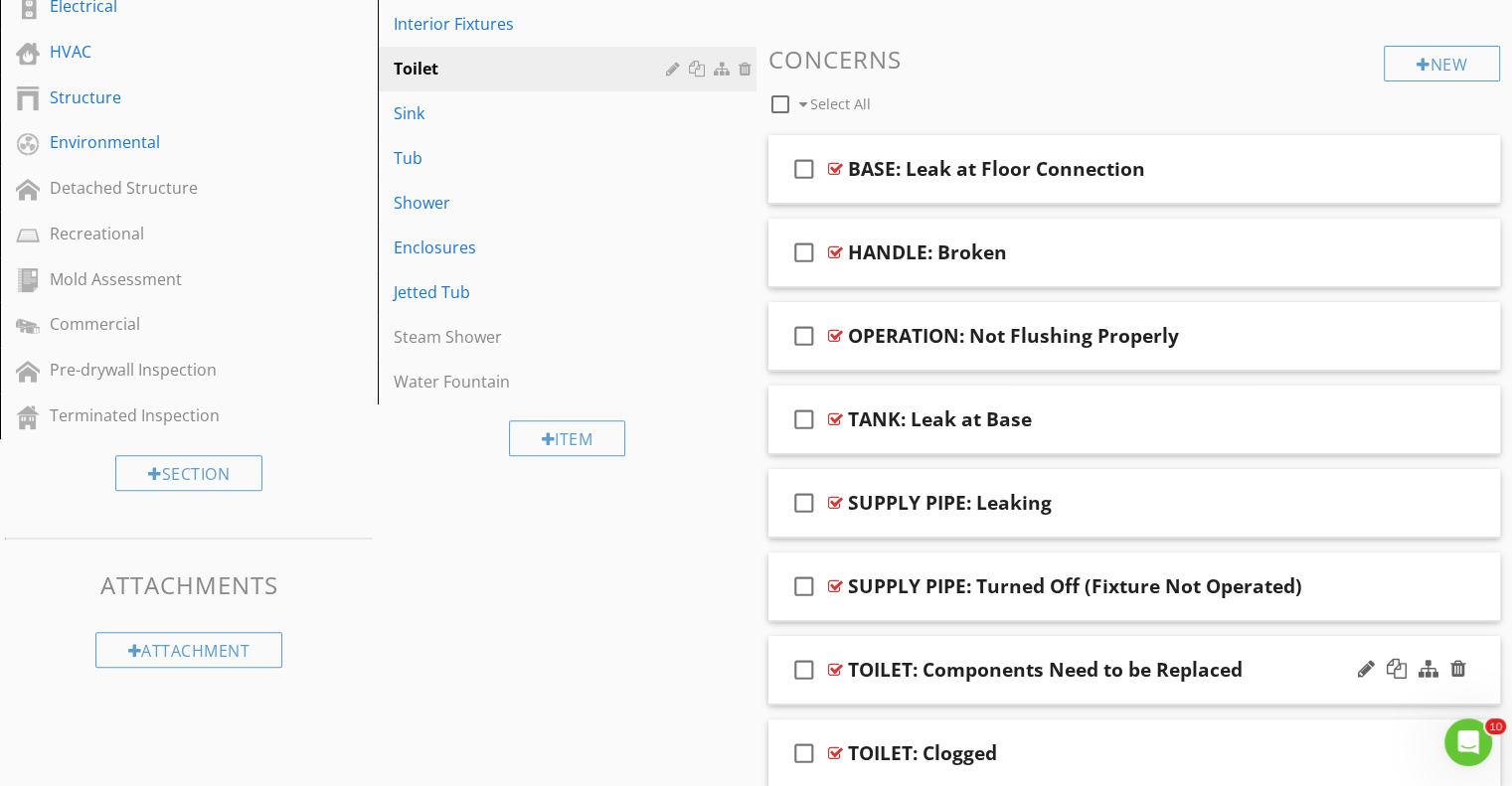 click on "TOILET: Components Need to be Replaced" at bounding box center [1107, 670] 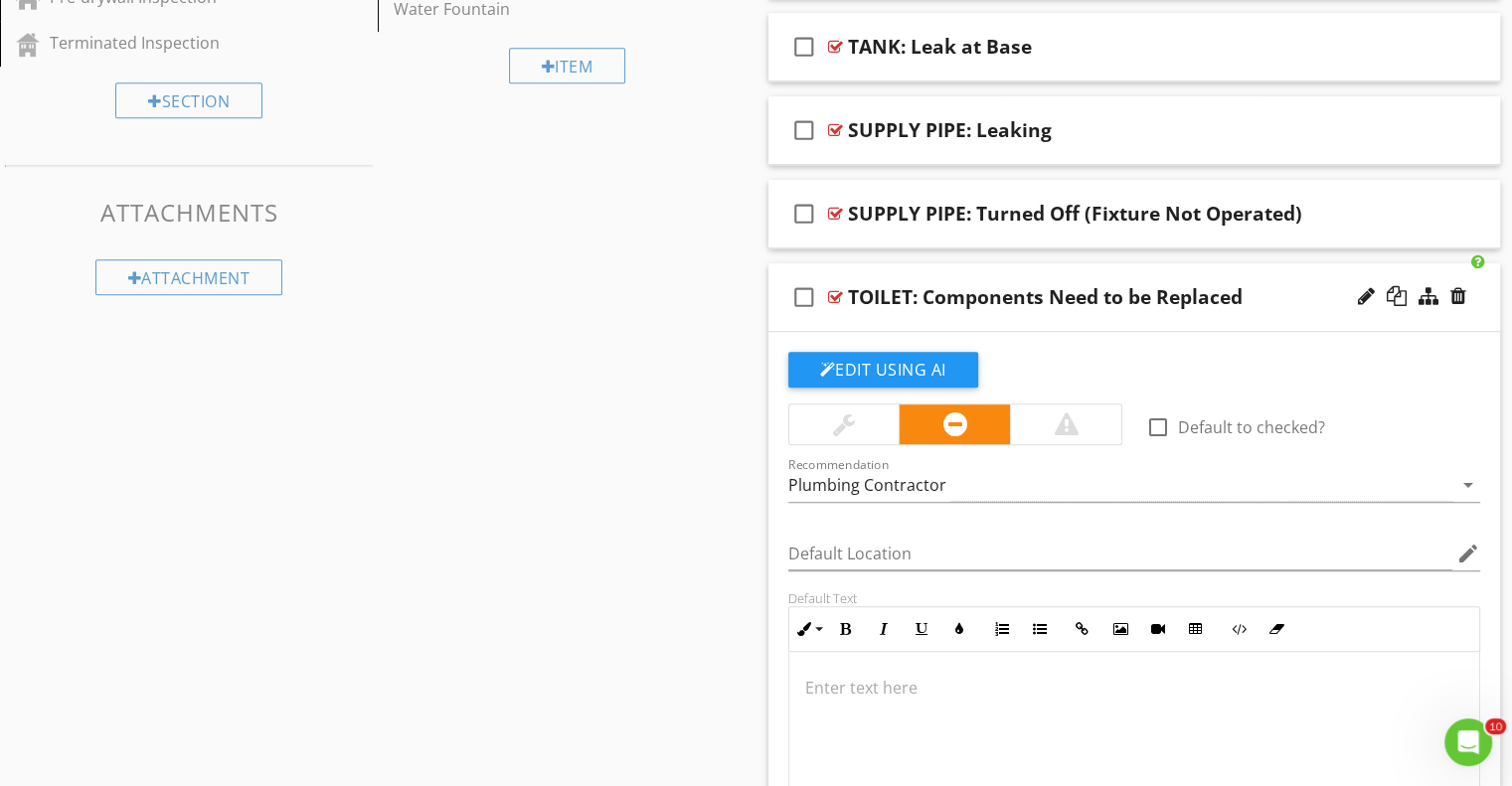 scroll, scrollTop: 1158, scrollLeft: 0, axis: vertical 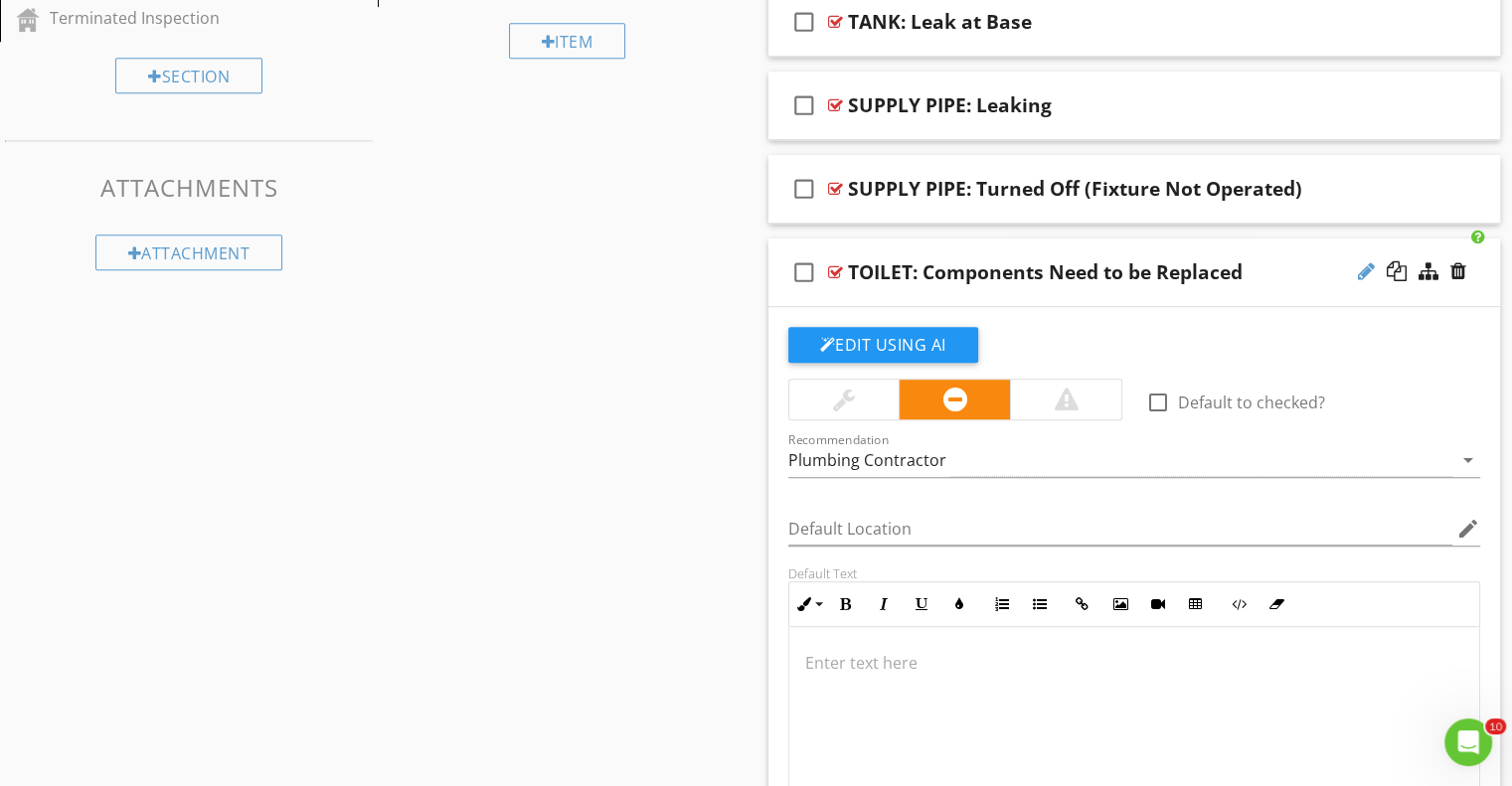 click at bounding box center (1366, 271) 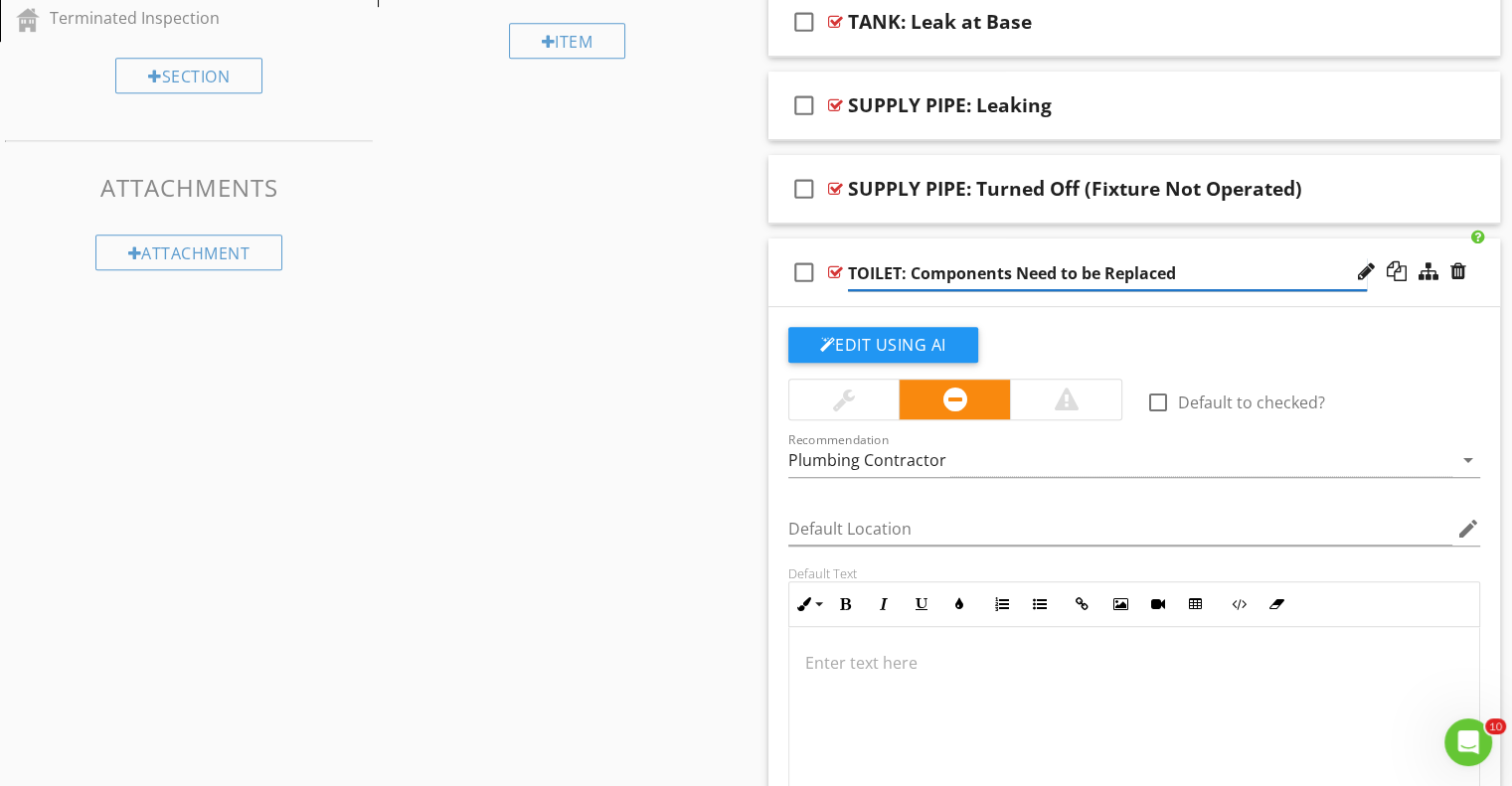 click on "TOILET: Components Need to be Replaced" at bounding box center [1107, 273] 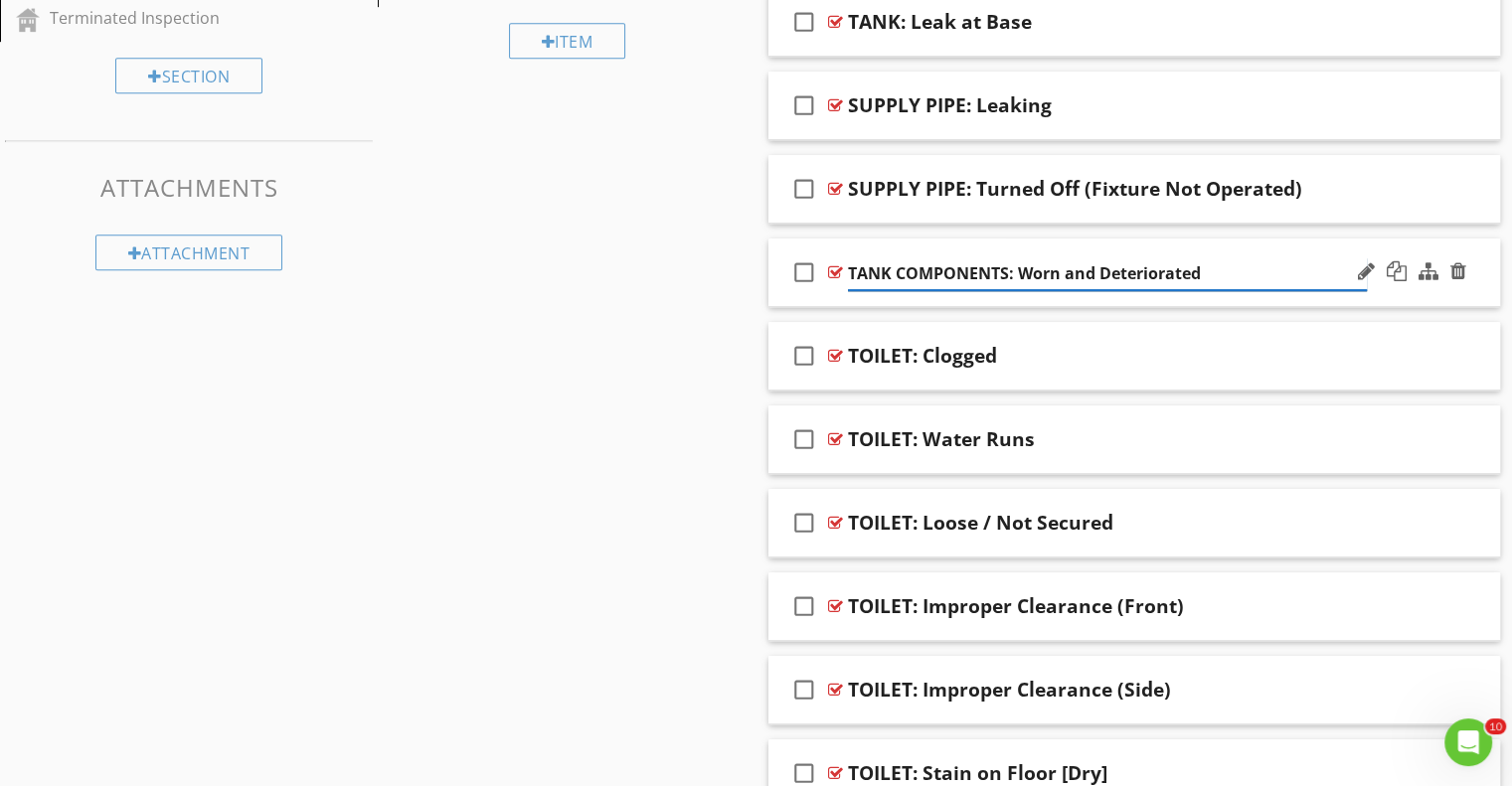 type on "TANK COMPONENTS: Worn and Deteriorated" 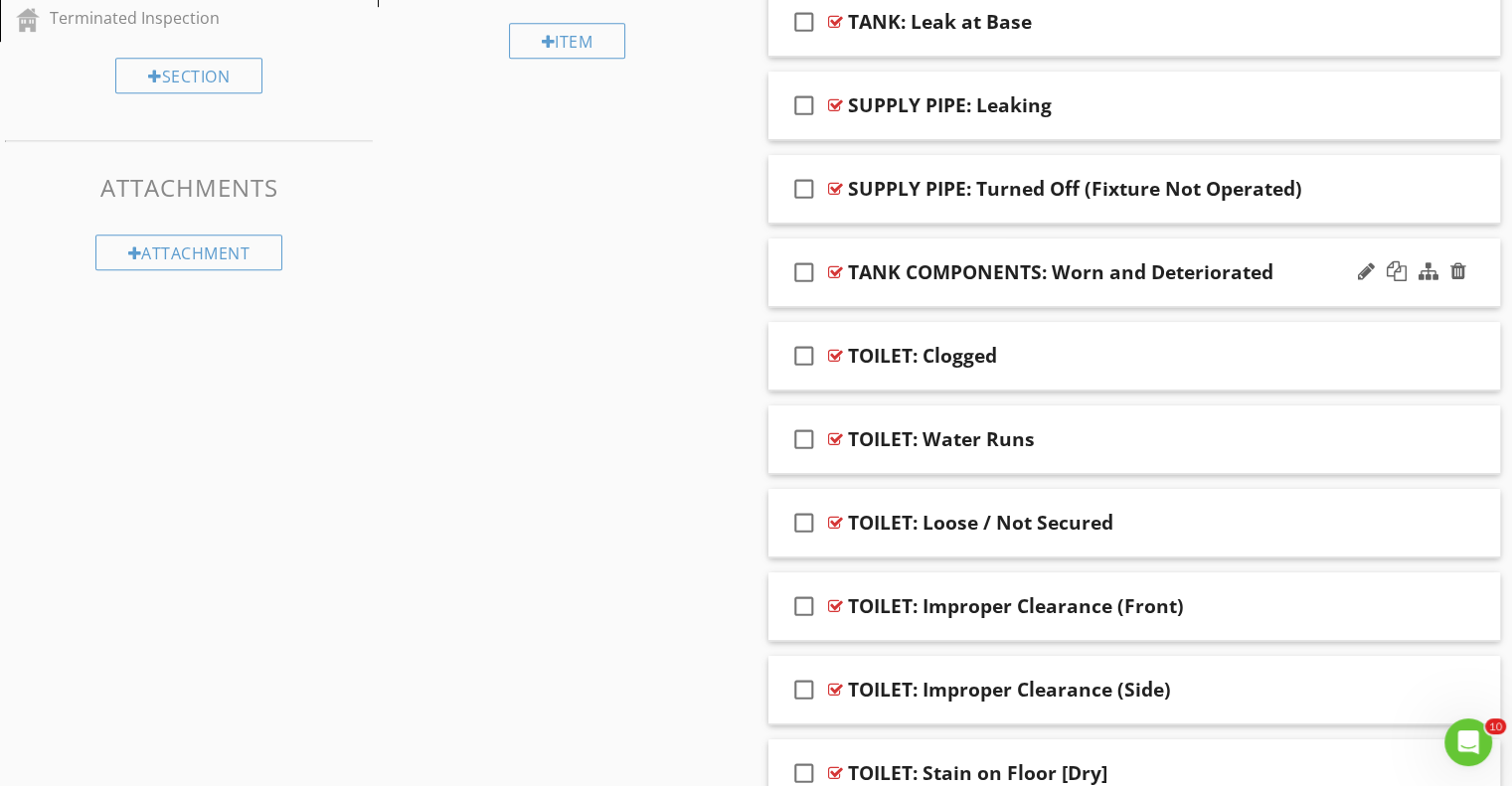 click on "check_box_outline_blank
TANK COMPONENTS: Worn and Deteriorated" at bounding box center (1134, 272) 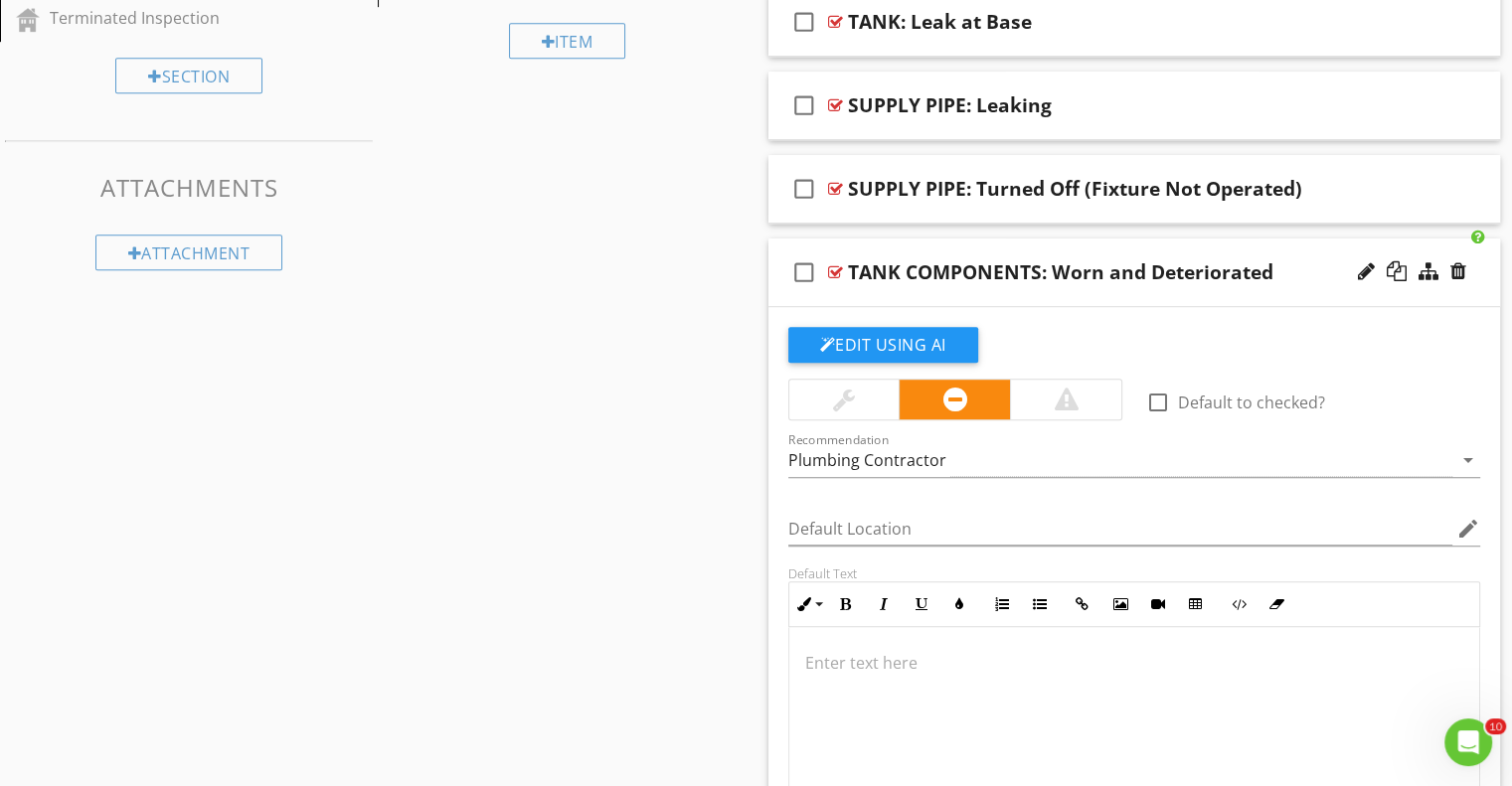 click at bounding box center [1134, 663] 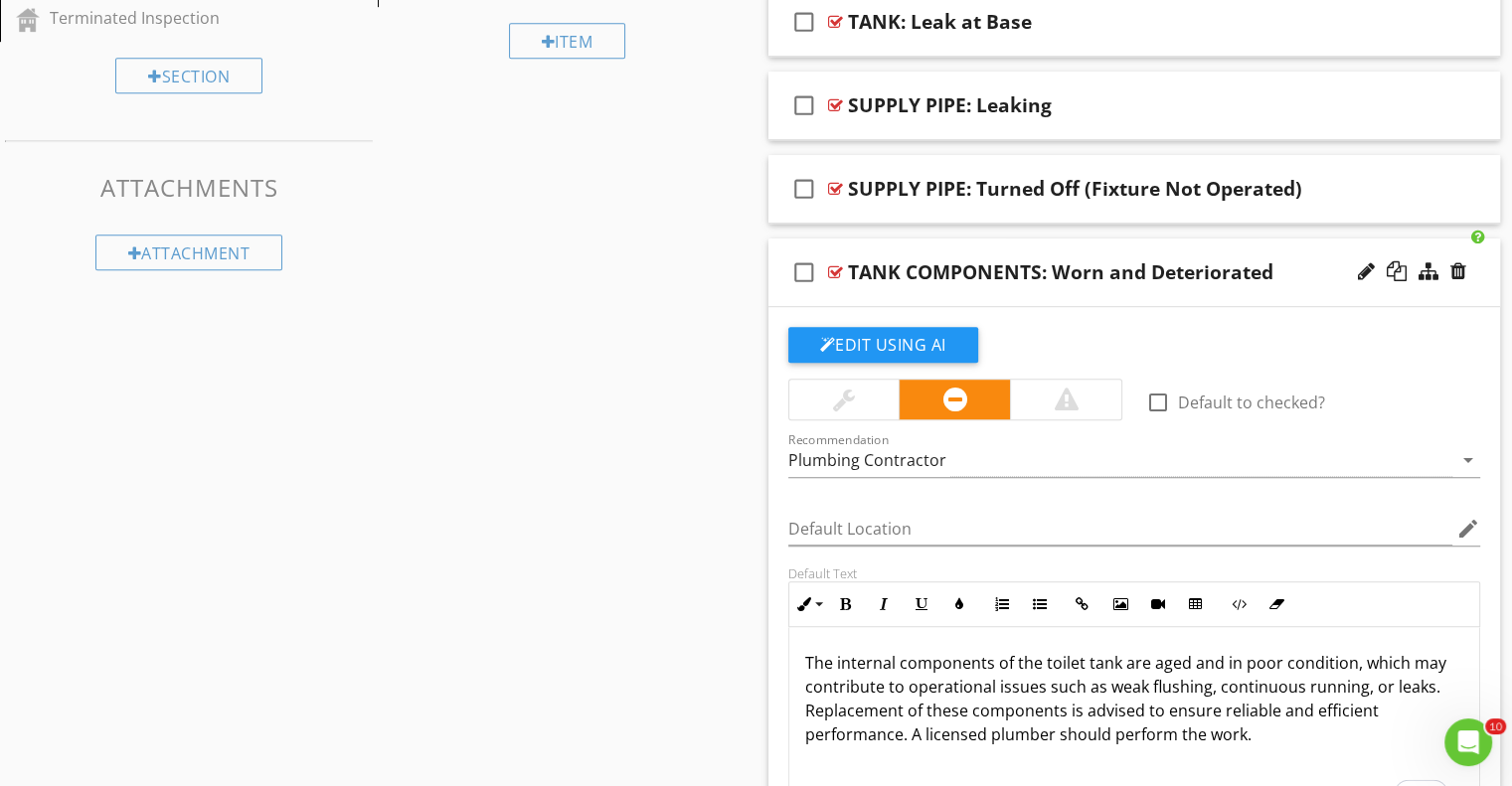 click at bounding box center [844, 399] 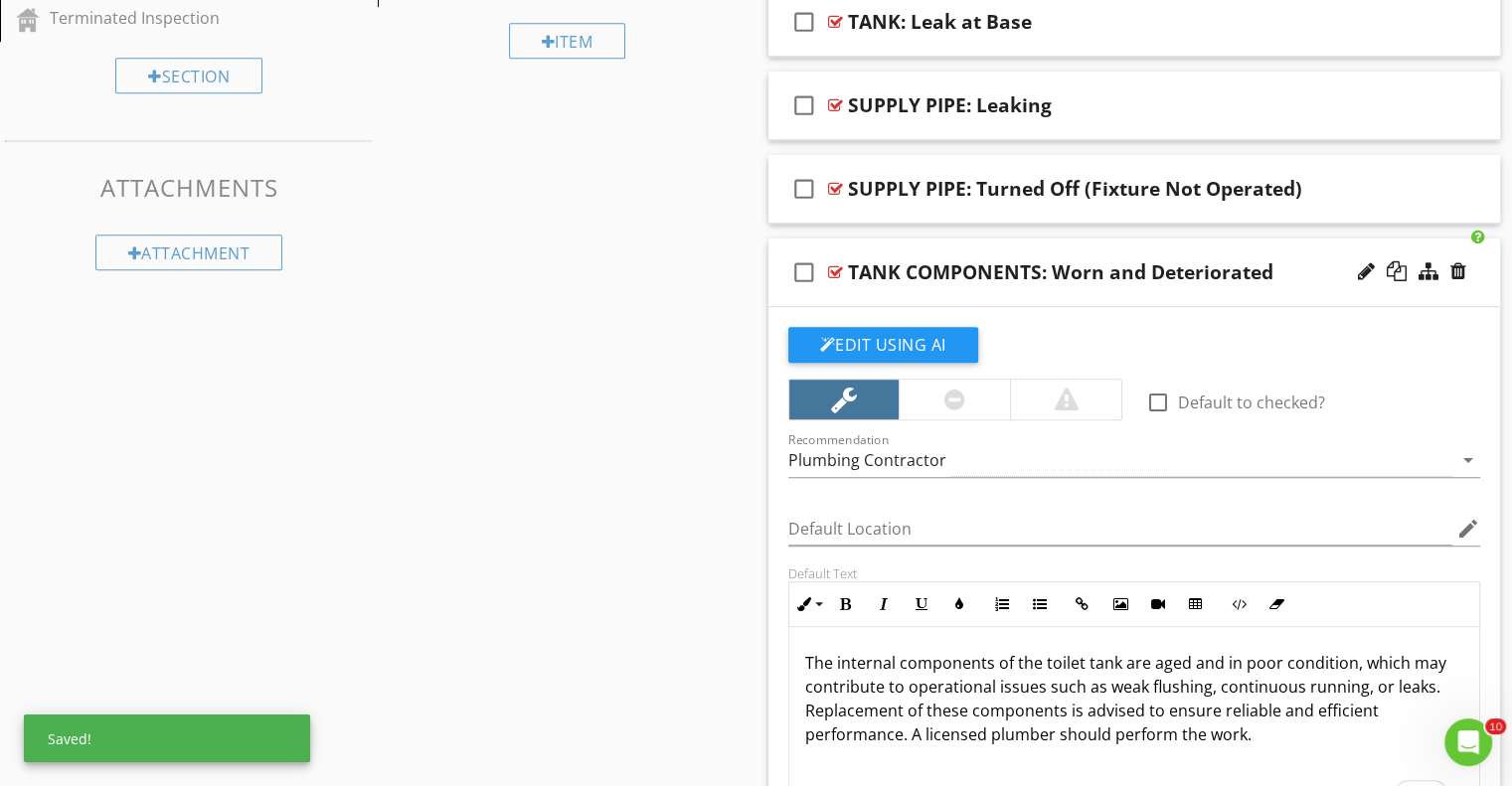 click on "check_box_outline_blank
TANK COMPONENTS: Worn and Deteriorated" at bounding box center (1134, 272) 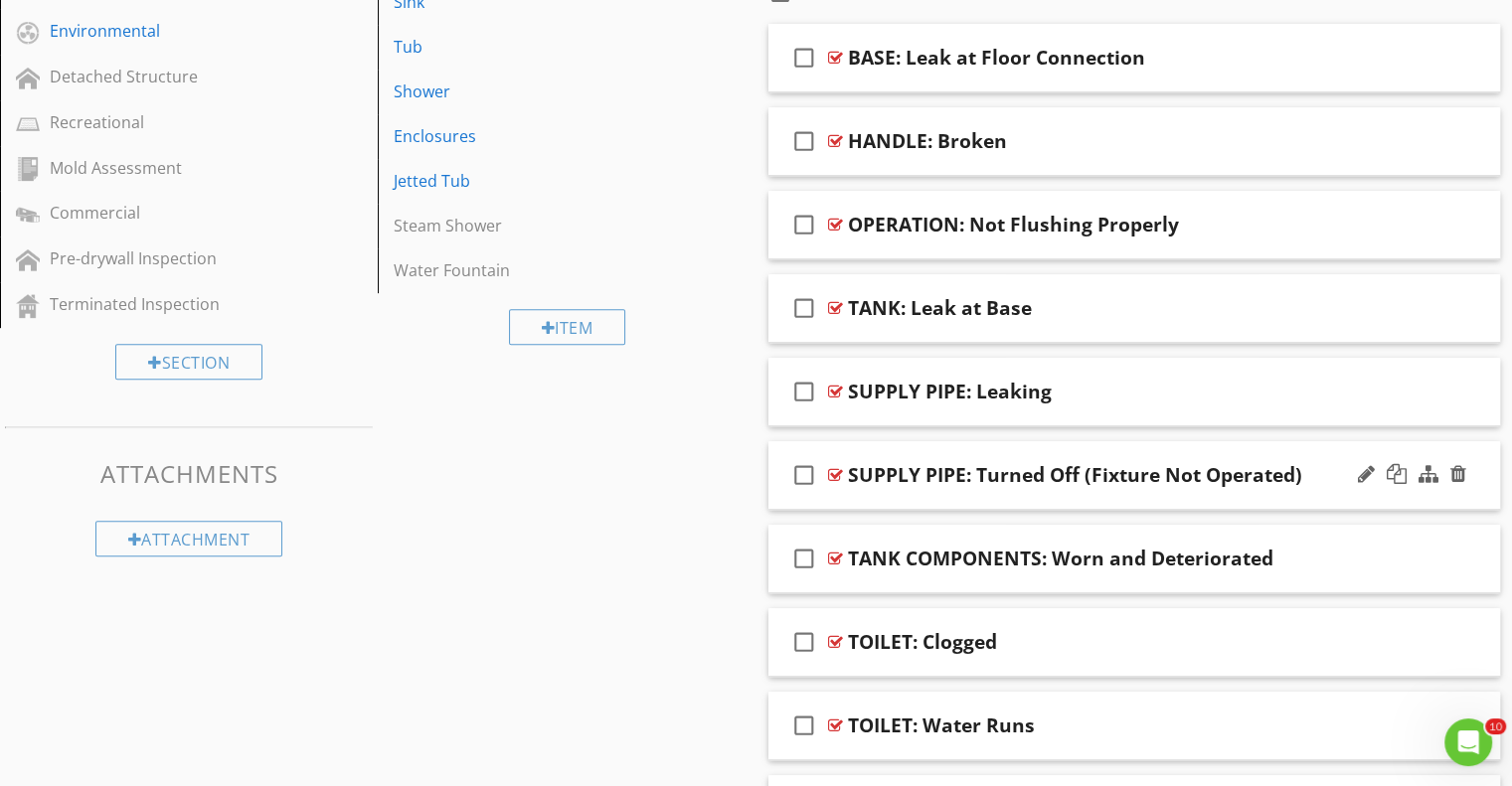 scroll, scrollTop: 760, scrollLeft: 0, axis: vertical 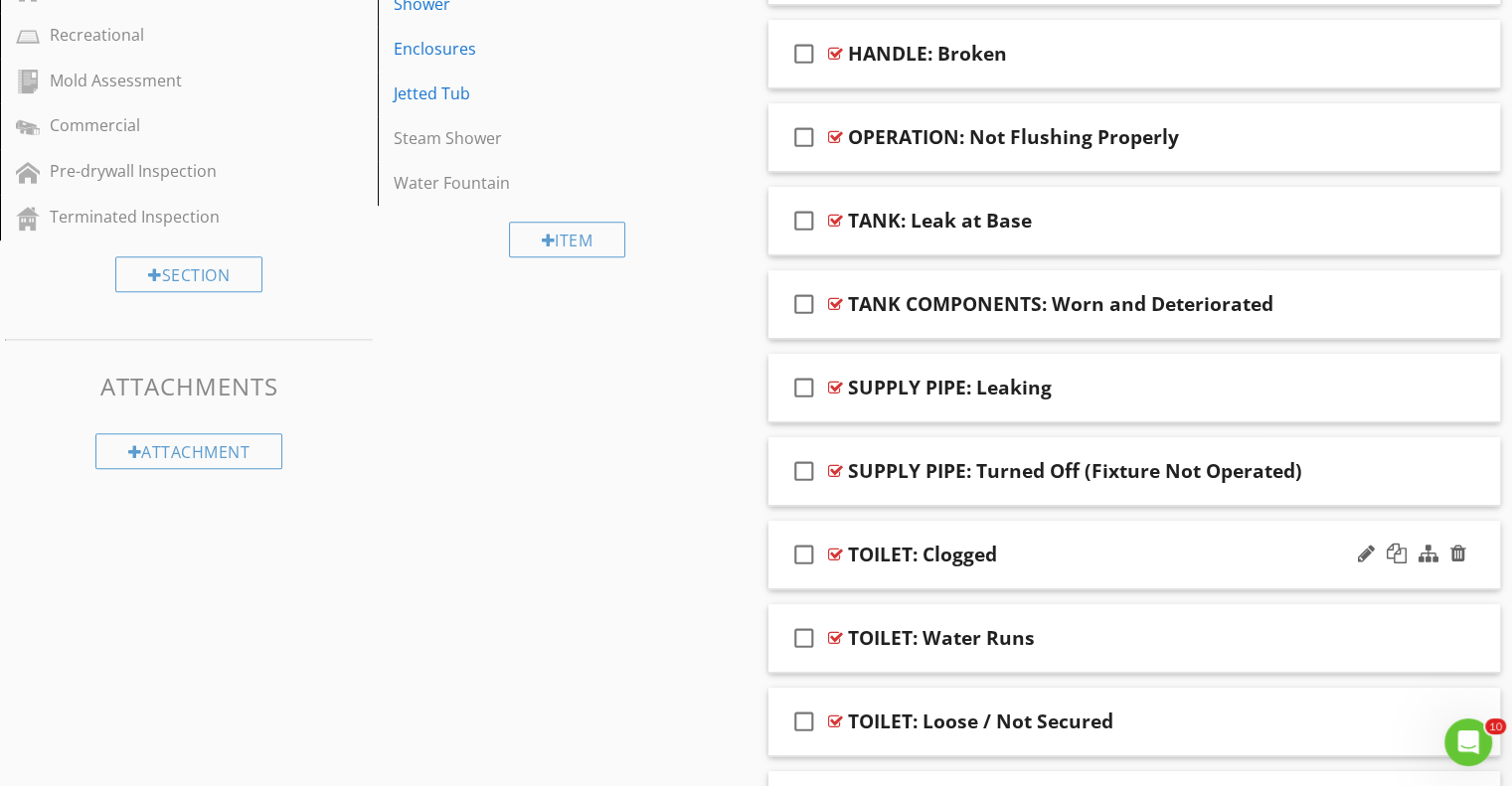 click on "TOILET: Clogged" at bounding box center (1107, 554) 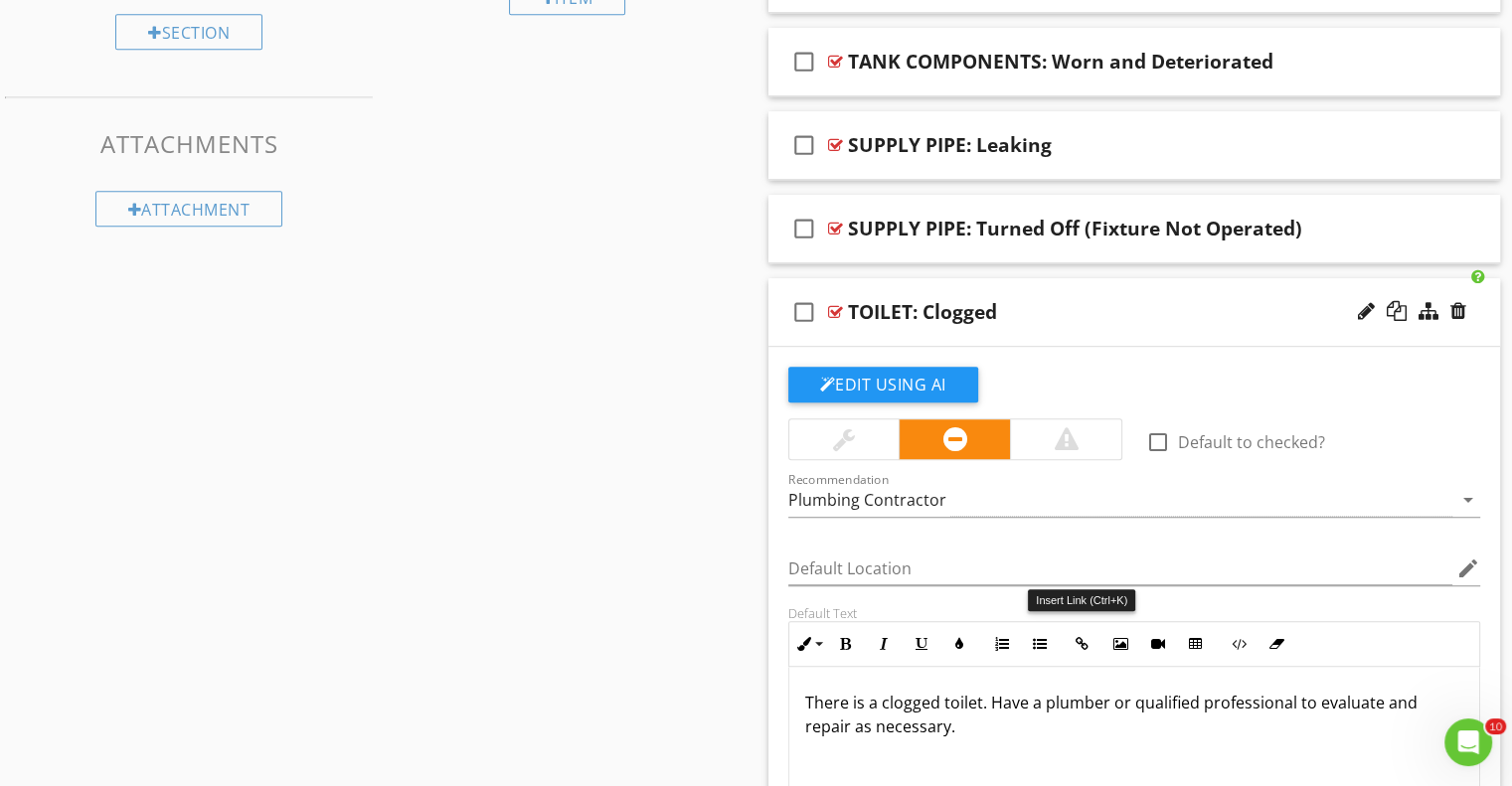 scroll, scrollTop: 1257, scrollLeft: 0, axis: vertical 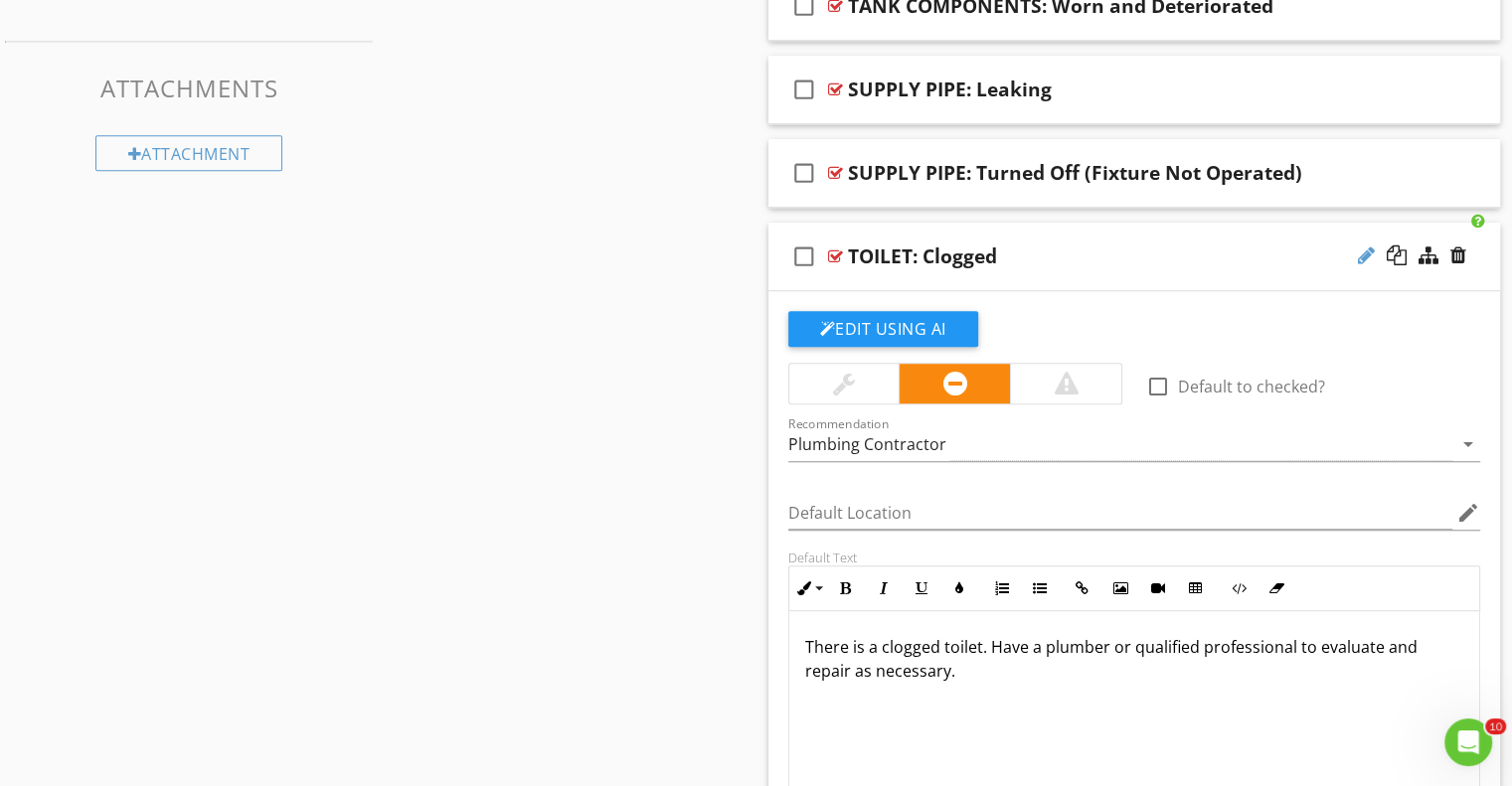 click at bounding box center [1366, 255] 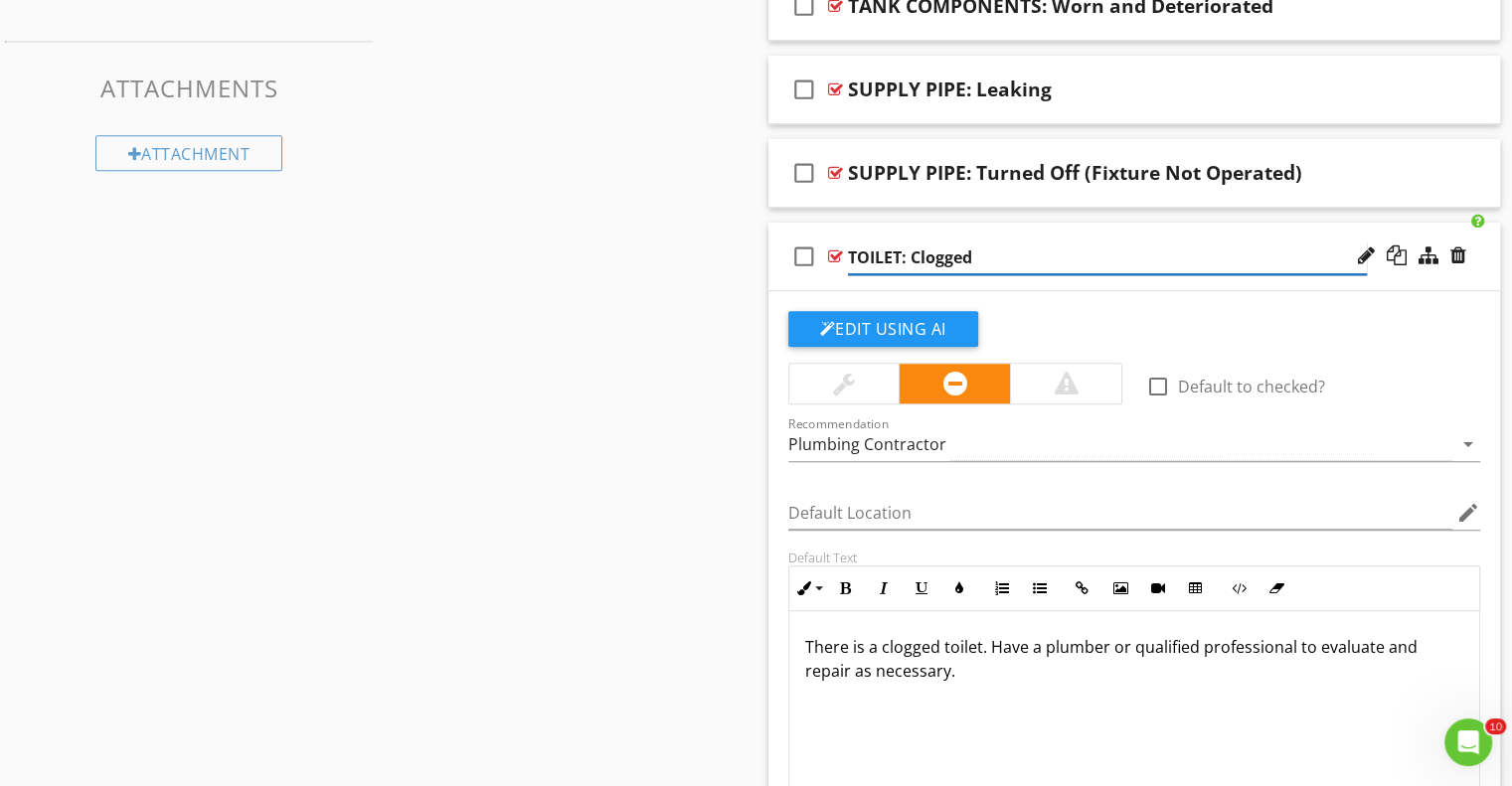 click on "TOILET: Clogged" at bounding box center (1107, 257) 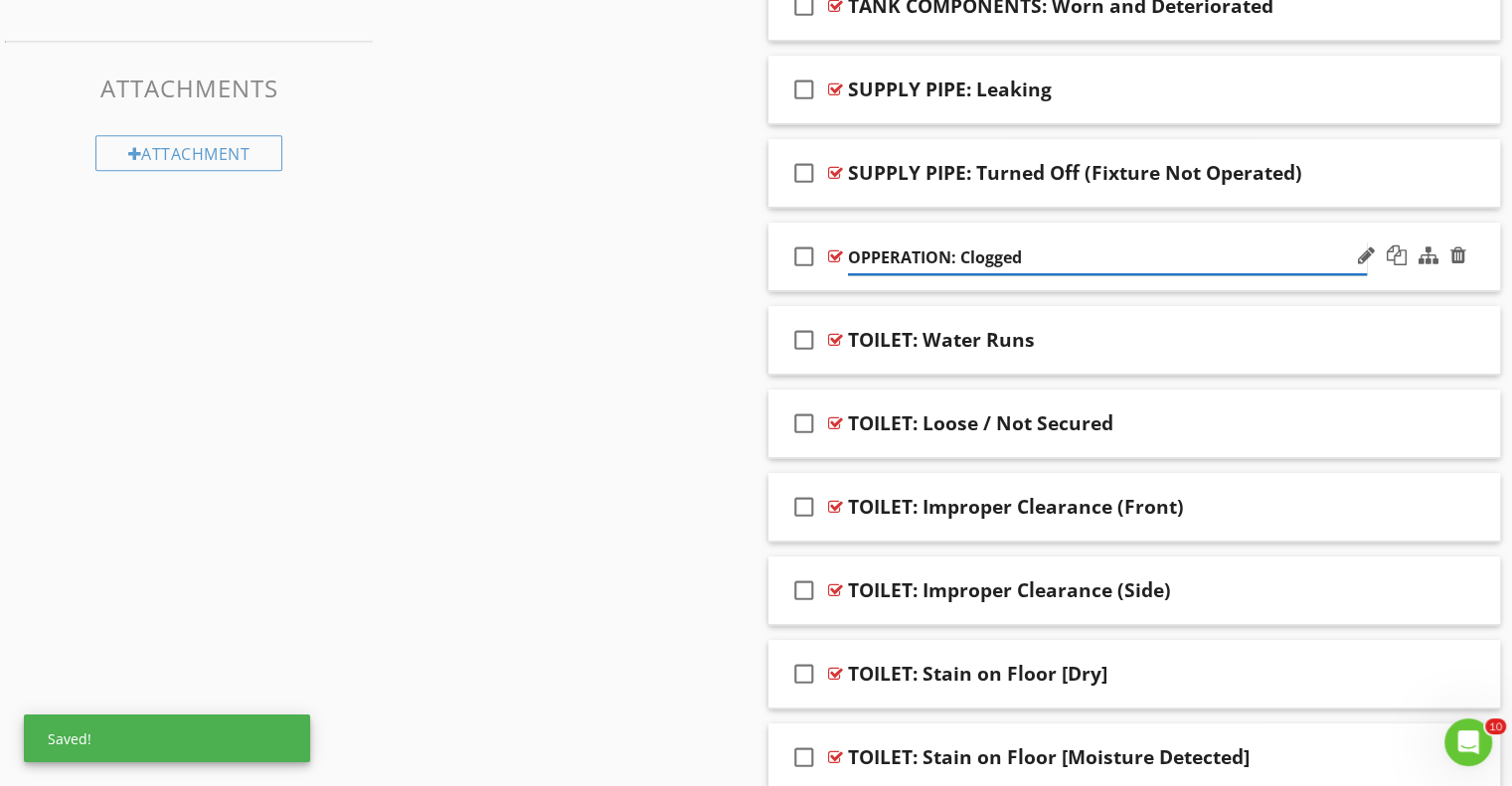 type on "OPERATION: Clogged" 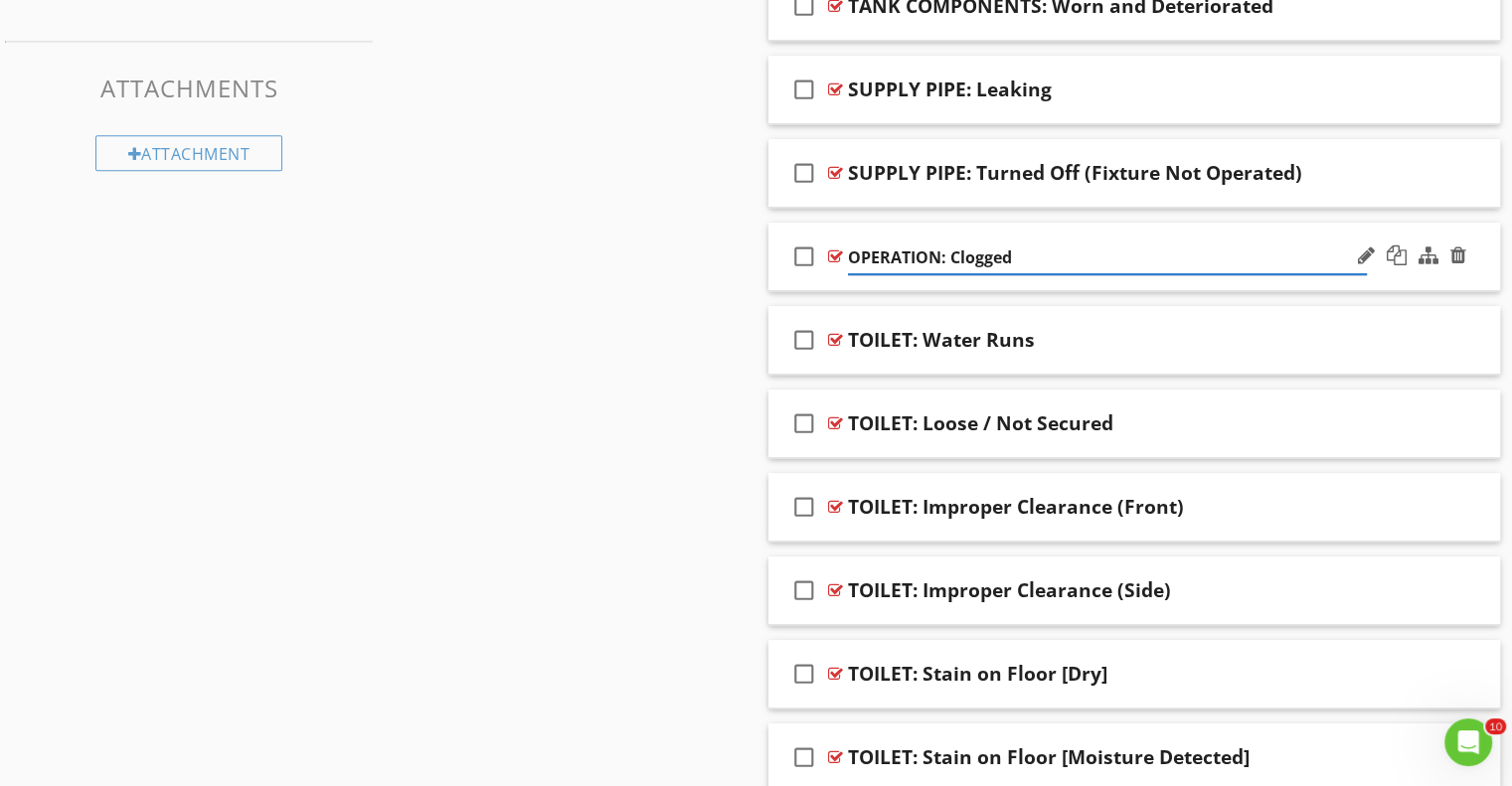 click on "check_box_outline_blank         OPERATION: Clogged" at bounding box center [1134, 256] 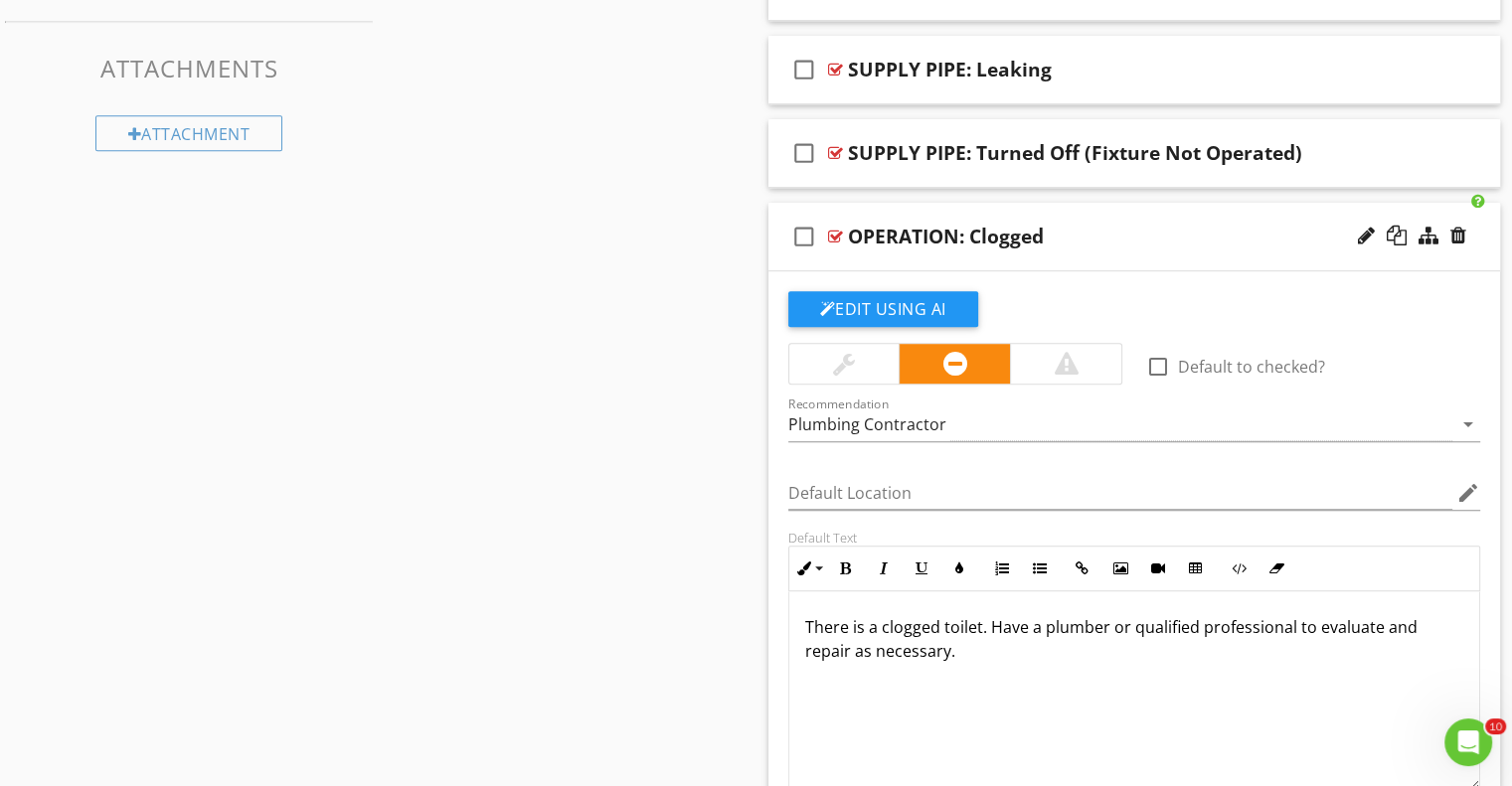 scroll, scrollTop: 1356, scrollLeft: 0, axis: vertical 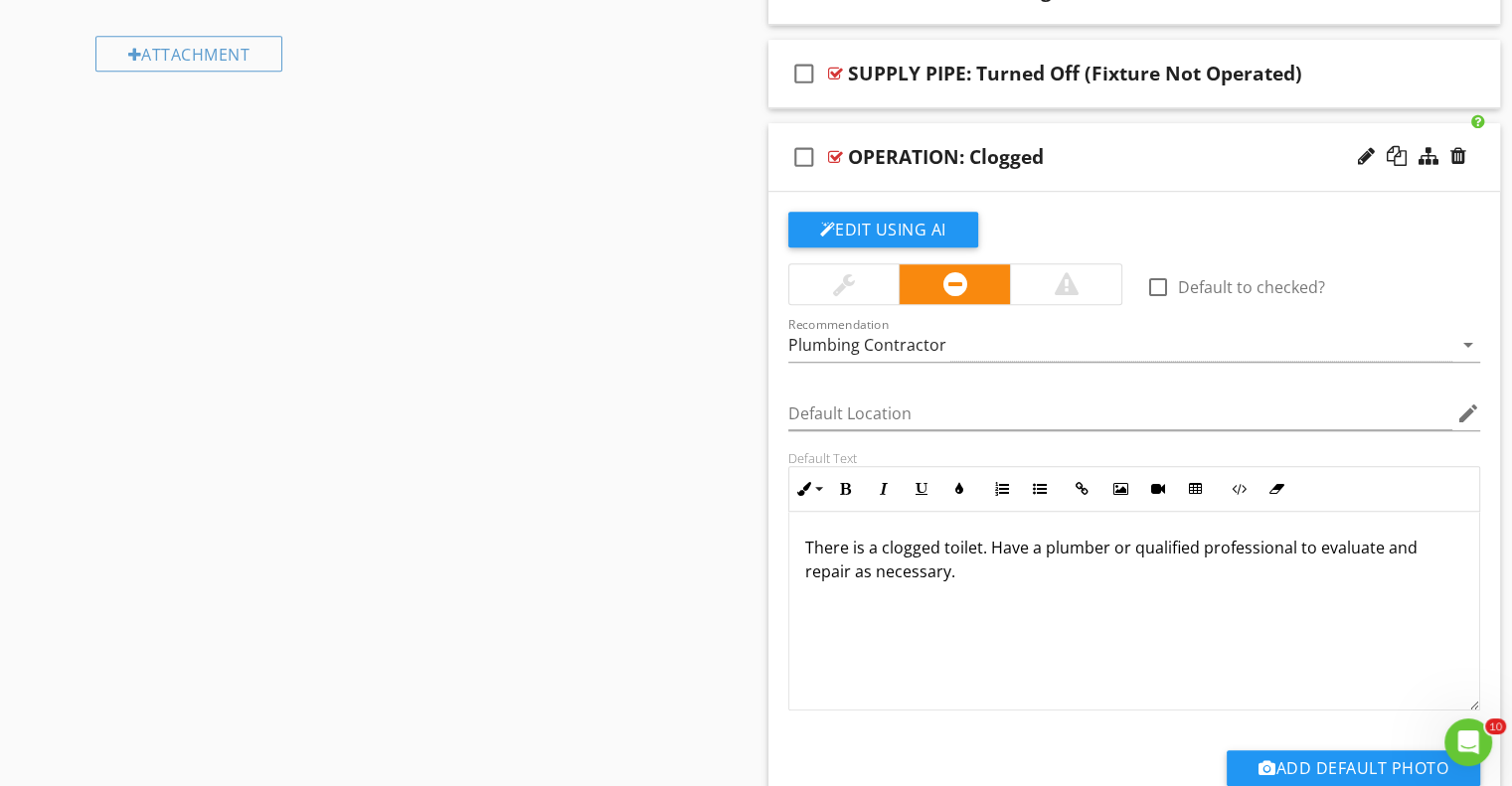 click on "There is a clogged toilet. Have a plumber or qualified professional to evaluate and repair as necessary." at bounding box center (1134, 559) 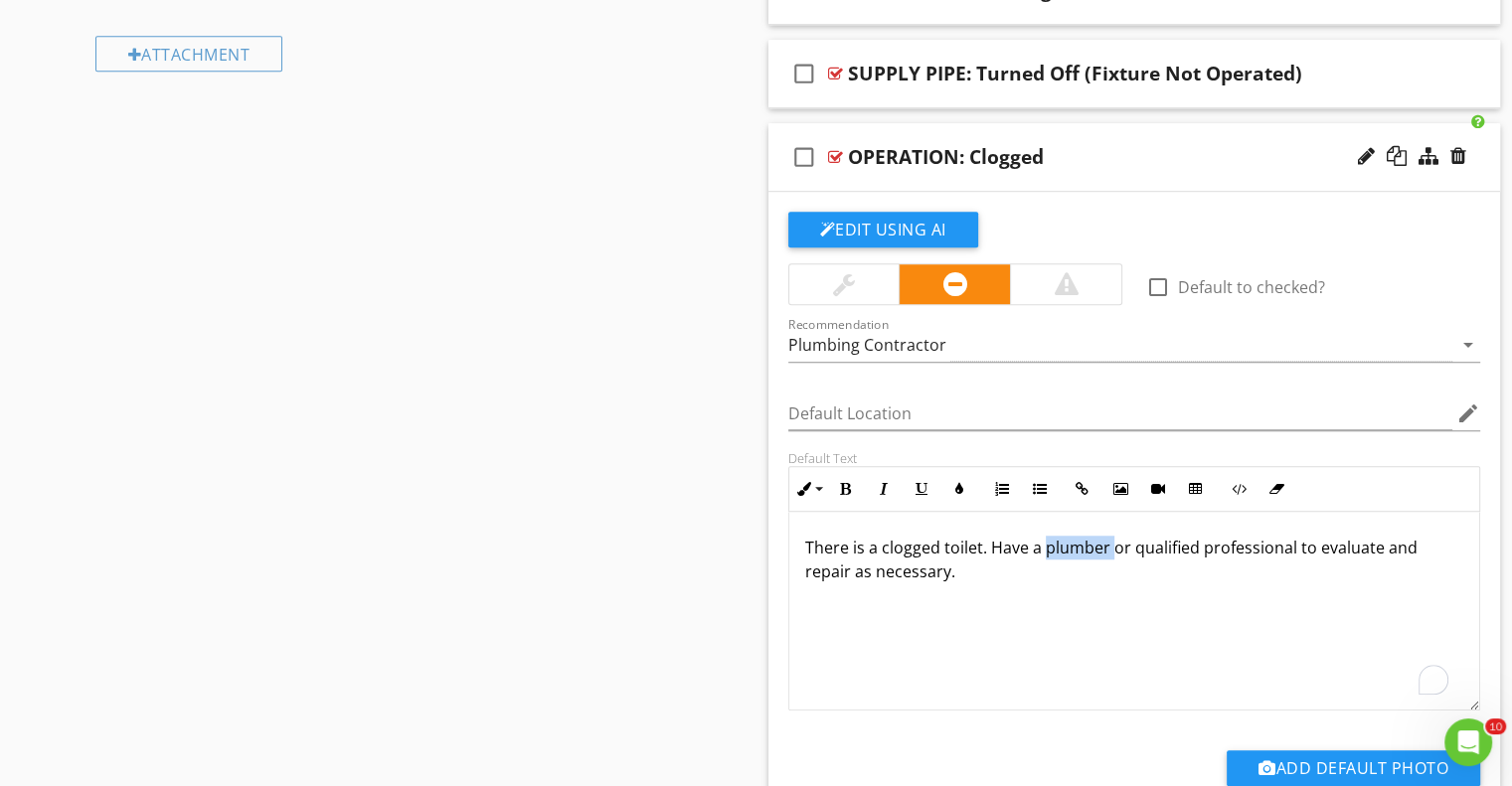 click on "There is a clogged toilet. Have a plumber or qualified professional to evaluate and repair as necessary." at bounding box center [1134, 559] 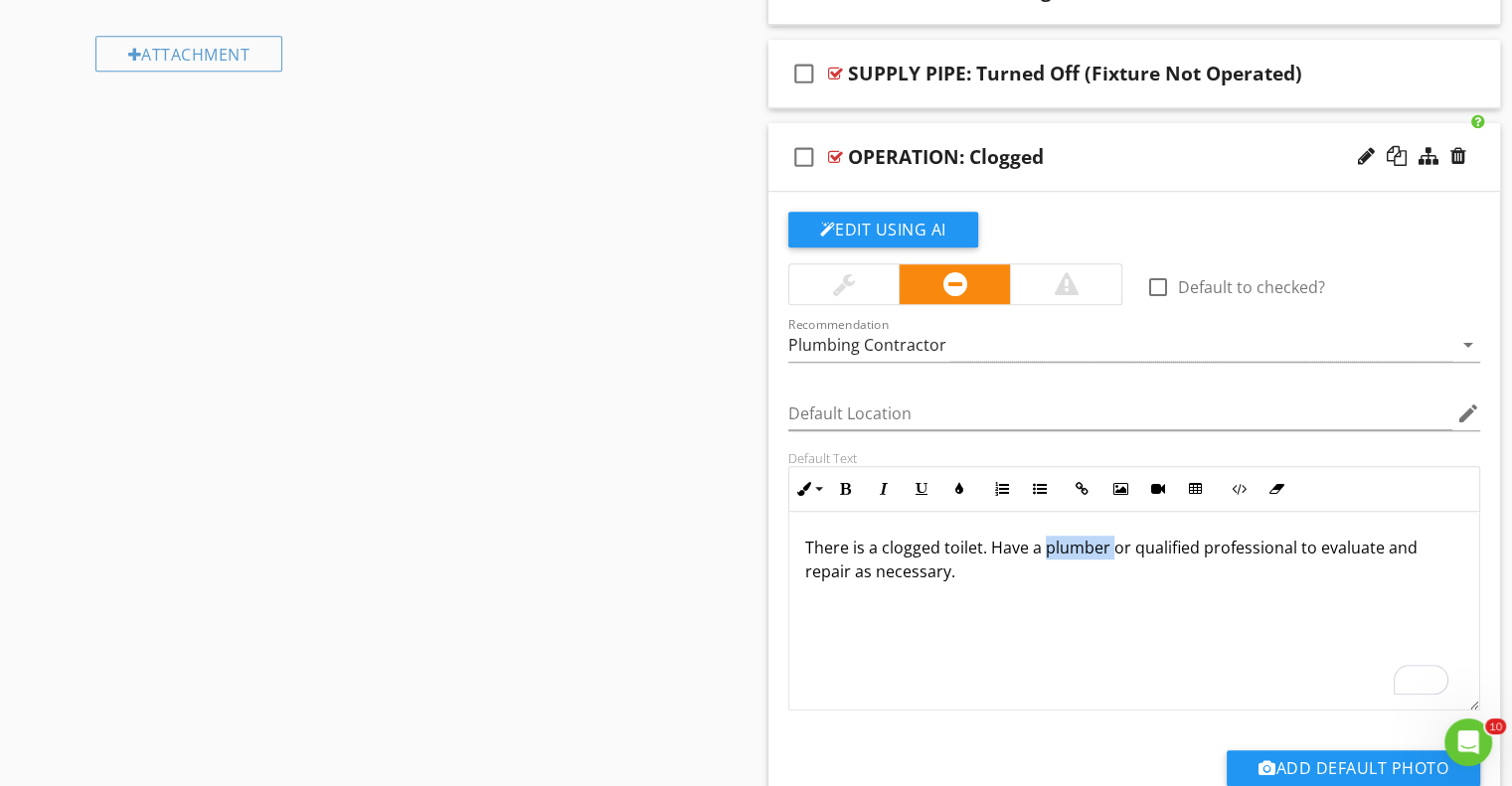 click on "There is a clogged toilet. Have a plumber or qualified professional to evaluate and repair as necessary." at bounding box center [1134, 559] 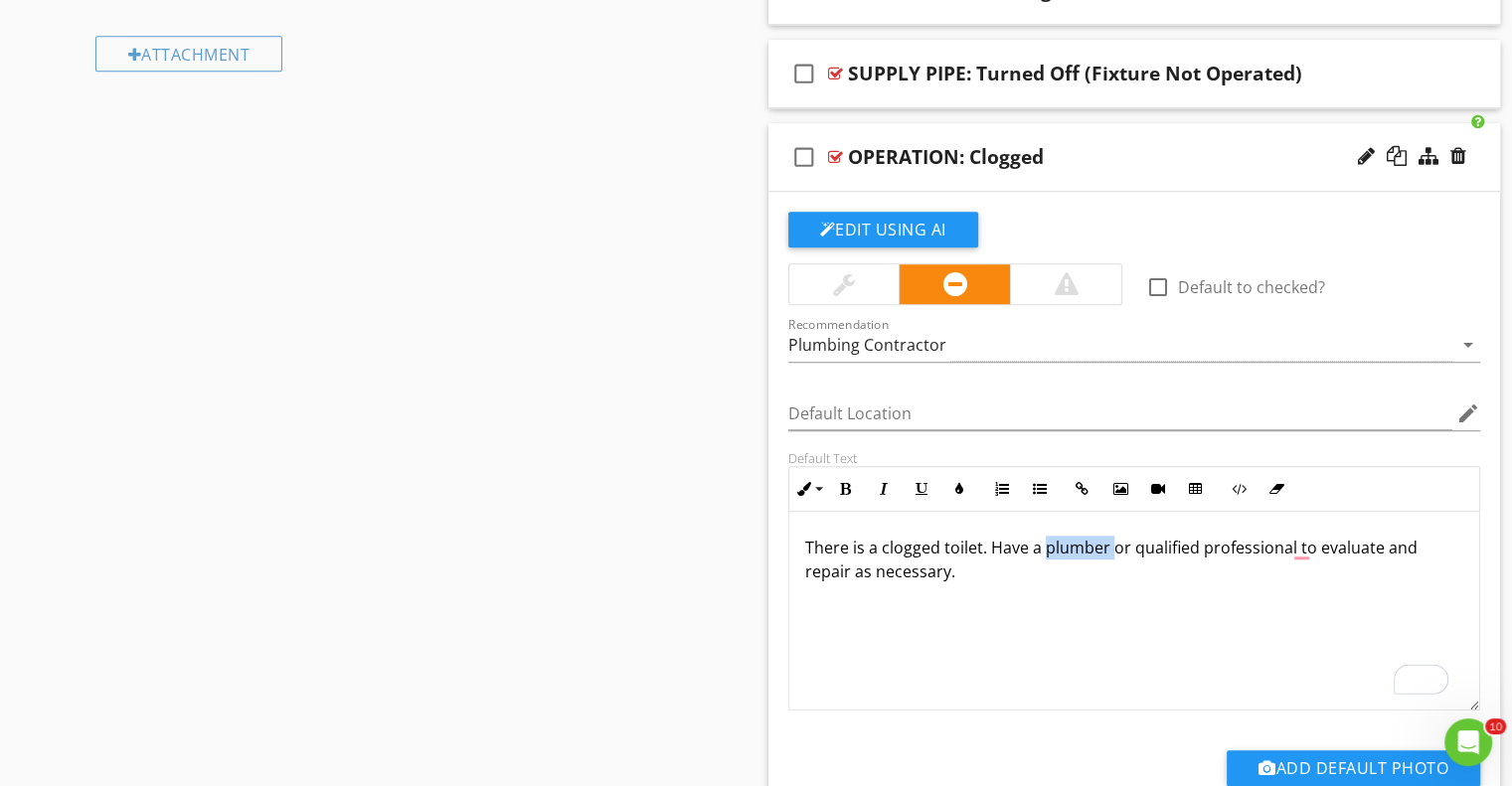 copy on "There is a clogged toilet. Have a plumber or qualified professional to evaluate and repair as necessary." 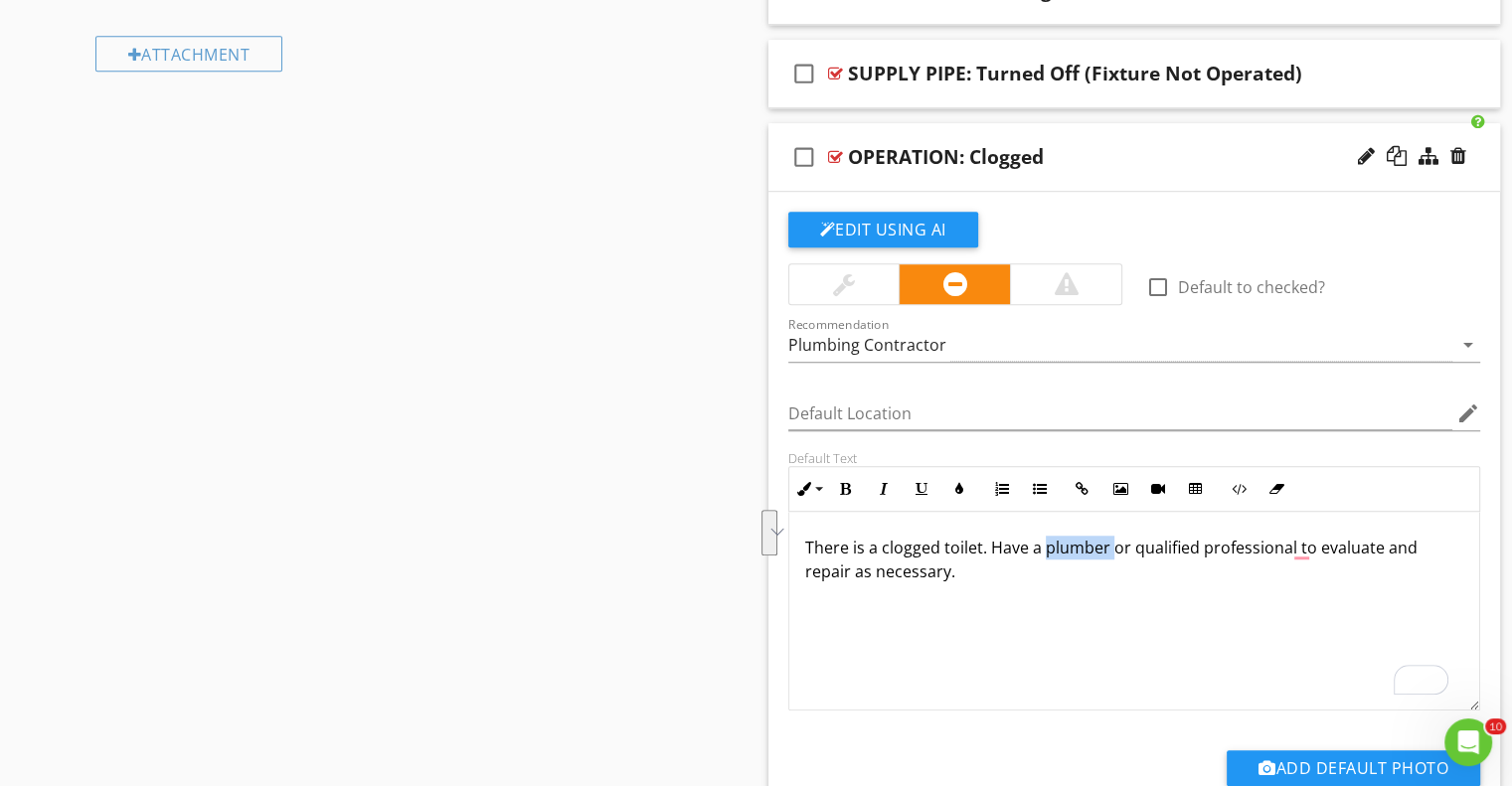 click on "There is a clogged toilet. Have a plumber or qualified professional to evaluate and repair as necessary." at bounding box center [1134, 559] 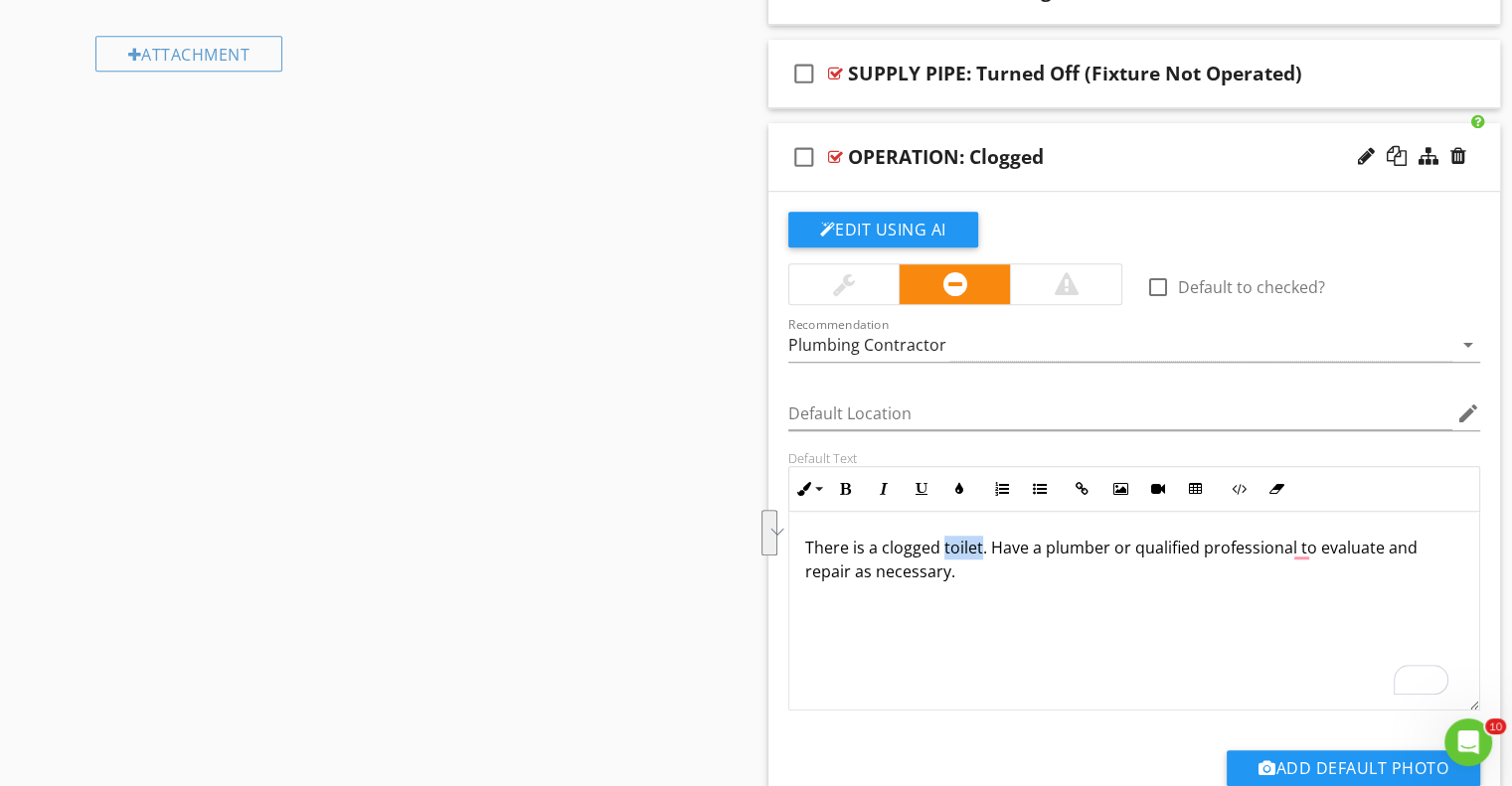 click on "There is a clogged toilet. Have a plumber or qualified professional to evaluate and repair as necessary." at bounding box center (1134, 559) 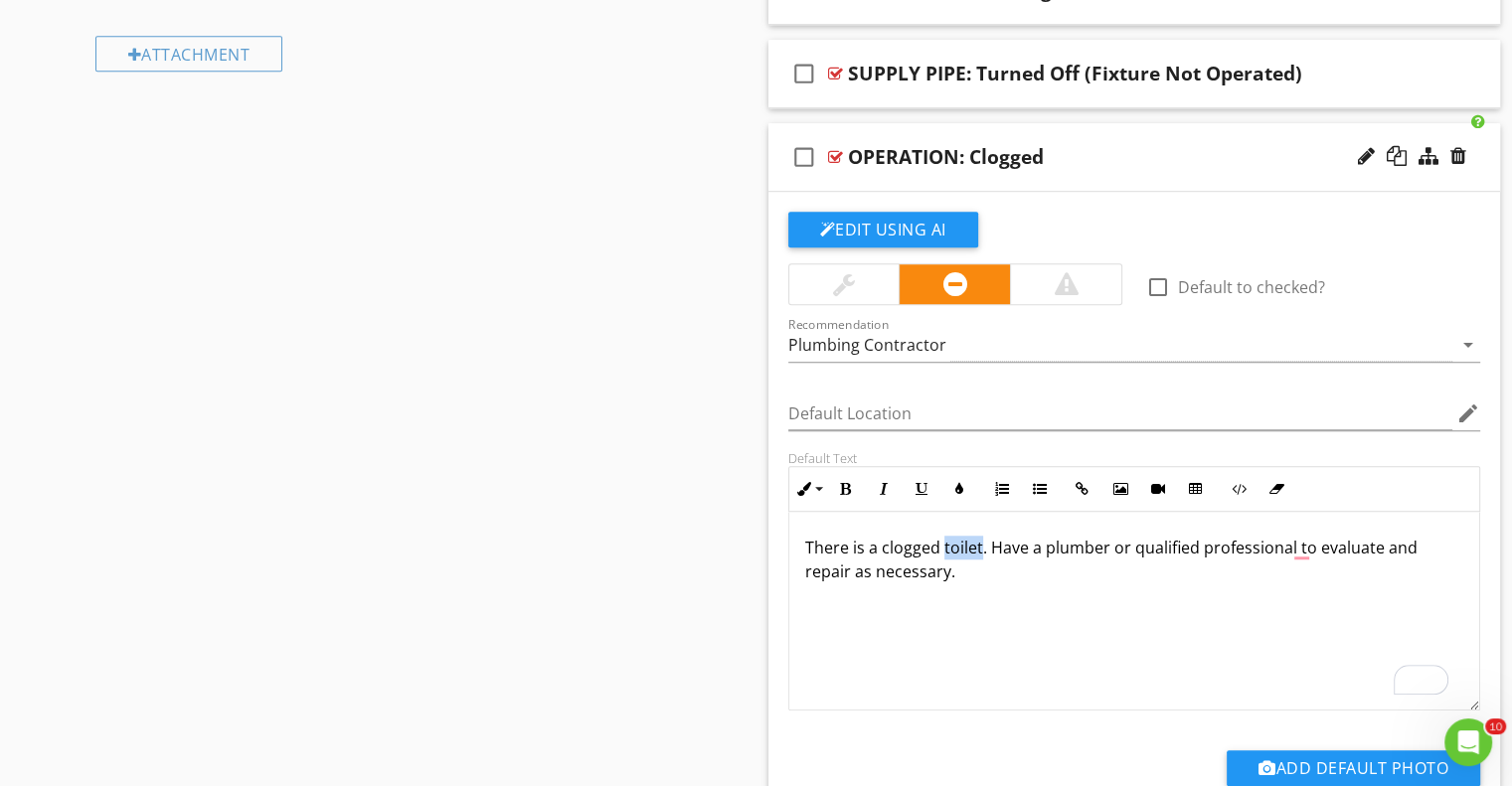 click on "There is a clogged toilet. Have a plumber or qualified professional to evaluate and repair as necessary." at bounding box center (1134, 559) 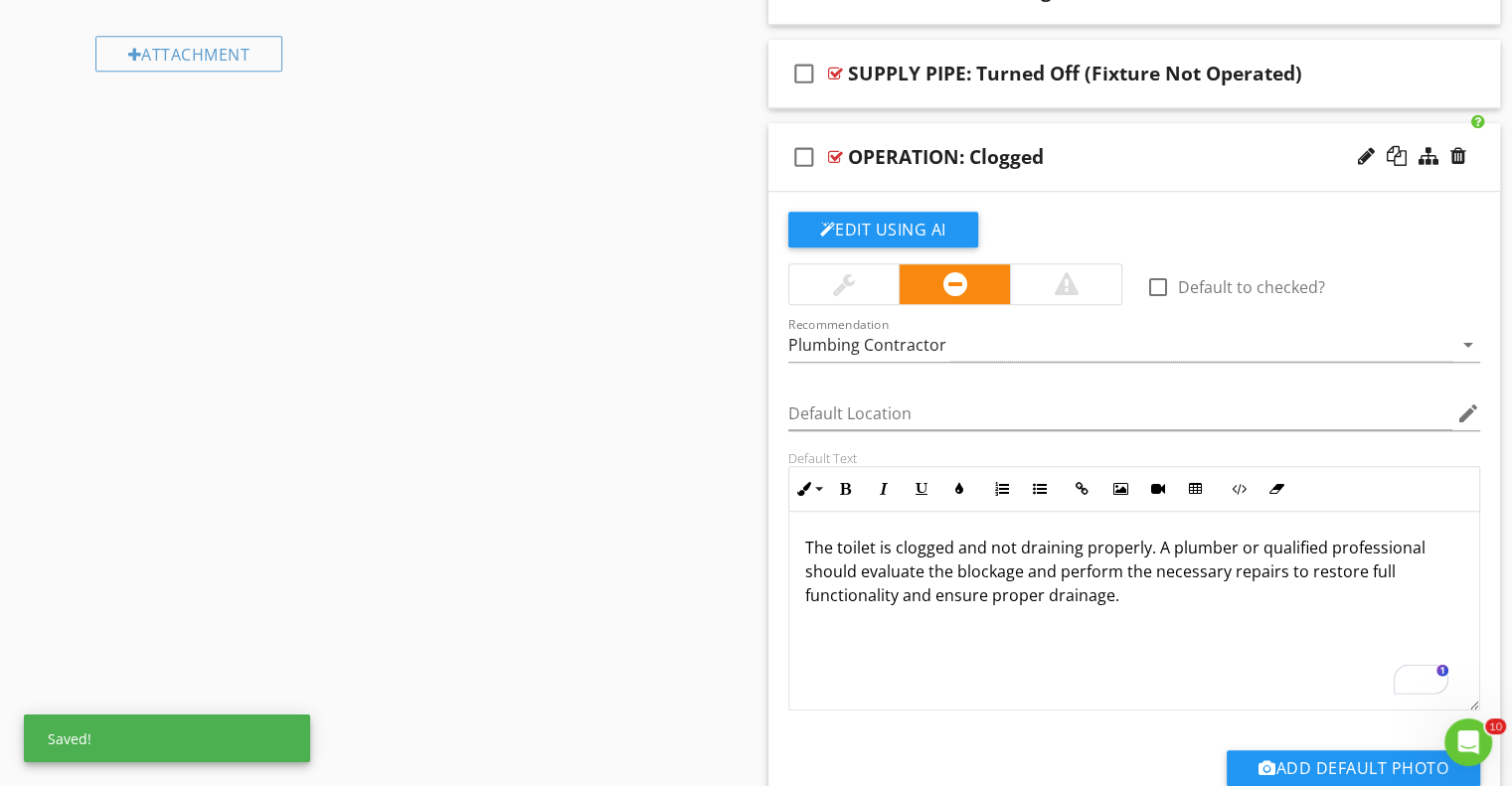 click on "check_box_outline_blank
OPERATION: Clogged" at bounding box center [1134, 157] 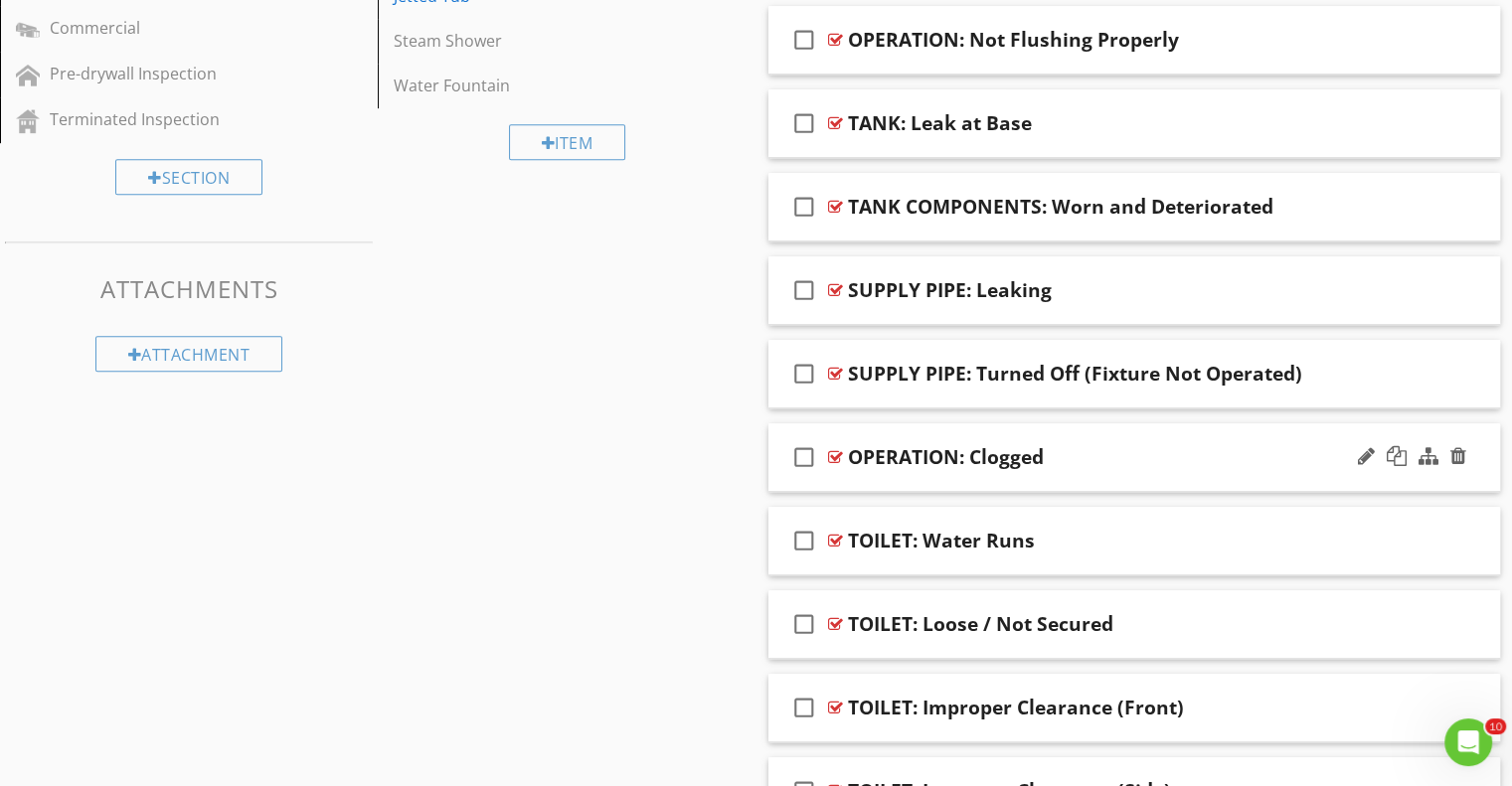 scroll, scrollTop: 959, scrollLeft: 0, axis: vertical 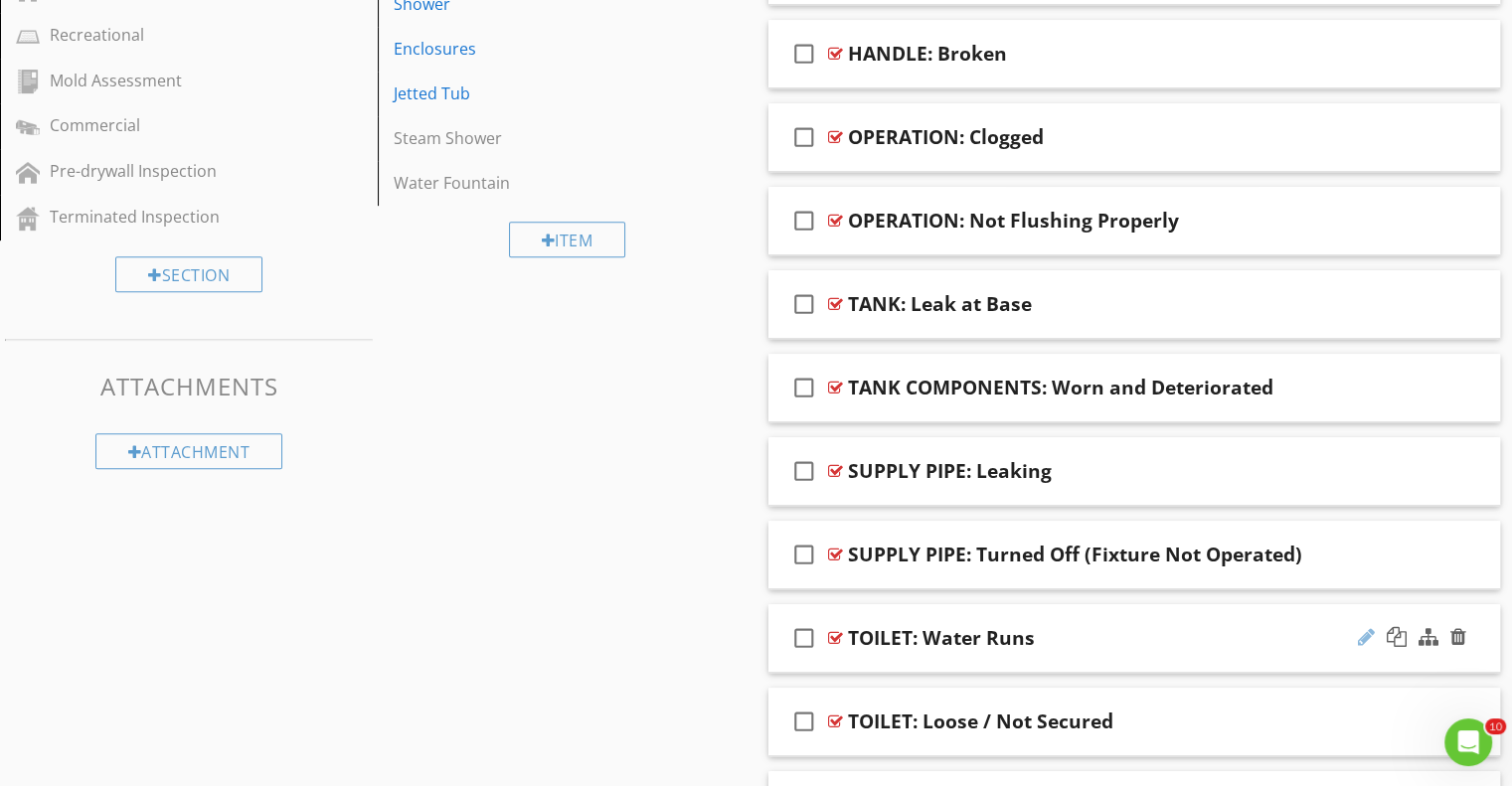 click at bounding box center [1366, 637] 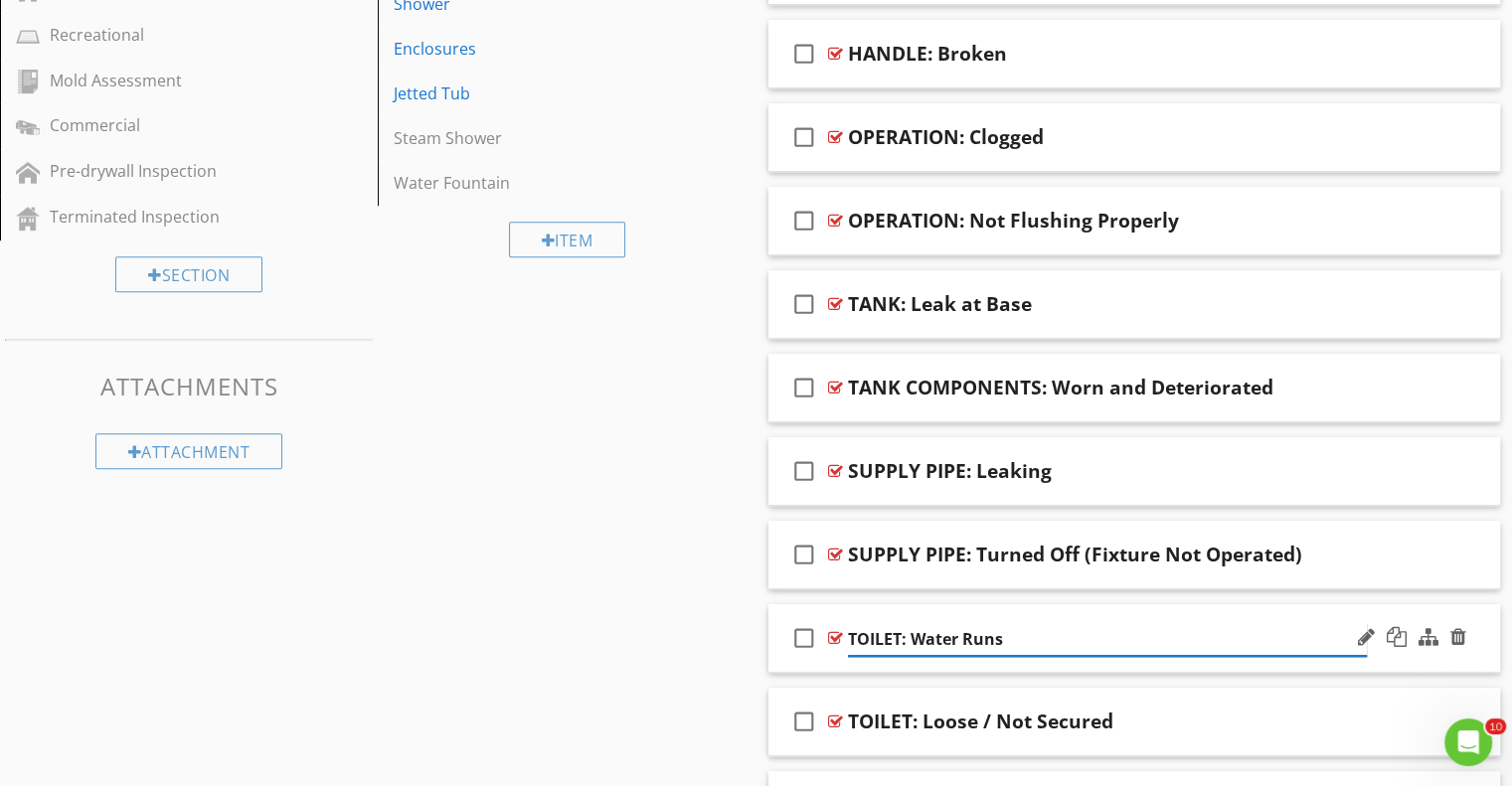 click on "TOILET: Water Runs" at bounding box center [1107, 639] 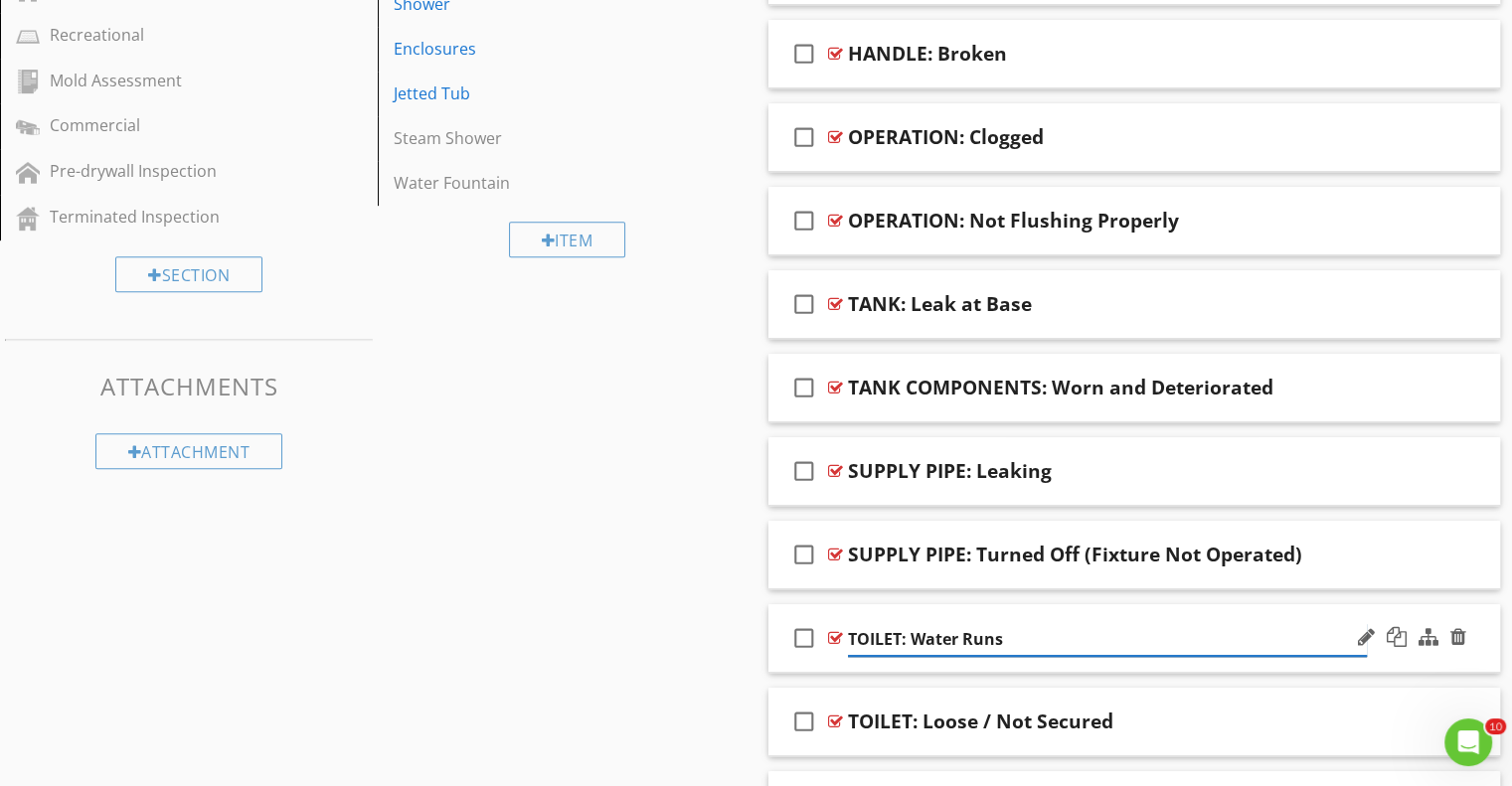 click on "TOILET: Water Runs" at bounding box center (1107, 639) 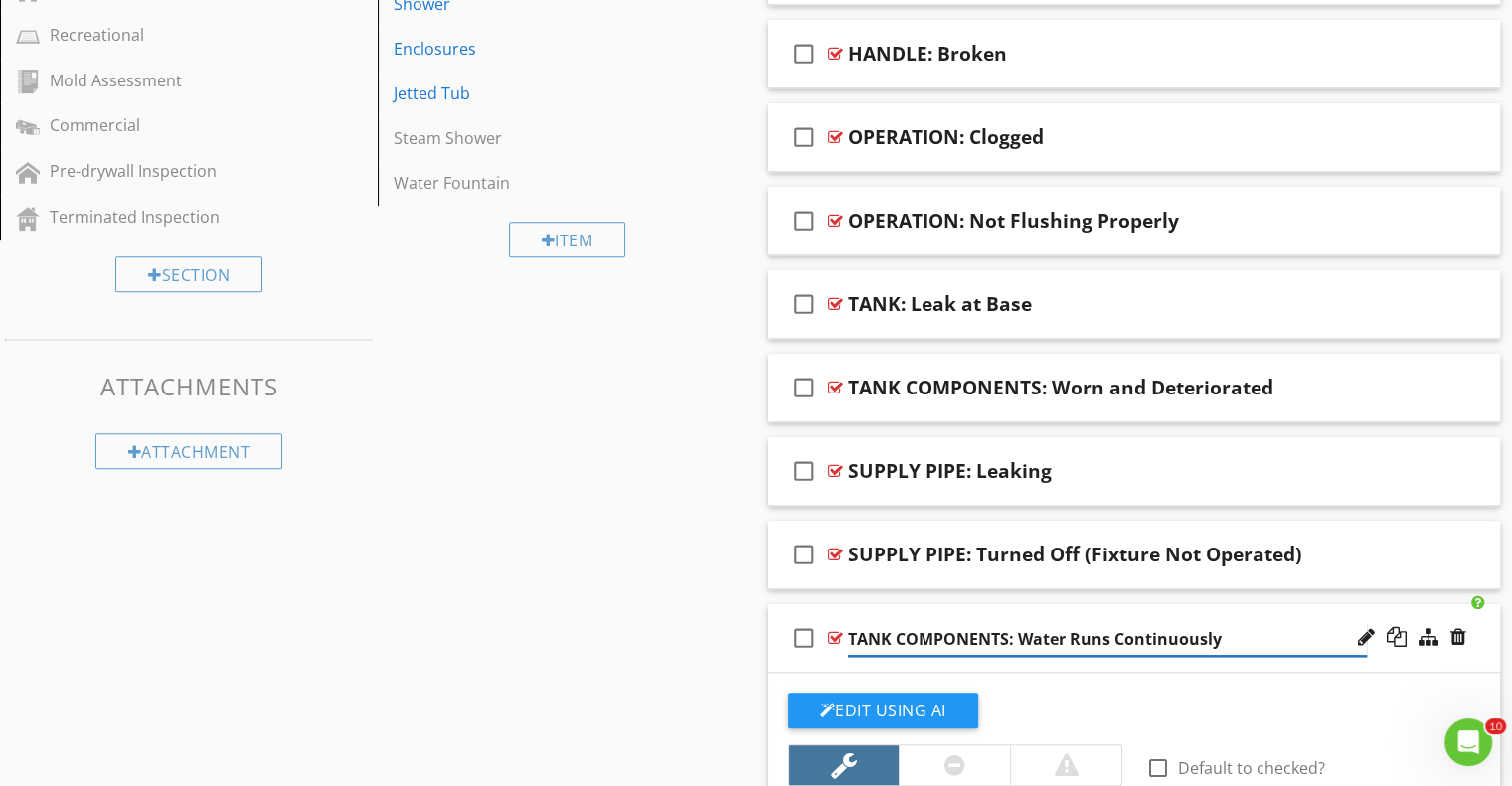 type on "TANK COMPONENTS: Water Runs Continuously" 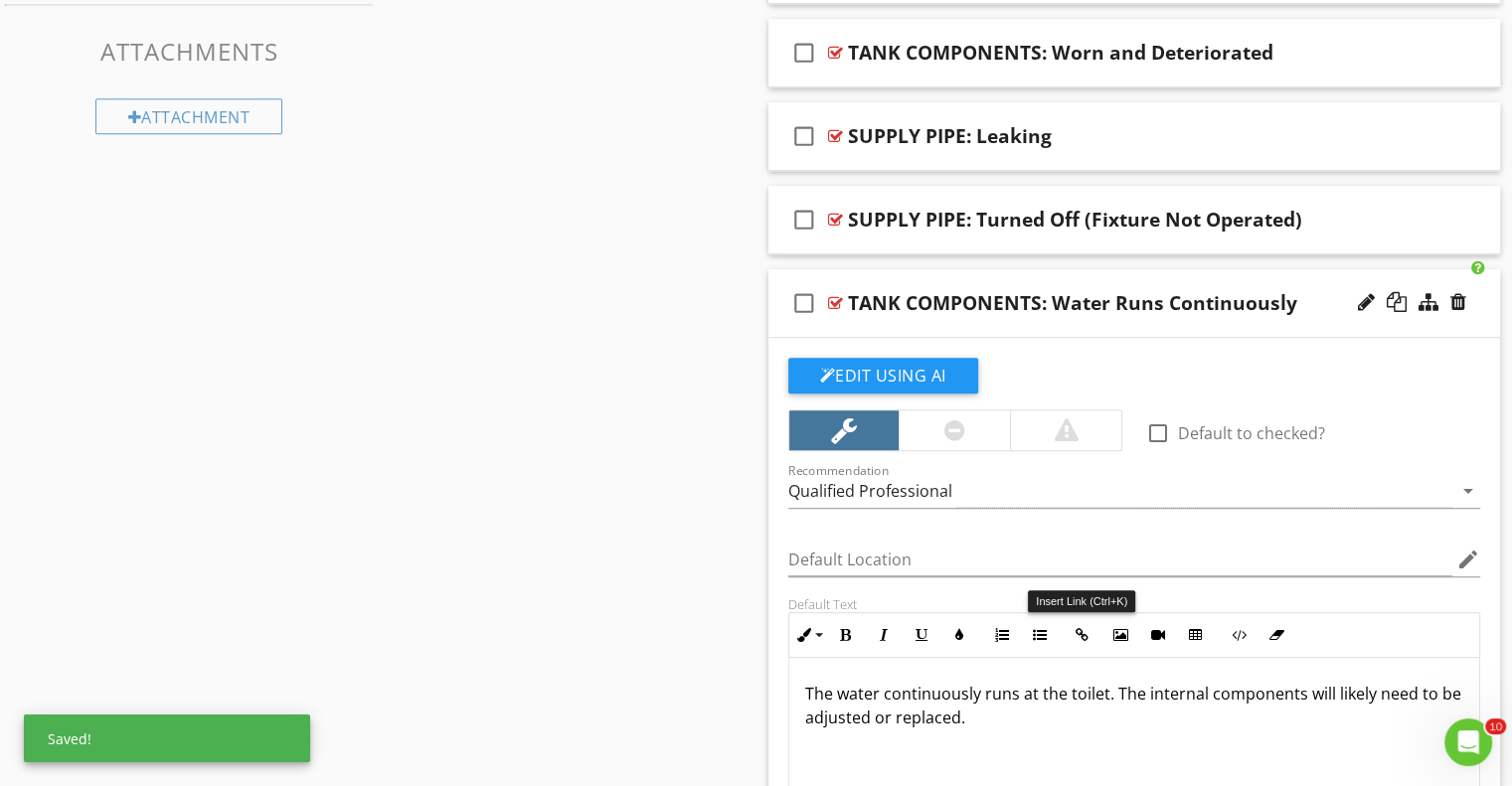 scroll, scrollTop: 1356, scrollLeft: 0, axis: vertical 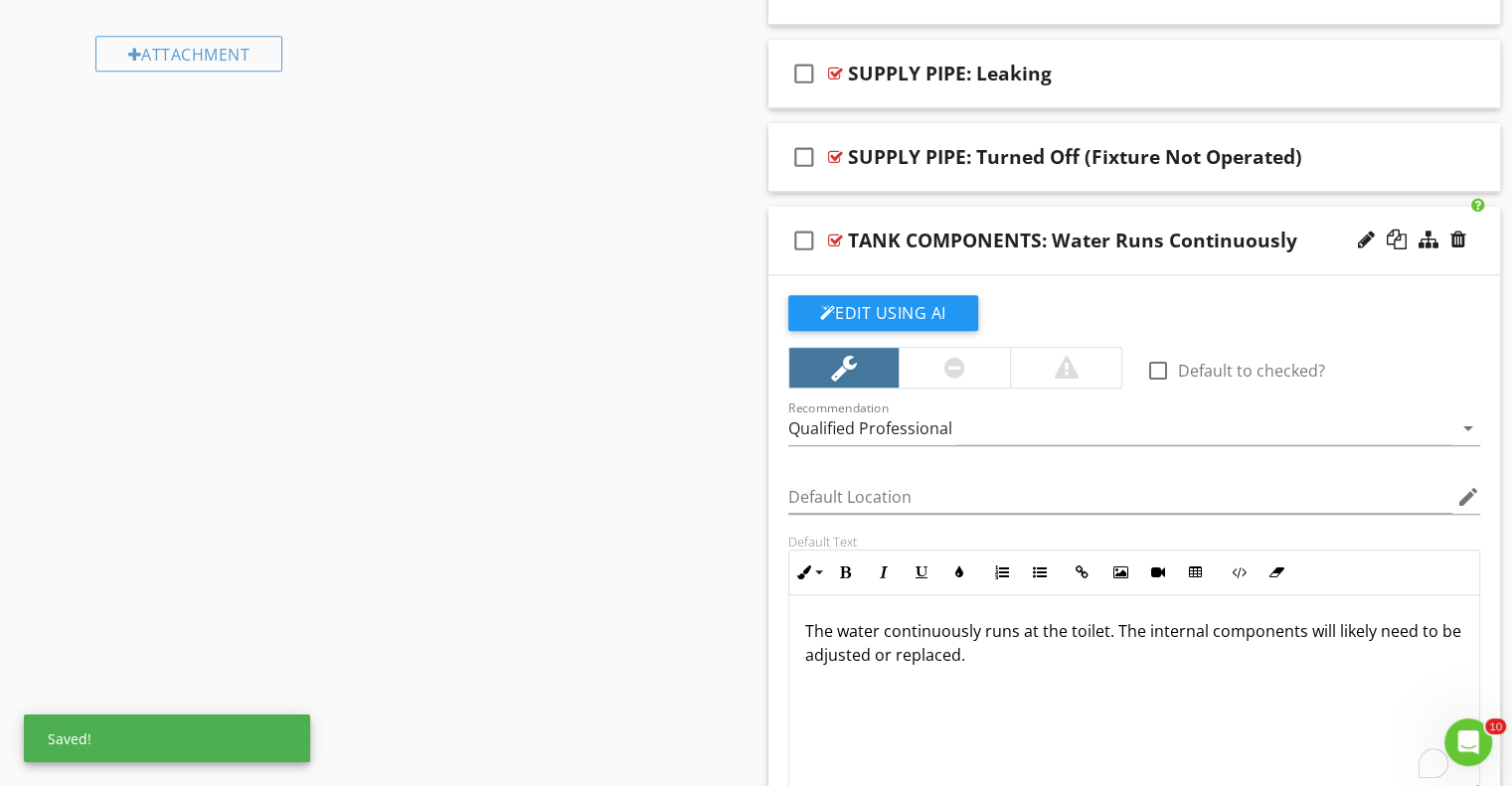click on "The water continuously runs at the toilet. The internal components will likely need to be adjusted or replaced." at bounding box center (1134, 643) 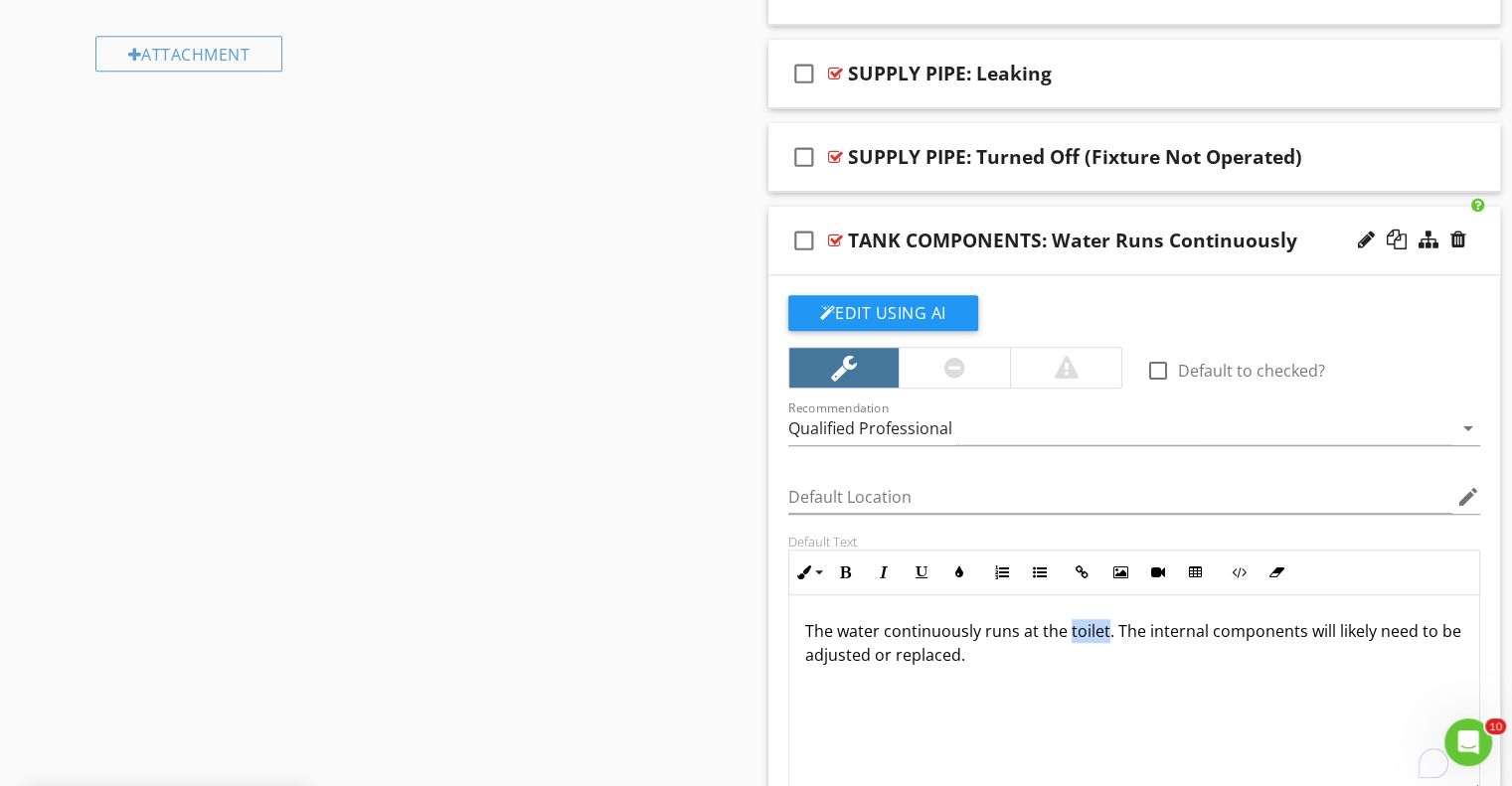 click on "The water continuously runs at the toilet. The internal components will likely need to be adjusted or replaced." at bounding box center [1134, 643] 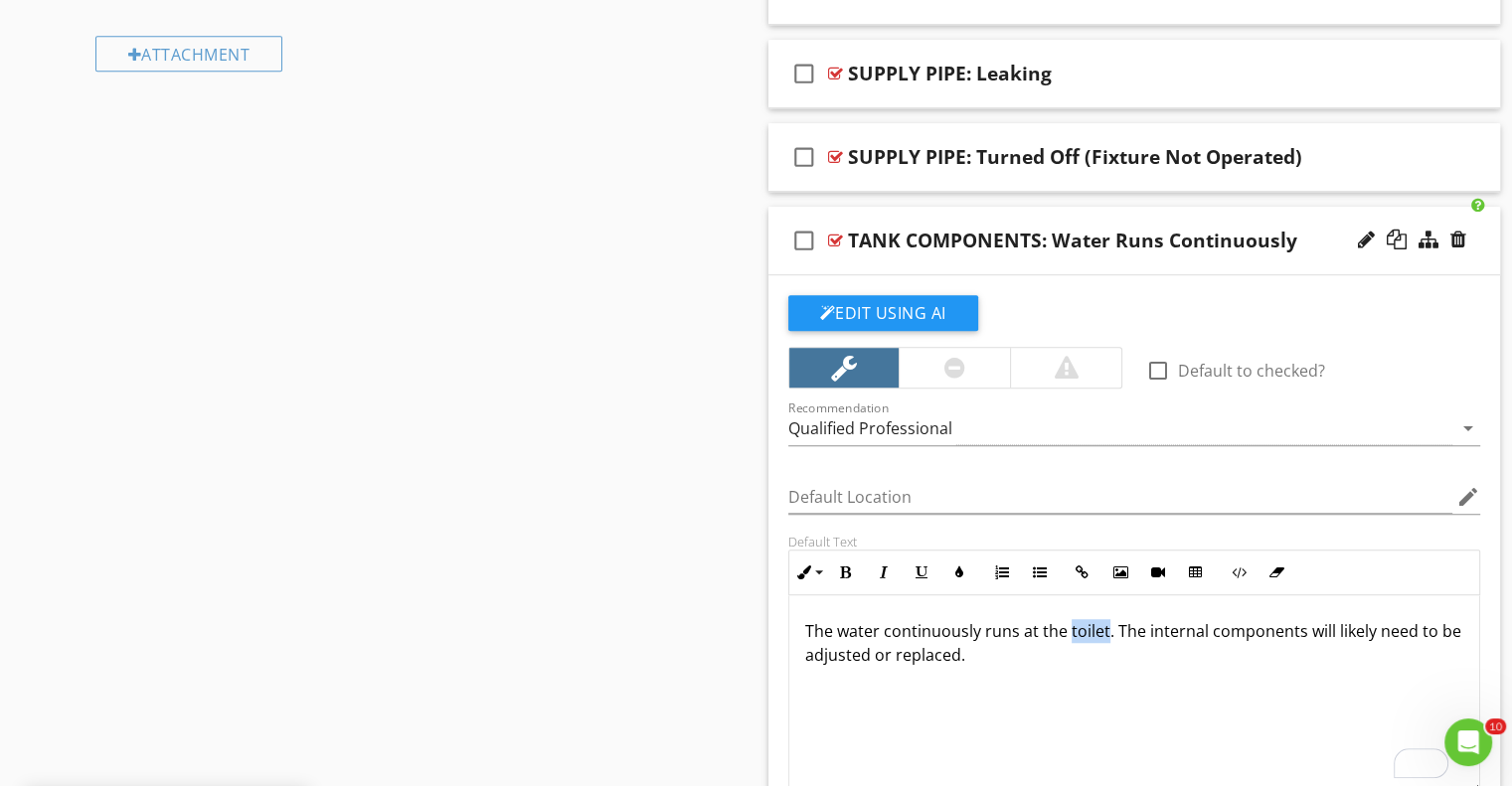 click on "The water continuously runs at the toilet. The internal components will likely need to be adjusted or replaced." at bounding box center [1134, 643] 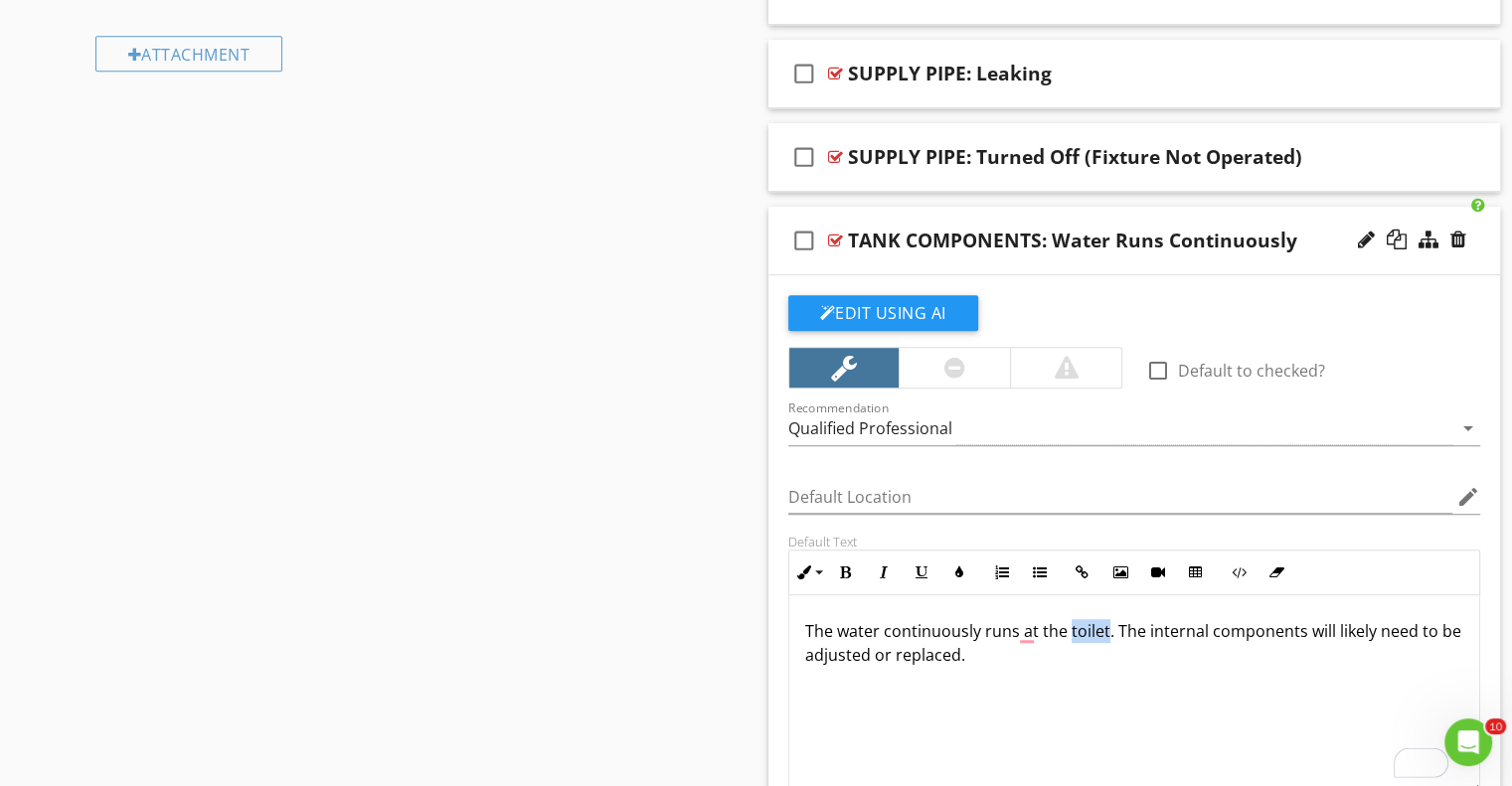 copy on "The water continuously runs at the toilet. The internal components will likely need to be adjusted or replaced." 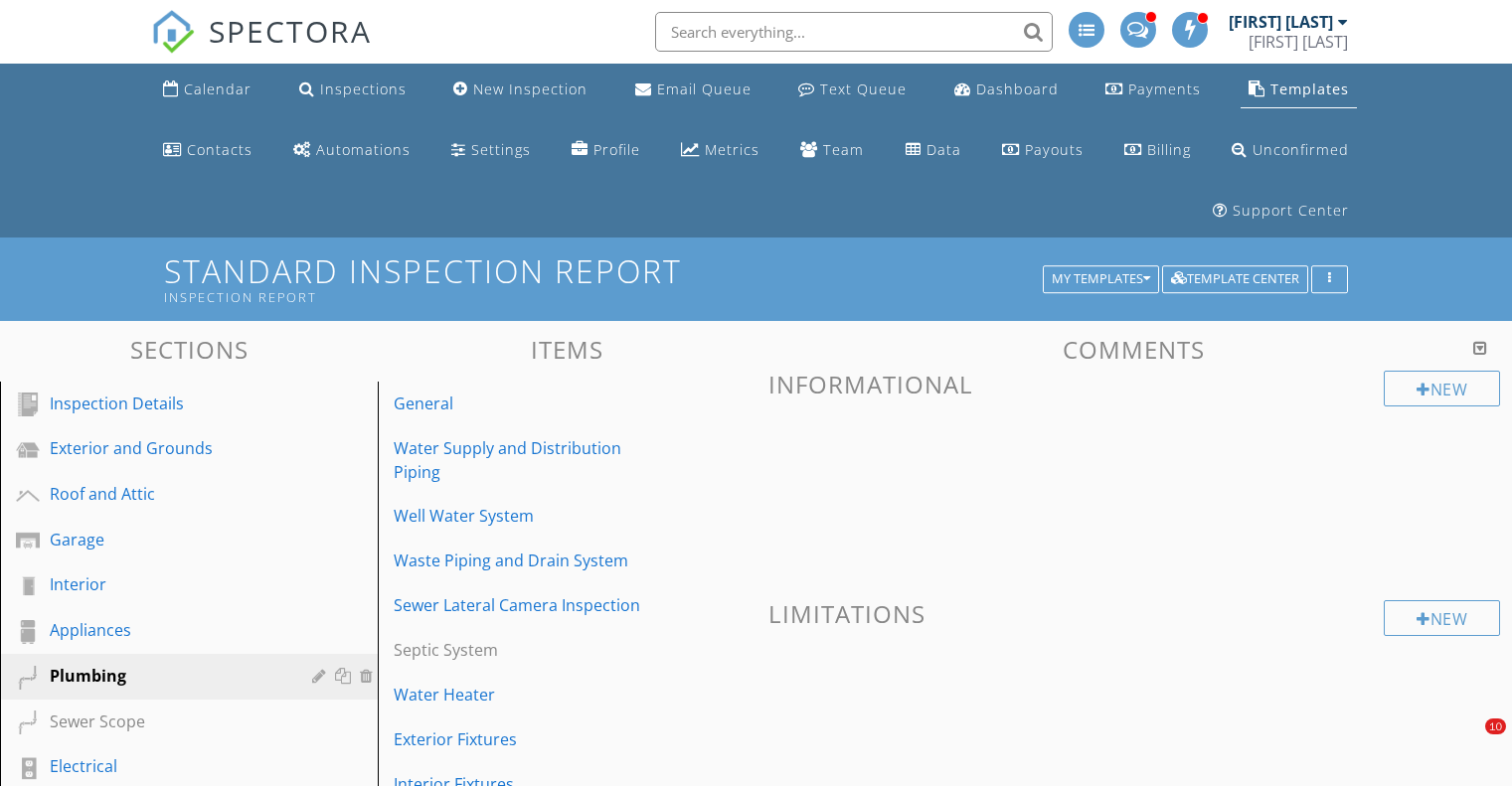 scroll, scrollTop: 1356, scrollLeft: 0, axis: vertical 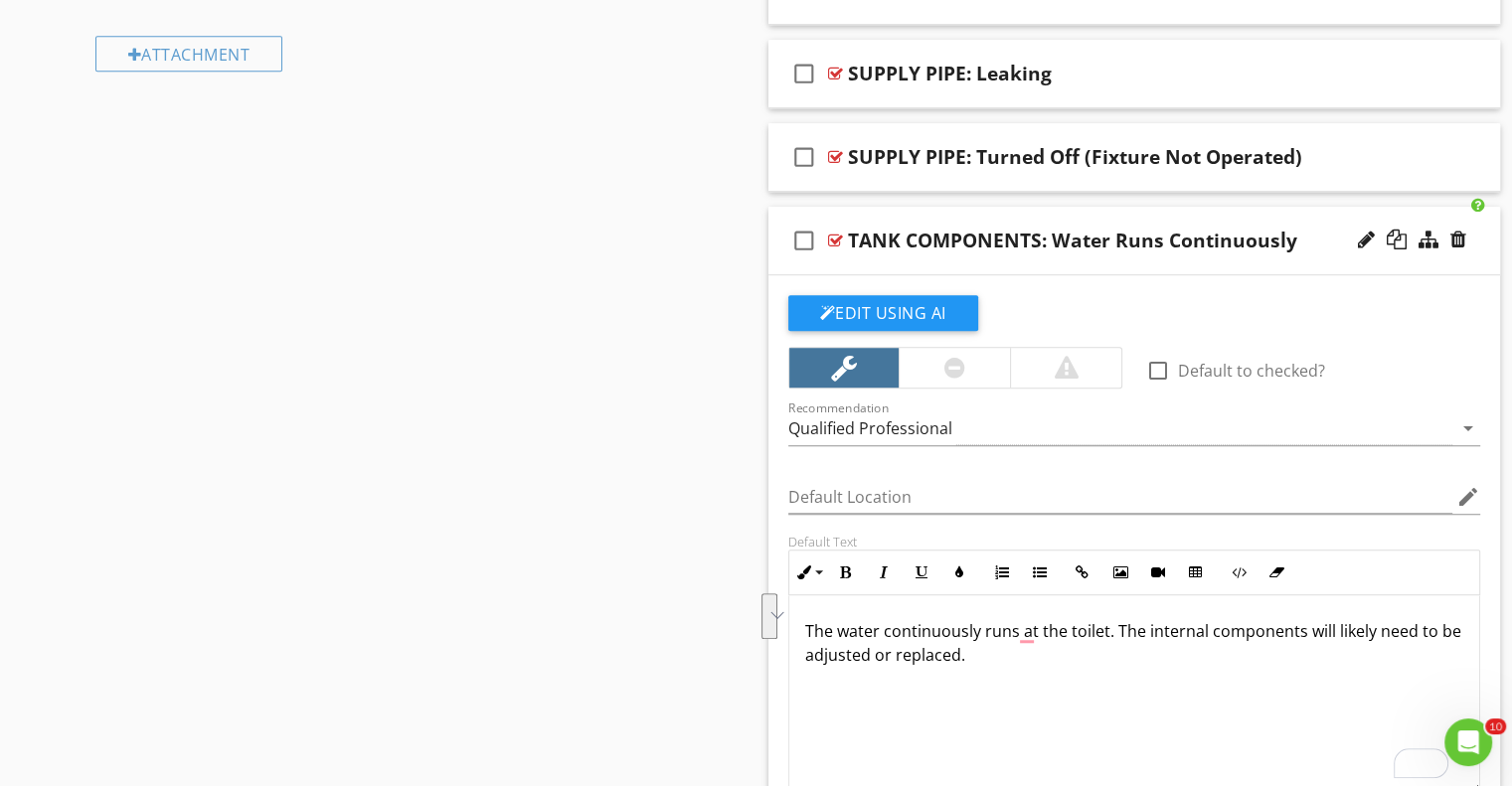 click on "The water continuously runs at the toilet. The internal components will likely need to be adjusted or replaced." at bounding box center (1134, 643) 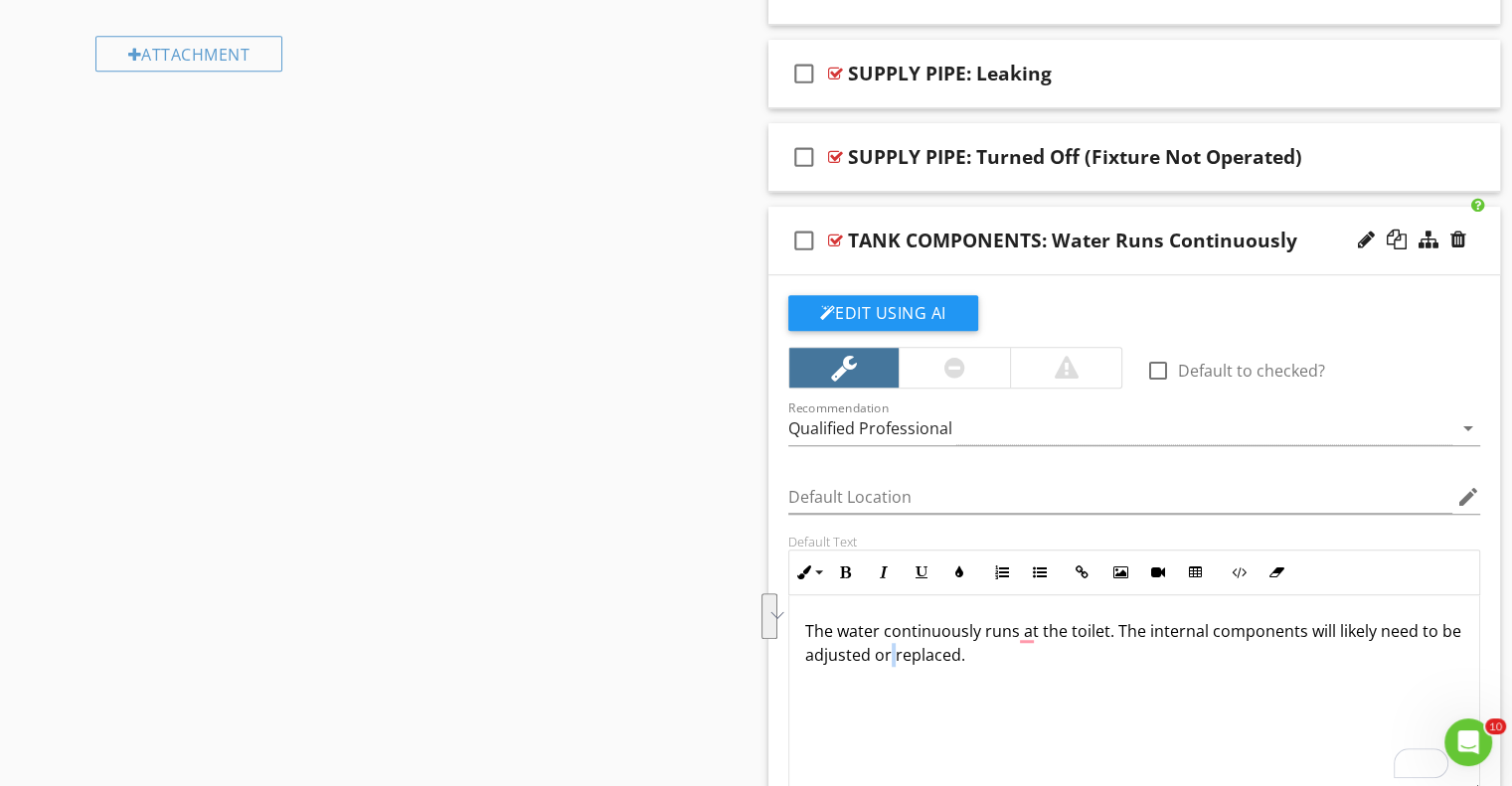 click on "The water continuously runs at the toilet. The internal components will likely need to be adjusted or replaced." at bounding box center (1134, 643) 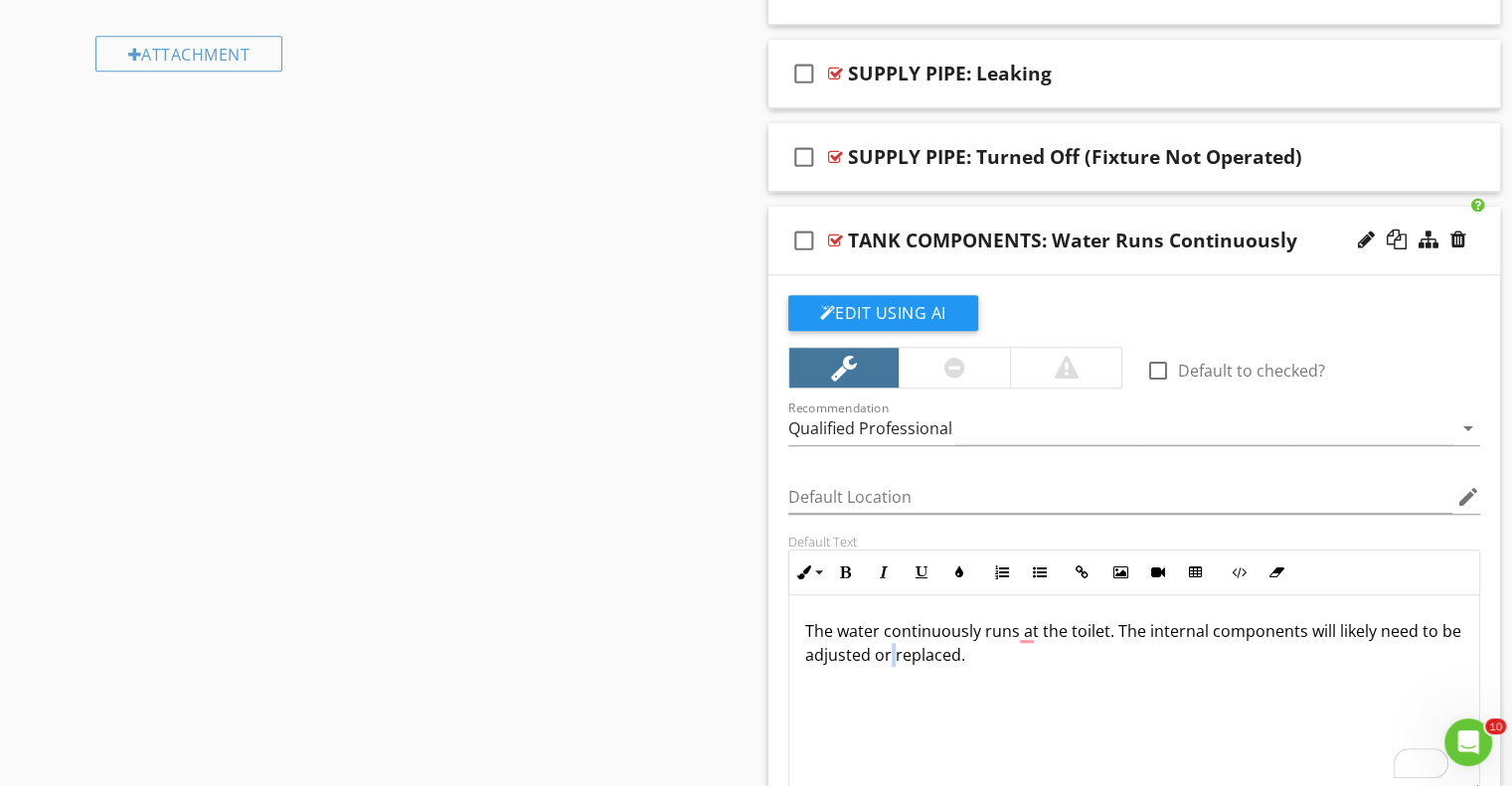 click on "The water continuously runs at the toilet. The internal components will likely need to be adjusted or replaced." at bounding box center [1134, 643] 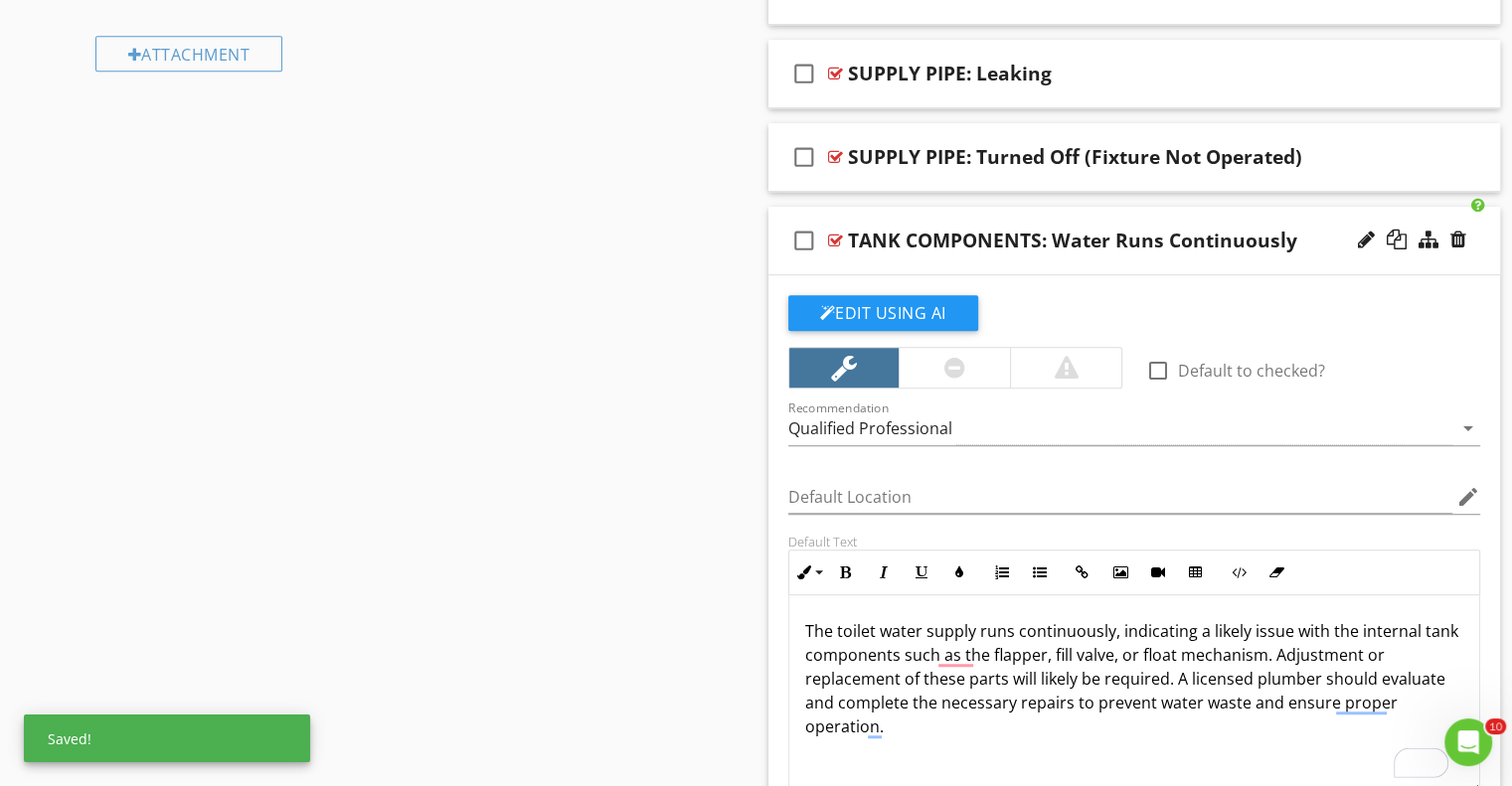 click on "check_box_outline_blank
TANK COMPONENTS: Water Runs Continuously" at bounding box center [1134, 240] 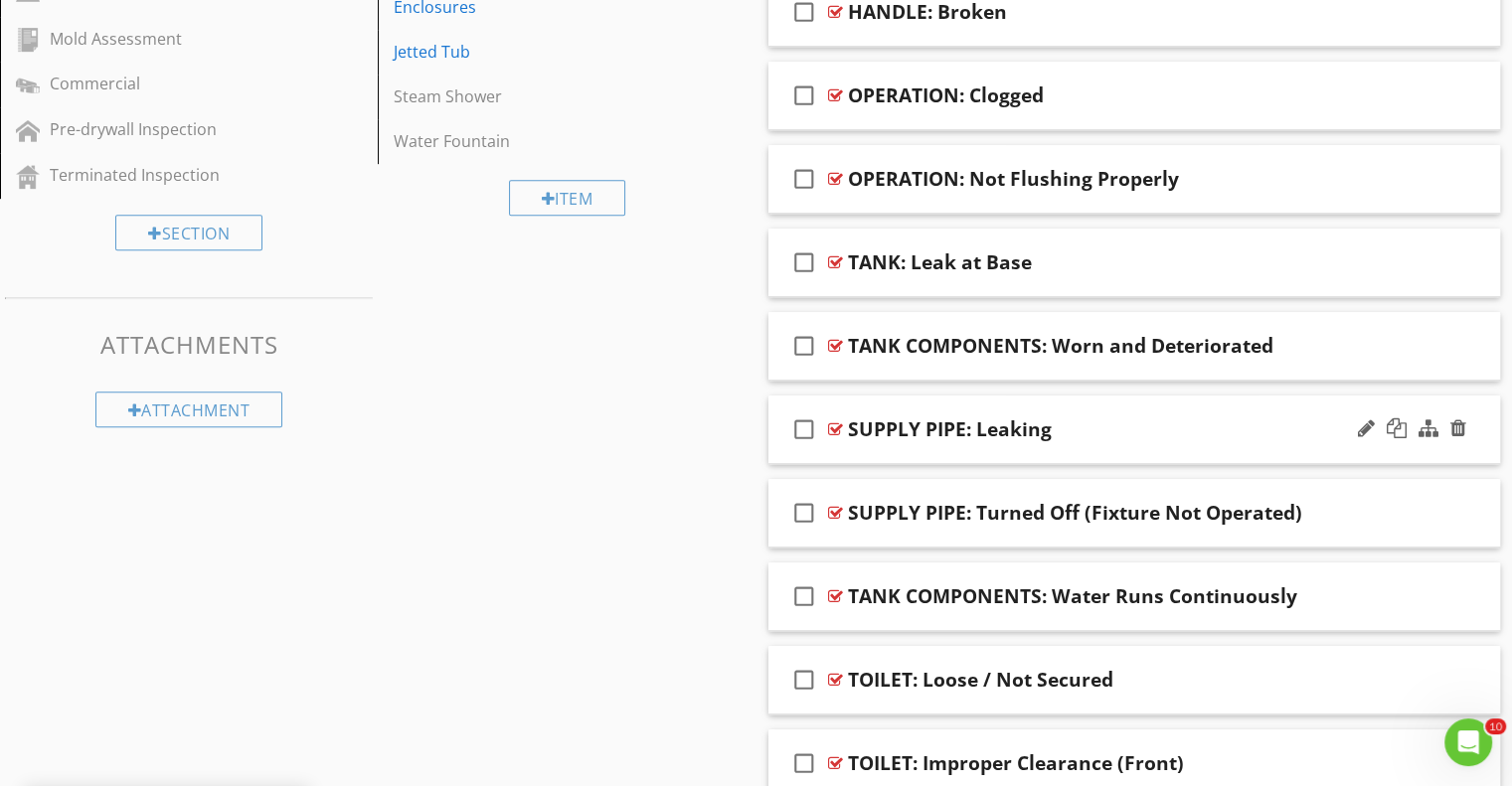 scroll, scrollTop: 959, scrollLeft: 0, axis: vertical 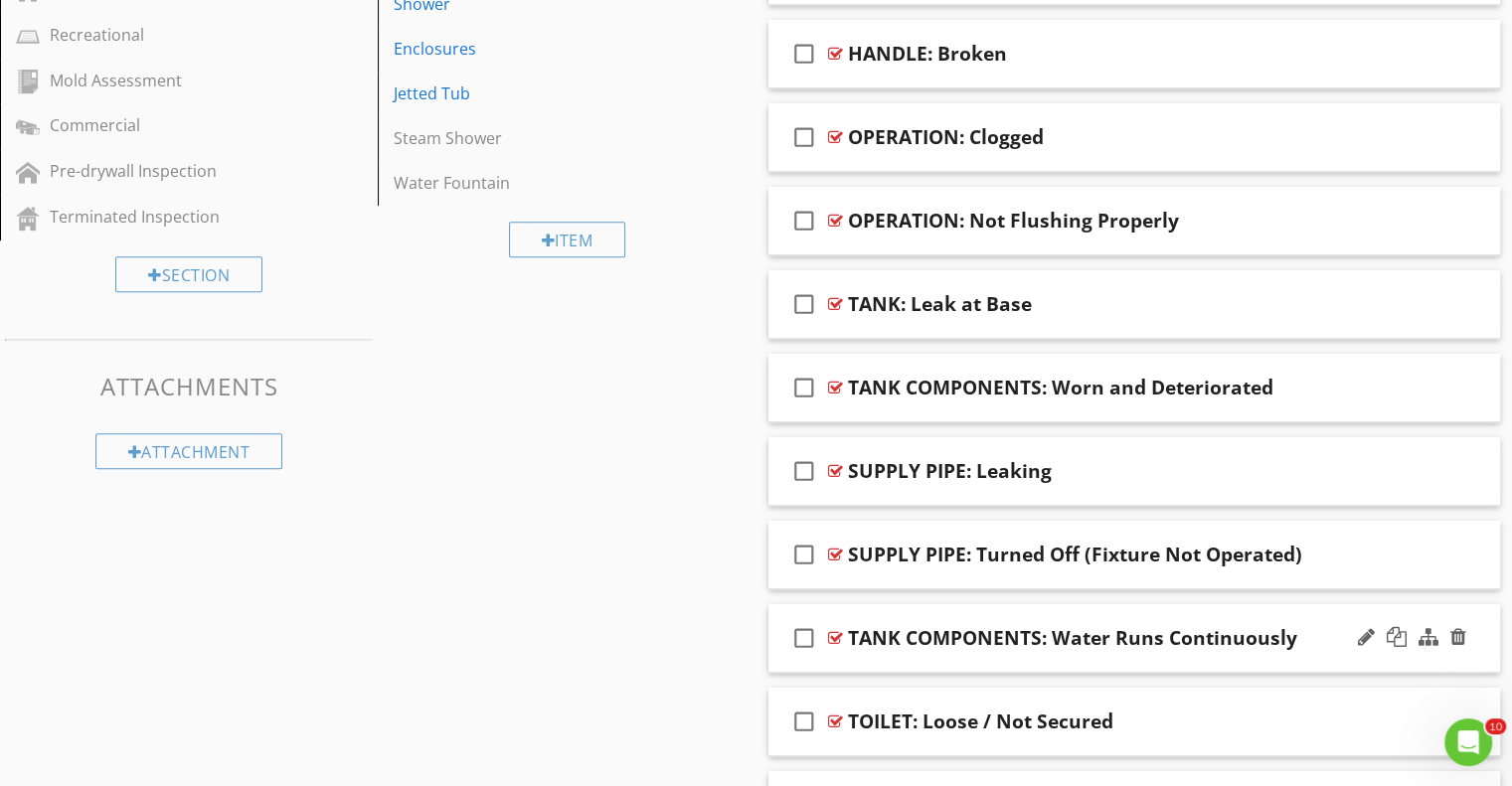 type 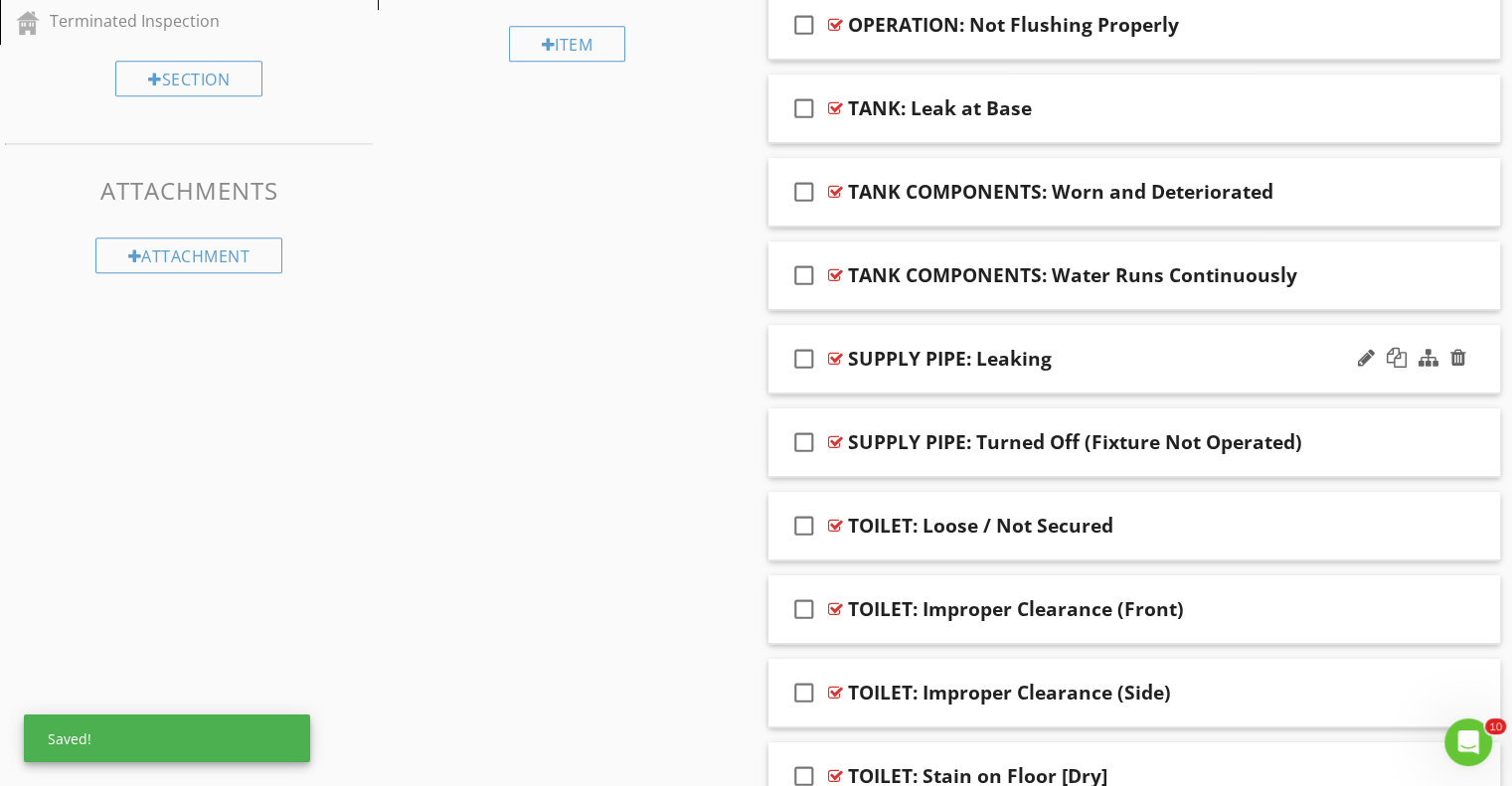 scroll, scrollTop: 1158, scrollLeft: 0, axis: vertical 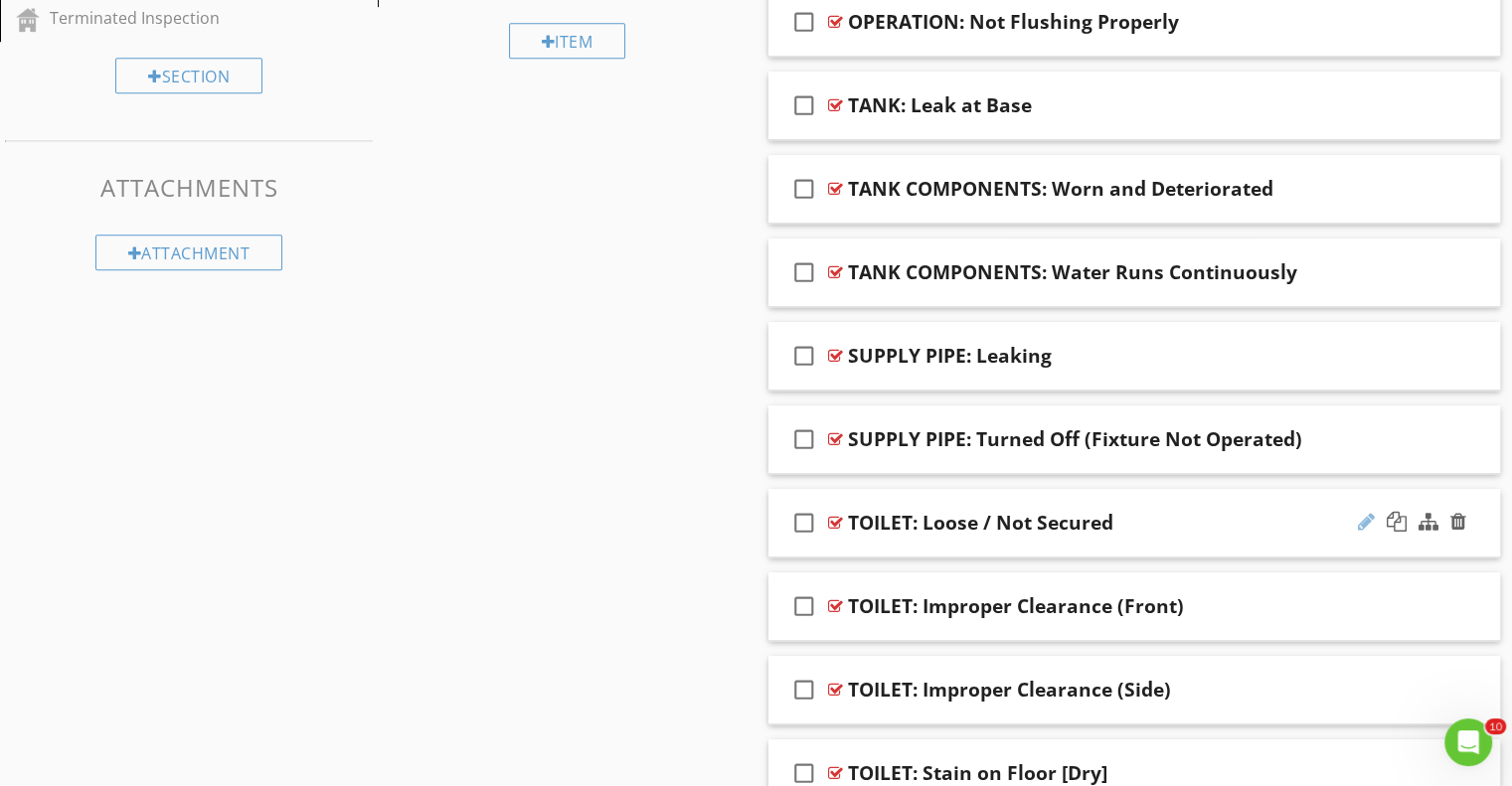 click at bounding box center [1366, 522] 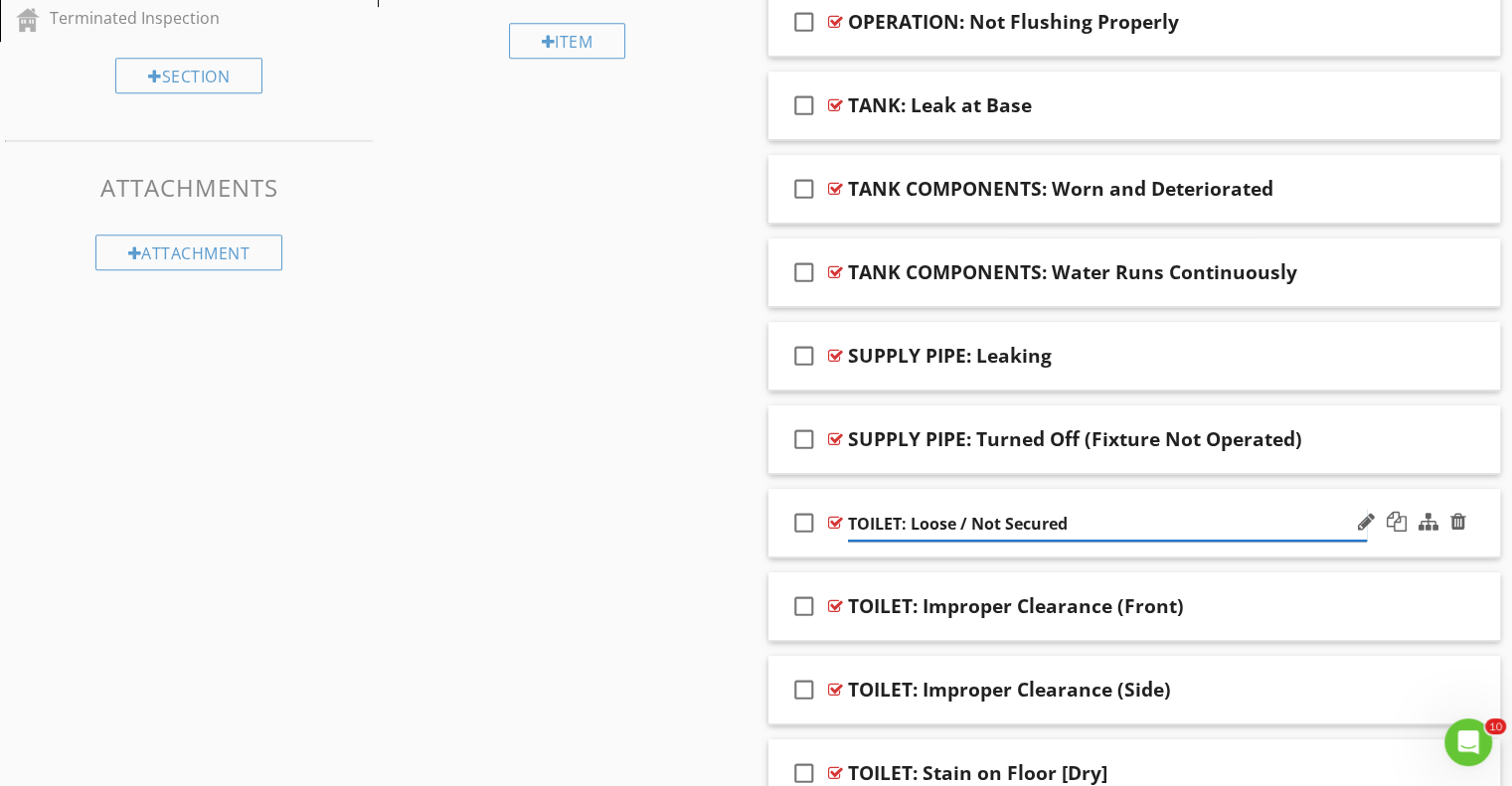 click on "TOILET: Loose / Not Secured" at bounding box center (1107, 524) 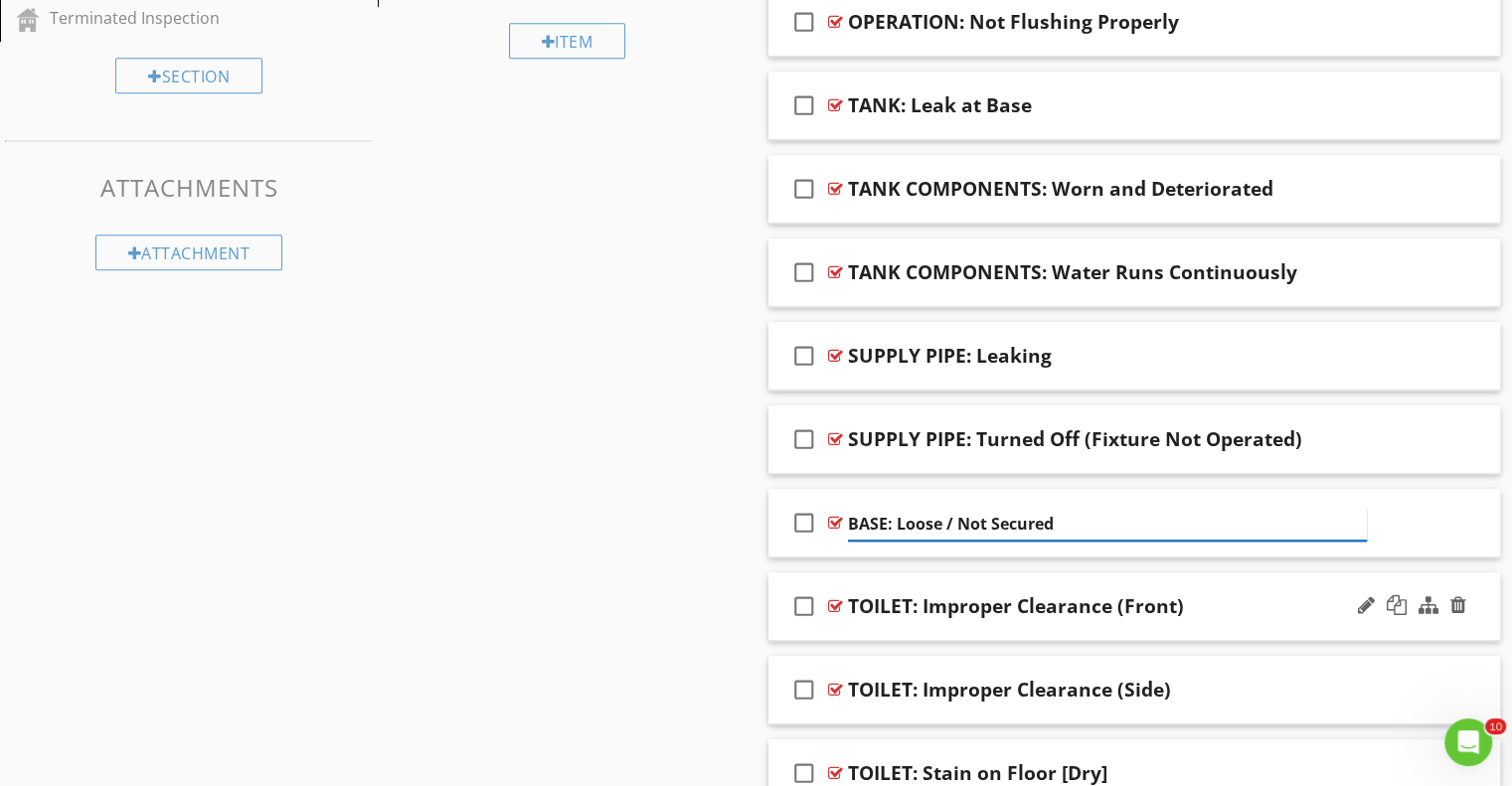 type on "BASE: Loose / Not Secured" 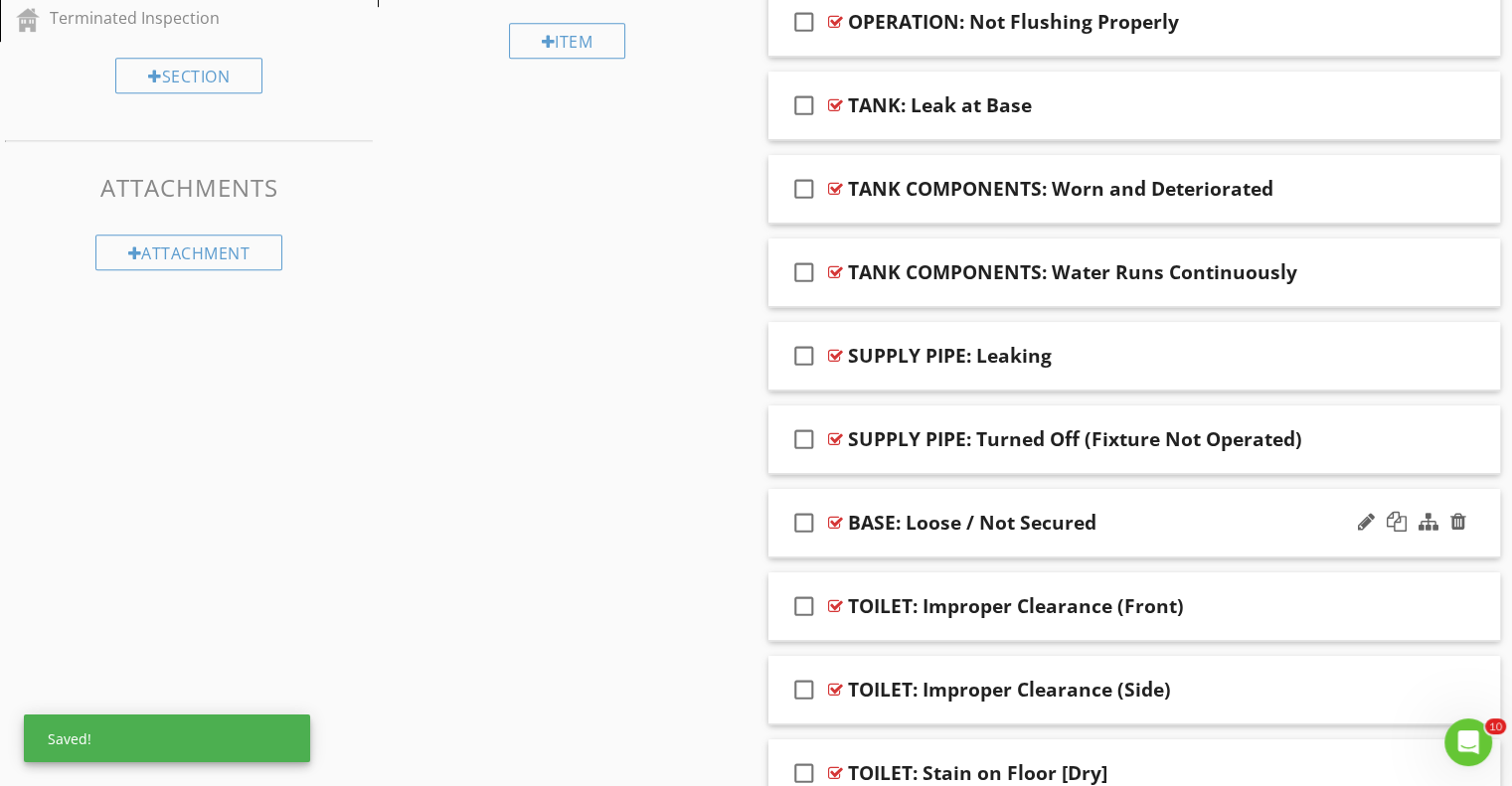 click on "check_box_outline_blank
BASE: Loose / Not Secured" at bounding box center (1134, 523) 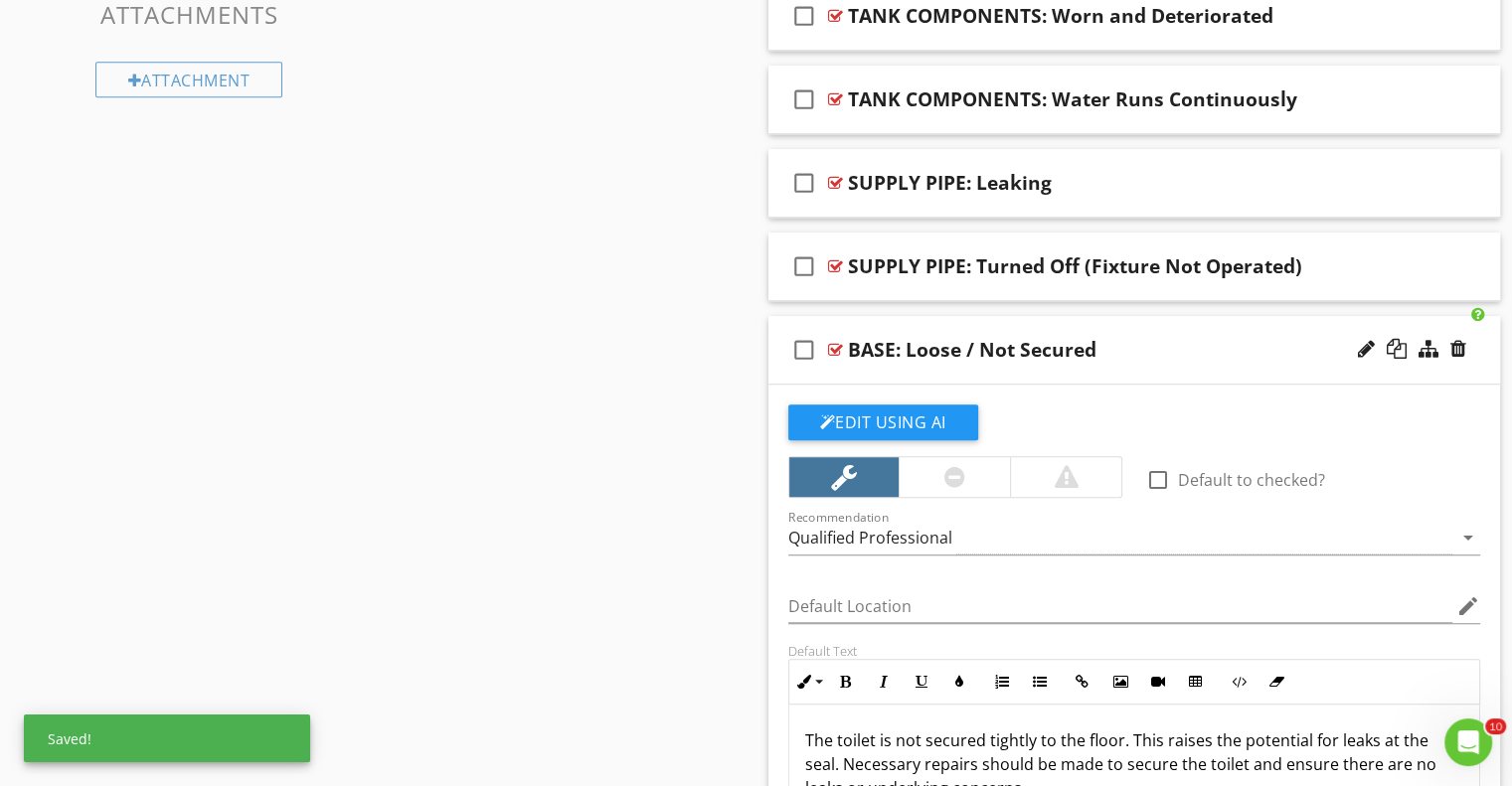 scroll, scrollTop: 1356, scrollLeft: 0, axis: vertical 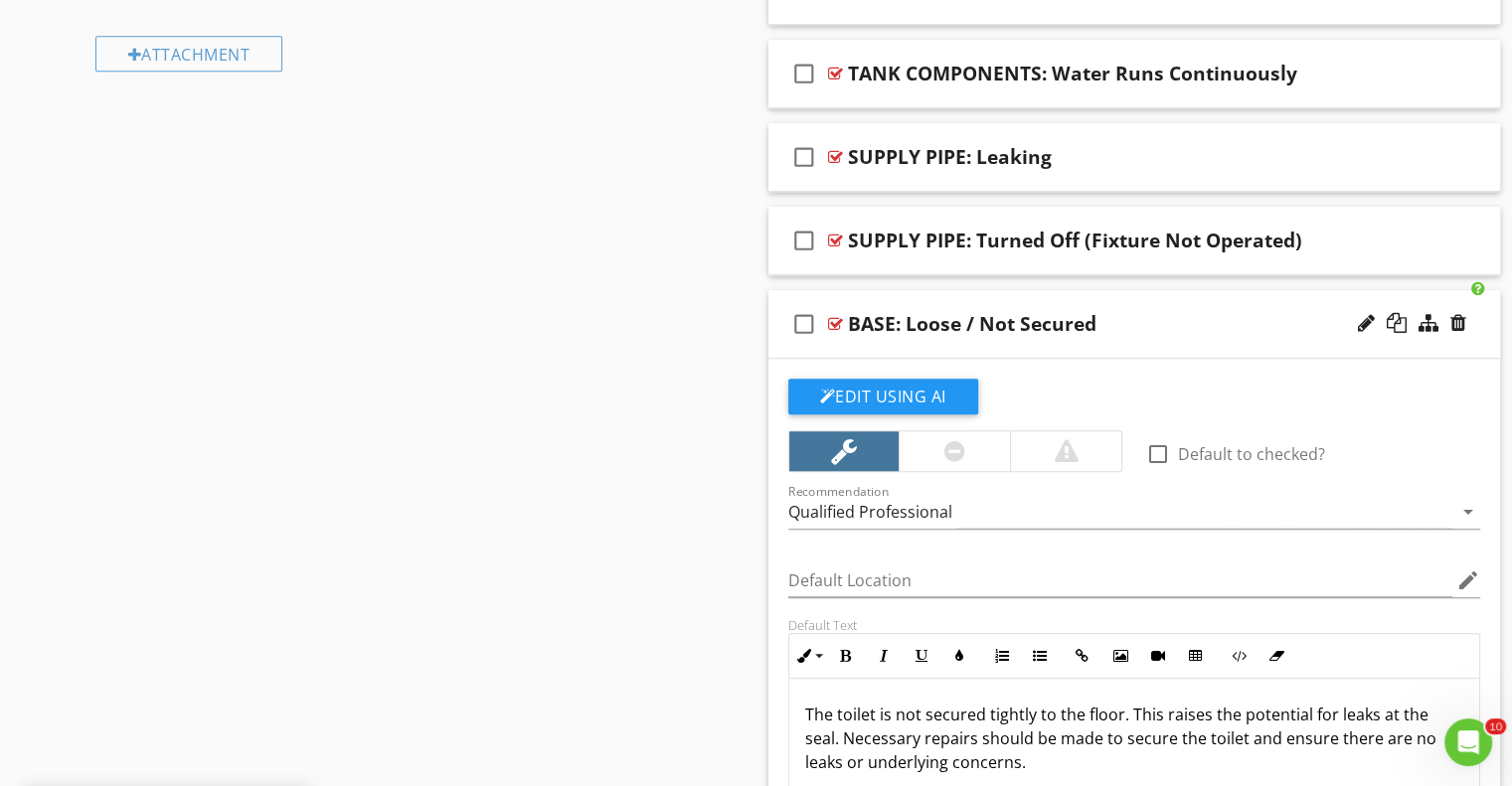 click on "The toilet is not secured tightly to the floor. This raises the potential for leaks at the seal. Necessary repairs should be made to secure the toilet and ensure there are no leaks or underlying concerns." at bounding box center [1134, 738] 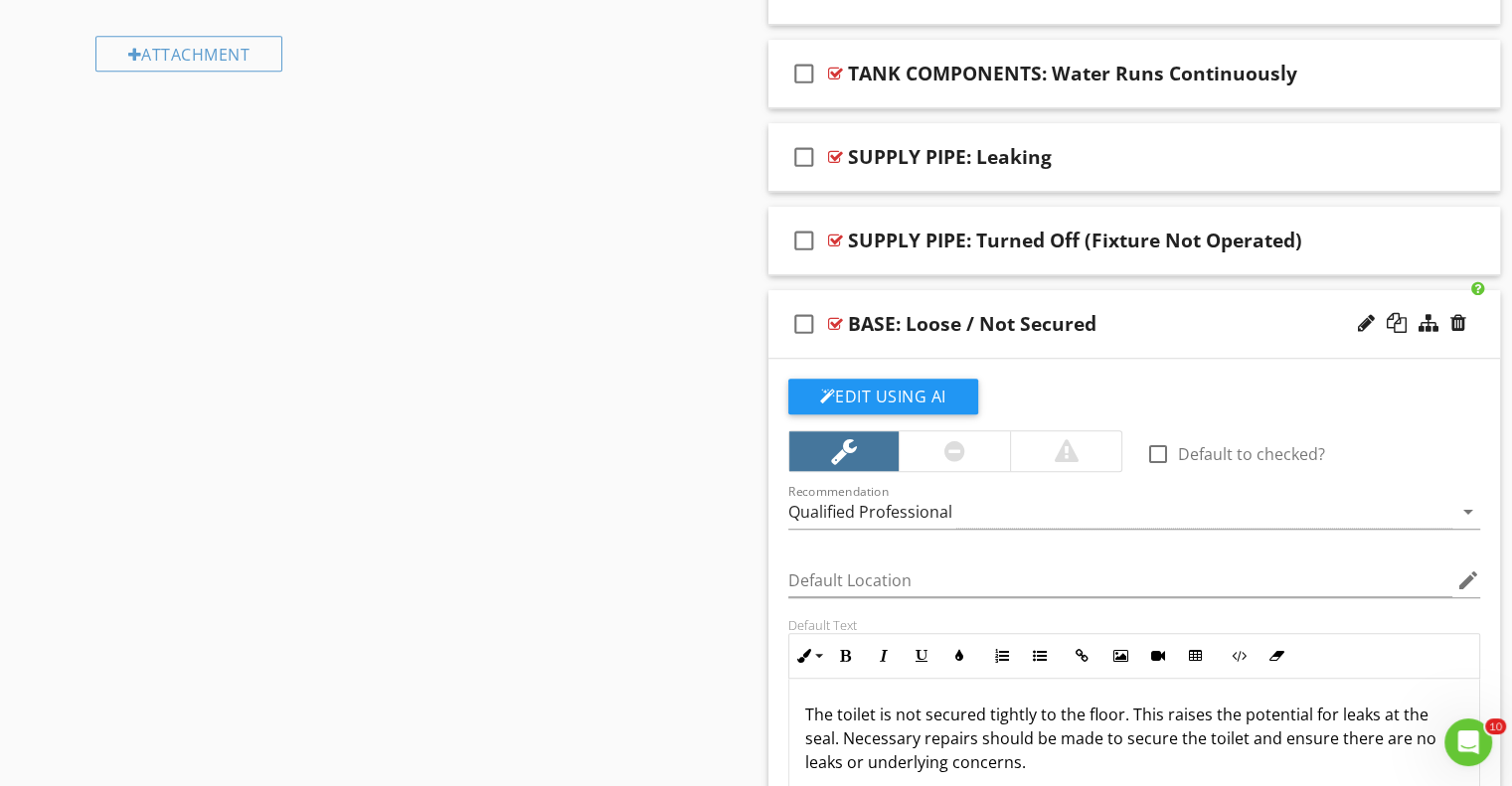 click on "The toilet is not secured tightly to the floor. This raises the potential for leaks at the seal. Necessary repairs should be made to secure the toilet and ensure there are no leaks or underlying concerns." at bounding box center (1134, 738) 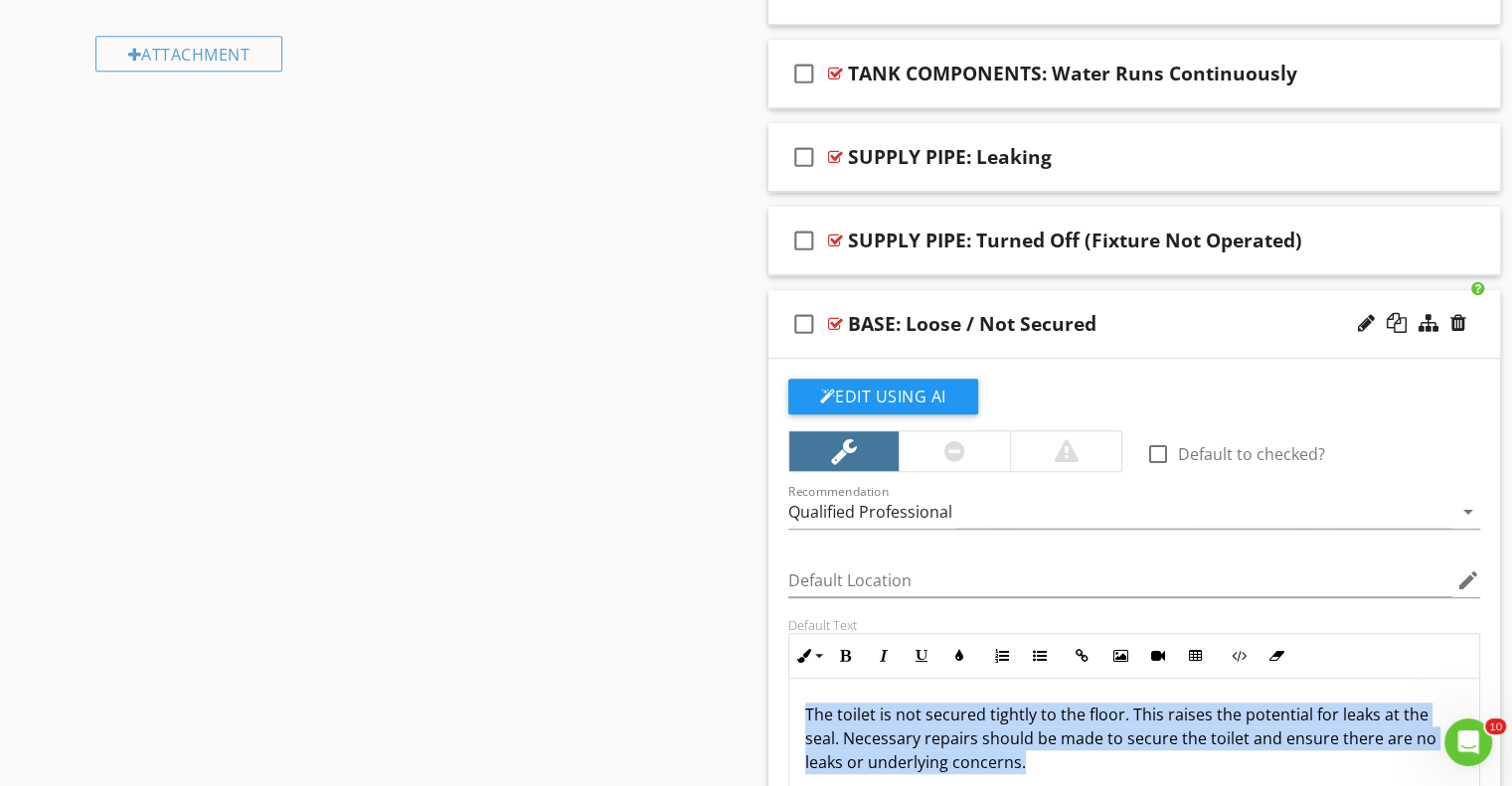 click on "The toilet is not secured tightly to the floor. This raises the potential for leaks at the seal. Necessary repairs should be made to secure the toilet and ensure there are no leaks or underlying concerns." at bounding box center (1134, 738) 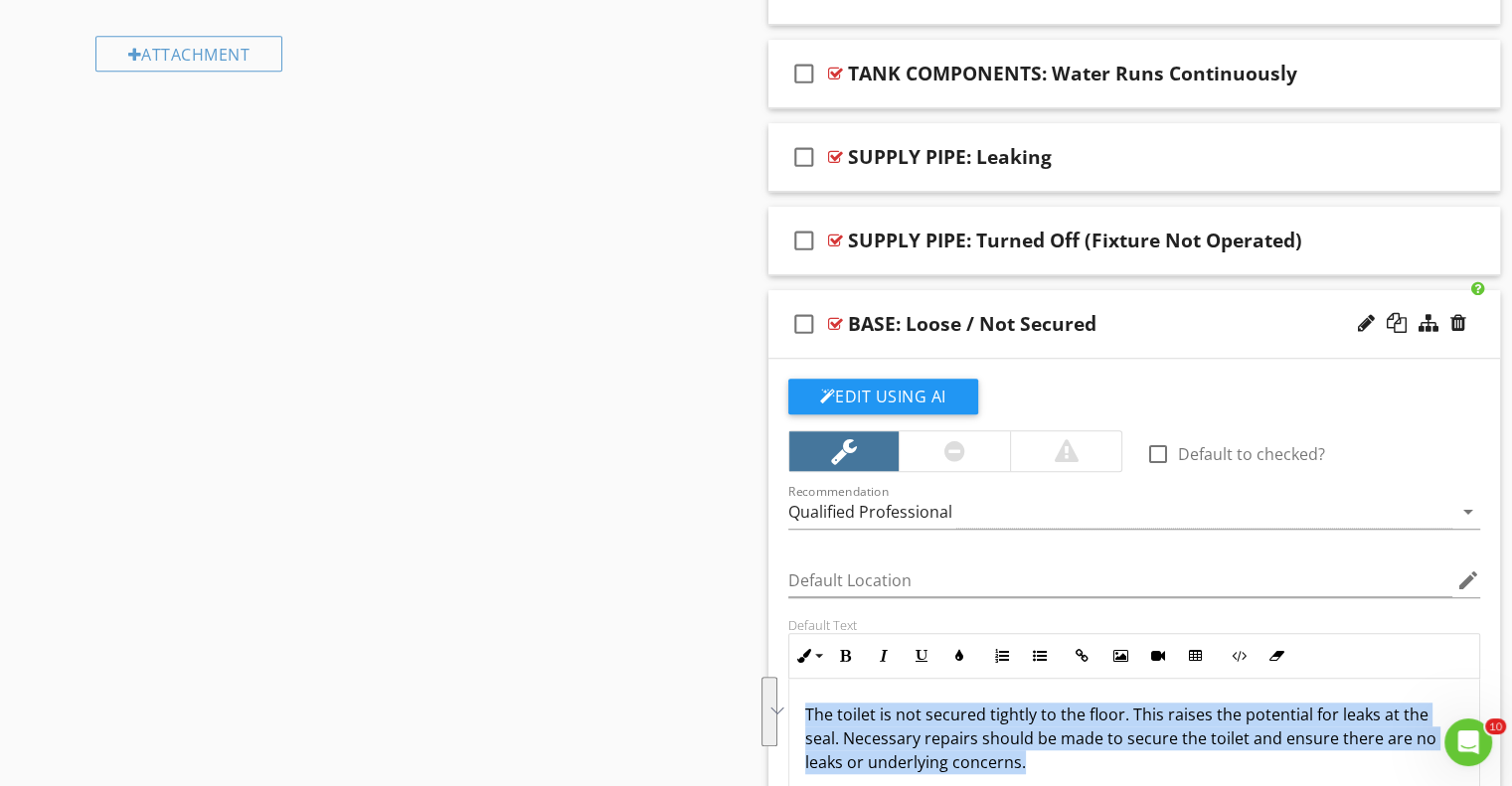 click on "The toilet is not secured tightly to the floor. This raises the potential for leaks at the seal. Necessary repairs should be made to secure the toilet and ensure there are no leaks or underlying concerns." at bounding box center (1134, 778) 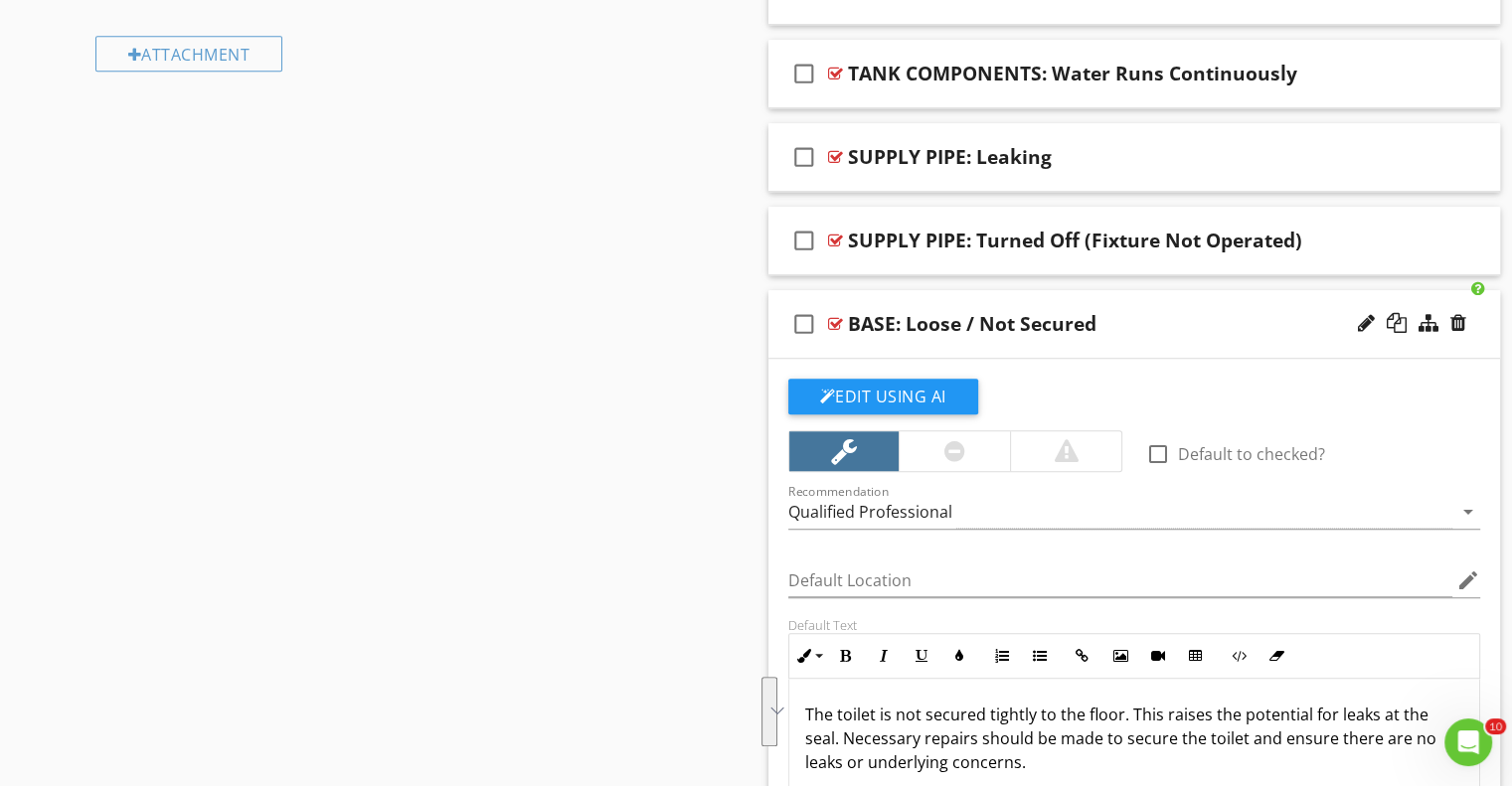 click on "The toilet is not secured tightly to the floor. This raises the potential for leaks at the seal. Necessary repairs should be made to secure the toilet and ensure there are no leaks or underlying concerns." at bounding box center (1134, 778) 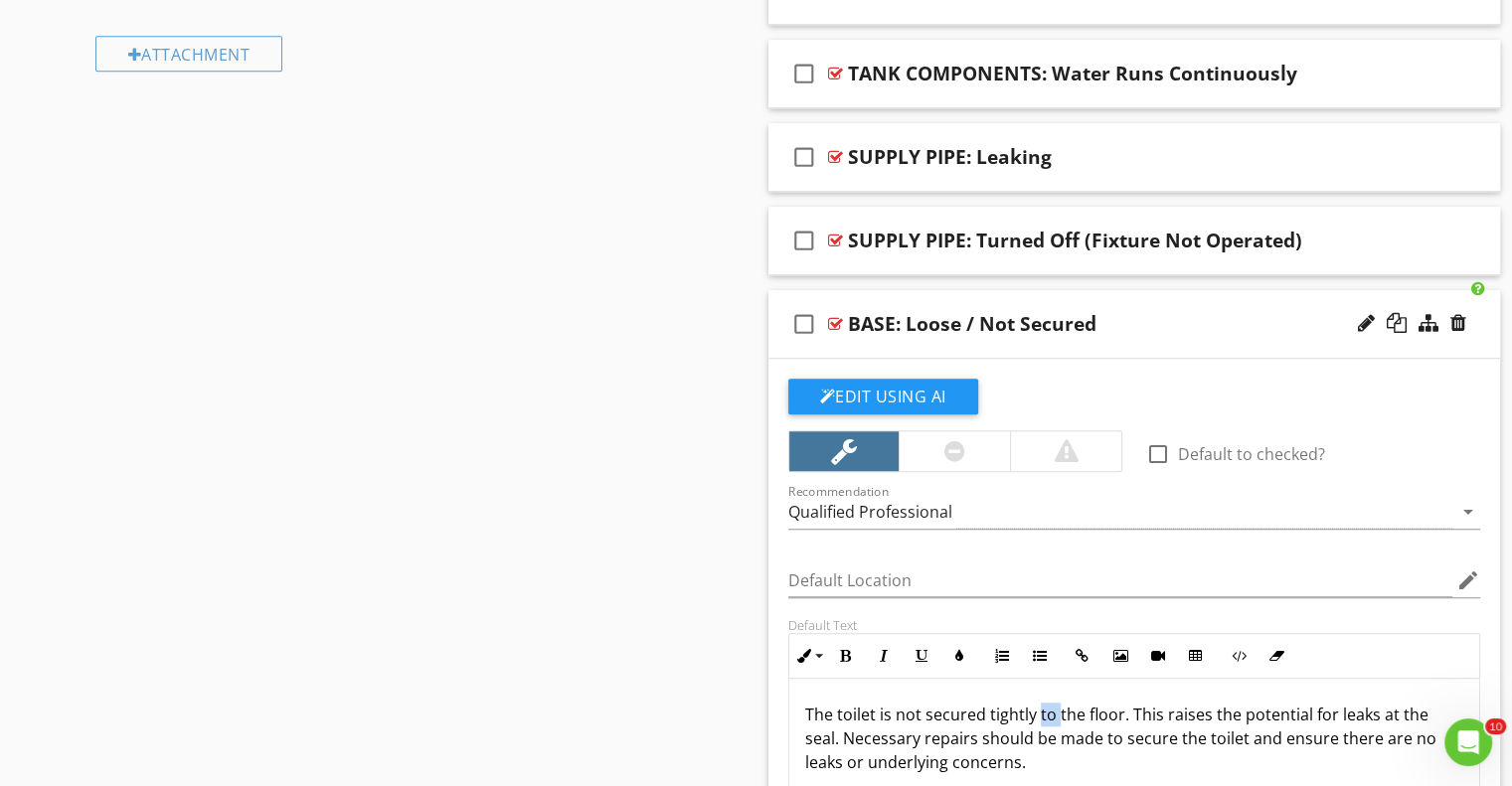 click on "The toilet is not secured tightly to the floor. This raises the potential for leaks at the seal. Necessary repairs should be made to secure the toilet and ensure there are no leaks or underlying concerns." at bounding box center [1134, 738] 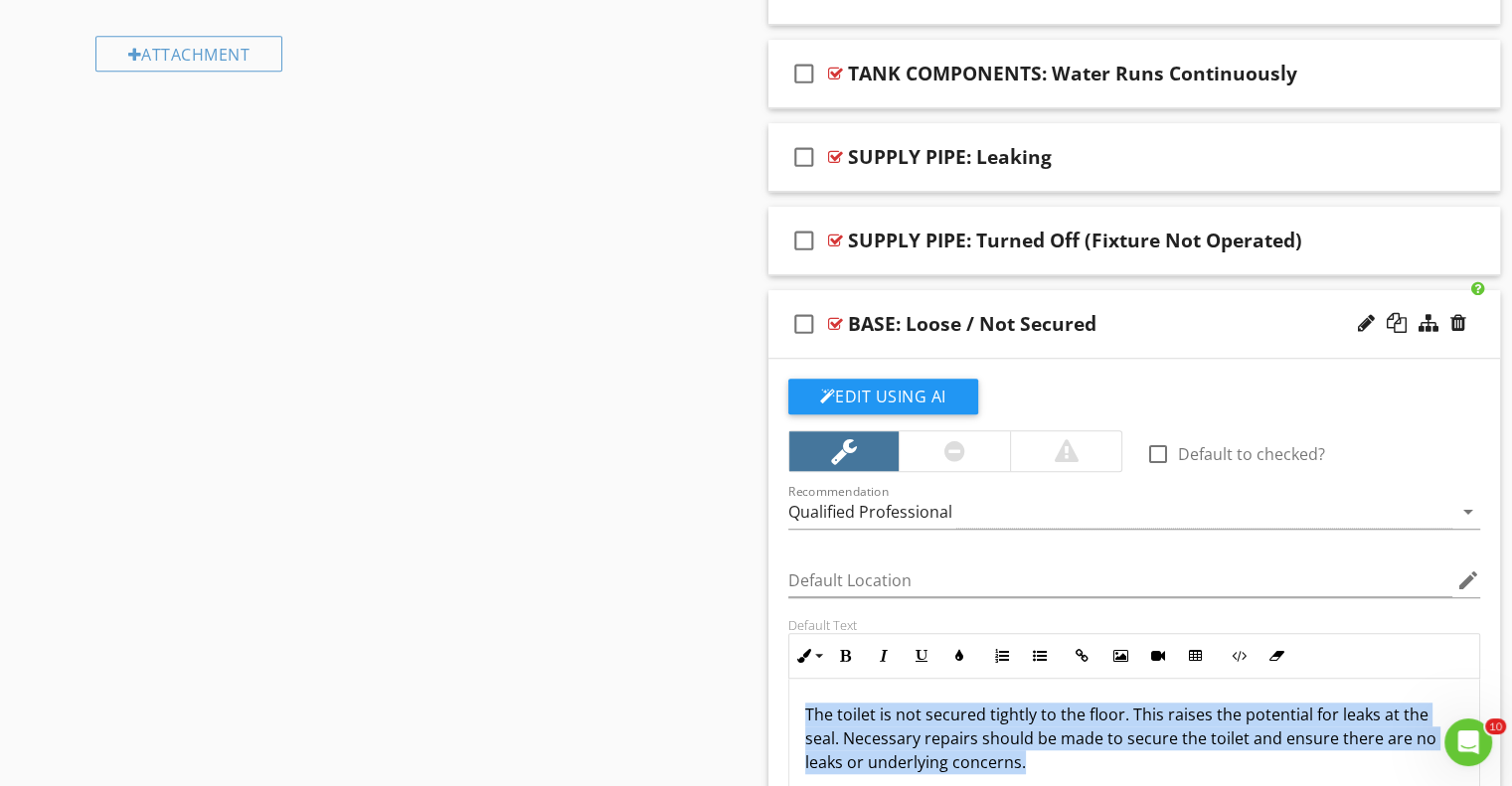 click on "The toilet is not secured tightly to the floor. This raises the potential for leaks at the seal. Necessary repairs should be made to secure the toilet and ensure there are no leaks or underlying concerns." at bounding box center (1134, 738) 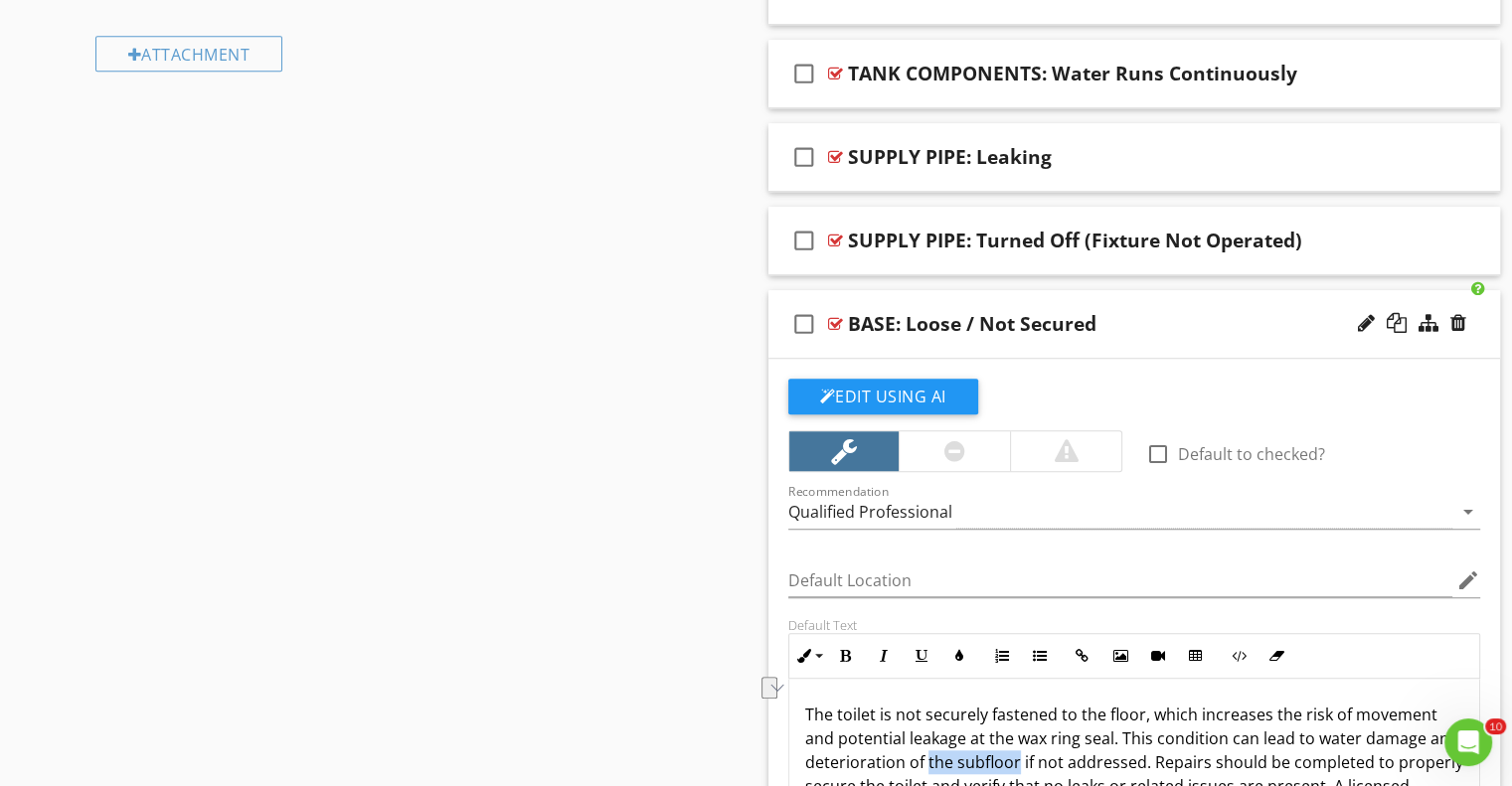 drag, startPoint x: 956, startPoint y: 701, endPoint x: 1047, endPoint y: 697, distance: 91.08787 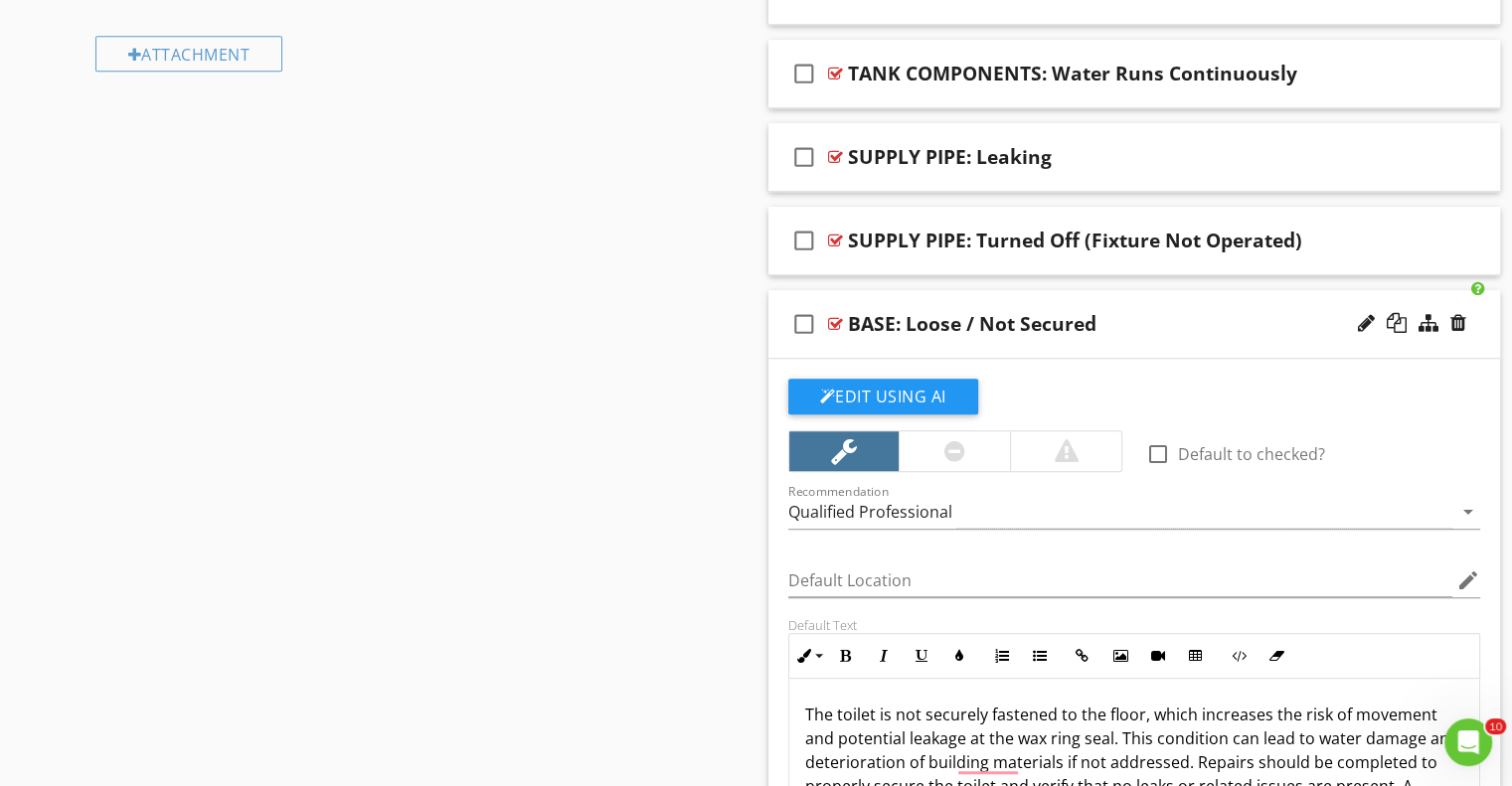 click on "The toilet is not securely fastened to the floor, which increases the risk of movement and potential leakage at the wax ring seal. This condition can lead to water damage and deterioration of building materials if not addressed. Repairs should be completed to properly secure the toilet and verify that no leaks or related issues are present. A licensed plumber is advised for correction." at bounding box center [1134, 762] 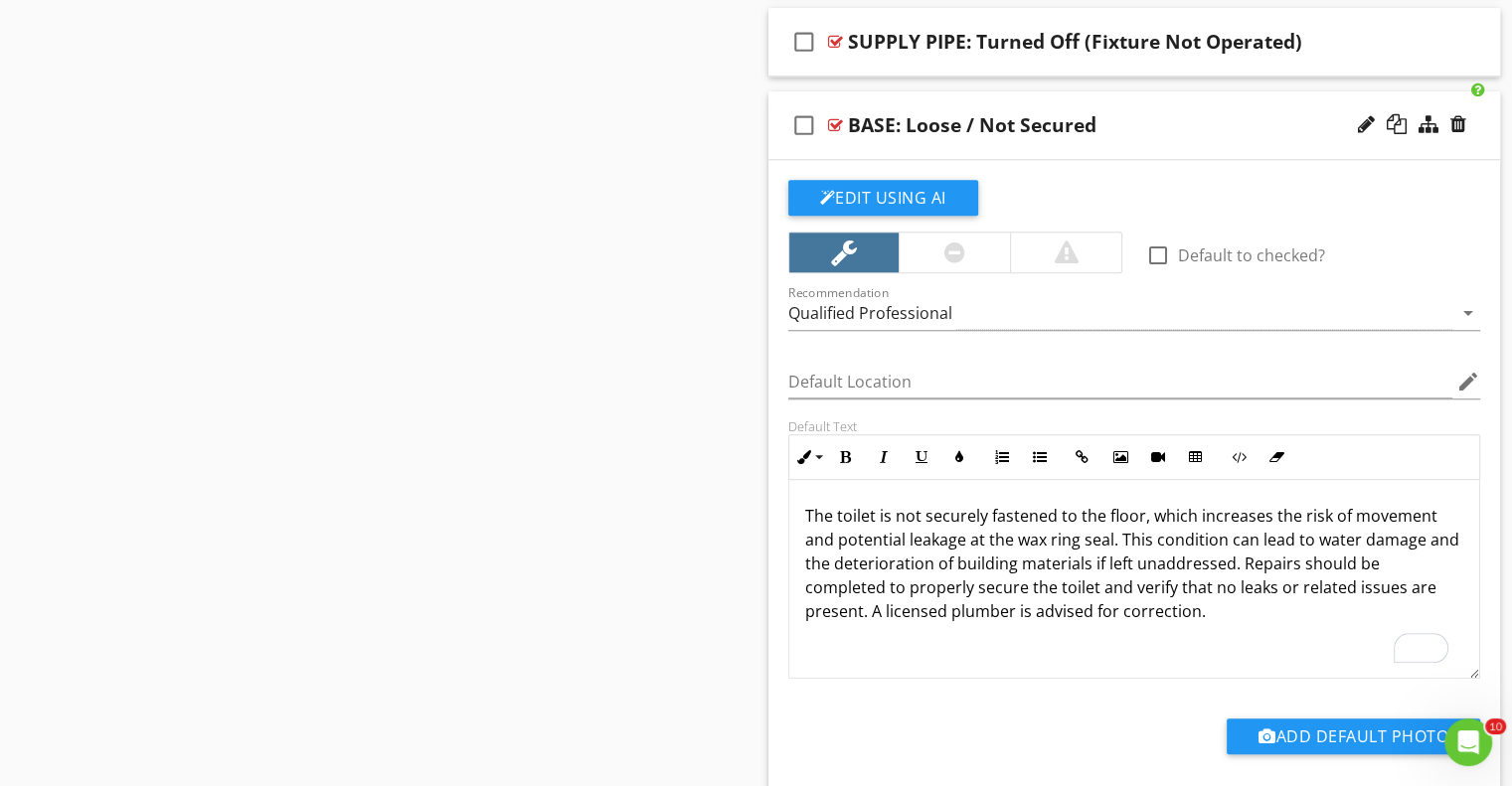 scroll, scrollTop: 1456, scrollLeft: 0, axis: vertical 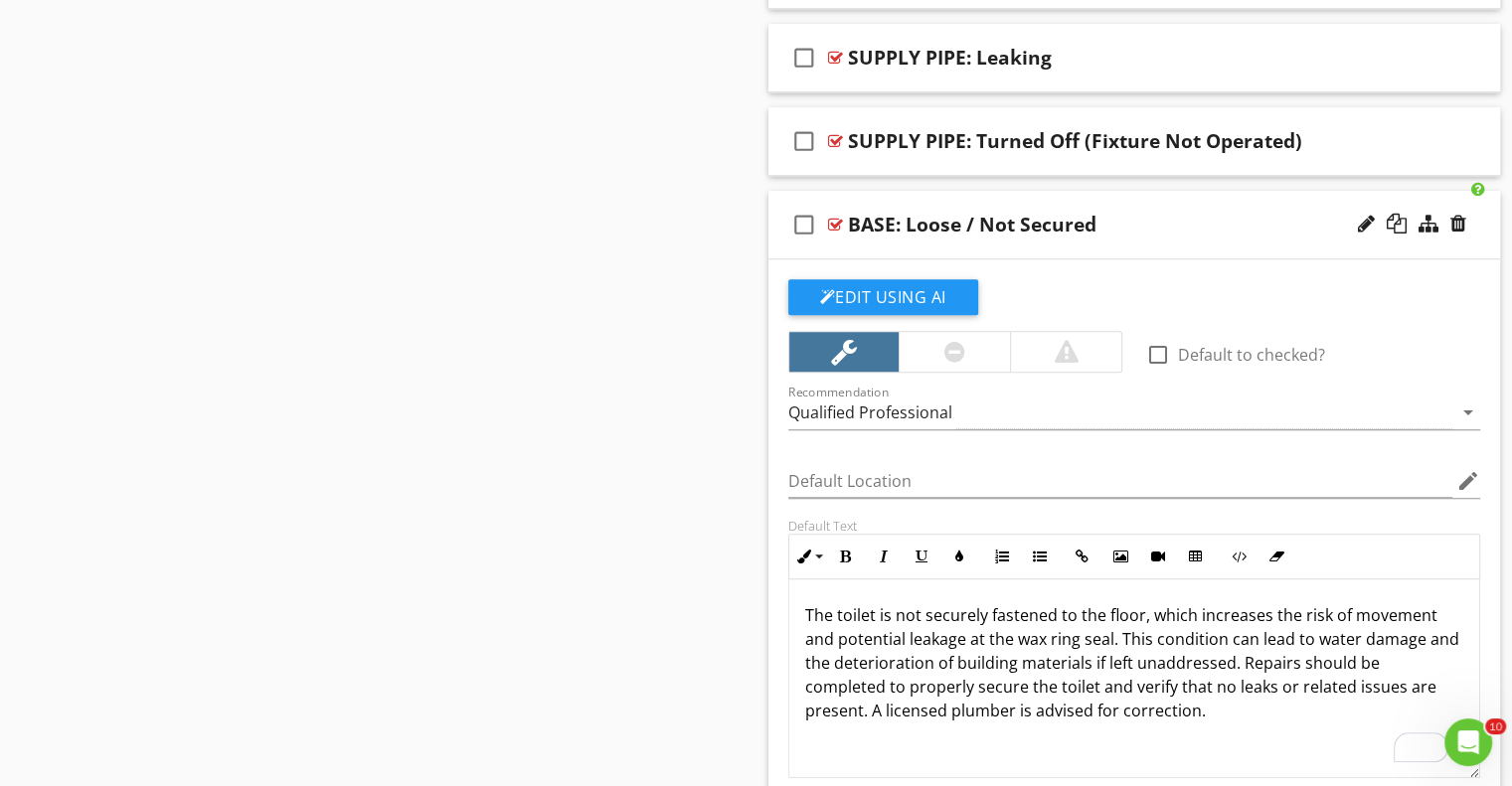 click on "BASE: Loose / Not Secured" at bounding box center (1107, 225) 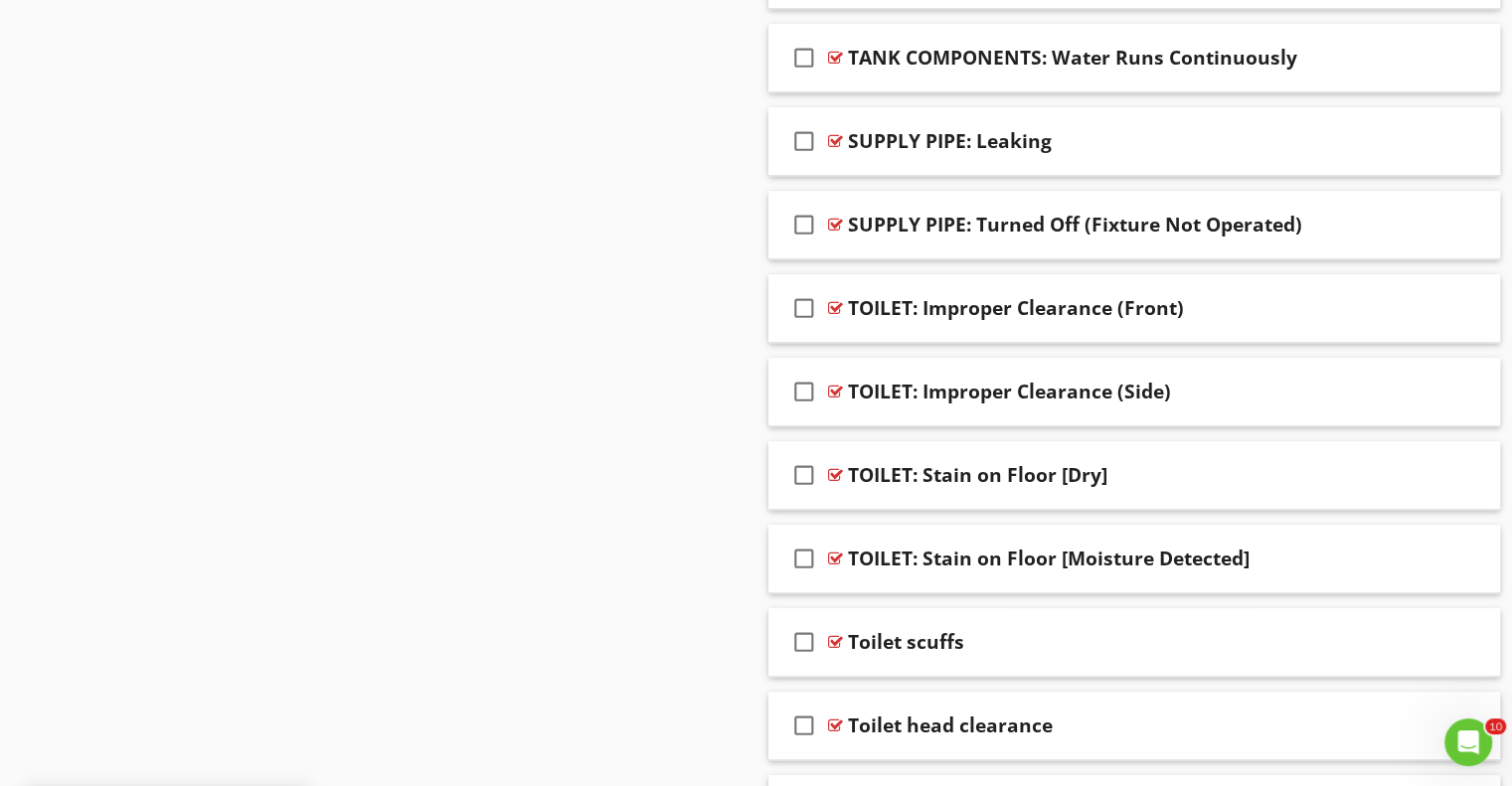 scroll, scrollTop: 1531, scrollLeft: 0, axis: vertical 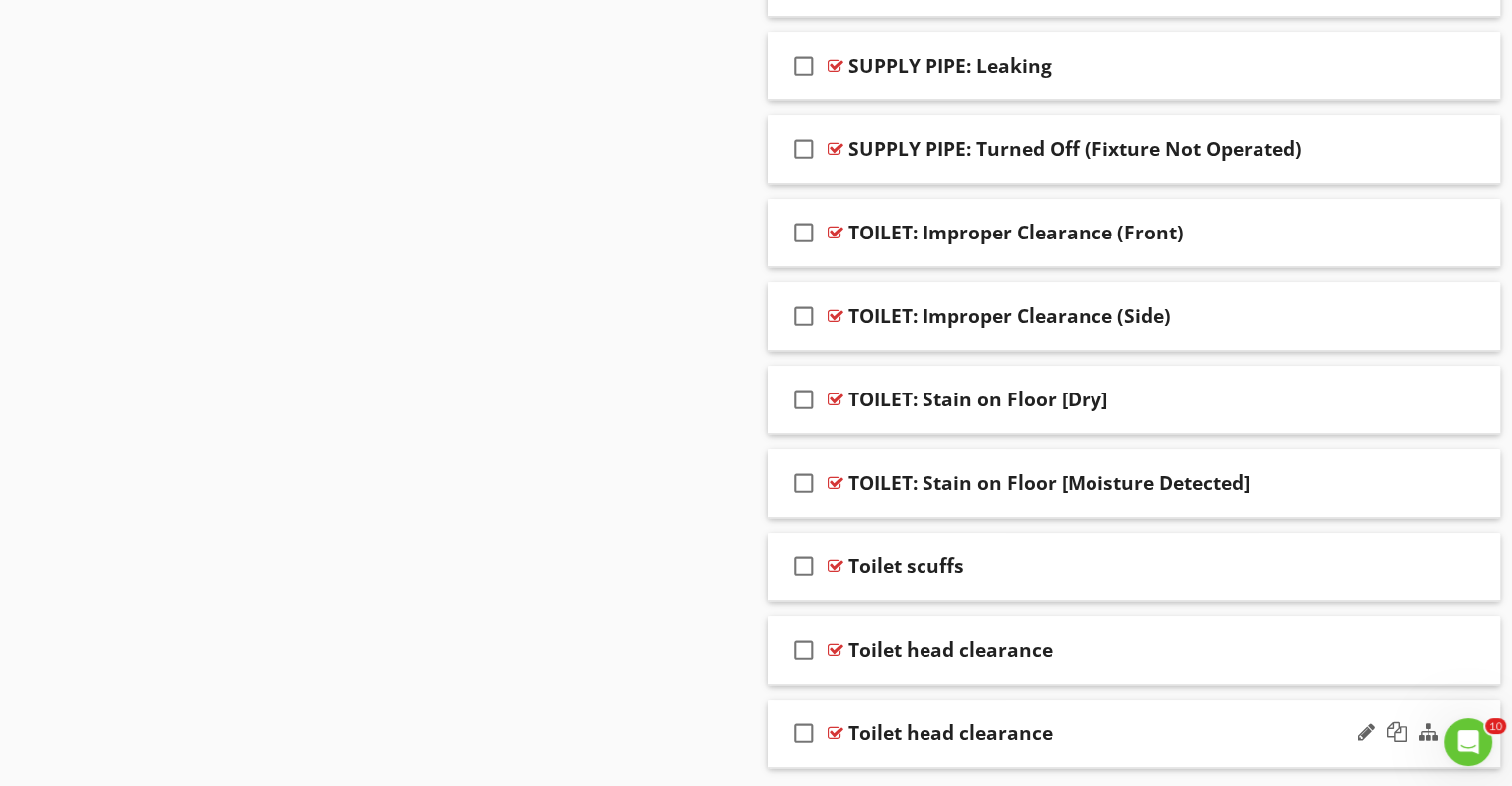 click on "check_box_outline_blank
Toilet head clearance" at bounding box center (1134, 733) 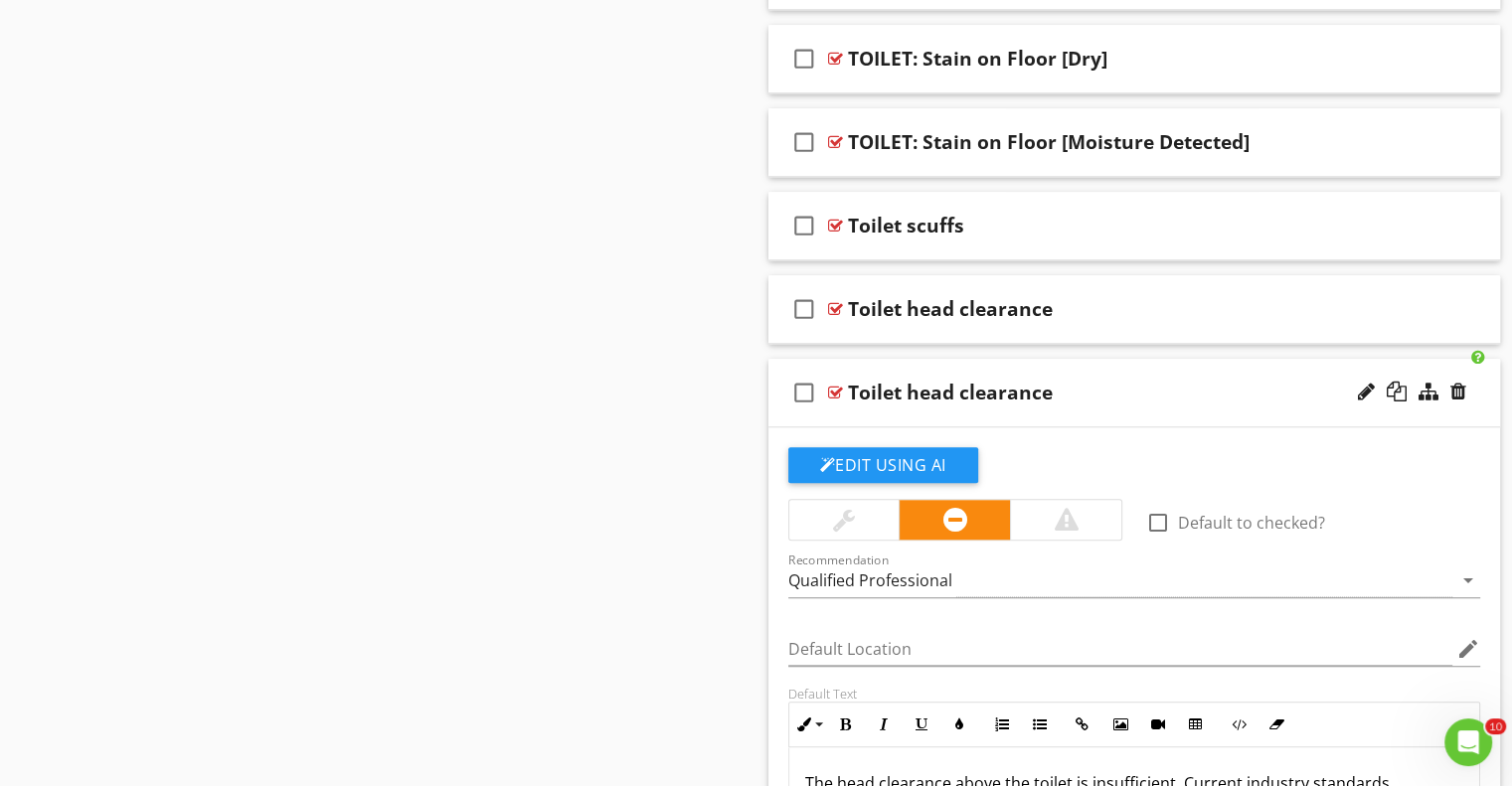 scroll, scrollTop: 2028, scrollLeft: 0, axis: vertical 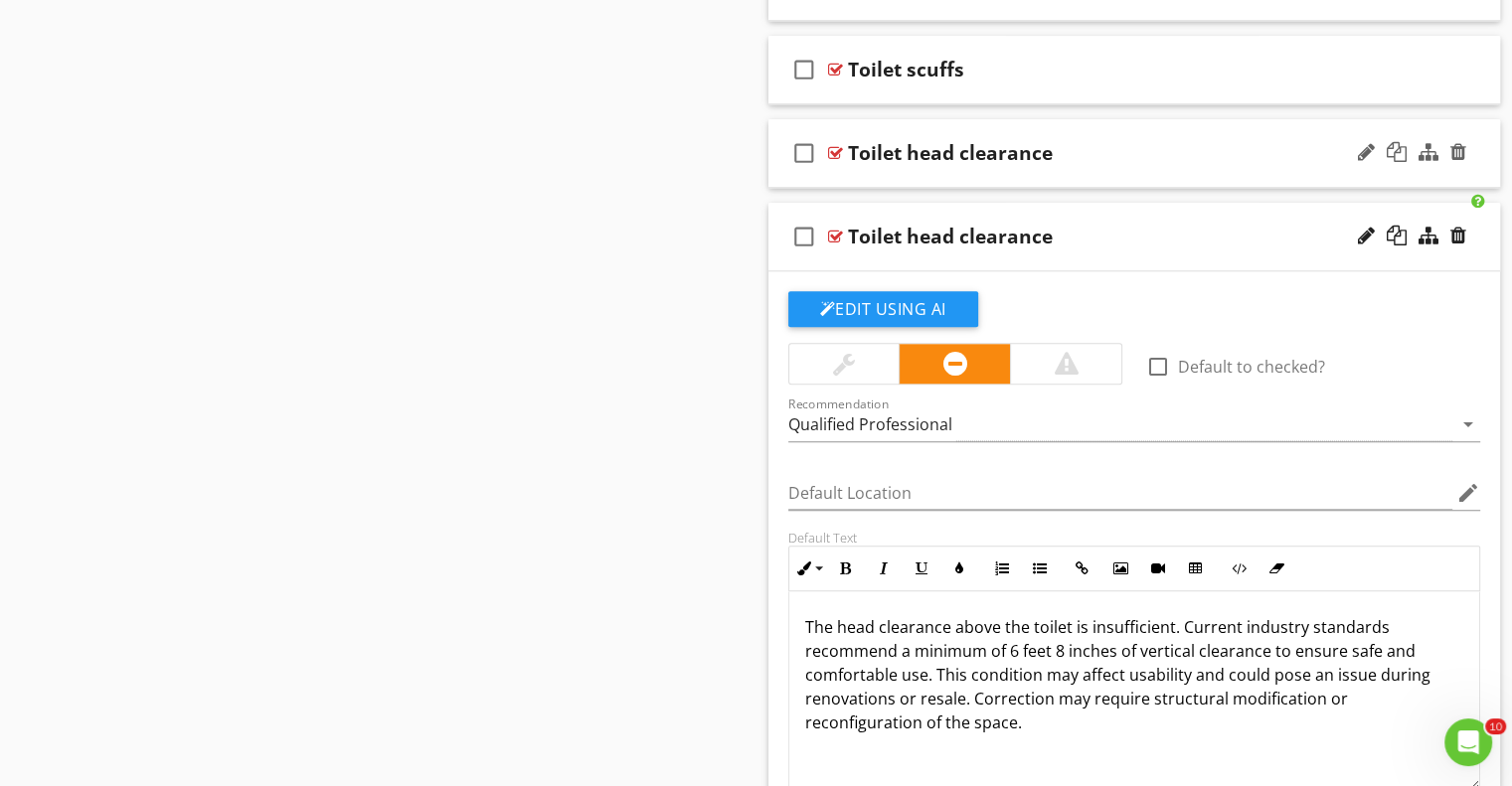 click on "check_box_outline_blank
Toilet head clearance" at bounding box center [1134, 153] 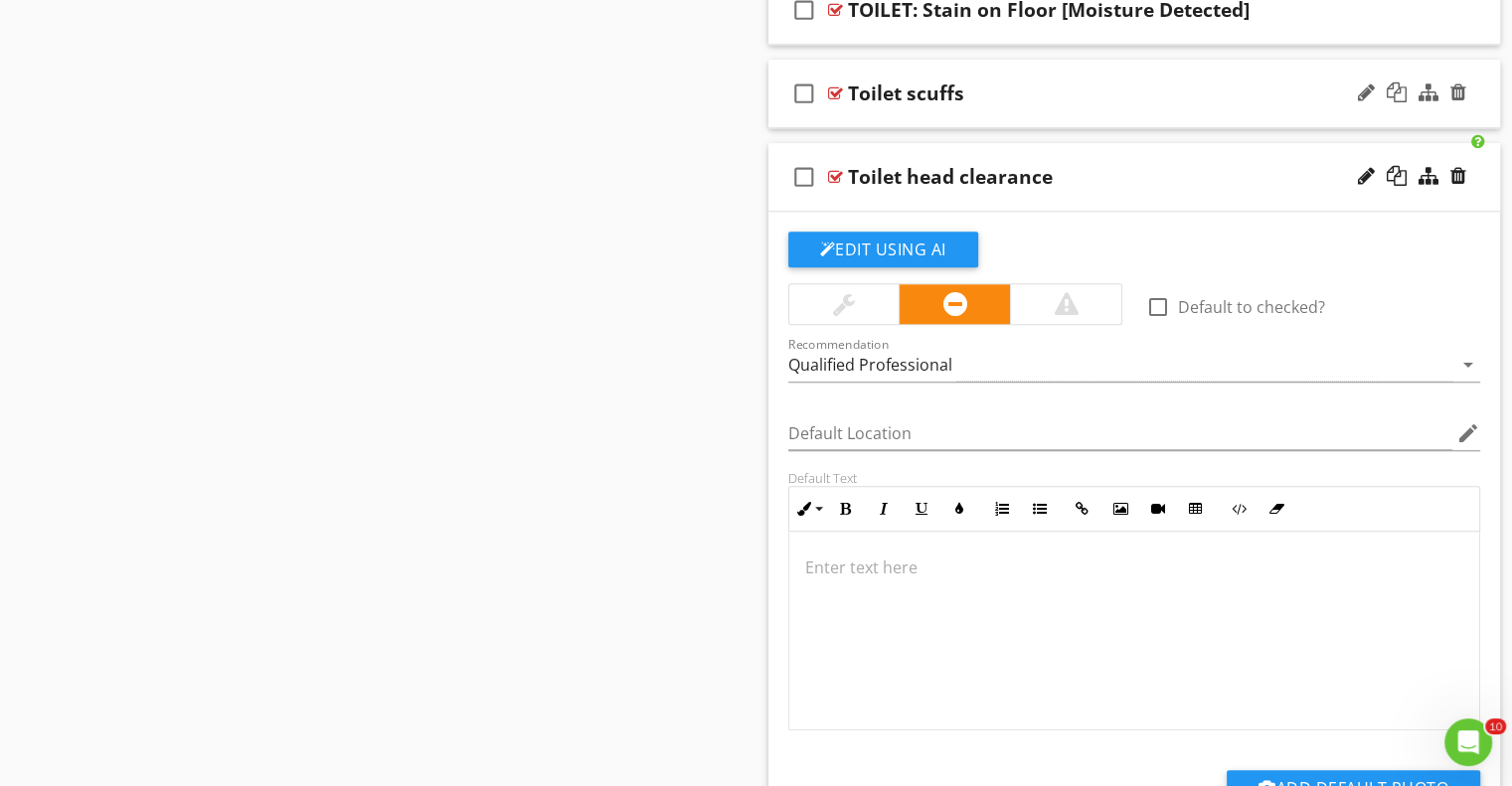 scroll, scrollTop: 1829, scrollLeft: 0, axis: vertical 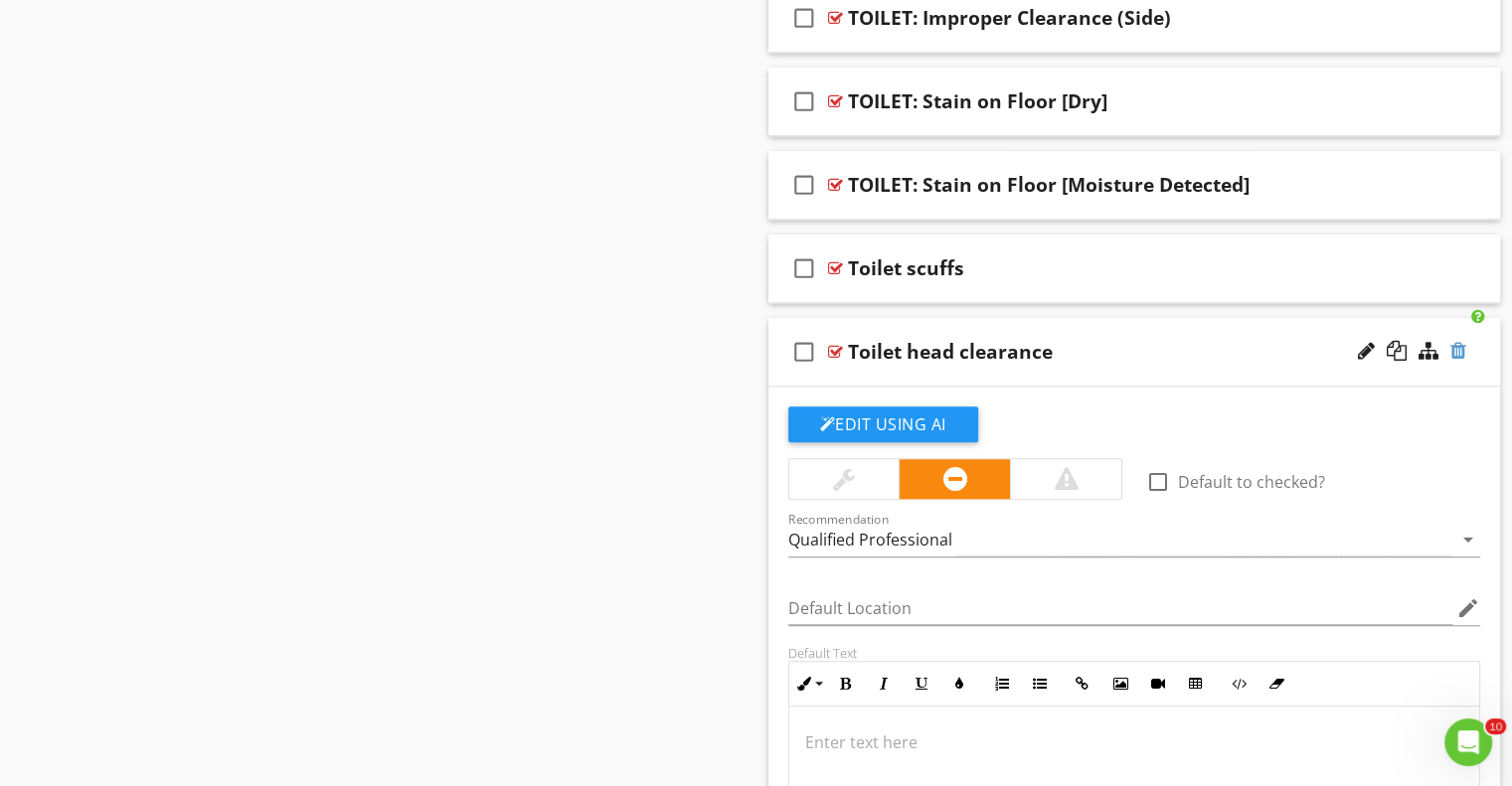 click at bounding box center (1458, 351) 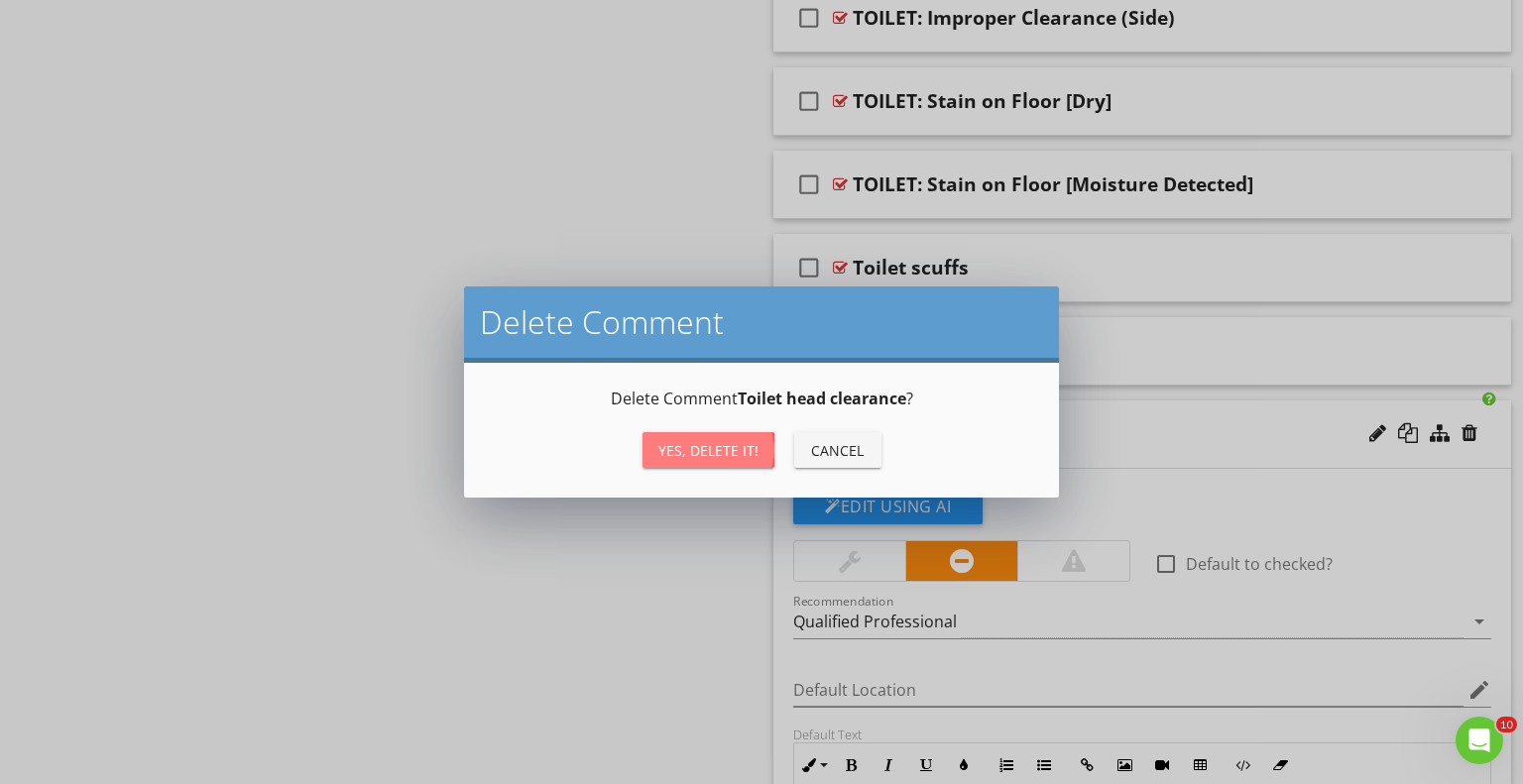 click on "Yes, Delete it!" at bounding box center (708, 450) 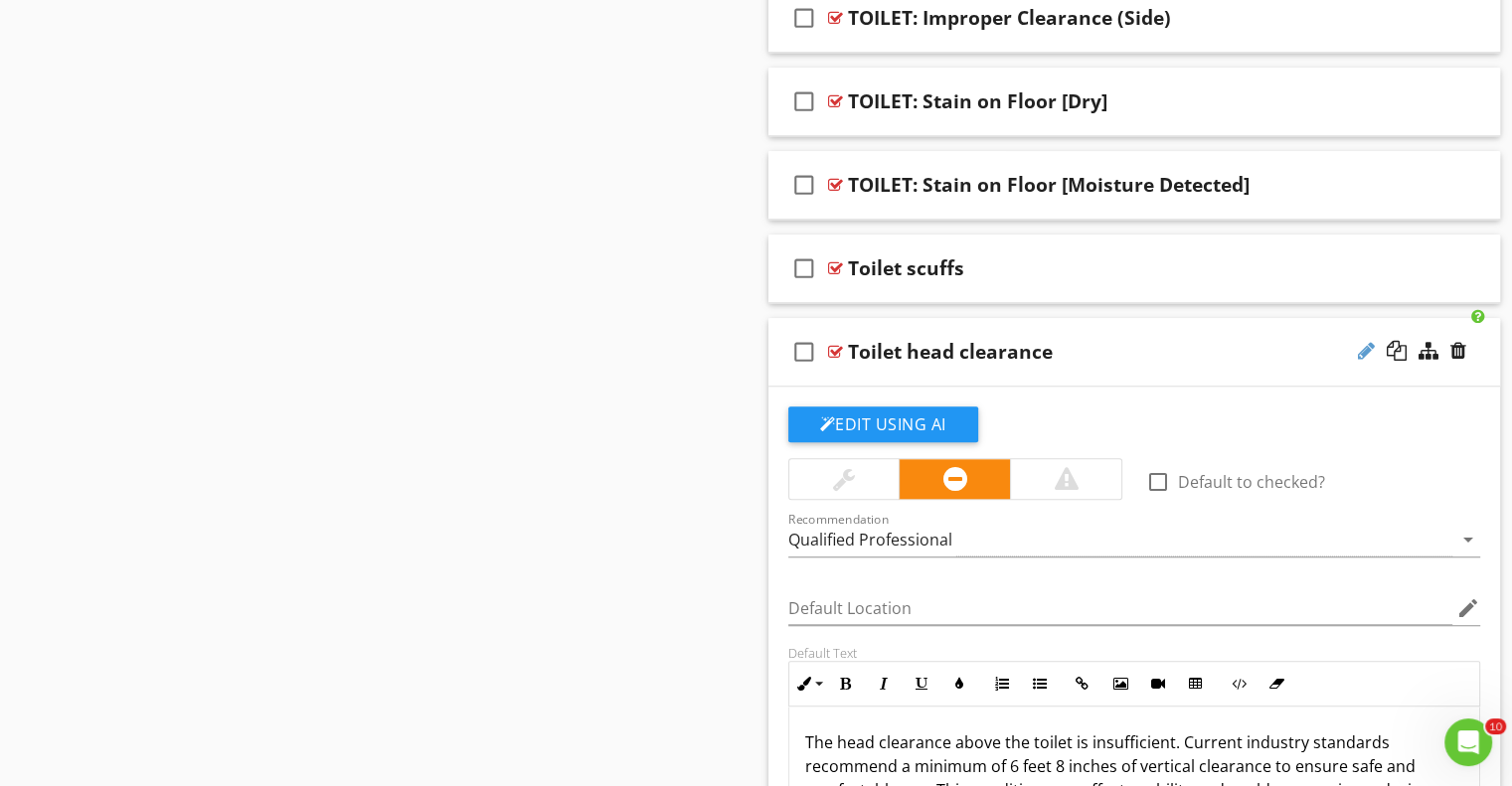 click at bounding box center (1366, 351) 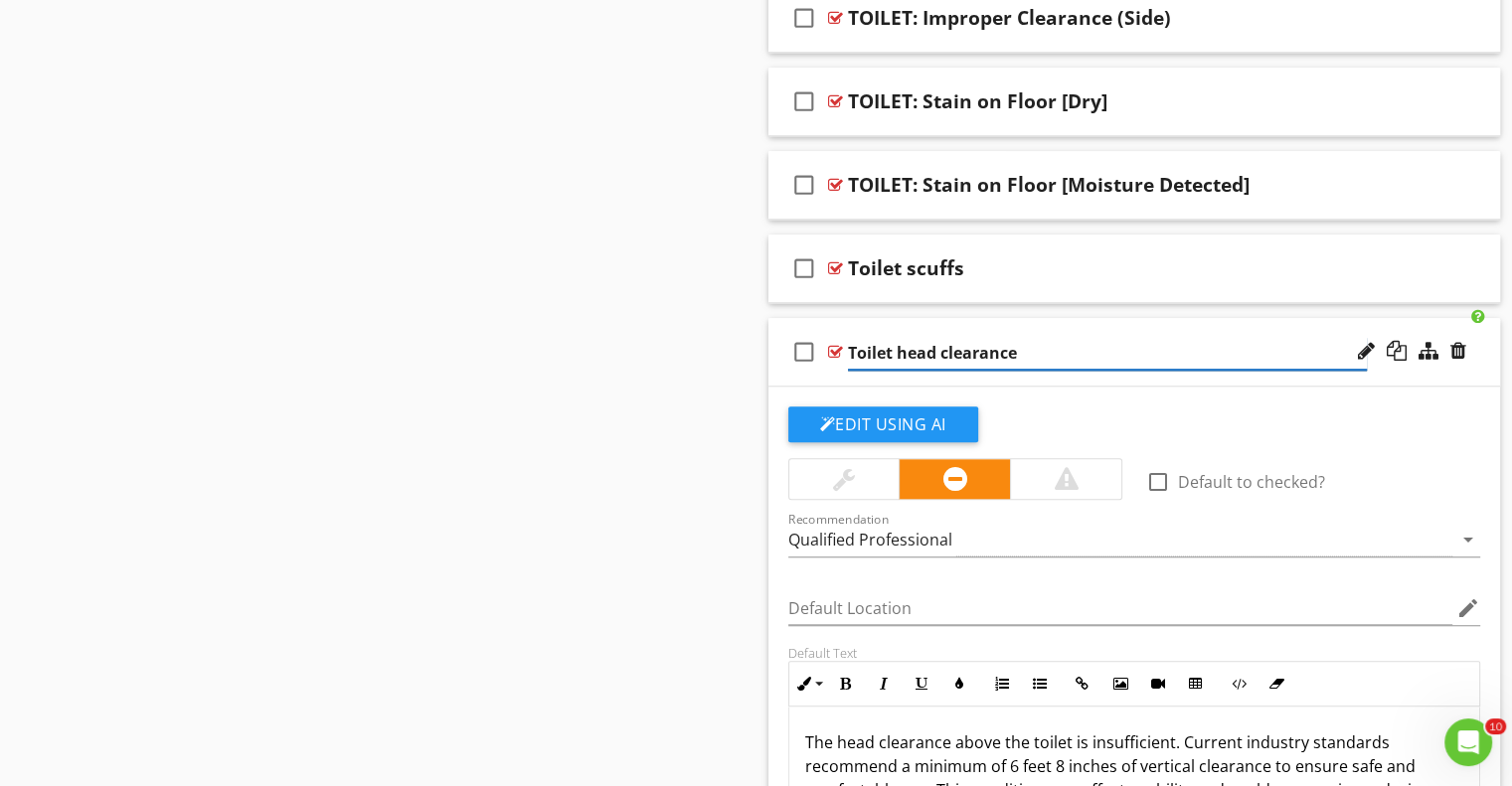 click on "Toilet head clearance" at bounding box center (1107, 353) 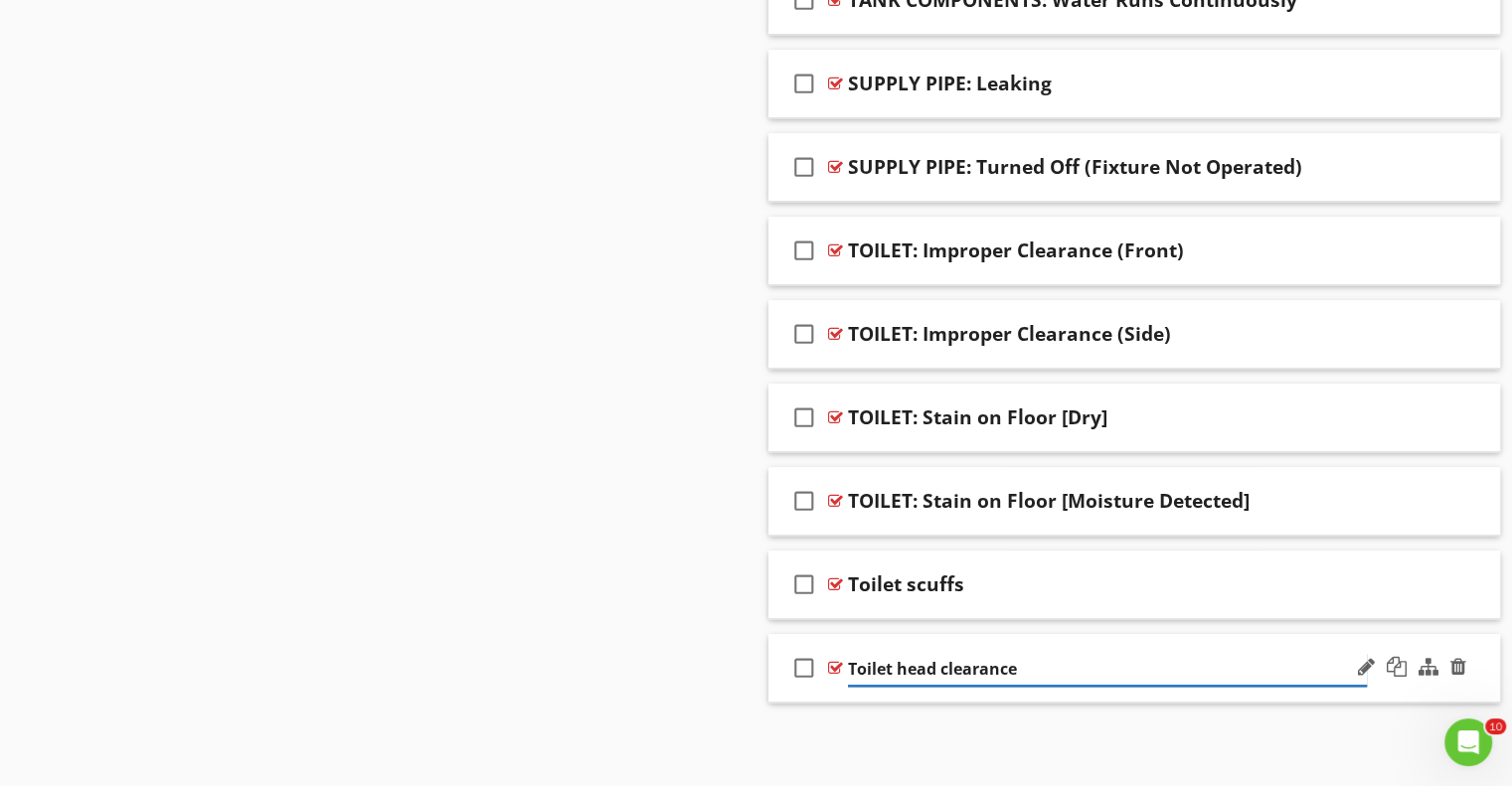 scroll, scrollTop: 1448, scrollLeft: 0, axis: vertical 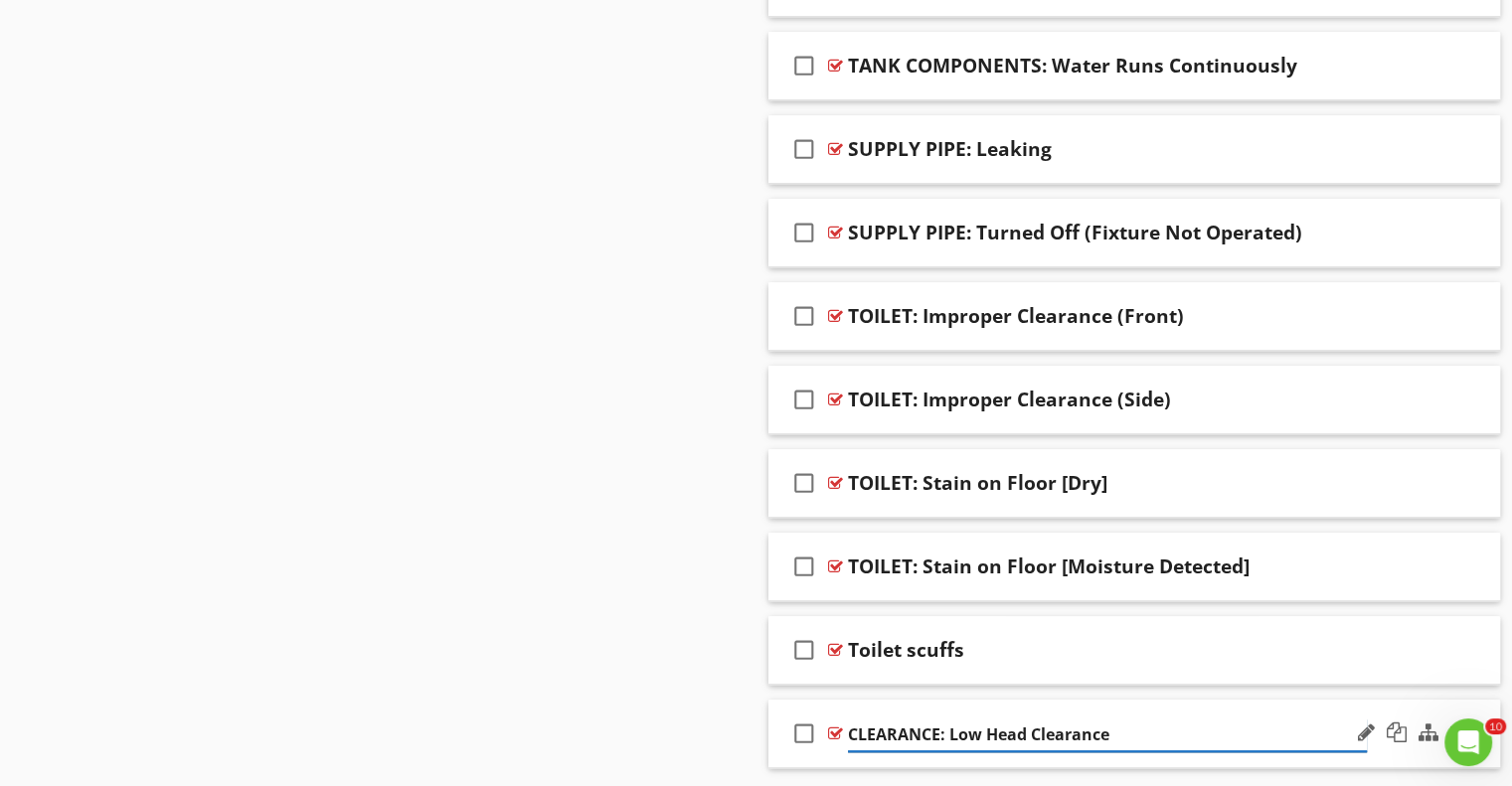 type on "CLEARANCE: Low Head Clearance" 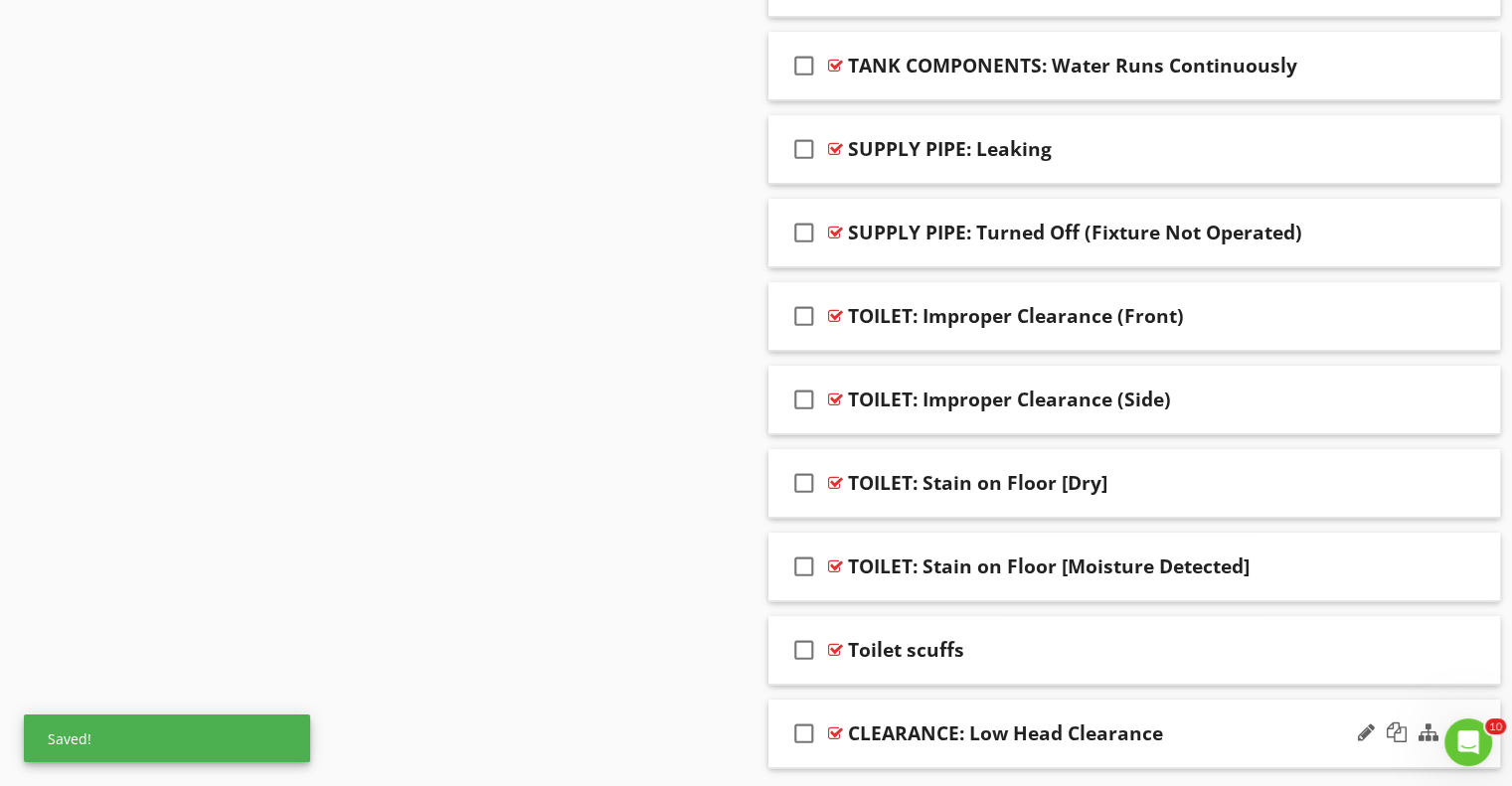 click on "CLEARANCE: Low Head Clearance" at bounding box center (1107, 733) 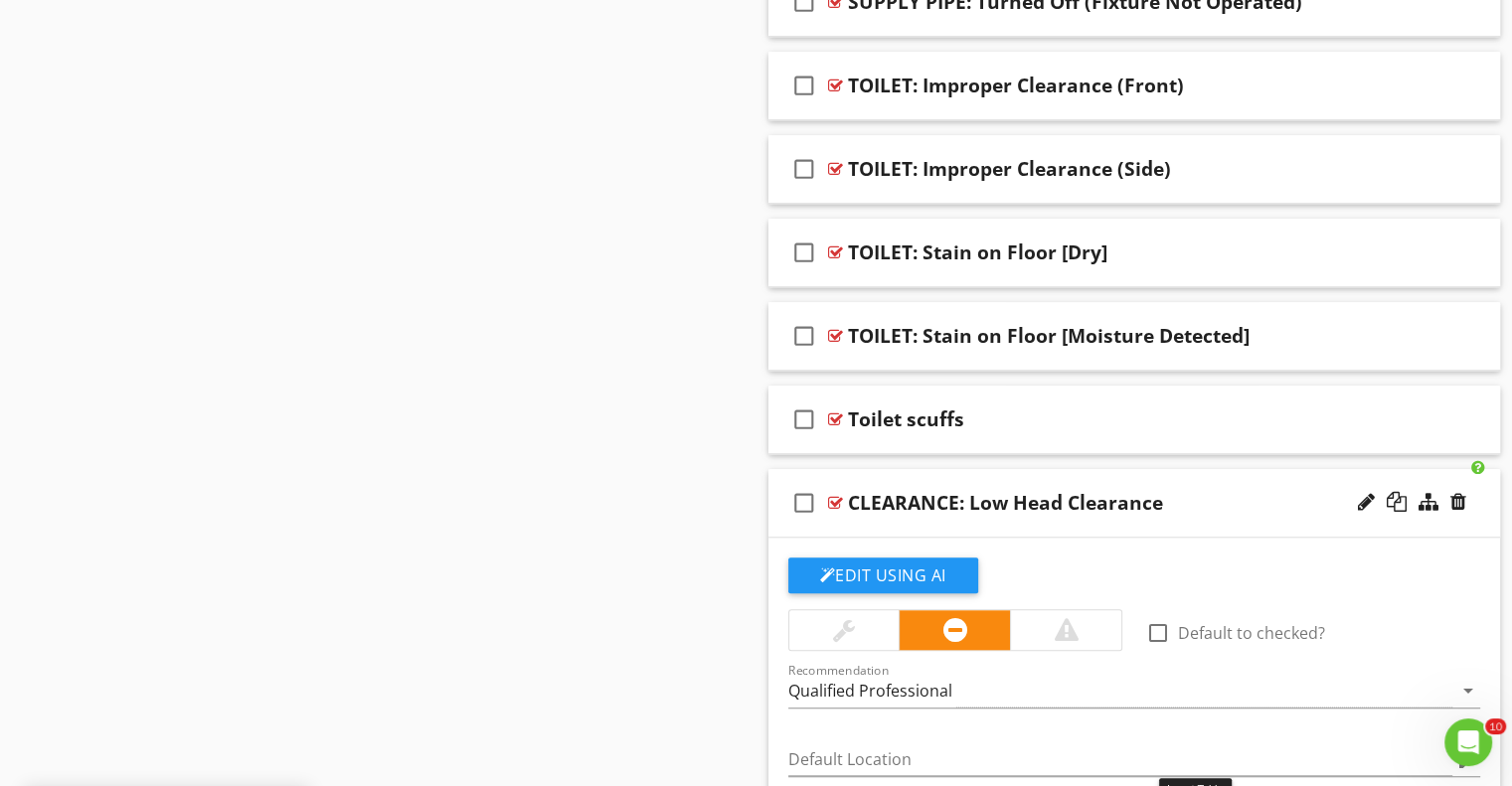 scroll, scrollTop: 1845, scrollLeft: 0, axis: vertical 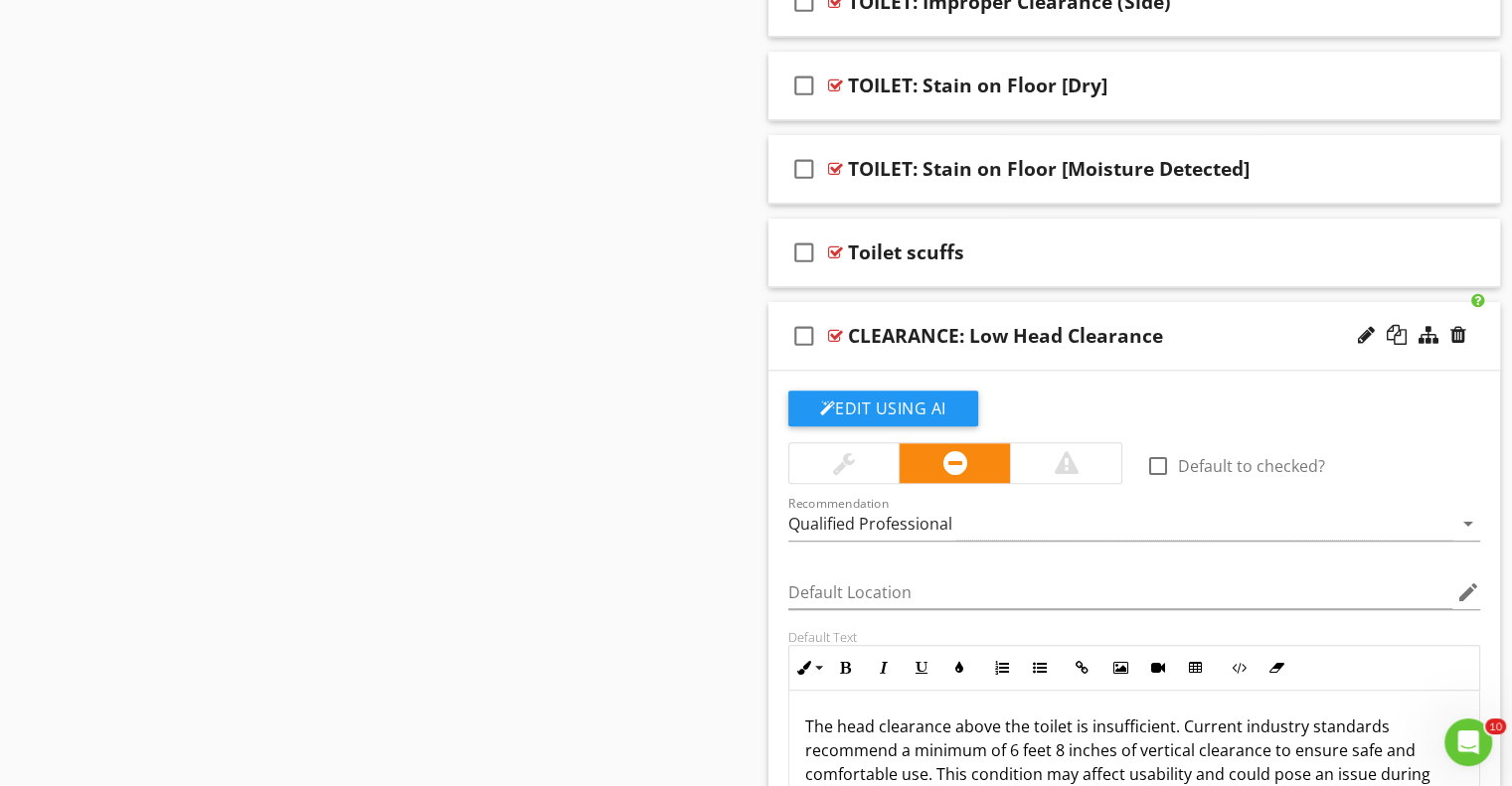 click on "The head clearance above the toilet is insufficient. Current industry standards recommend a minimum of 6 feet 8 inches of vertical clearance to ensure safe and comfortable use. This condition may affect usability and could pose an issue during renovations or resale. Correction may require structural modification or reconfiguration of the space." at bounding box center [1134, 774] 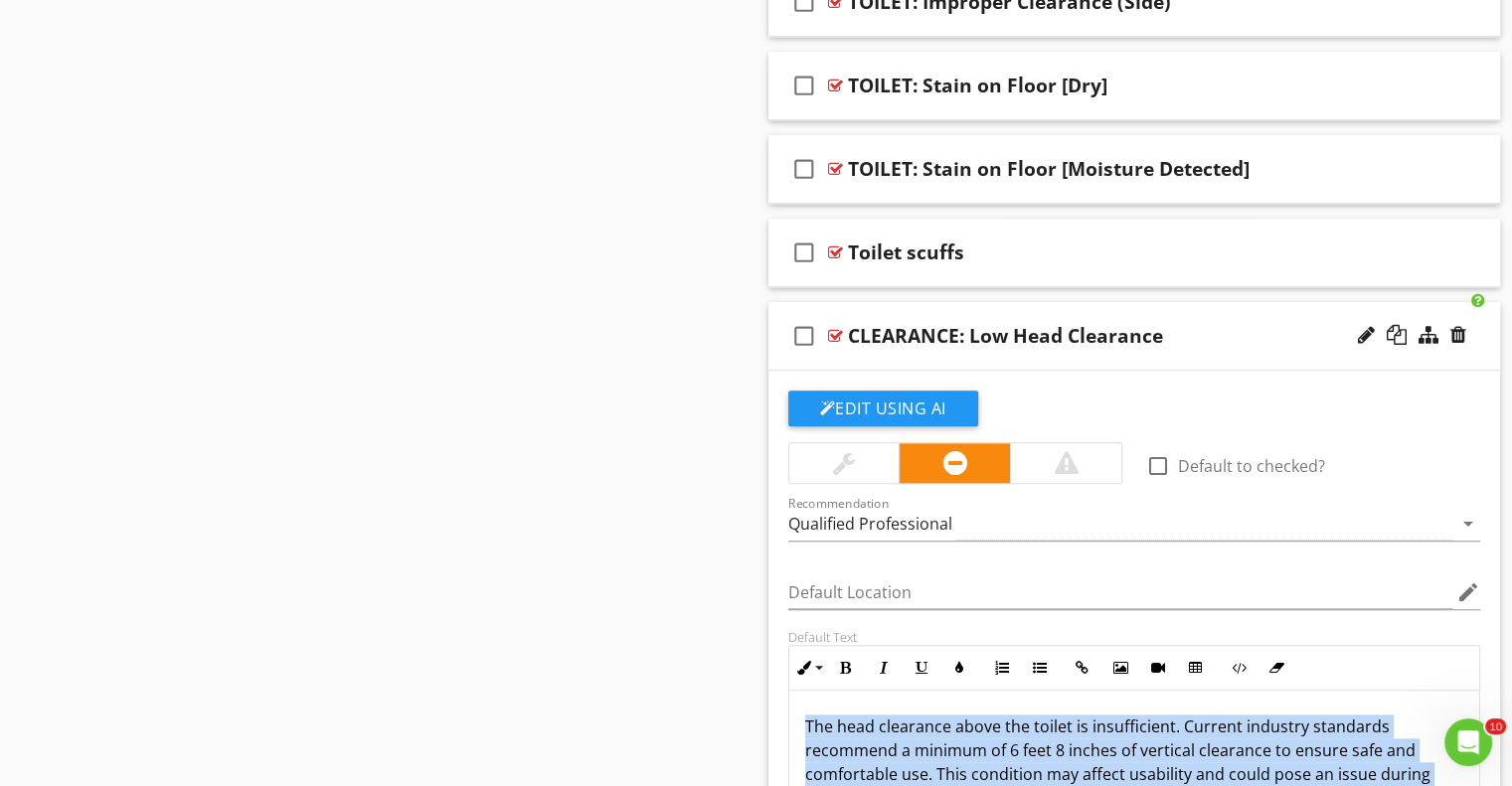 copy on "The head clearance above the toilet is insufficient. Current industry standards recommend a minimum of 6 feet 8 inches of vertical clearance to ensure safe and comfortable use. This condition may affect usability and could pose an issue during renovations or resale. Correction may require structural modification or reconfiguration of the space." 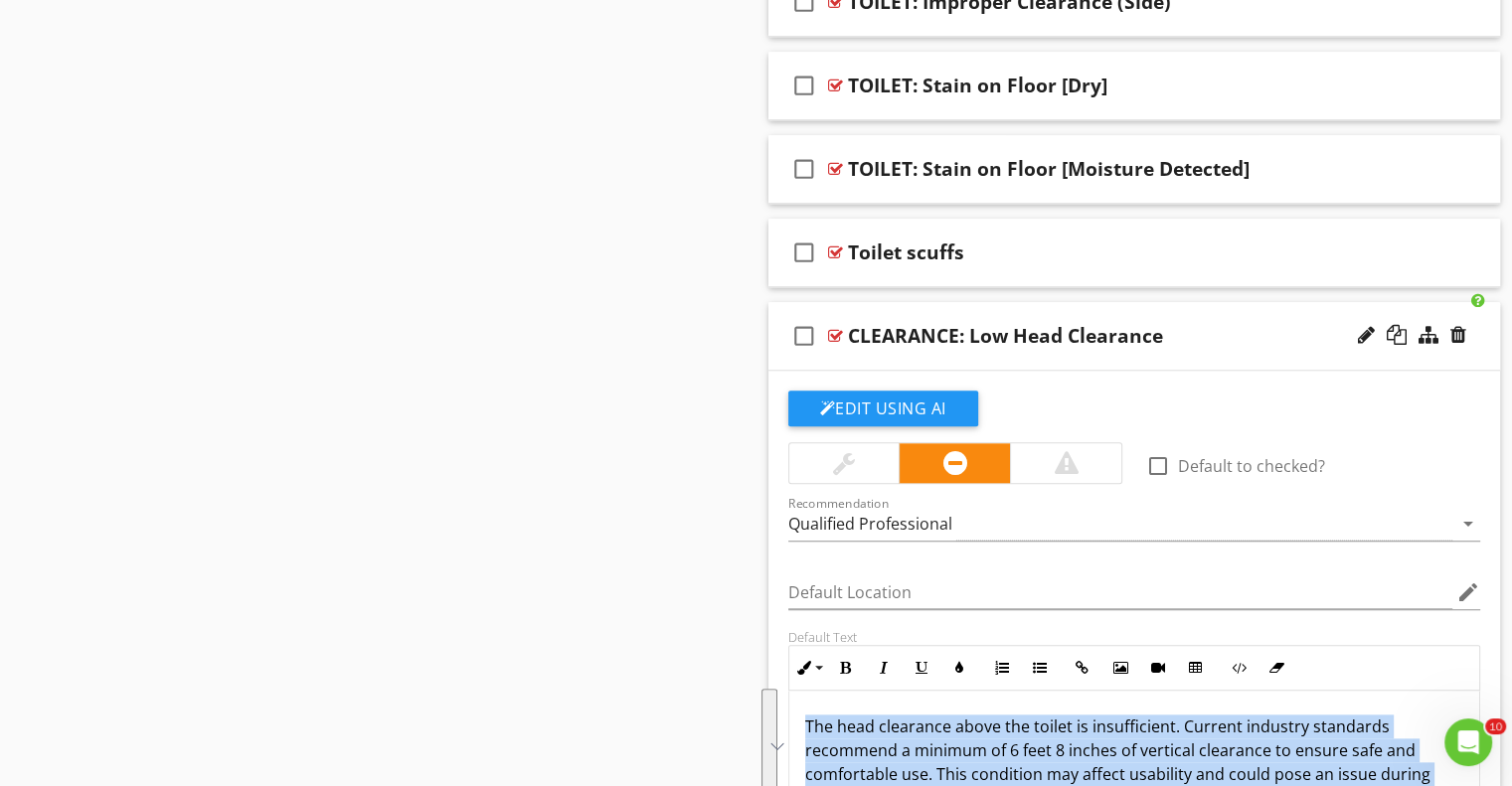 click on "The head clearance above the toilet is insufficient. Current industry standards recommend a minimum of 6 feet 8 inches of vertical clearance to ensure safe and comfortable use. This condition may affect usability and could pose an issue during renovations or resale. Correction may require structural modification or reconfiguration of the space." at bounding box center [1134, 774] 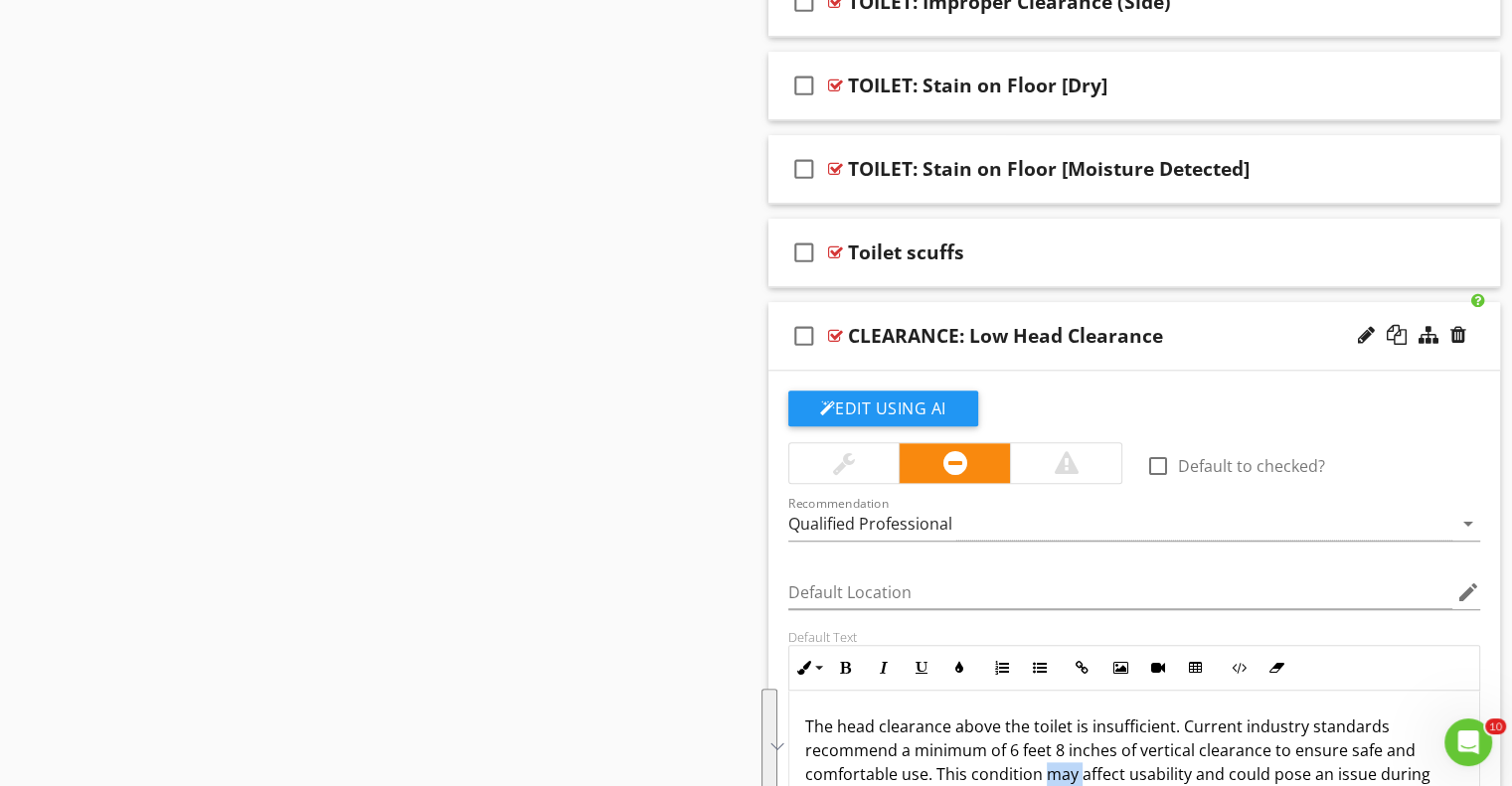click on "The head clearance above the toilet is insufficient. Current industry standards recommend a minimum of 6 feet 8 inches of vertical clearance to ensure safe and comfortable use. This condition may affect usability and could pose an issue during renovations or resale. Correction may require structural modification or reconfiguration of the space." at bounding box center (1134, 774) 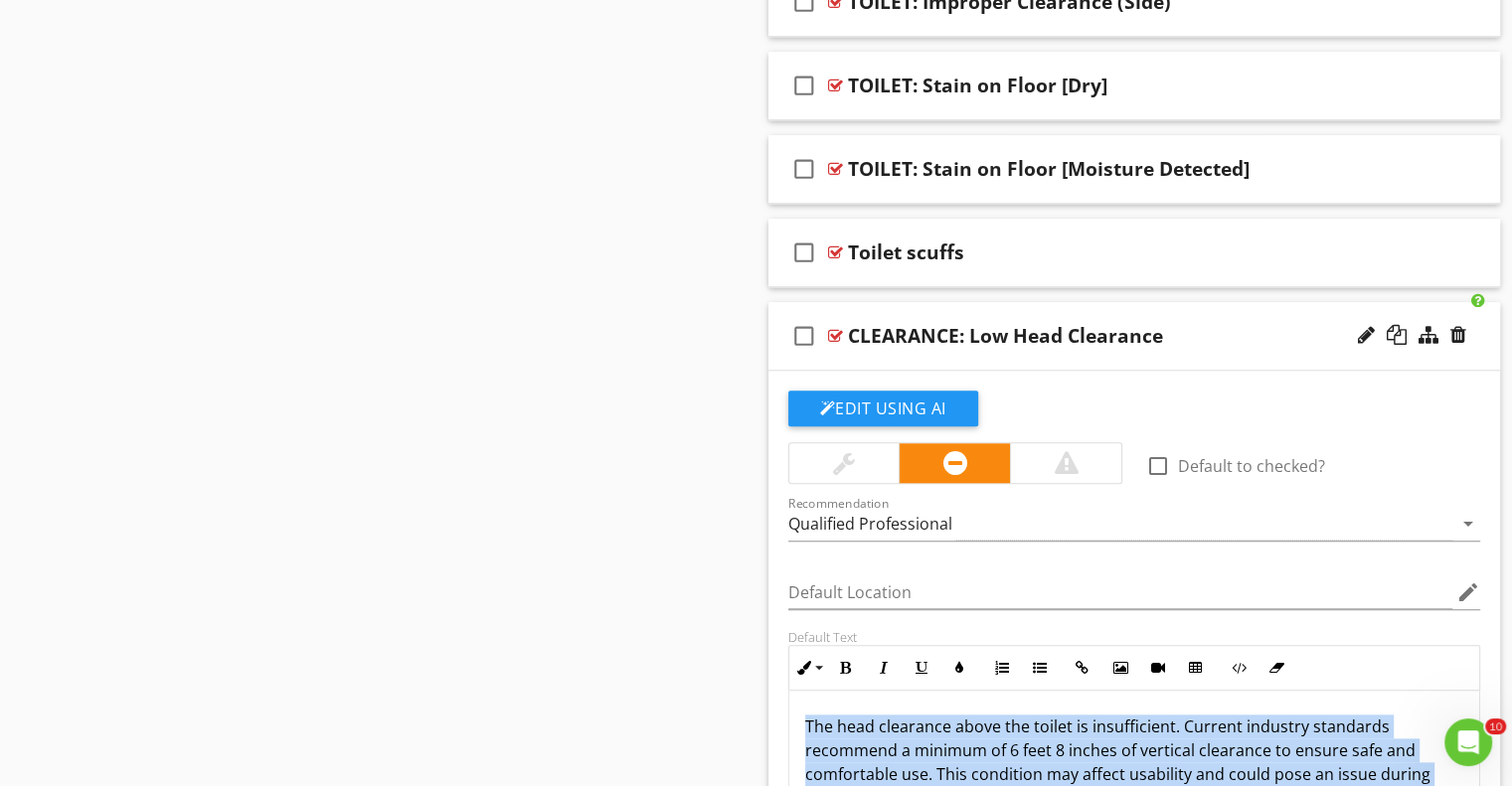click on "The head clearance above the toilet is insufficient. Current industry standards recommend a minimum of 6 feet 8 inches of vertical clearance to ensure safe and comfortable use. This condition may affect usability and could pose an issue during renovations or resale. Correction may require structural modification or reconfiguration of the space." at bounding box center (1134, 774) 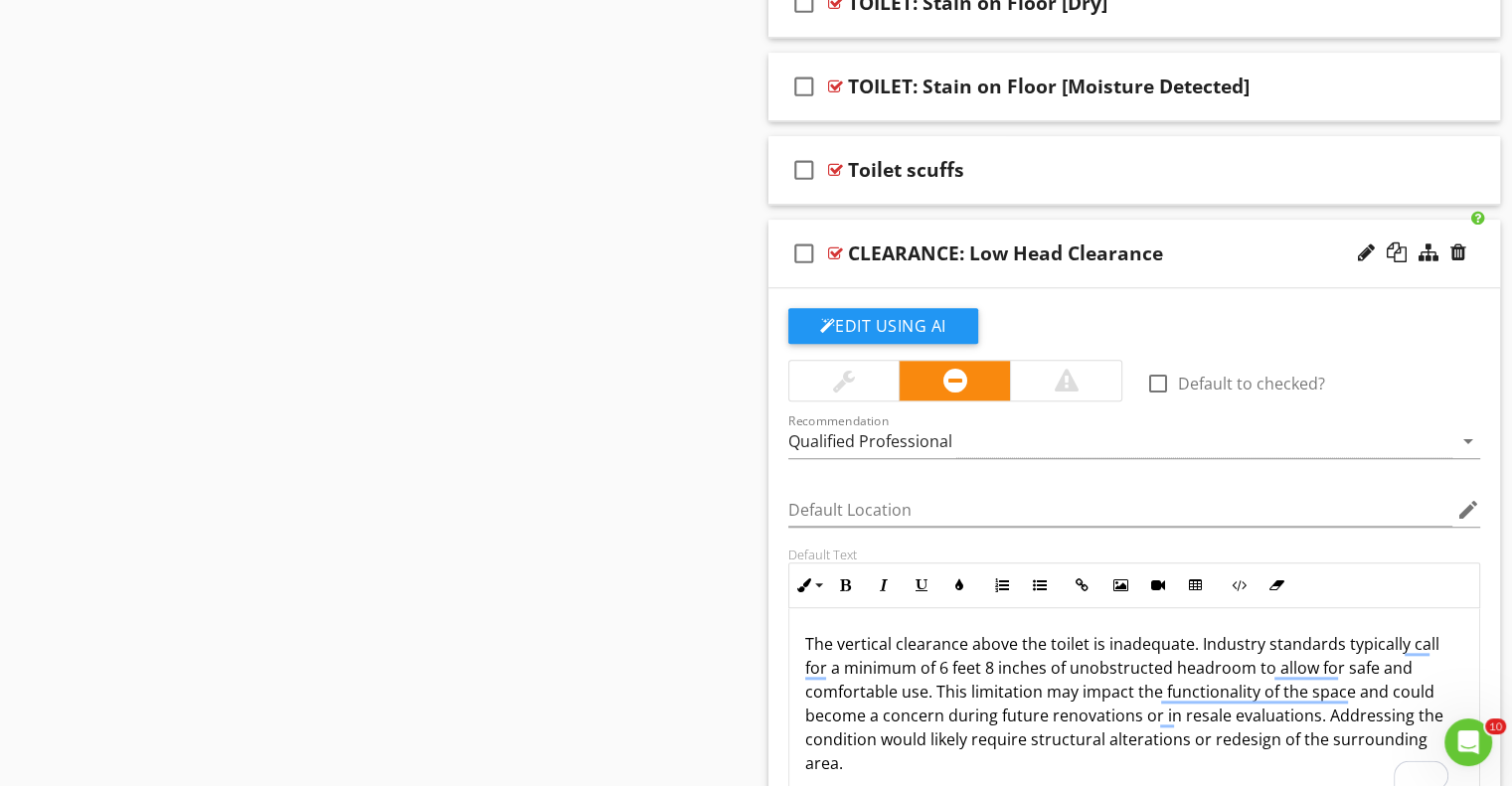 scroll, scrollTop: 1945, scrollLeft: 0, axis: vertical 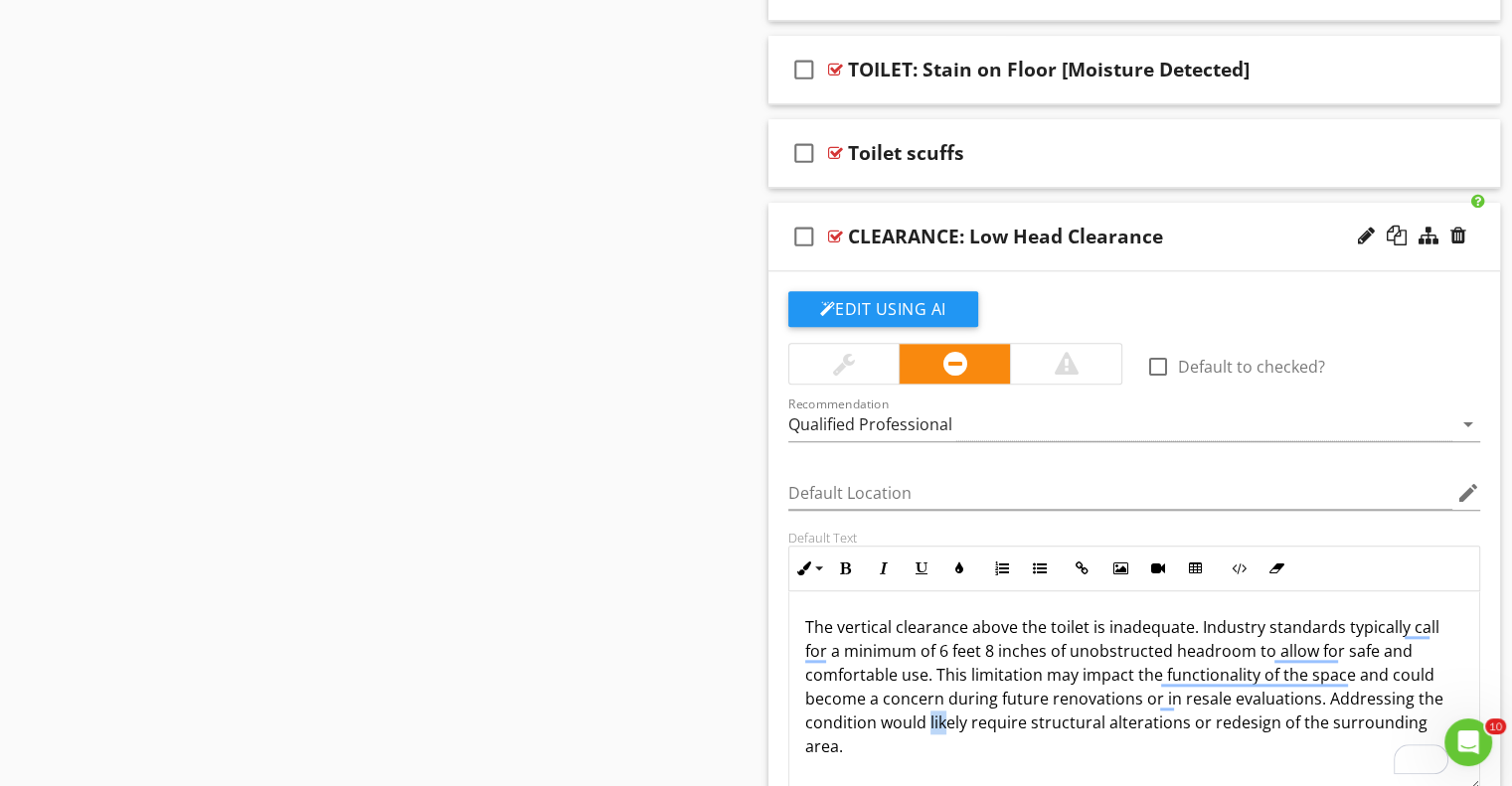 drag, startPoint x: 929, startPoint y: 655, endPoint x: 944, endPoint y: 660, distance: 15.811388 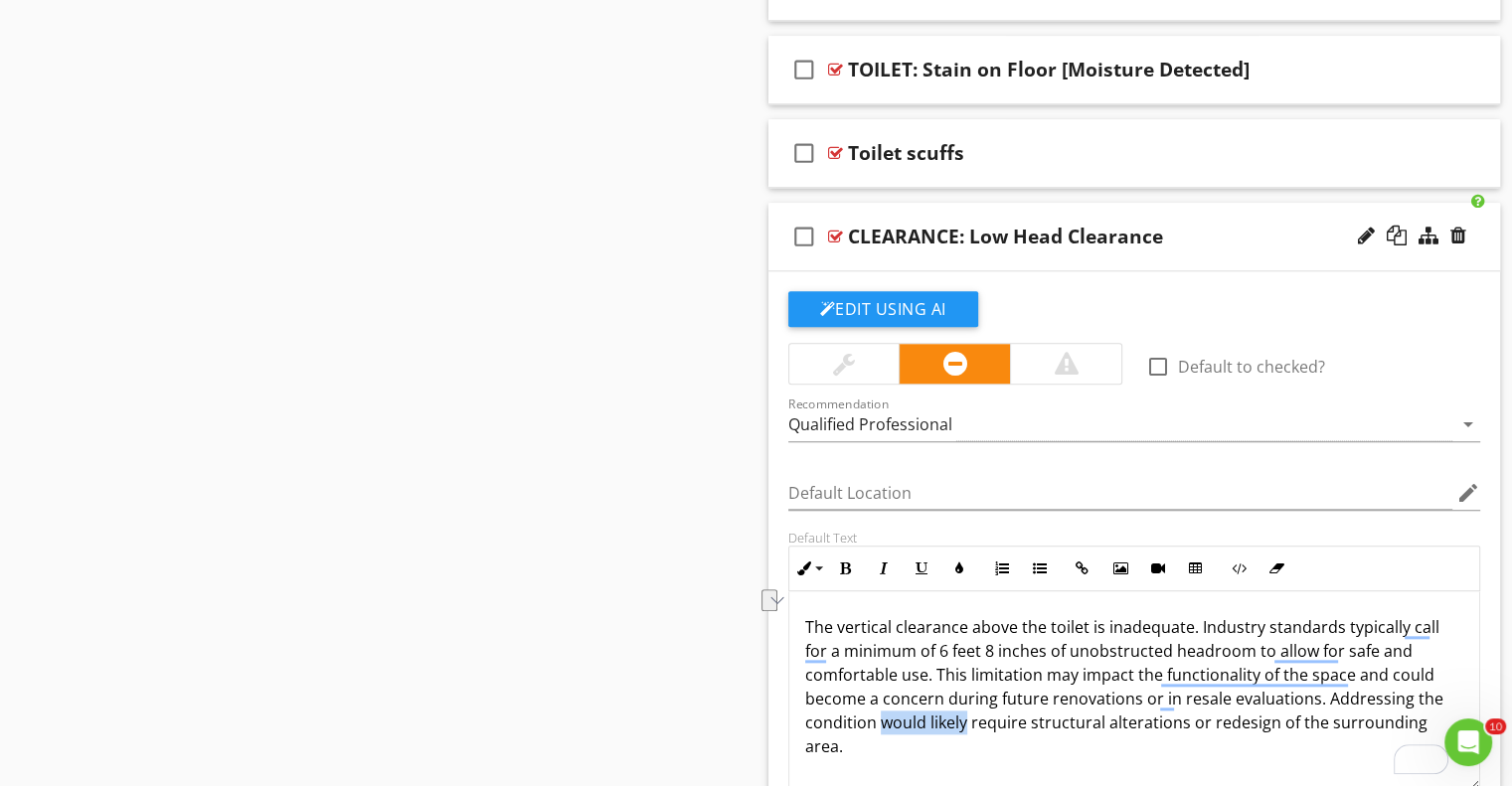 drag, startPoint x: 877, startPoint y: 658, endPoint x: 964, endPoint y: 664, distance: 87.20665 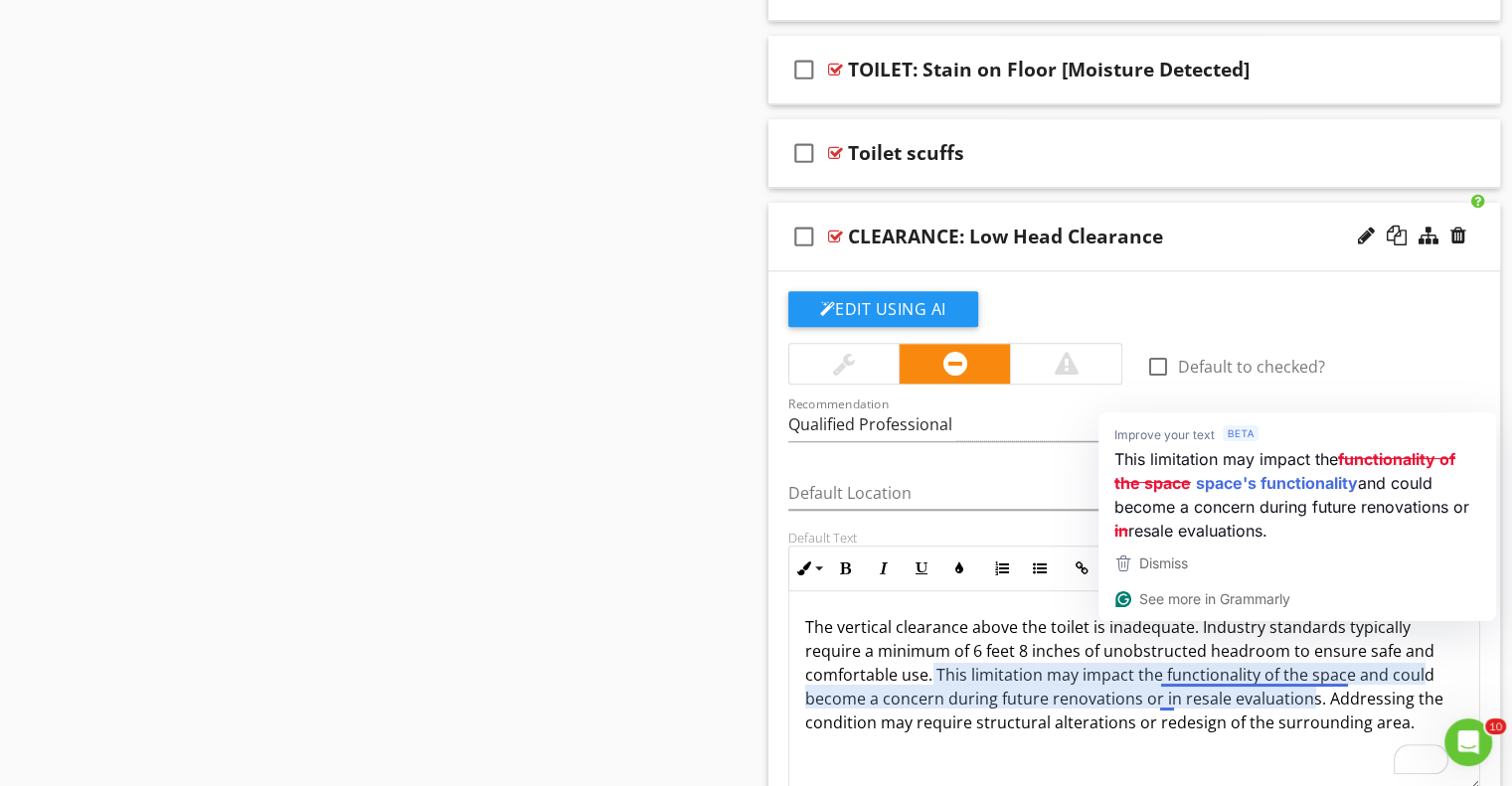 click on "The vertical clearance above the toilet is inadequate. Industry standards typically require a minimum of 6 feet 8 inches of unobstructed headroom to ensure safe and comfortable use. This limitation may impact the functionality of the space and could become a concern during future renovations or in resale evaluations. Addressing the condition may require structural alterations or redesign of the surrounding area." at bounding box center [1134, 675] 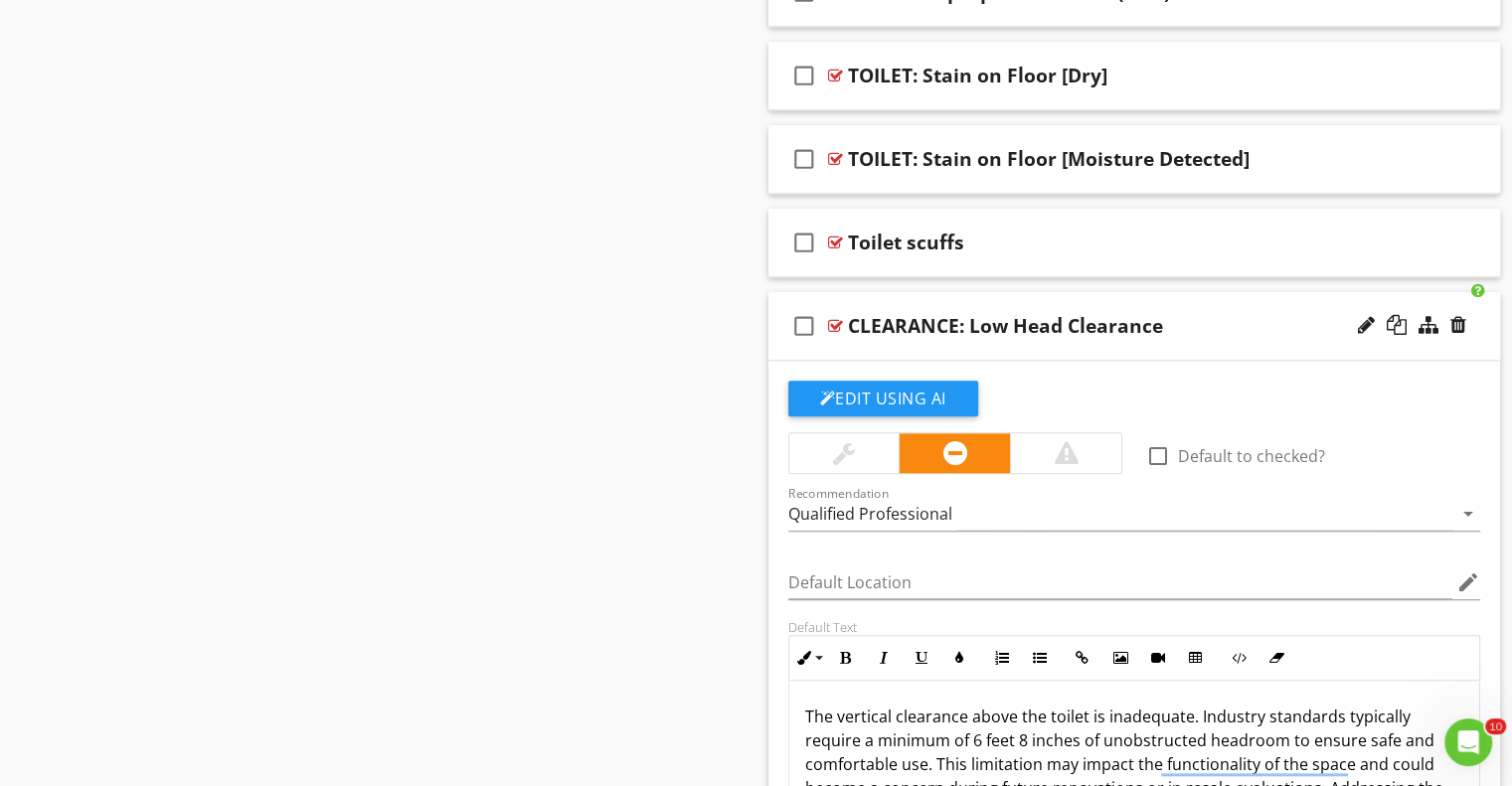 scroll, scrollTop: 1845, scrollLeft: 0, axis: vertical 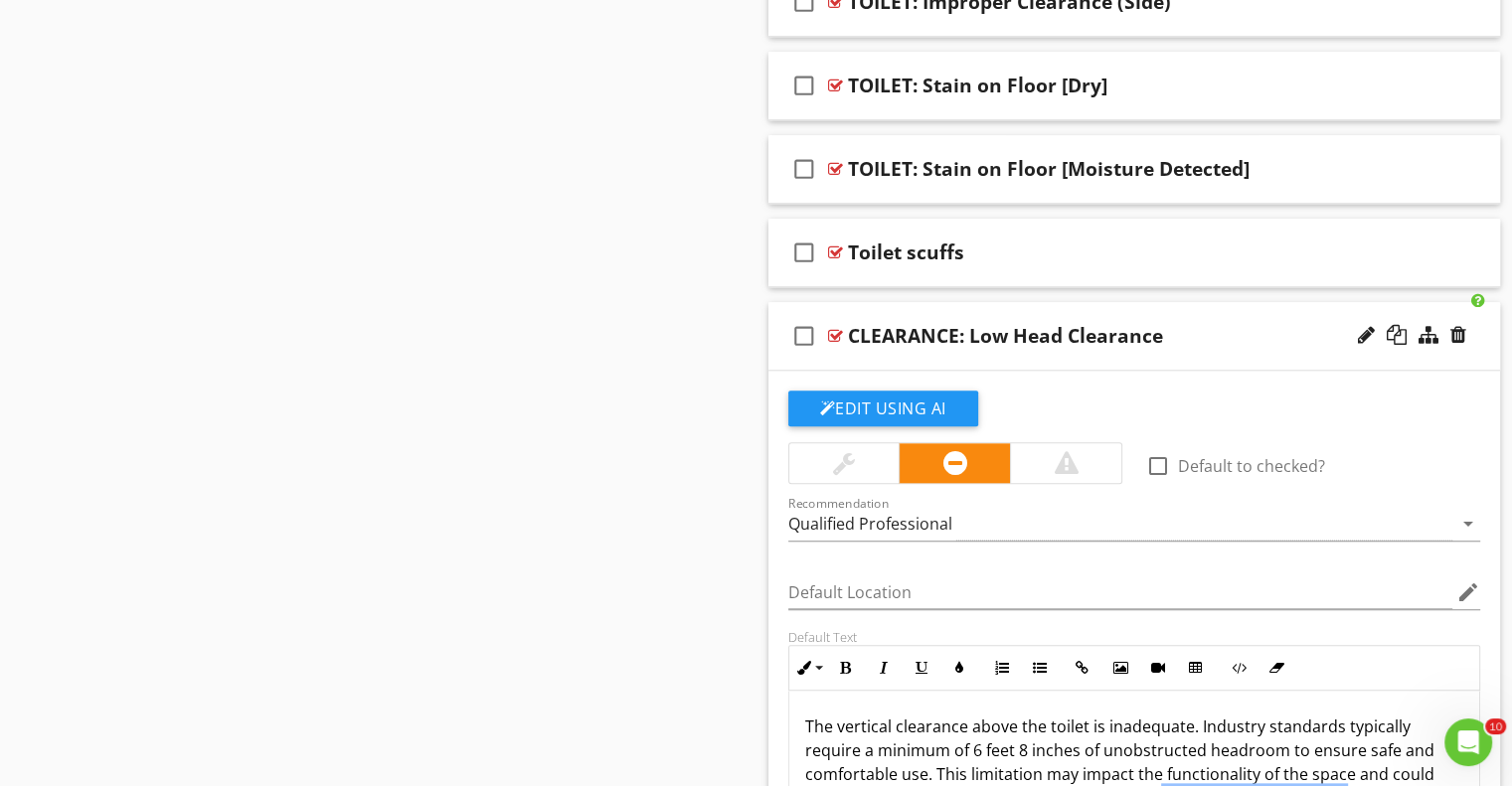 click on "check_box_outline_blank
CLEARANCE: Low Head Clearance" at bounding box center [1134, 336] 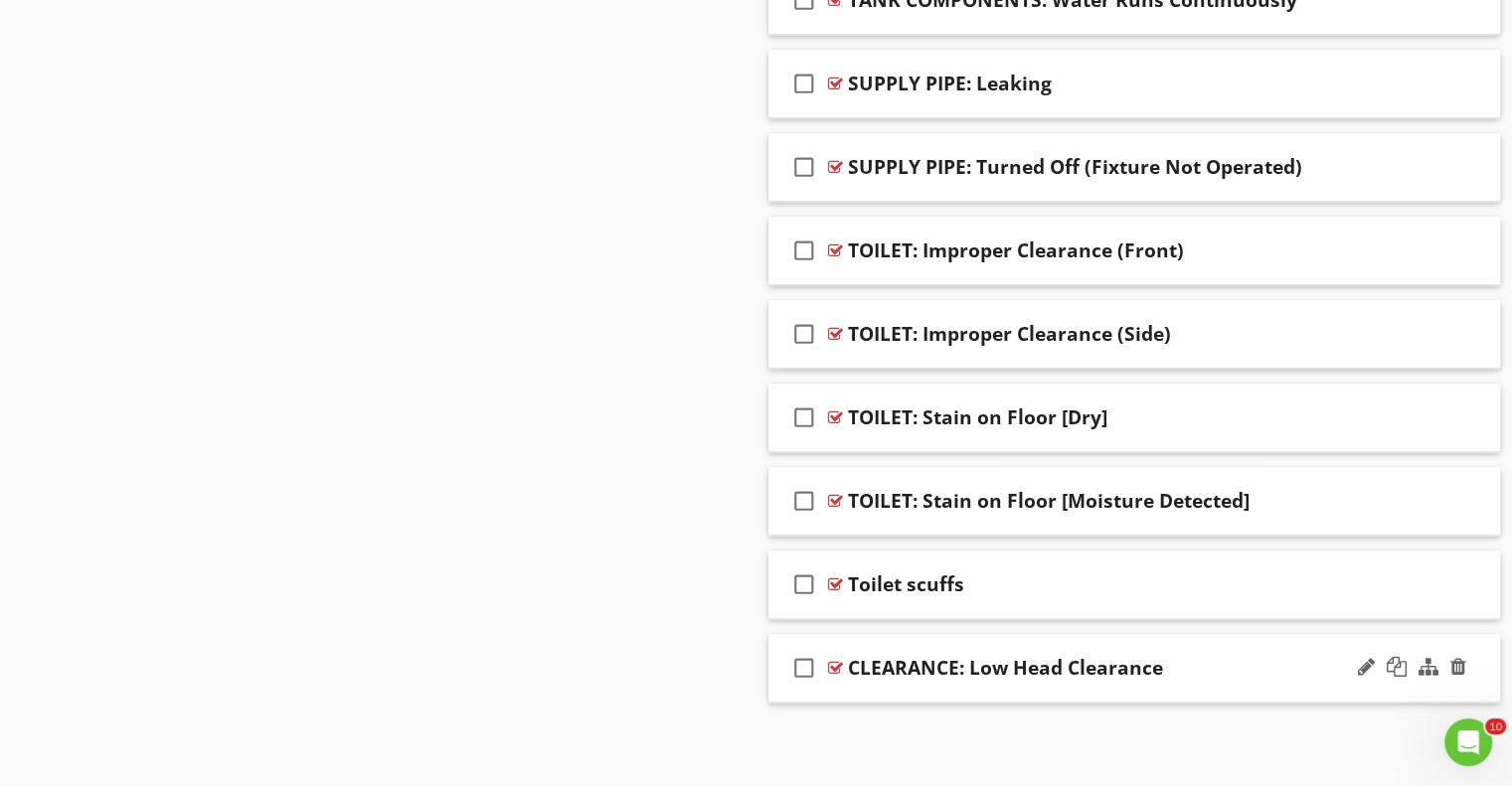 scroll, scrollTop: 1448, scrollLeft: 0, axis: vertical 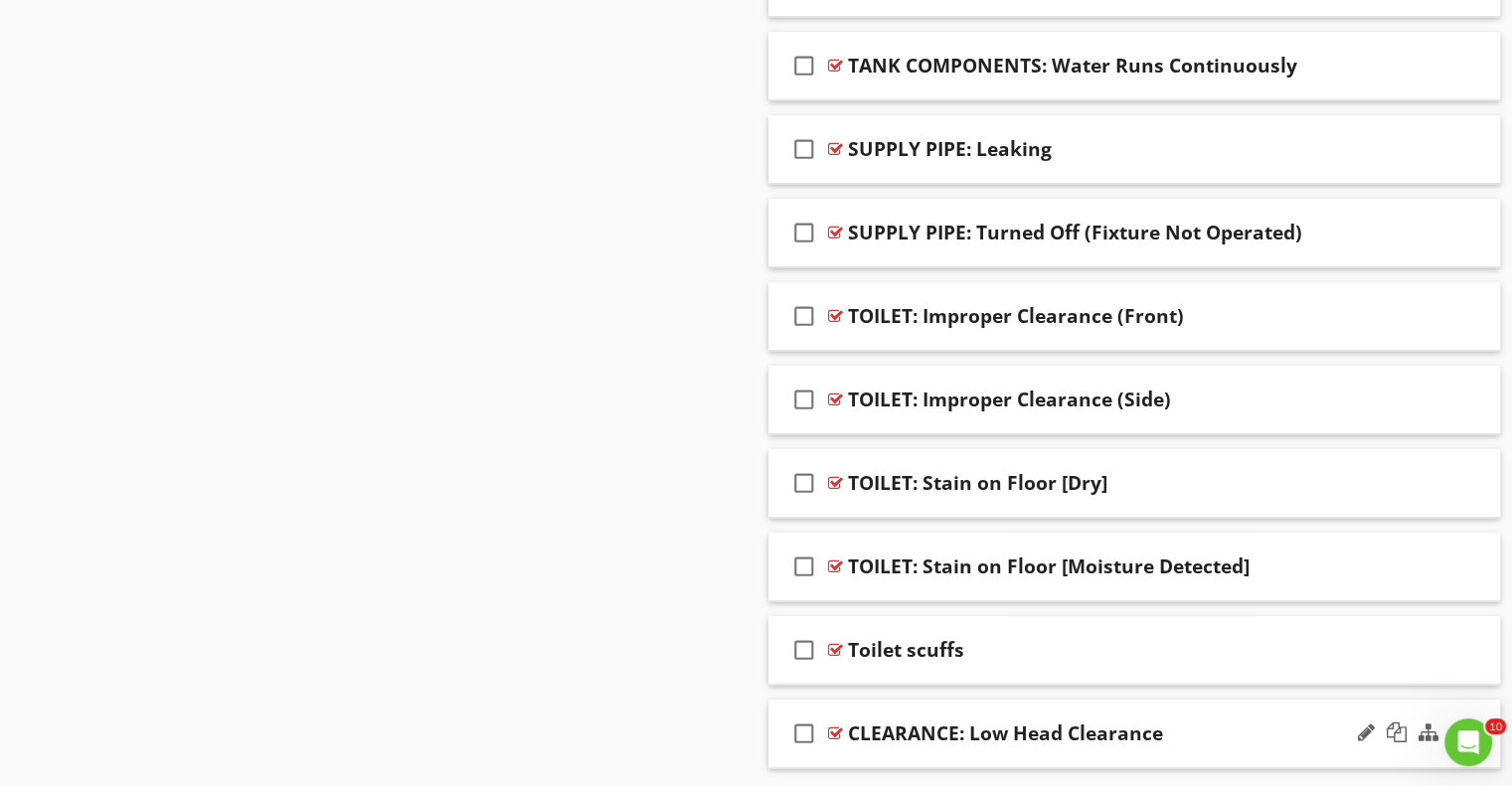 click on "CLEARANCE: Low Head Clearance" at bounding box center (1107, 733) 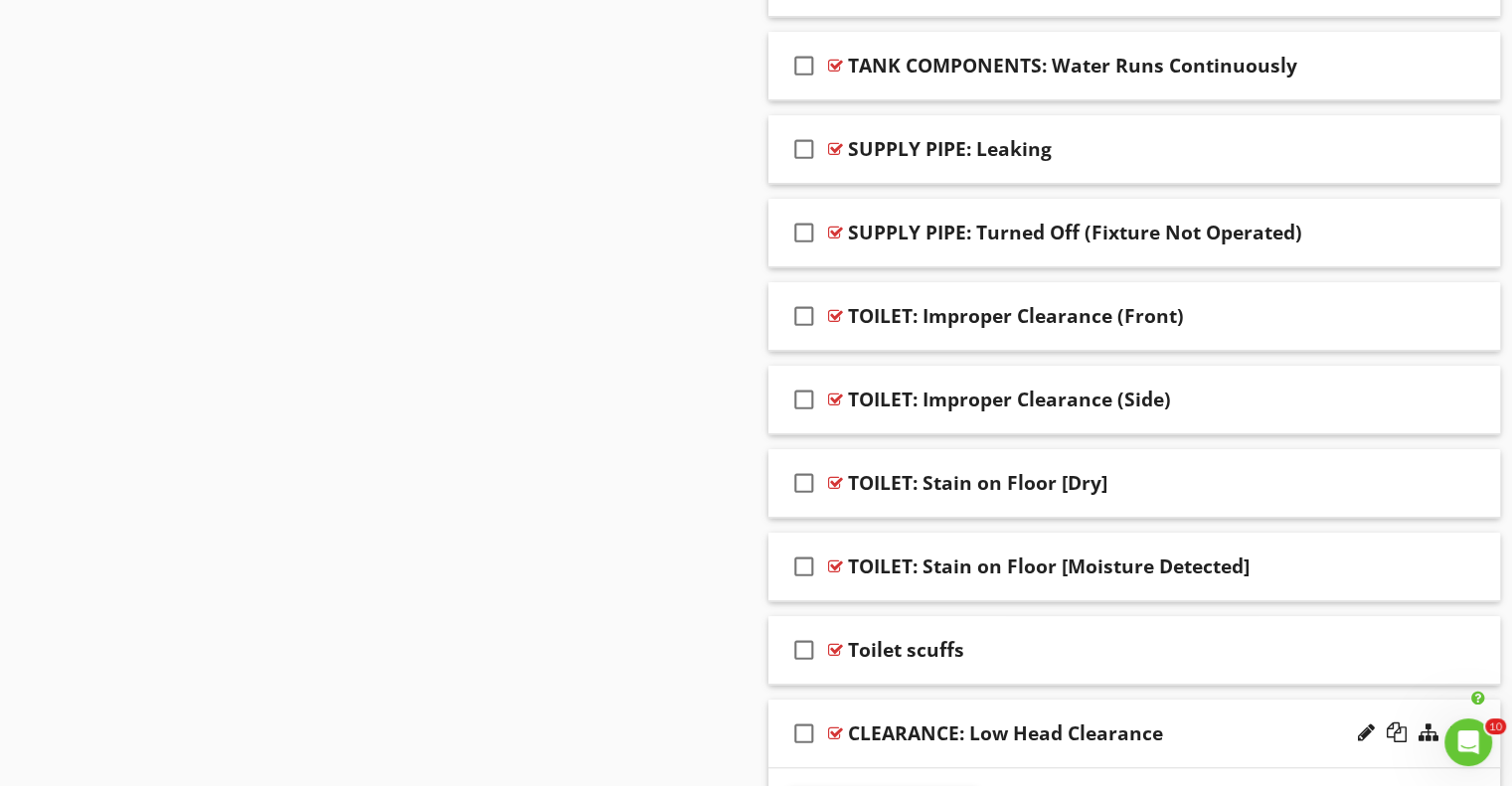 scroll, scrollTop: 1845, scrollLeft: 0, axis: vertical 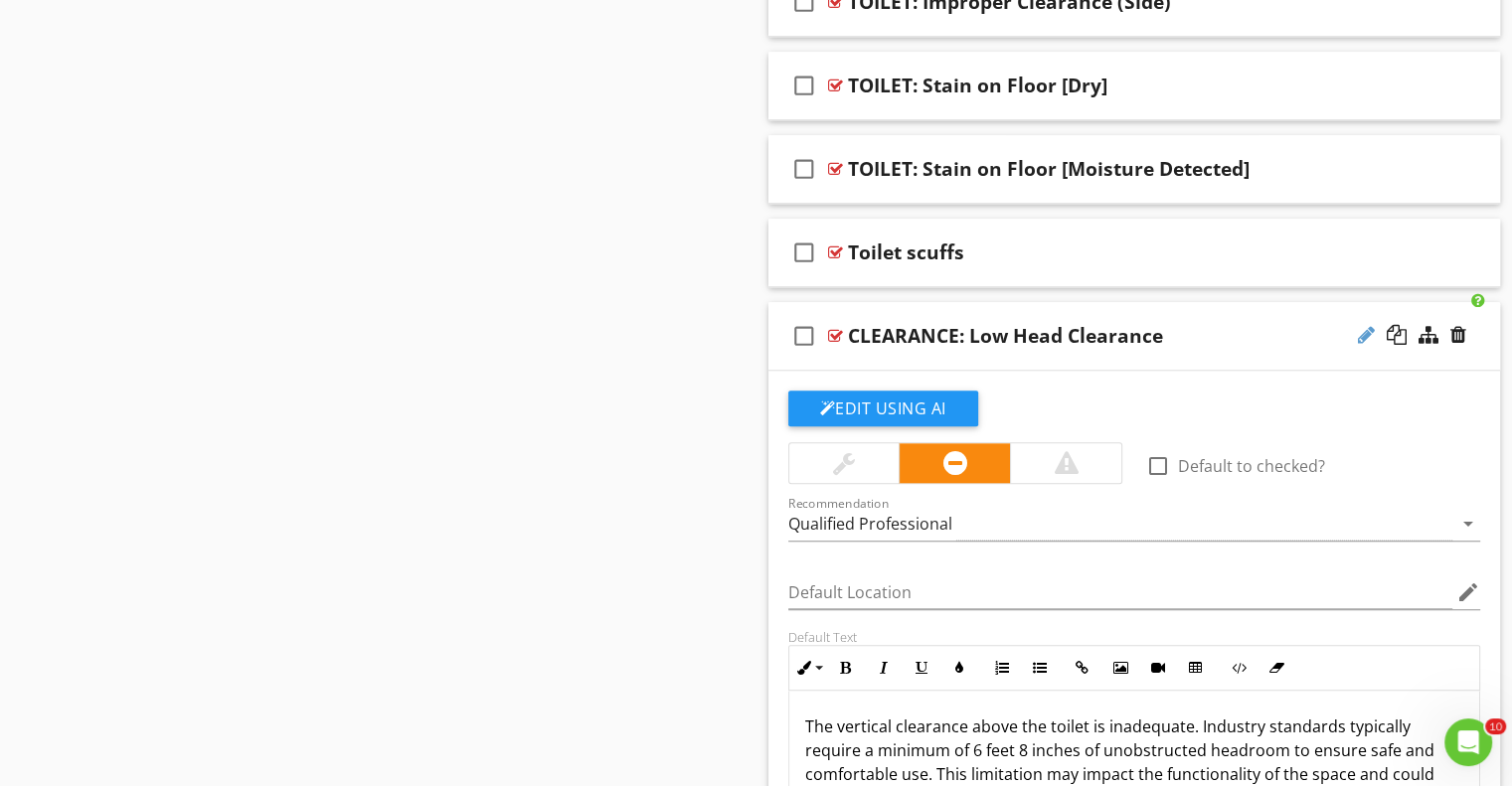 click at bounding box center [1366, 335] 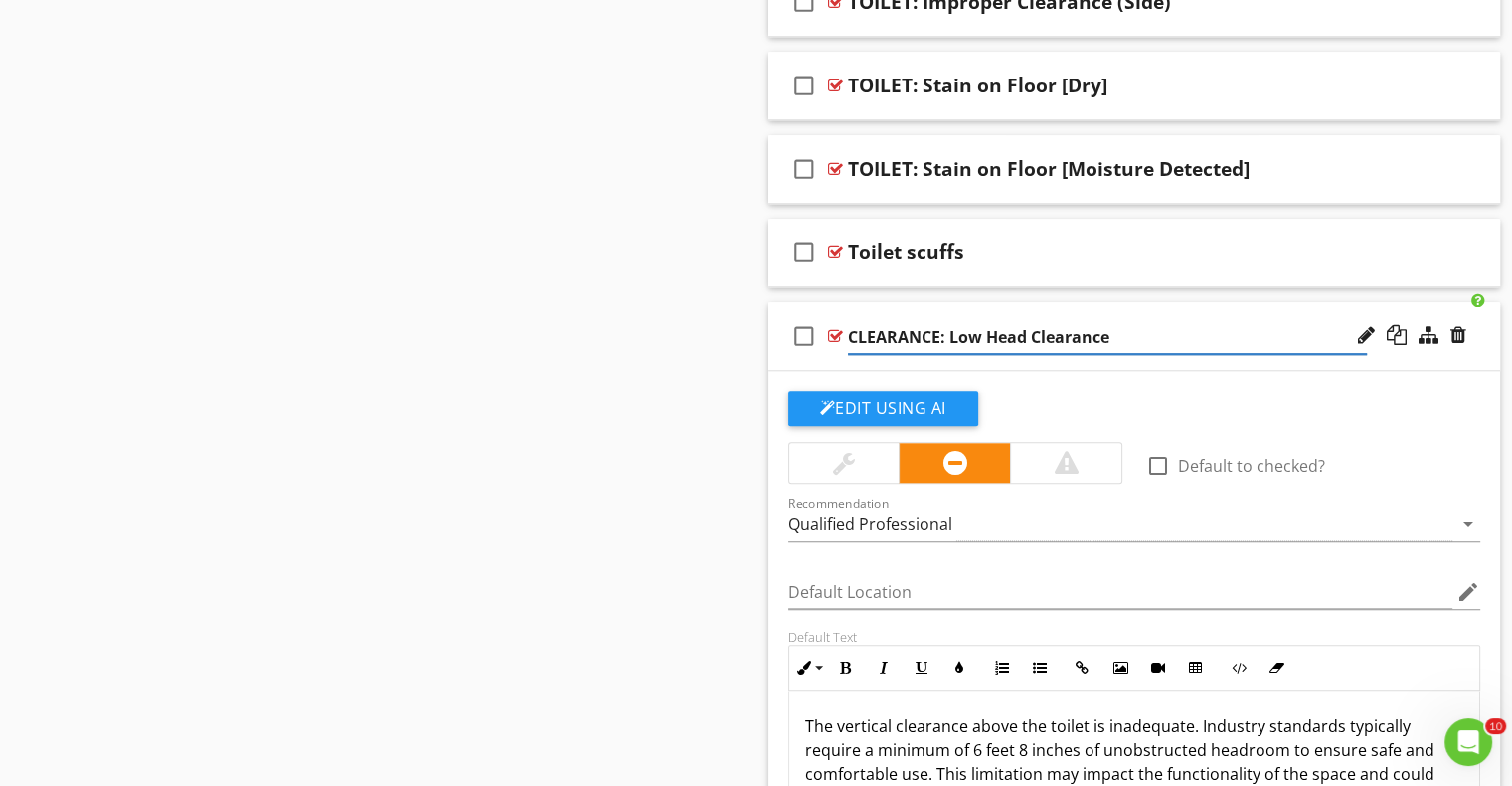 click on "Edit Using AI" at bounding box center (1134, 416) 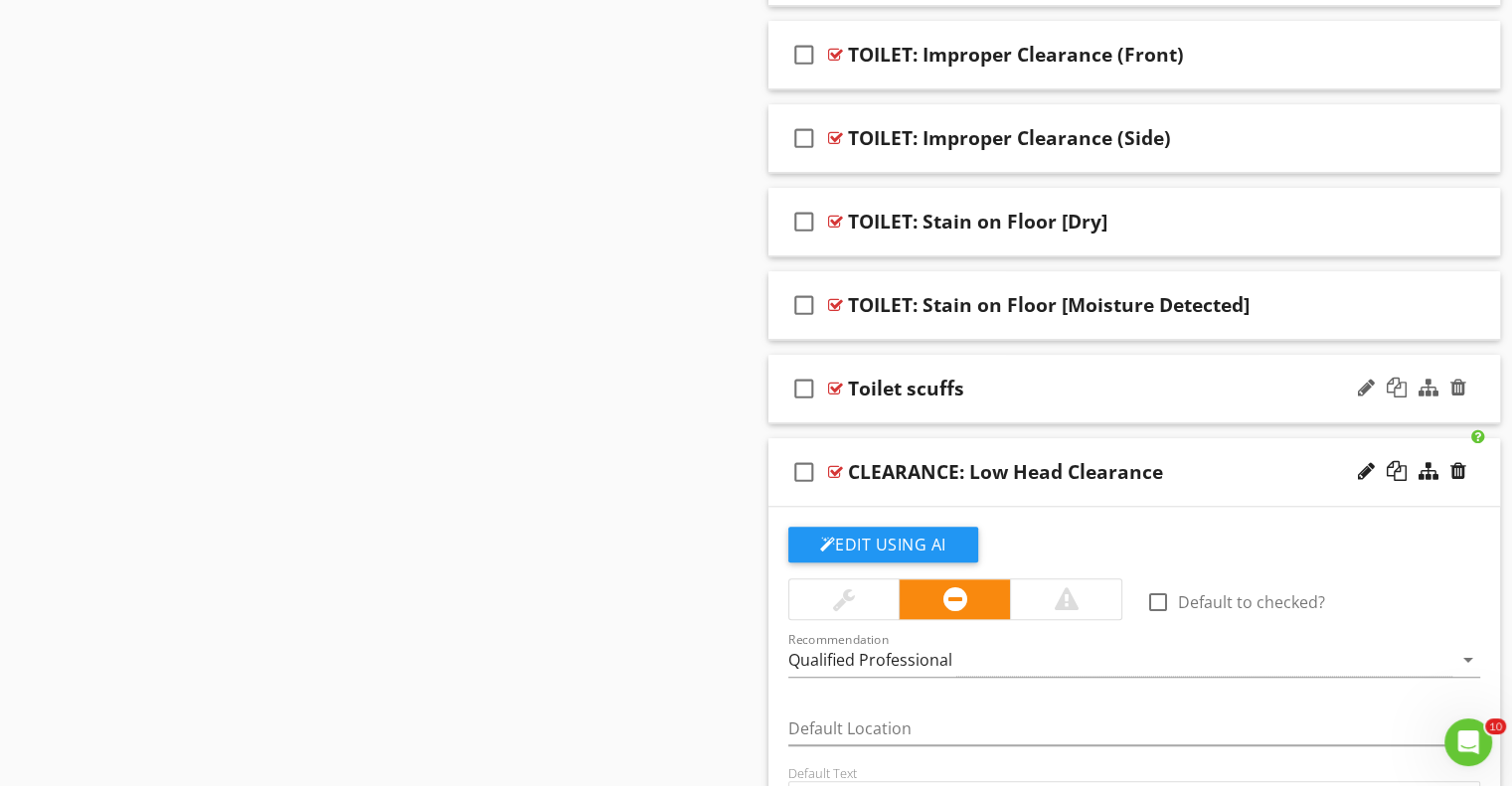scroll, scrollTop: 1647, scrollLeft: 0, axis: vertical 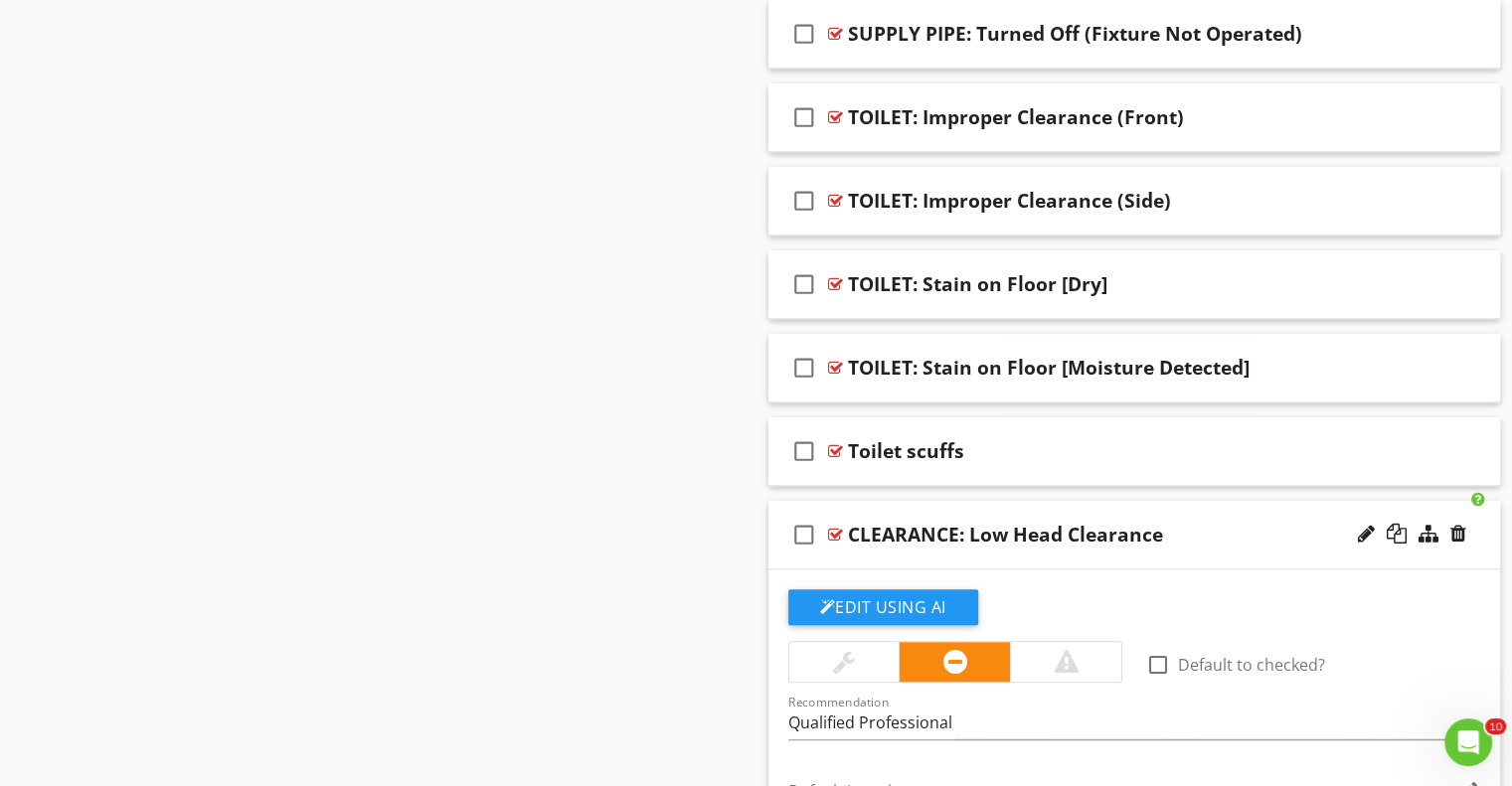 click on "CLEARANCE: Low Head Clearance" at bounding box center (1107, 535) 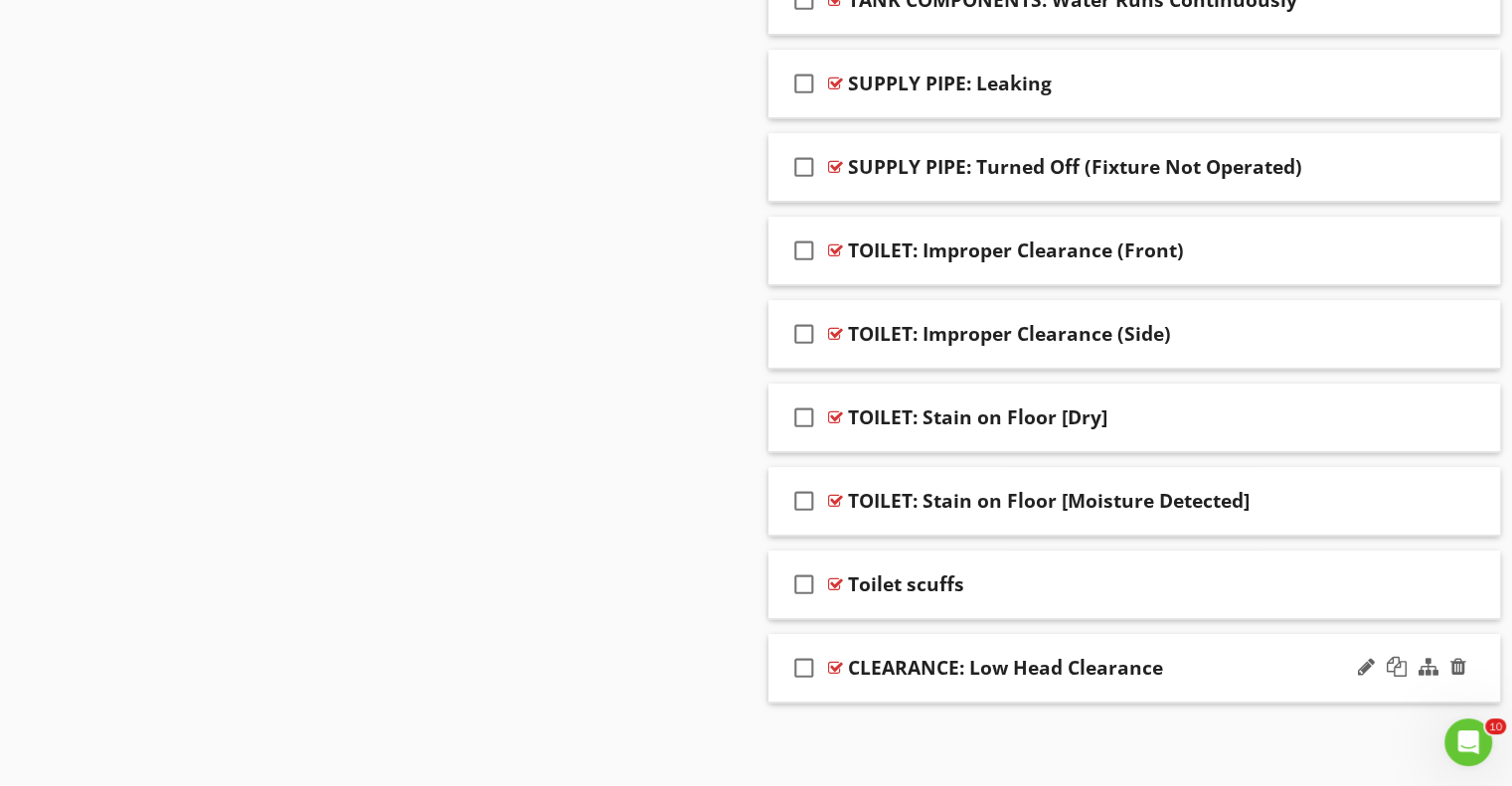 scroll, scrollTop: 1448, scrollLeft: 0, axis: vertical 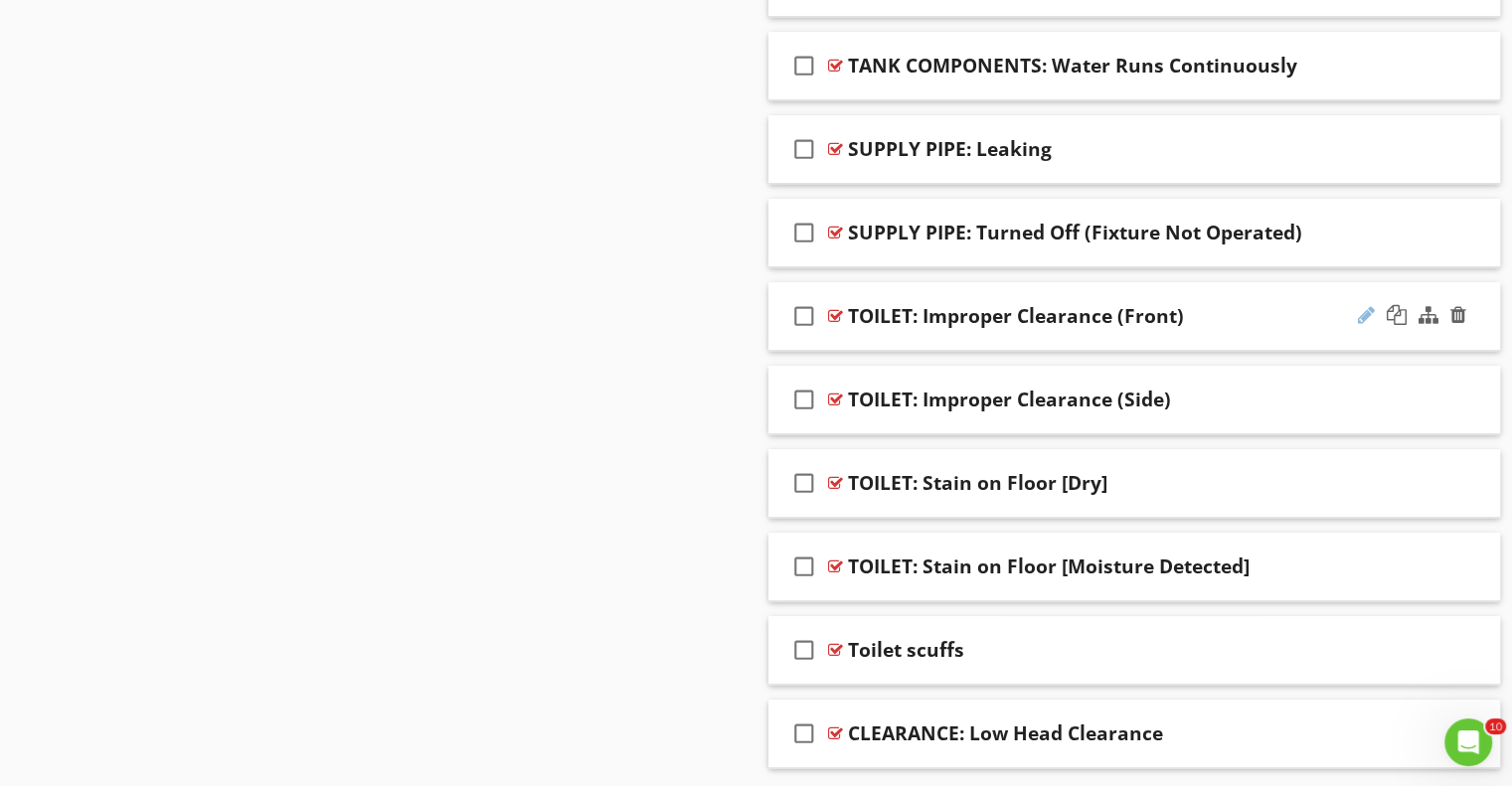 click at bounding box center [1366, 315] 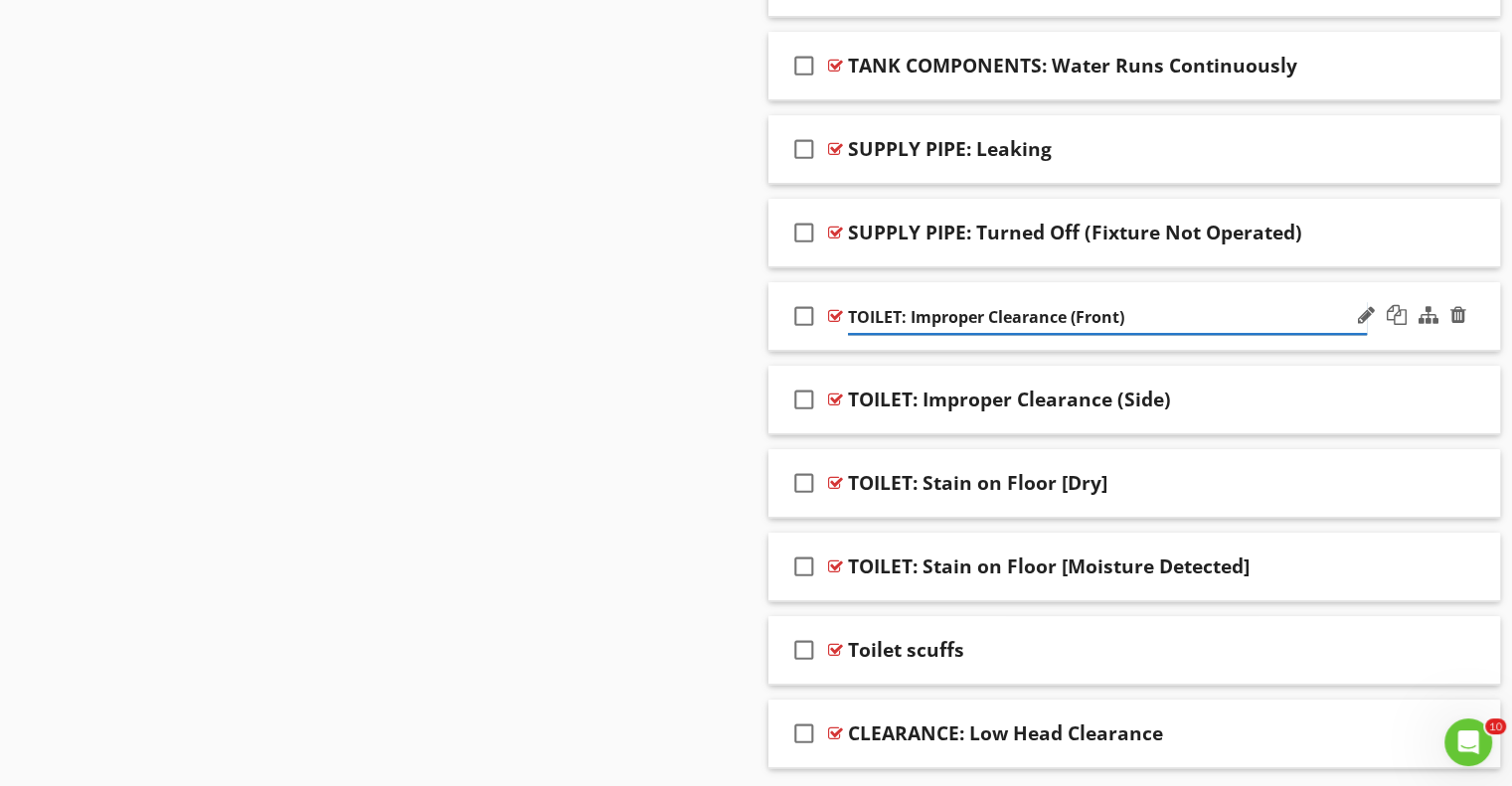 click on "TOILET: Improper Clearance (Front)" at bounding box center (1107, 317) 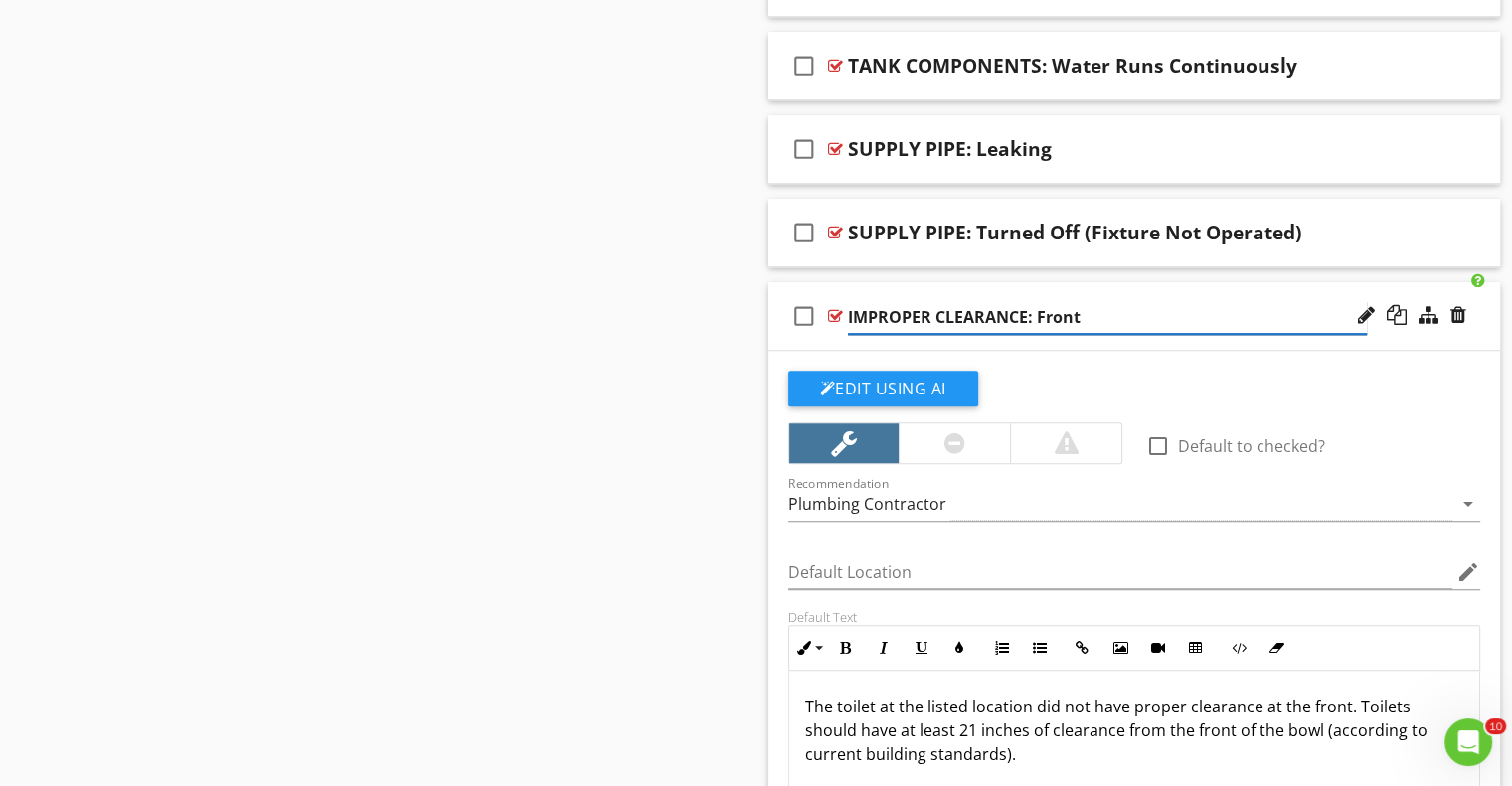 type on "IMPROPER CLEARANCE: Front" 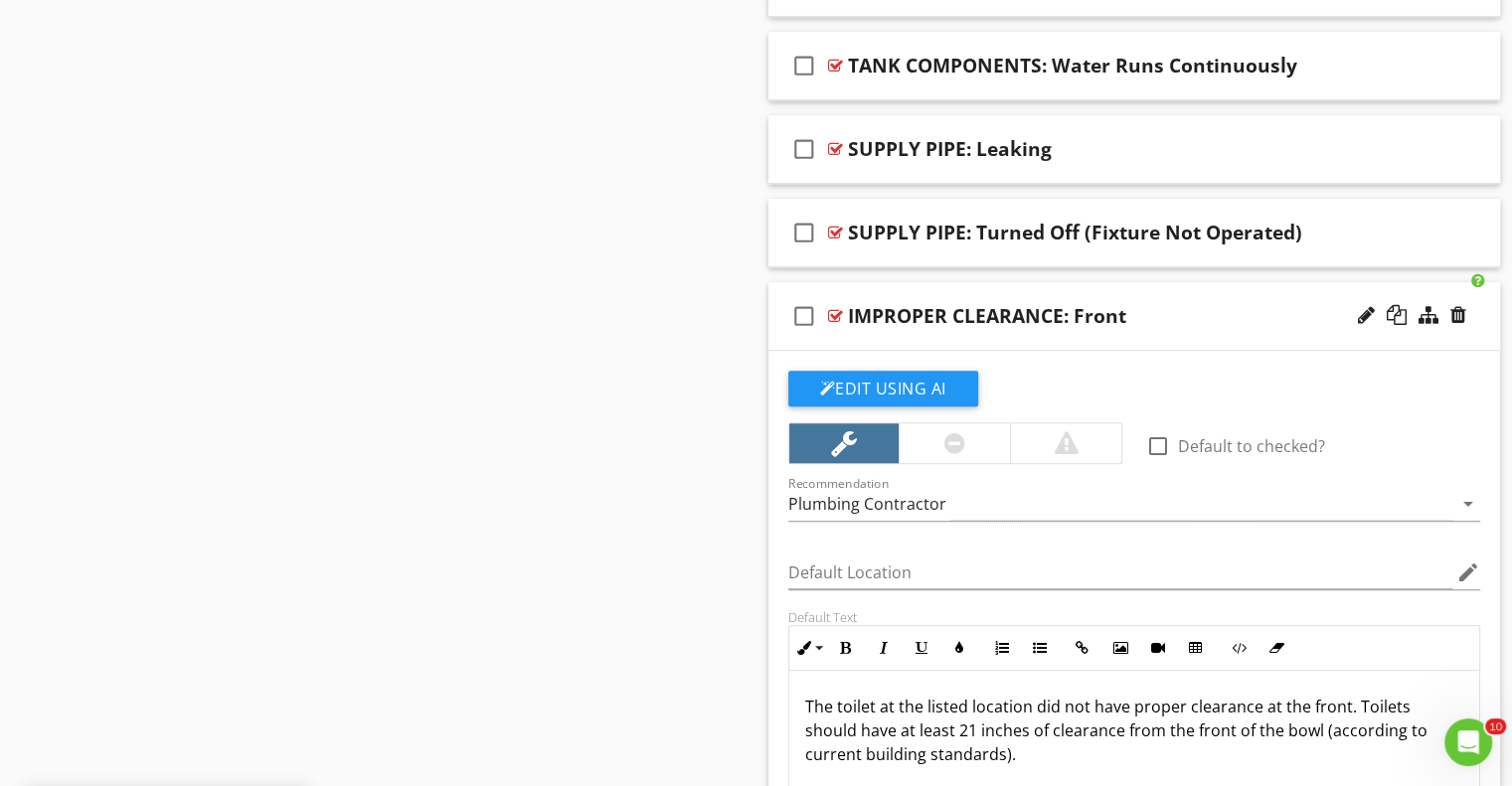 click on "oilets should have at least 21 inches of clearance from the front of the bowl (according to current building standards)." at bounding box center (1116, 730) 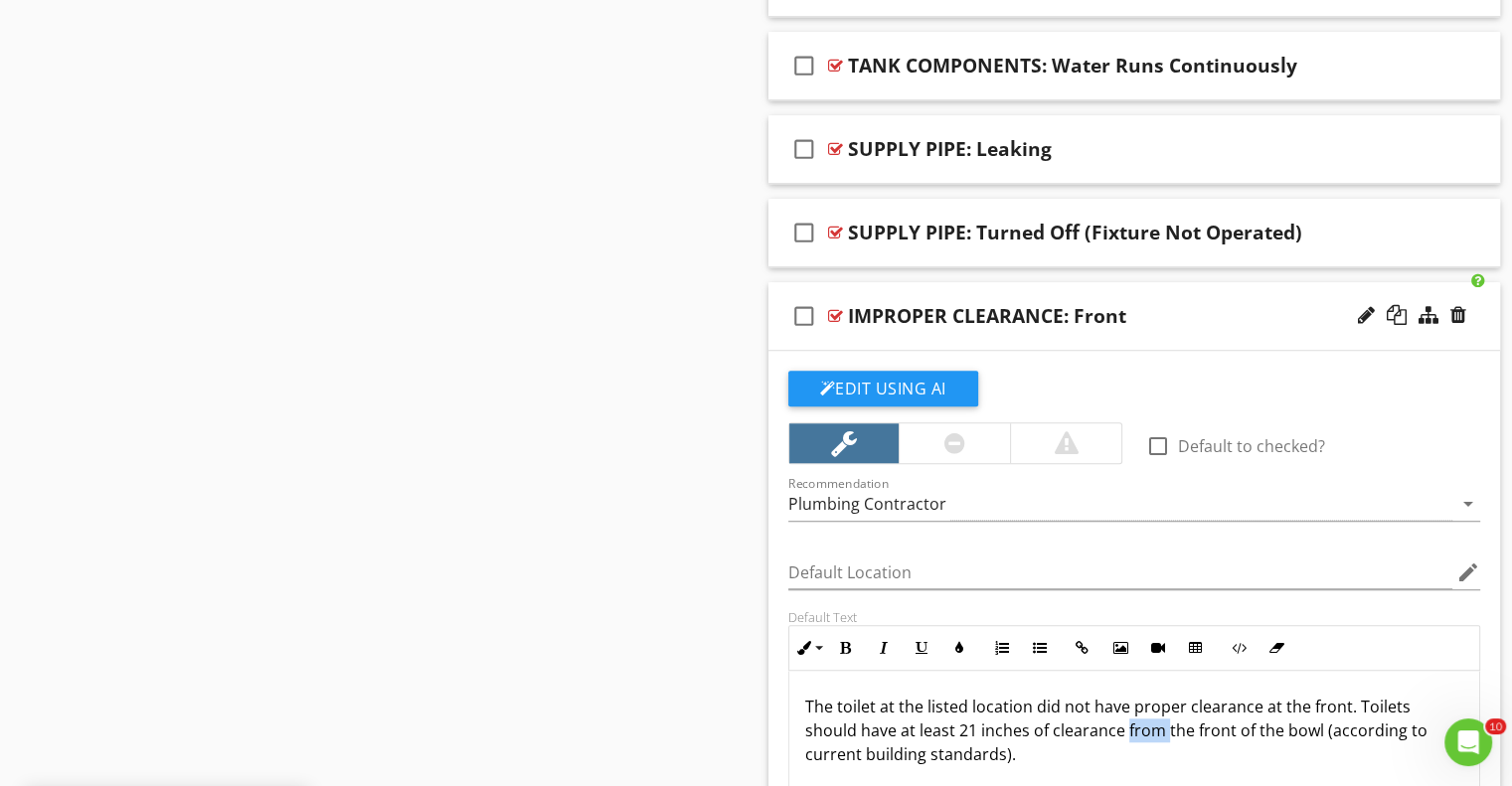 click on "oilets should have at least 21 inches of clearance from the front of the bowl (according to current building standards)." at bounding box center (1116, 730) 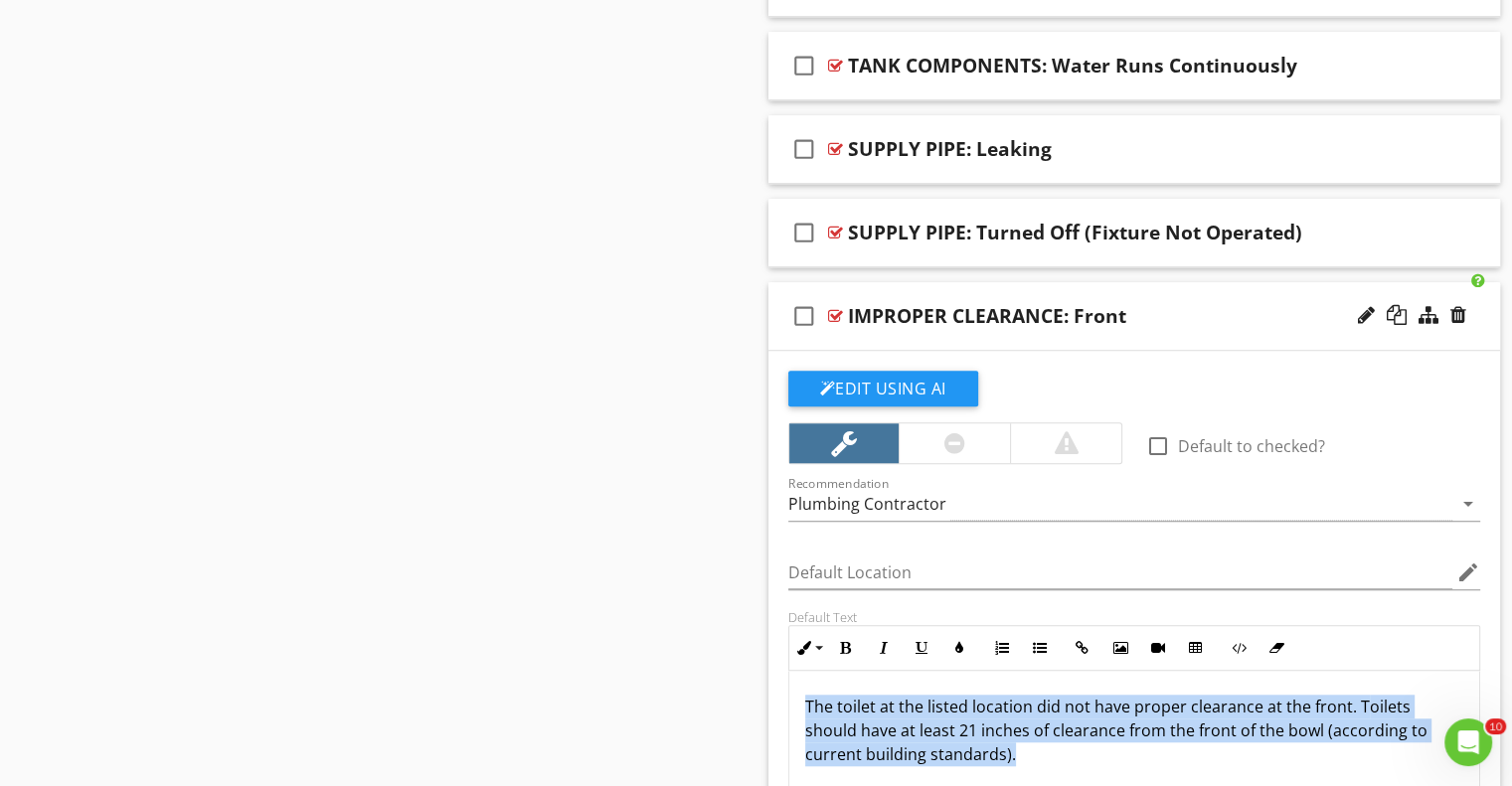 click on "oilets should have at least 21 inches of clearance from the front of the bowl (according to current building standards)." at bounding box center [1116, 730] 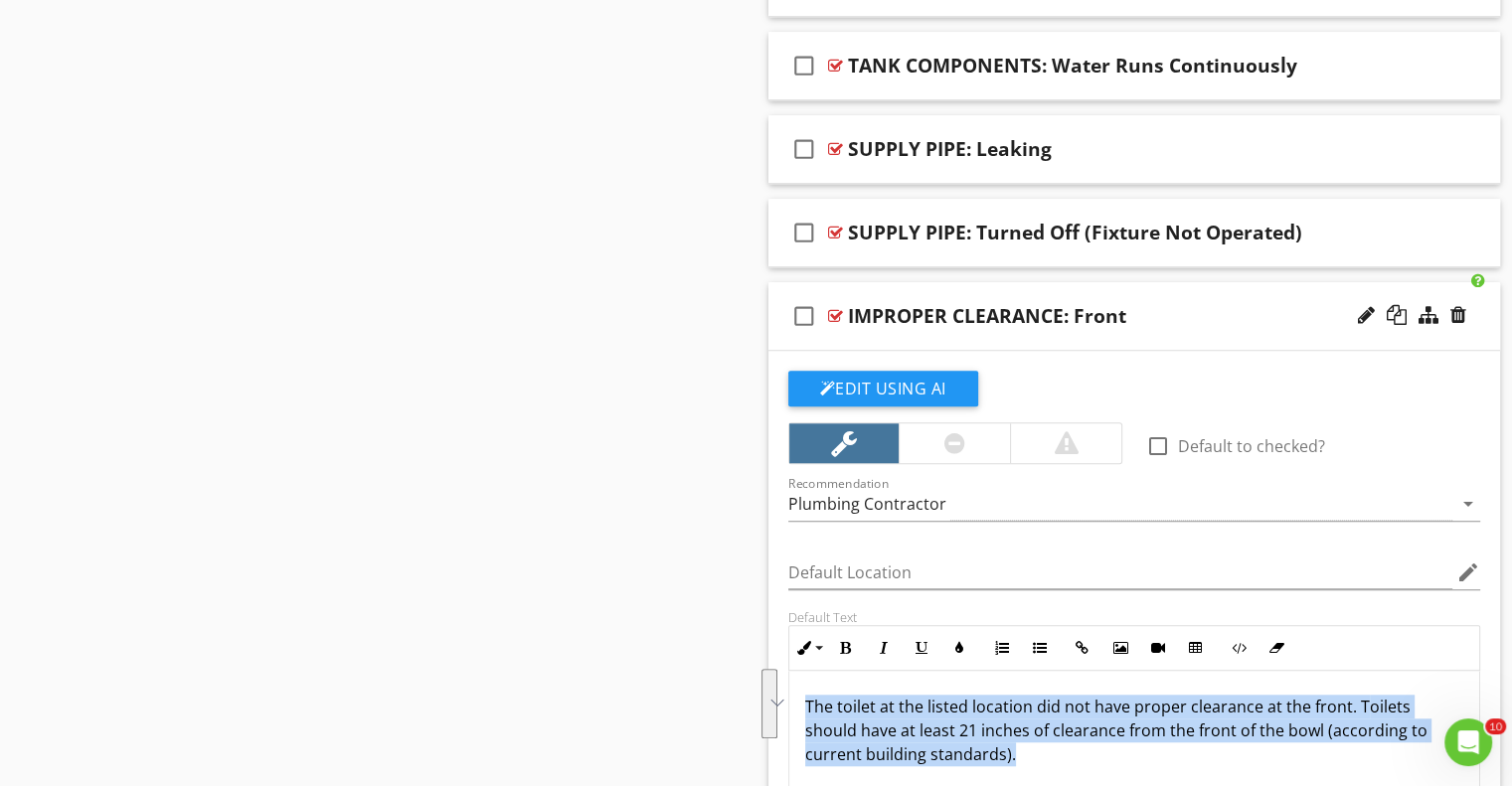 click on "oilets should have at least 21 inches of clearance from the front of the bowl (according to current building standards)." at bounding box center [1116, 730] 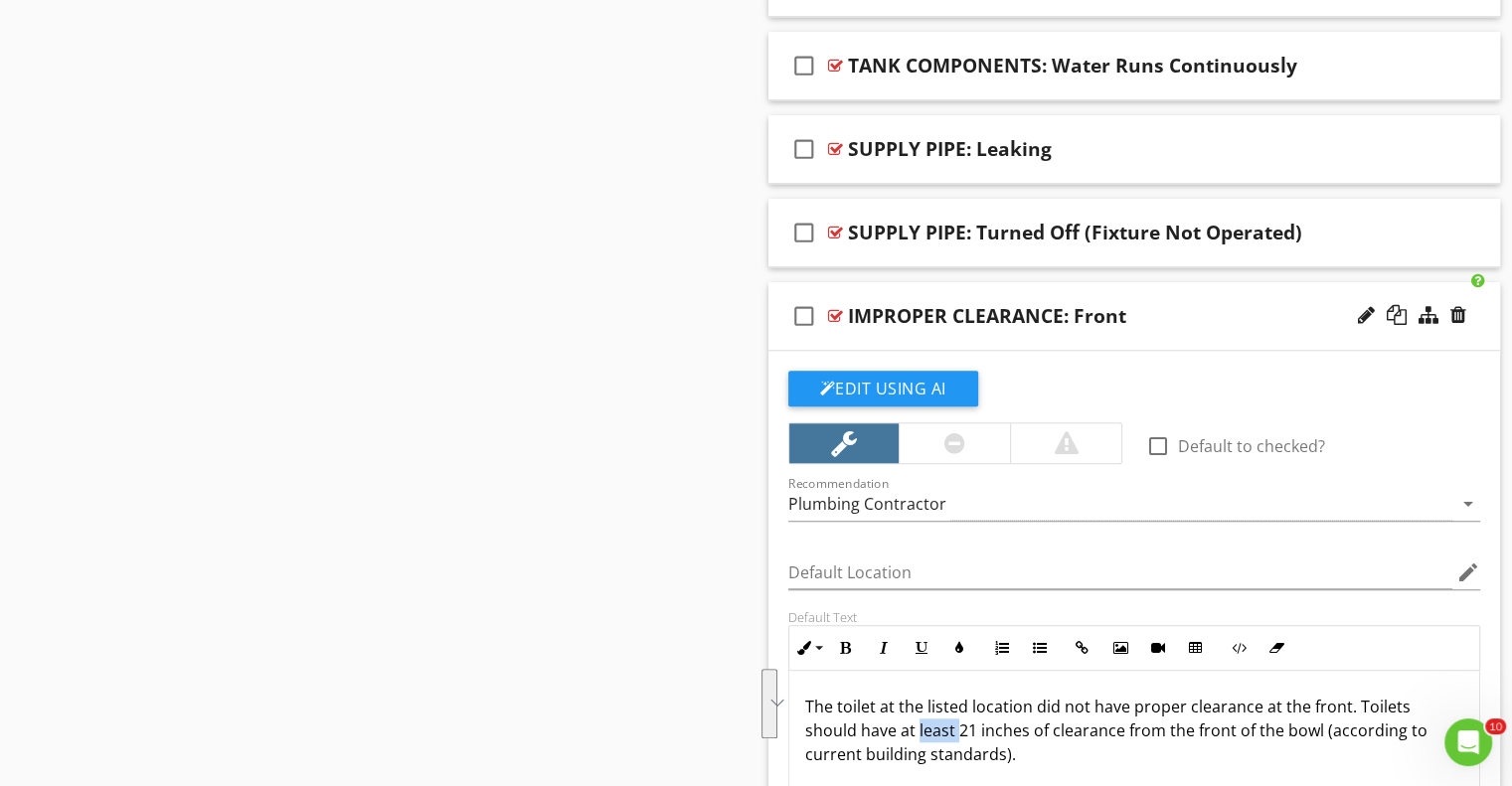 click on "oilets should have at least 21 inches of clearance from the front of the bowl (according to current building standards)." at bounding box center [1116, 730] 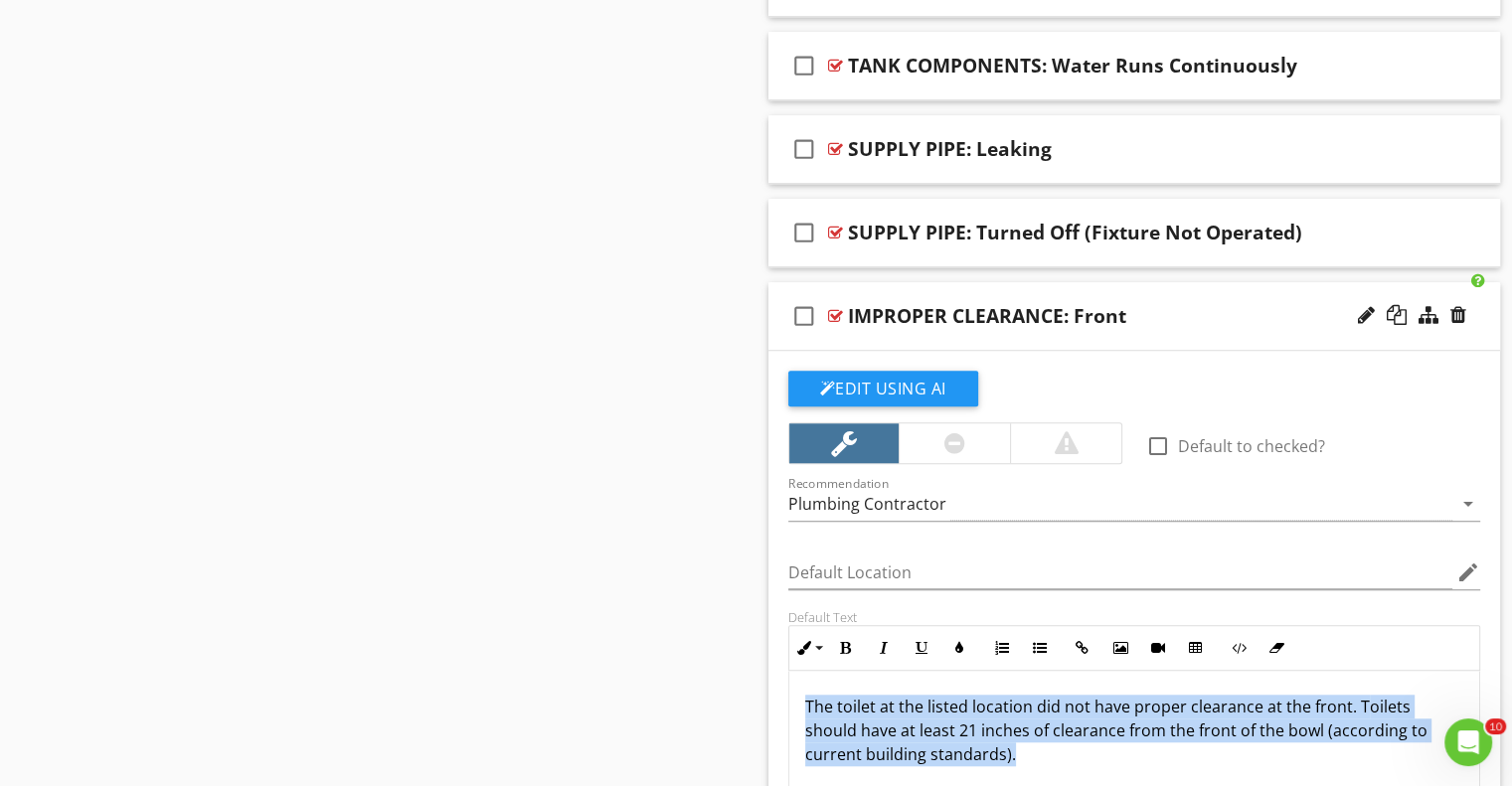 click on "oilets should have at least 21 inches of clearance from the front of the bowl (according to current building standards)." at bounding box center [1116, 730] 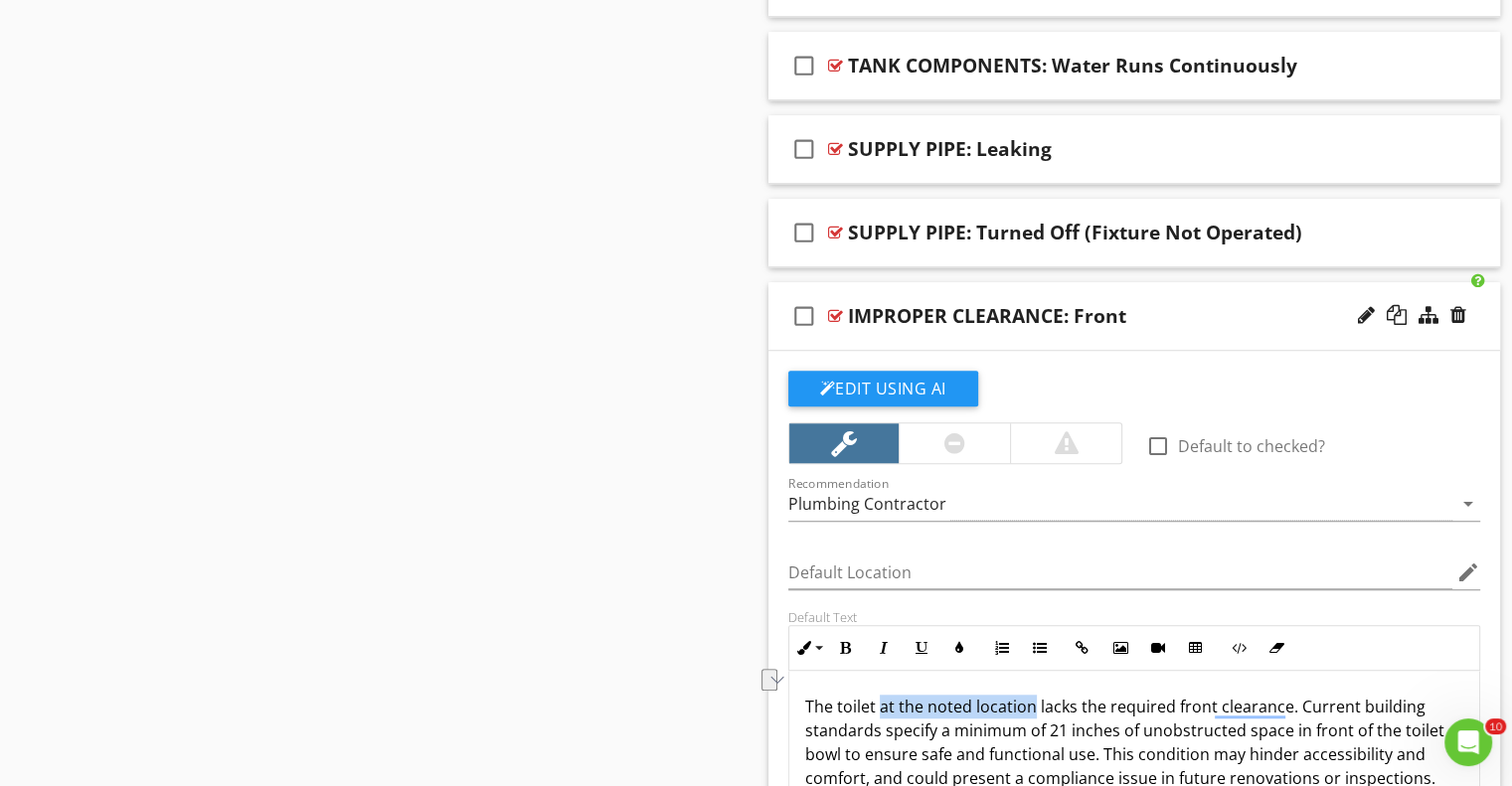 drag, startPoint x: 877, startPoint y: 643, endPoint x: 1030, endPoint y: 644, distance: 153.00327 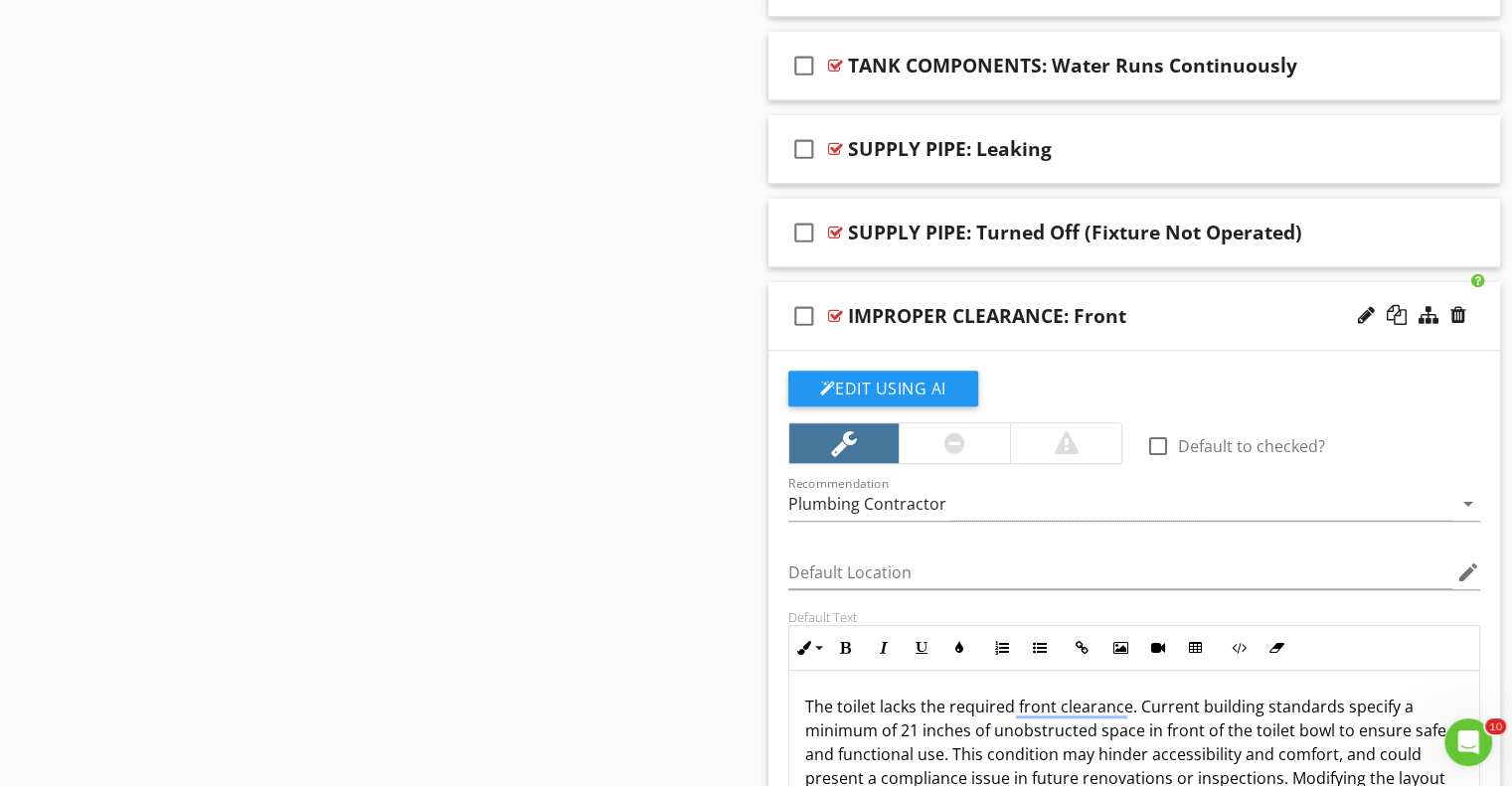 click on "The toilet lacks the required front clearance. Current building standards specify a minimum of 21 inches of unobstructed space in front of the toilet bowl to ensure safe and functional use. This condition may hinder accessibility and comfort, and could present a compliance issue in future renovations or inspections. Modifying the layout may be necessary to meet clearance requirements." at bounding box center [1134, 754] 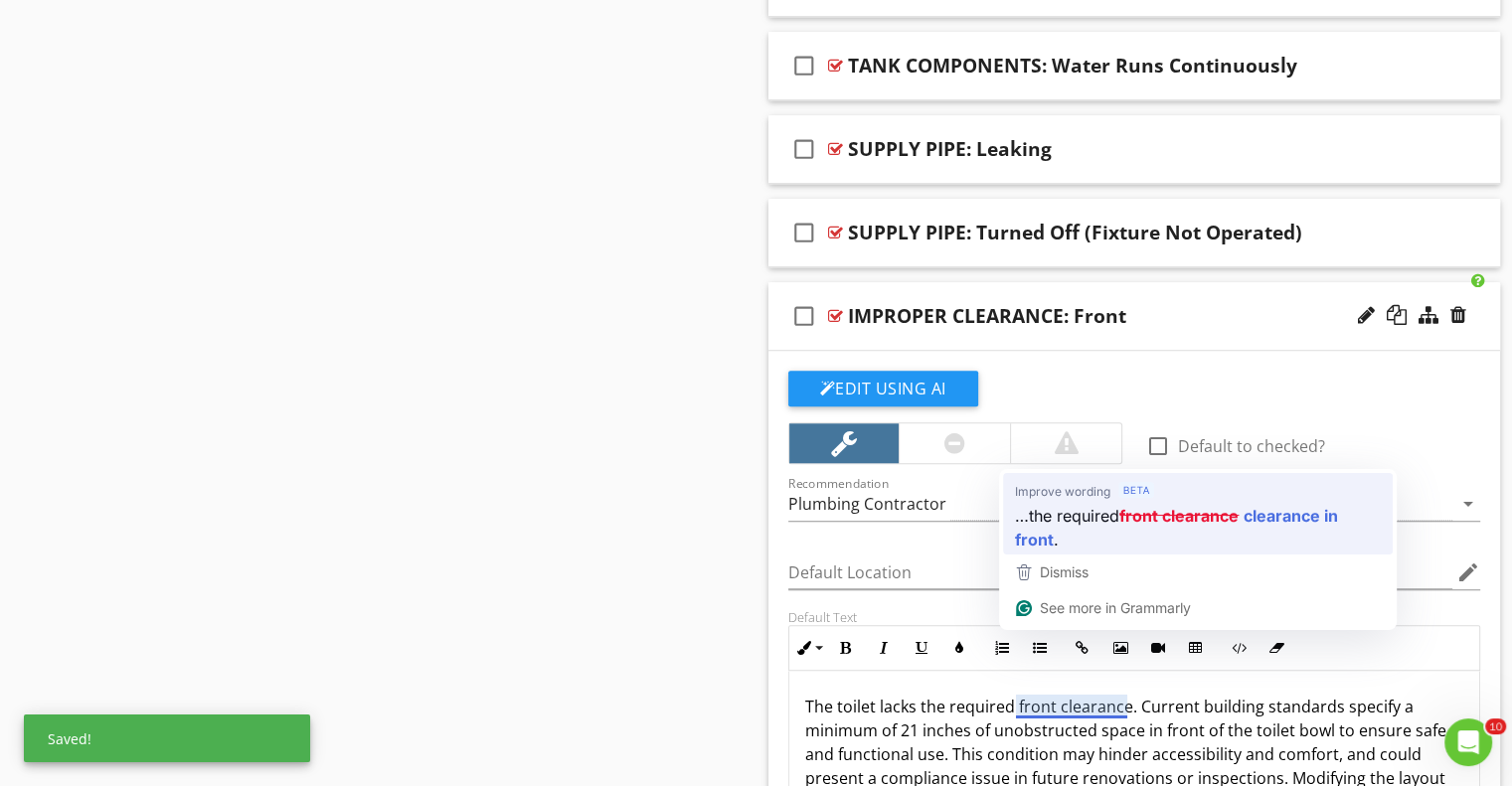 type 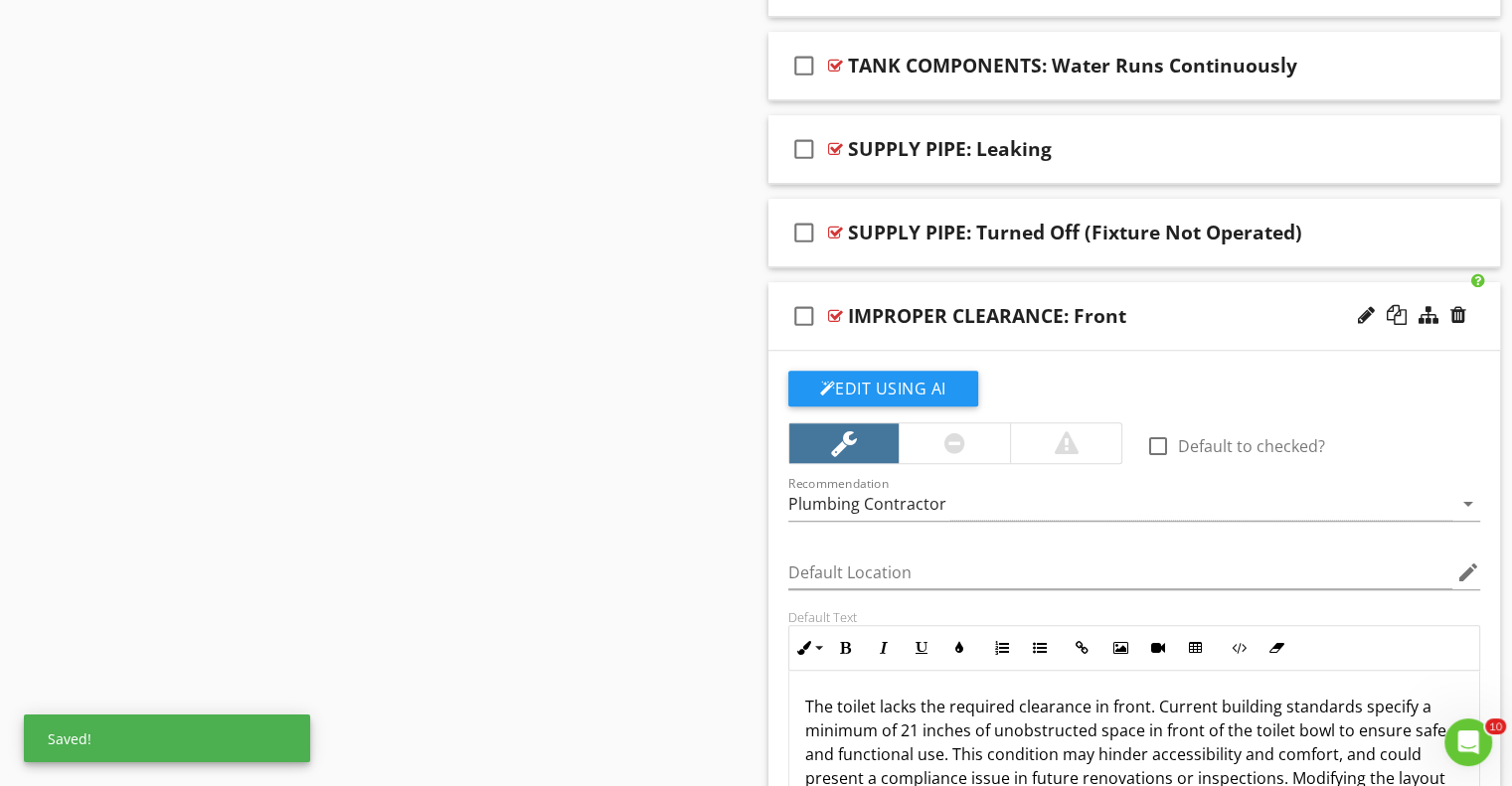 click on "The toilet lacks the required clearance in front. Current building standards specify a minimum of 21 inches of unobstructed space in front of the toilet bowl to ensure safe and functional use. This condition may hinder accessibility and comfort, and could present a compliance issue in future renovations or inspections. Modifying the layout may be necessary to meet clearance requirements." at bounding box center [1134, 754] 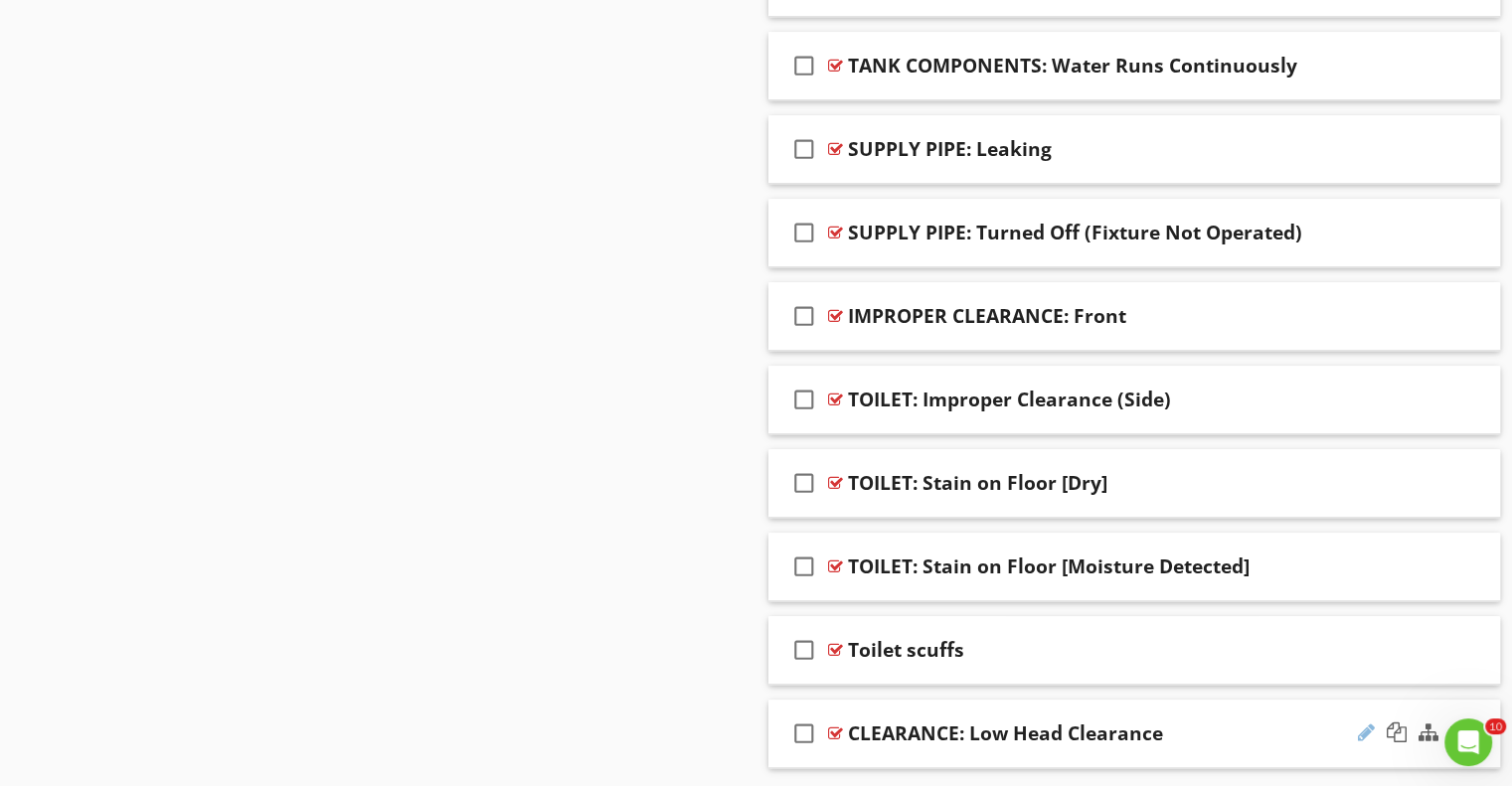 click at bounding box center [1366, 732] 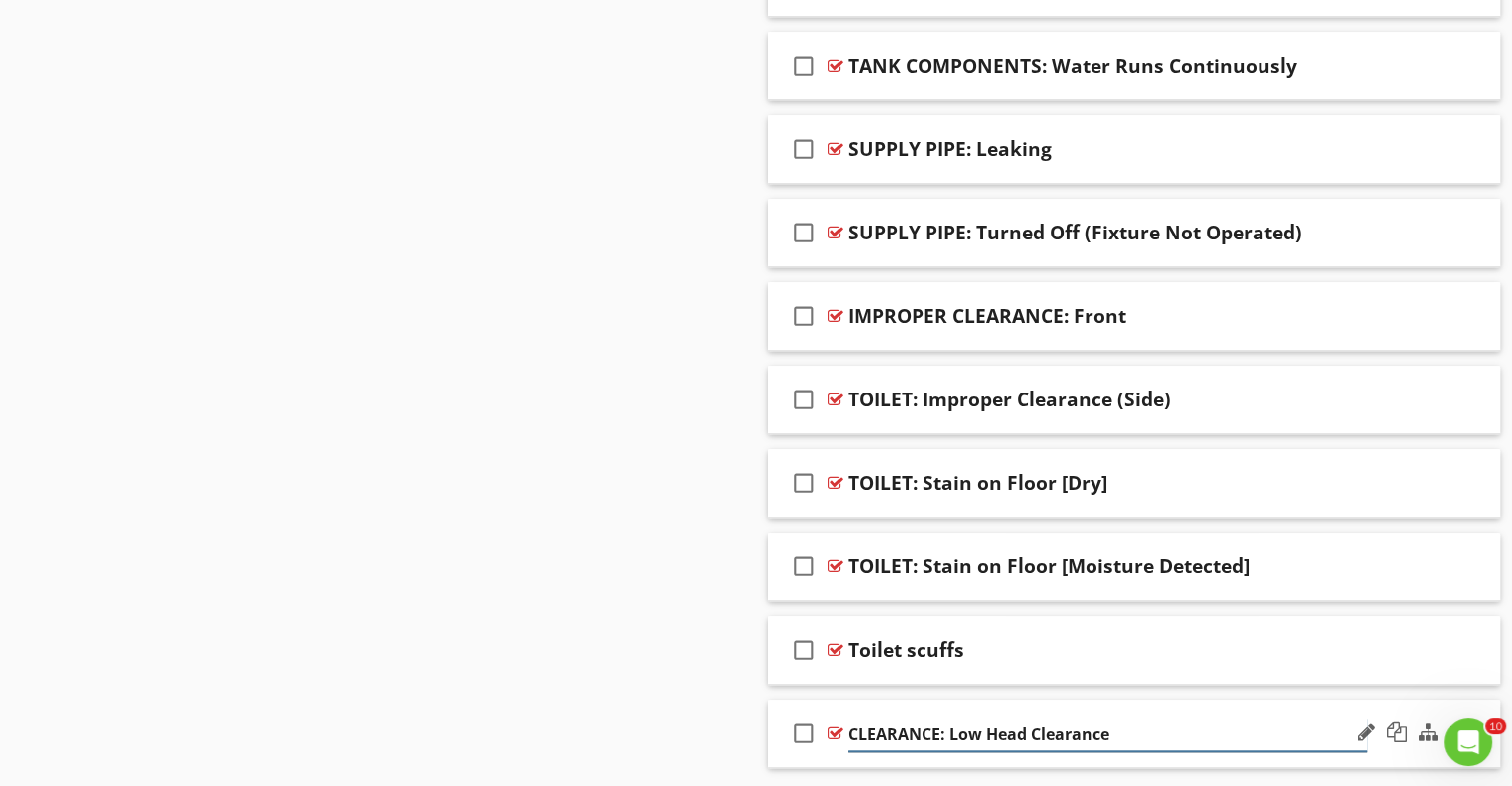 click on "CLEARANCE: Low Head Clearance" at bounding box center (1107, 734) 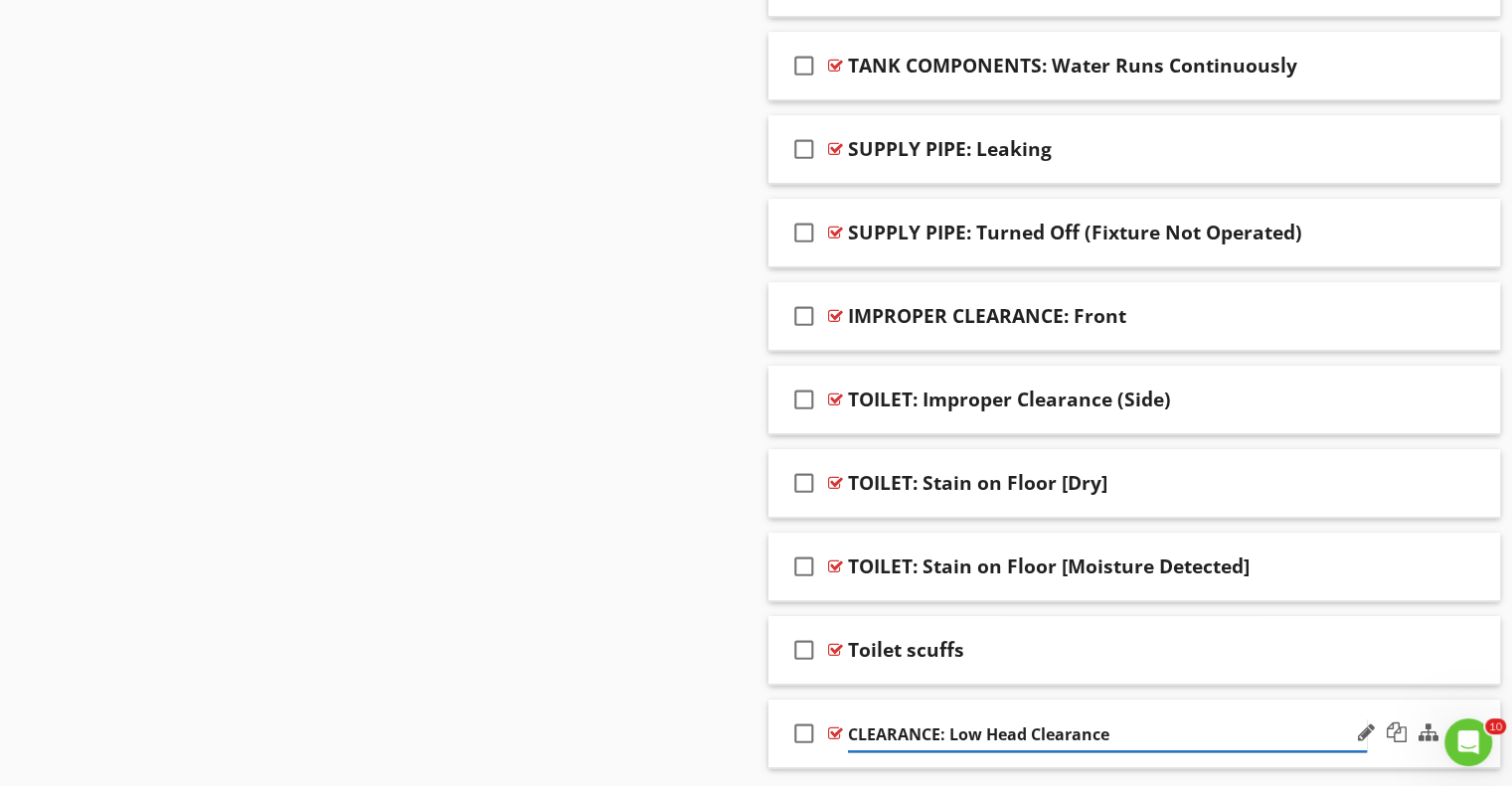 click on "CLEARANCE: Low Head Clearance" at bounding box center (1107, 734) 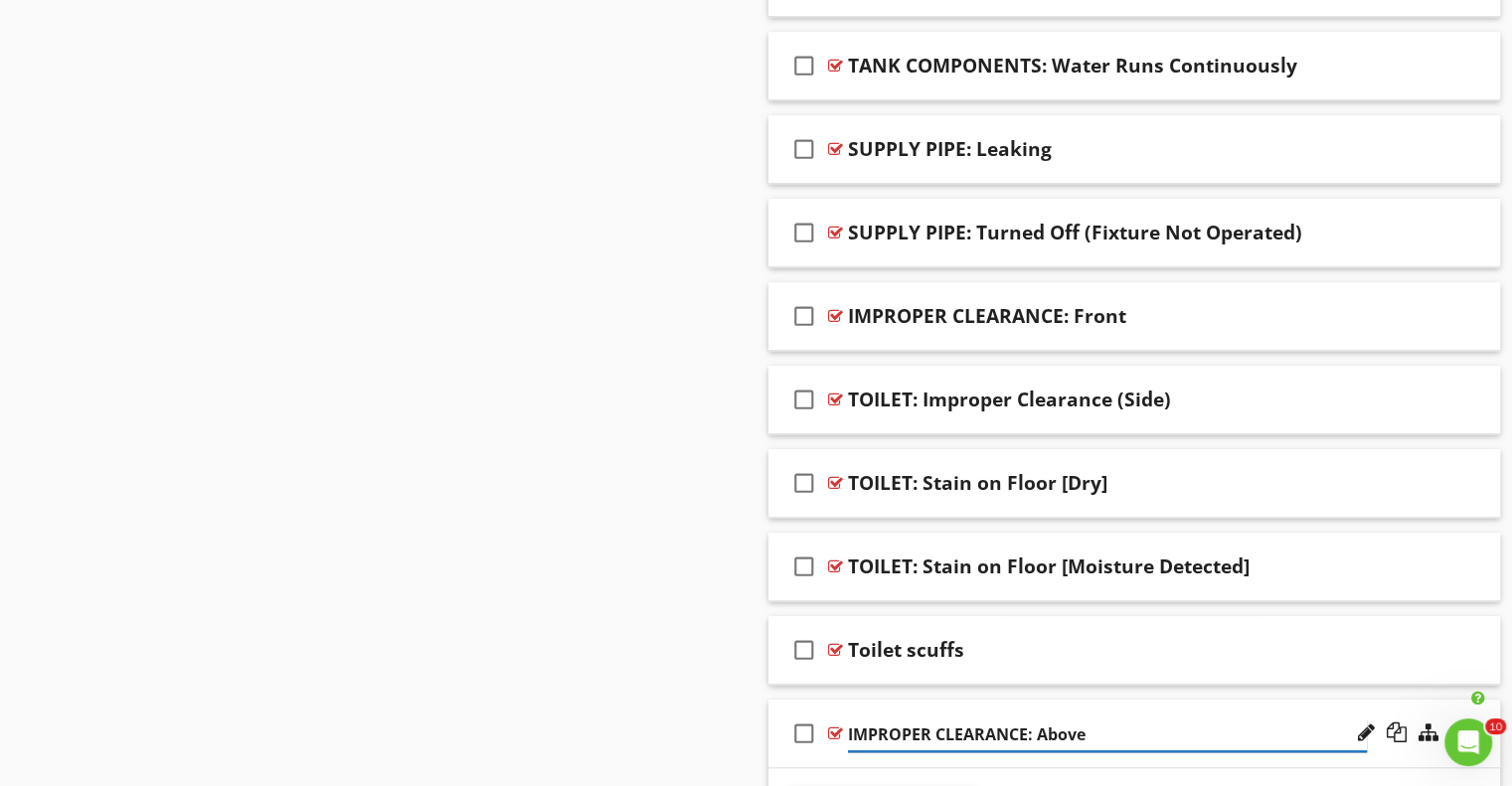 type on "IMPROPER CLEARANCE: Above" 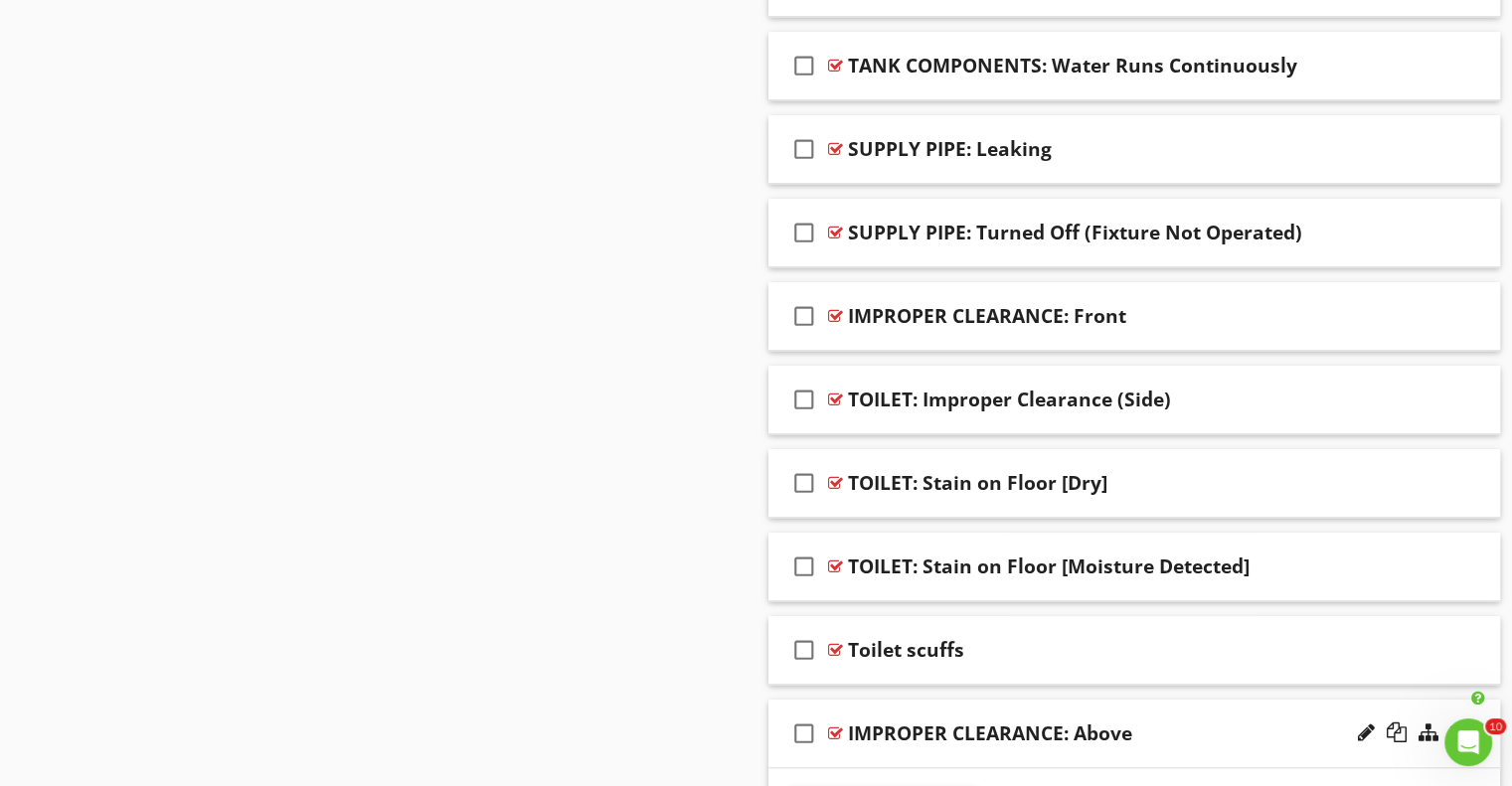 click on "check_box_outline_blank
IMPROPER CLEARANCE: Above" at bounding box center (1134, 733) 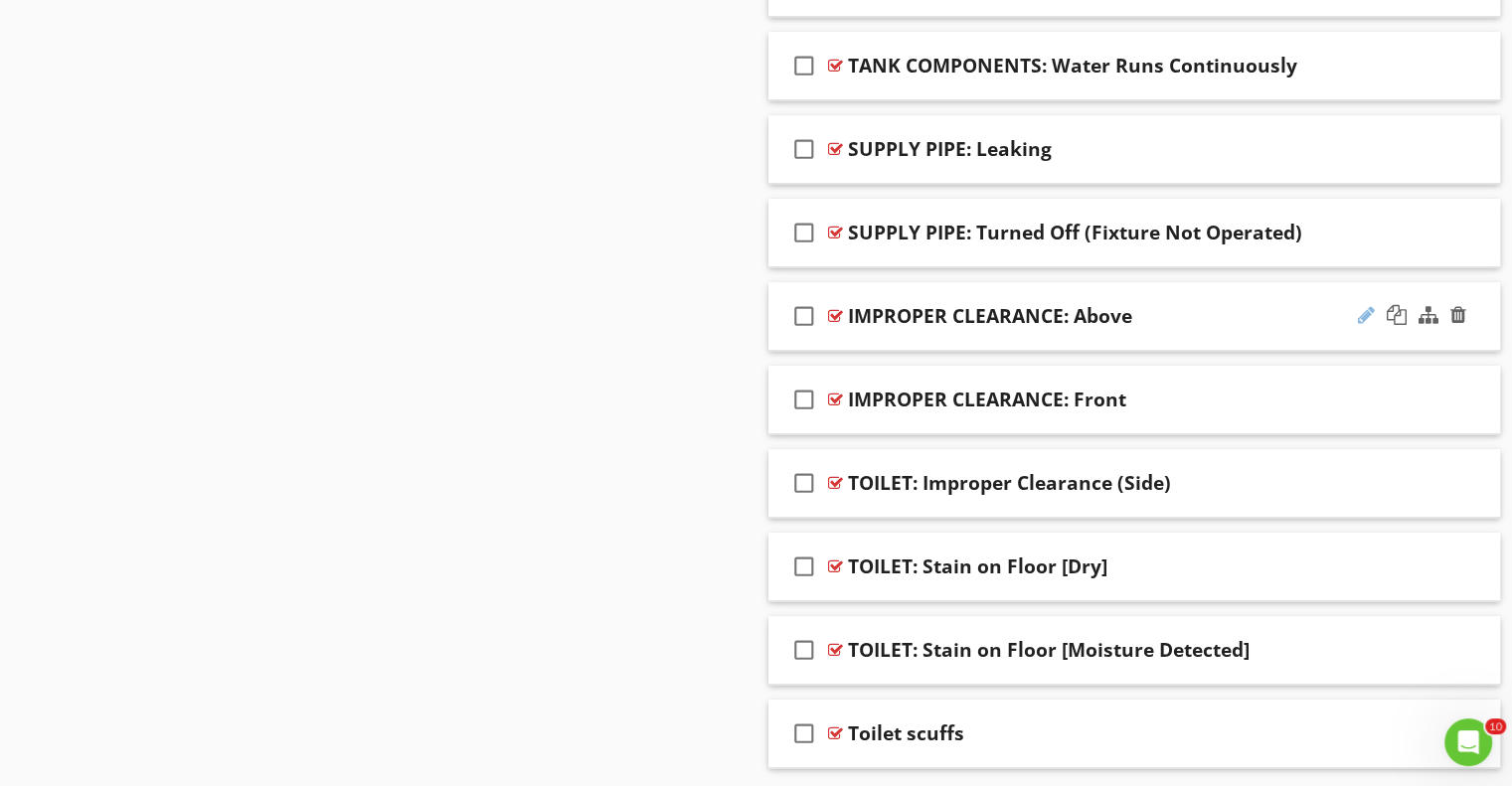 click at bounding box center (1366, 315) 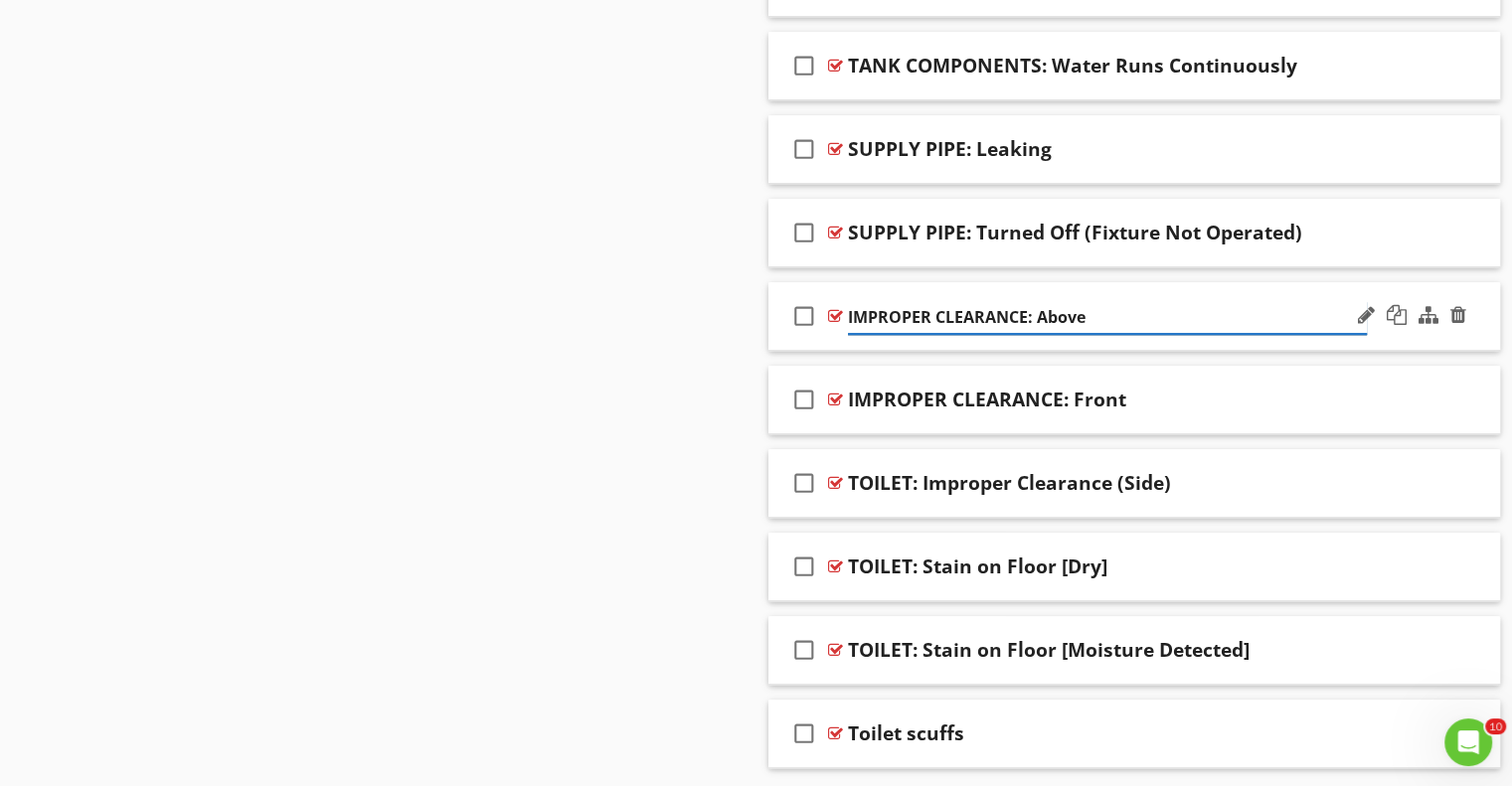 click on "IMPROPER CLEARANCE: Above" at bounding box center (1107, 317) 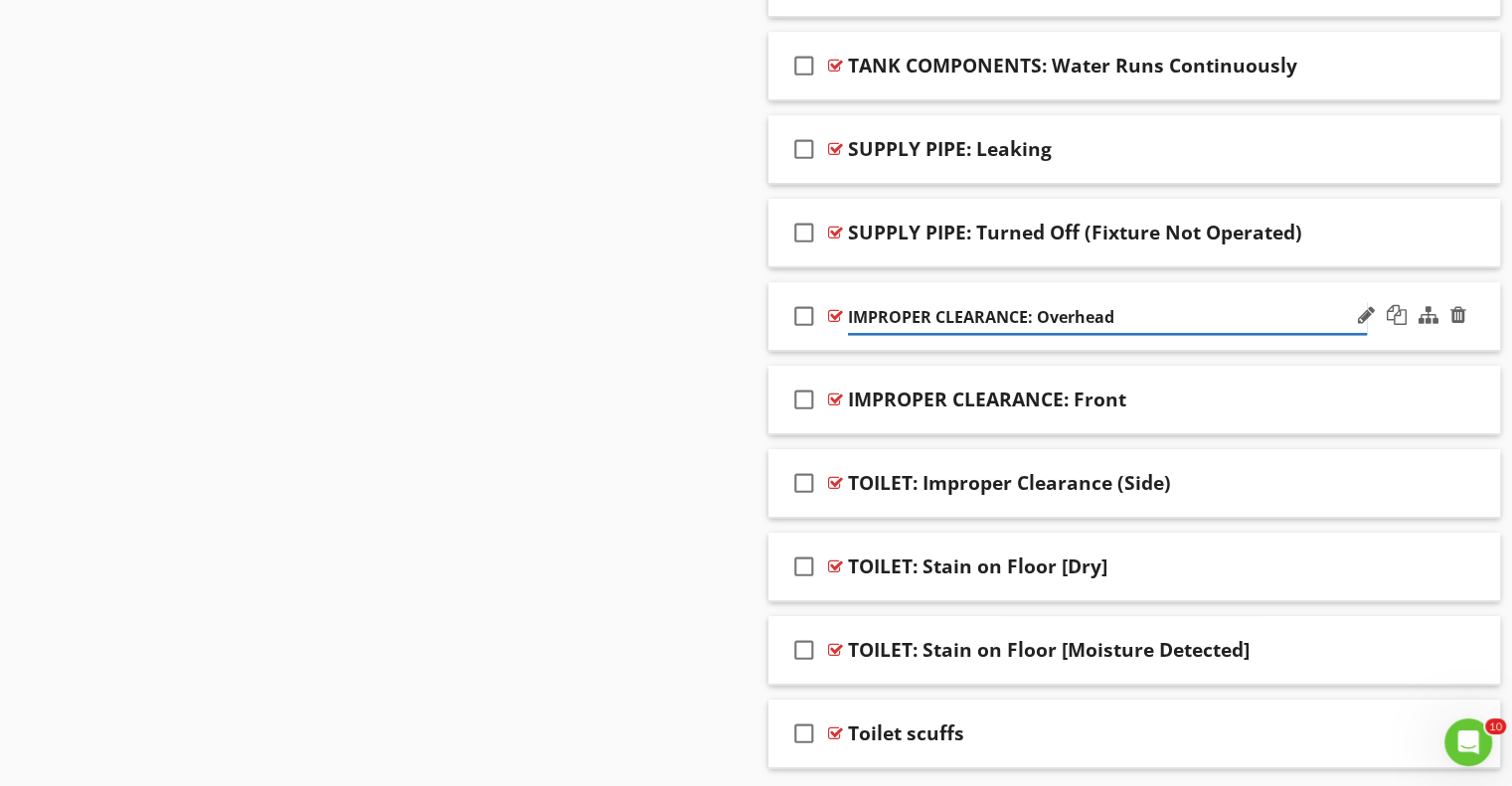 type on "IMPROPER CLEARANCE: Overhead" 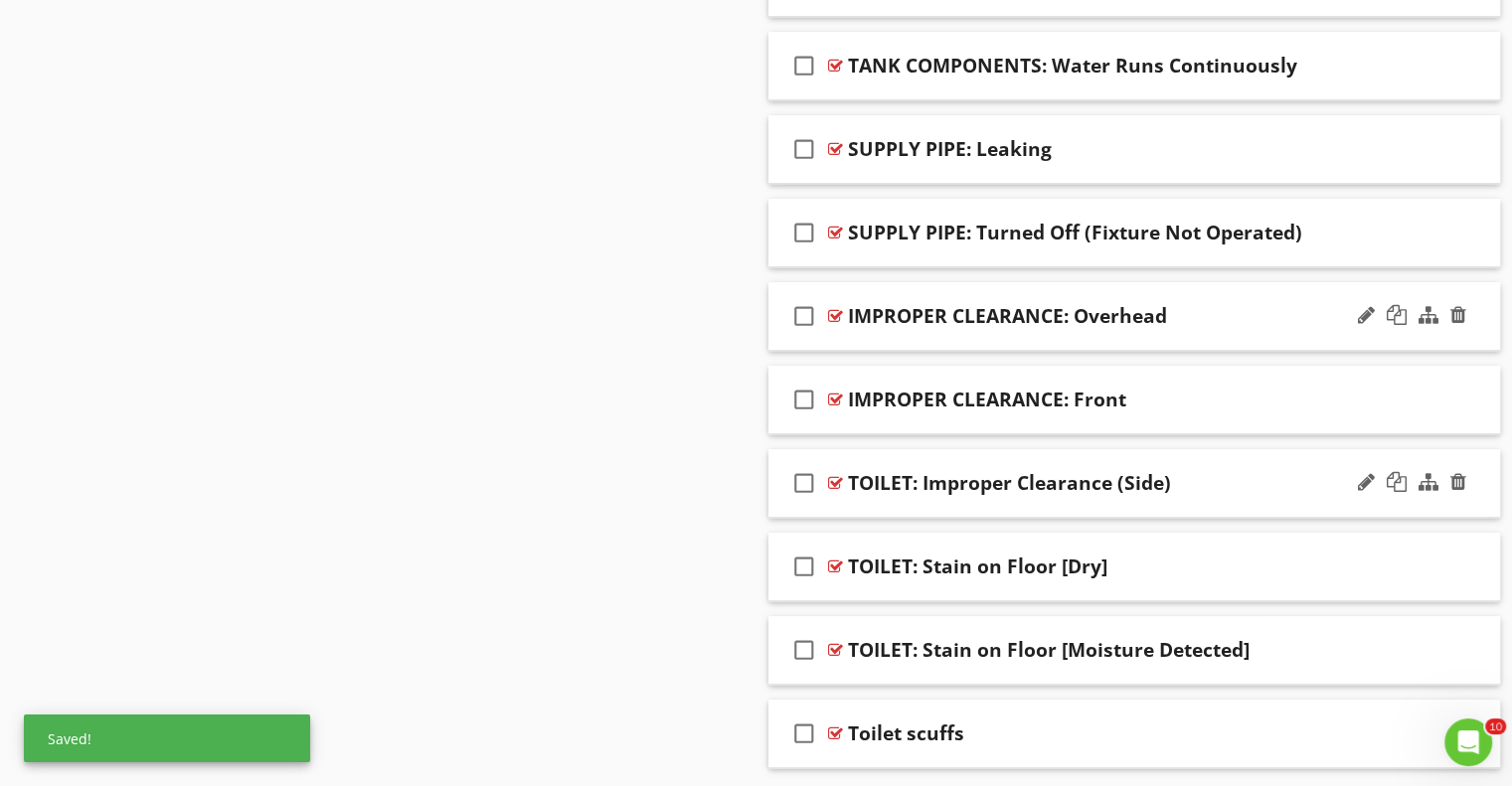 click on "check_box_outline_blank
TOILET: Improper Clearance (Side)" at bounding box center [1134, 483] 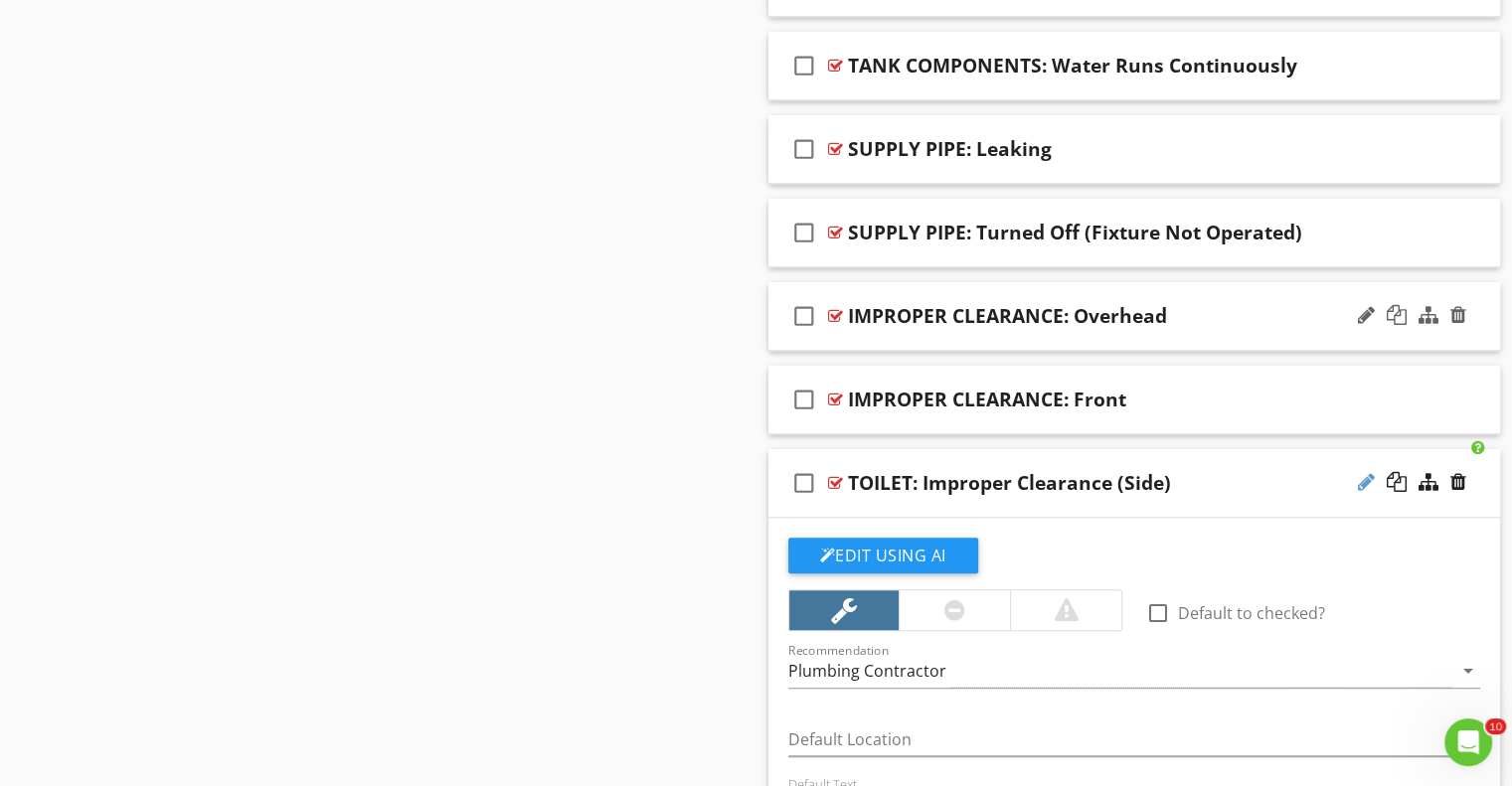 click at bounding box center (1366, 482) 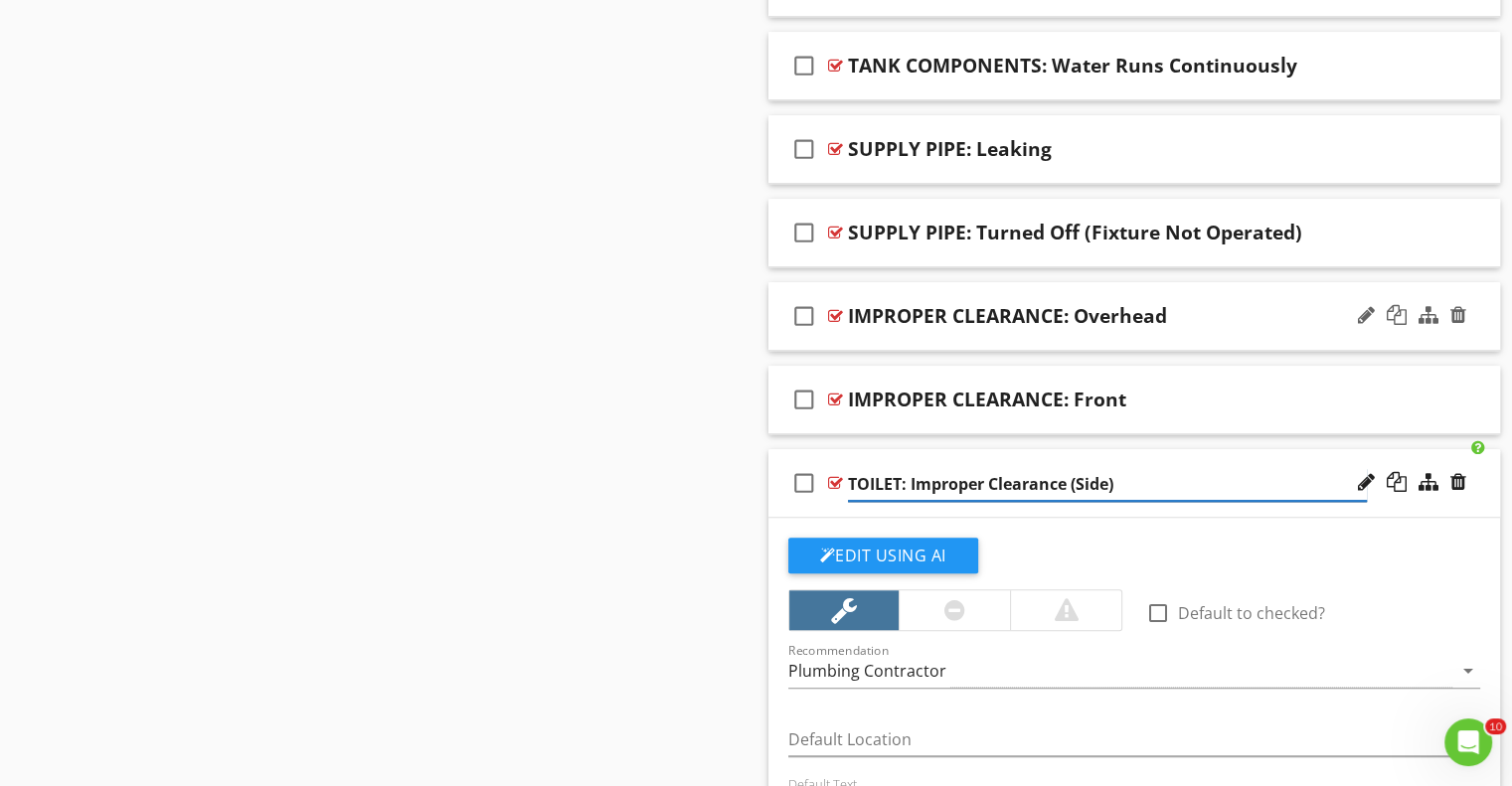 click on "TOILET: Improper Clearance (Side)" at bounding box center (1107, 484) 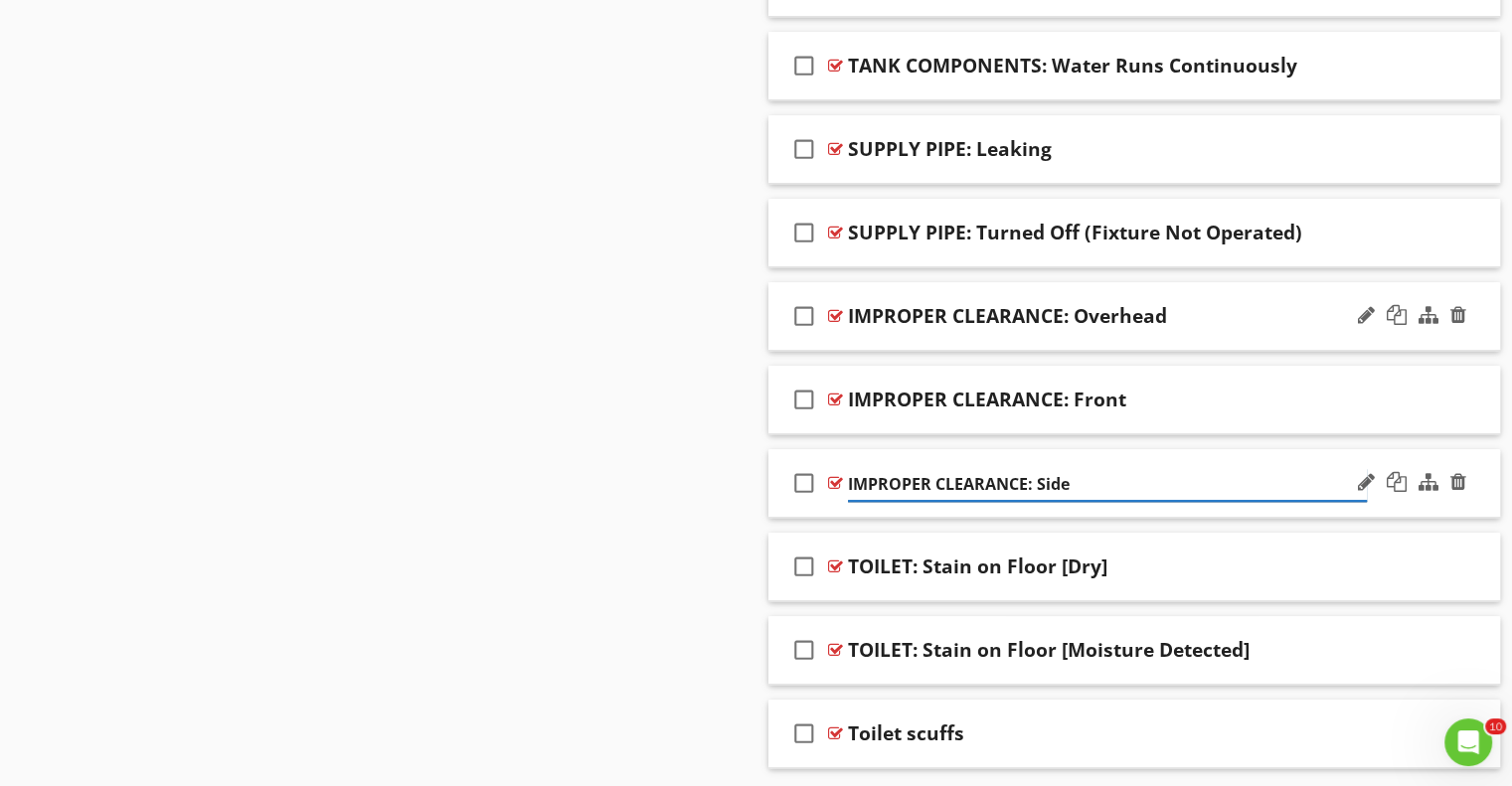 type on "IMPROPER CLEARANCE: Side" 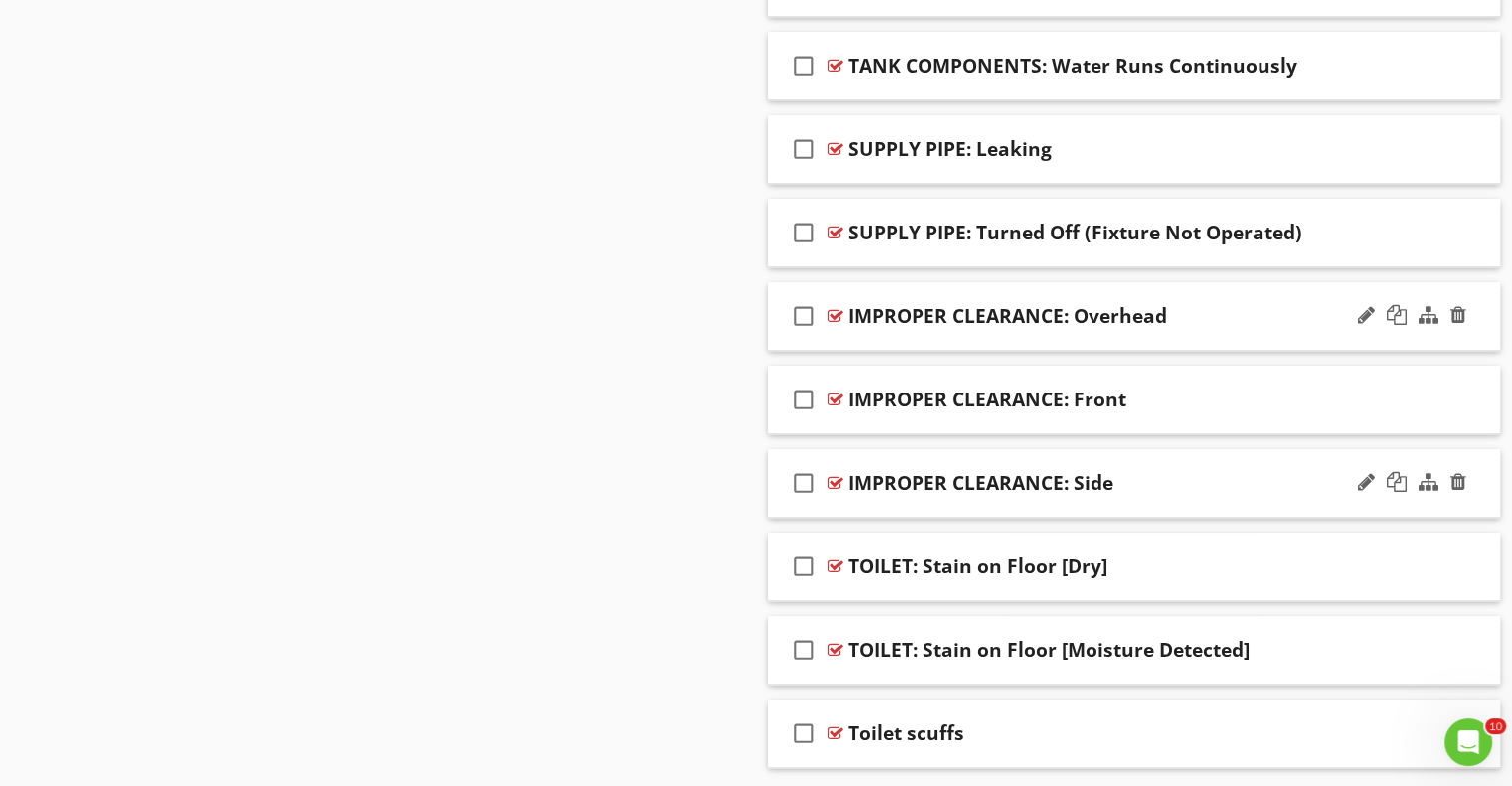 click on "check_box_outline_blank
IMPROPER CLEARANCE: Side" at bounding box center [1134, 483] 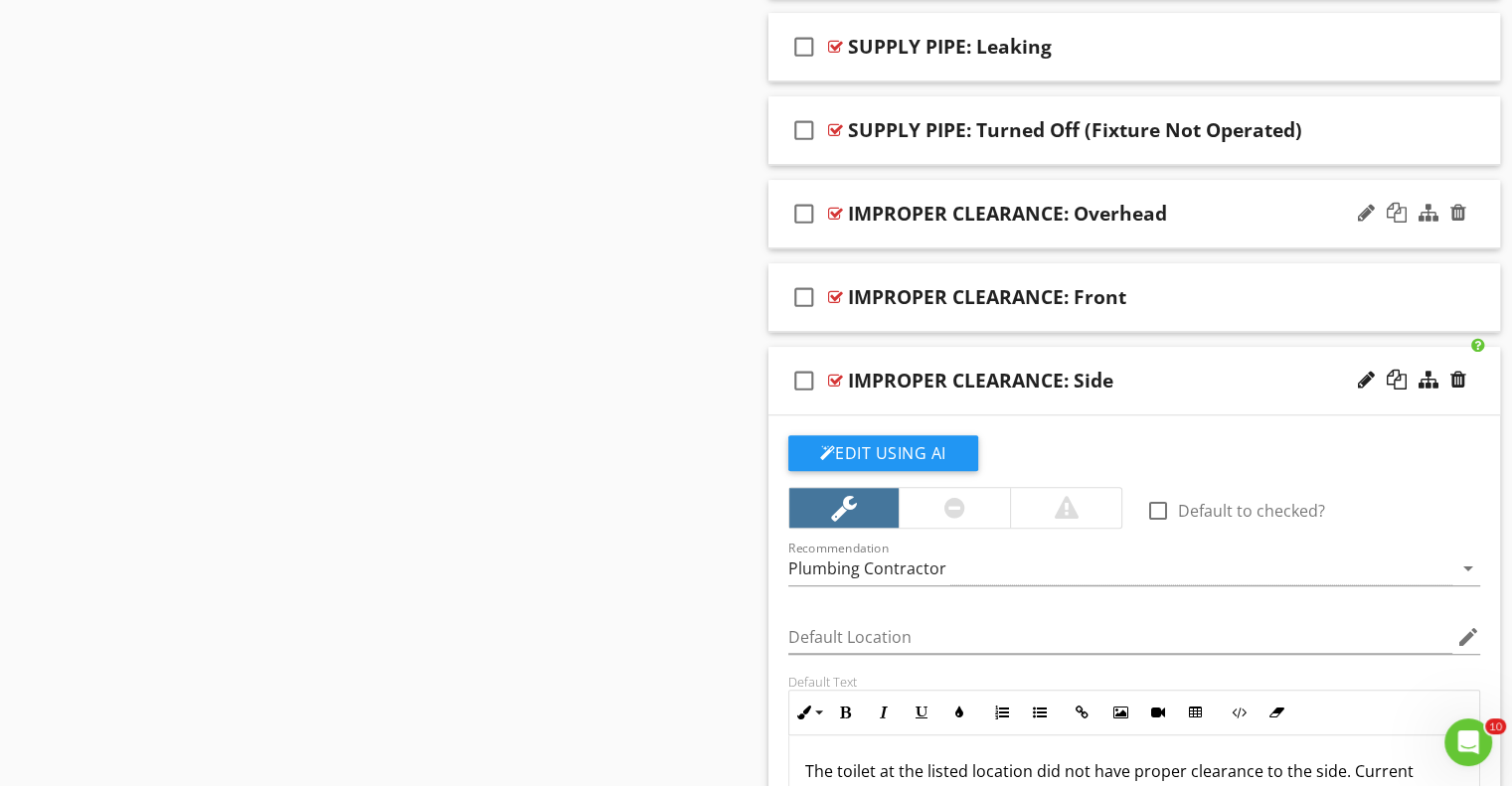 scroll, scrollTop: 1647, scrollLeft: 0, axis: vertical 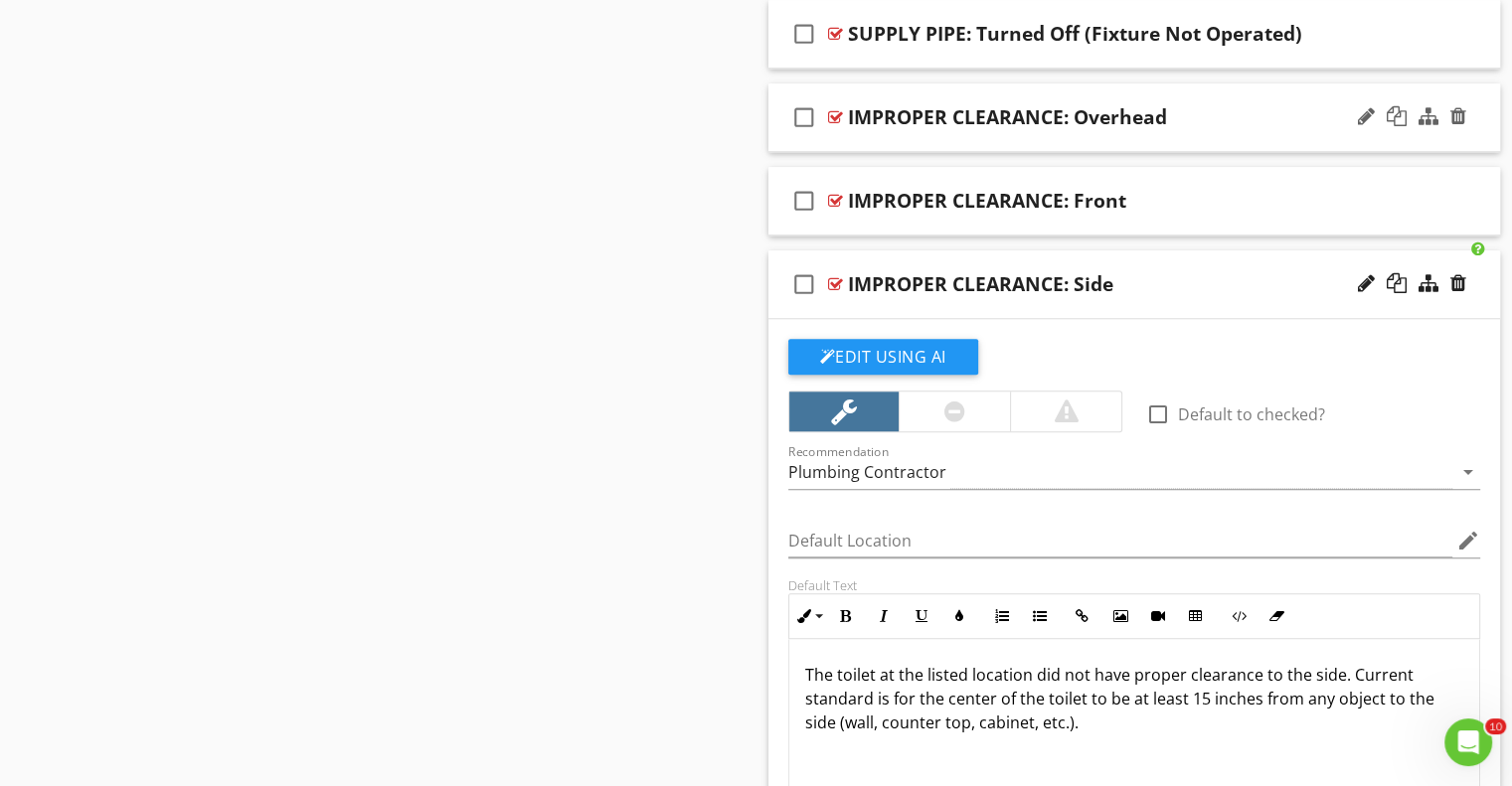 click on "The toilet at the listed location did not have proper clearance to the side. Current standard is for the center of the toilet to be at least 15 inches from any object to the side (wall, counter top, cabinet, etc.)." at bounding box center (1134, 699) 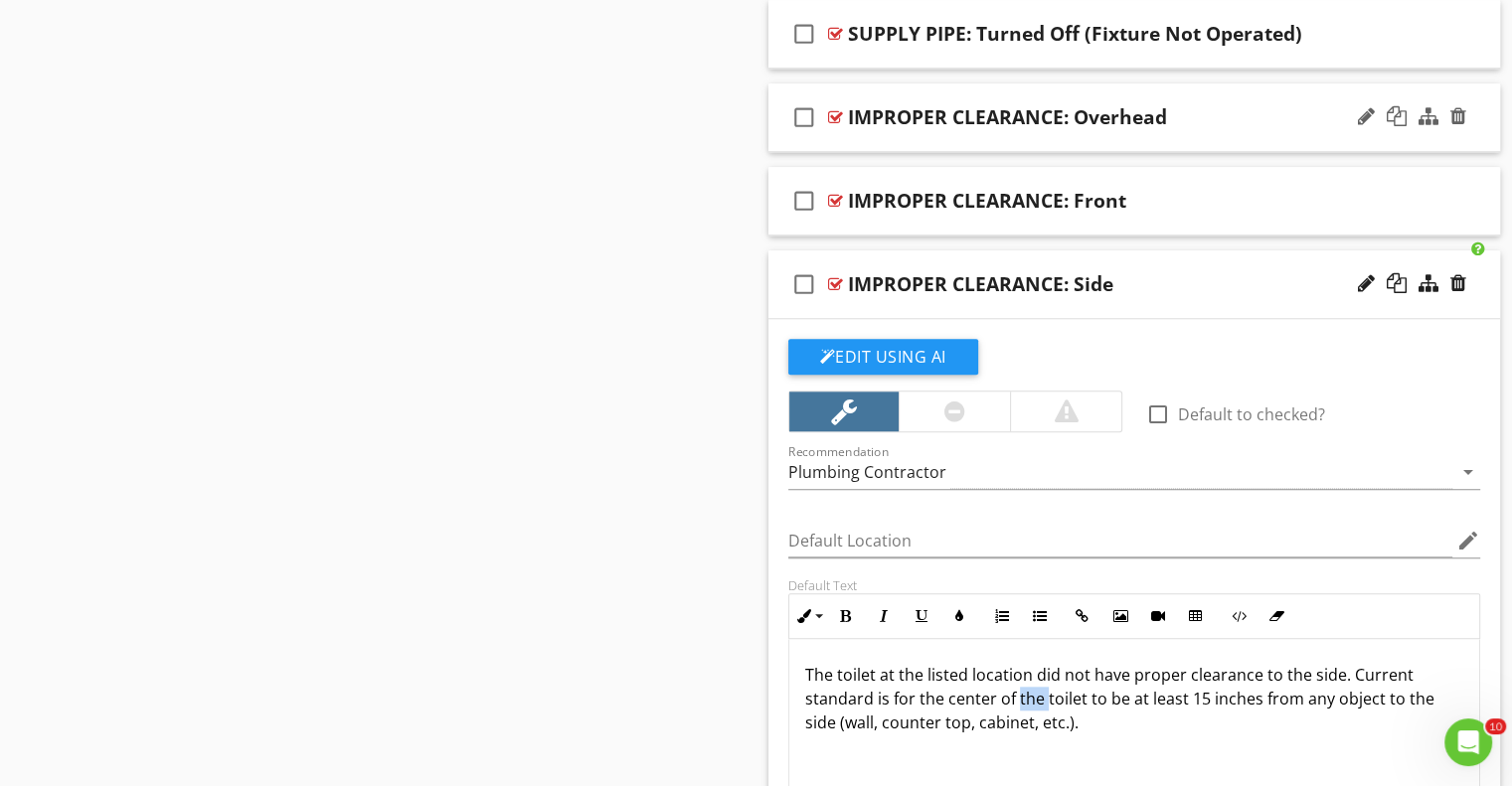 click on "The toilet at the listed location did not have proper clearance to the side. Current standard is for the center of the toilet to be at least 15 inches from any object to the side (wall, counter top, cabinet, etc.)." at bounding box center (1134, 699) 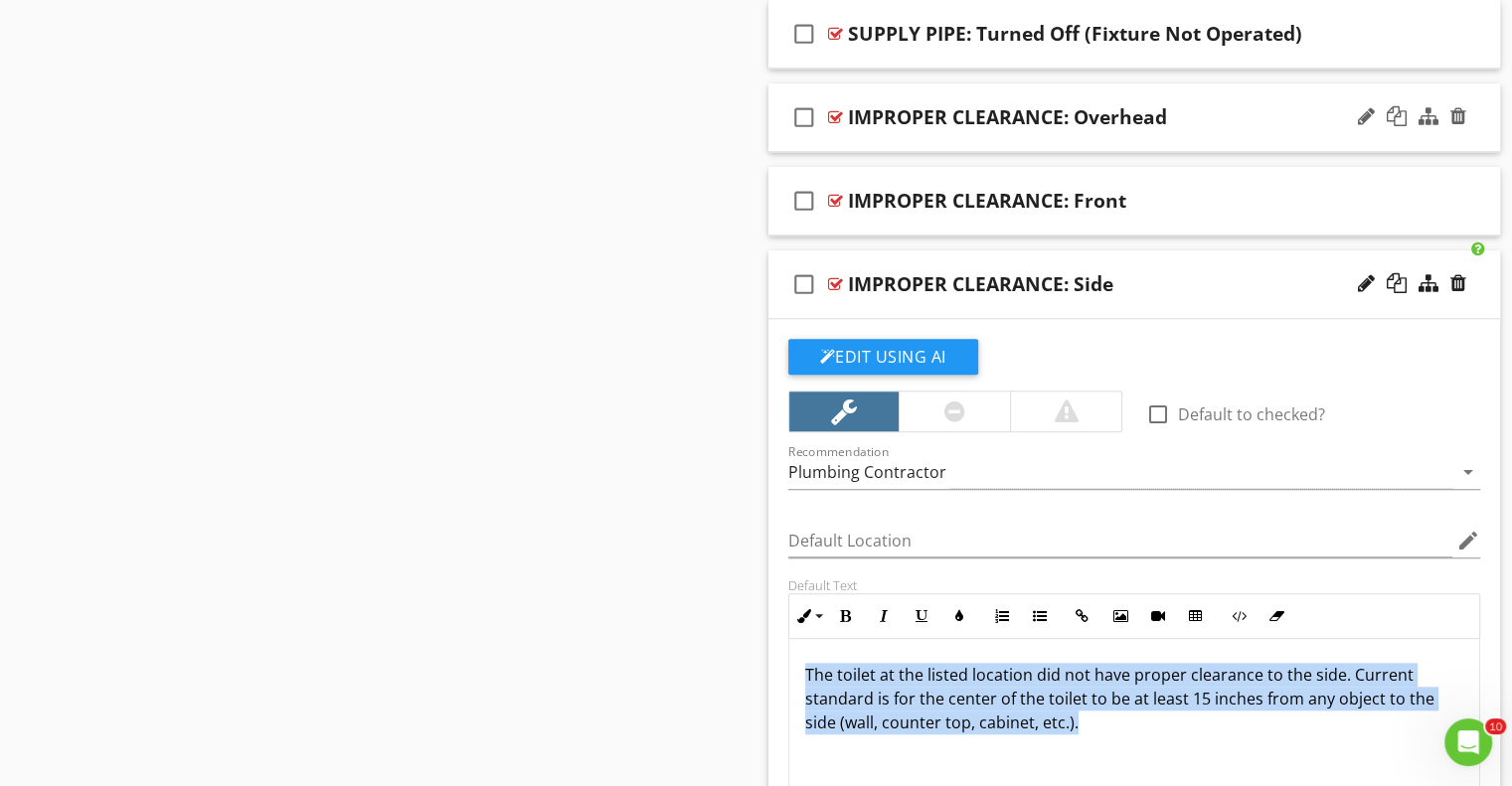 click on "The toilet at the listed location did not have proper clearance to the side. Current standard is for the center of the toilet to be at least 15 inches from any object to the side (wall, counter top, cabinet, etc.)." at bounding box center (1134, 699) 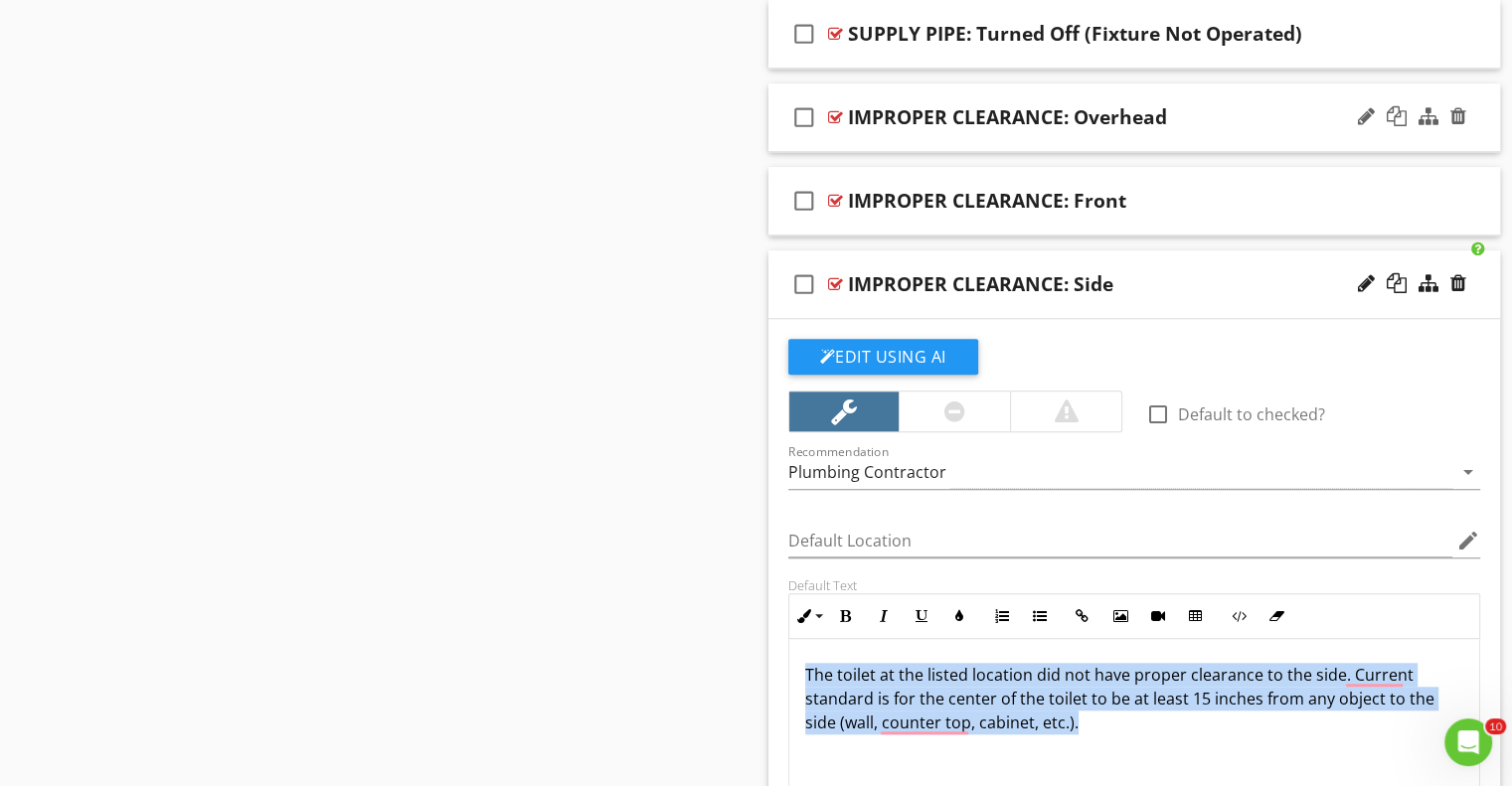 copy on "The toilet at the listed location did not have proper clearance to the side. Current standard is for the center of the toilet to be at least 15 inches from any object to the side (wall, counter top, cabinet, etc.)." 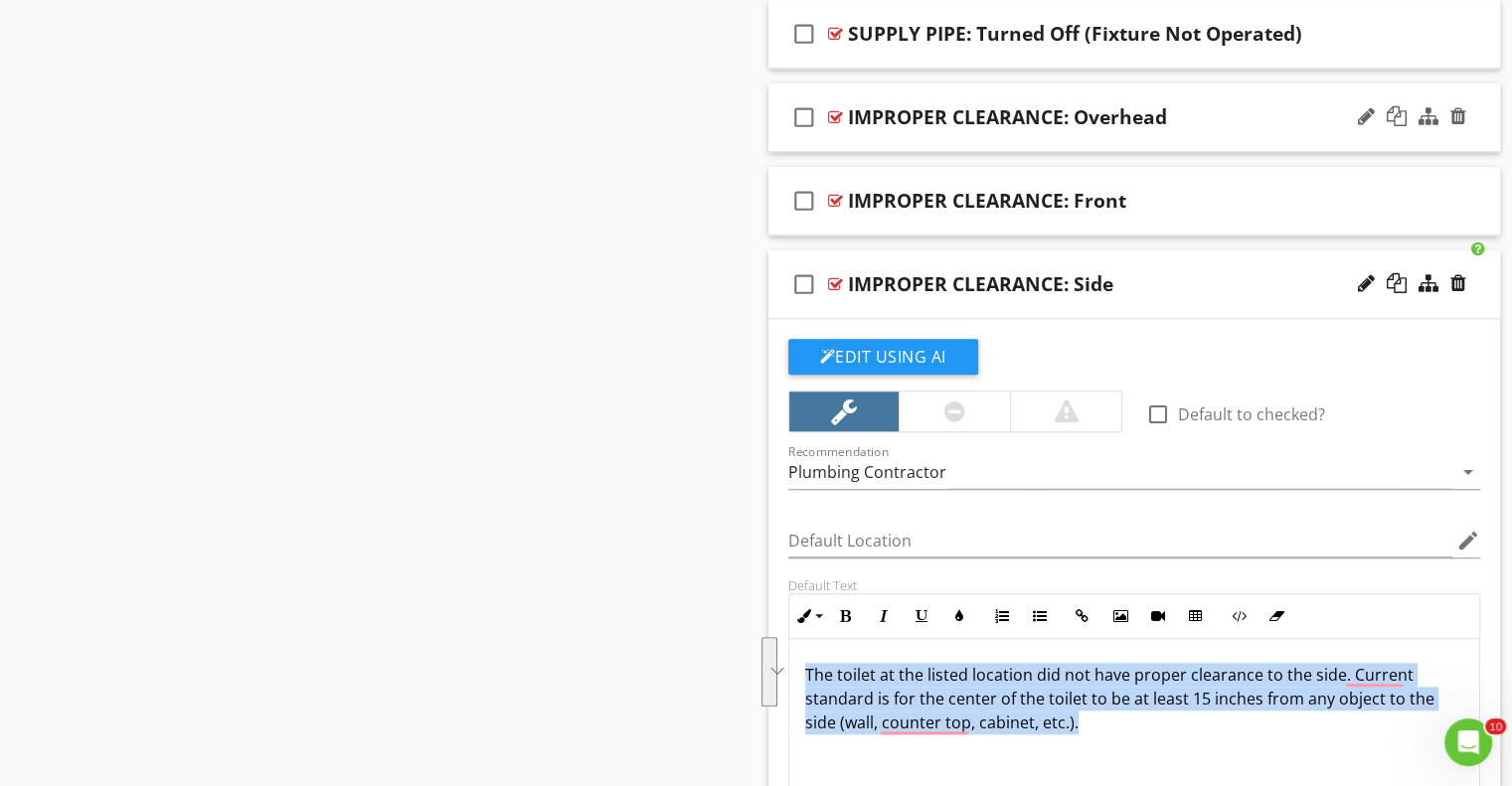 click on "The toilet at the listed location did not have proper clearance to the side. Current standard is for the center of the toilet to be at least 15 inches from any object to the side (wall, counter top, cabinet, etc.)." at bounding box center [1134, 699] 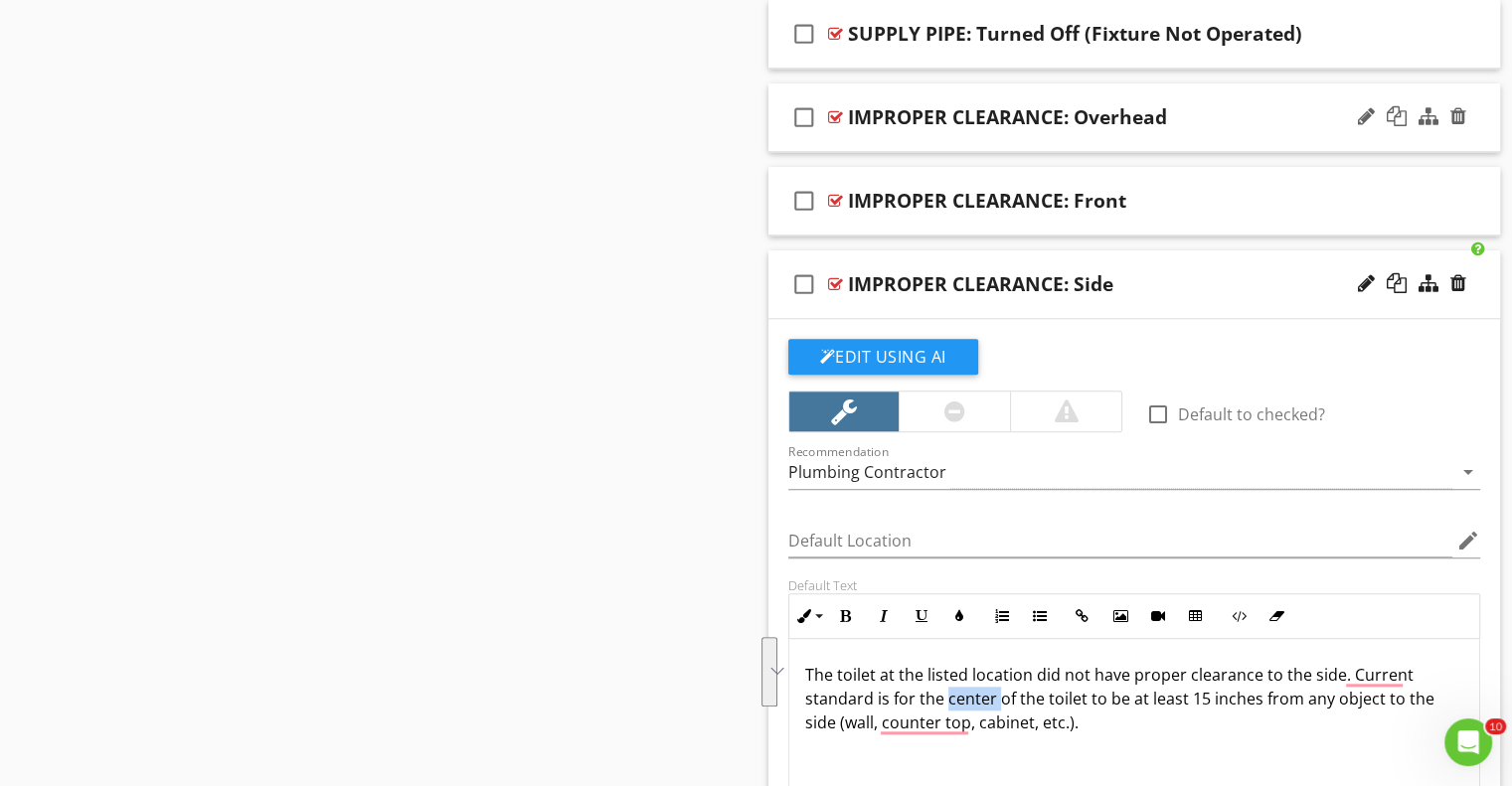 click on "The toilet at the listed location did not have proper clearance to the side. Current standard is for the center of the toilet to be at least 15 inches from any object to the side (wall, counter top, cabinet, etc.)." at bounding box center [1134, 699] 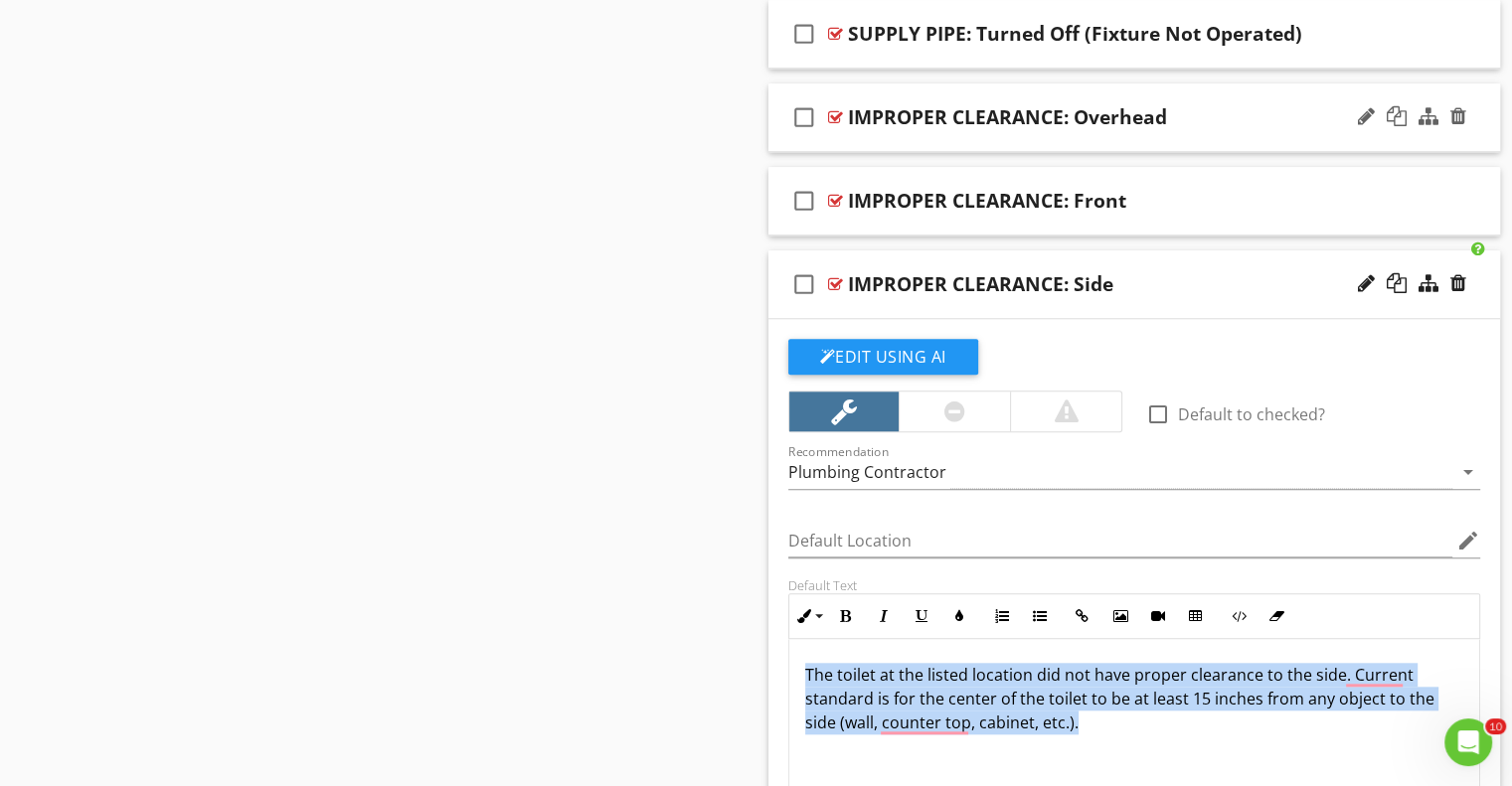 click on "The toilet at the listed location did not have proper clearance to the side. Current standard is for the center of the toilet to be at least 15 inches from any object to the side (wall, counter top, cabinet, etc.)." at bounding box center (1134, 699) 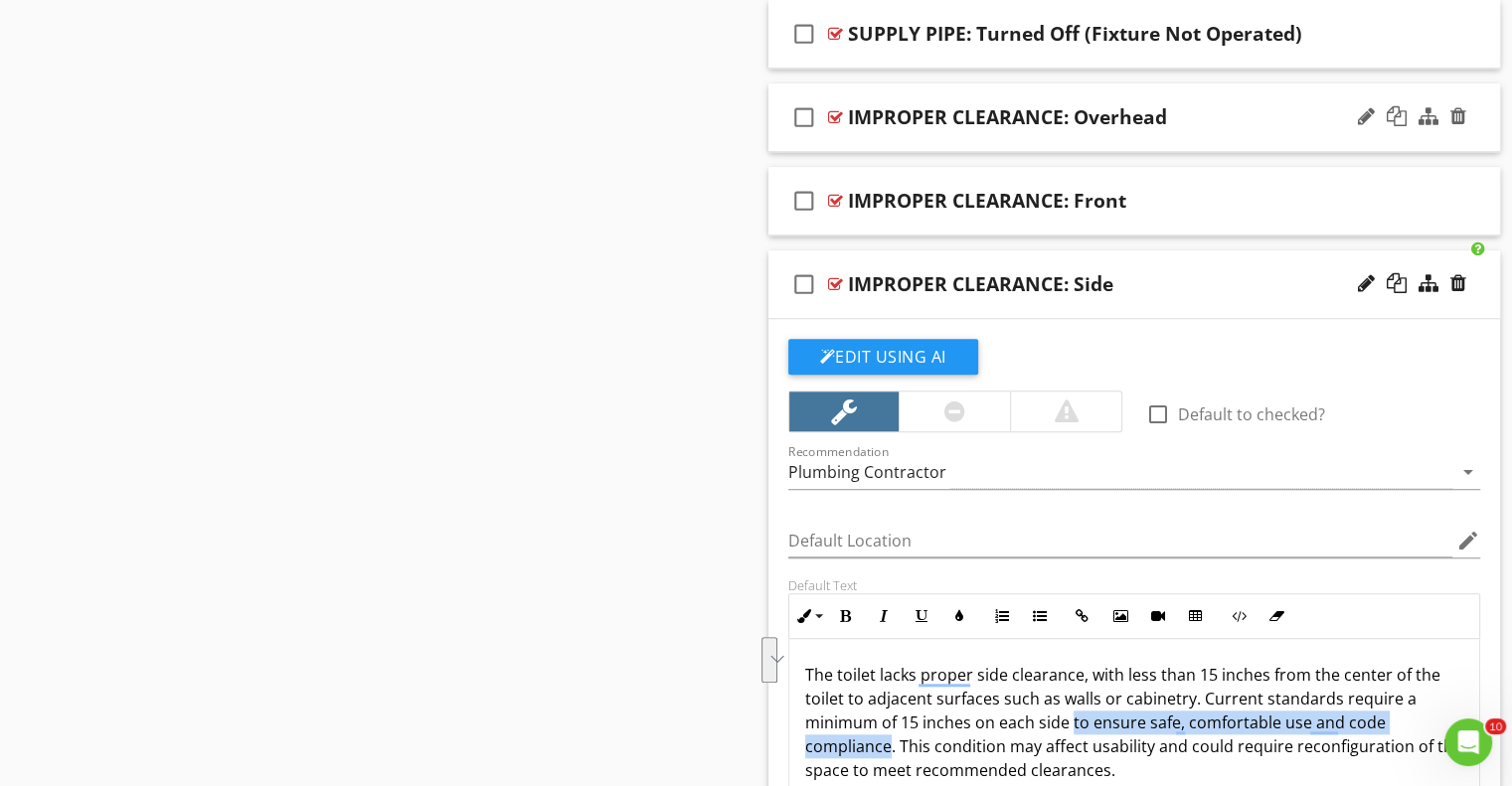 drag, startPoint x: 1072, startPoint y: 660, endPoint x: 890, endPoint y: 689, distance: 184.29596 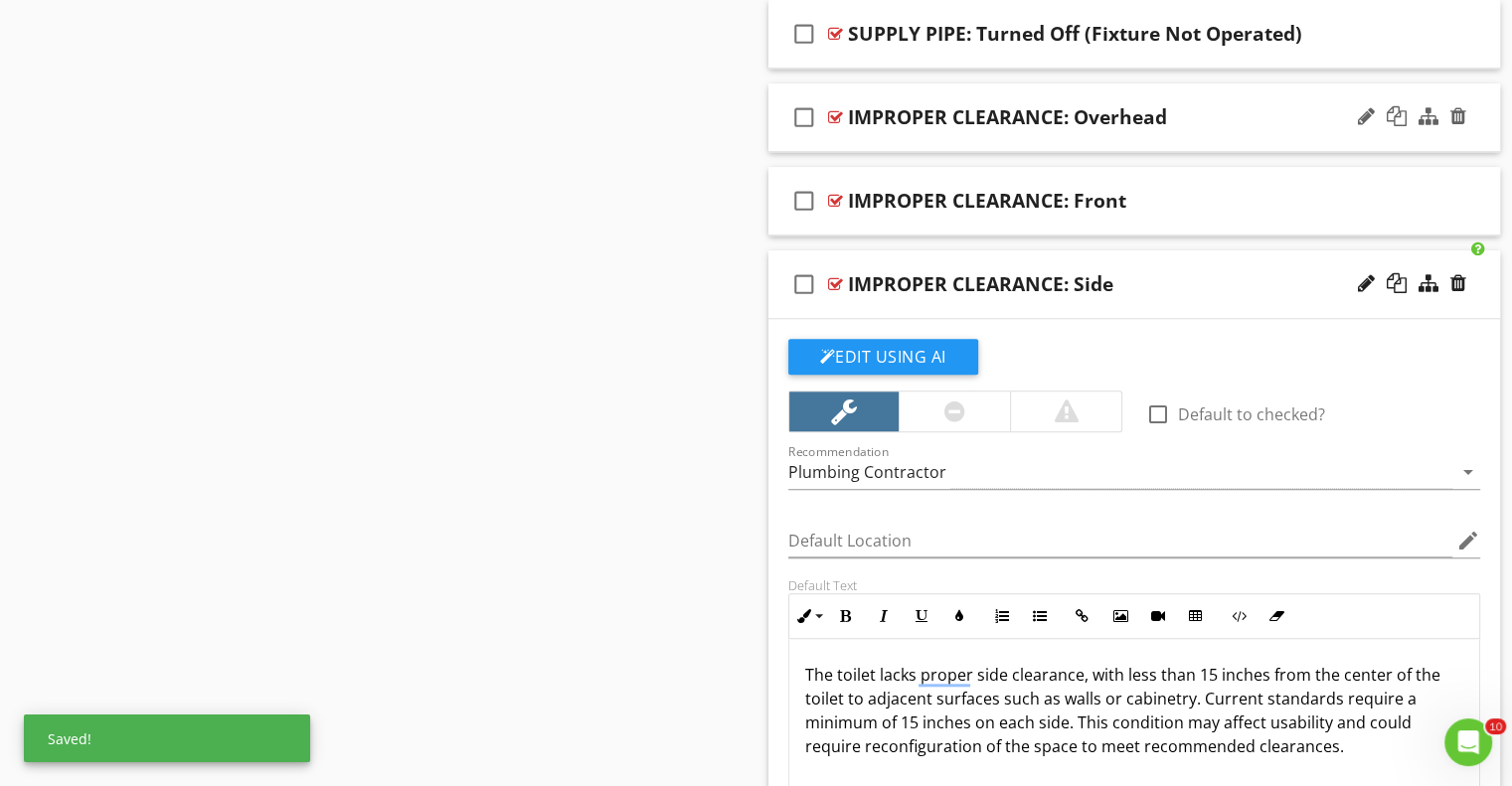 click on "check_box_outline_blank
IMPROPER CLEARANCE: Side" at bounding box center [1134, 284] 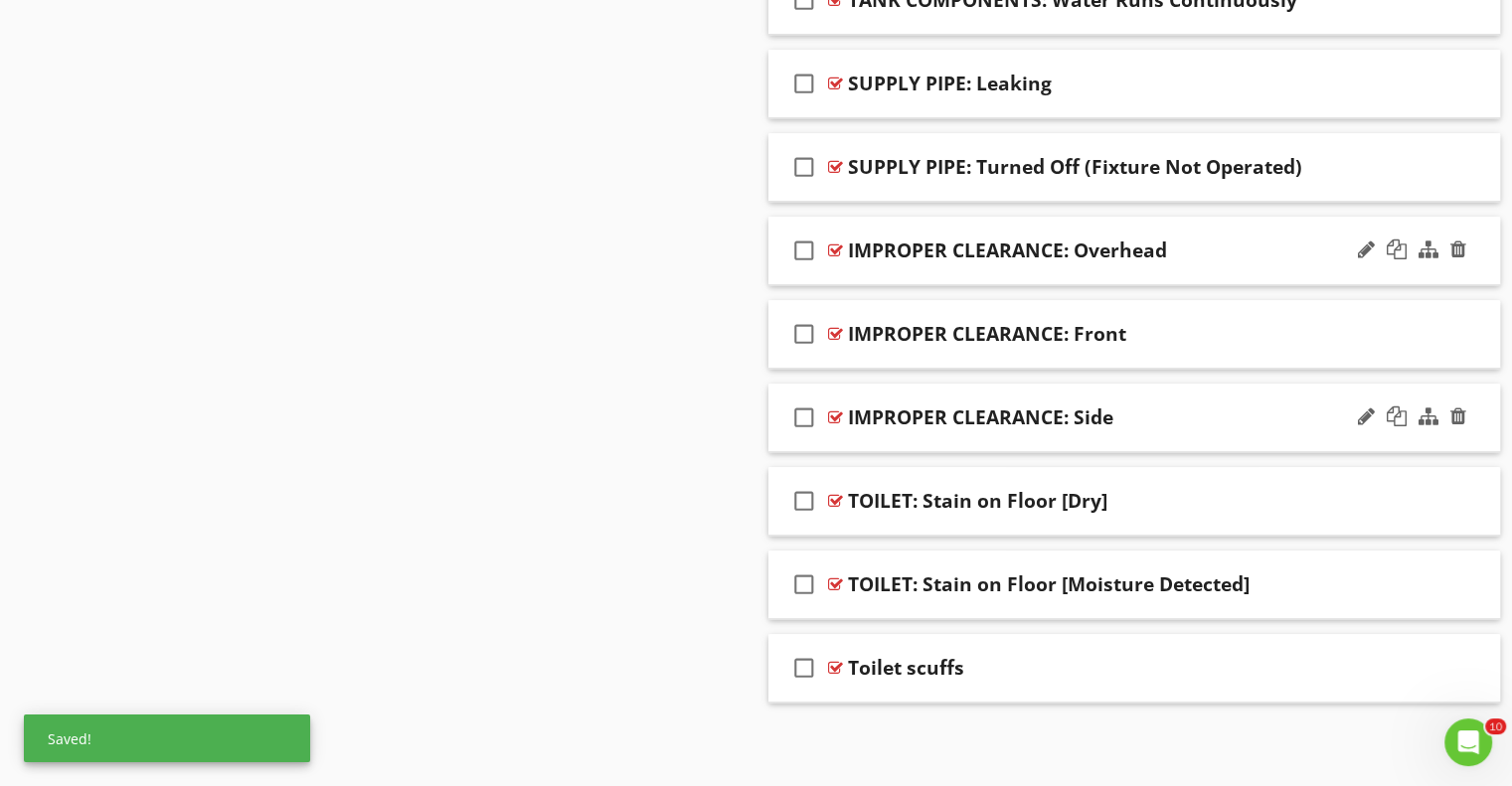 scroll, scrollTop: 1448, scrollLeft: 0, axis: vertical 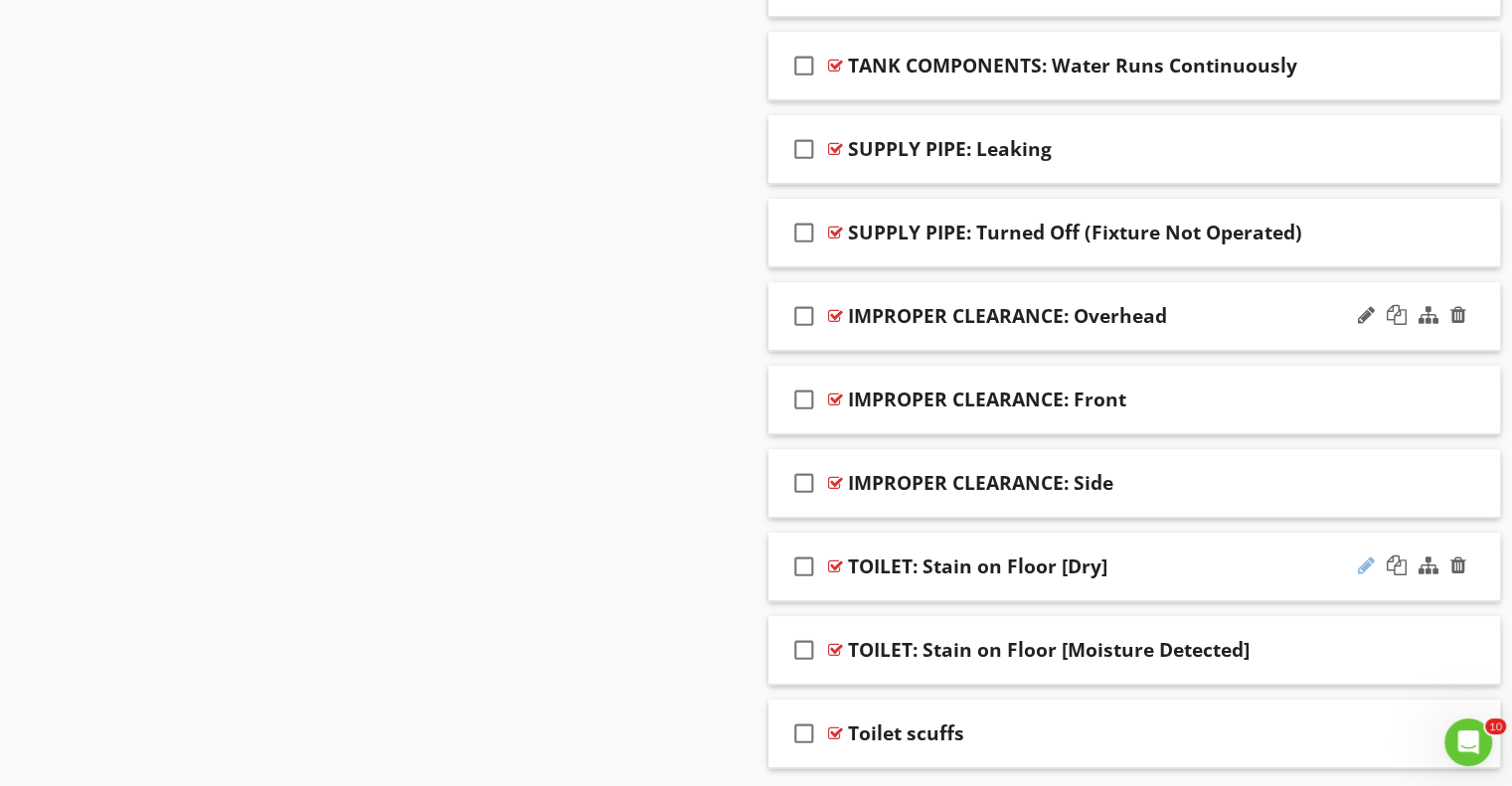 click at bounding box center (1366, 565) 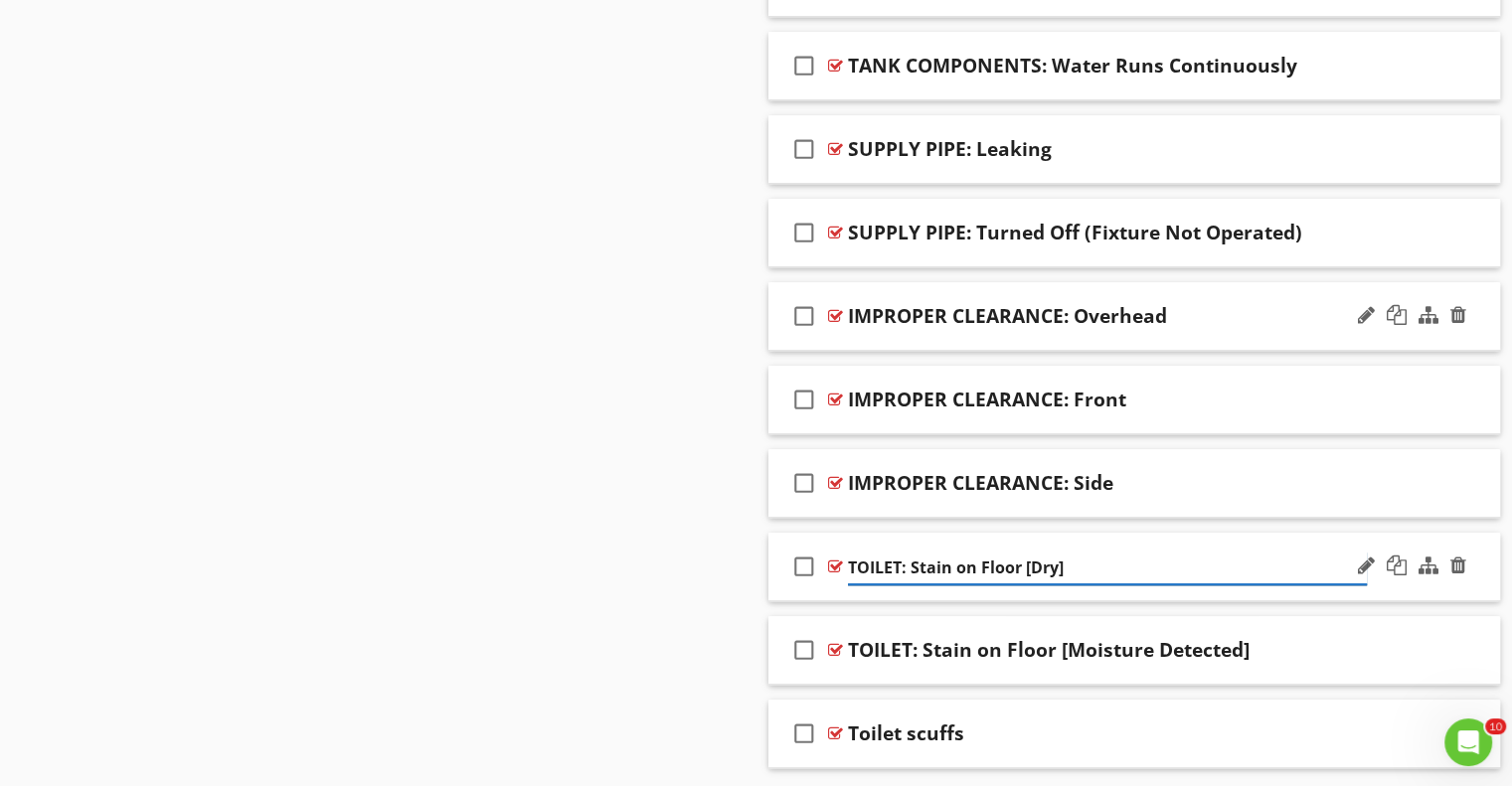 click on "TOILET: Stain on Floor [Dry]" at bounding box center (1107, 567) 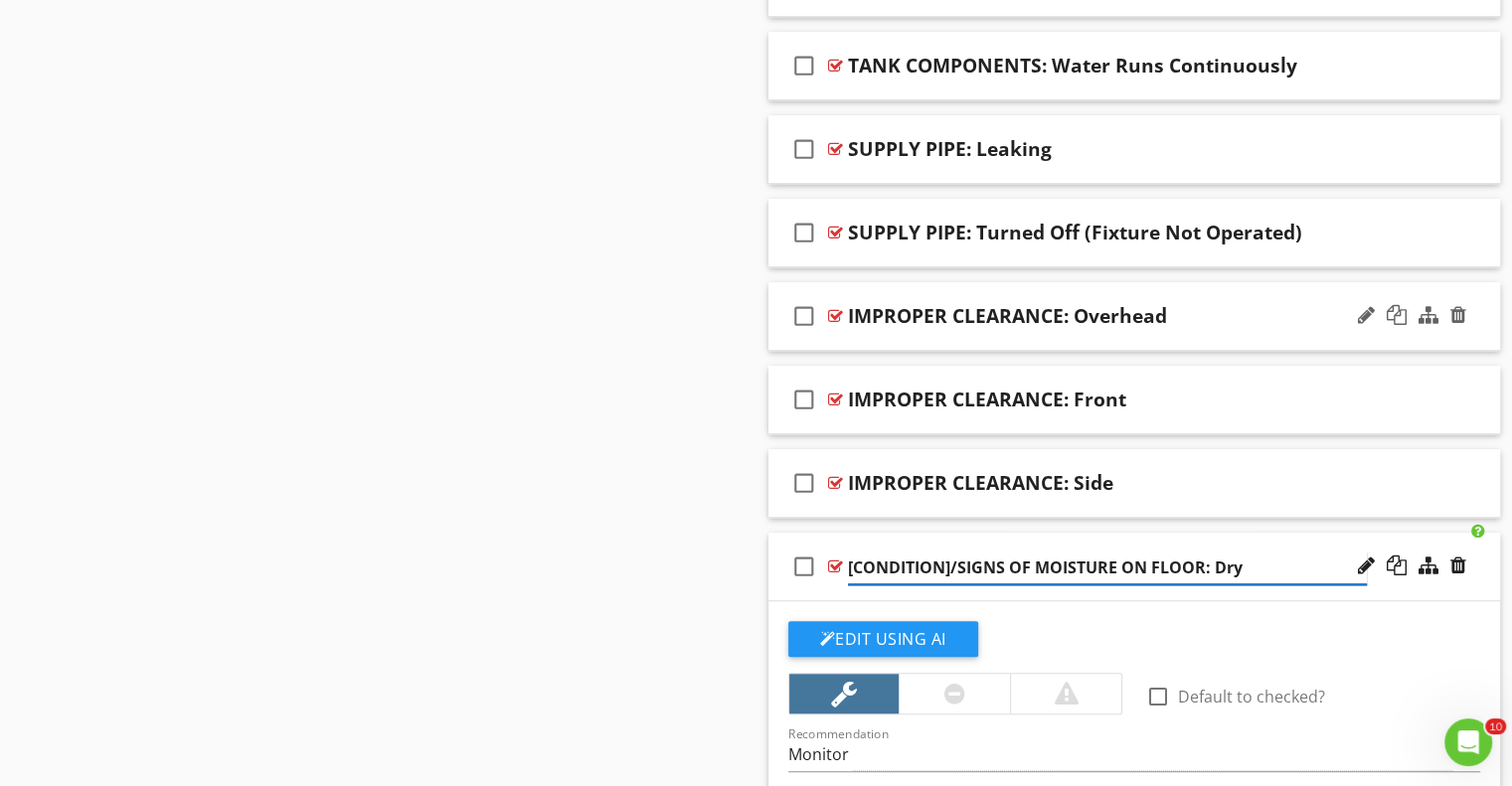 type on "STAINS/SIGNS OF MOISTURE ON FLOOR: Dry" 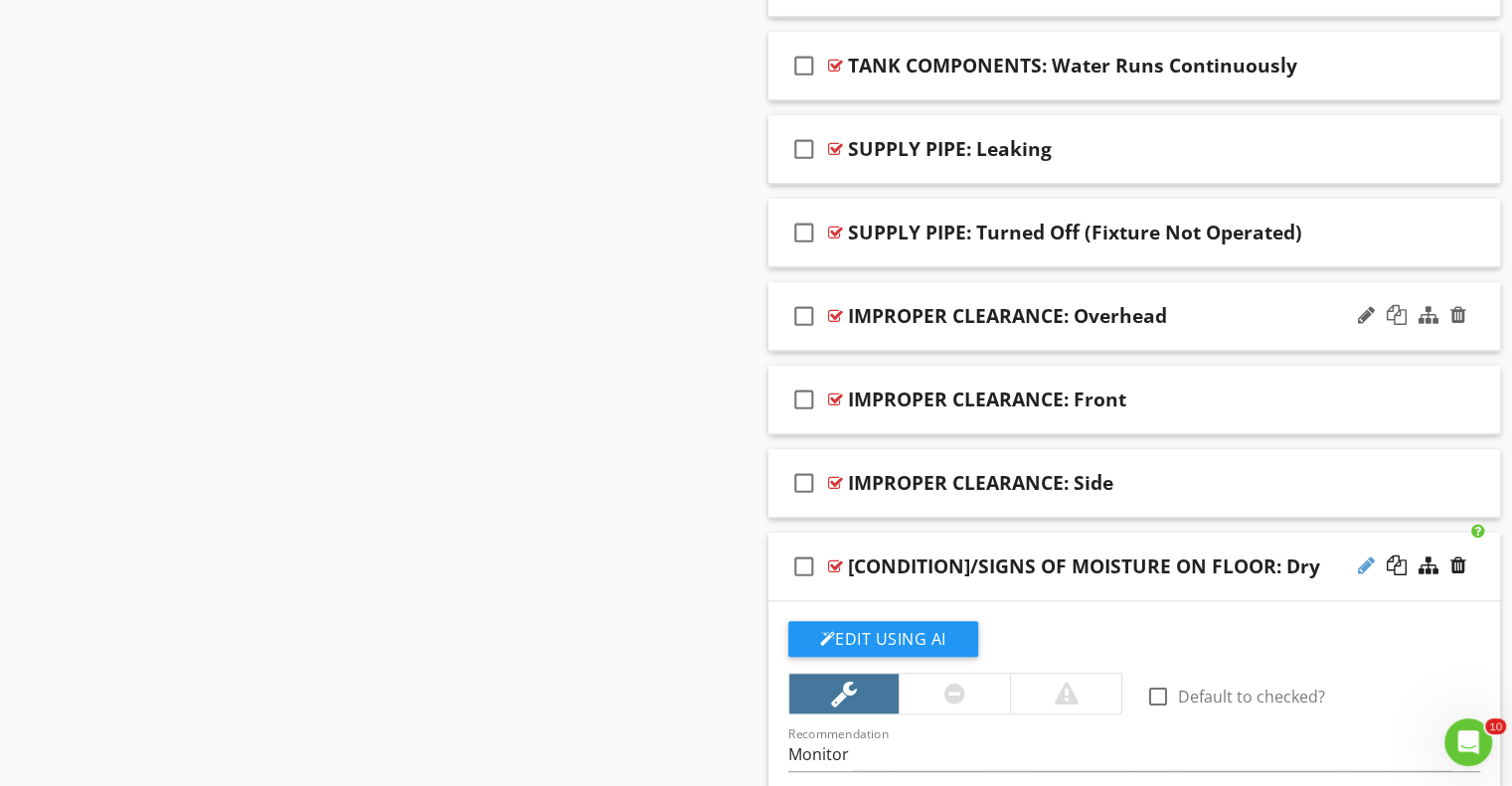 click at bounding box center (1366, 565) 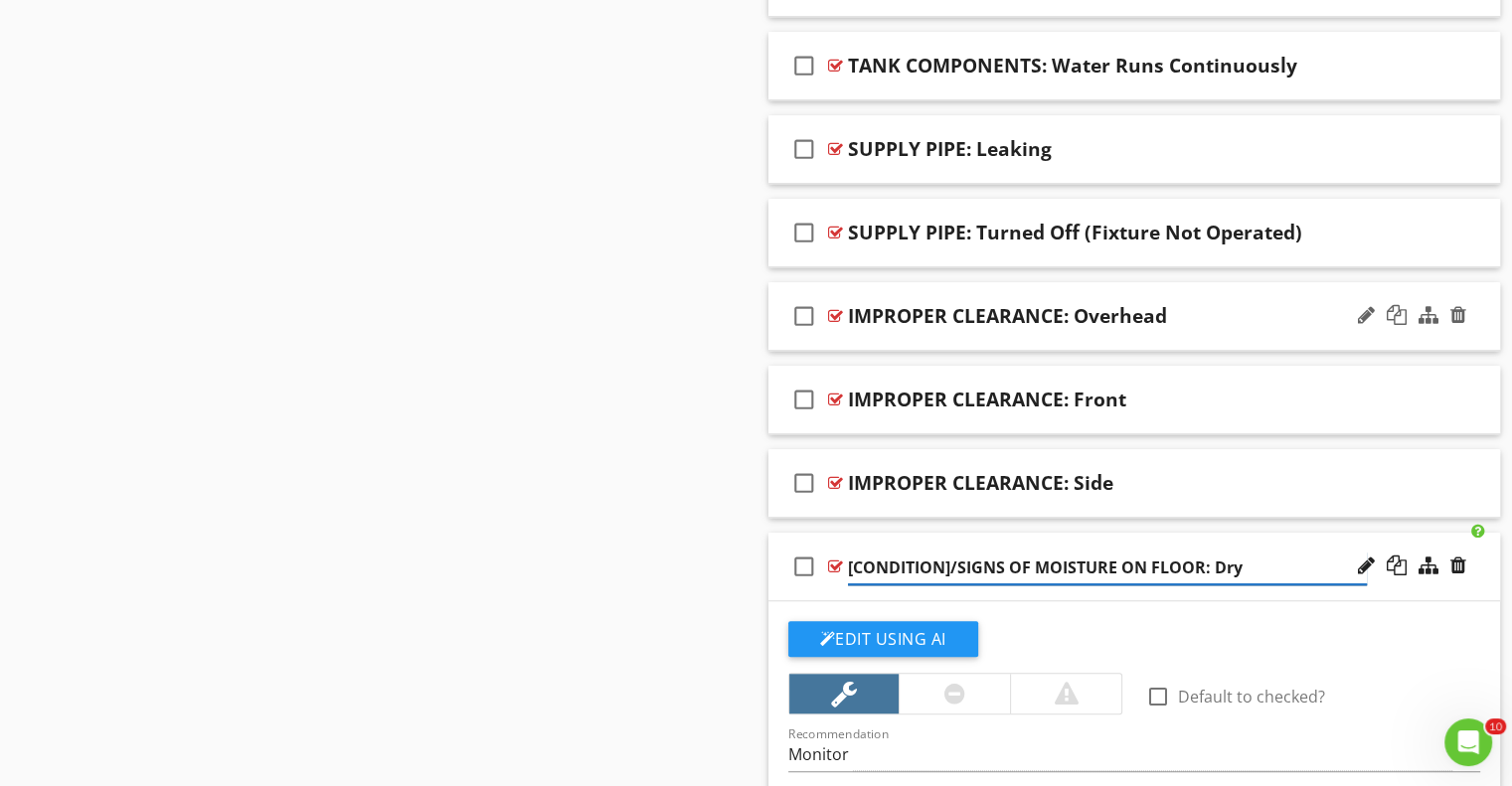 click on "STAINS/SIGNS OF MOISTURE ON FLOOR: Dry" at bounding box center (1107, 567) 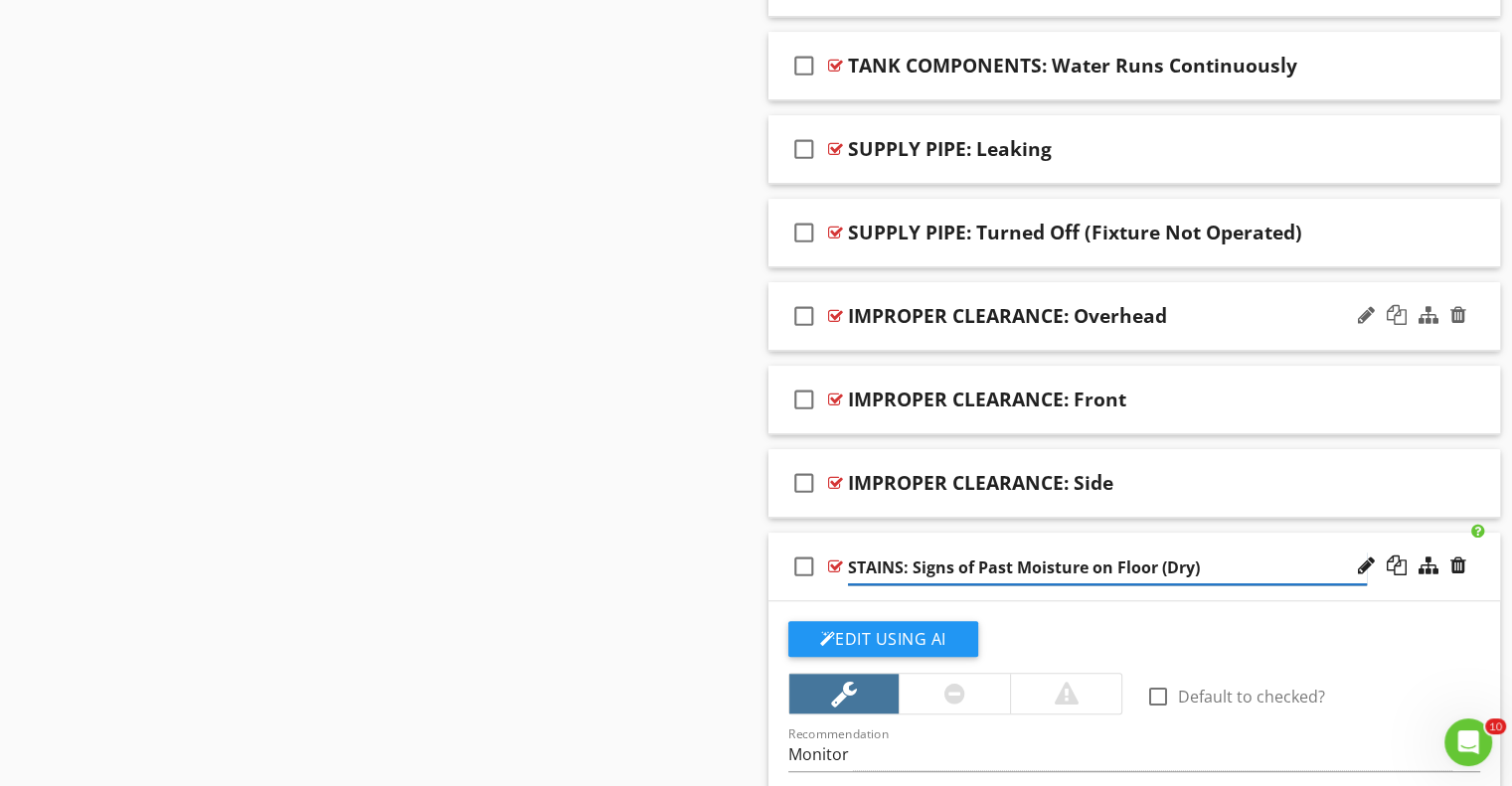 type on "STAINS: Signs of Past Moisture on Floor (Dry)" 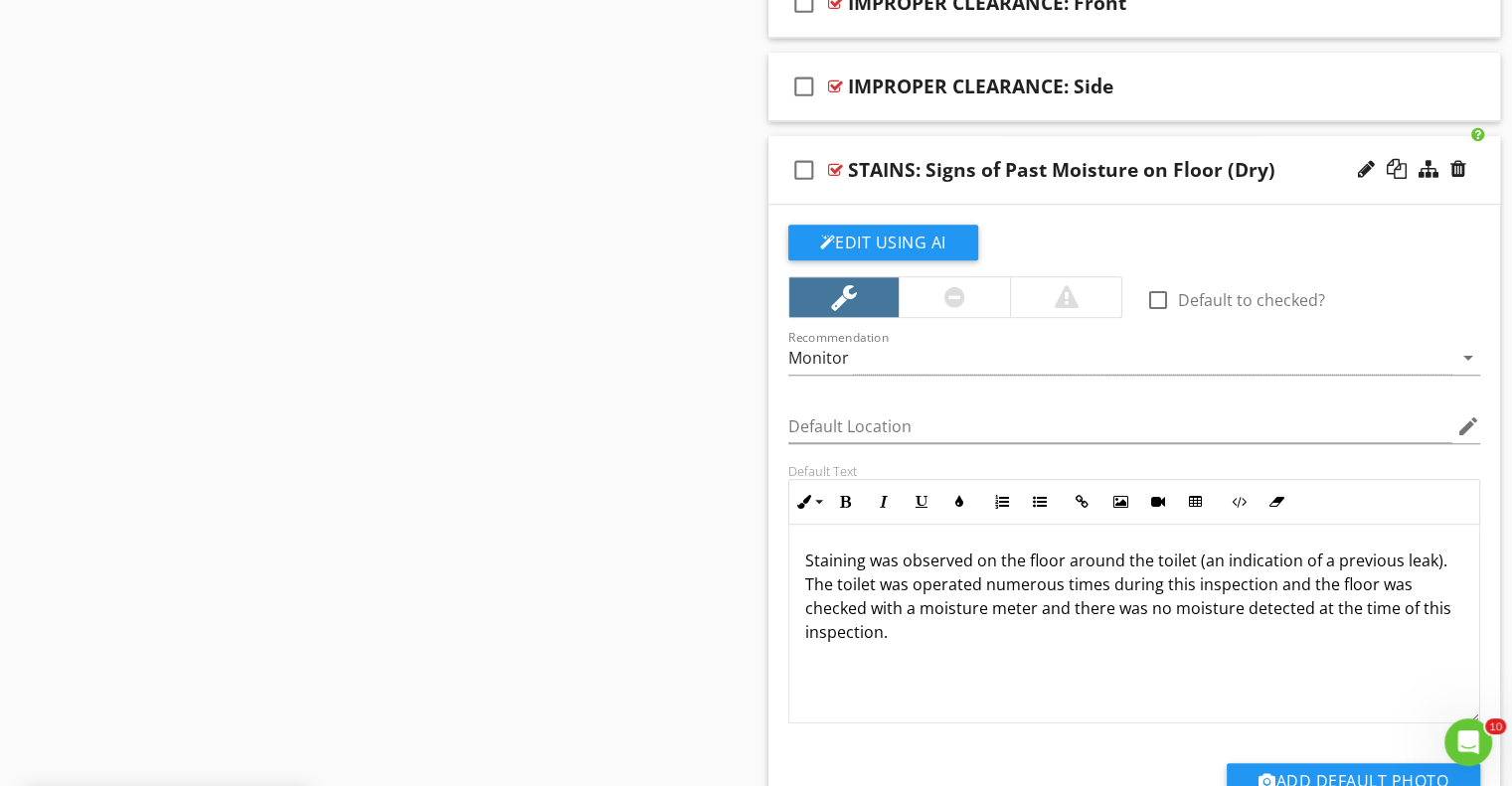 scroll, scrollTop: 1845, scrollLeft: 0, axis: vertical 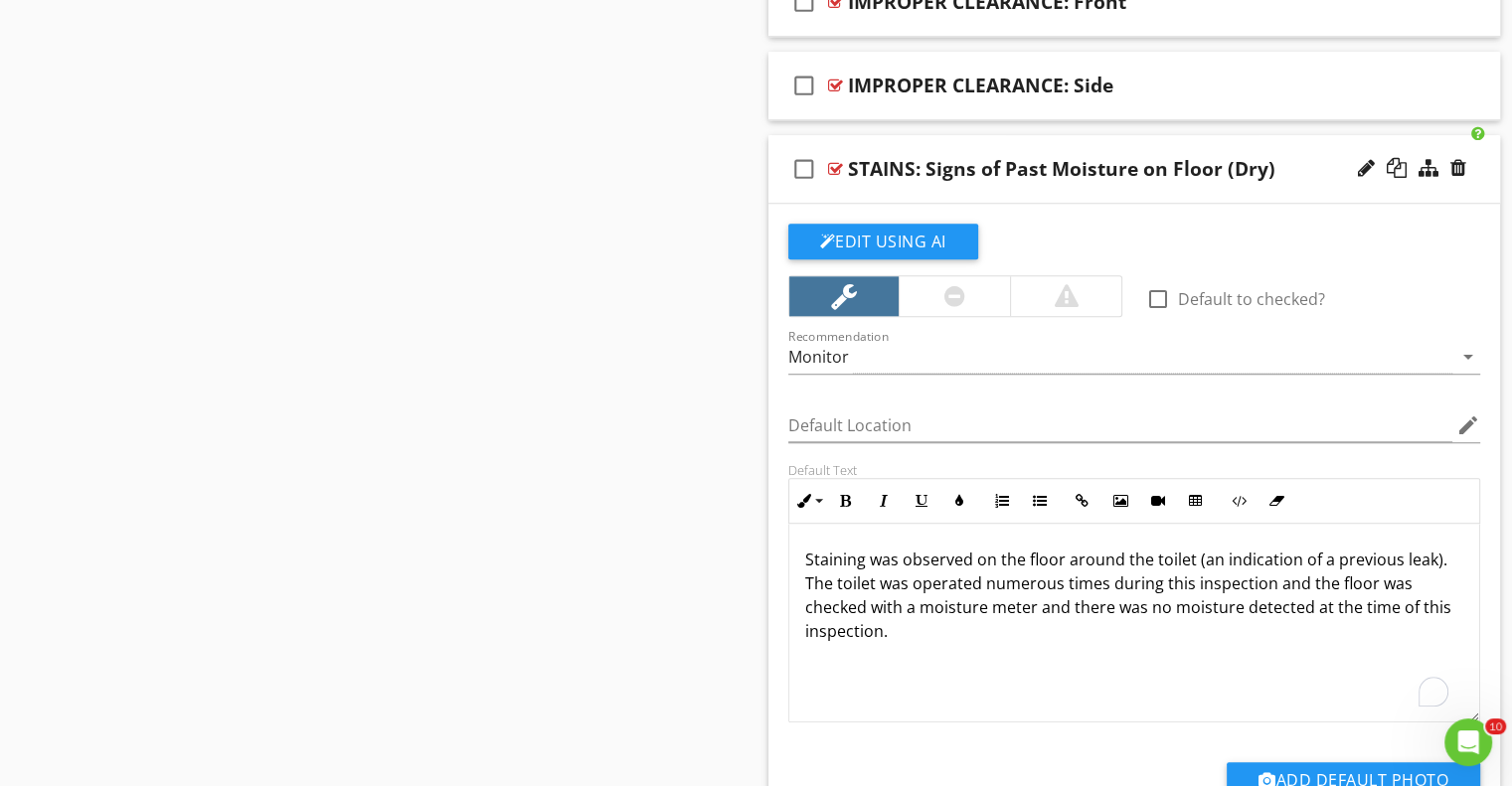 click on "Staining was observed on the floor around the toilet (an indication of a previous leak). The toilet was operated numerous times during this inspection and the floor was checked with a moisture meter and there was no moisture detected at the time of this inspection." at bounding box center (1134, 595) 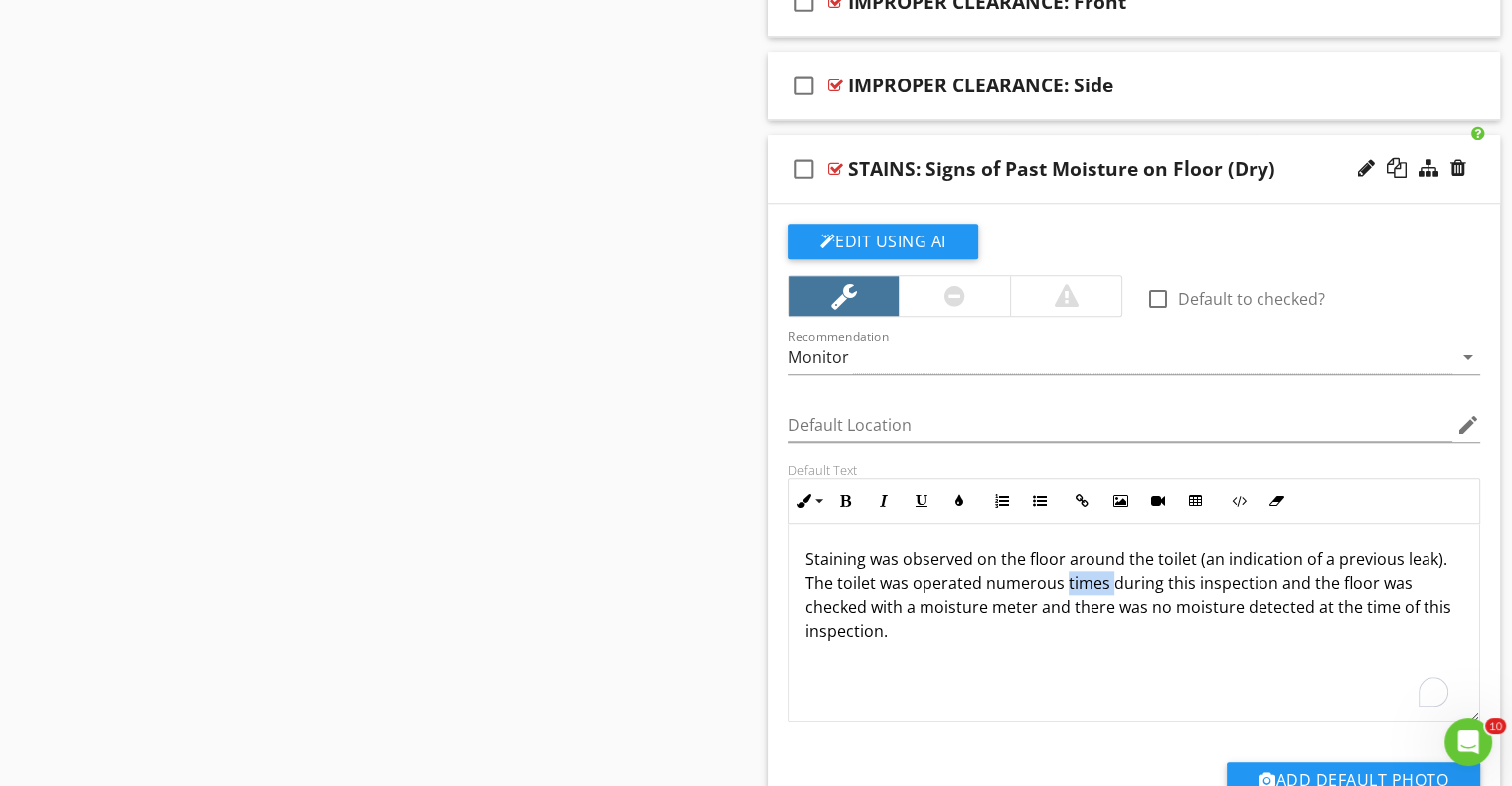 click on "Staining was observed on the floor around the toilet (an indication of a previous leak). The toilet was operated numerous times during this inspection and the floor was checked with a moisture meter and there was no moisture detected at the time of this inspection." at bounding box center [1134, 595] 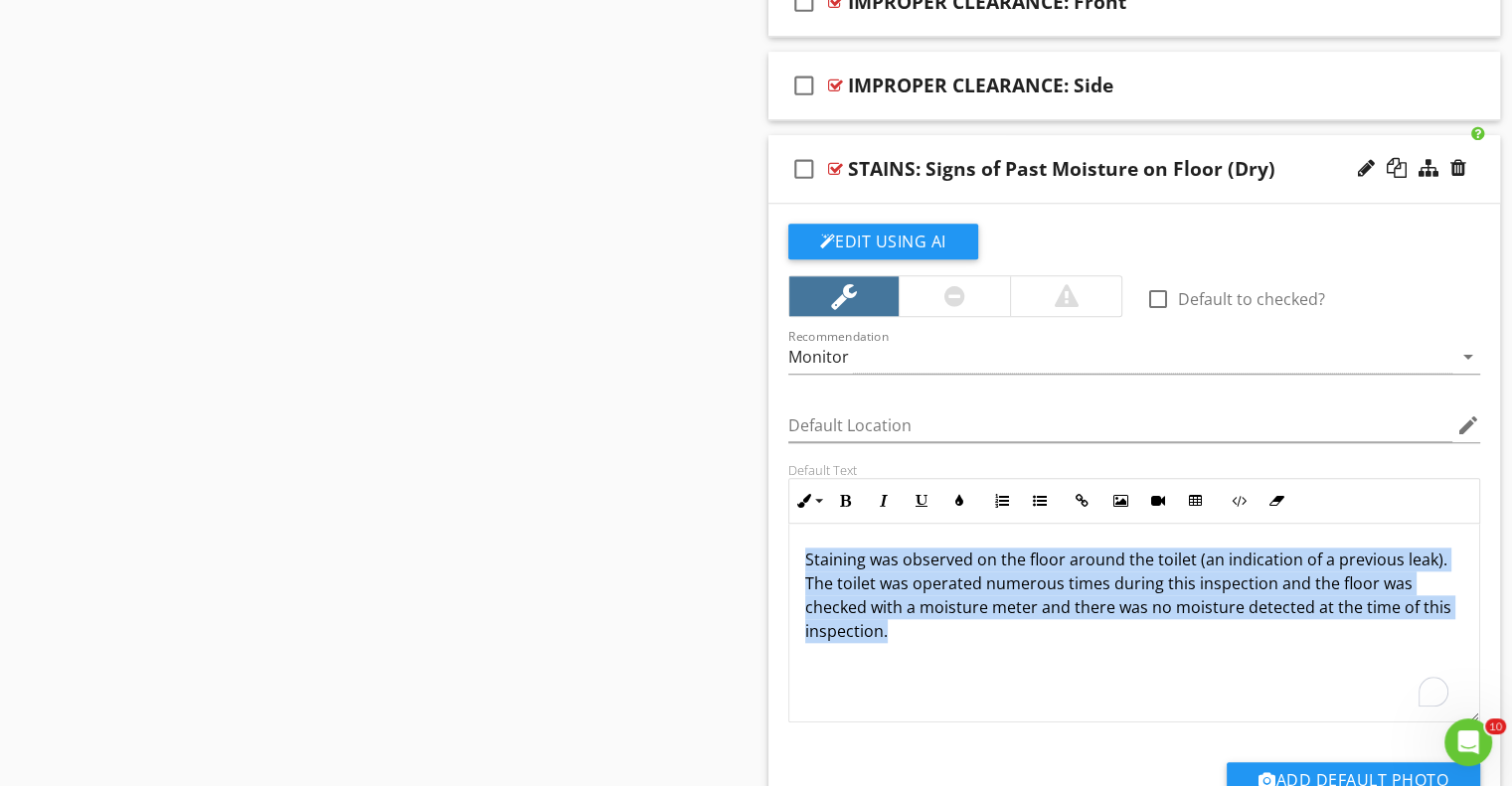 click on "Staining was observed on the floor around the toilet (an indication of a previous leak). The toilet was operated numerous times during this inspection and the floor was checked with a moisture meter and there was no moisture detected at the time of this inspection." at bounding box center [1134, 595] 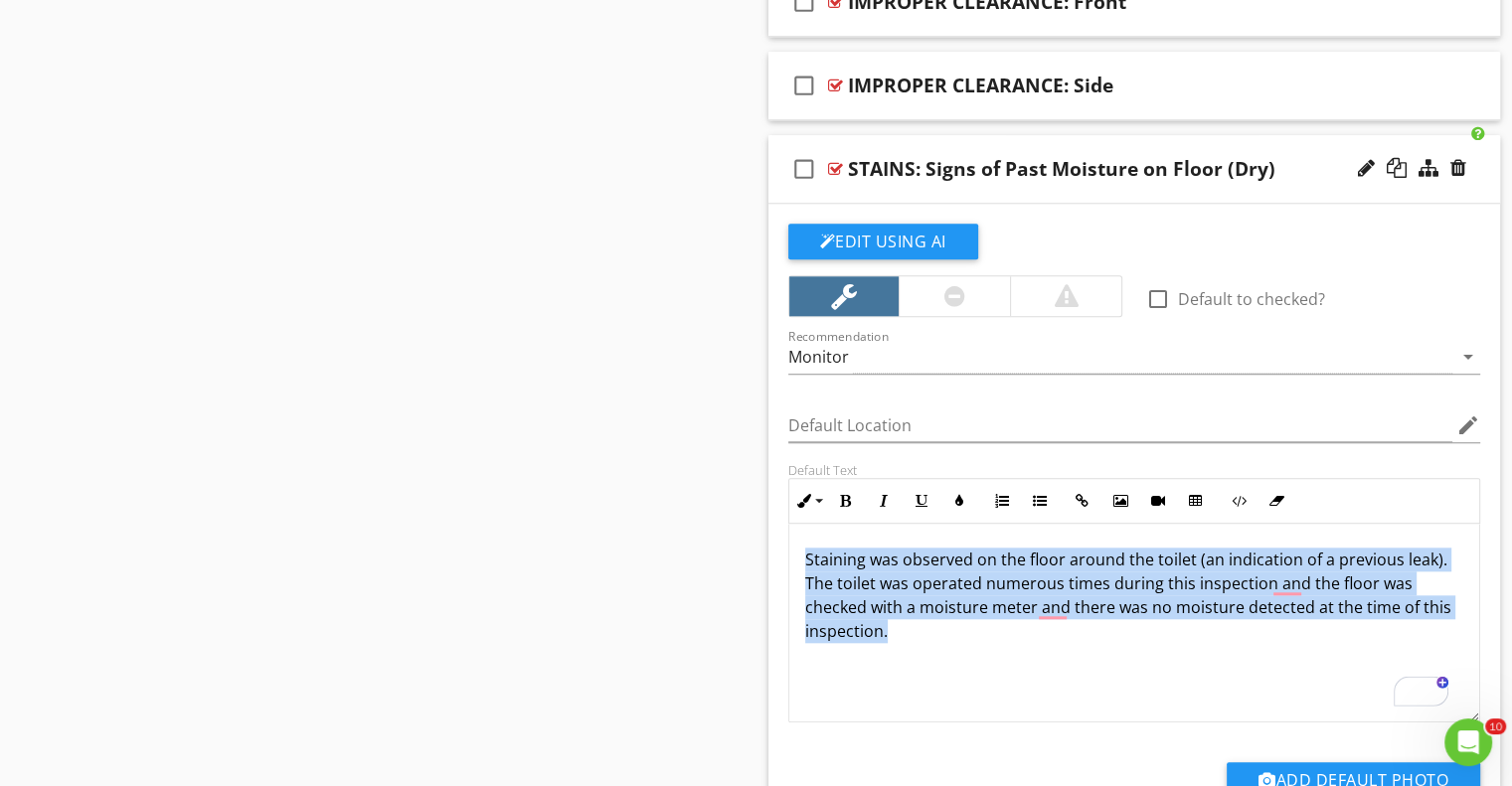 copy on "Staining was observed on the floor around the toilet (an indication of a previous leak). The toilet was operated numerous times during this inspection and the floor was checked with a moisture meter and there was no moisture detected at the time of this inspection." 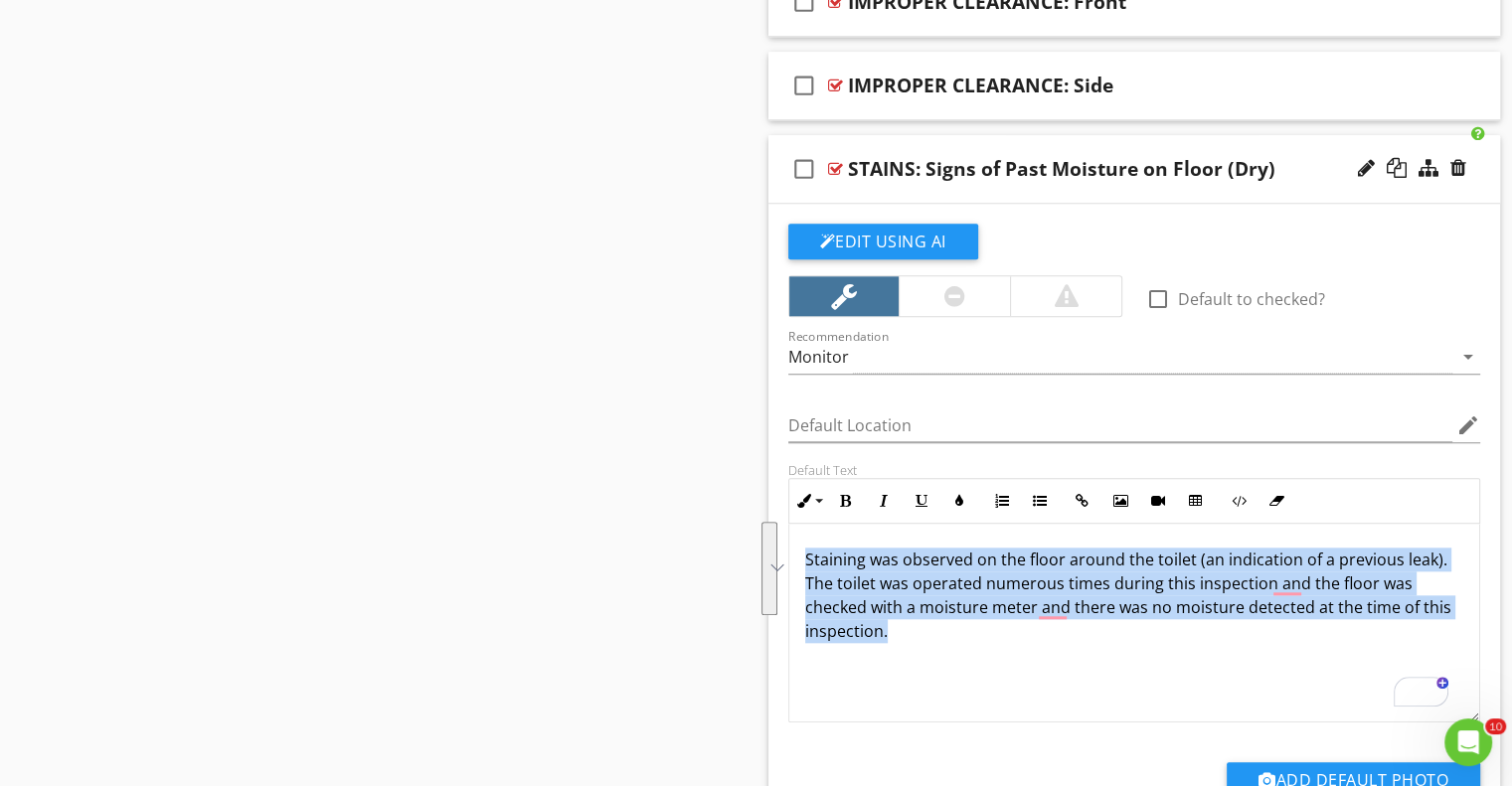 click on "Staining was observed on the floor around the toilet (an indication of a previous leak). The toilet was operated numerous times during this inspection and the floor was checked with a moisture meter and there was no moisture detected at the time of this inspection." at bounding box center [1134, 595] 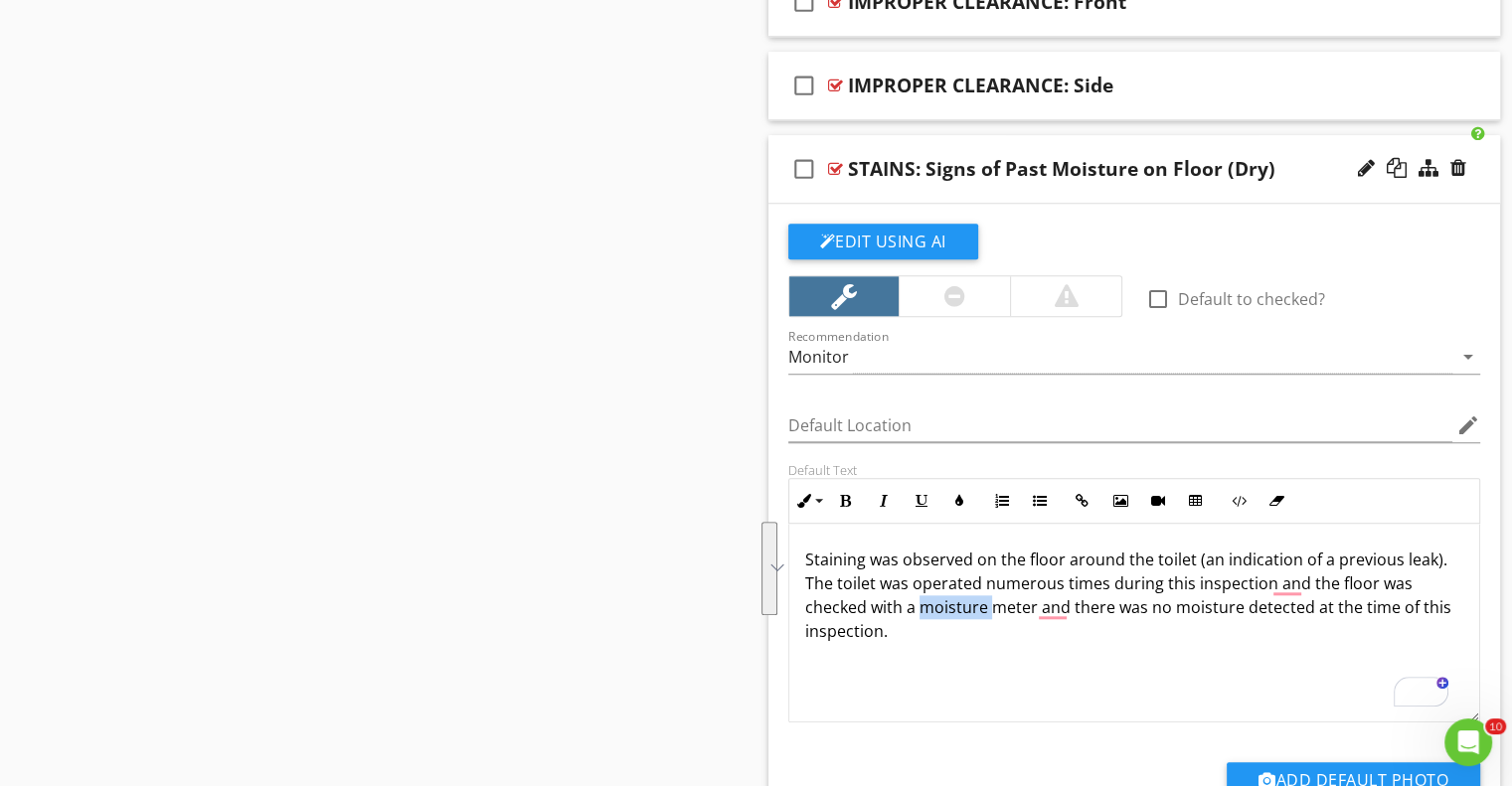 click on "Staining was observed on the floor around the toilet (an indication of a previous leak). The toilet was operated numerous times during this inspection and the floor was checked with a moisture meter and there was no moisture detected at the time of this inspection." at bounding box center (1134, 595) 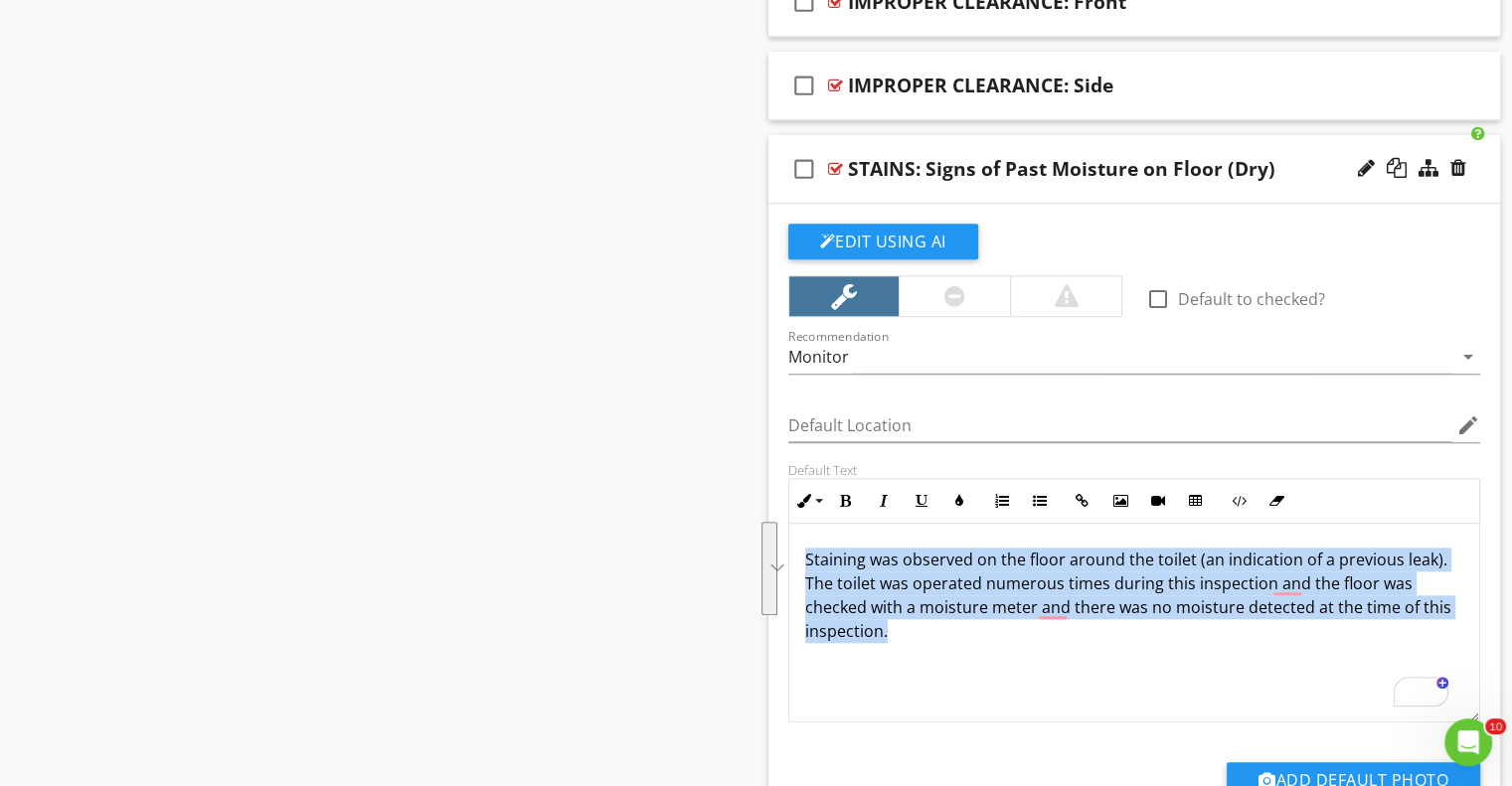 click on "Staining was observed on the floor around the toilet (an indication of a previous leak). The toilet was operated numerous times during this inspection and the floor was checked with a moisture meter and there was no moisture detected at the time of this inspection." at bounding box center (1134, 595) 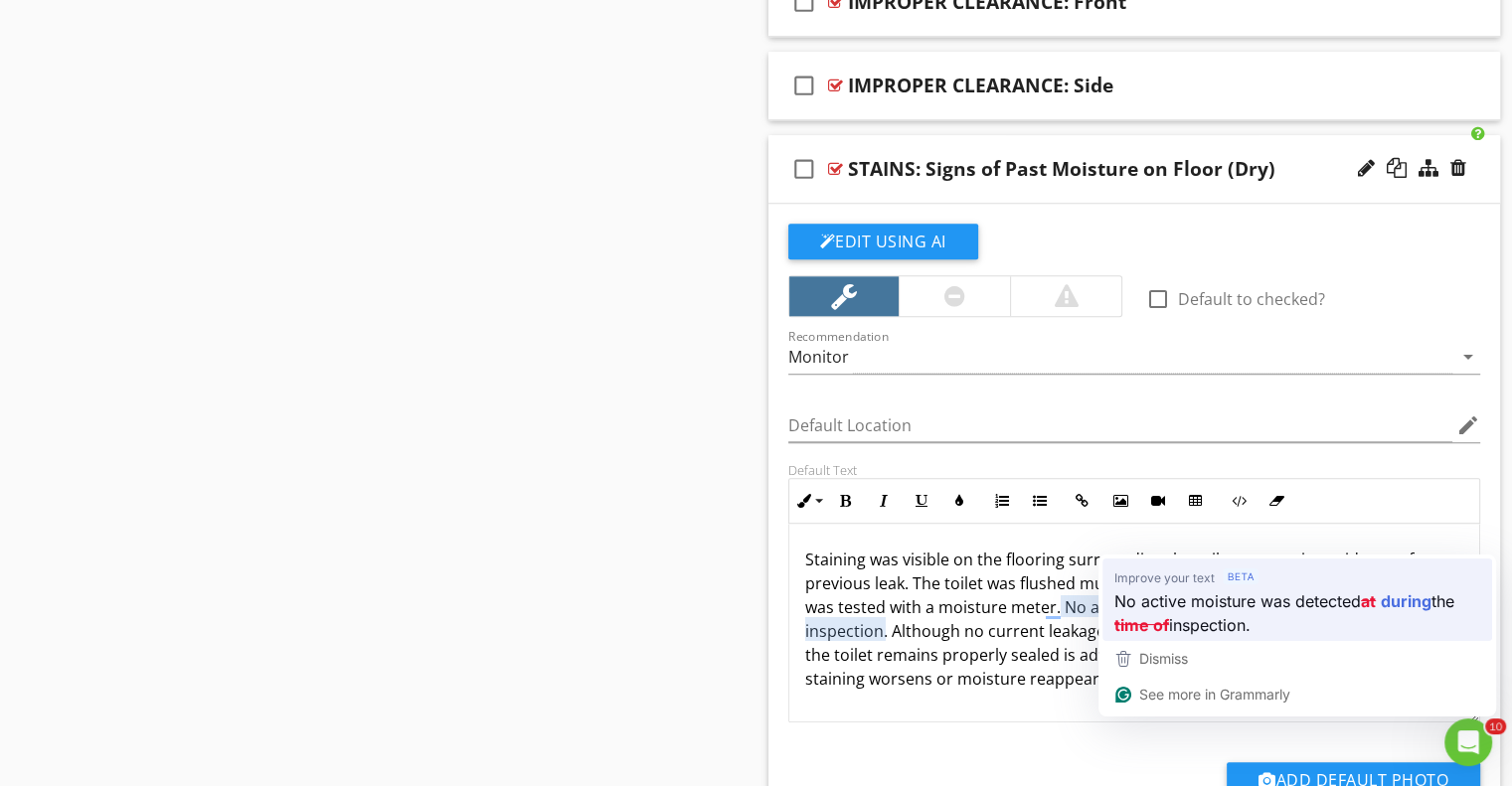 type 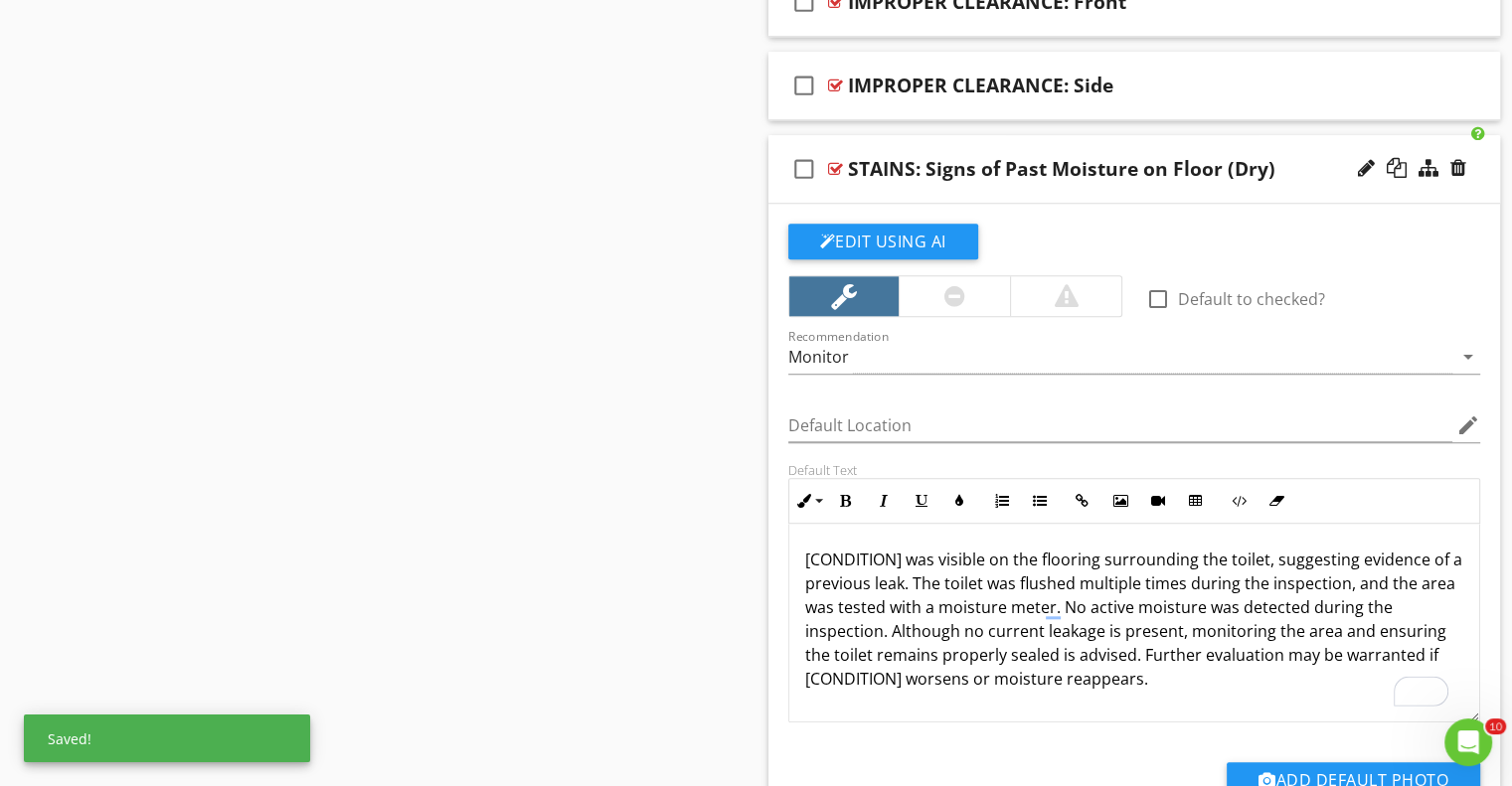 click on "Staining was visible on the flooring surrounding the toilet, suggesting evidence of a previous leak. The toilet was flushed multiple times during the inspection, and the area was tested with a moisture meter. No active moisture was detected during the inspection. Although no current leakage is present, monitoring the area and ensuring the toilet remains properly sealed is advised. Further evaluation may be warranted if staining worsens or moisture reappears." at bounding box center (1134, 619) 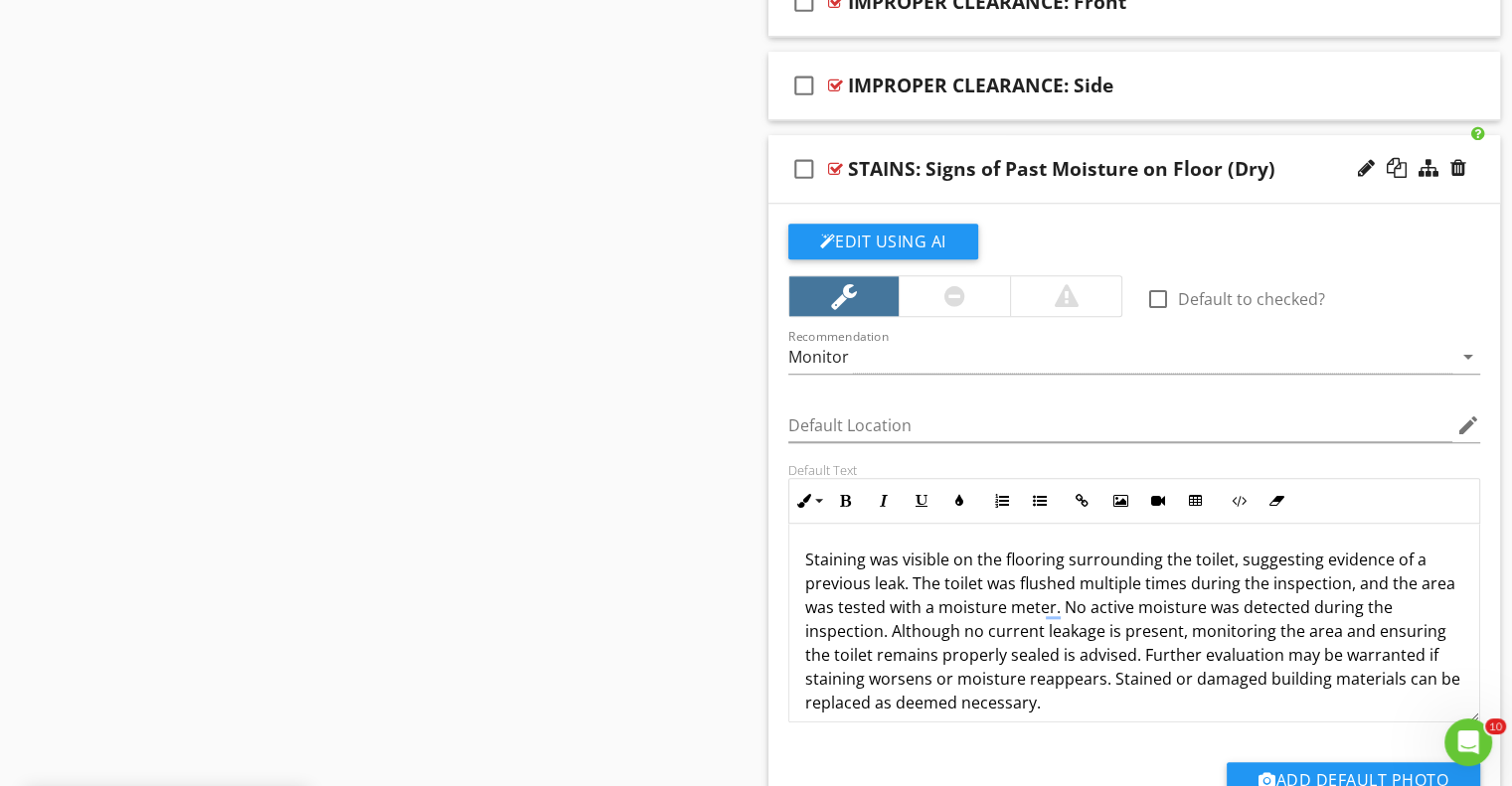 scroll, scrollTop: 21, scrollLeft: 0, axis: vertical 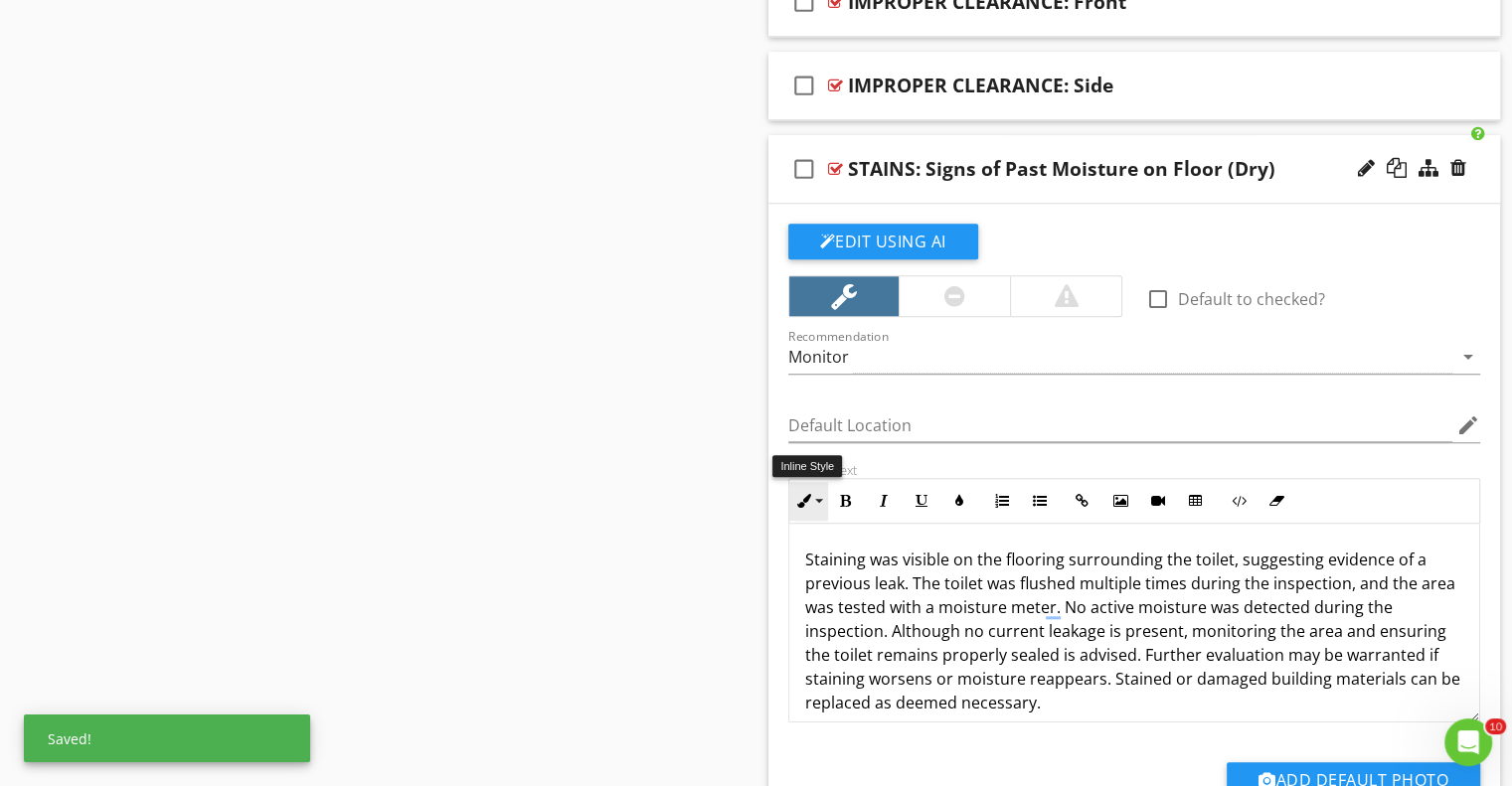 drag, startPoint x: 1260, startPoint y: 641, endPoint x: 799, endPoint y: 424, distance: 509.51938 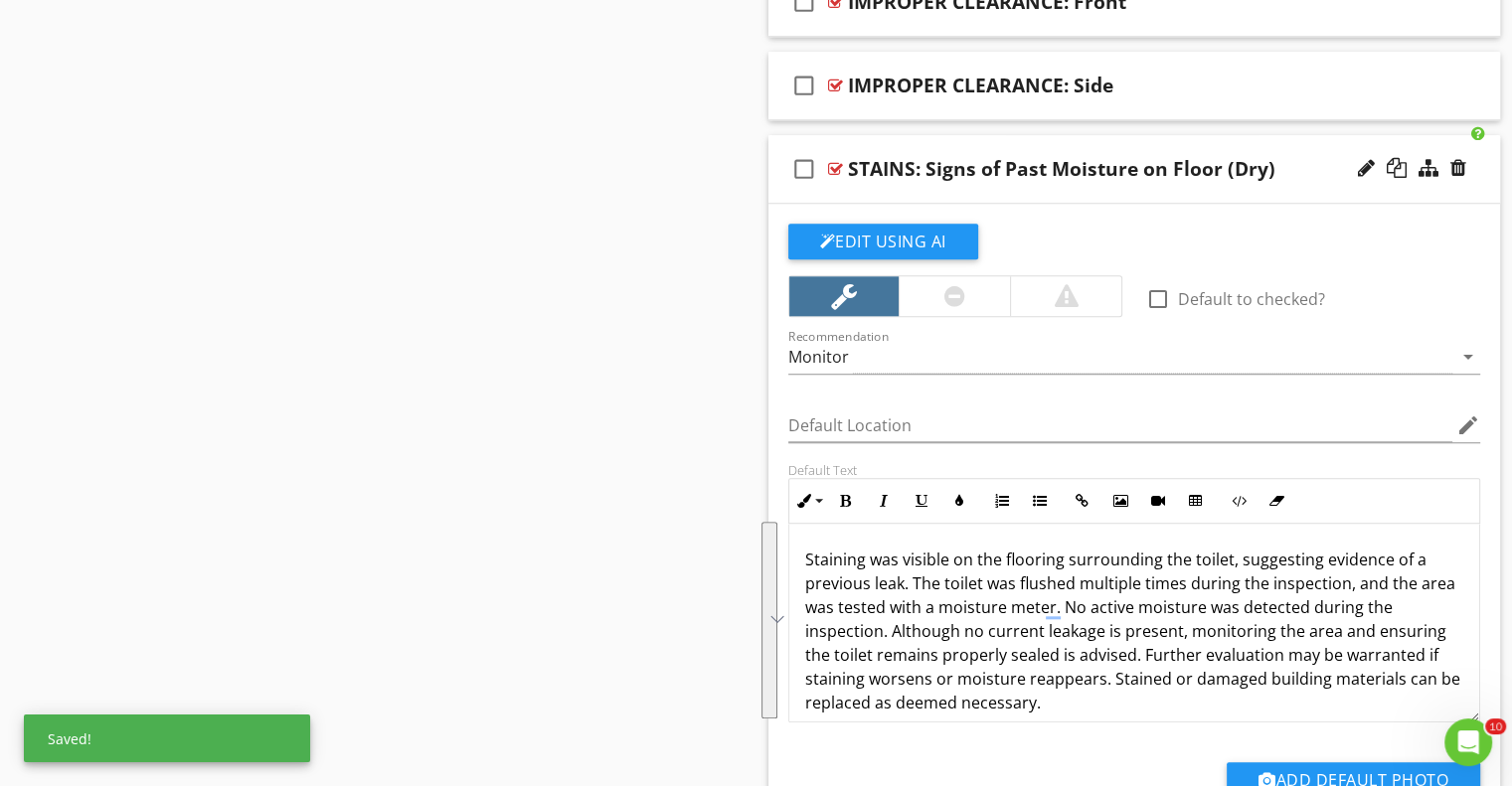 copy on "Staining was visible on the flooring surrounding the toilet, suggesting evidence of a previous leak. The toilet was flushed multiple times during the inspection, and the area was tested with a moisture meter. No active moisture was detected during the inspection. Although no current leakage is present, monitoring the area and ensuring the toilet remains properly sealed is advised. Further evaluation may be warranted if staining worsens or moisture reappears. Stained or damaged building materials can be replaced as deemed necessary.  NOTE: it is not possible to see conditions below the surface." 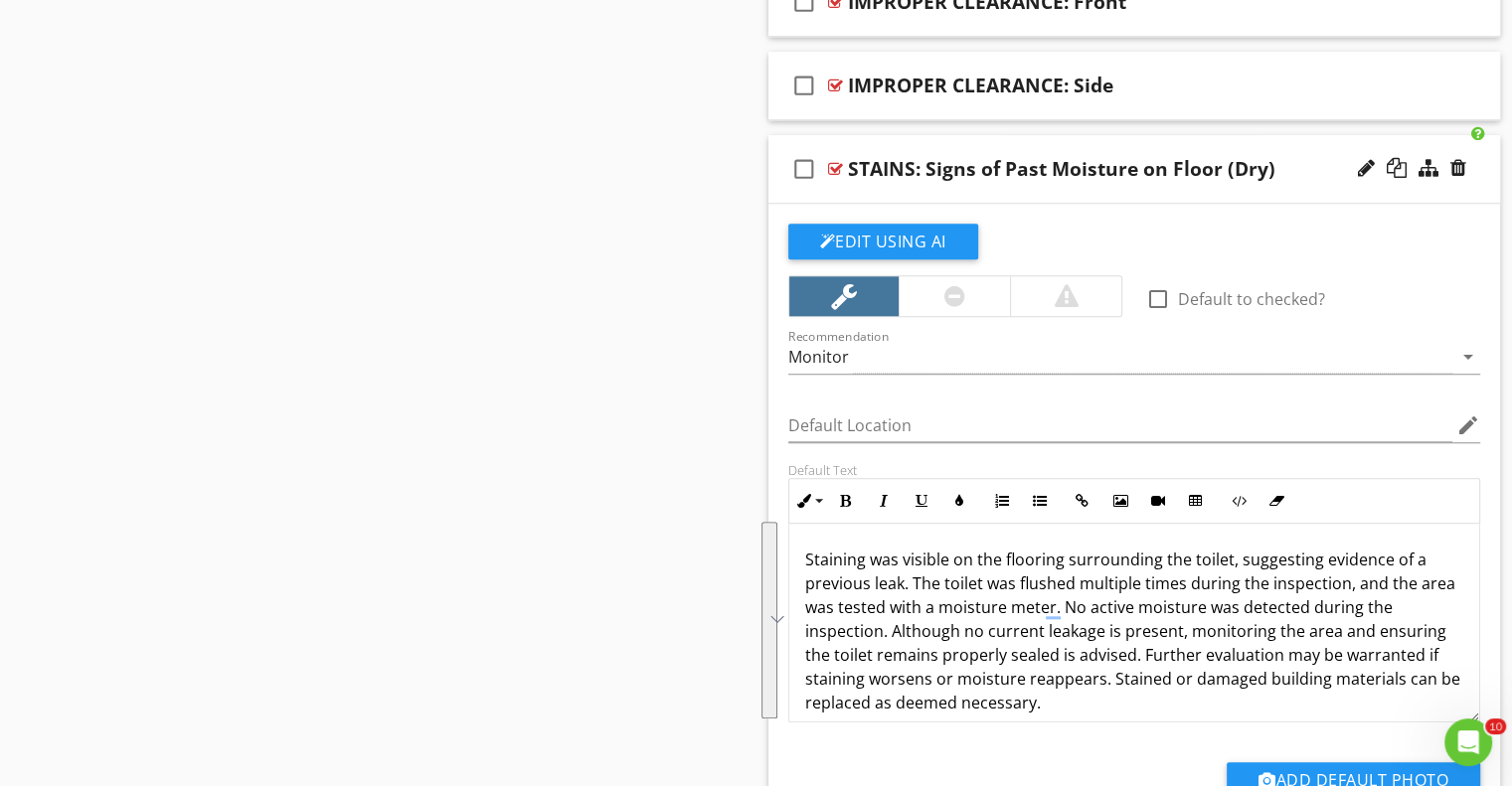 click on "Staining was visible on the flooring surrounding the toilet, suggesting evidence of a previous leak. The toilet was flushed multiple times during the inspection, and the area was tested with a moisture meter. No active moisture was detected during the inspection. Although no current leakage is present, monitoring the area and ensuring the toilet remains properly sealed is advised. Further evaluation may be warranted if staining worsens or moisture reappears. Stained or damaged building materials can be replaced as deemed necessary." at bounding box center (1134, 631) 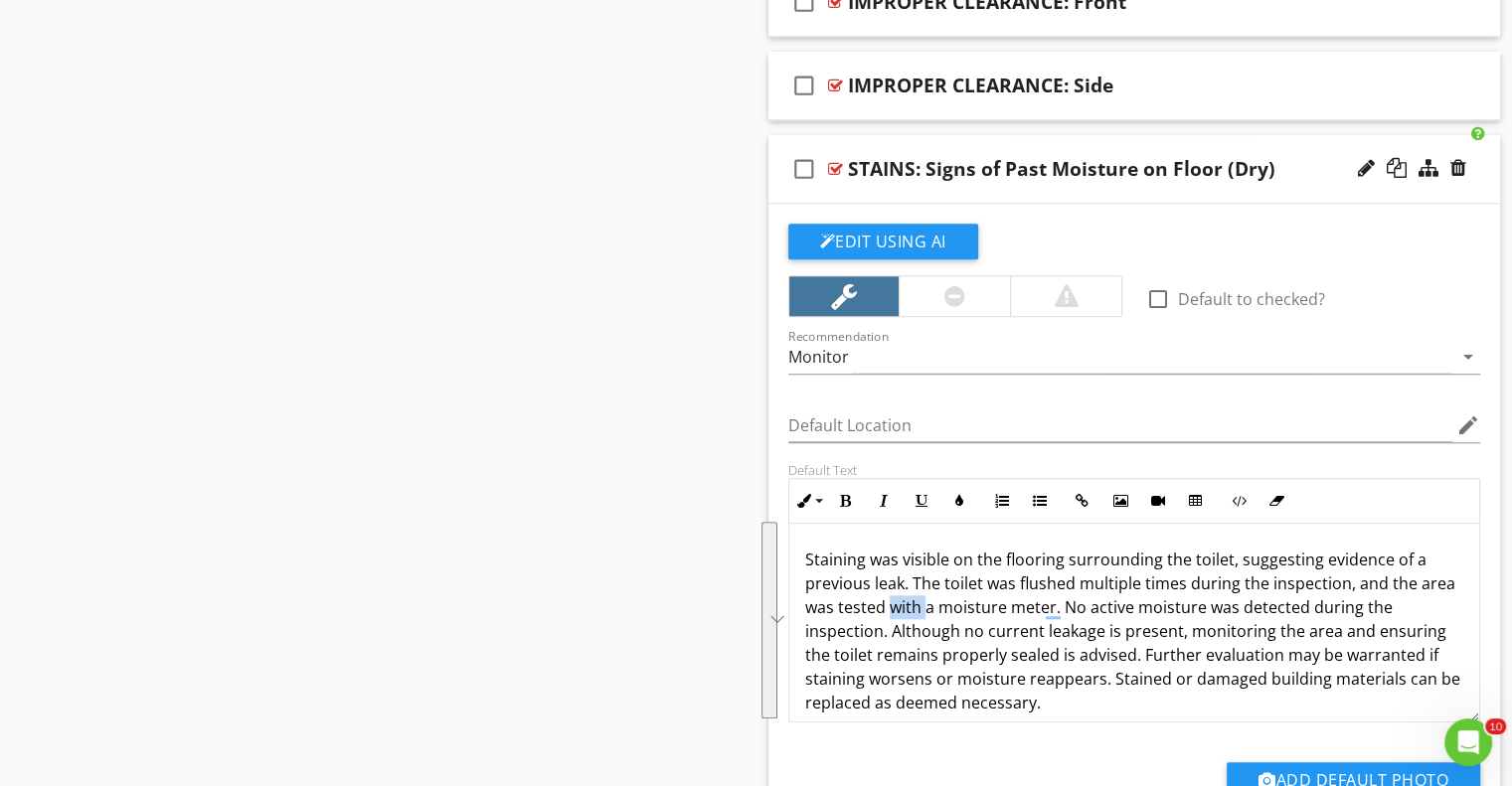 click on "Staining was visible on the flooring surrounding the toilet, suggesting evidence of a previous leak. The toilet was flushed multiple times during the inspection, and the area was tested with a moisture meter. No active moisture was detected during the inspection. Although no current leakage is present, monitoring the area and ensuring the toilet remains properly sealed is advised. Further evaluation may be warranted if staining worsens or moisture reappears. Stained or damaged building materials can be replaced as deemed necessary." at bounding box center [1134, 631] 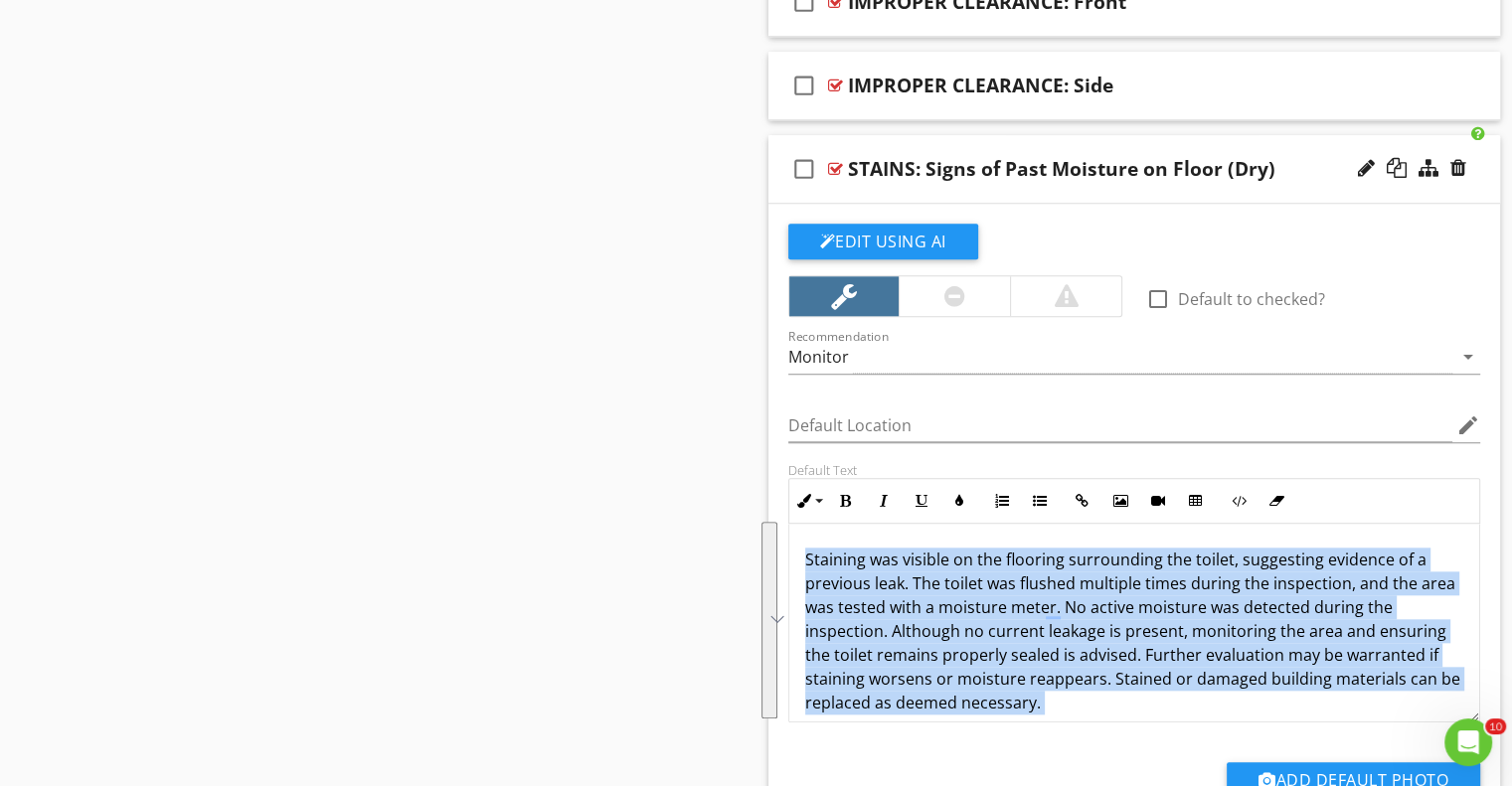 click on "Staining was visible on the flooring surrounding the toilet, suggesting evidence of a previous leak. The toilet was flushed multiple times during the inspection, and the area was tested with a moisture meter. No active moisture was detected during the inspection. Although no current leakage is present, monitoring the area and ensuring the toilet remains properly sealed is advised. Further evaluation may be warranted if staining worsens or moisture reappears. Stained or damaged building materials can be replaced as deemed necessary." at bounding box center [1134, 631] 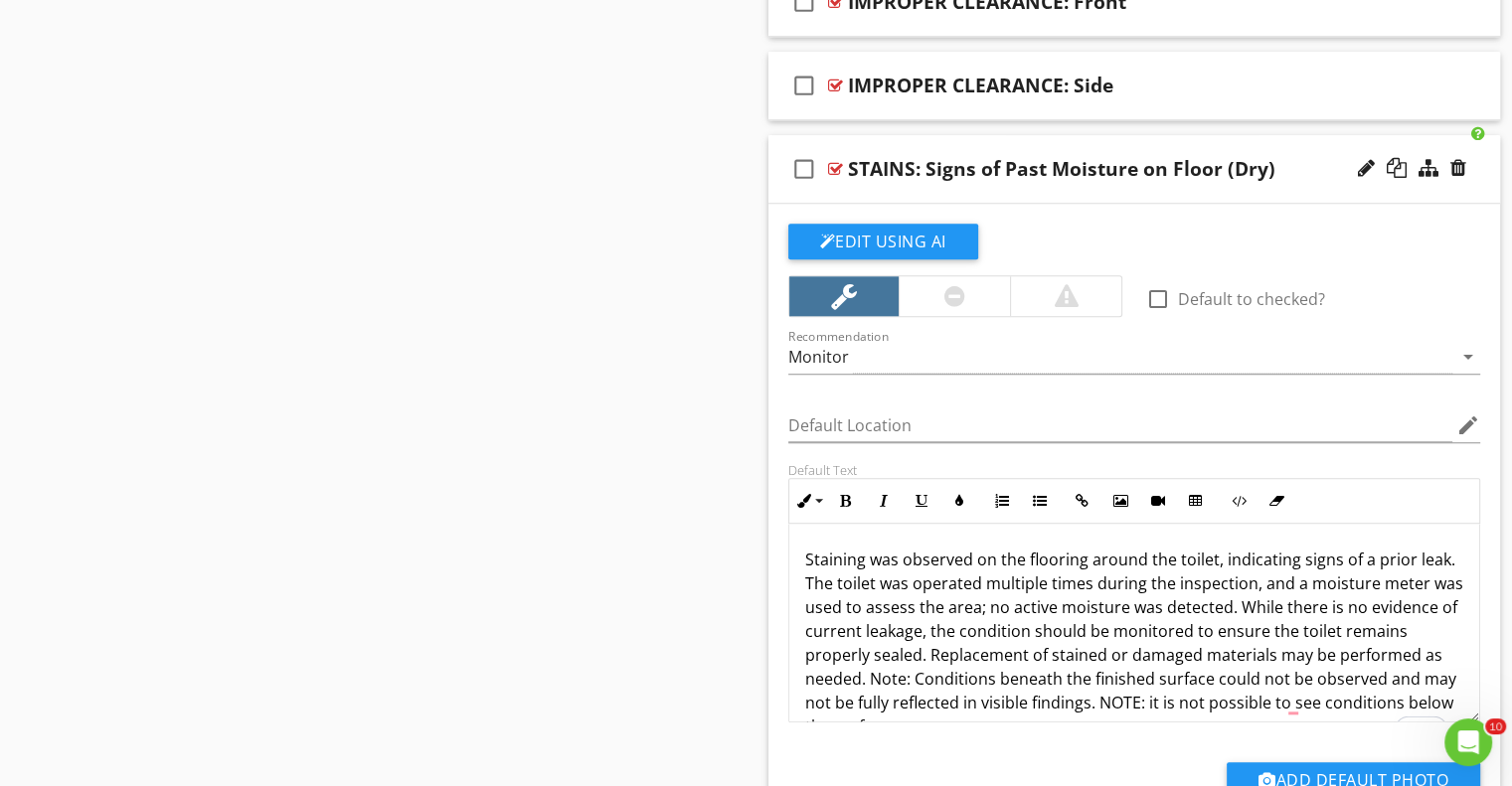 scroll, scrollTop: 40, scrollLeft: 0, axis: vertical 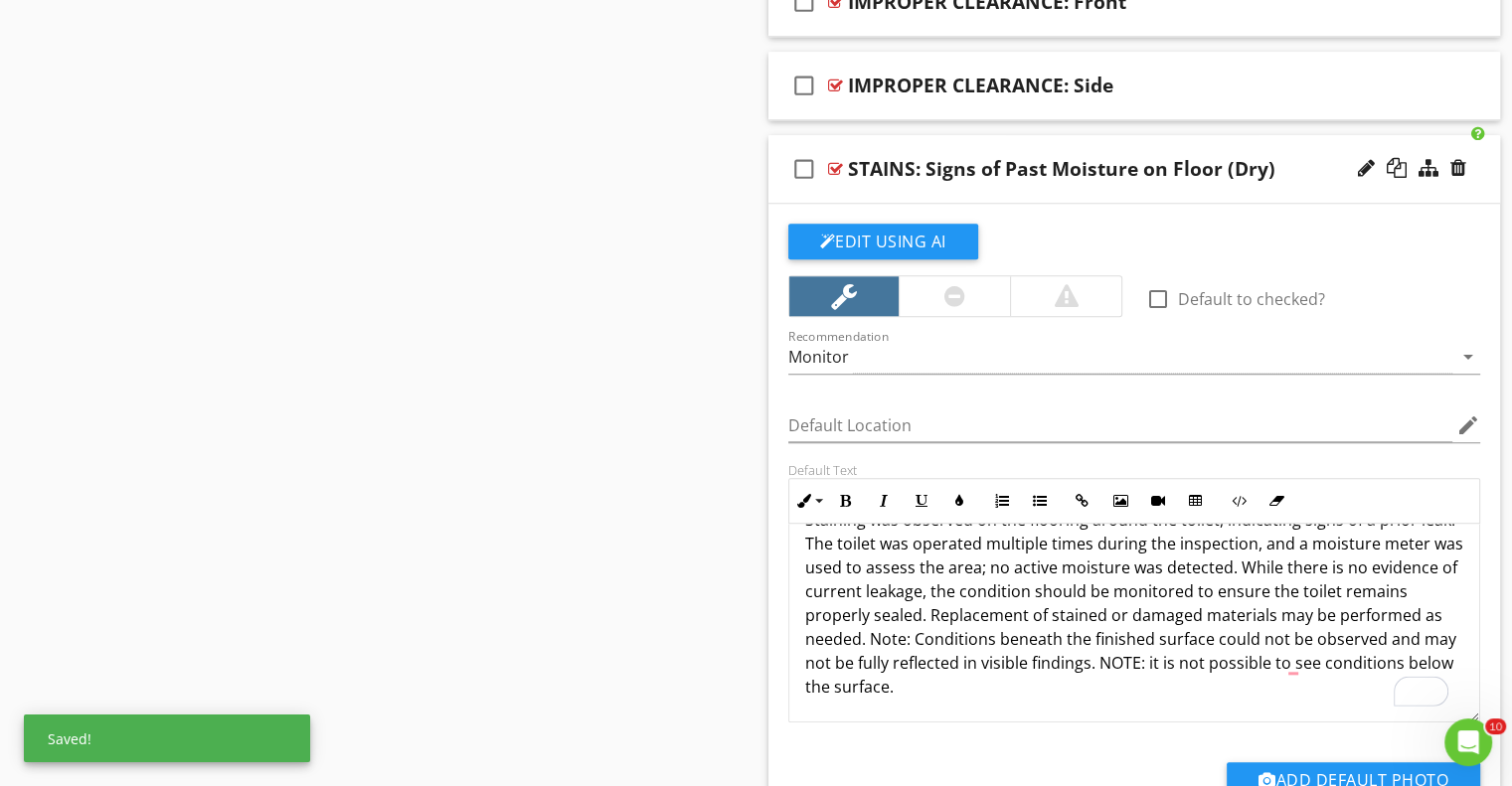 click on "Staining was observed on the flooring around the toilet, indicating signs of a prior leak. The toilet was operated multiple times during the inspection, and a moisture meter was used to assess the area; no active moisture was detected. While there is no evidence of current leakage, the condition should be monitored to ensure the toilet remains properly sealed. Replacement of stained or damaged materials may be performed as needed. Note: Conditions beneath the finished surface could not be observed and may not be fully reflected in visible findings. NOTE: it is not possible to see conditions below the surface." at bounding box center (1134, 603) 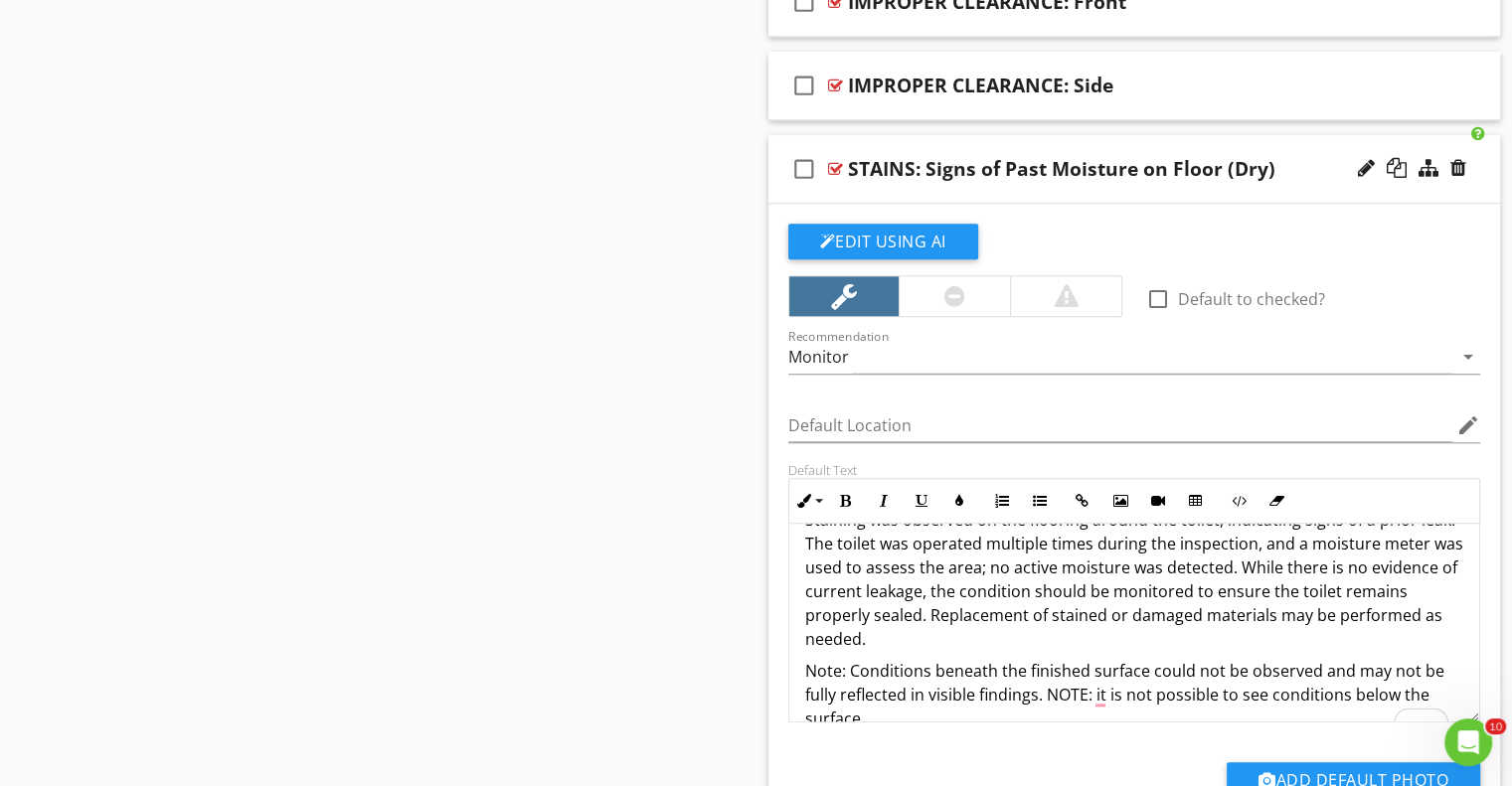 click on "Note: Conditions beneath the finished surface could not be observed and may not be fully reflected in visible findings. NOTE: it is not possible to see conditions below the surface." at bounding box center (1134, 695) 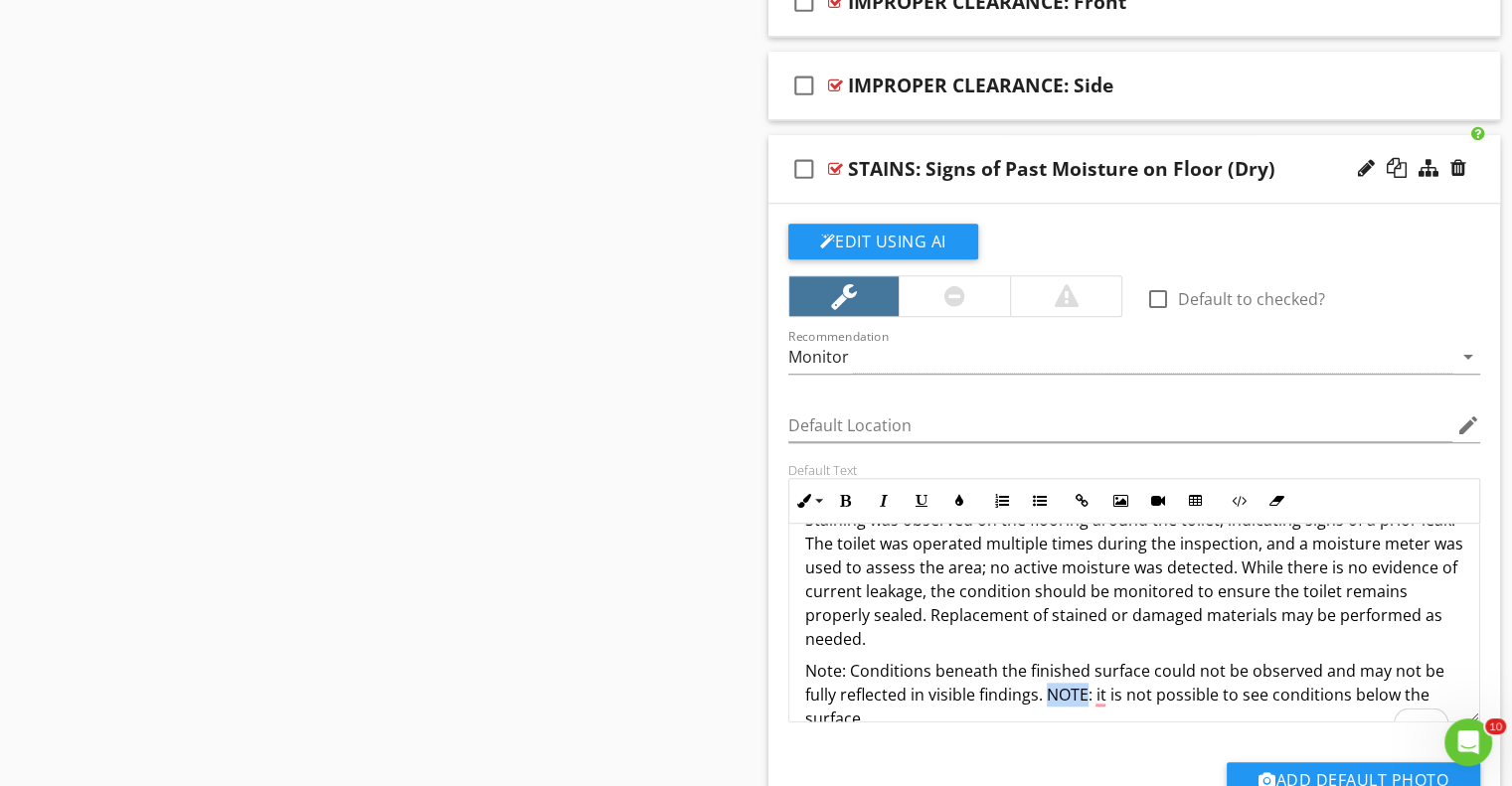 click on "Note: Conditions beneath the finished surface could not be observed and may not be fully reflected in visible findings. NOTE: it is not possible to see conditions below the surface." at bounding box center (1134, 695) 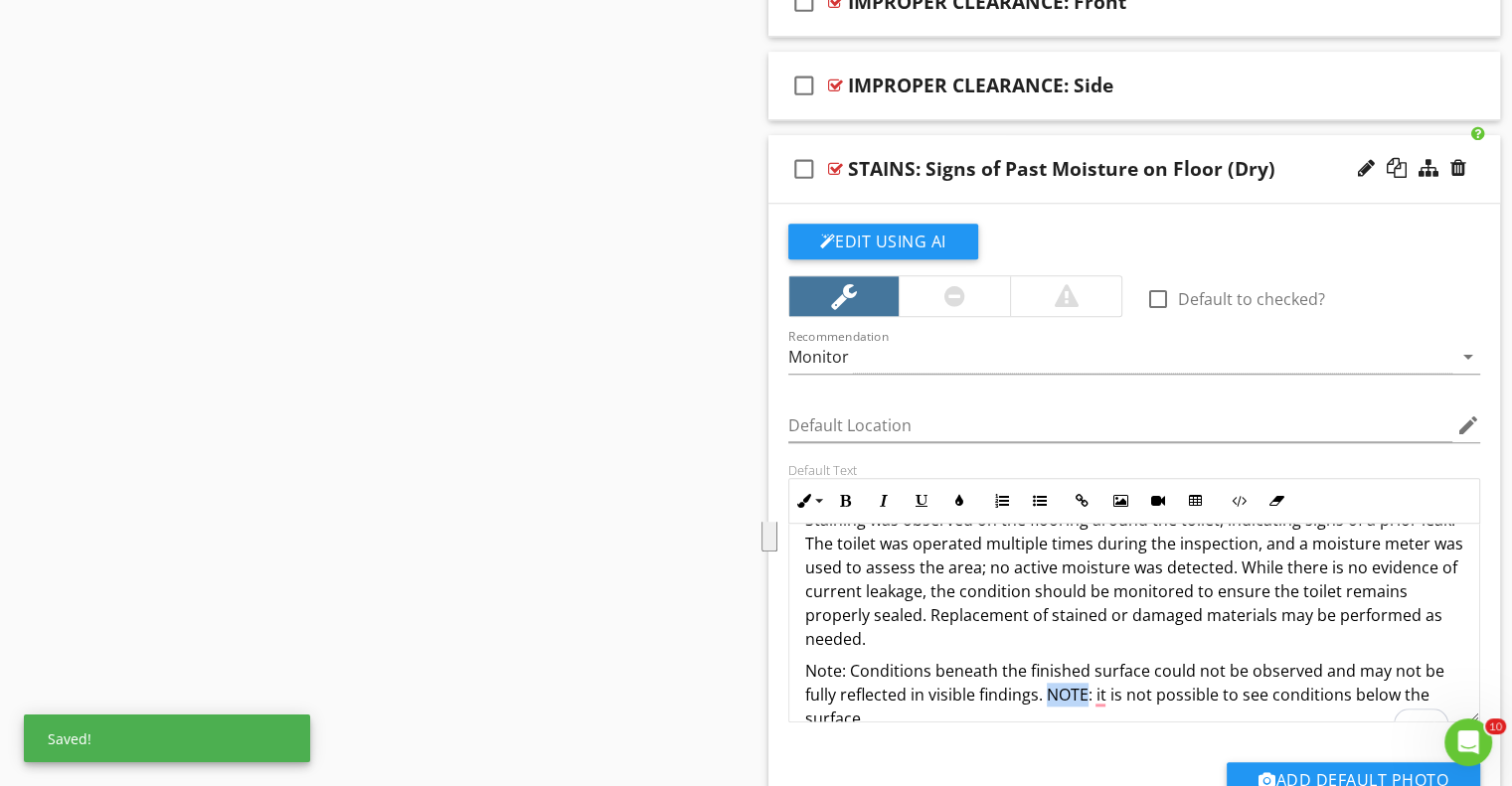 click on "Note: Conditions beneath the finished surface could not be observed and may not be fully reflected in visible findings. NOTE: it is not possible to see conditions below the surface." at bounding box center (1134, 695) 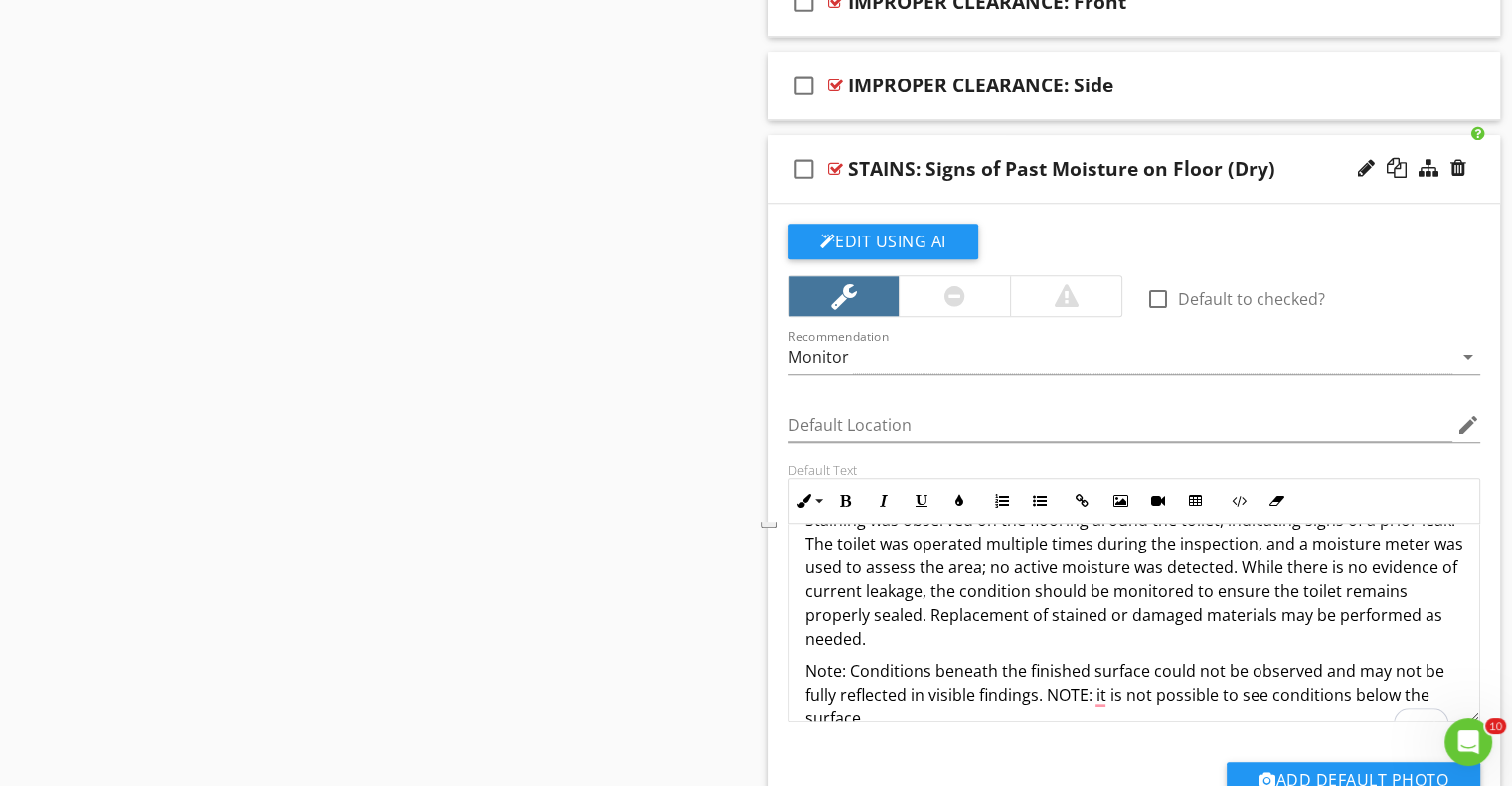 drag, startPoint x: 1049, startPoint y: 648, endPoint x: 1045, endPoint y: 629, distance: 19.416488 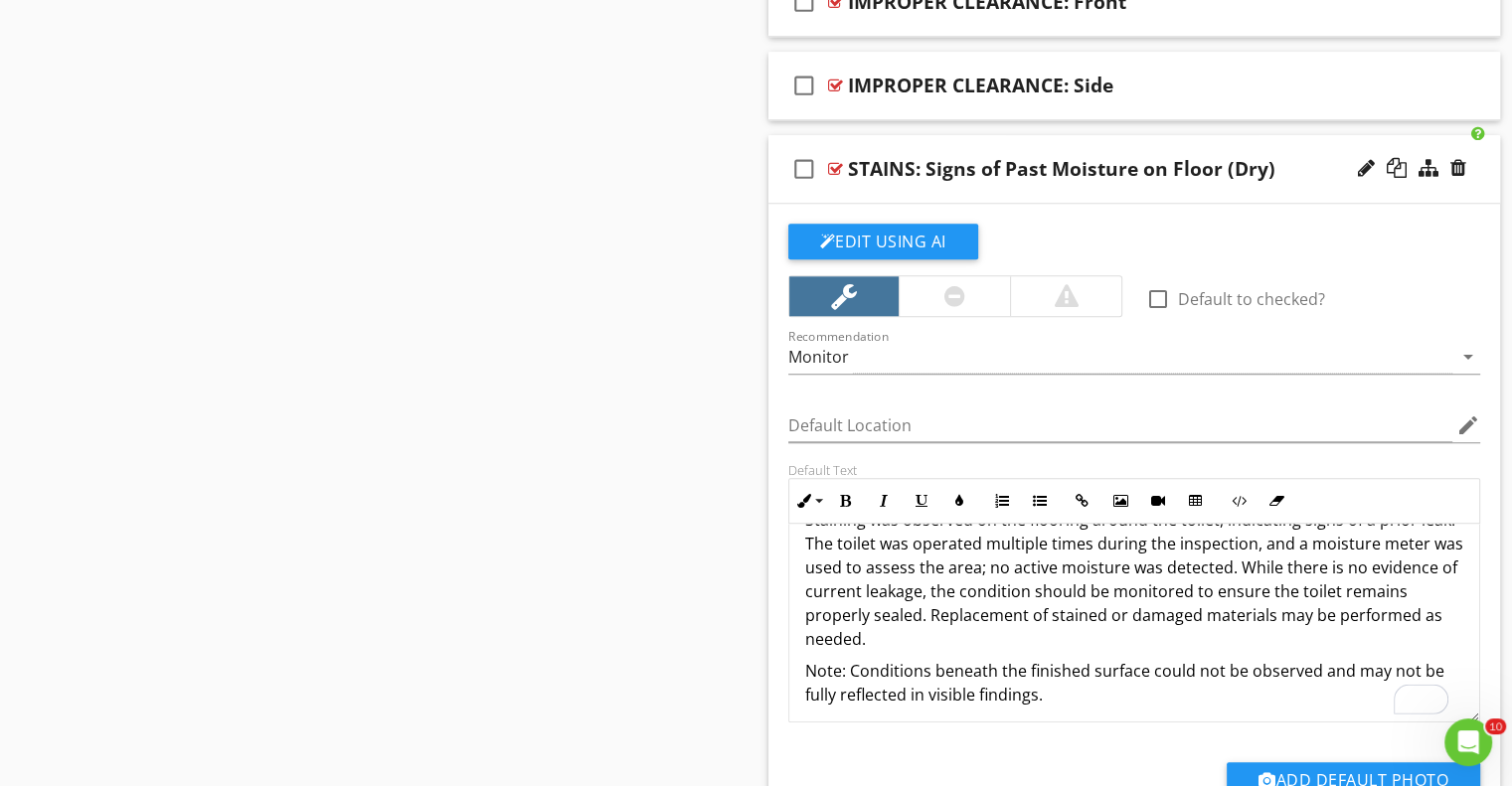 click on "Note: Conditions beneath the finished surface could not be observed and may not be fully reflected in visible findings." at bounding box center (1134, 683) 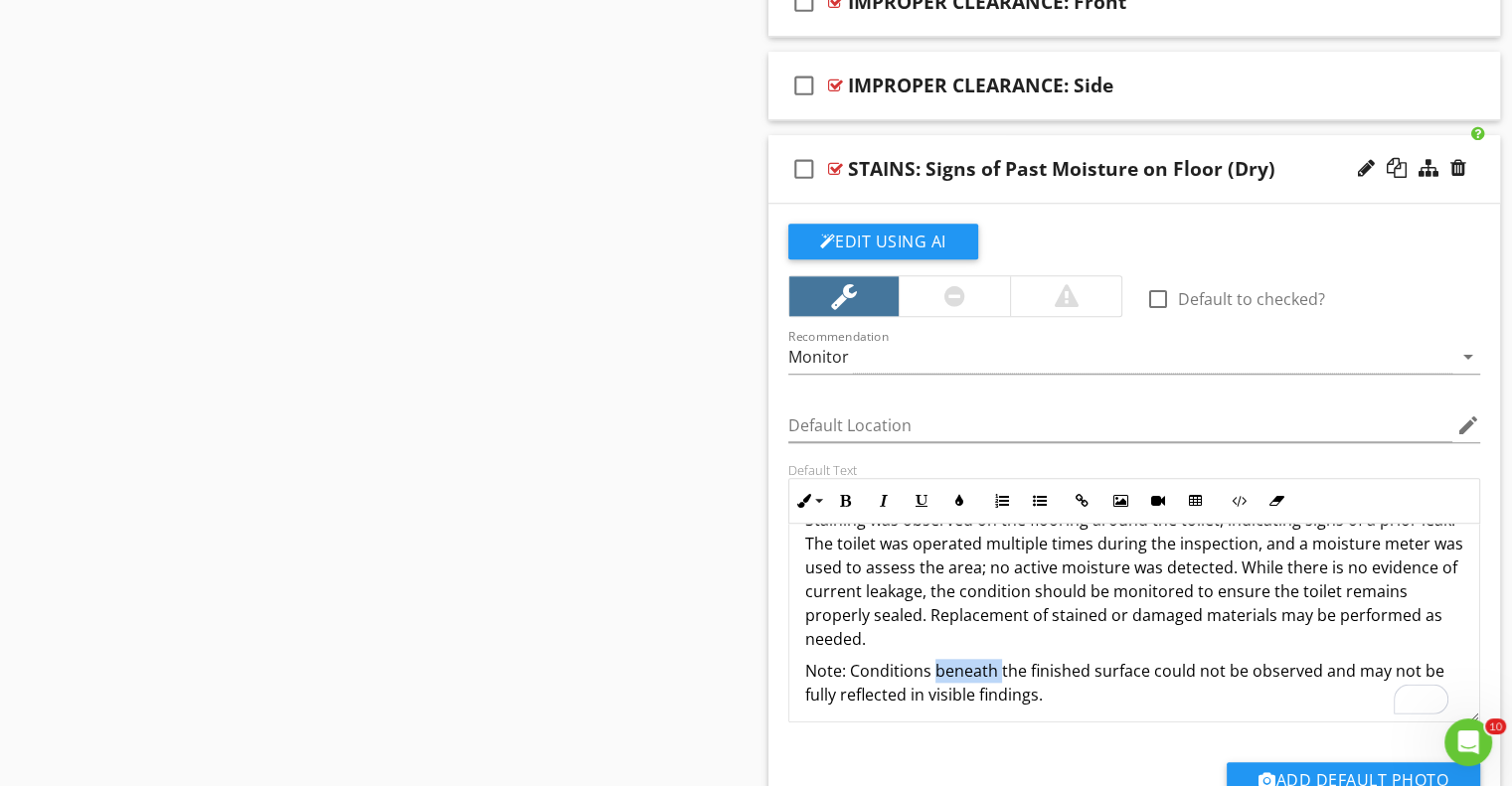 click on "Note: Conditions beneath the finished surface could not be observed and may not be fully reflected in visible findings." at bounding box center [1134, 683] 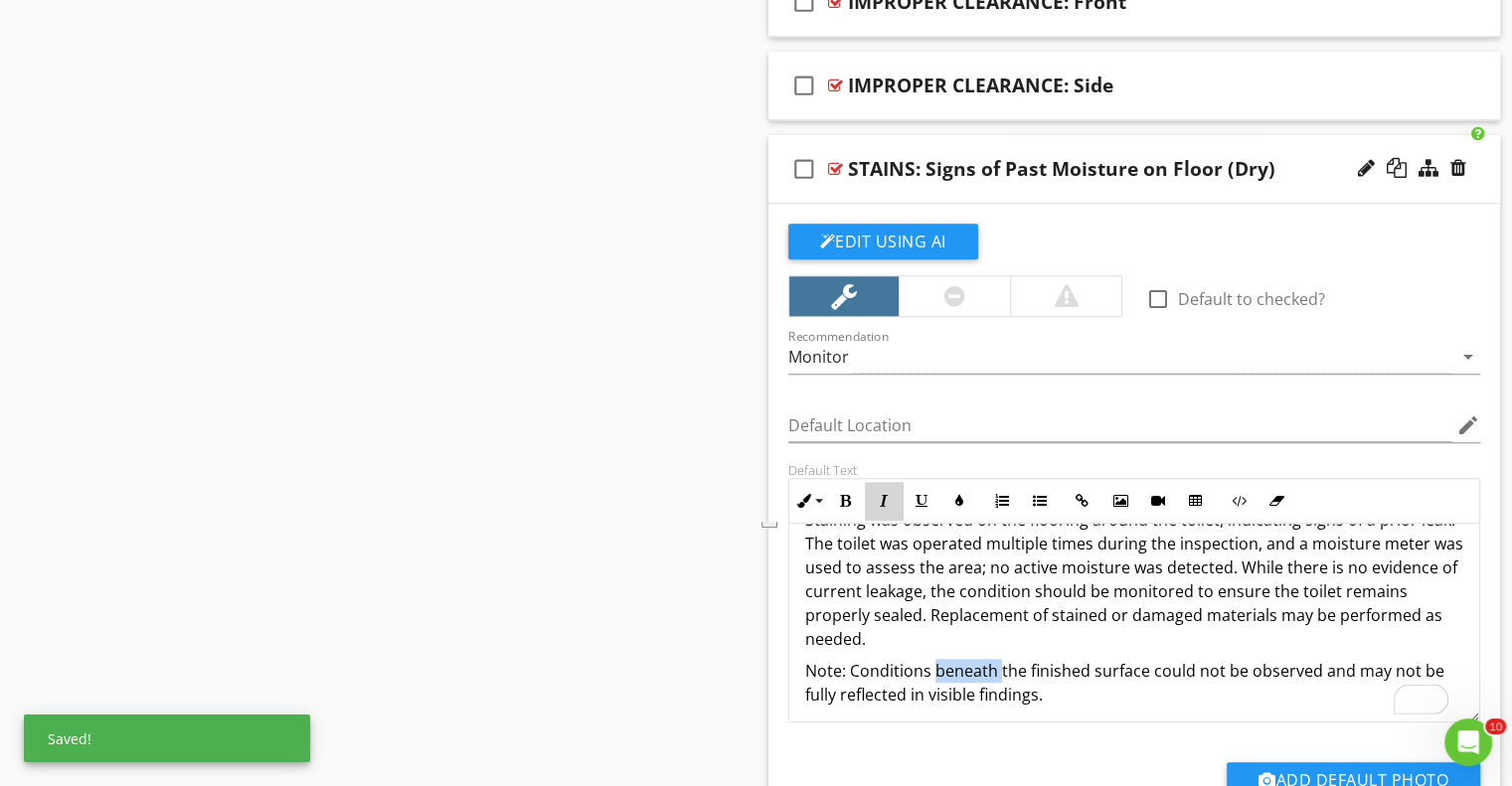 click at bounding box center (884, 501) 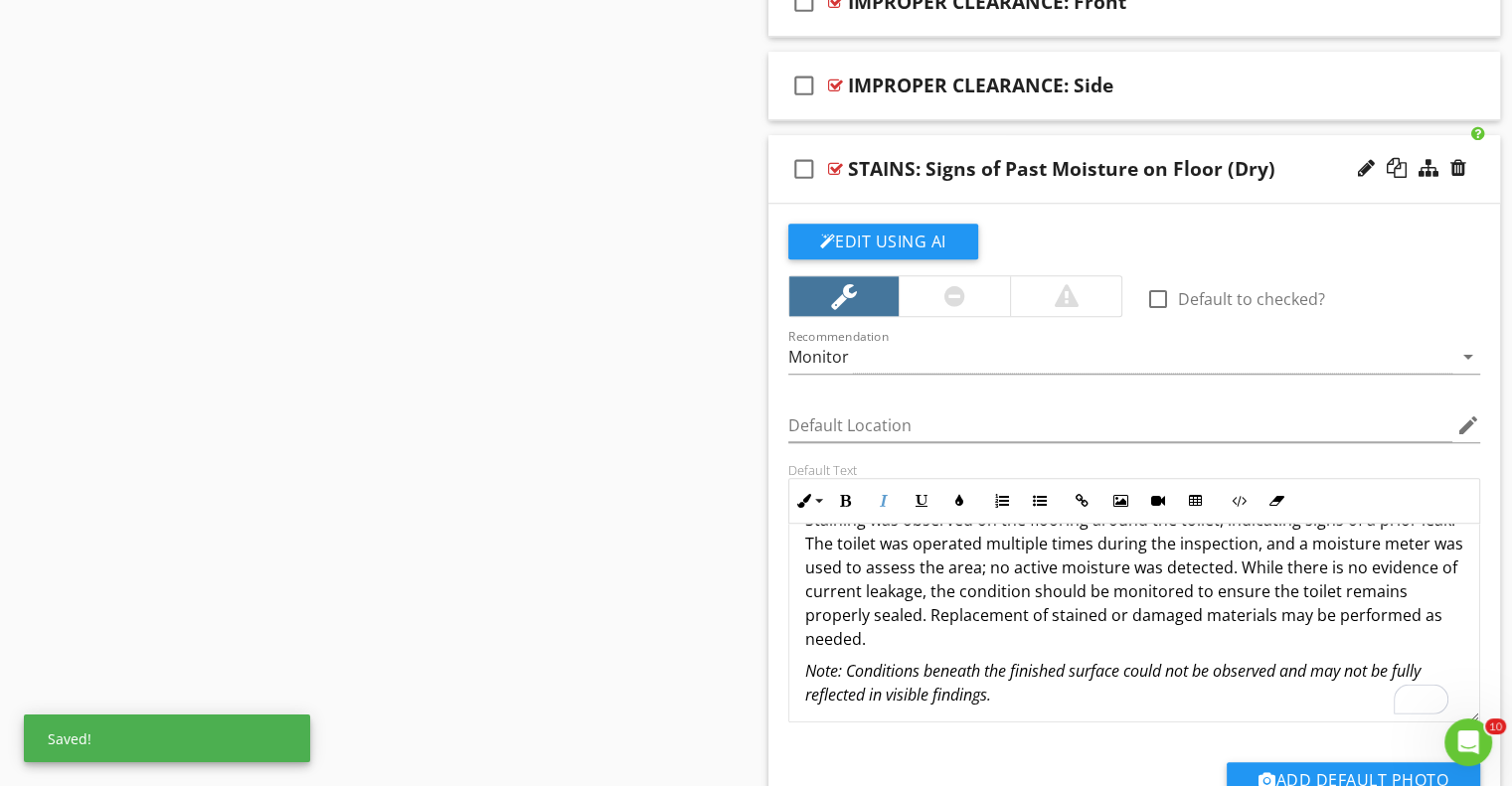 click on "Note: Conditions beneath the finished surface could not be observed and may not be fully reflected in visible findings." at bounding box center (1112, 683) 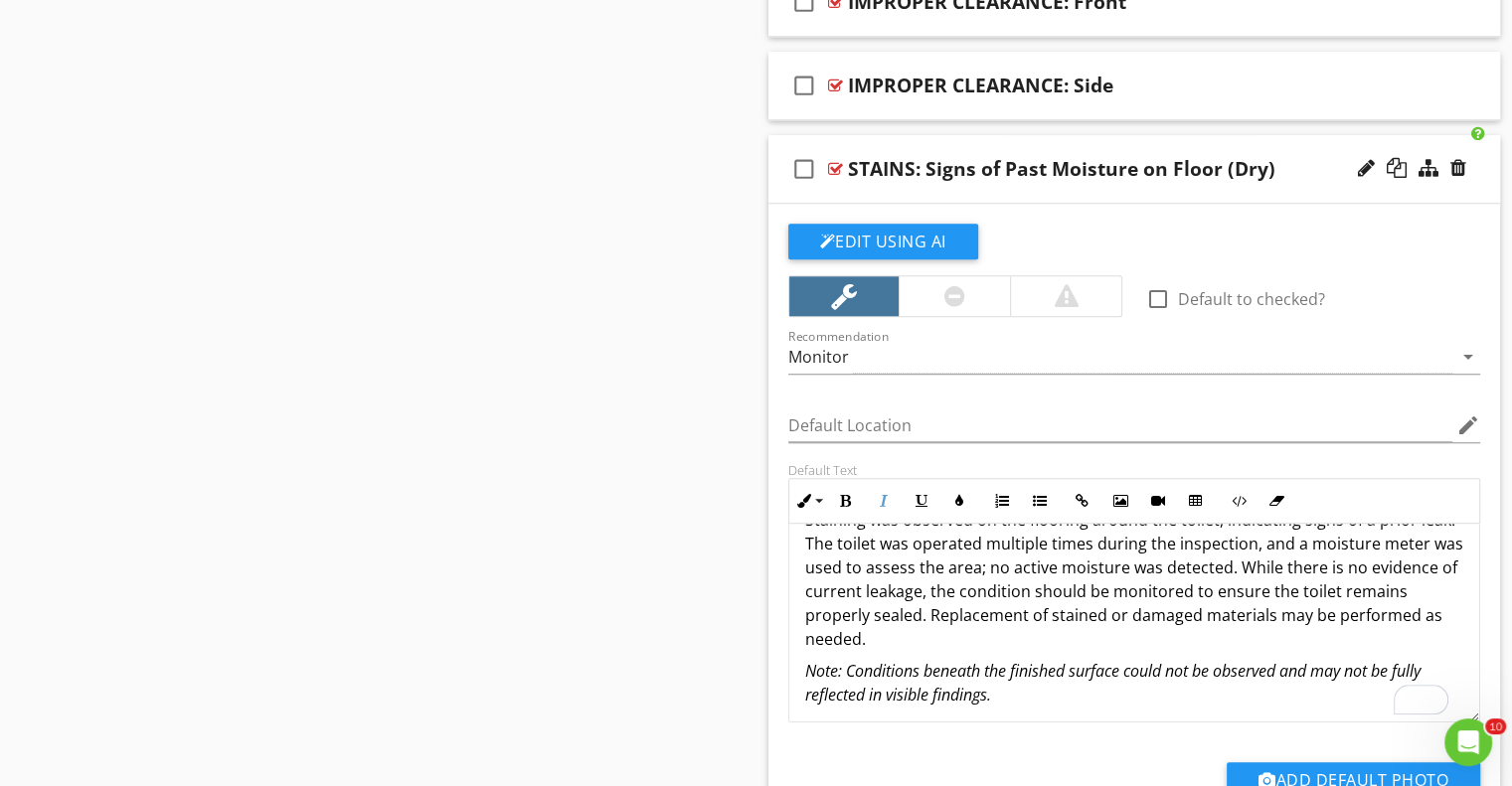 scroll, scrollTop: 0, scrollLeft: 0, axis: both 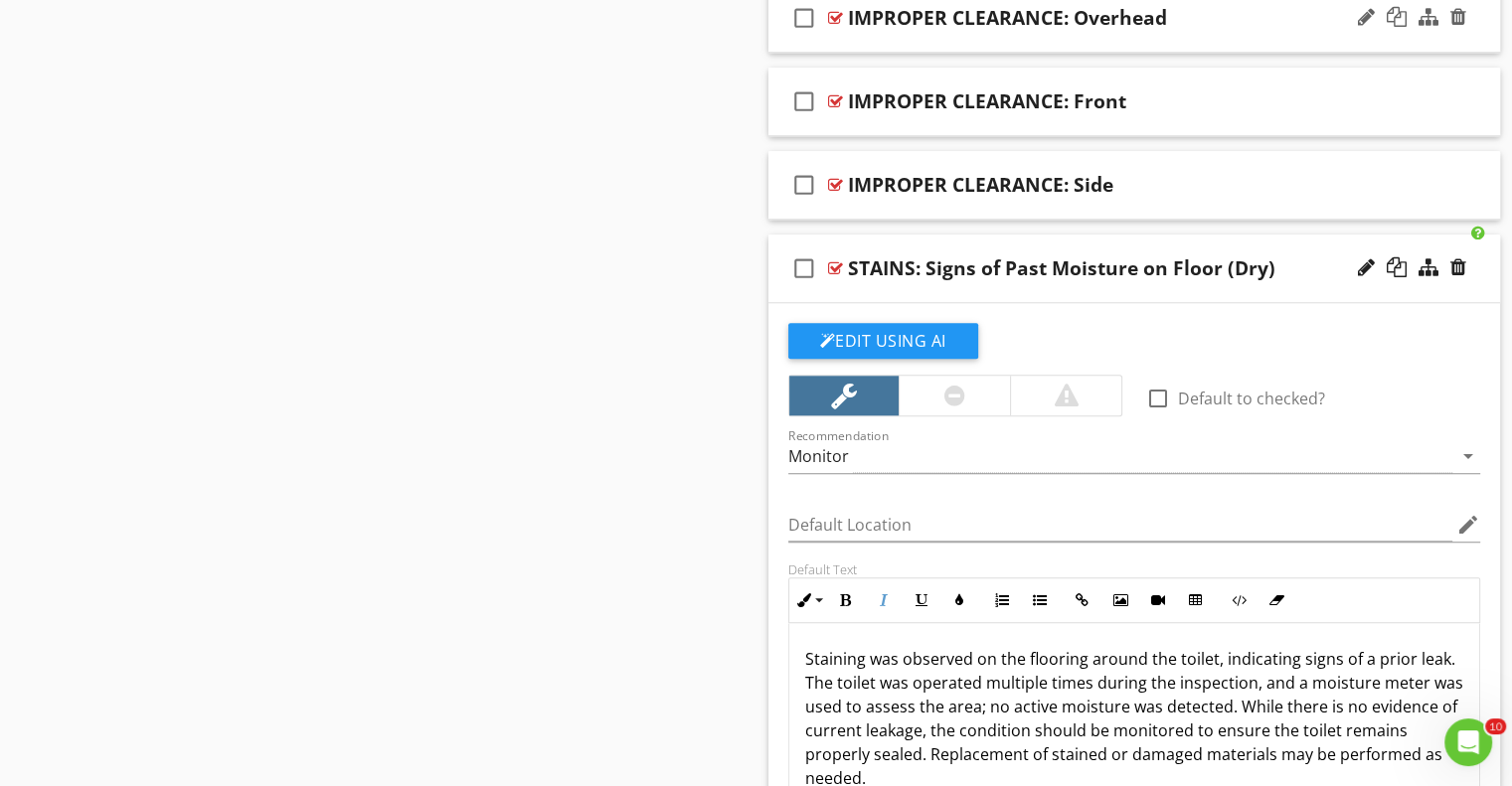 click on "check_box_outline_blank
STAINS: Signs of Past Moisture on Floor (Dry)" at bounding box center [1134, 268] 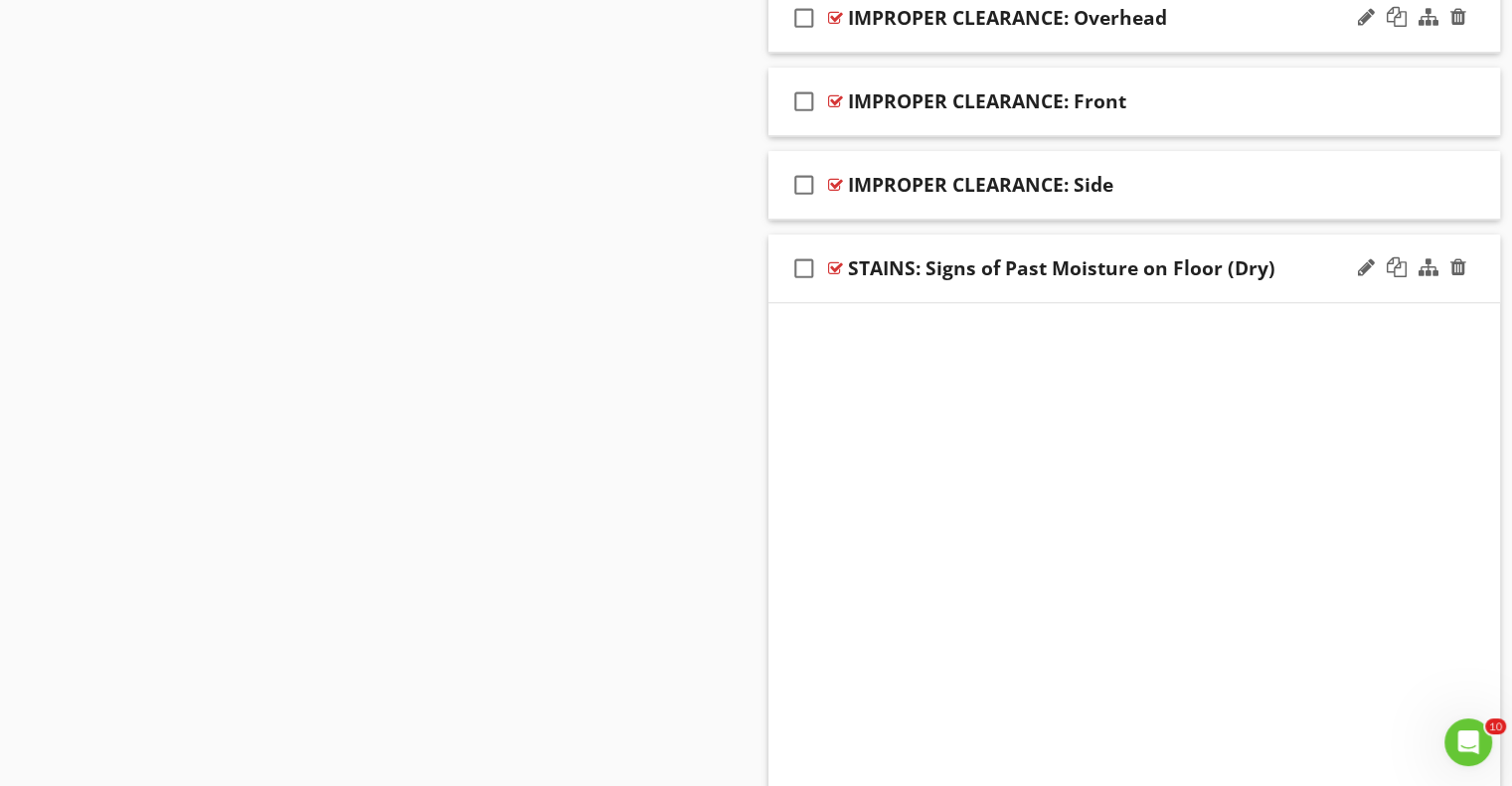 scroll, scrollTop: 1448, scrollLeft: 0, axis: vertical 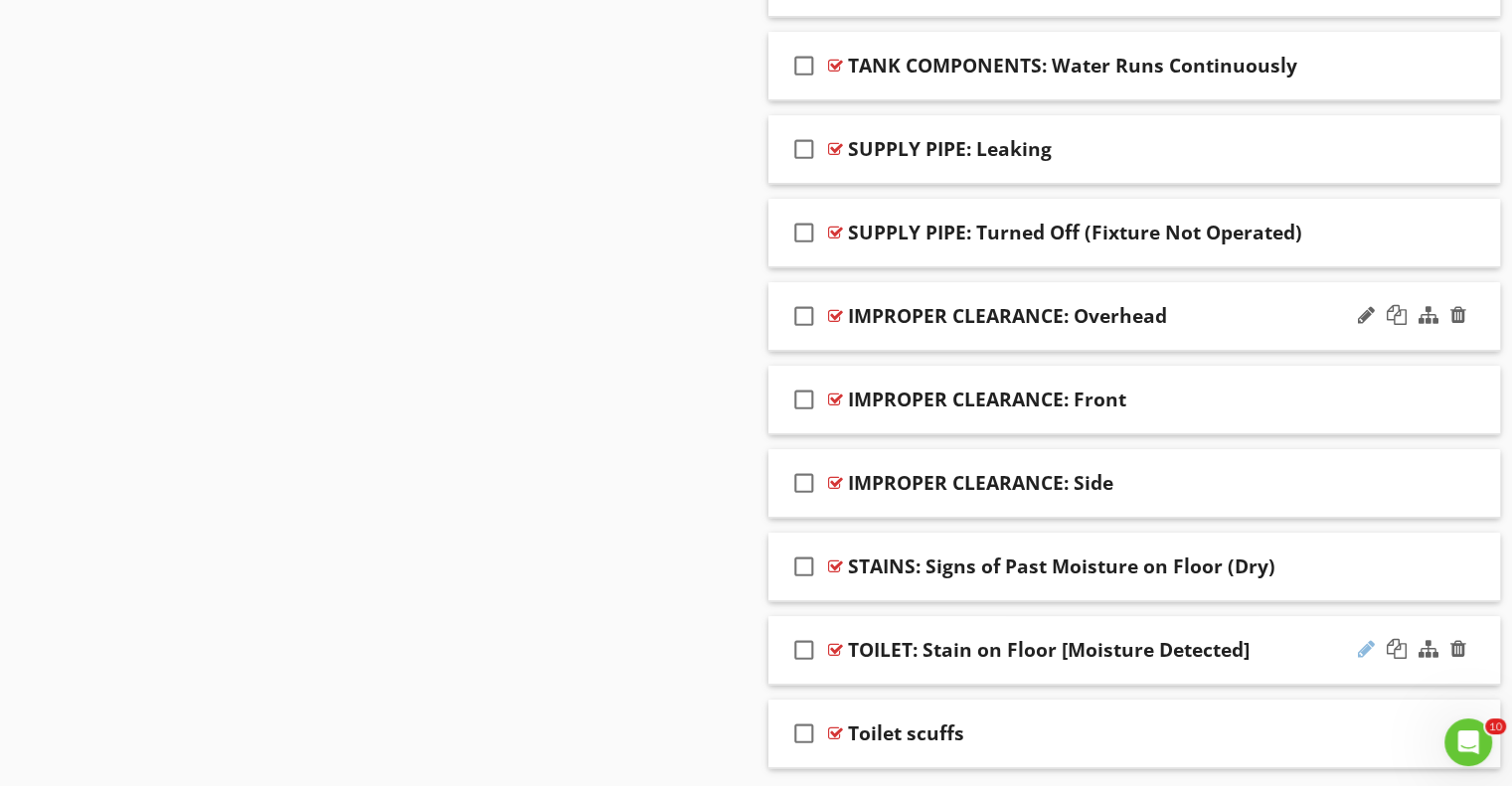 click at bounding box center [1366, 649] 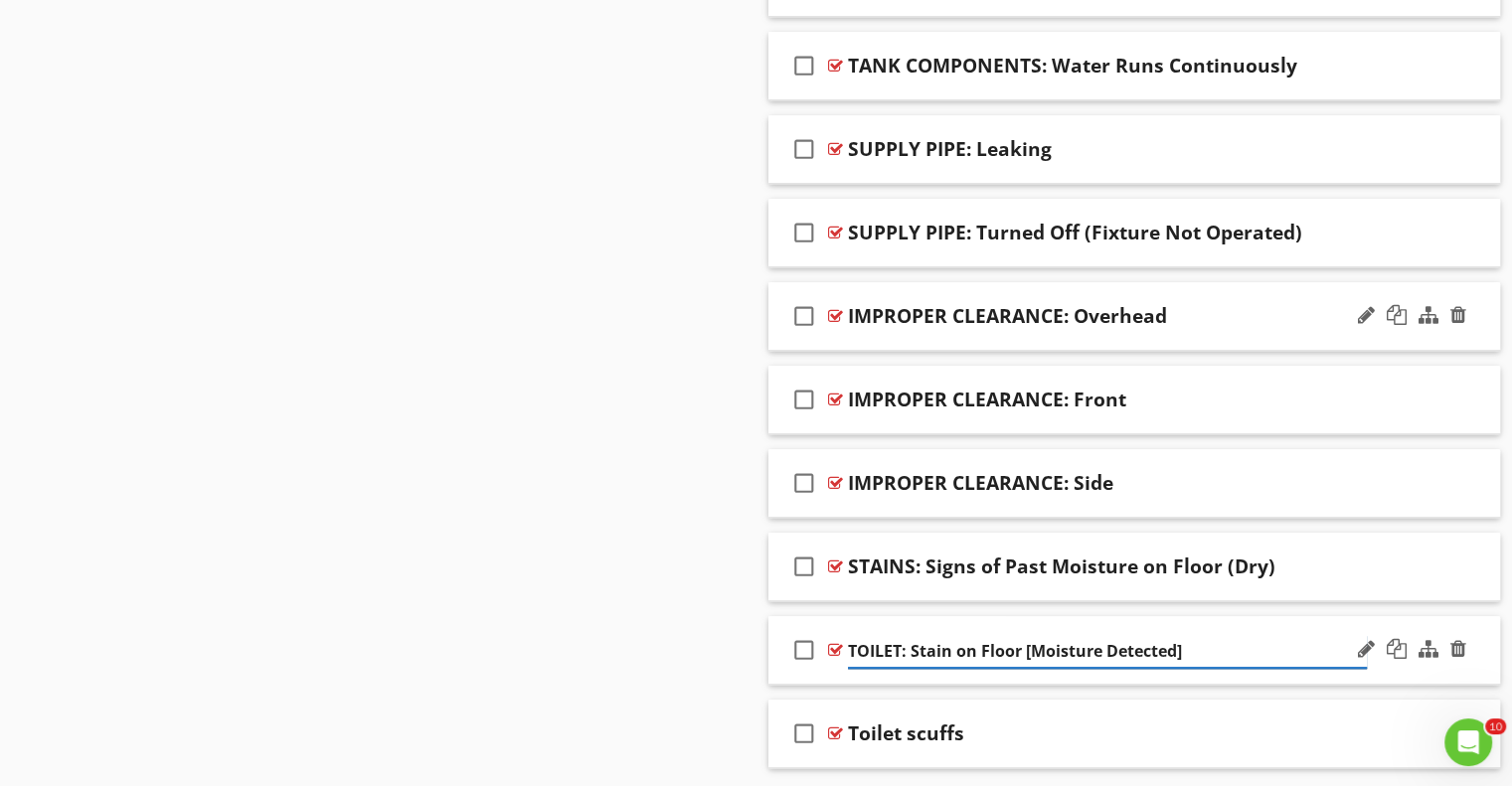 click on "TOILET: Stain on Floor [Moisture Detected]" at bounding box center [1107, 651] 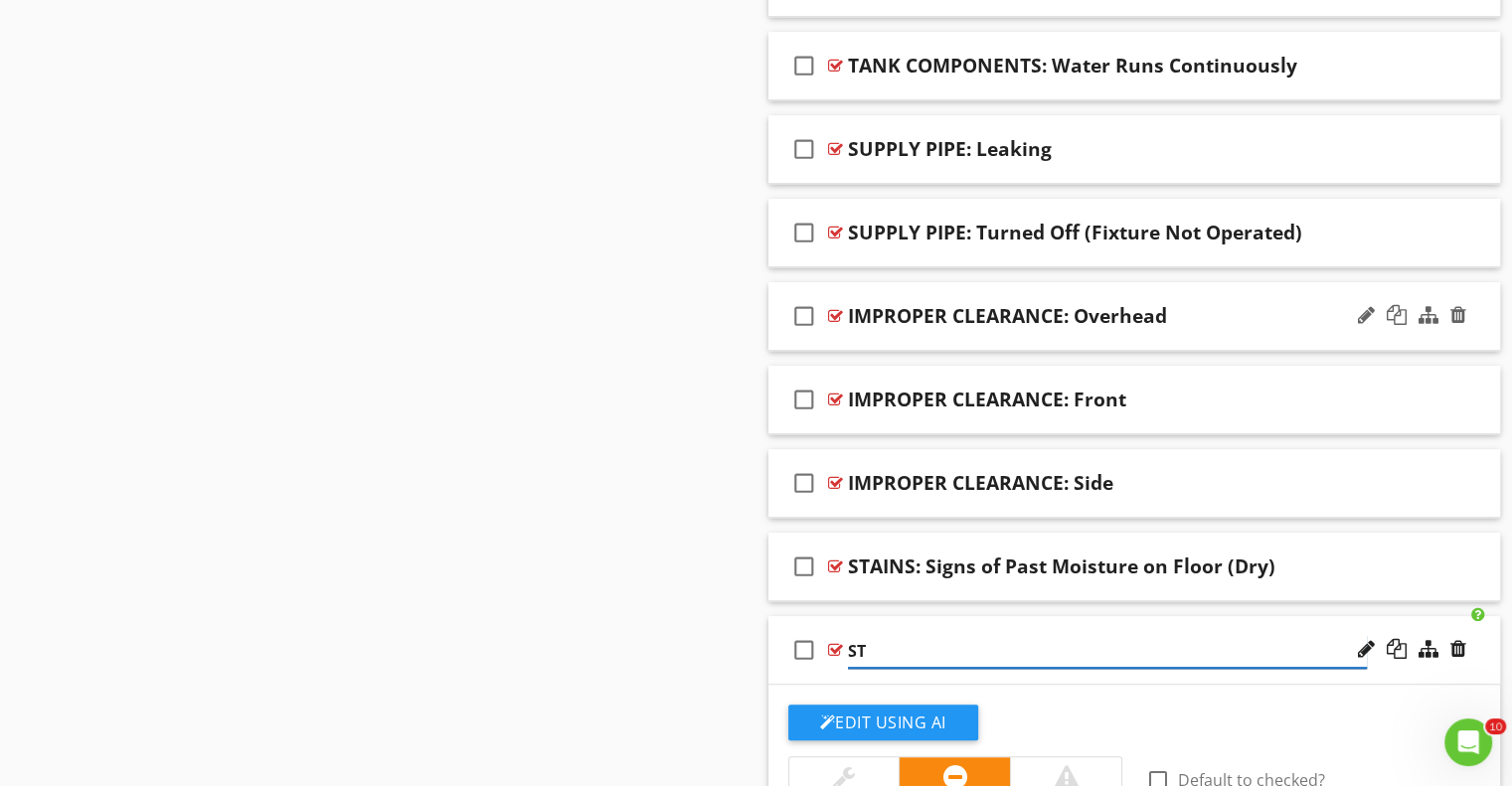 type on "S" 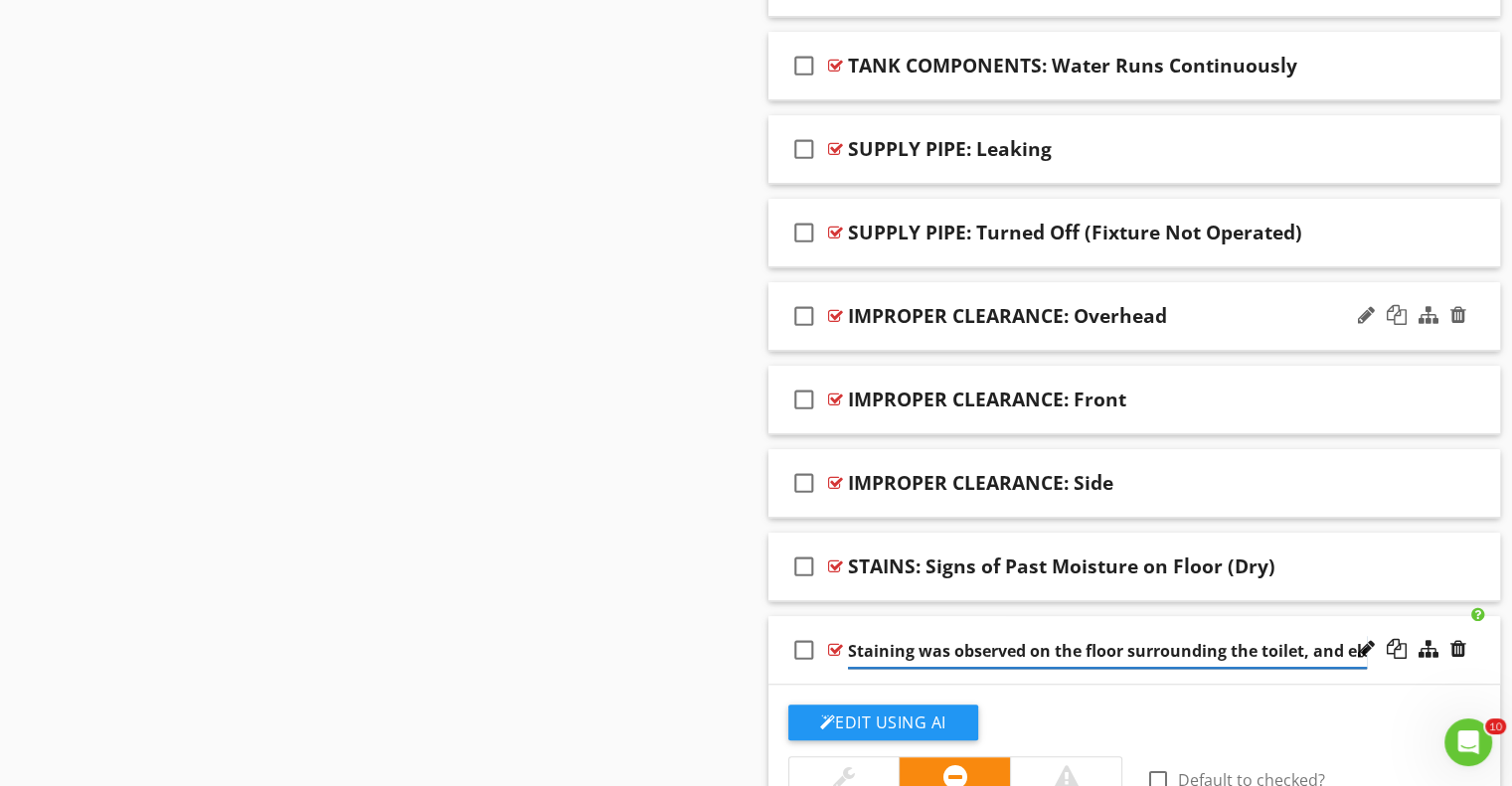 type on "BASE: Staining on Floor (Moisture Detected)" 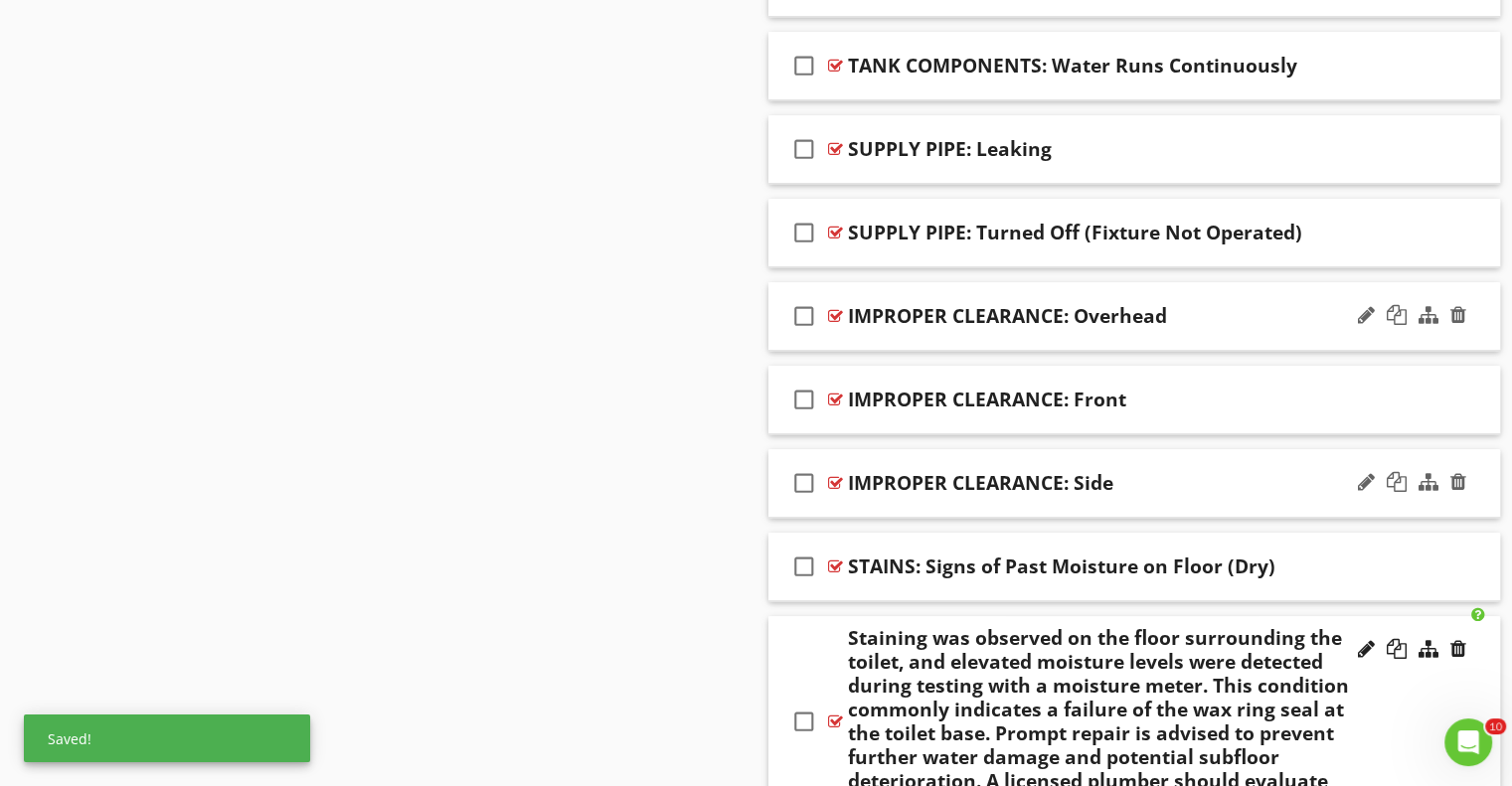 scroll, scrollTop: 1746, scrollLeft: 0, axis: vertical 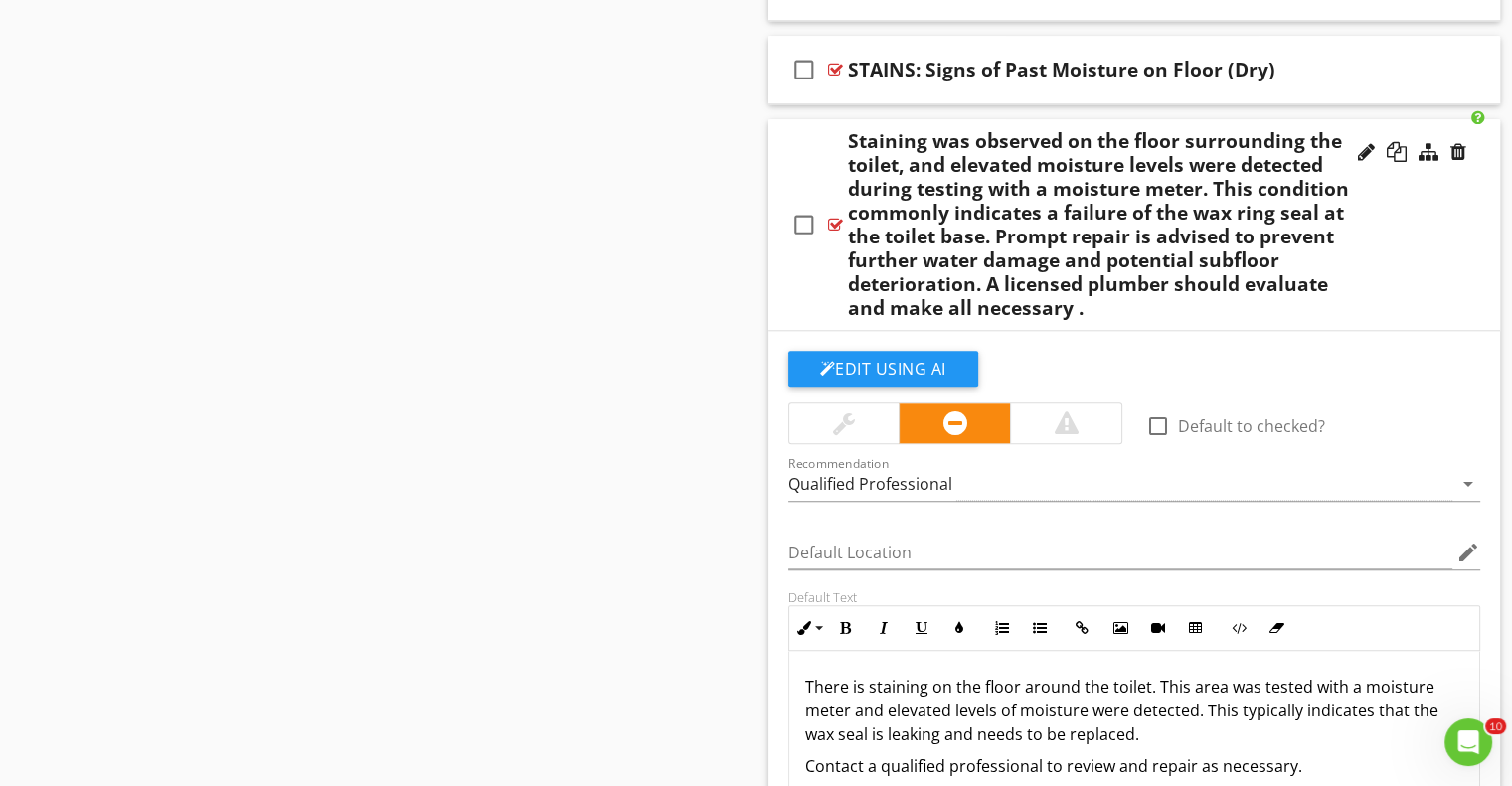 click on "There is staining on the floor around the toilet. This area was tested with a moisture meter and elevated levels of moisture were detected. This typically indicates that the wax seal is leaking and needs to be replaced." at bounding box center [1134, 710] 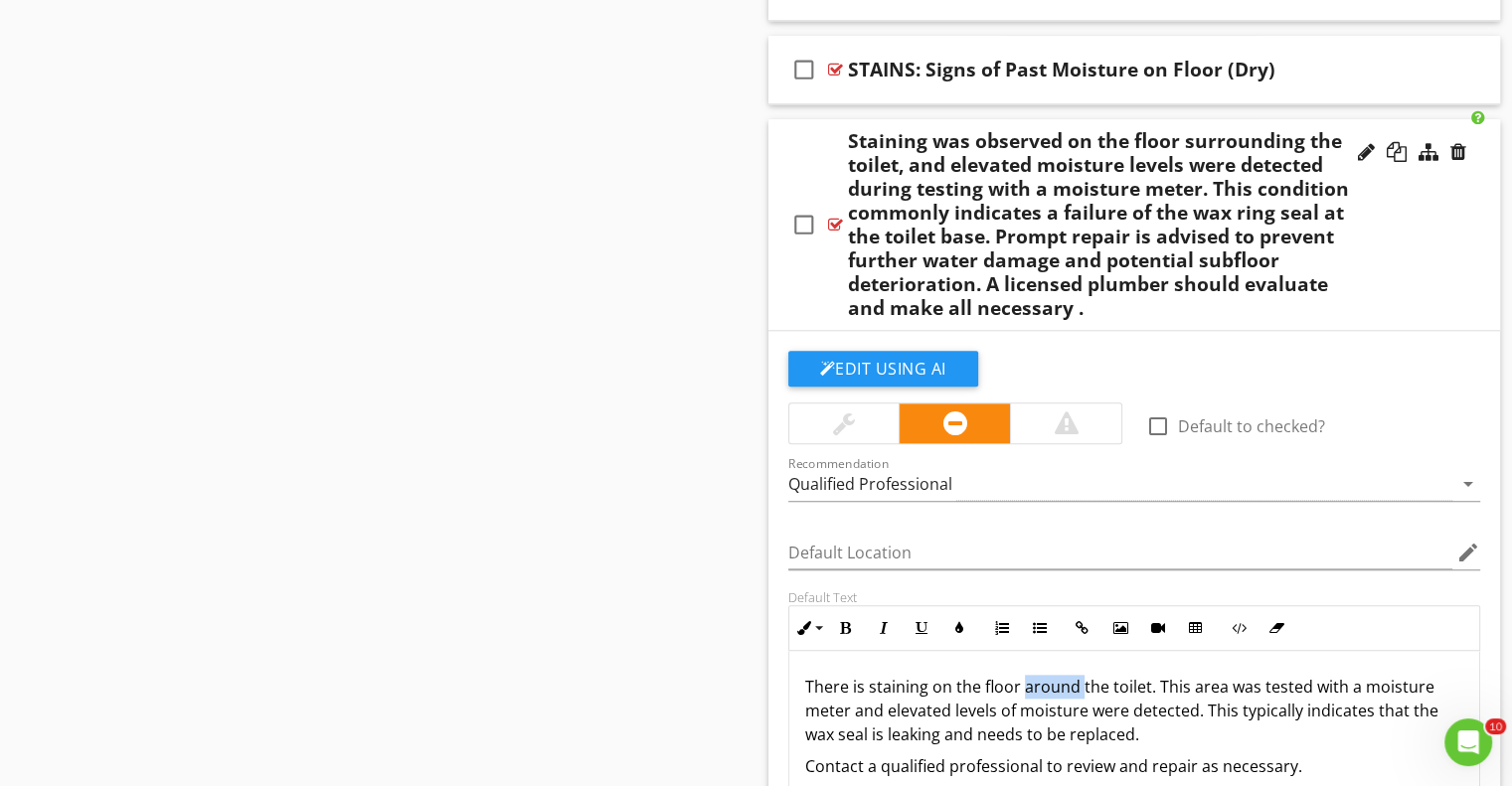 click on "There is staining on the floor around the toilet. This area was tested with a moisture meter and elevated levels of moisture were detected. This typically indicates that the wax seal is leaking and needs to be replaced." at bounding box center (1134, 710) 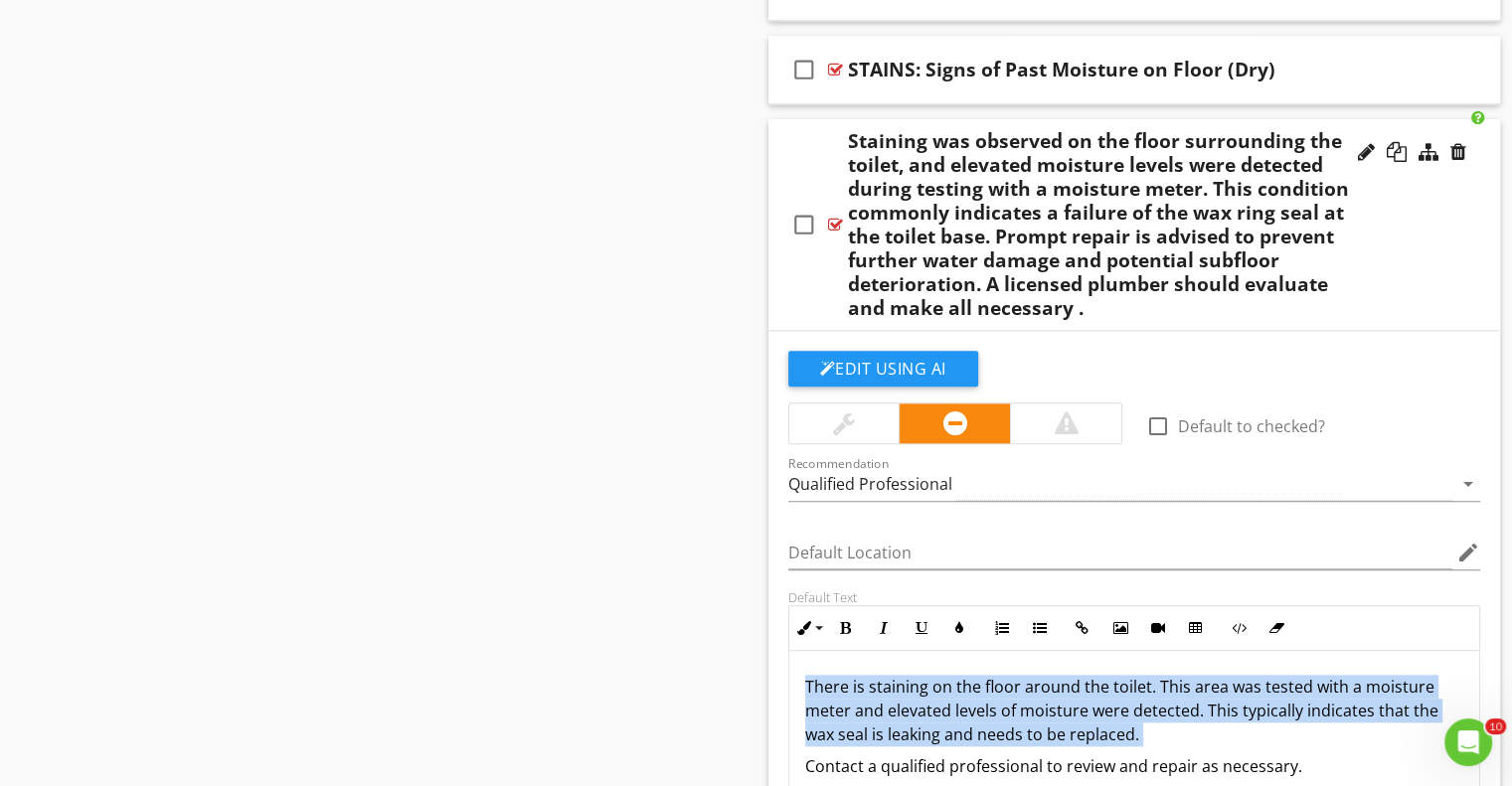 click on "There is staining on the floor around the toilet. This area was tested with a moisture meter and elevated levels of moisture were detected. This typically indicates that the wax seal is leaking and needs to be replaced." at bounding box center (1134, 710) 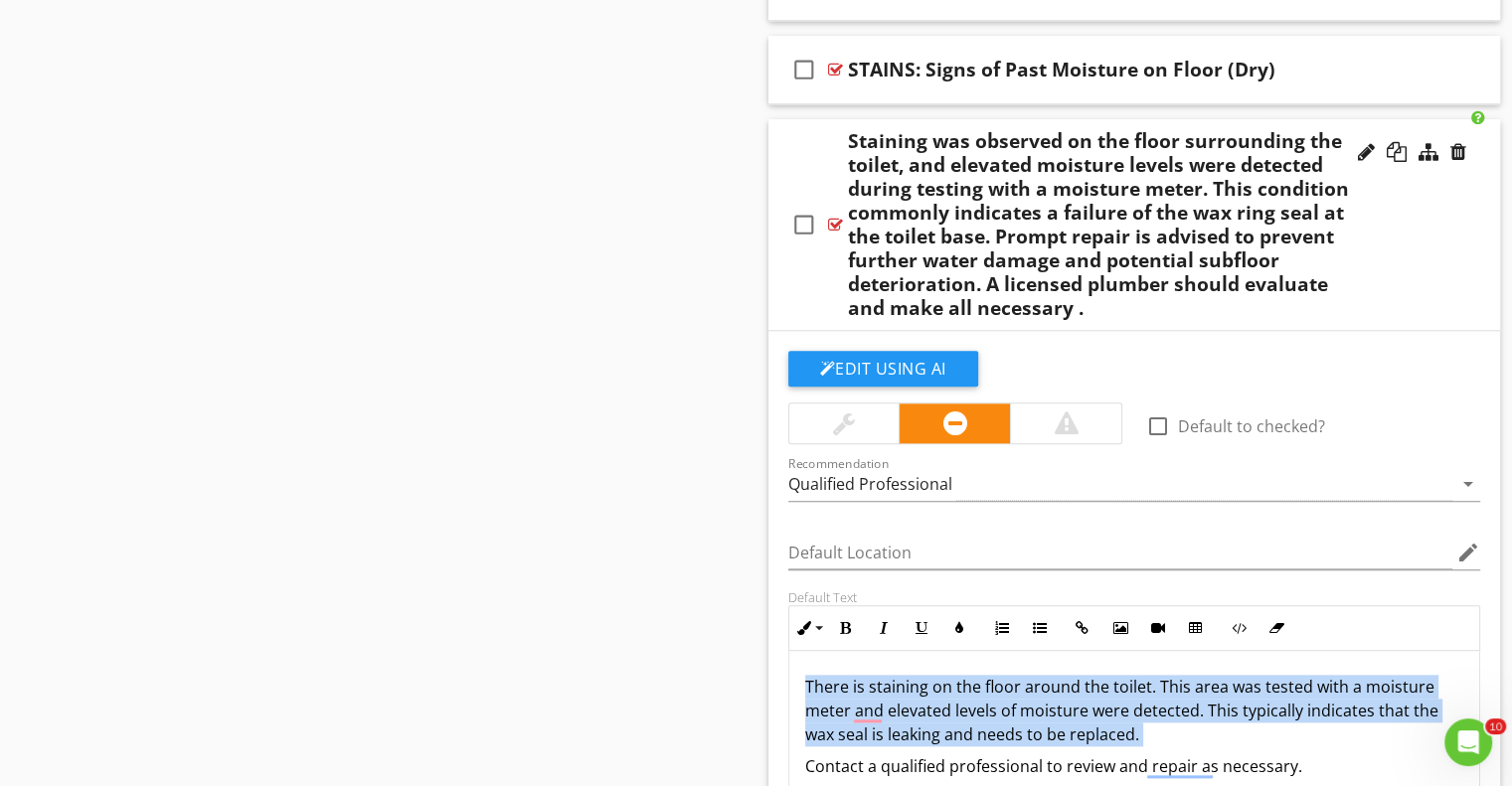 copy on "There is staining on the floor around the toilet. This area was tested with a moisture meter and elevated levels of moisture were detected. This typically indicates that the wax seal is leaking and needs to be replaced." 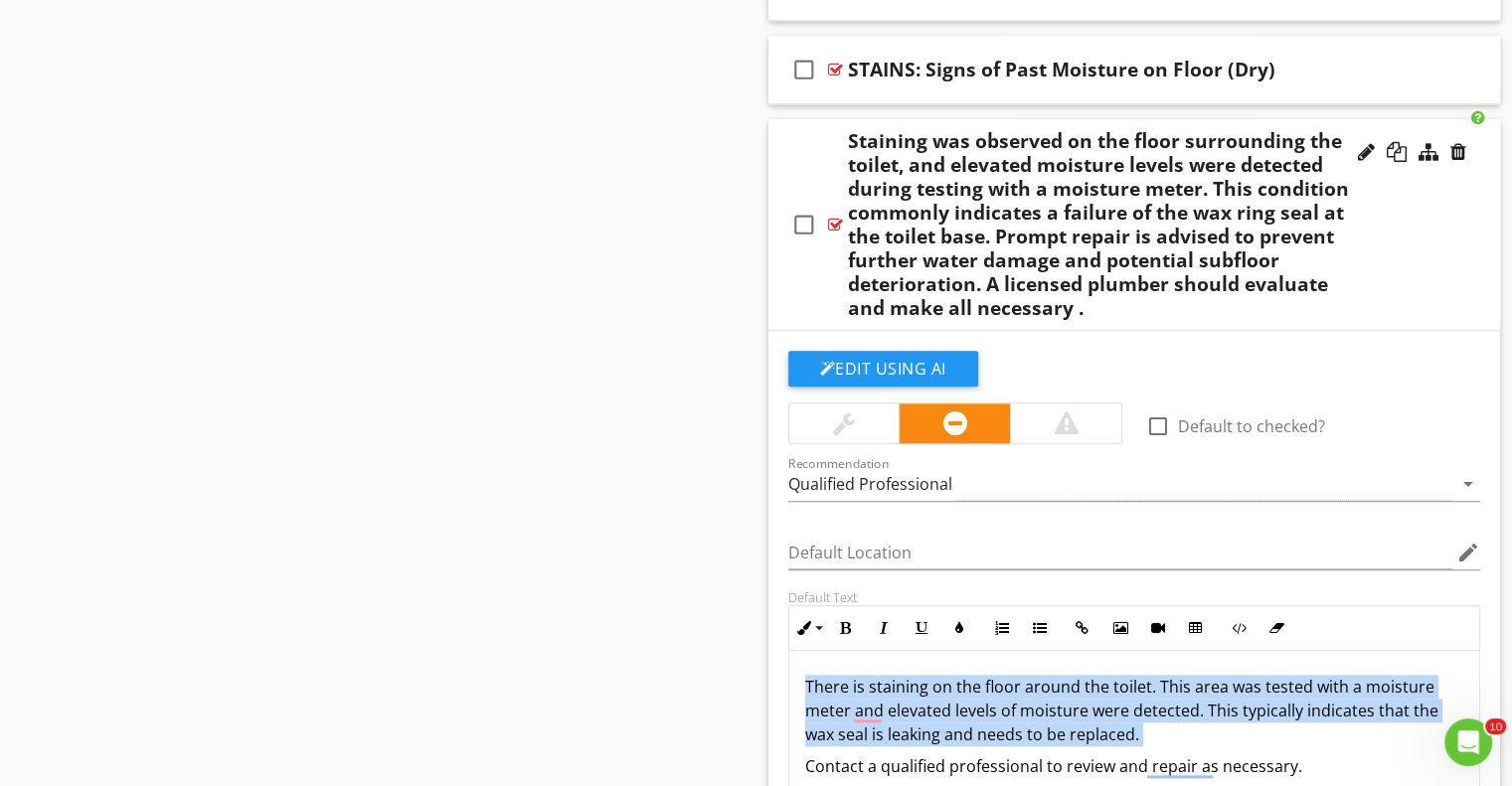 scroll, scrollTop: 0, scrollLeft: 0, axis: both 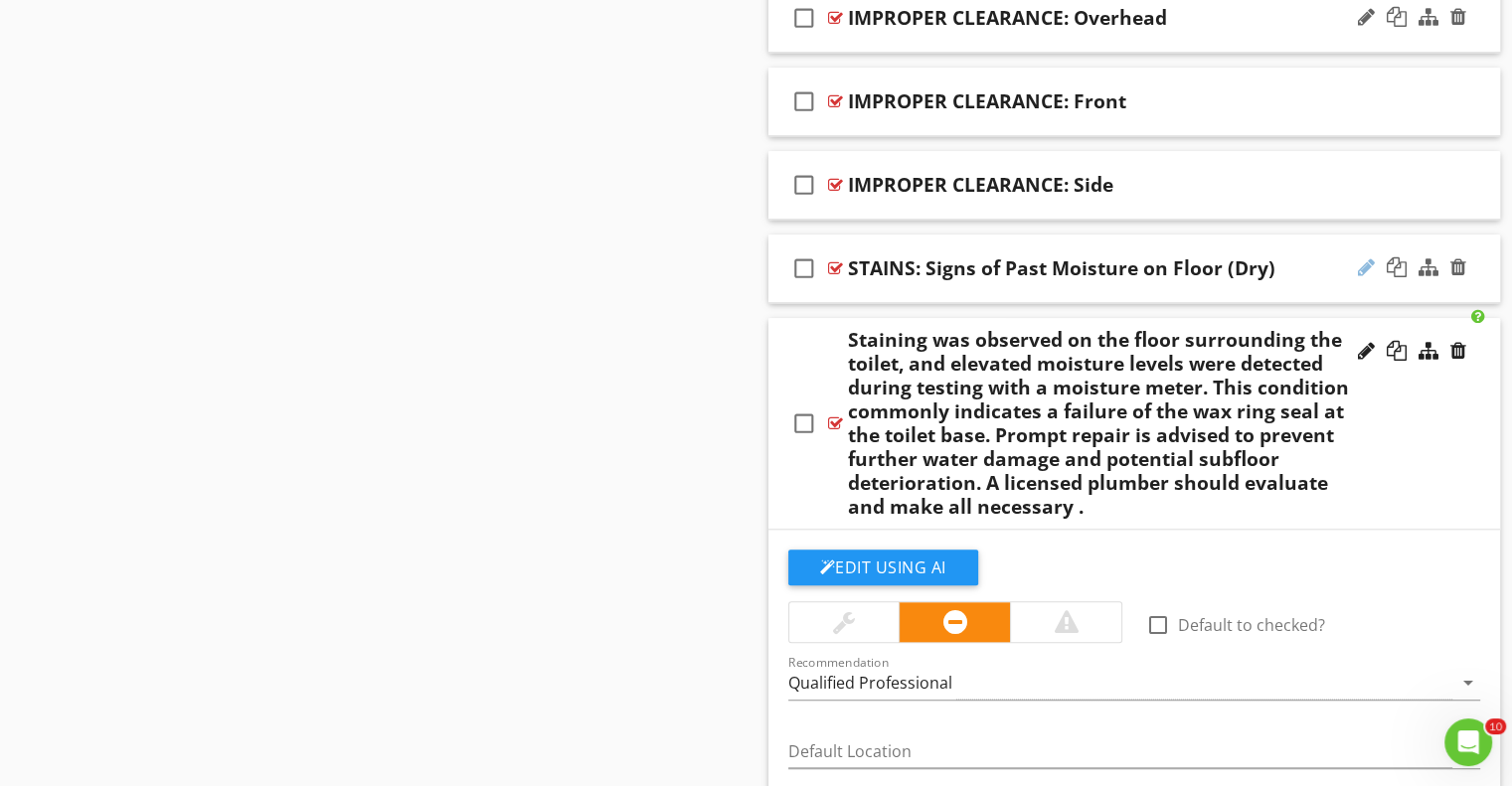 click at bounding box center [1366, 267] 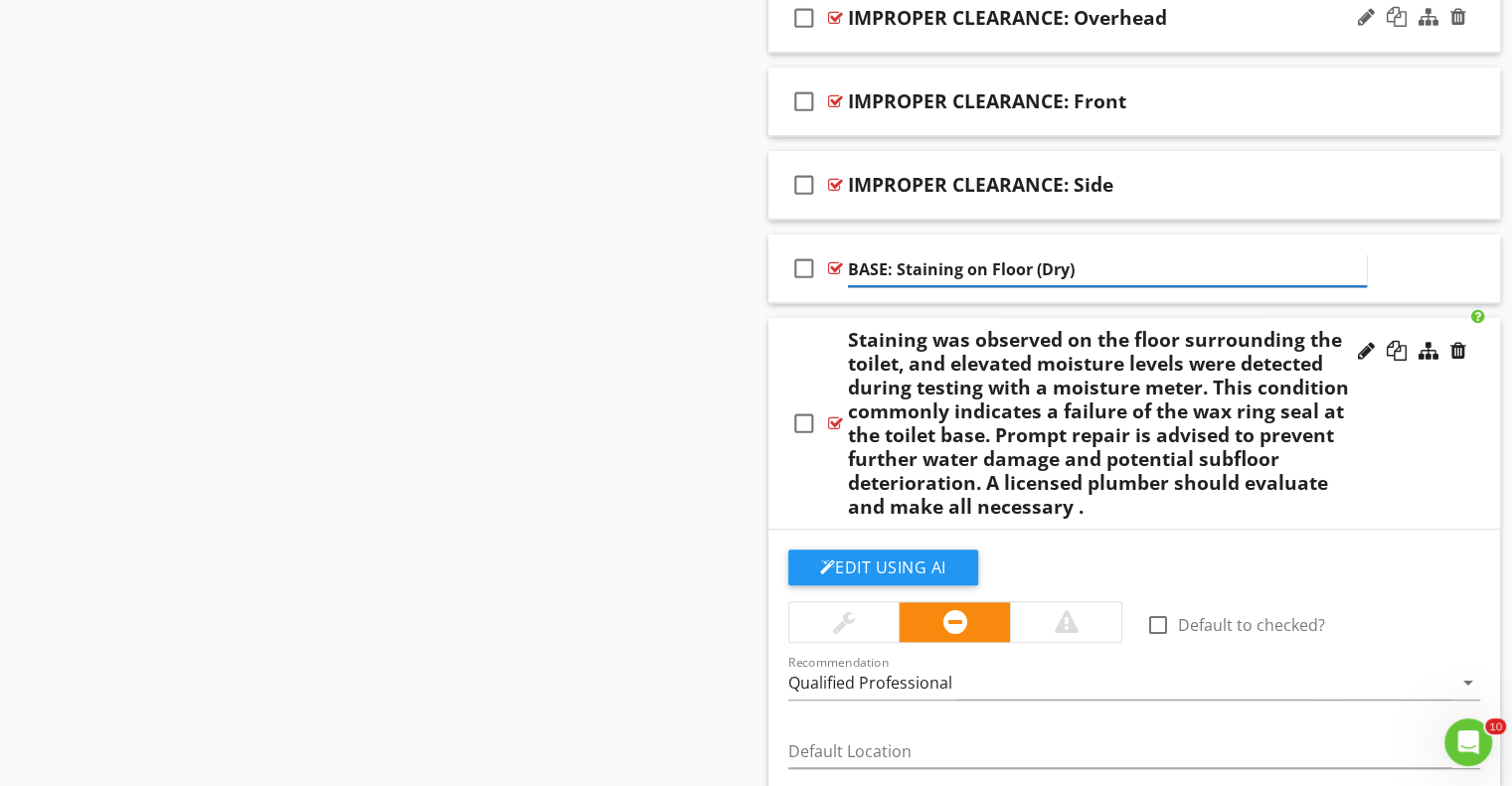 type on "BASE: Staining on Floor (Dry)" 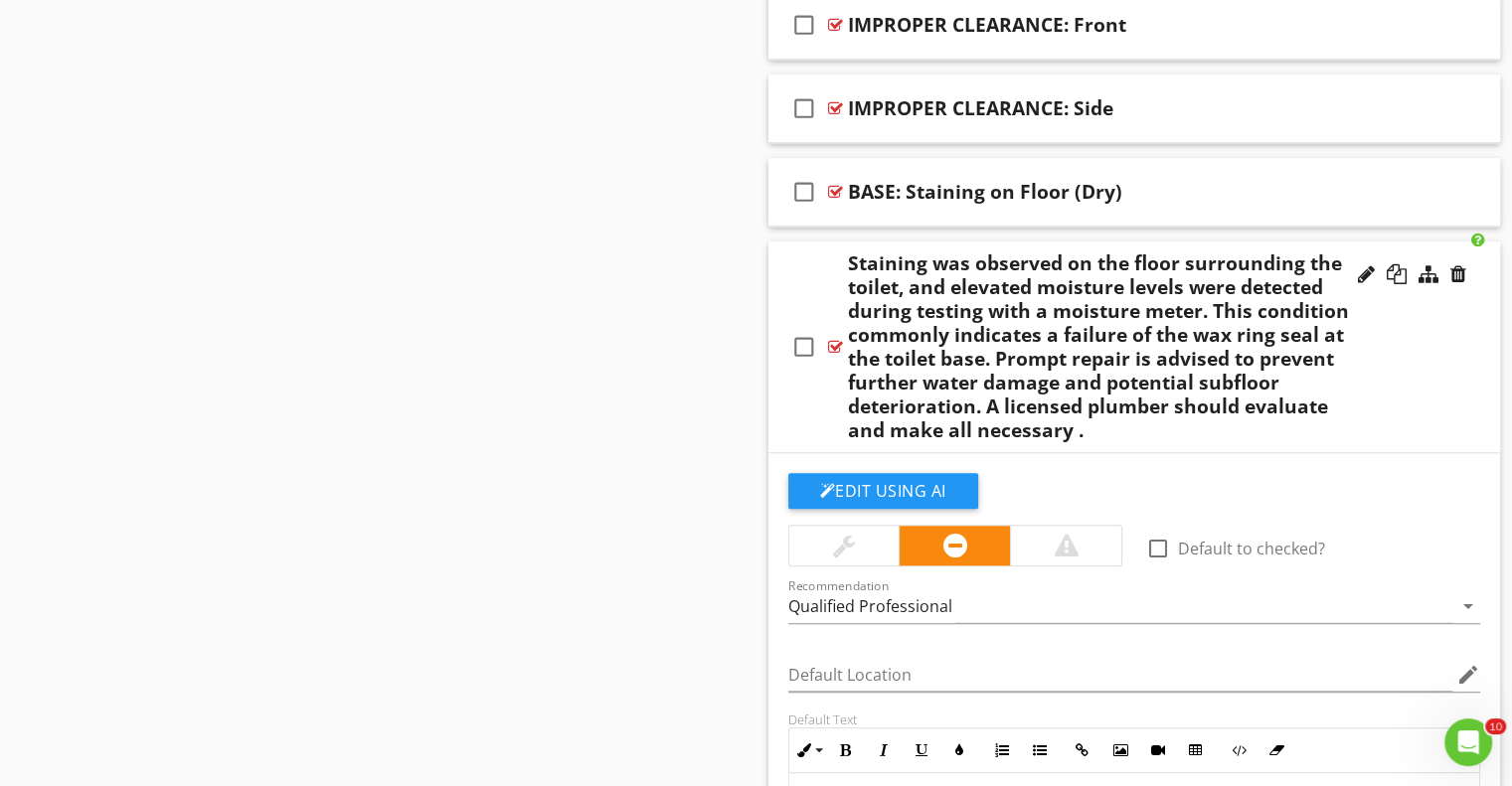 scroll, scrollTop: 1845, scrollLeft: 0, axis: vertical 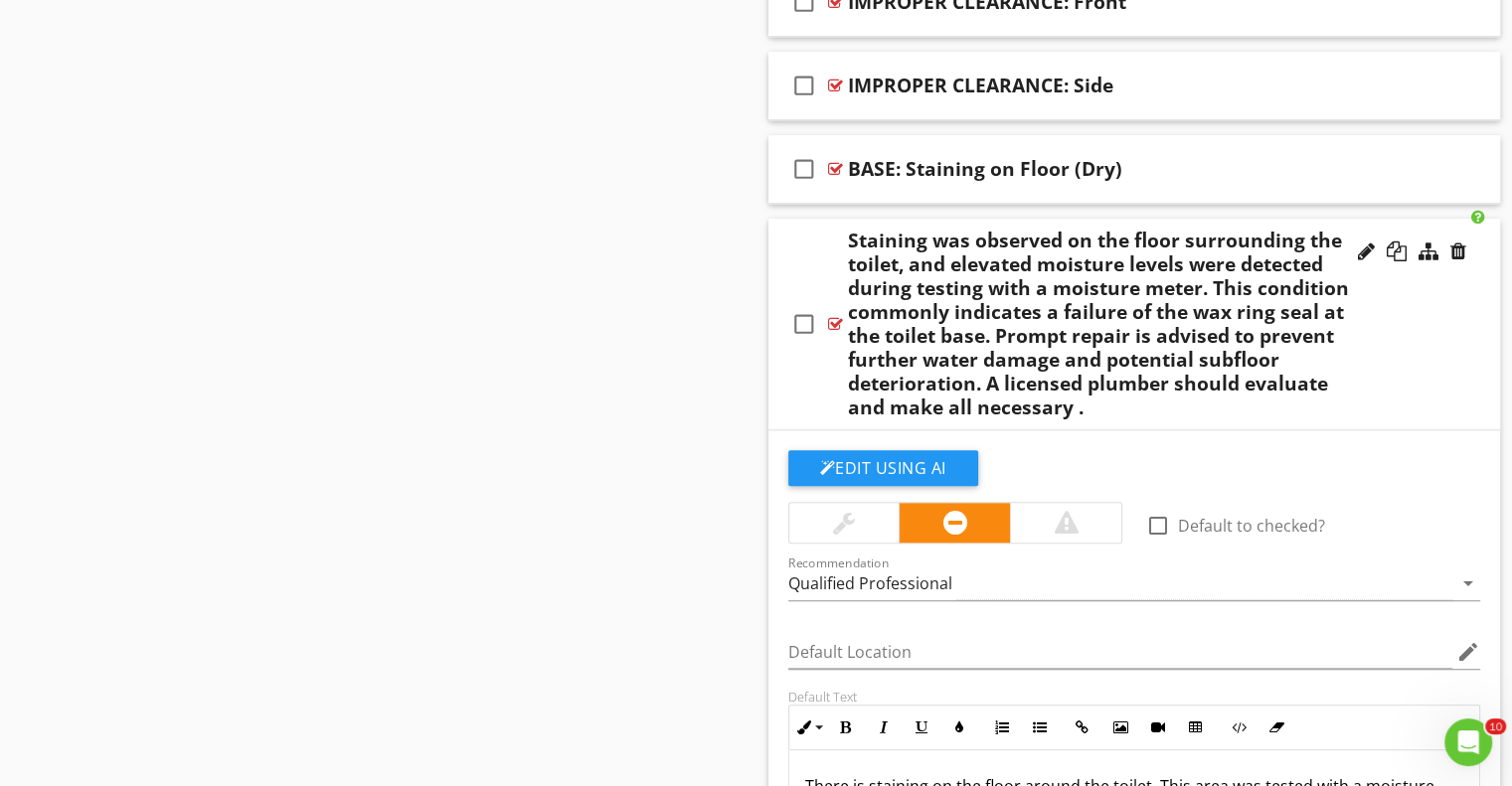 click on "check_box_outline_blank
BASE: Staining on Floor (Moisture Detected)
Edit Using AI
check_box_outline_blank Default to checked?           Recommendation Qualified Professional arrow_drop_down   Default Location edit       Default Text   Inline Style XLarge Large Normal Small Light Small/Light Bold Italic Underline Colors Ordered List Unordered List Insert Link Insert Image Insert Video Insert Table Code View Clear Formatting There is staining on the floor around the toilet. This area was tested with a moisture meter and elevated levels of moisture were detected. This typically indicates that the wax seal is leaking and needs to be replaced.  Contact a qualified professional to review and repair as necessary.  Enter text here
Add Default Photo" at bounding box center (1134, 659) 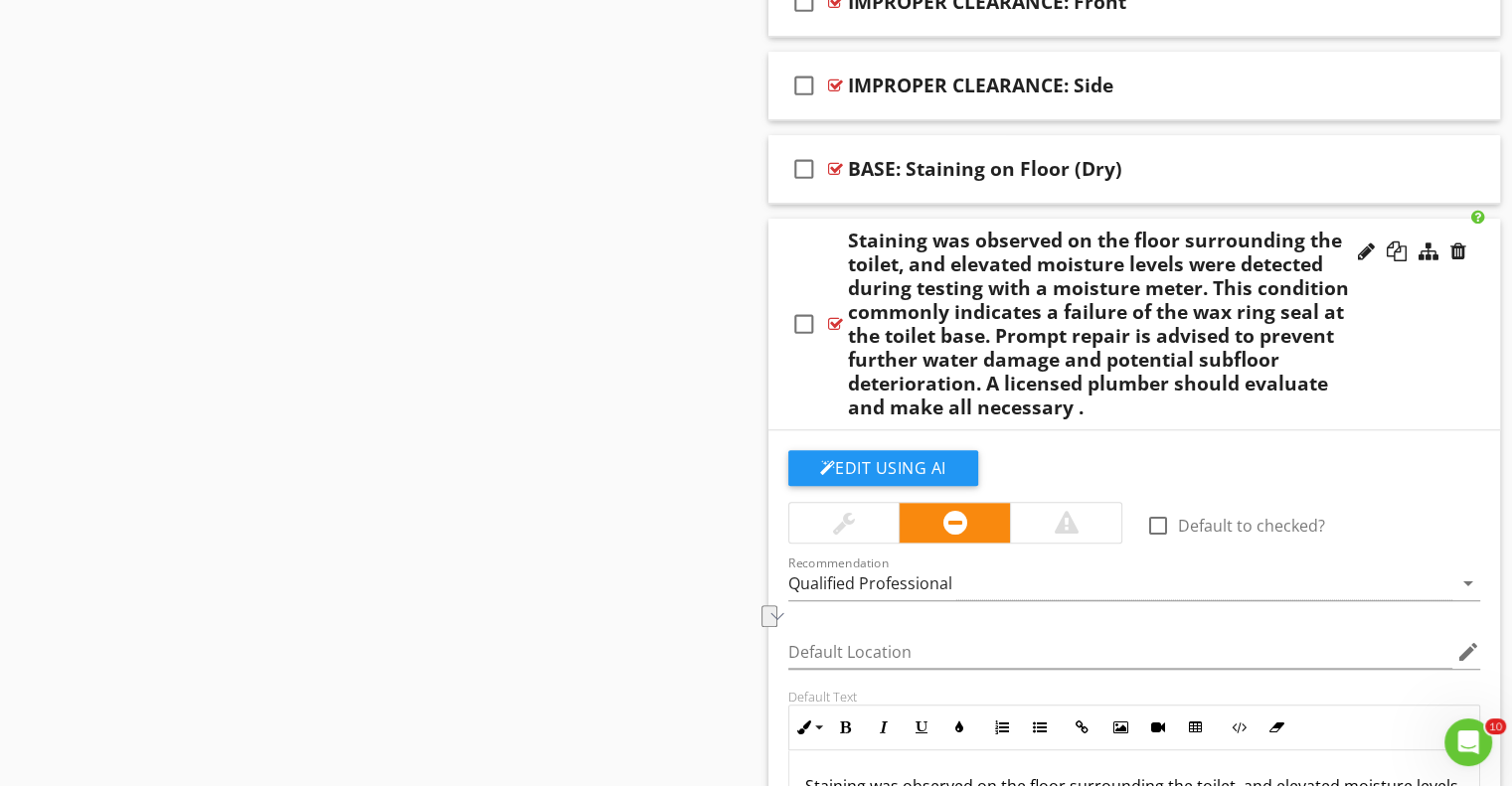 drag, startPoint x: 1029, startPoint y: 676, endPoint x: 1221, endPoint y: 679, distance: 192.02344 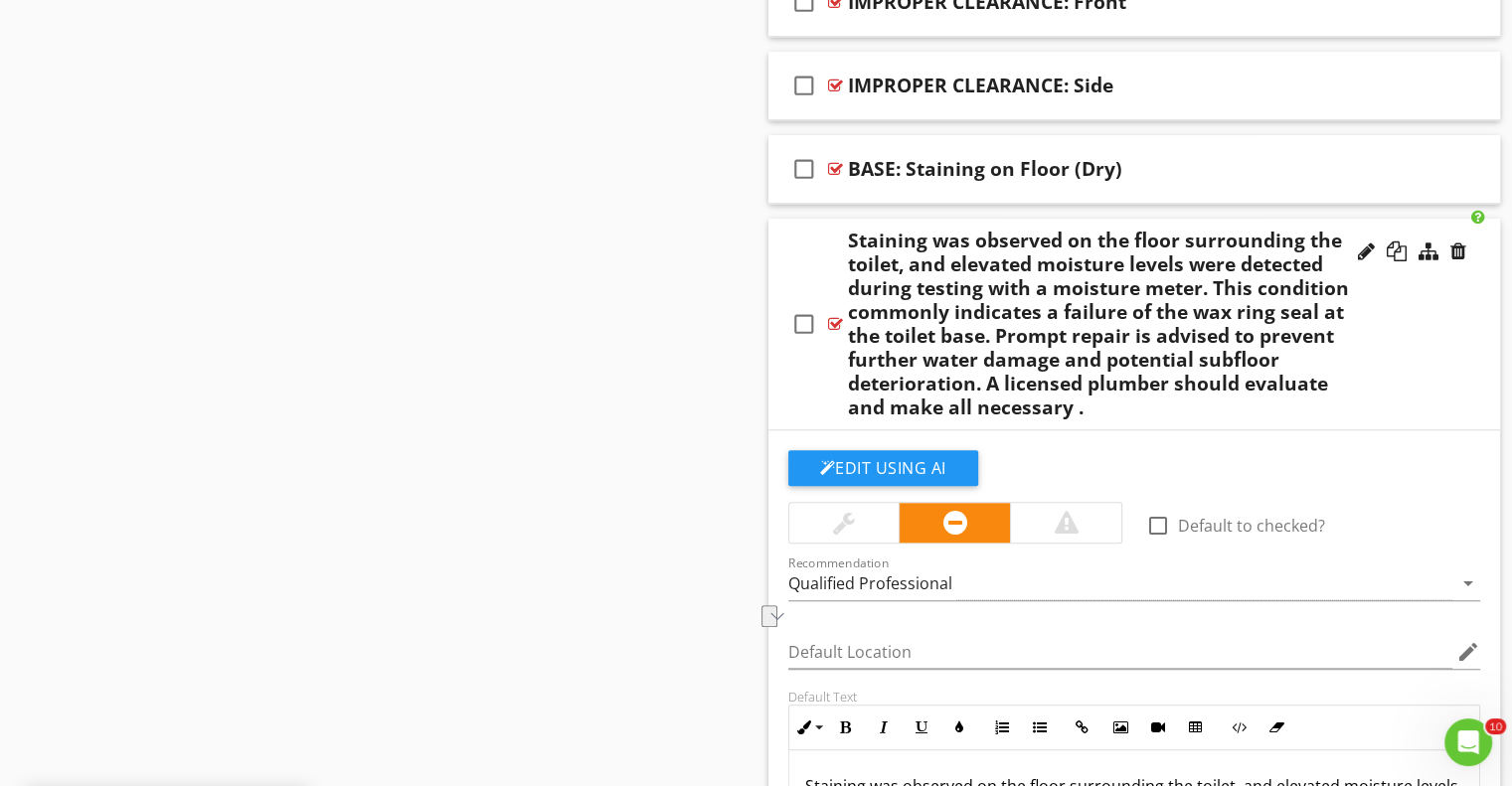 drag, startPoint x: 1003, startPoint y: 649, endPoint x: 1233, endPoint y: 643, distance: 230.07825 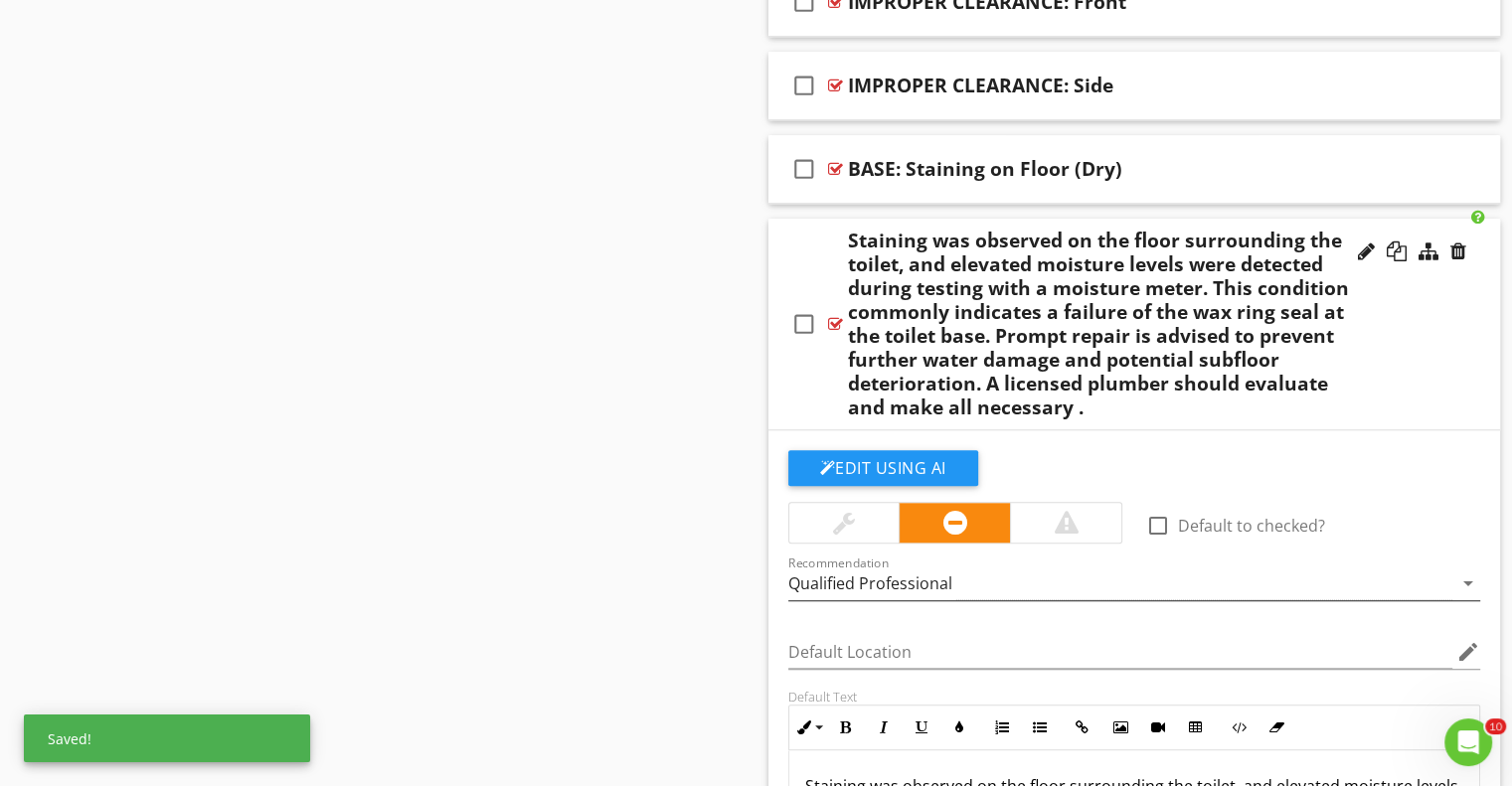 click on "Qualified Professional" at bounding box center [1120, 583] 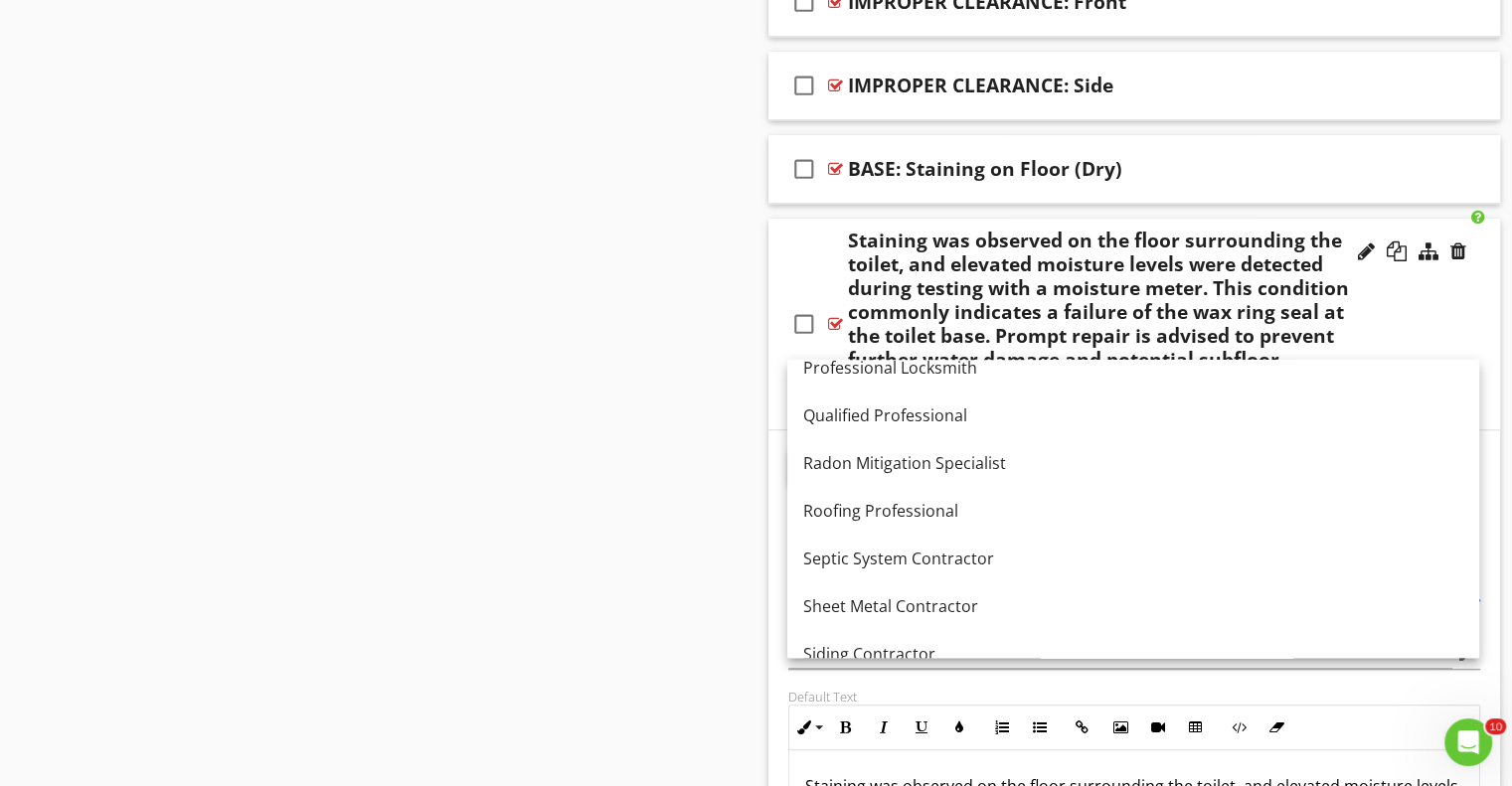 scroll, scrollTop: 2107, scrollLeft: 0, axis: vertical 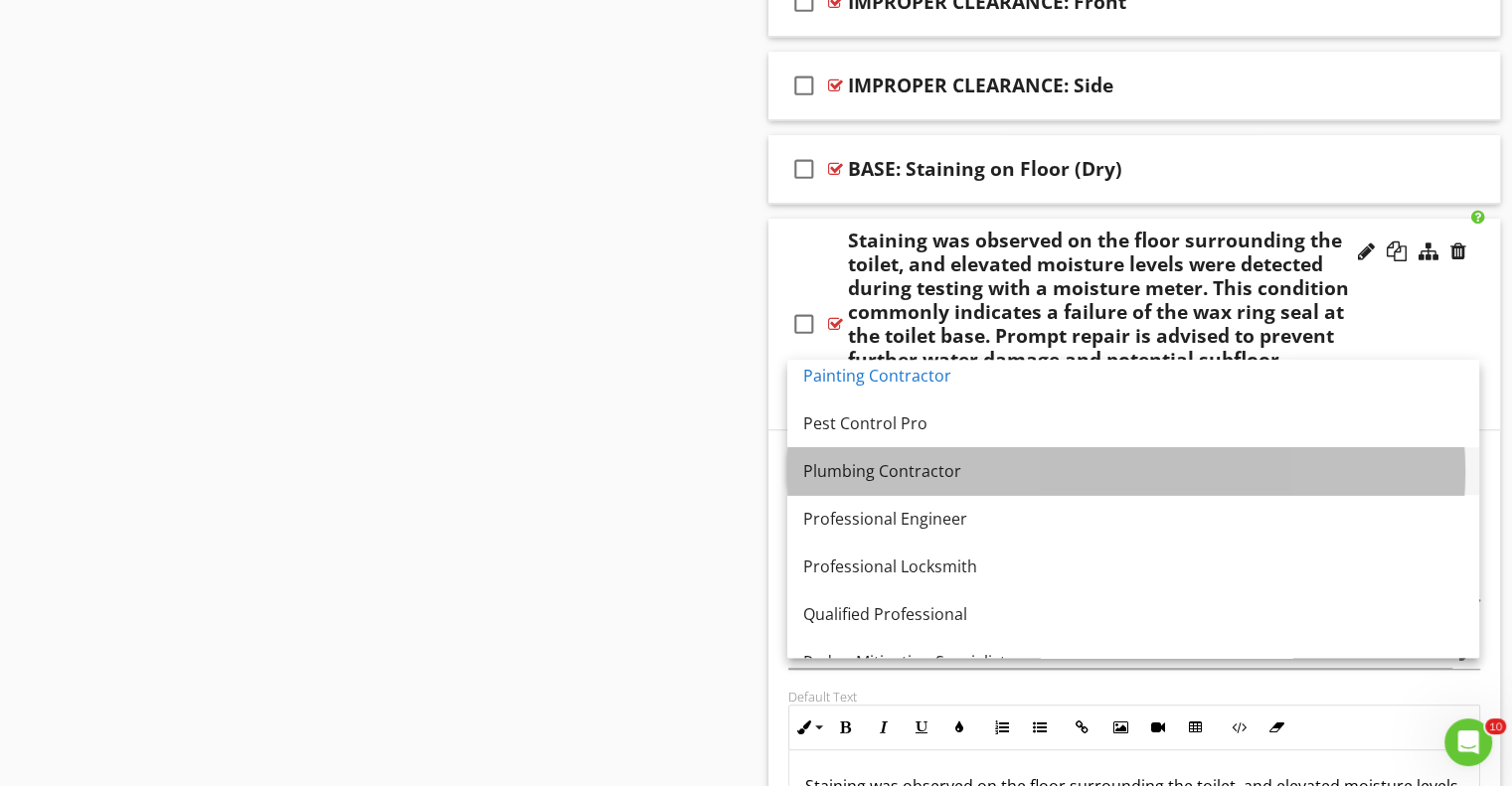 click on "Plumbing Contractor" at bounding box center [1133, 471] 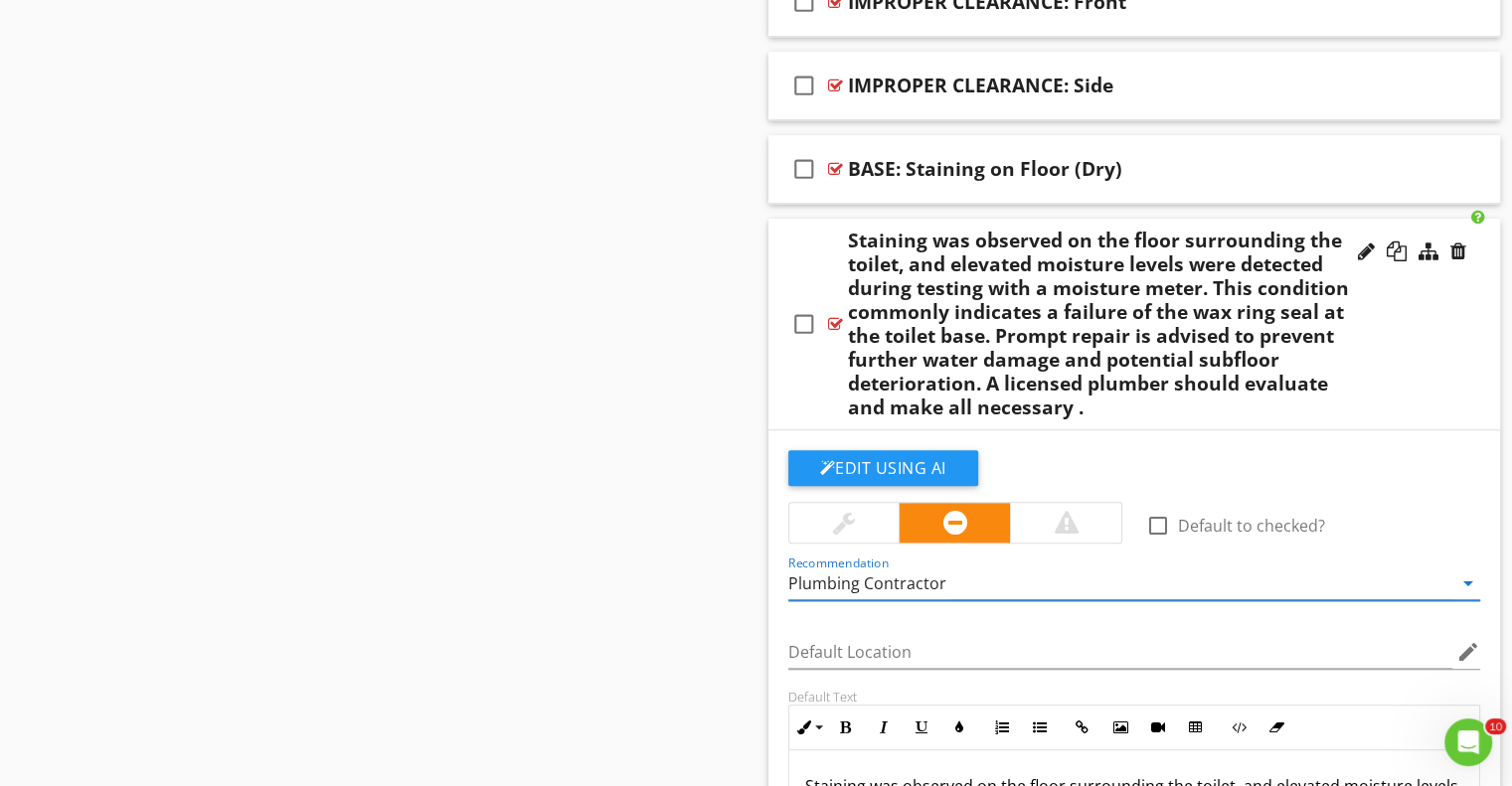 click on "BASE: Staining on Floor (Moisture Detected)" at bounding box center (1107, 324) 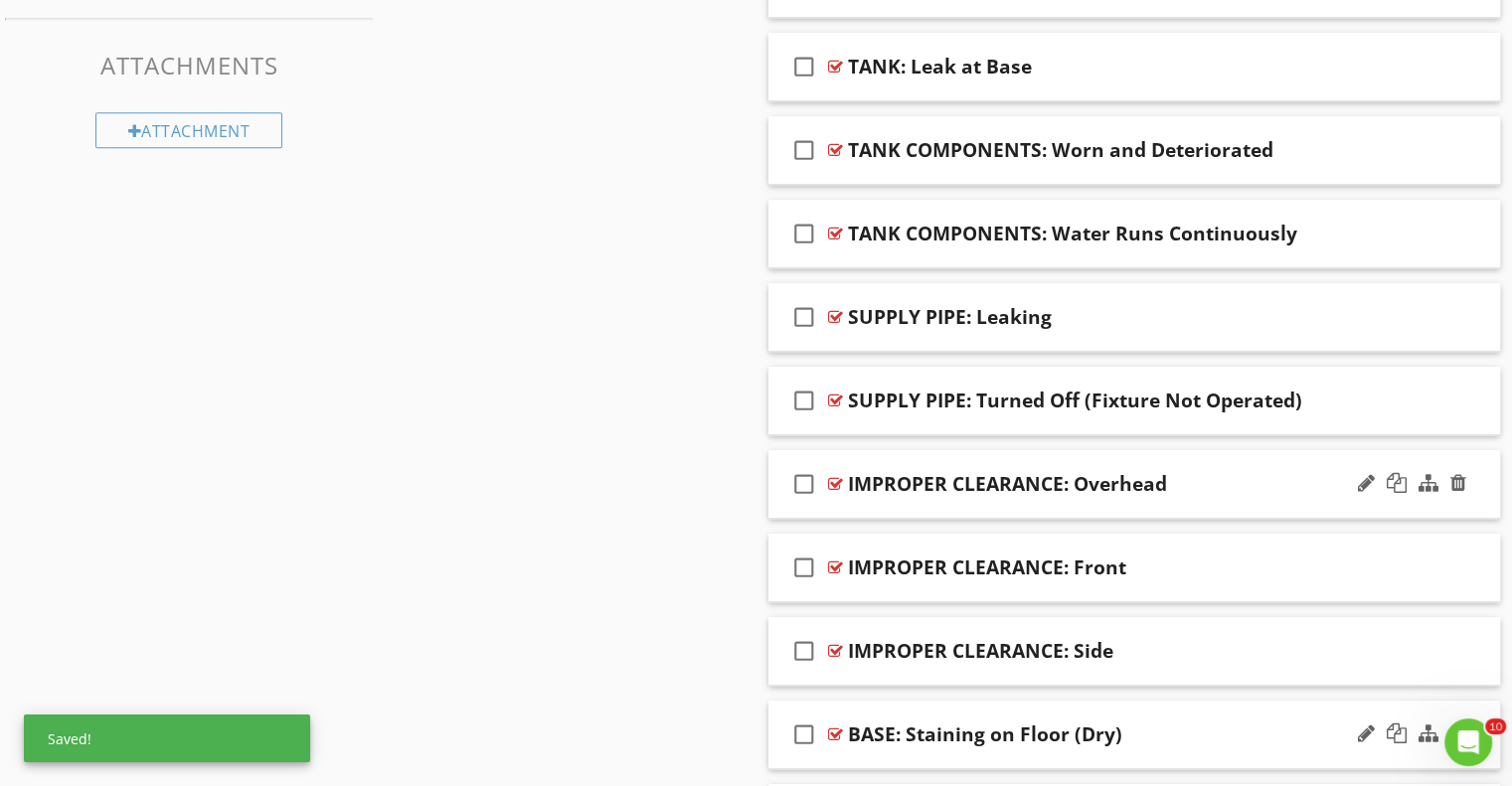 scroll, scrollTop: 1249, scrollLeft: 0, axis: vertical 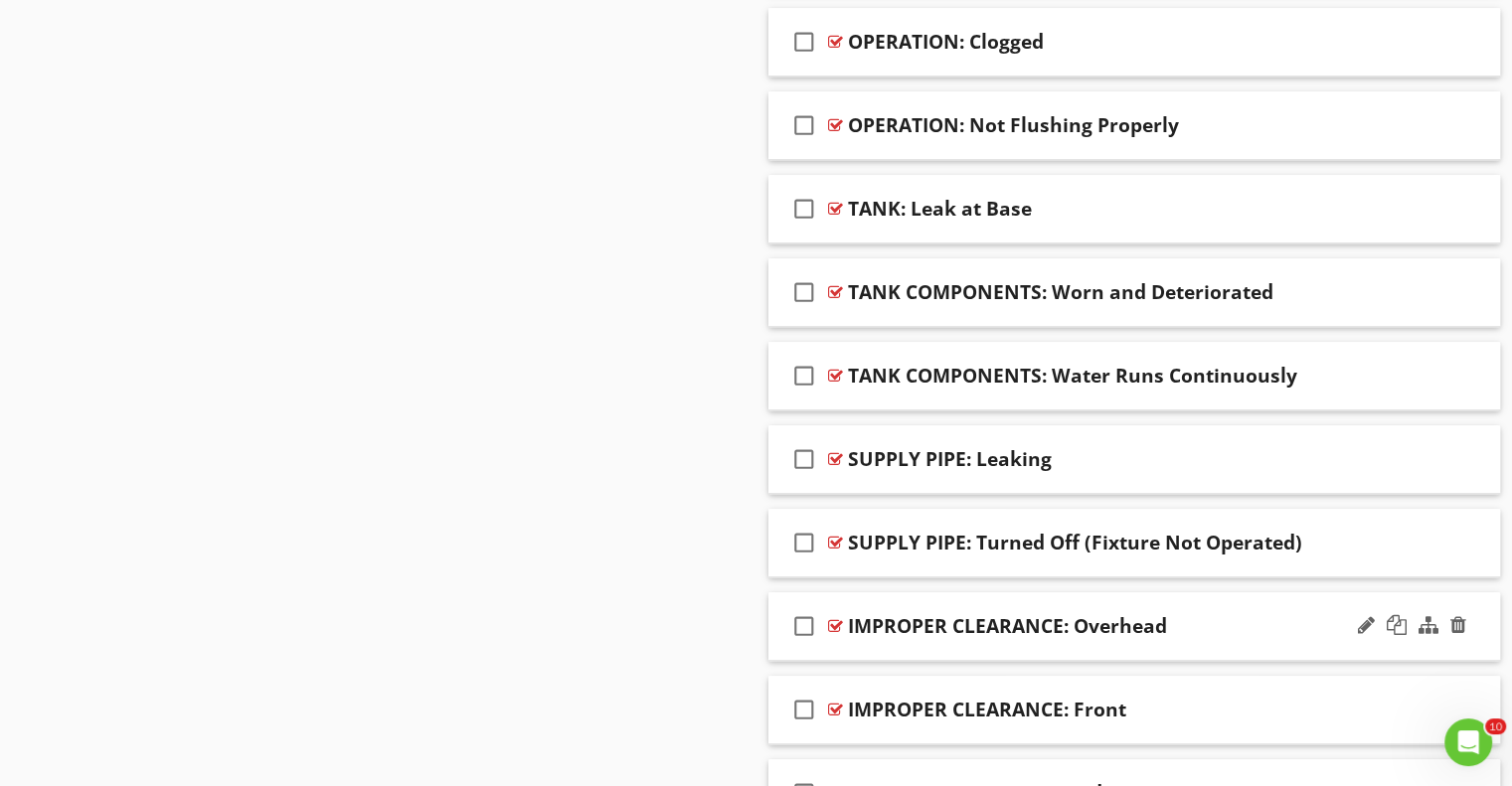 click at bounding box center (1366, 875) 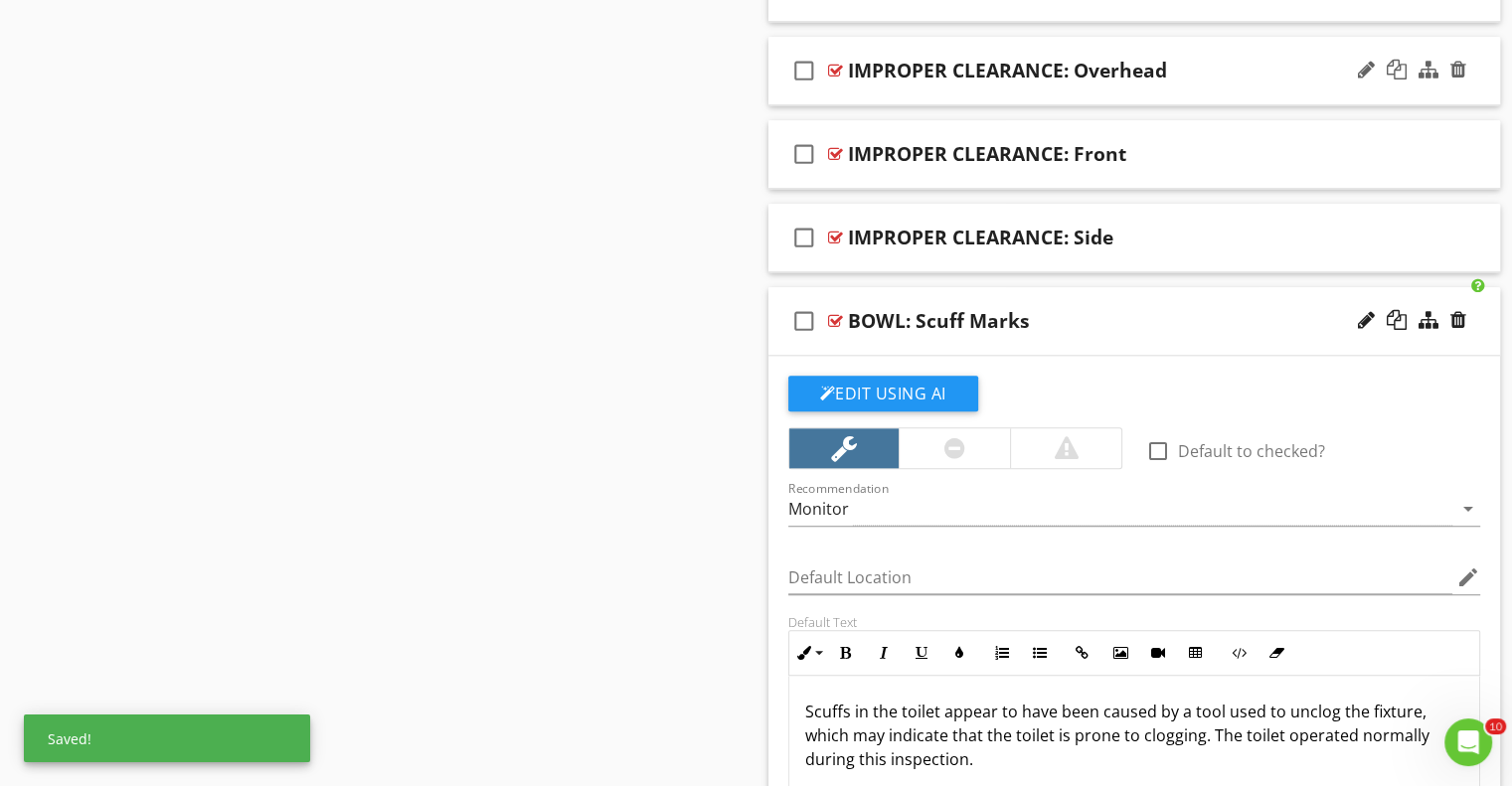 scroll, scrollTop: 2044, scrollLeft: 0, axis: vertical 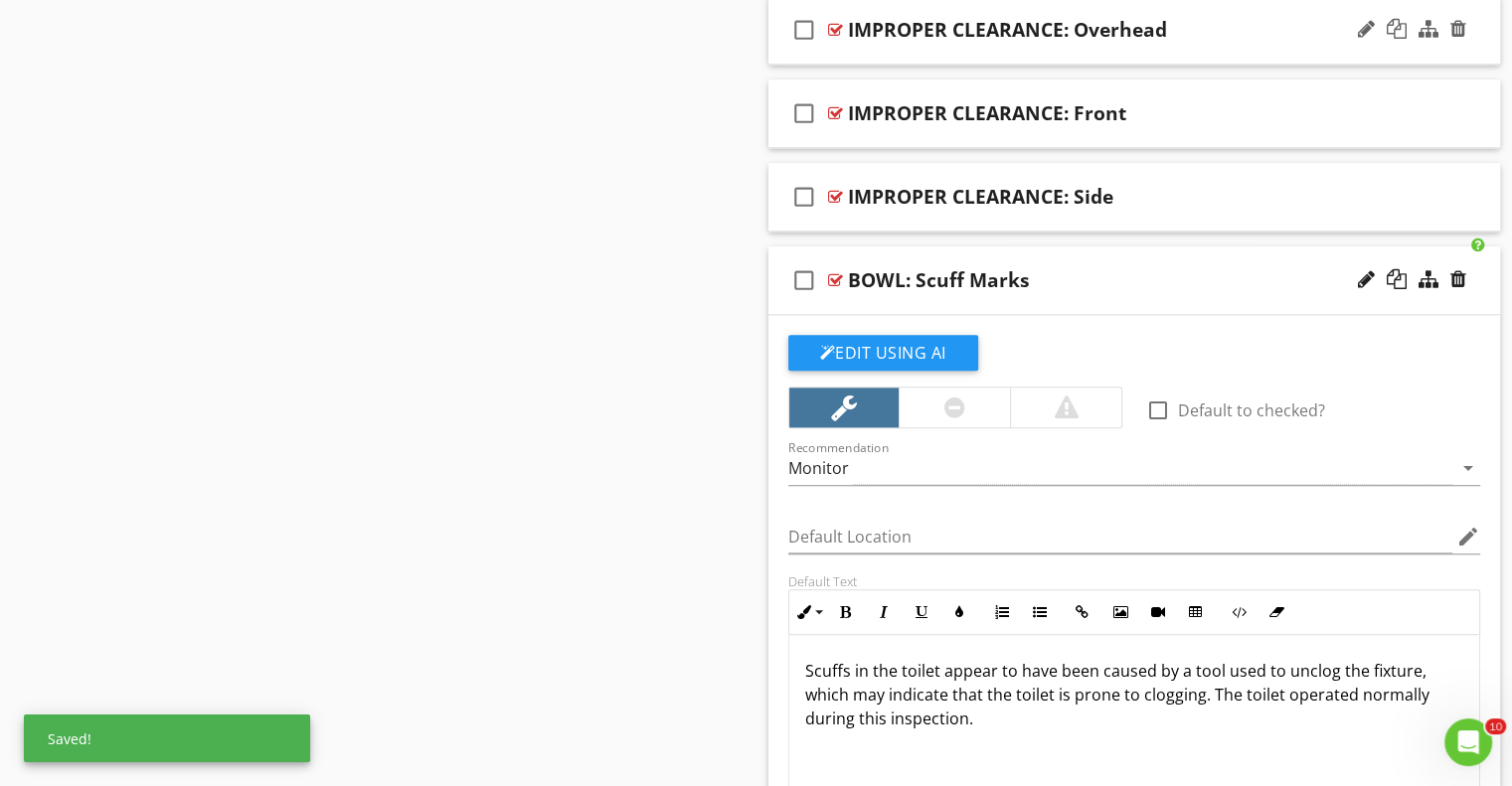 click on "Scuffs in the toilet appear to have been caused by a tool used to unclog the fixture, which may indicate that the toilet is prone to clogging. The toilet operated normally during this inspection." at bounding box center [1134, 695] 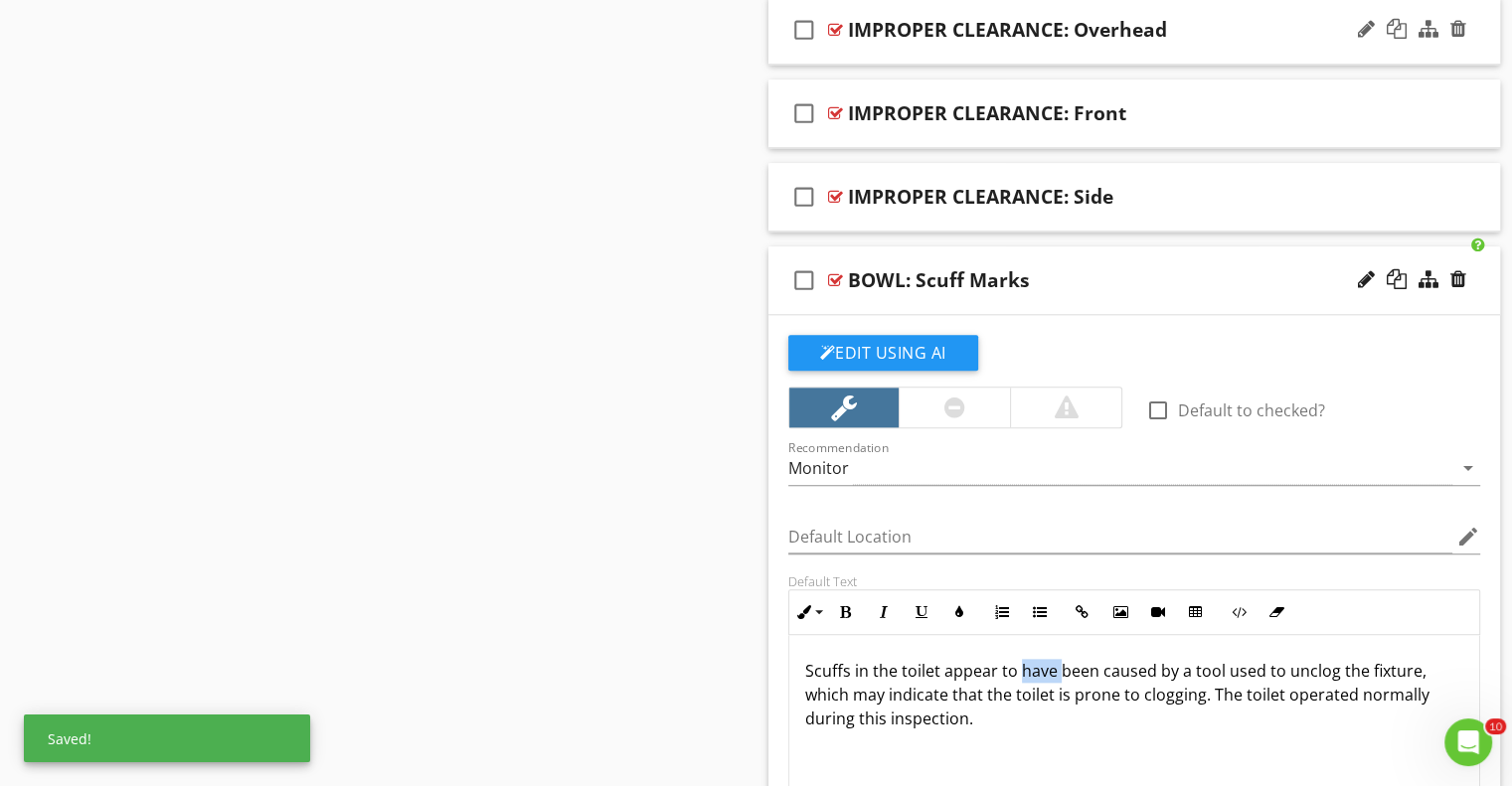 click on "Scuffs in the toilet appear to have been caused by a tool used to unclog the fixture, which may indicate that the toilet is prone to clogging. The toilet operated normally during this inspection." at bounding box center (1134, 695) 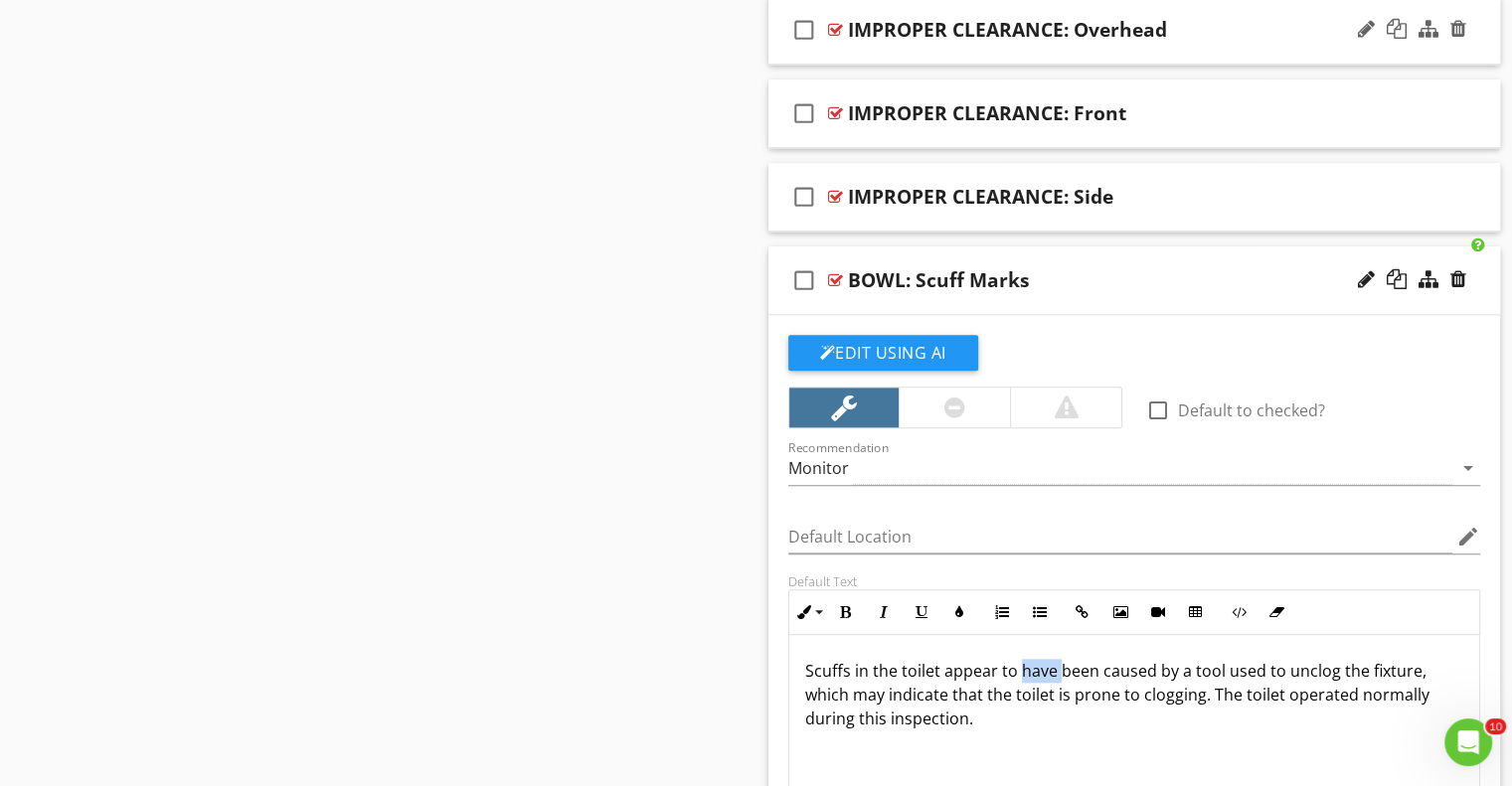 click on "Scuffs in the toilet appear to have been caused by a tool used to unclog the fixture, which may indicate that the toilet is prone to clogging. The toilet operated normally during this inspection." at bounding box center [1134, 695] 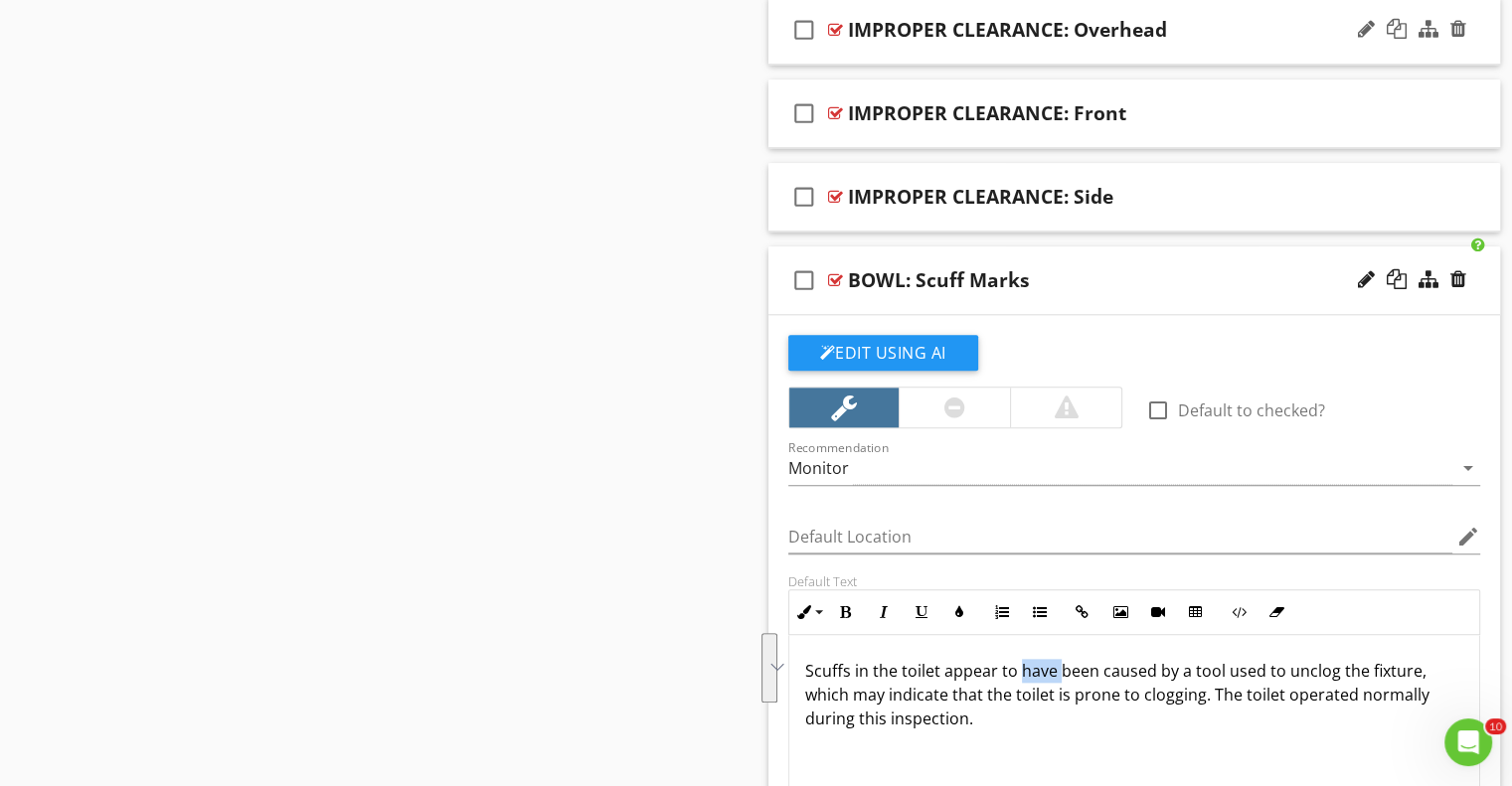 copy on "Scuffs in the toilet appear to have been caused by a tool used to unclog the fixture, which may indicate that the toilet is prone to clogging. The toilet operated normally during this inspection." 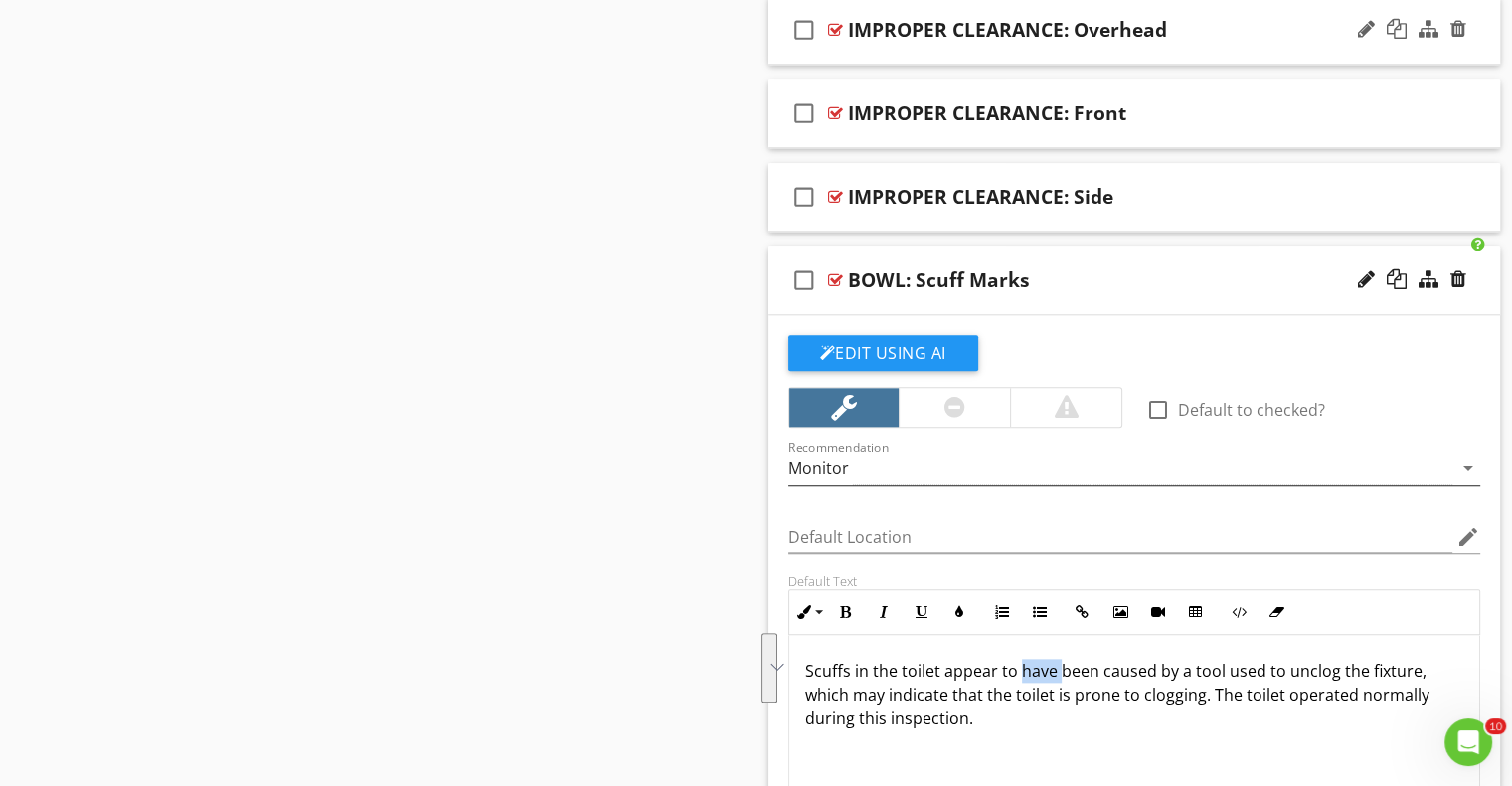 click on "Monitor" at bounding box center [1120, 468] 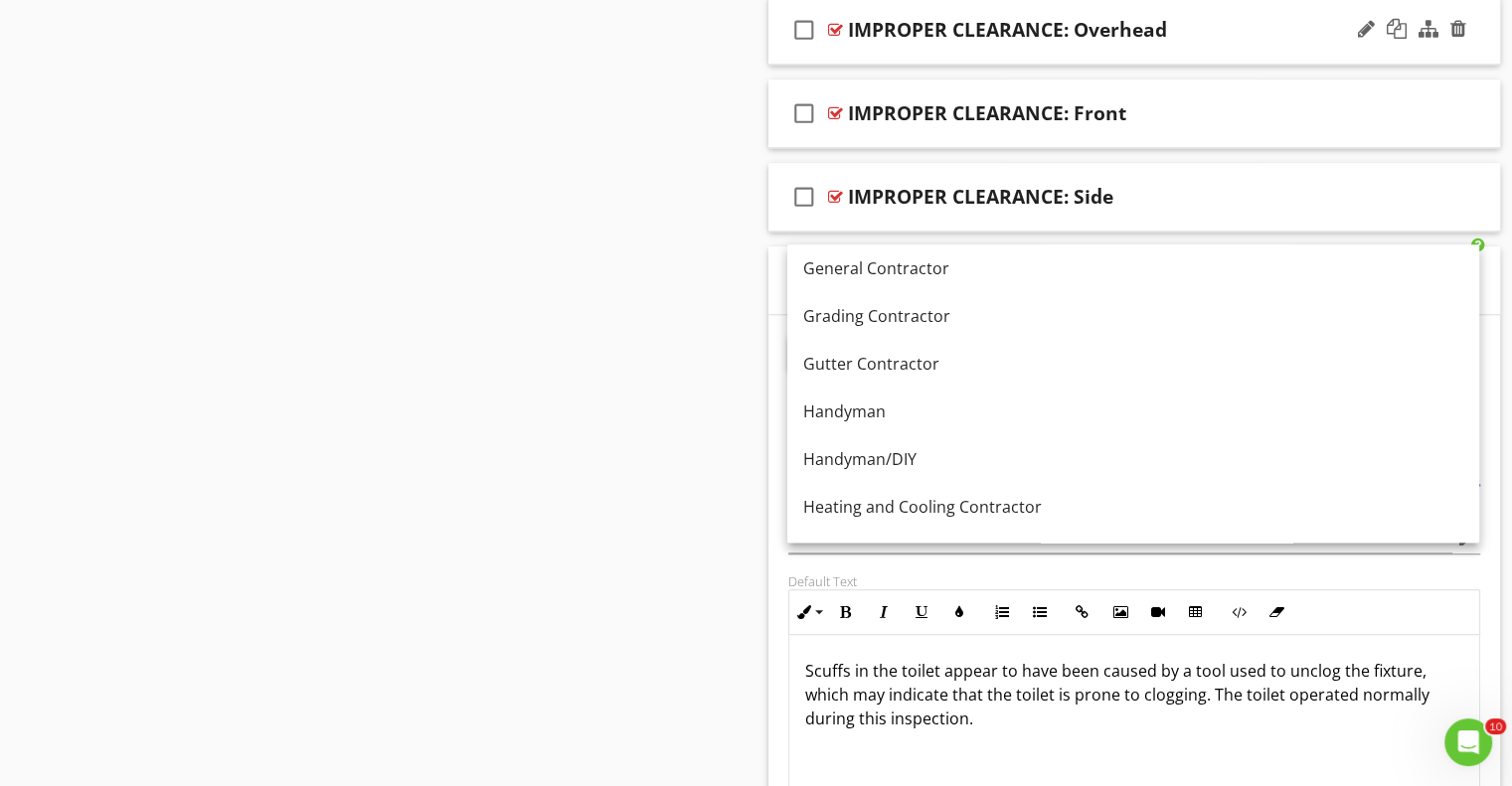 scroll, scrollTop: 1437, scrollLeft: 0, axis: vertical 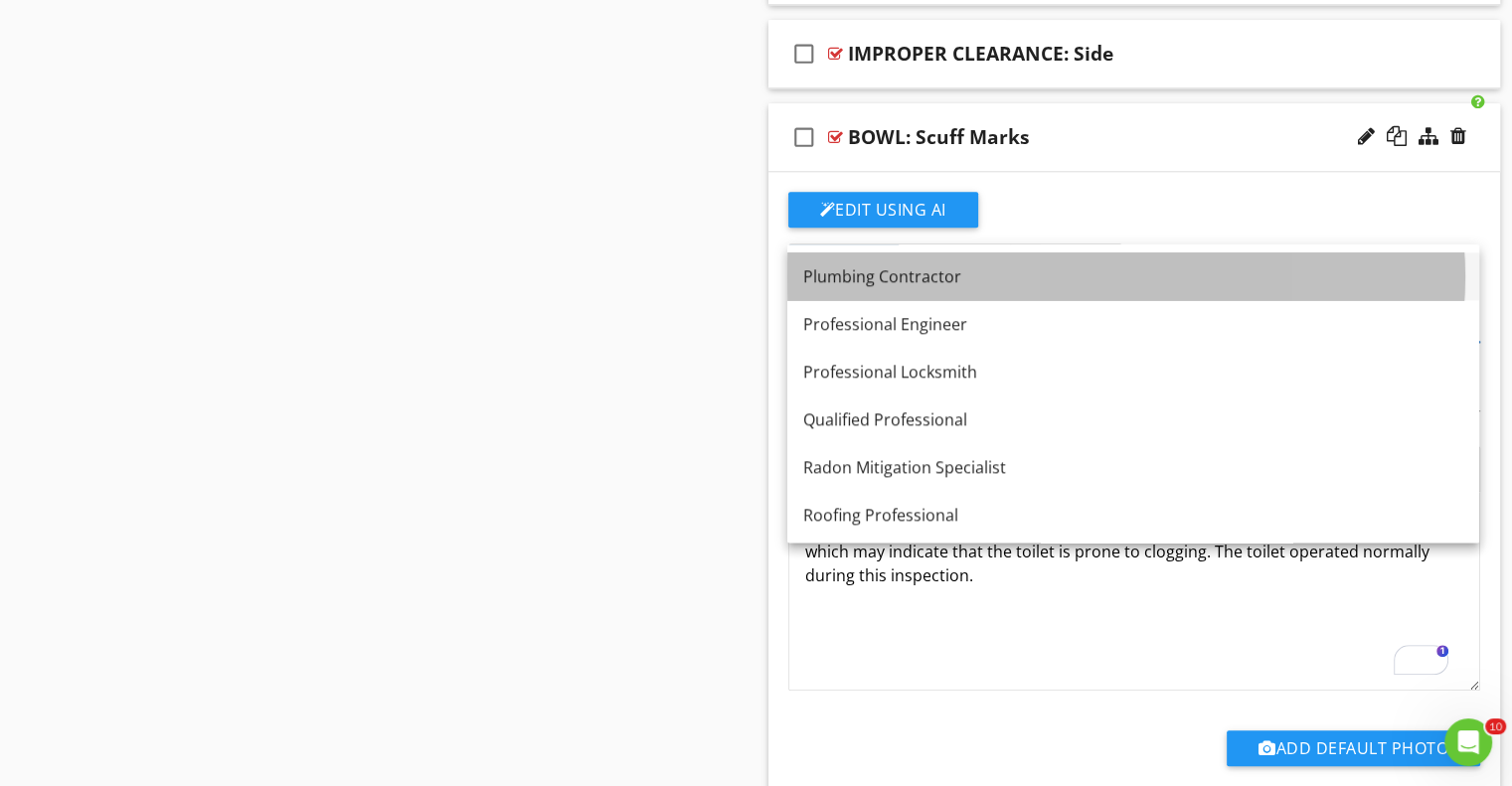 click on "Plumbing Contractor" at bounding box center [1133, 276] 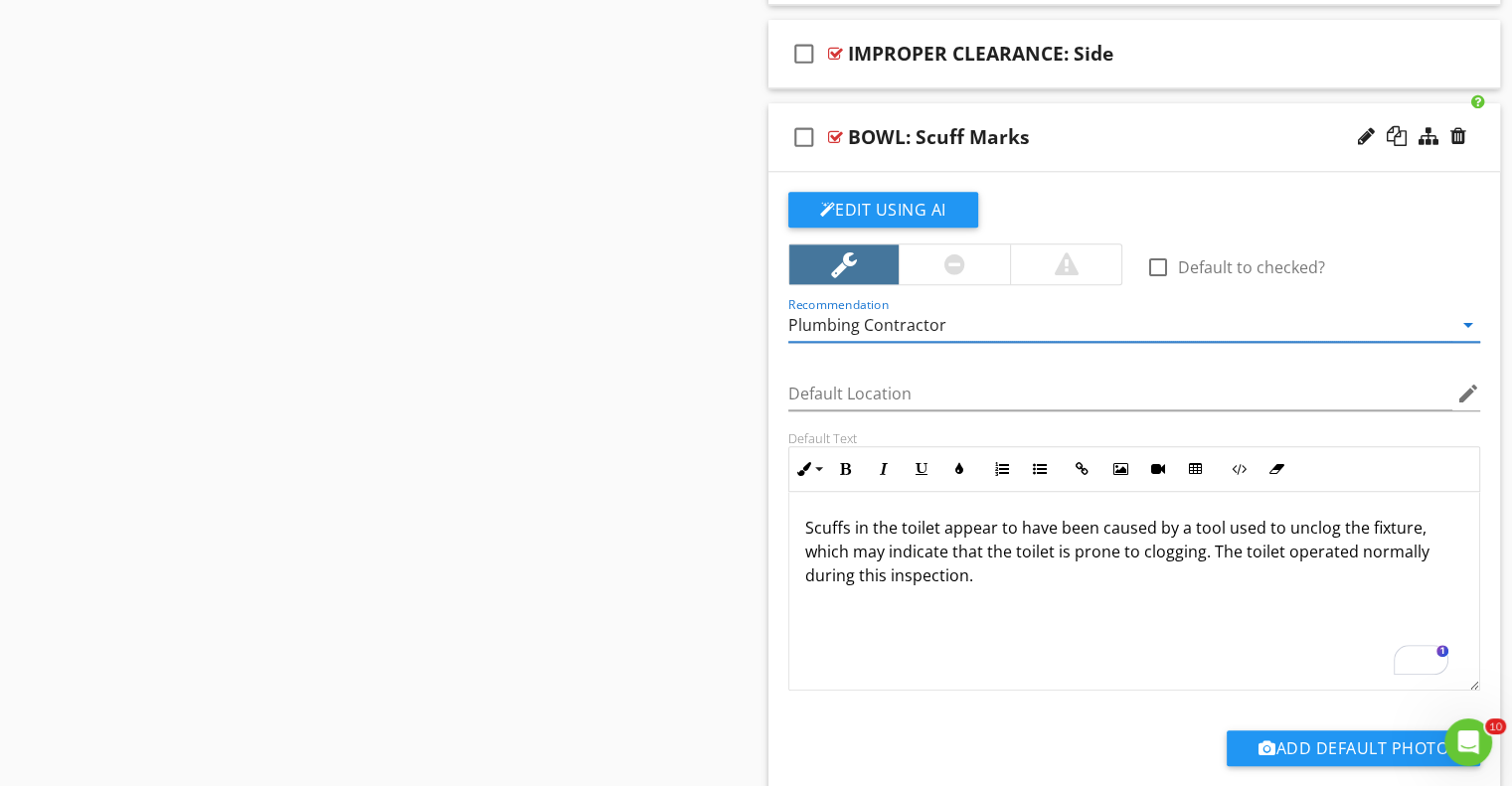click on "Scuffs in the toilet appear to have been caused by a tool used to unclog the fixture, which may indicate that the toilet is prone to clogging. The toilet operated normally during this inspection." at bounding box center (1134, 551) 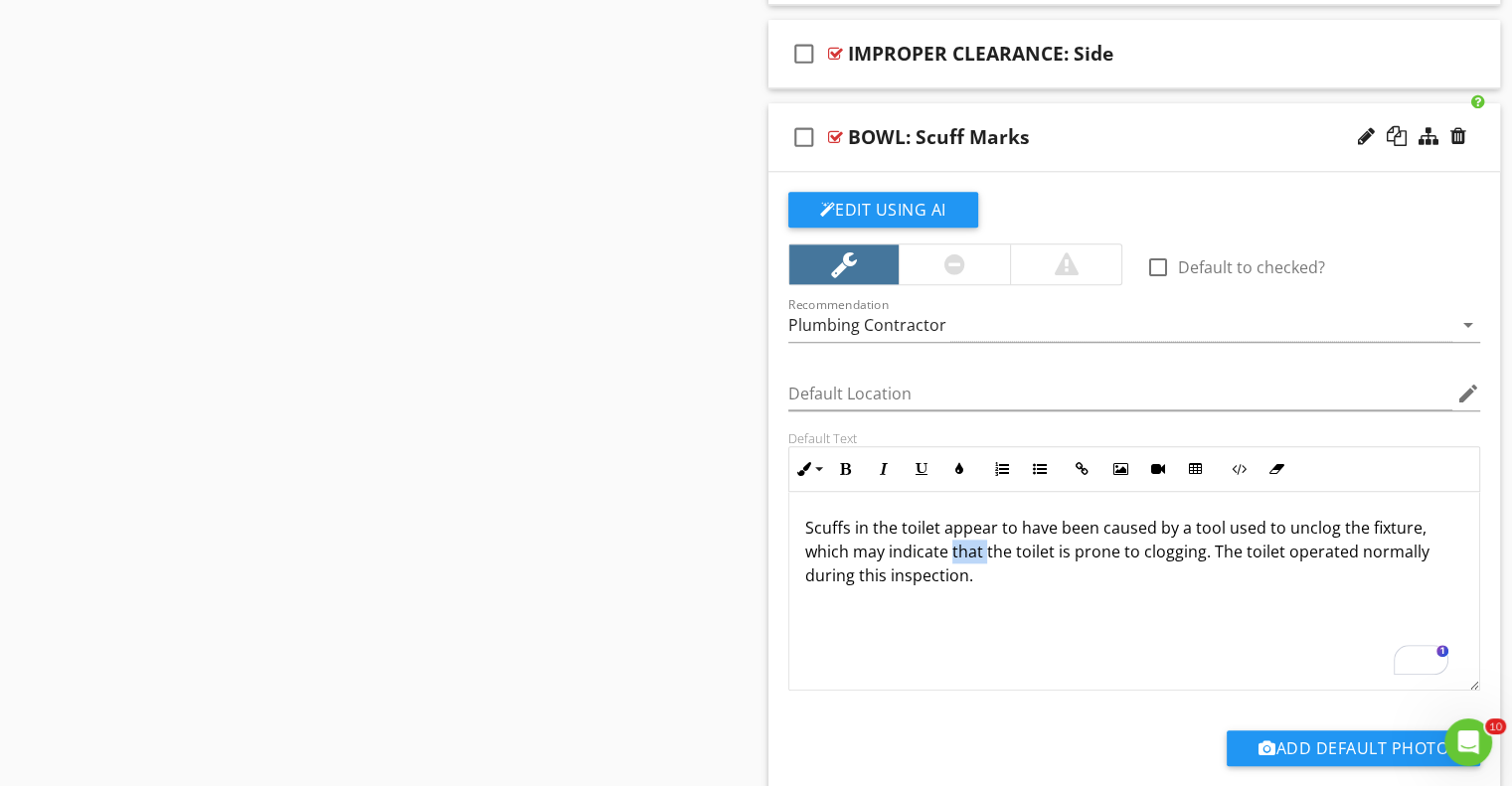 click on "Scuffs in the toilet appear to have been caused by a tool used to unclog the fixture, which may indicate that the toilet is prone to clogging. The toilet operated normally during this inspection." at bounding box center (1134, 551) 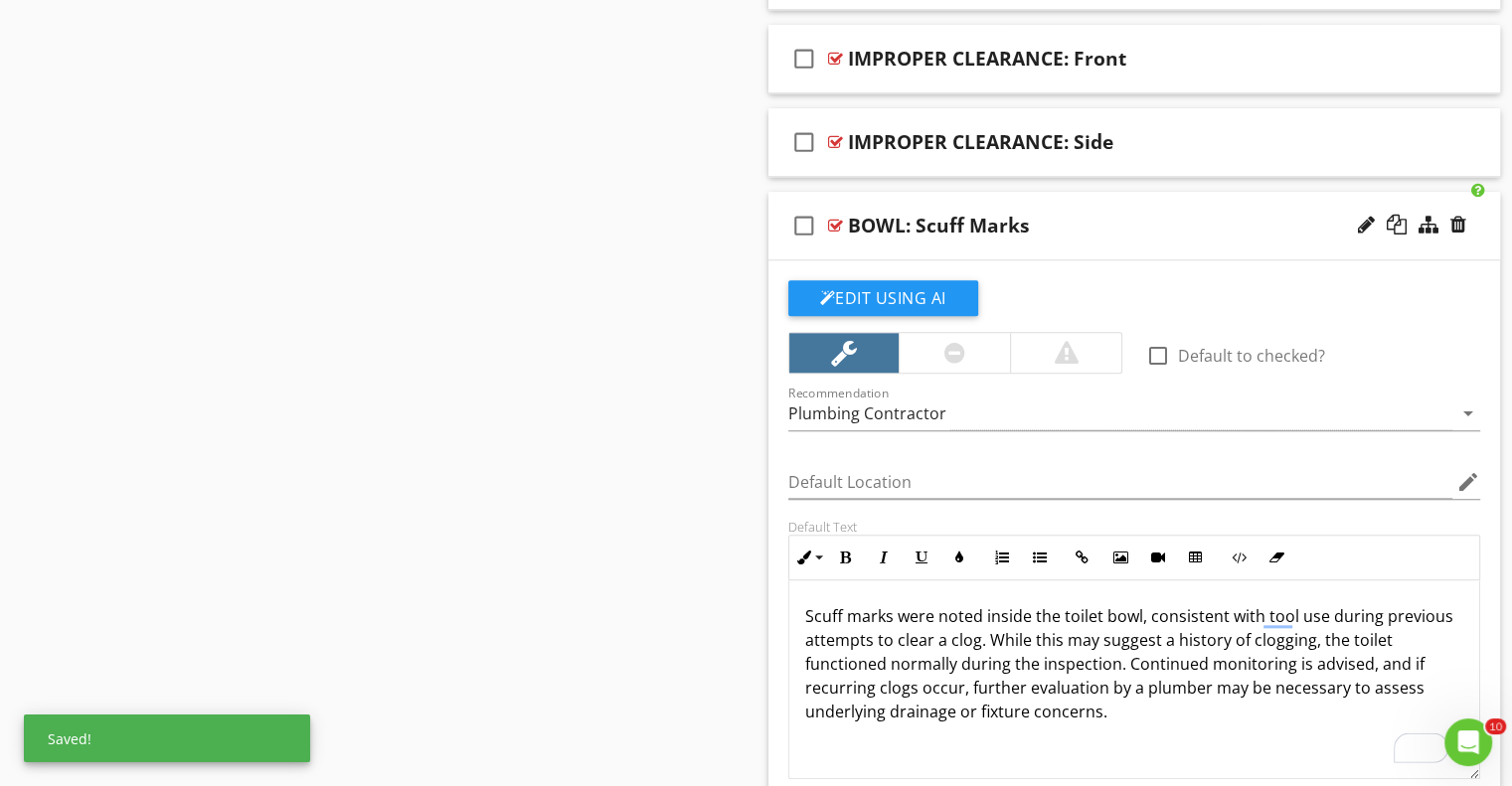 scroll, scrollTop: 1945, scrollLeft: 0, axis: vertical 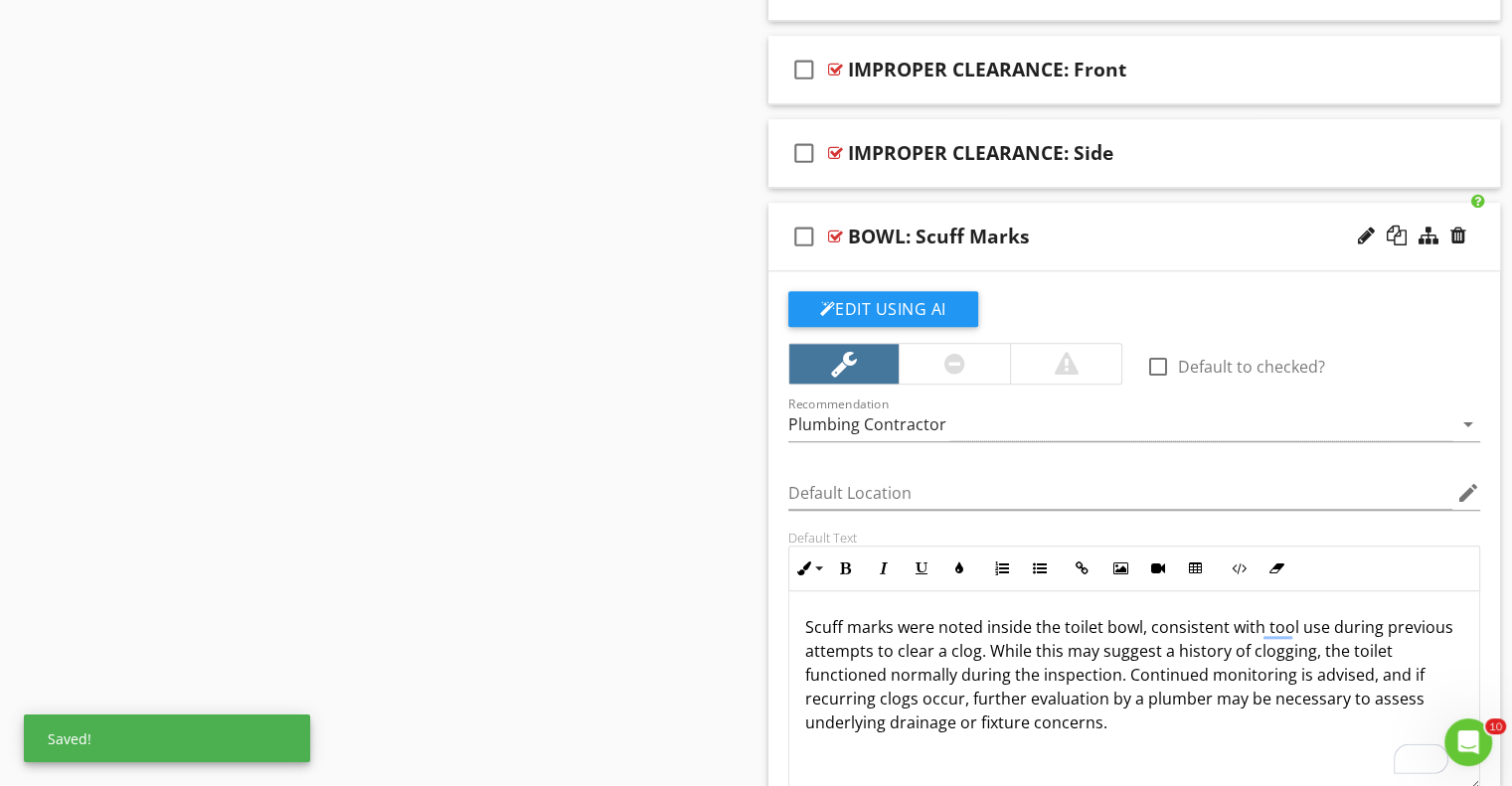 click on "check_box_outline_blank
BOWL: Scuff Marks" at bounding box center [1134, 236] 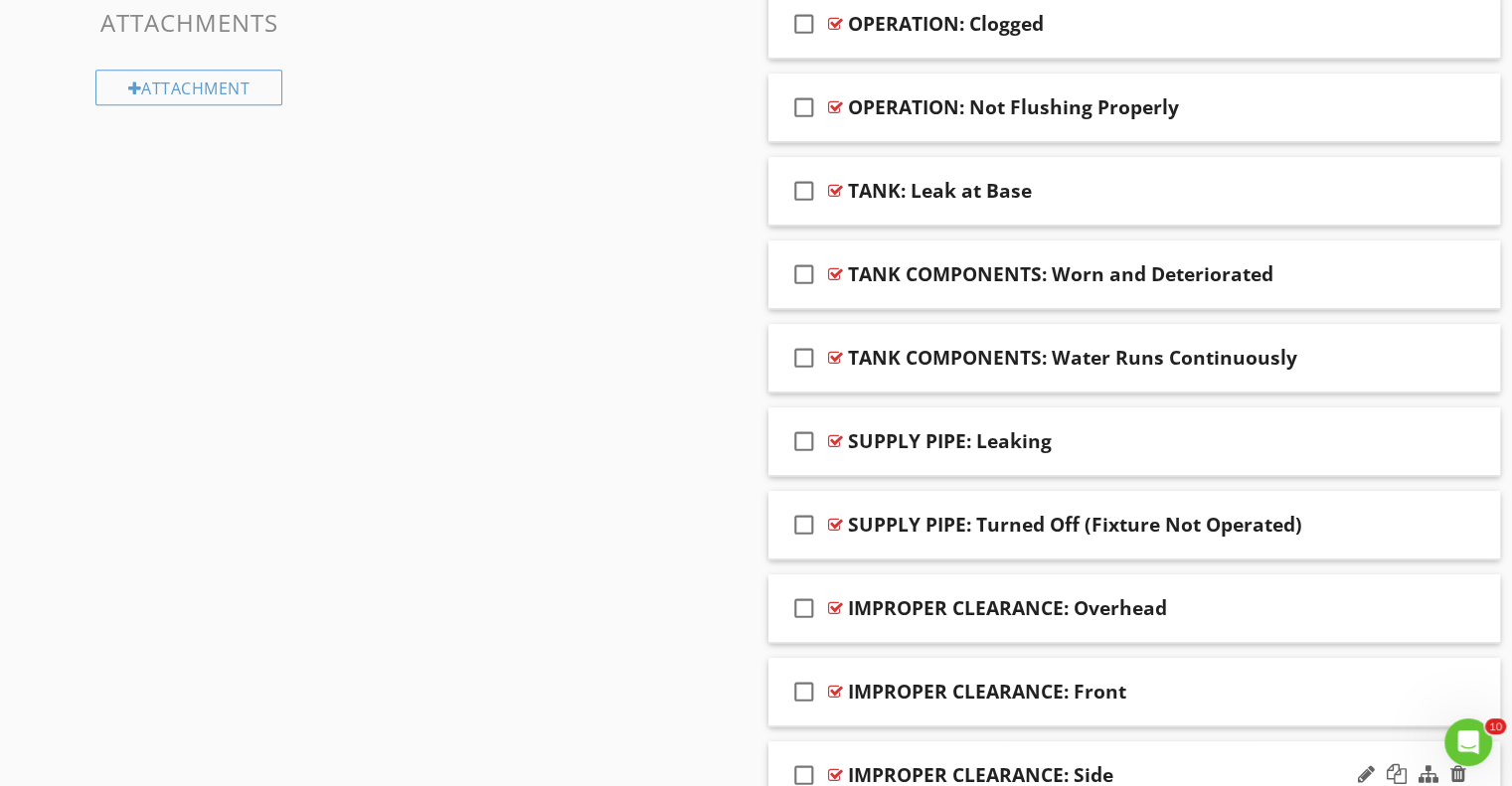 scroll, scrollTop: 1348, scrollLeft: 0, axis: vertical 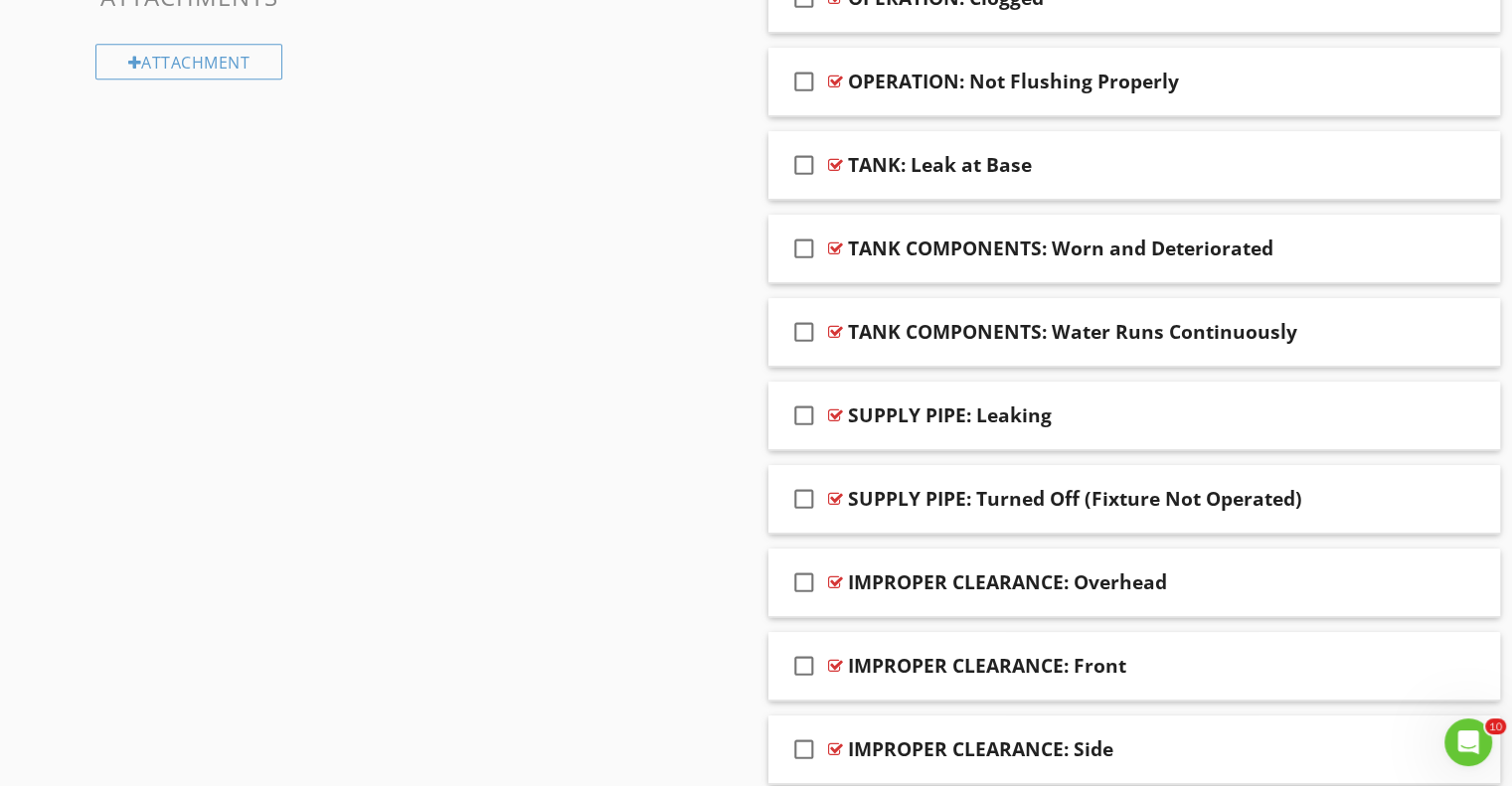 type 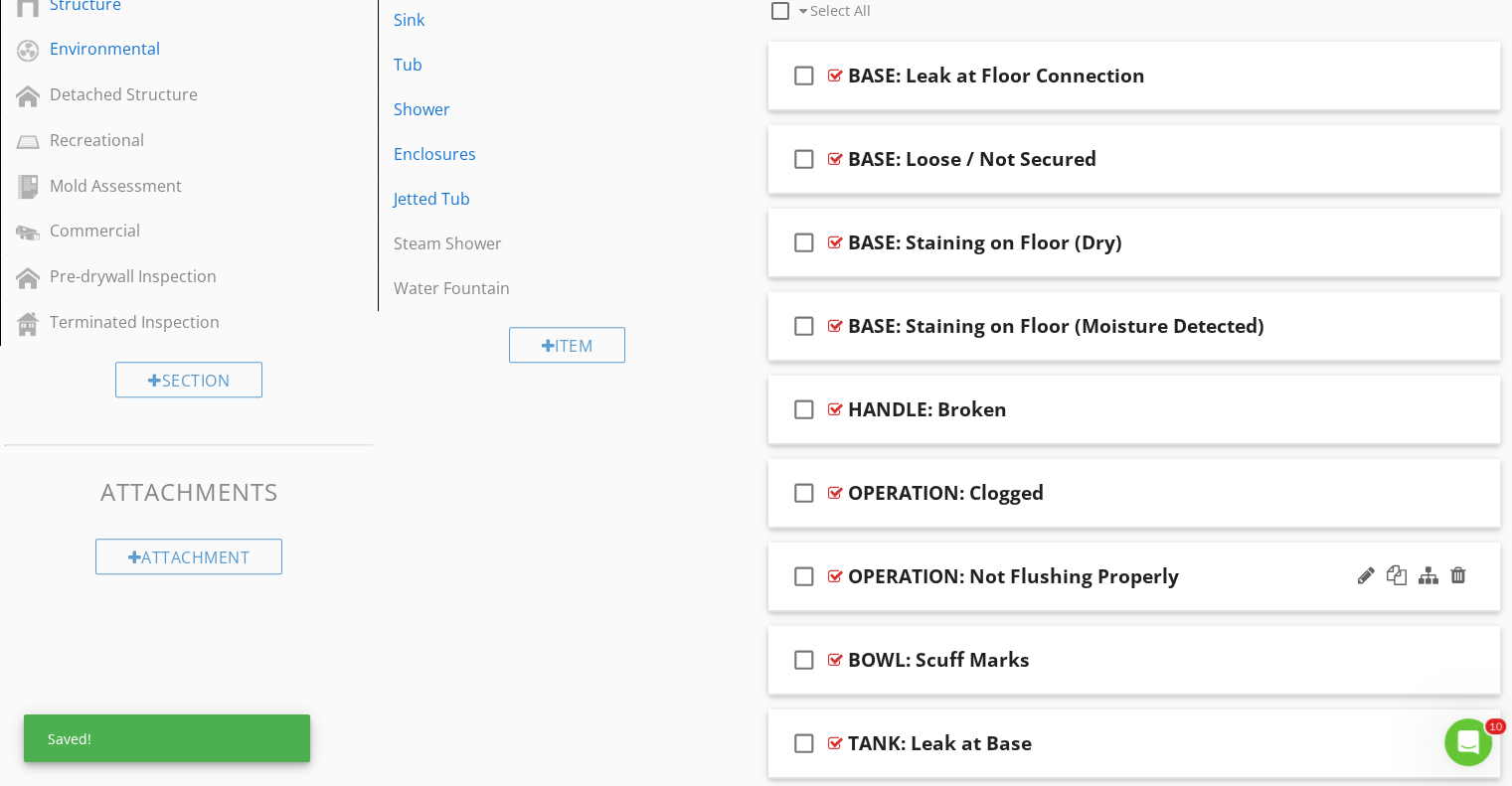 scroll, scrollTop: 852, scrollLeft: 0, axis: vertical 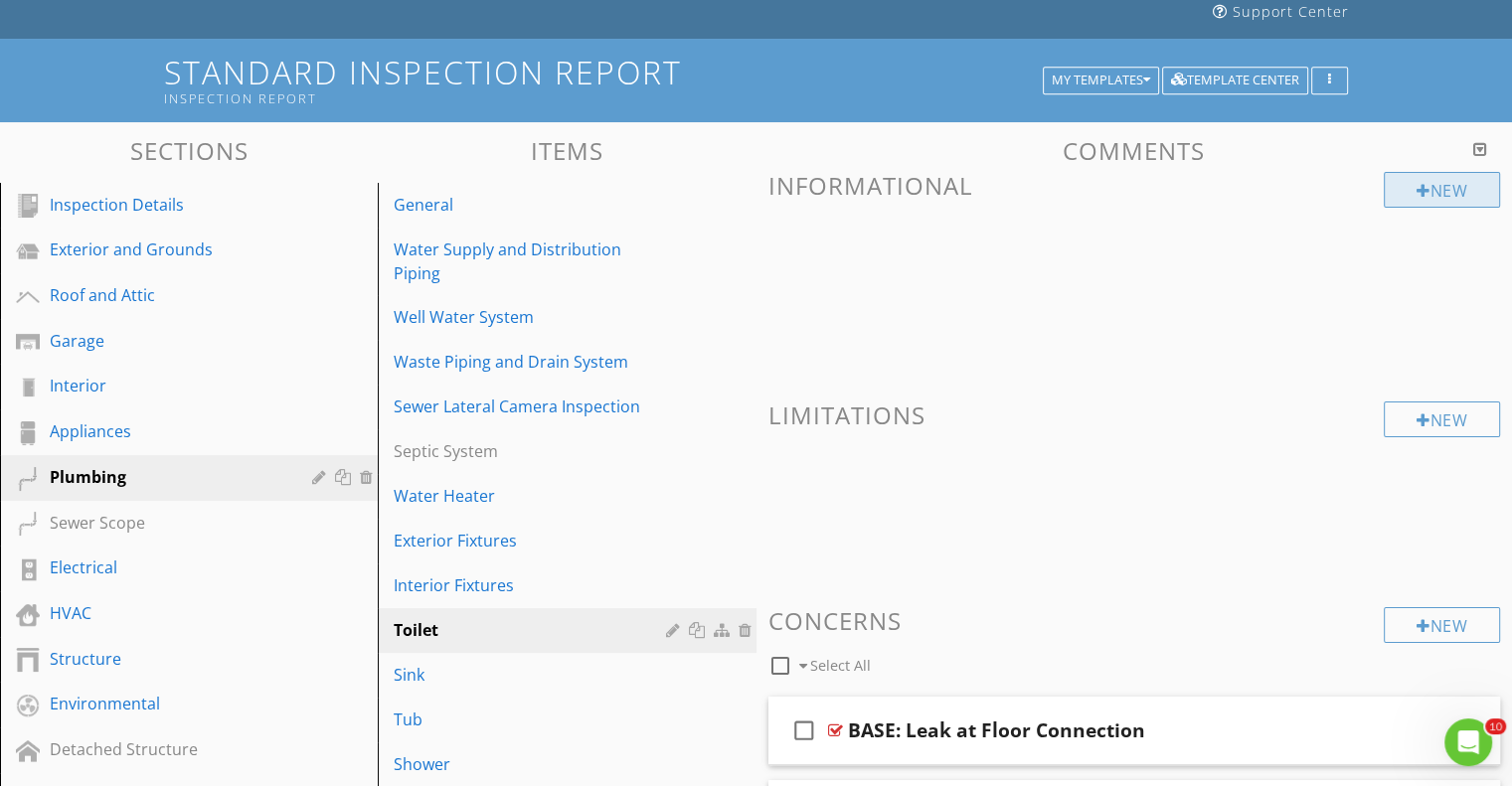 click at bounding box center [1424, 191] 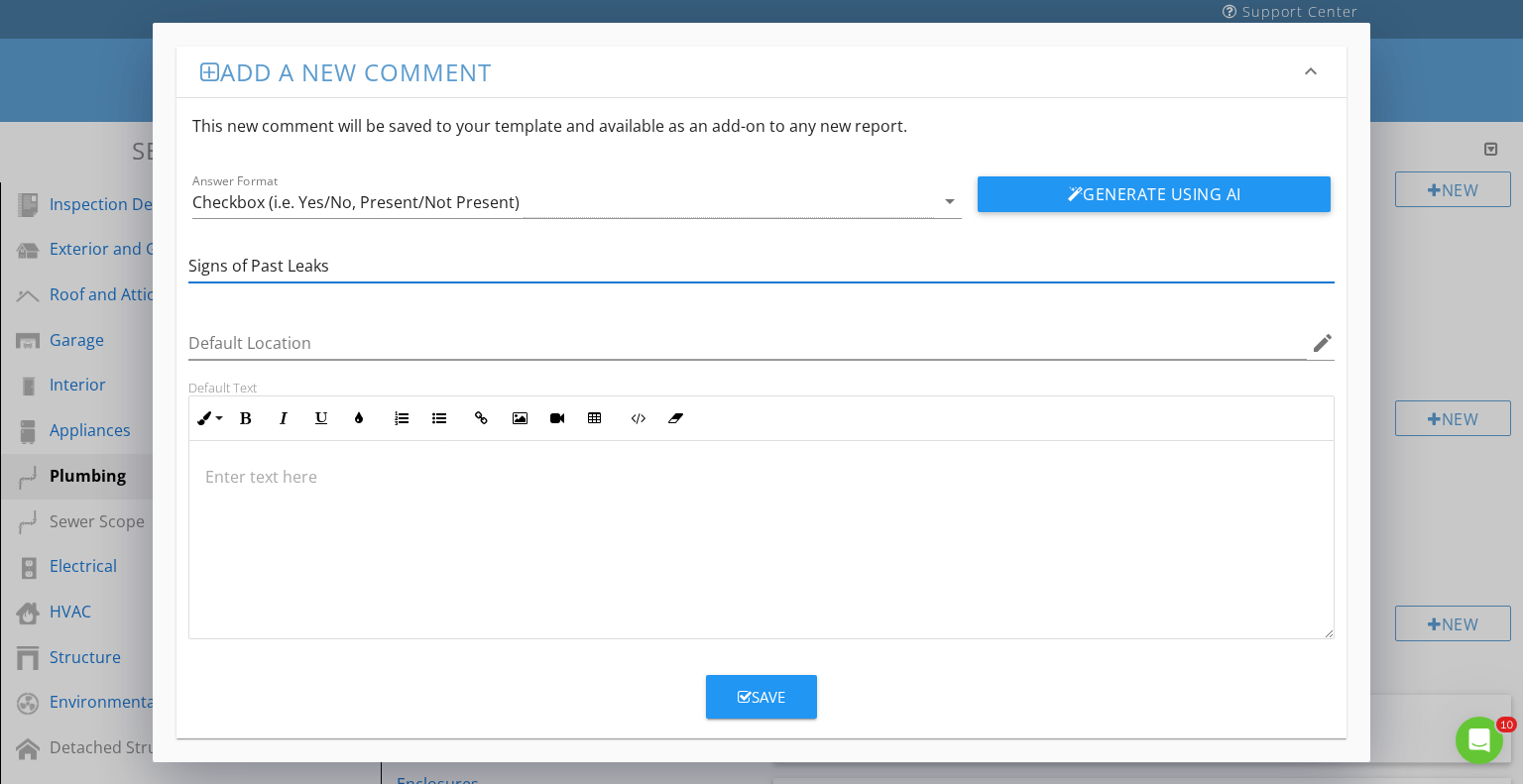 type on "Signs of Past Leaks" 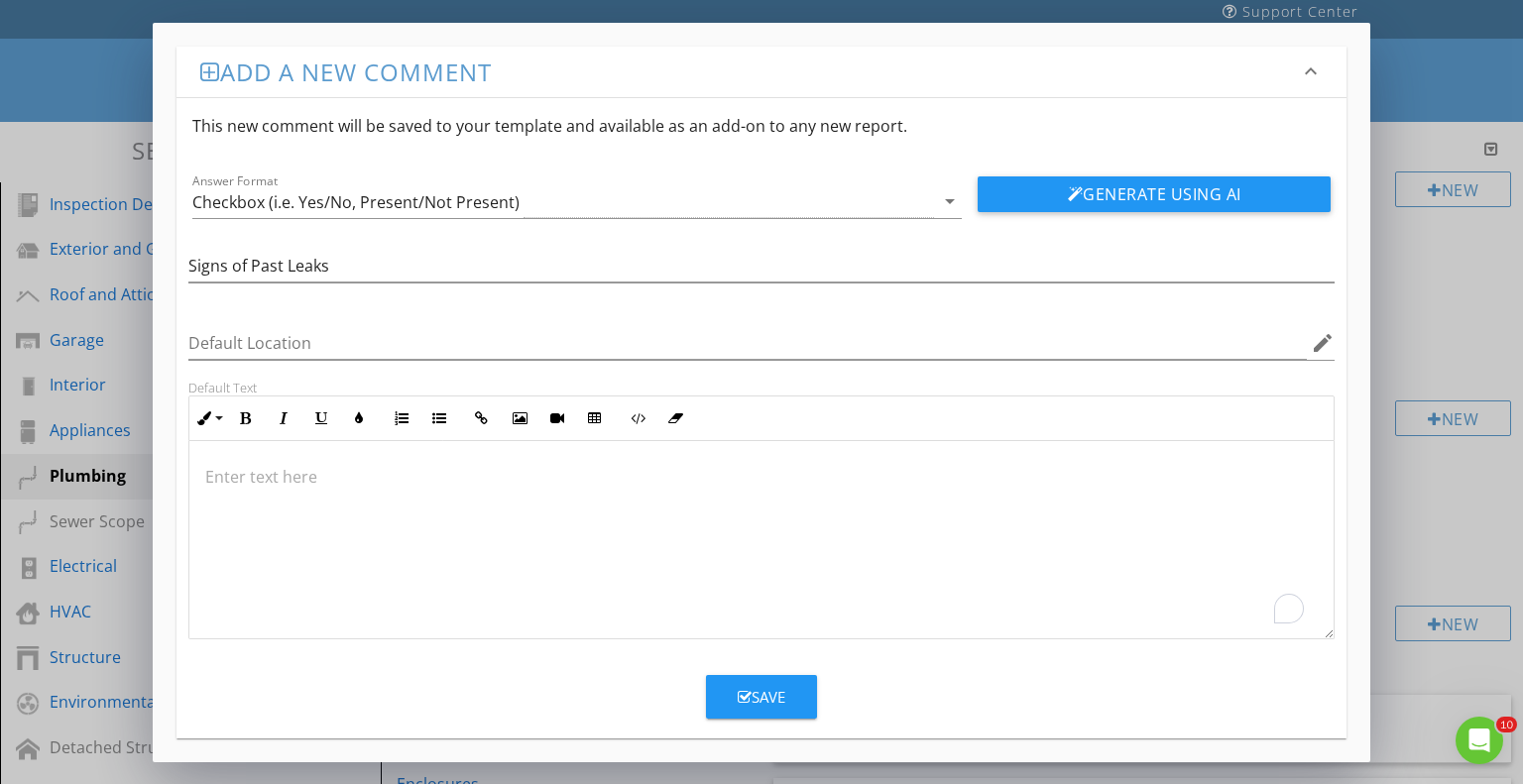 type 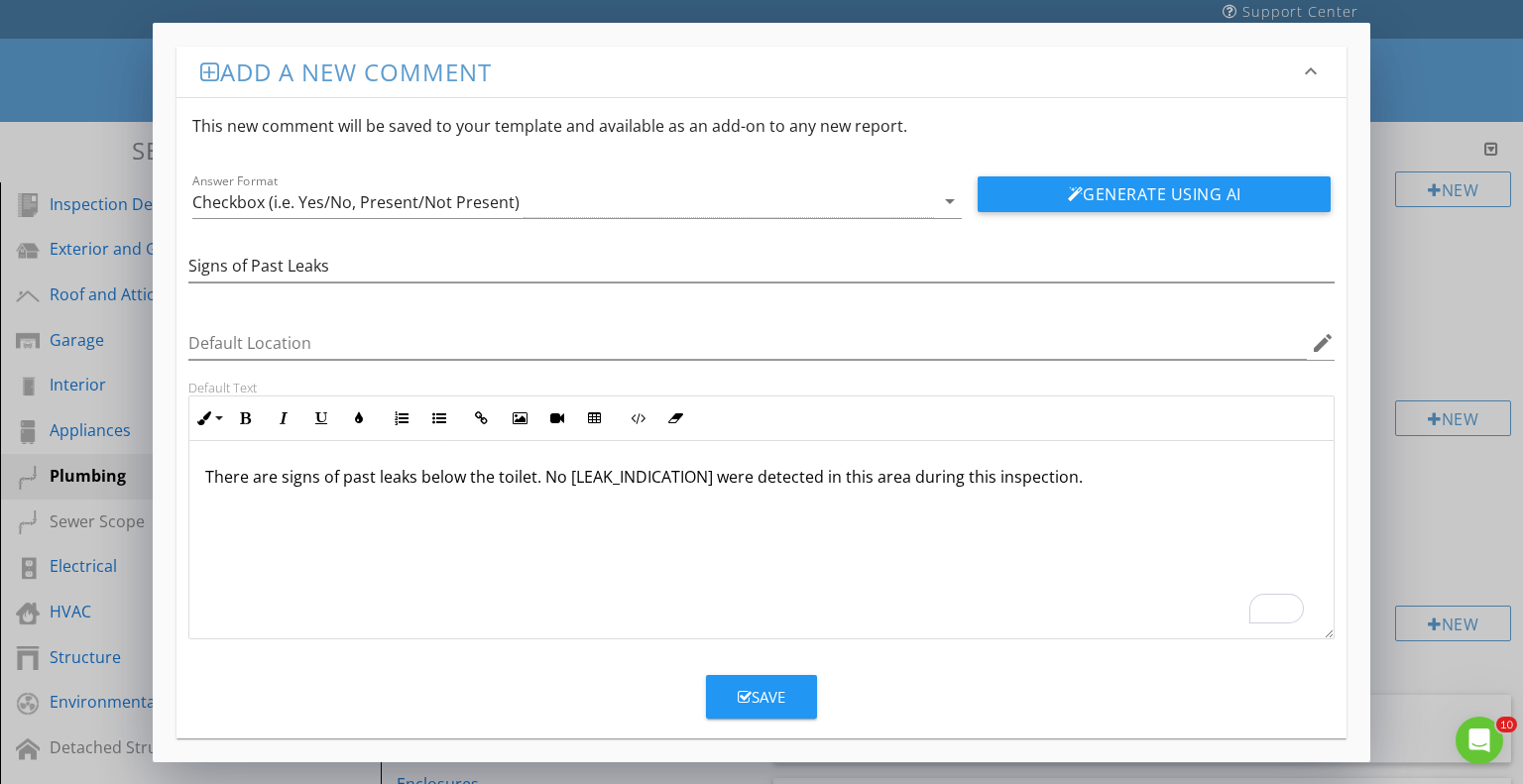 click on "There are signs of past leaks below the toilet. No leaks were detected in this area during this inspection." at bounding box center (762, 540) 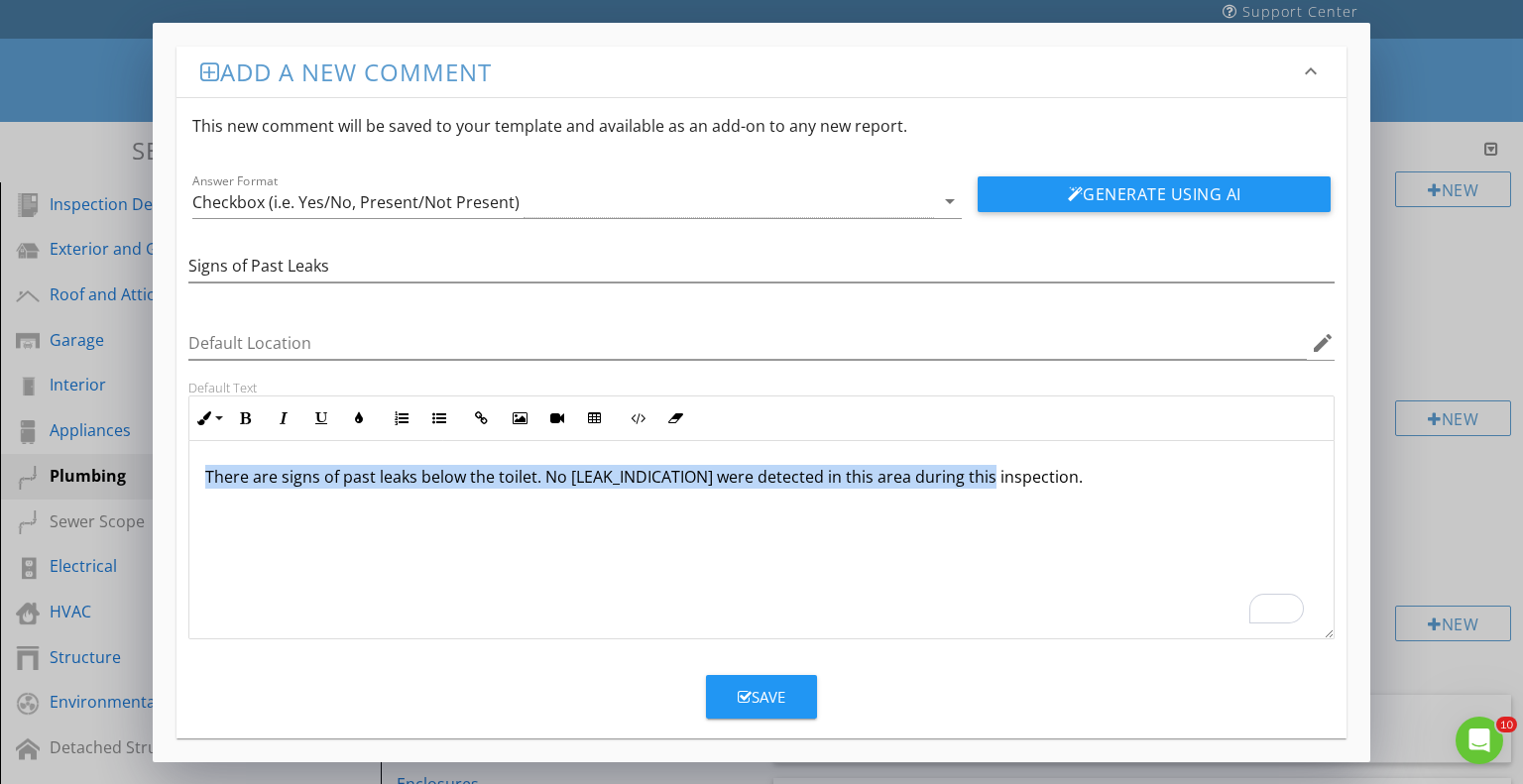 click on "There are signs of past leaks below the toilet. No leaks were detected in this area during this inspection." at bounding box center [762, 540] 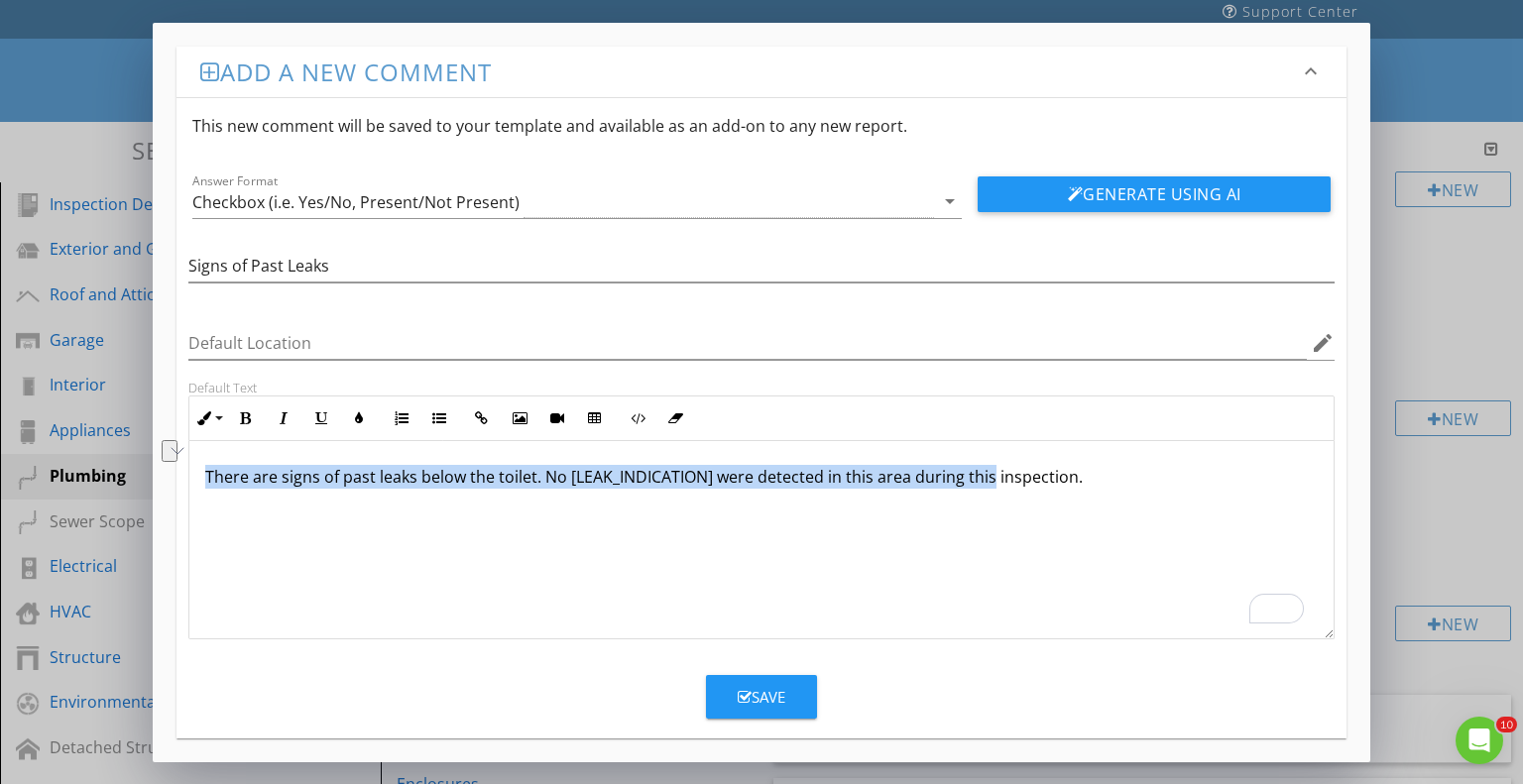 copy on "There are signs of past leaks below the toilet. No leaks were detected in this area during this inspection." 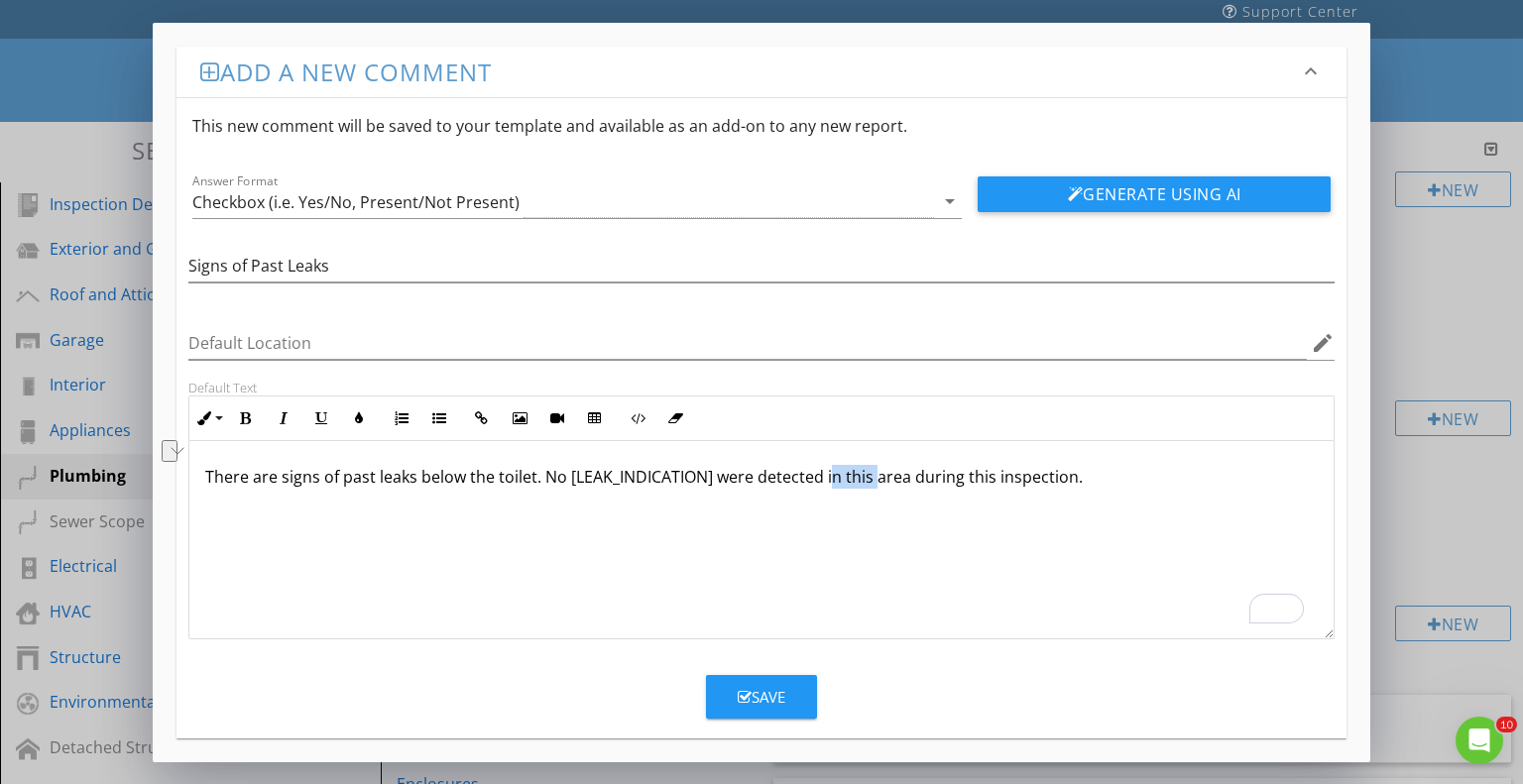 click on "There are signs of past leaks below the toilet. No leaks were detected in this area during this inspection." at bounding box center (762, 477) 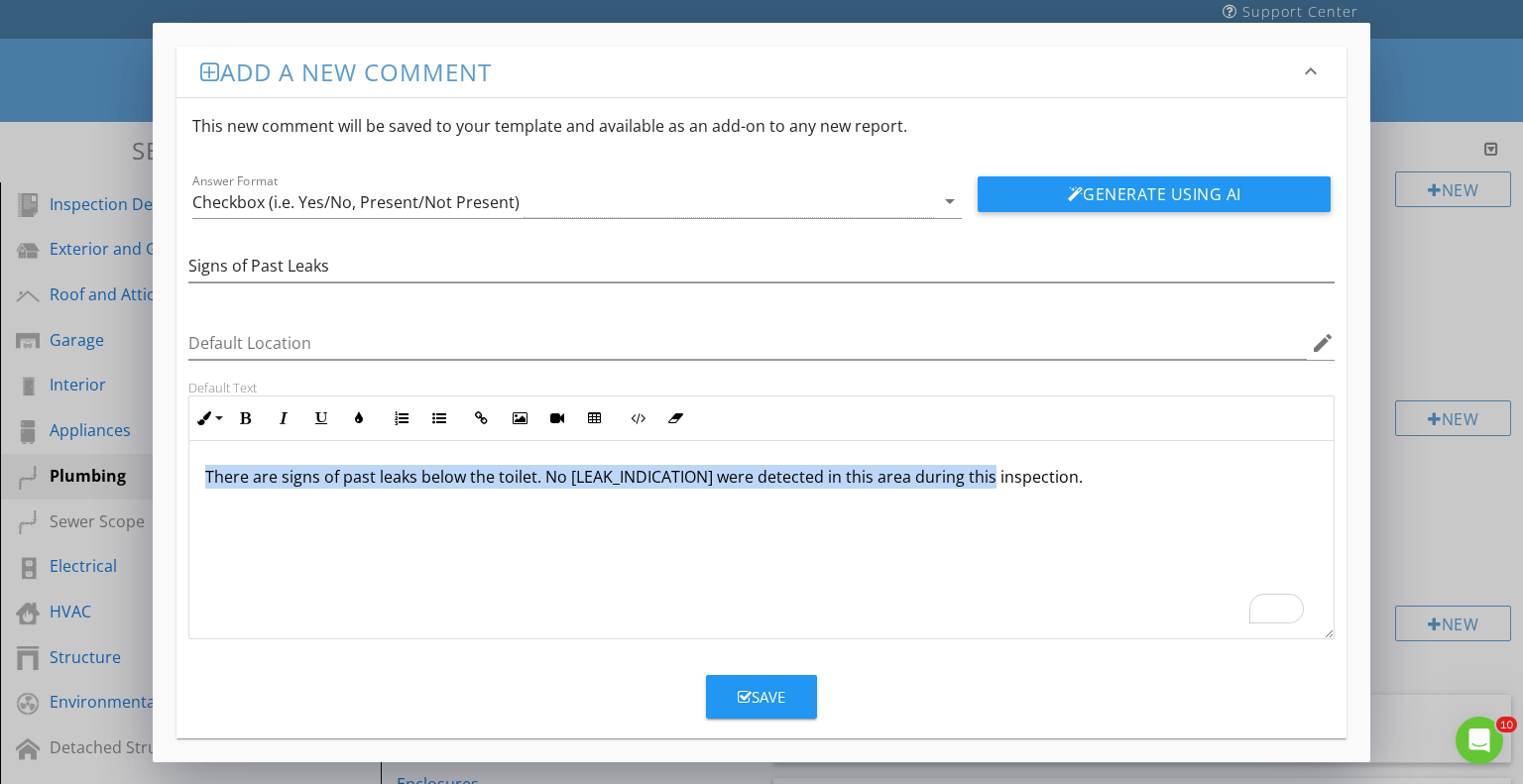 click on "There are signs of past leaks below the toilet. No leaks were detected in this area during this inspection." at bounding box center (762, 477) 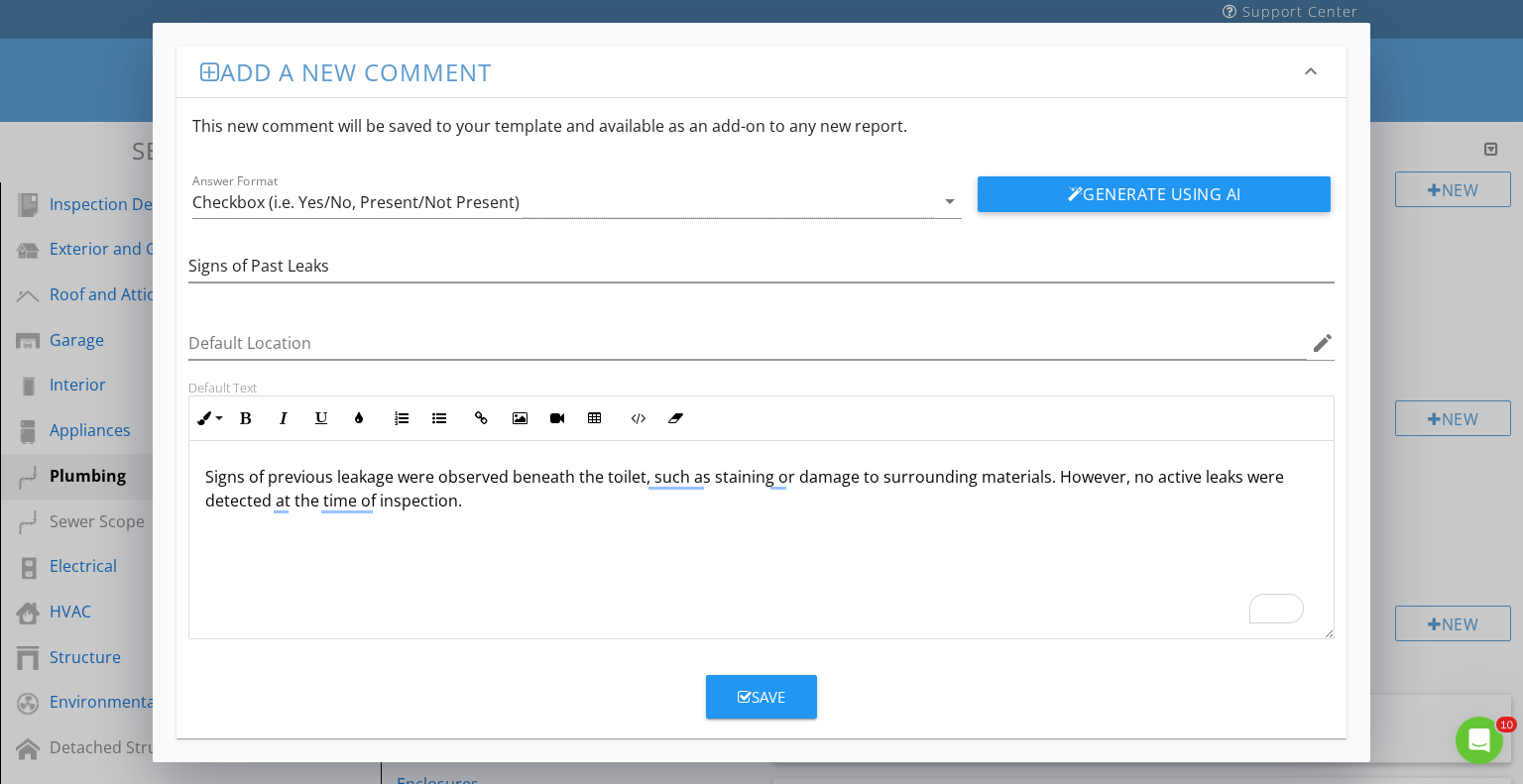click on "Signs of previous leakage were observed beneath the toilet, such as staining or damage to surrounding materials. However, no active leaks were detected at the time of inspection." at bounding box center [762, 489] 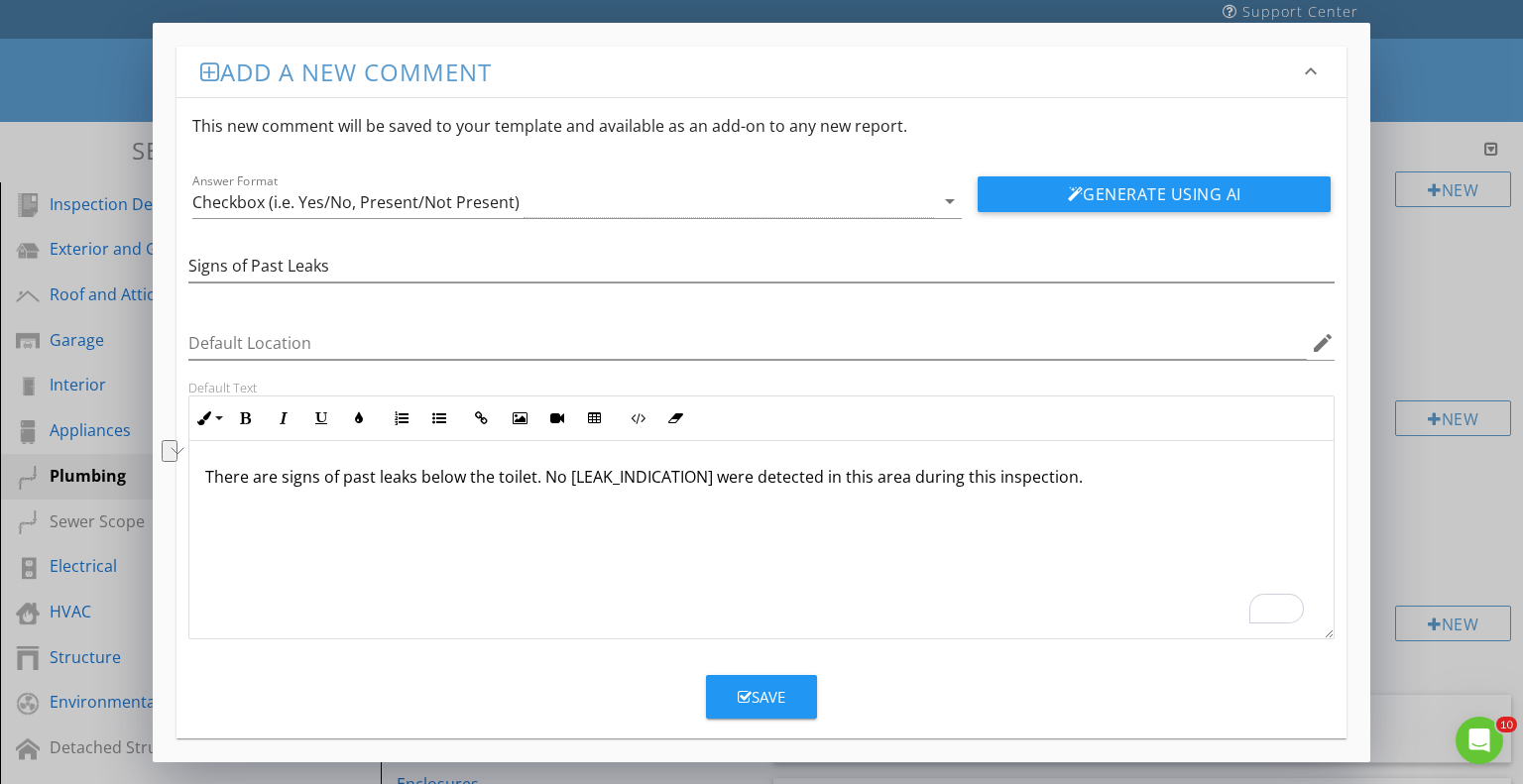 click on "There are signs of past leaks below the toilet. No leaks were detected in this area during this inspection." at bounding box center [762, 540] 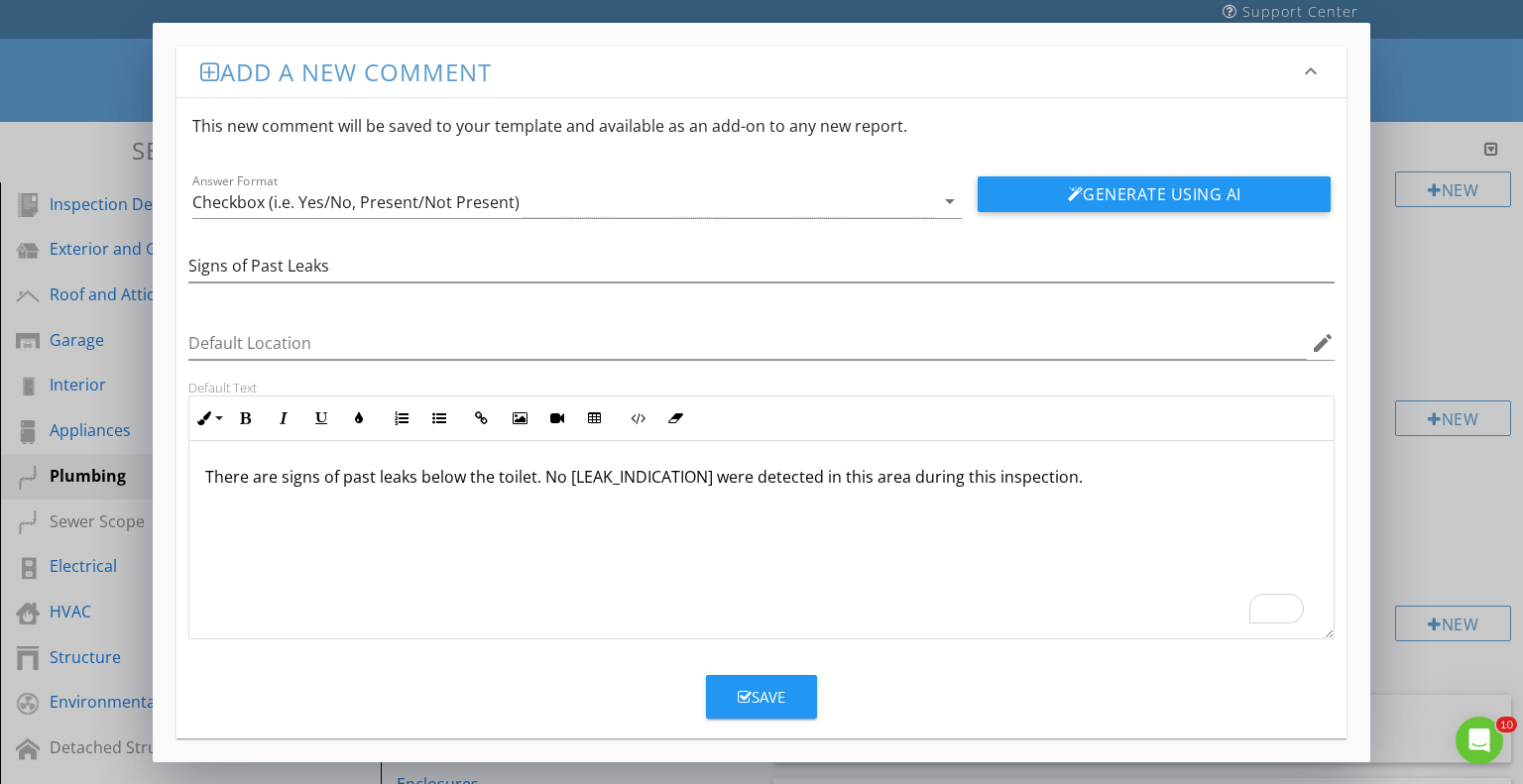 click on "Save" at bounding box center [762, 697] 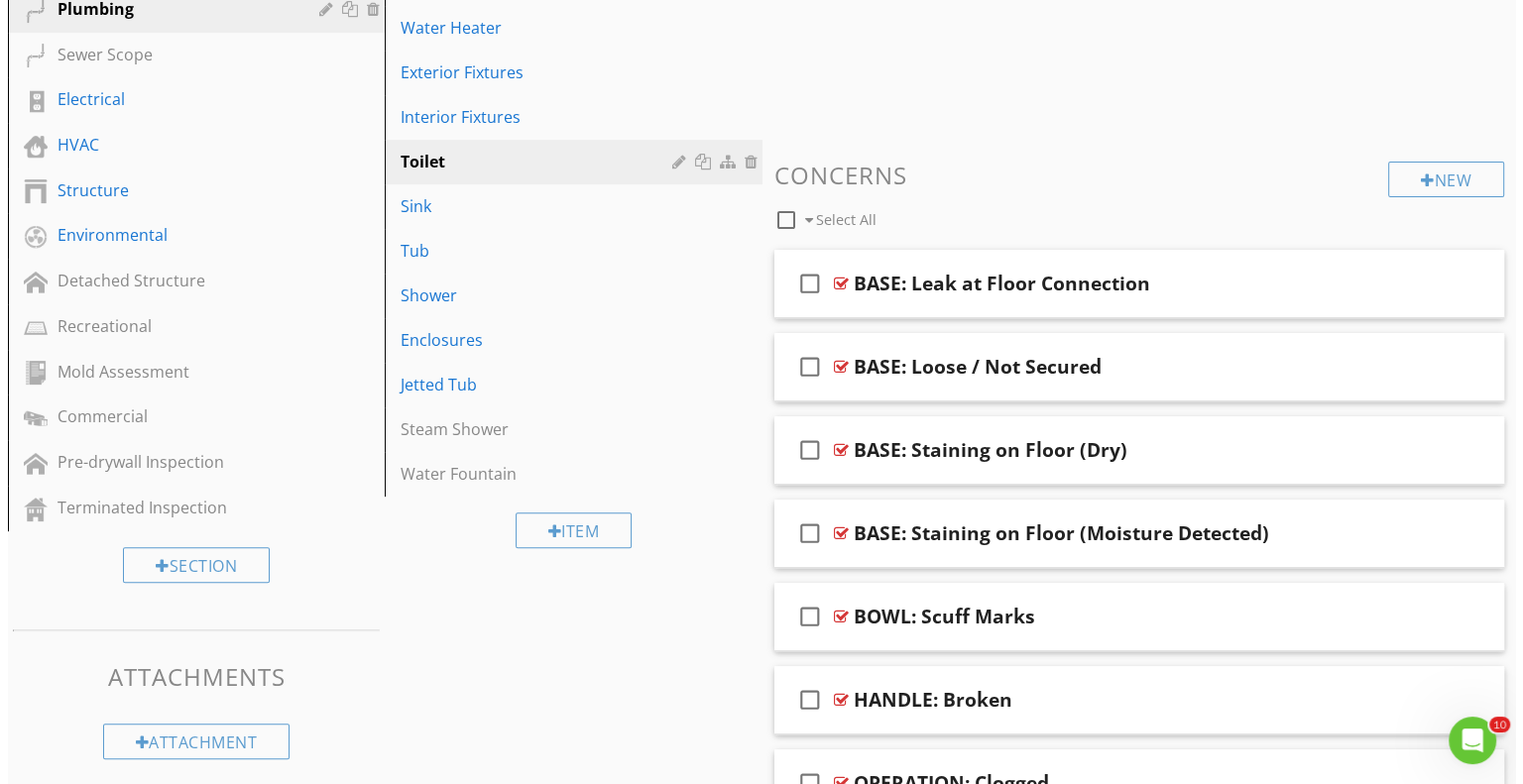 scroll, scrollTop: 476, scrollLeft: 0, axis: vertical 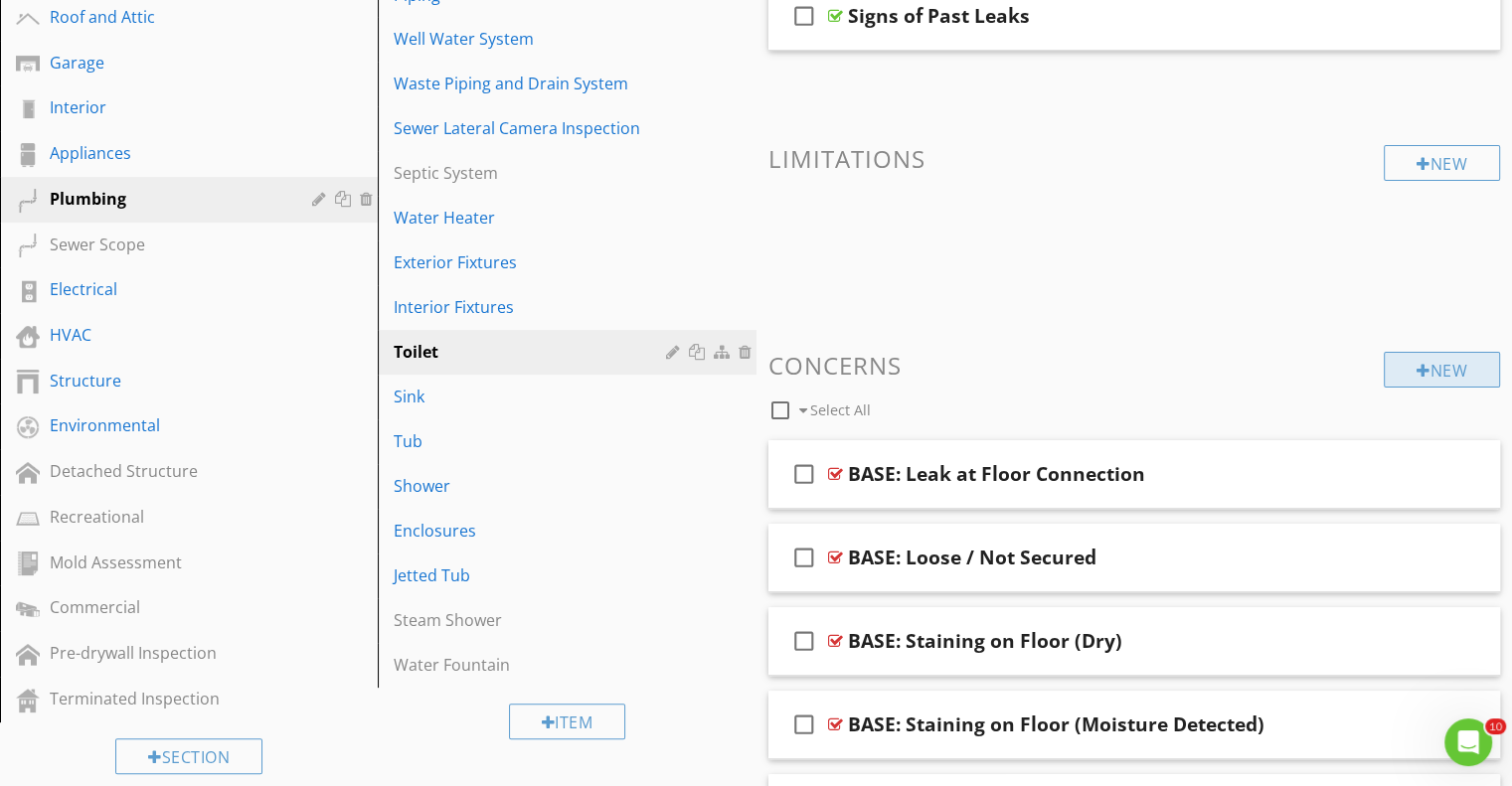 click at bounding box center (1424, 371) 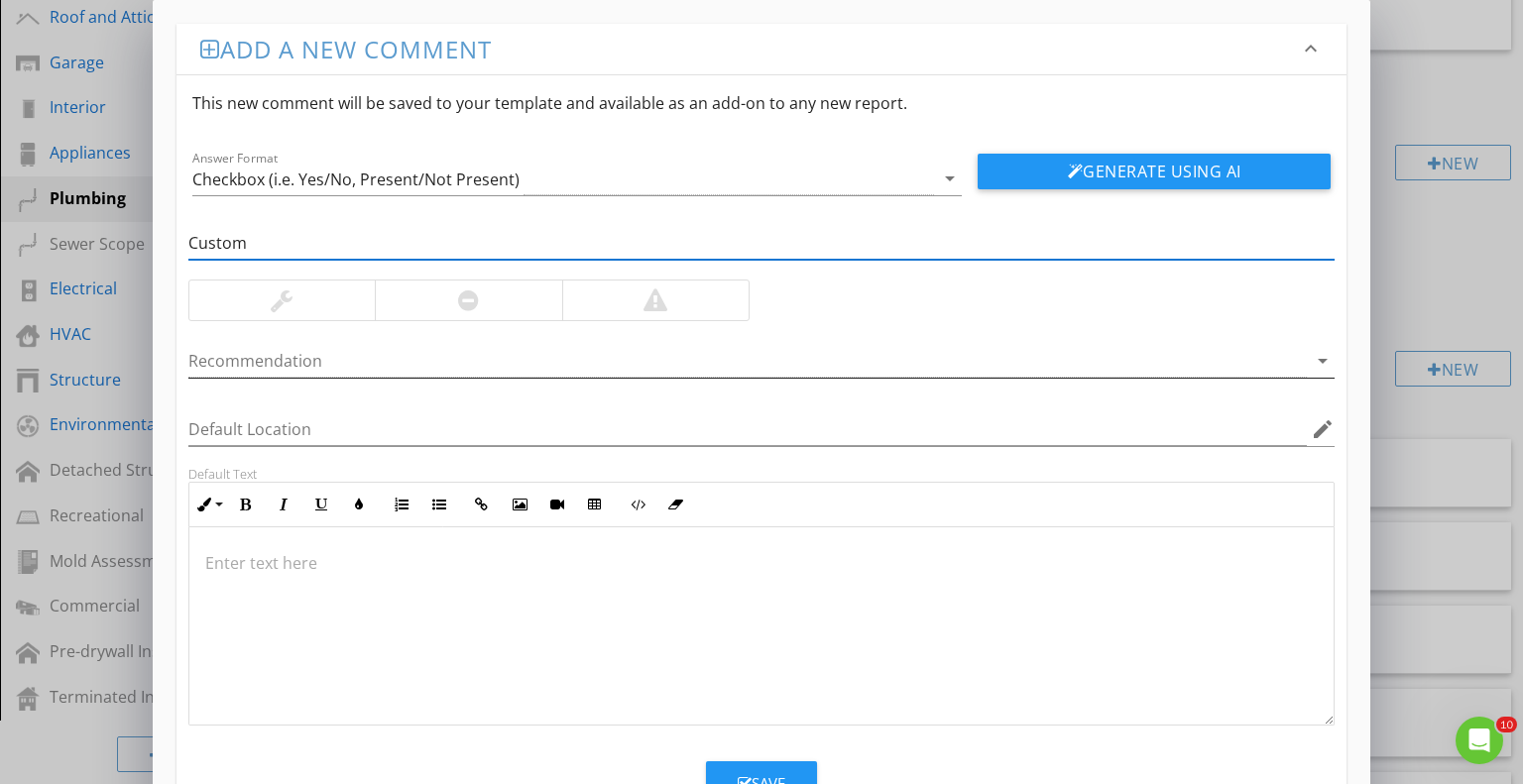 type on "Custom" 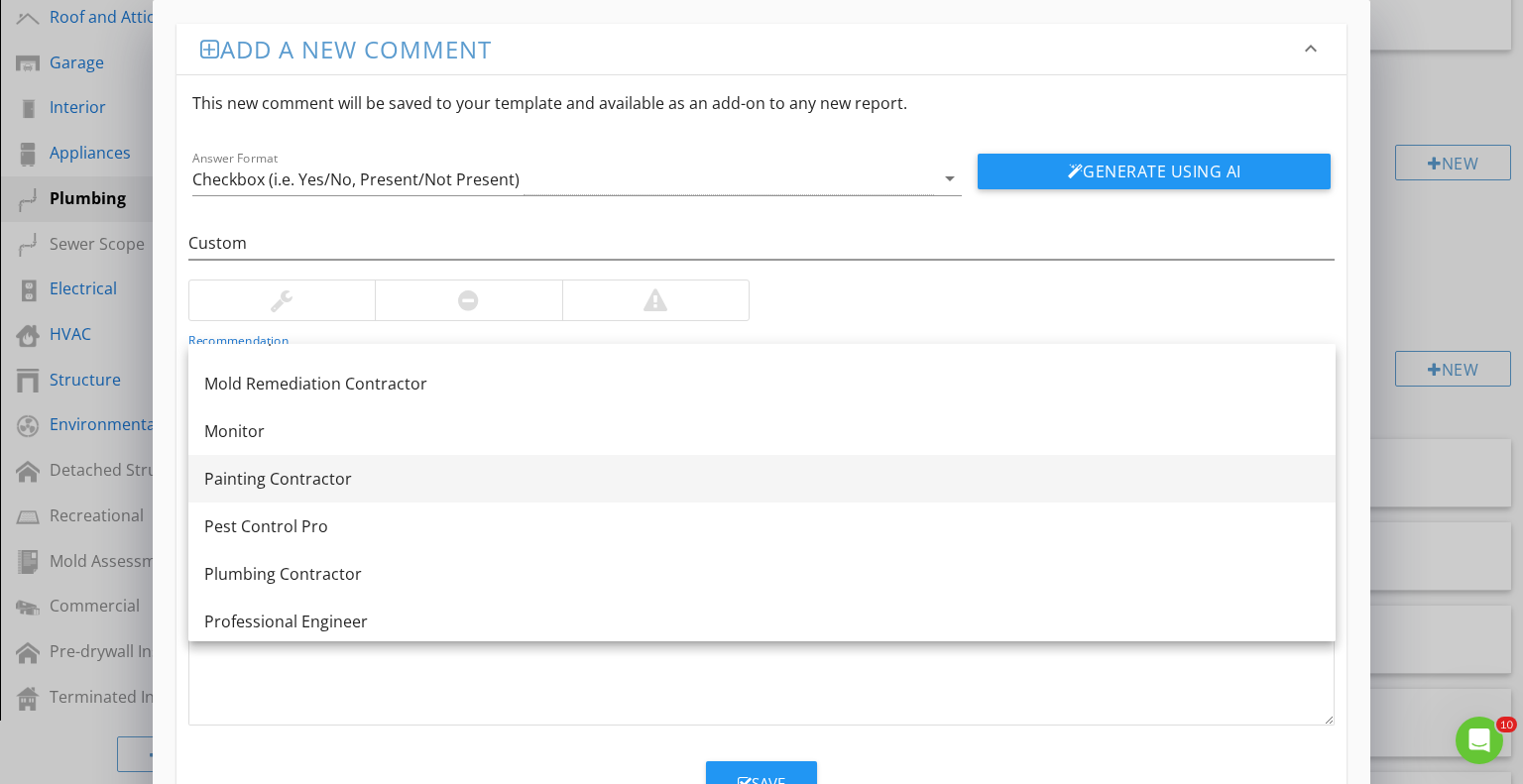 scroll, scrollTop: 2181, scrollLeft: 0, axis: vertical 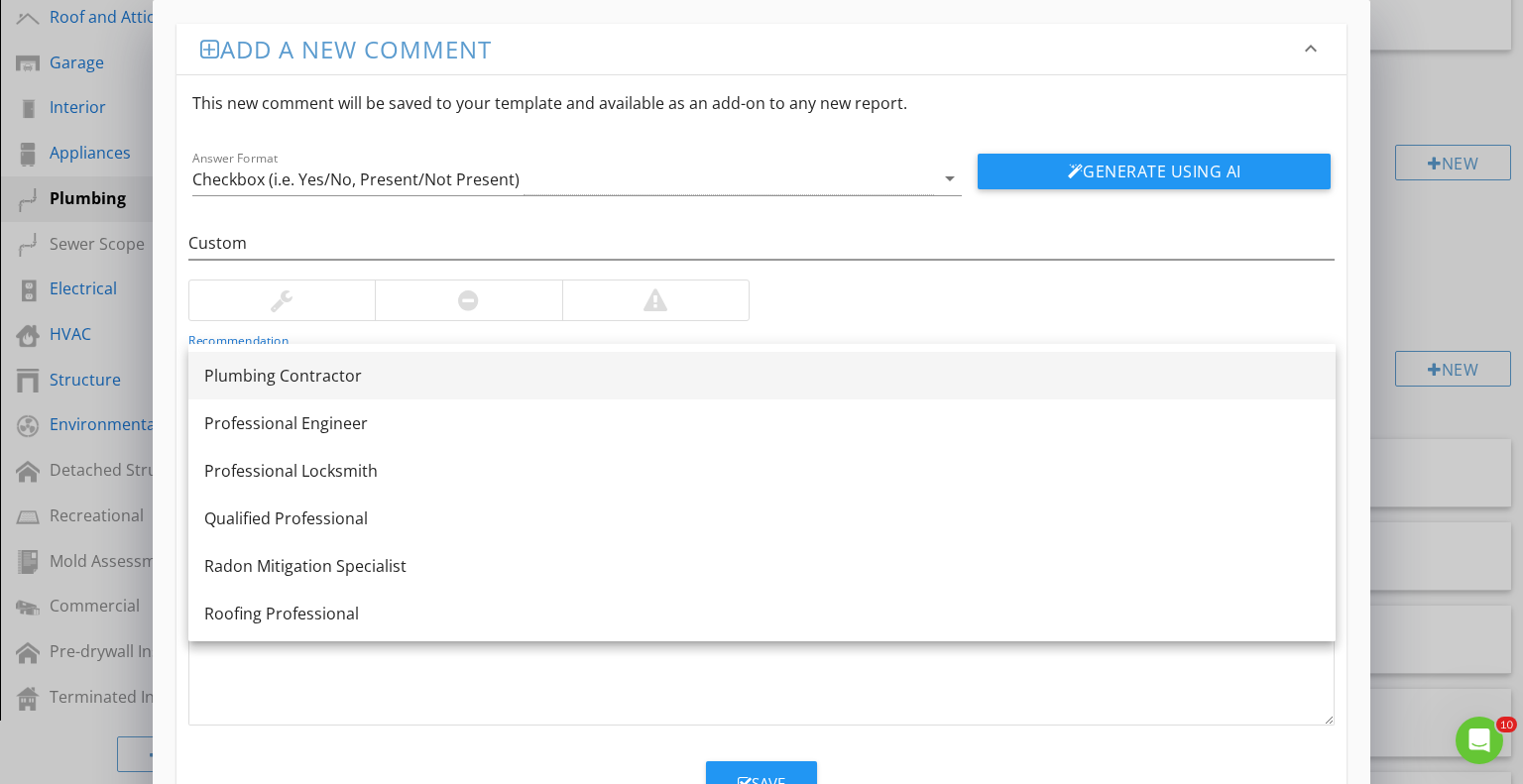 click on "Plumbing Contractor" at bounding box center [762, 376] 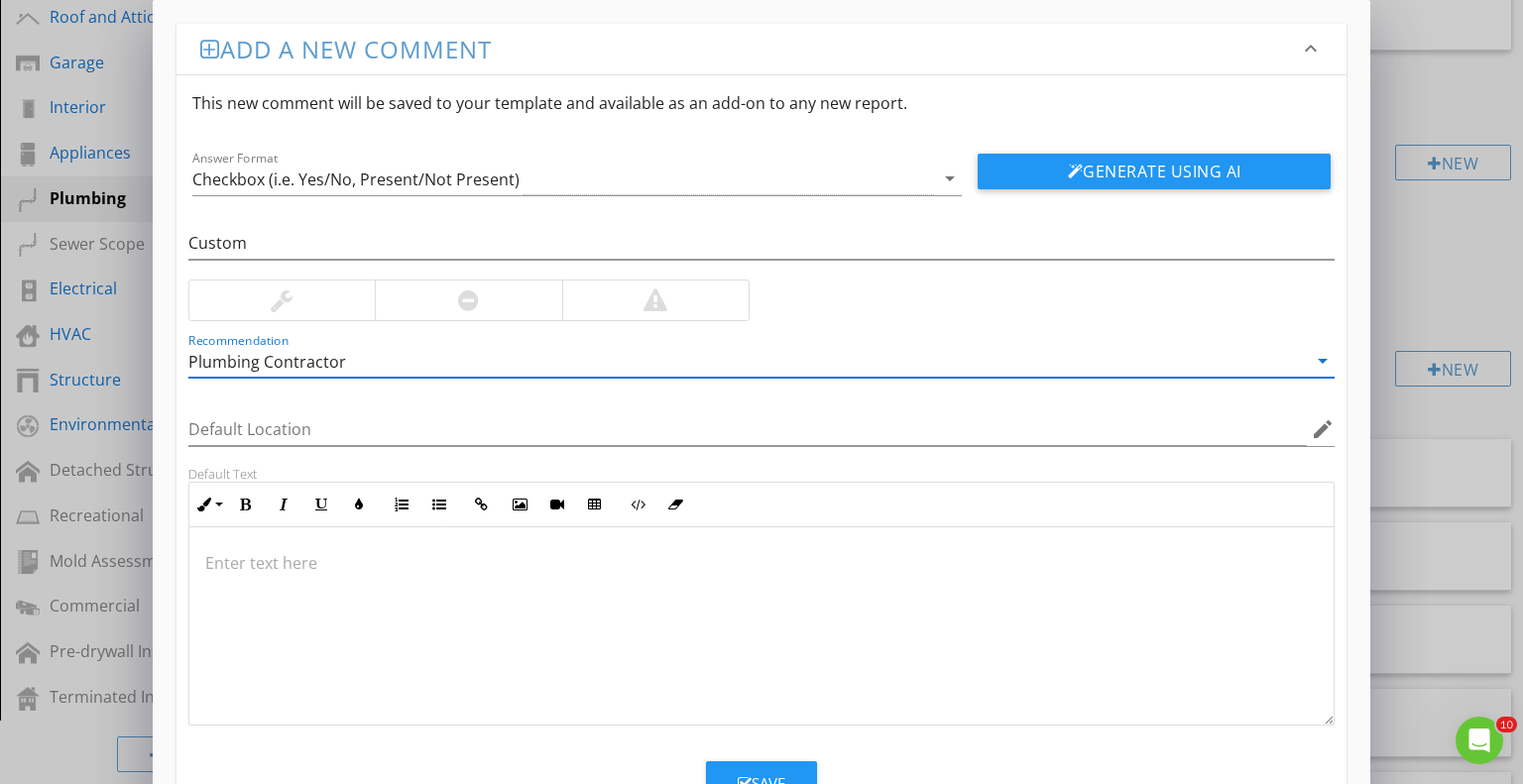 scroll, scrollTop: 0, scrollLeft: 0, axis: both 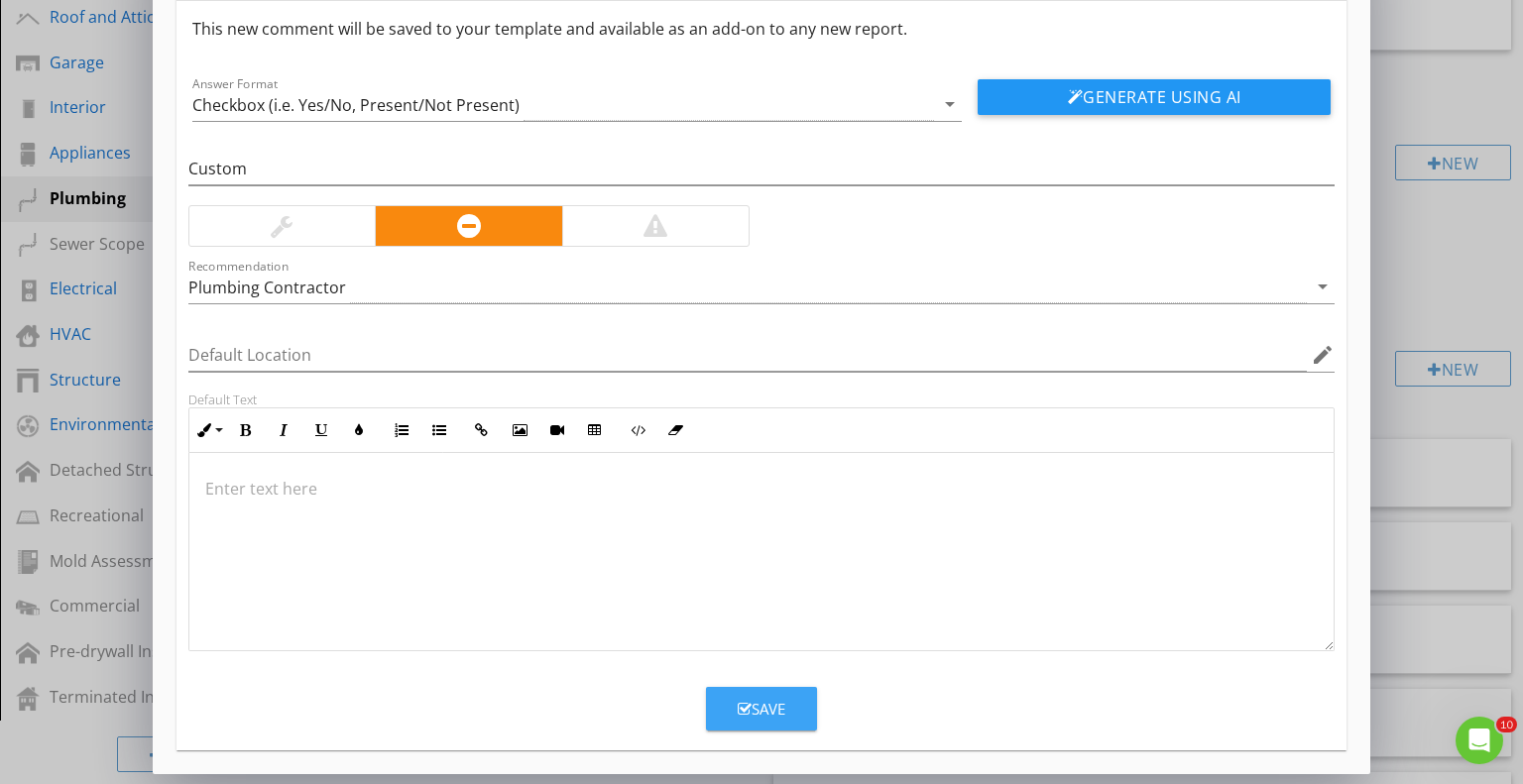 click on "Save" at bounding box center (762, 709) 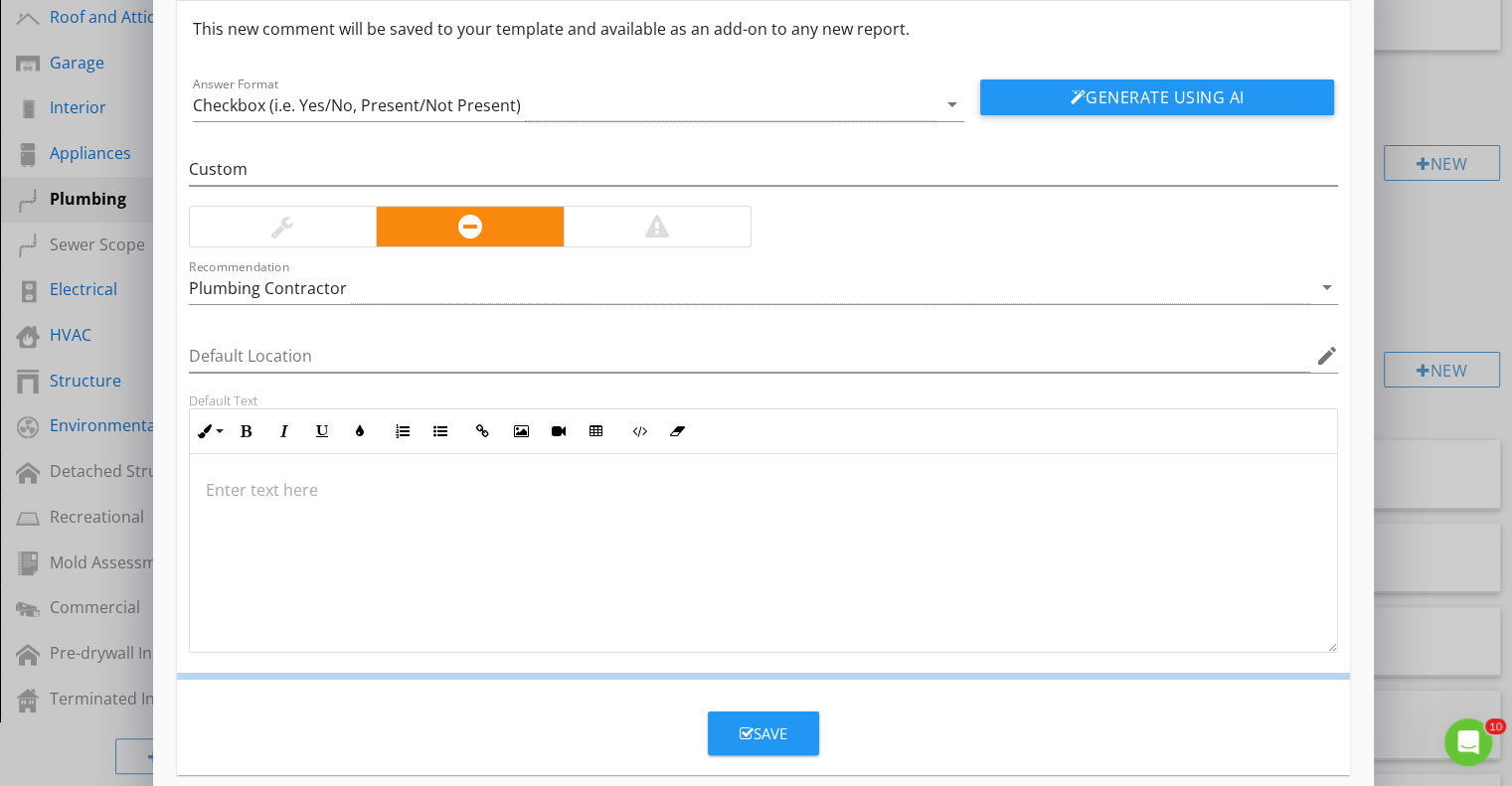 scroll, scrollTop: 0, scrollLeft: 0, axis: both 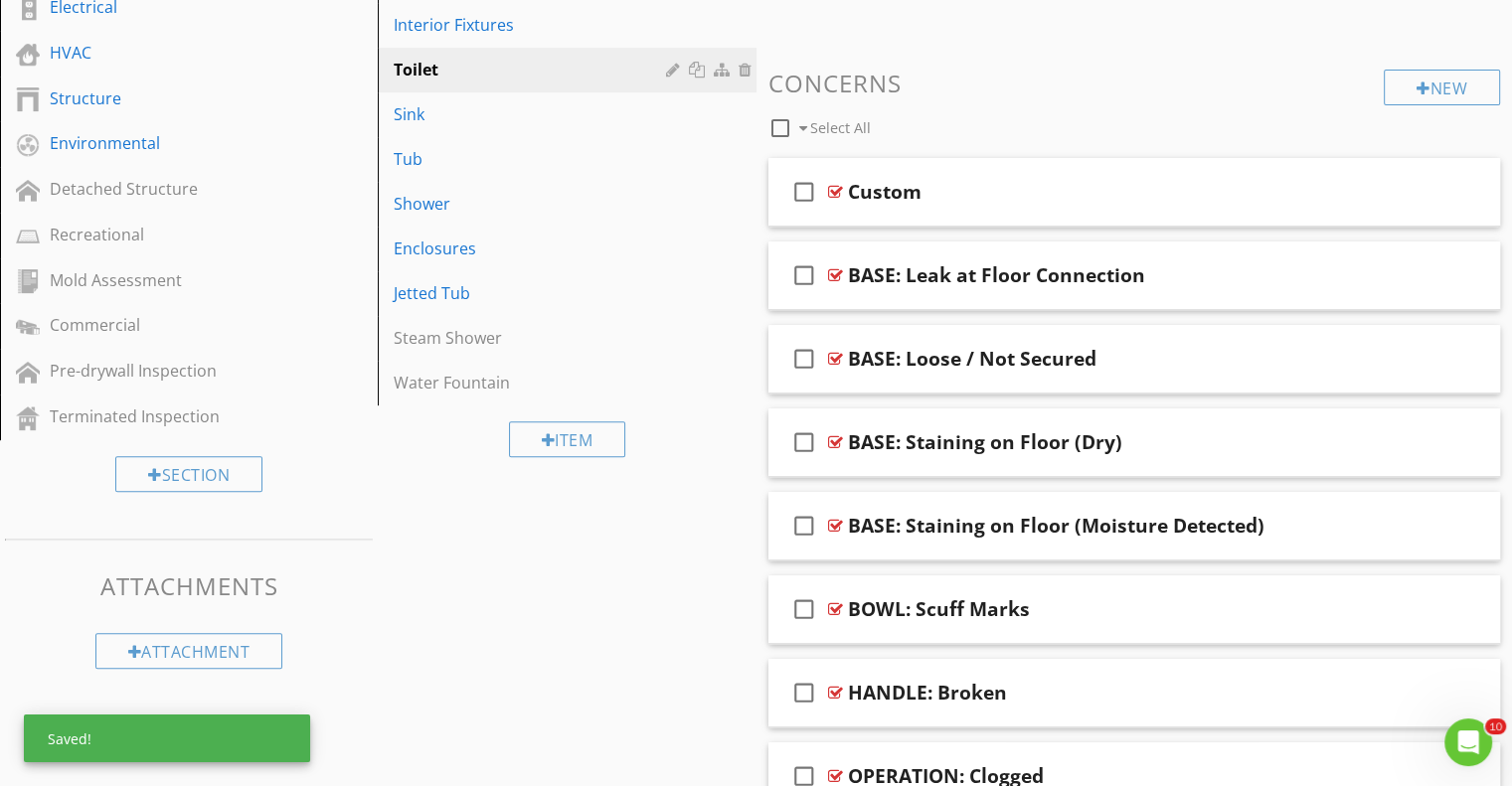 click on "Custom" at bounding box center [1107, 192] 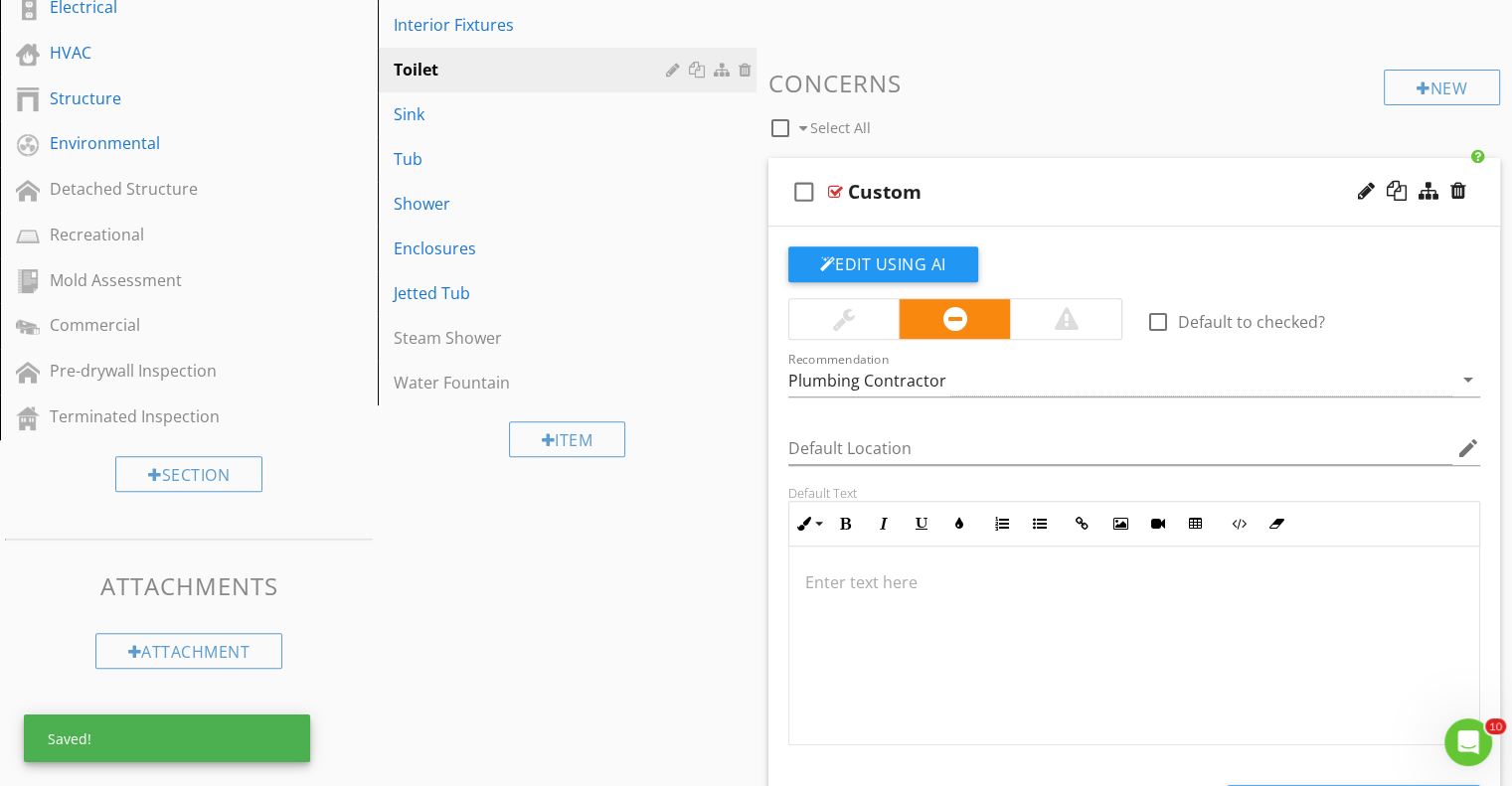click on "Custom" at bounding box center [885, 192] 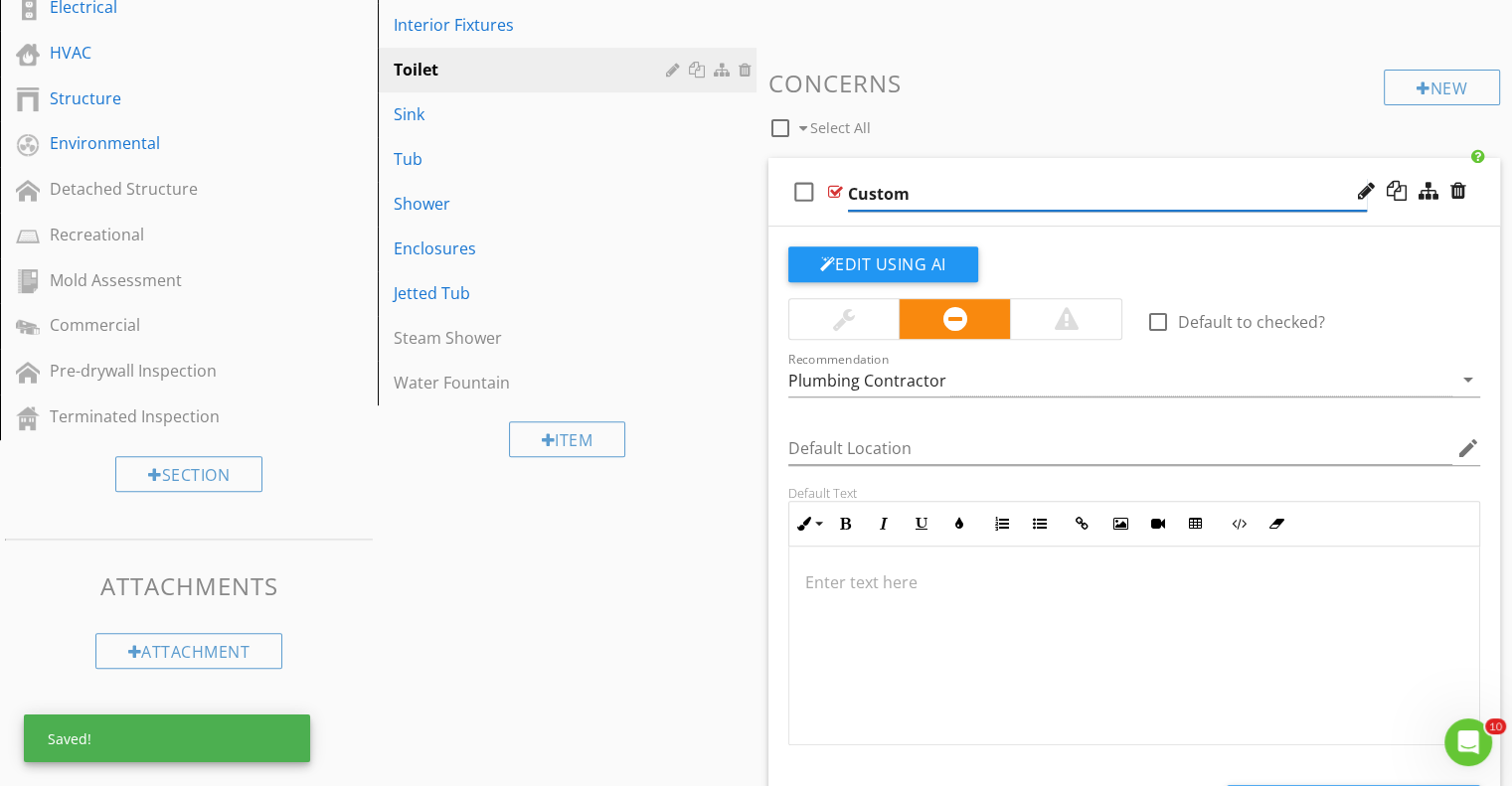 click on "Custom" at bounding box center [1107, 194] 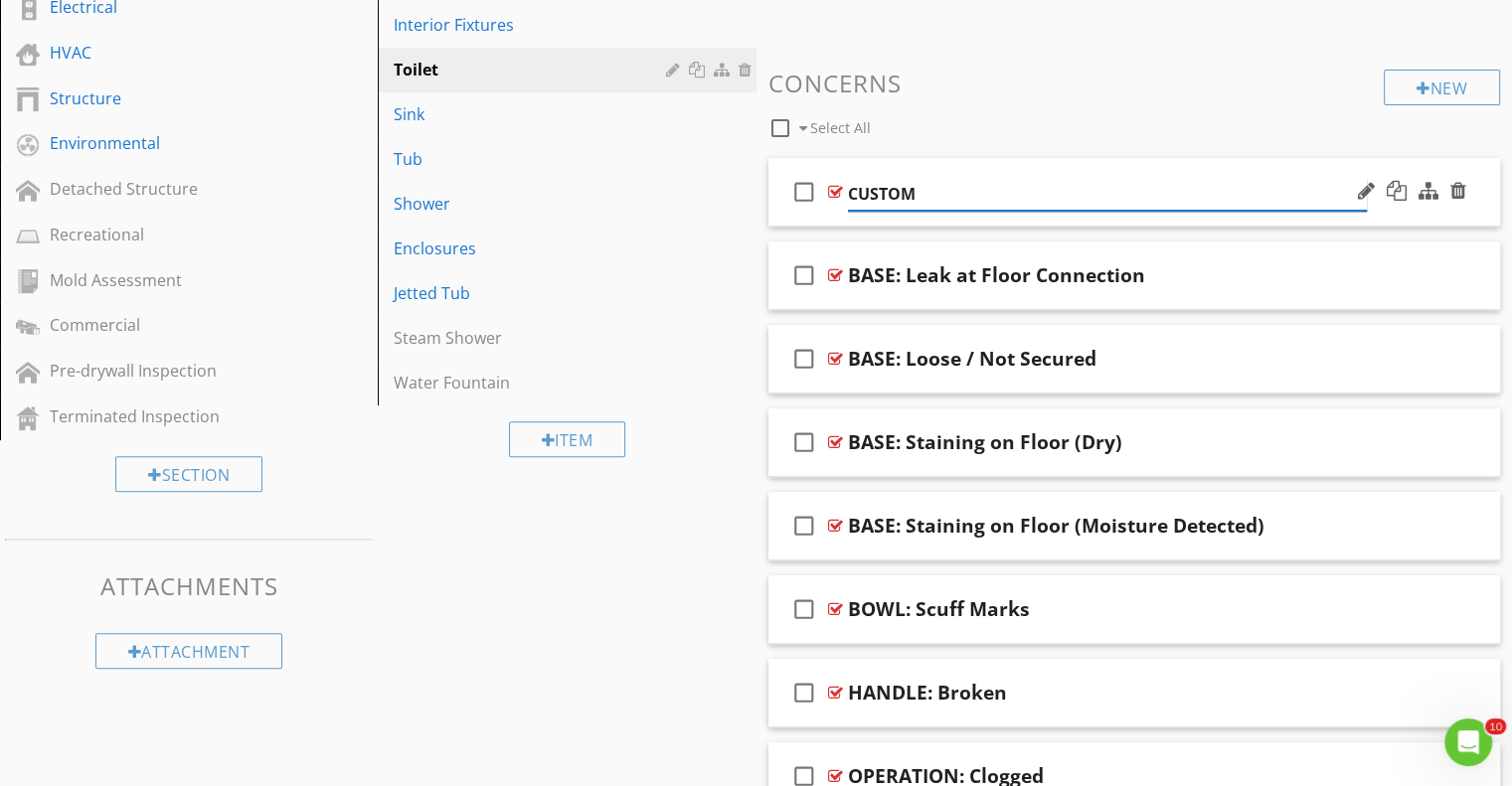 type on "CUSTOM" 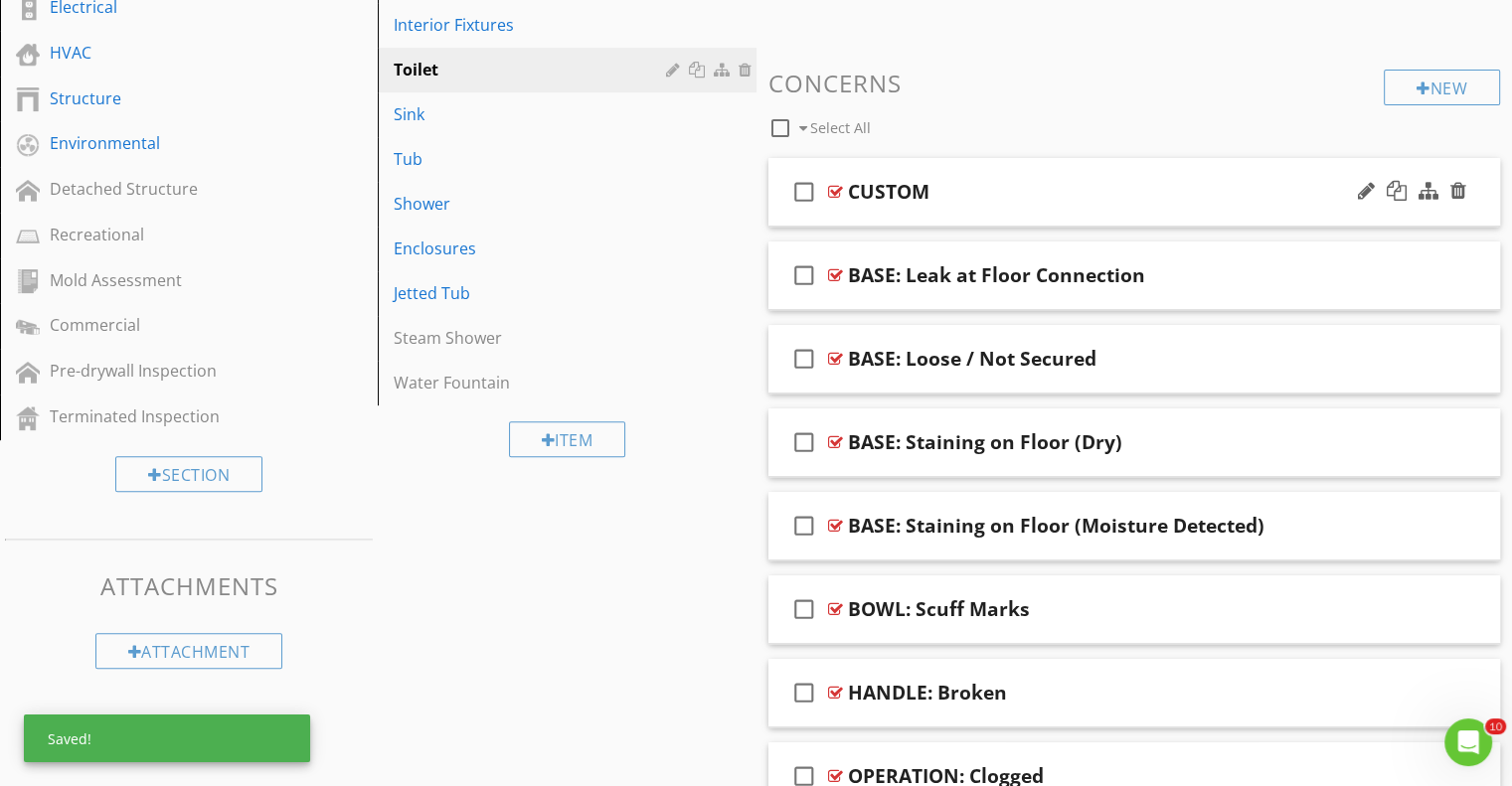 click on "check_box_outline_blank
CUSTOM" at bounding box center (1134, 192) 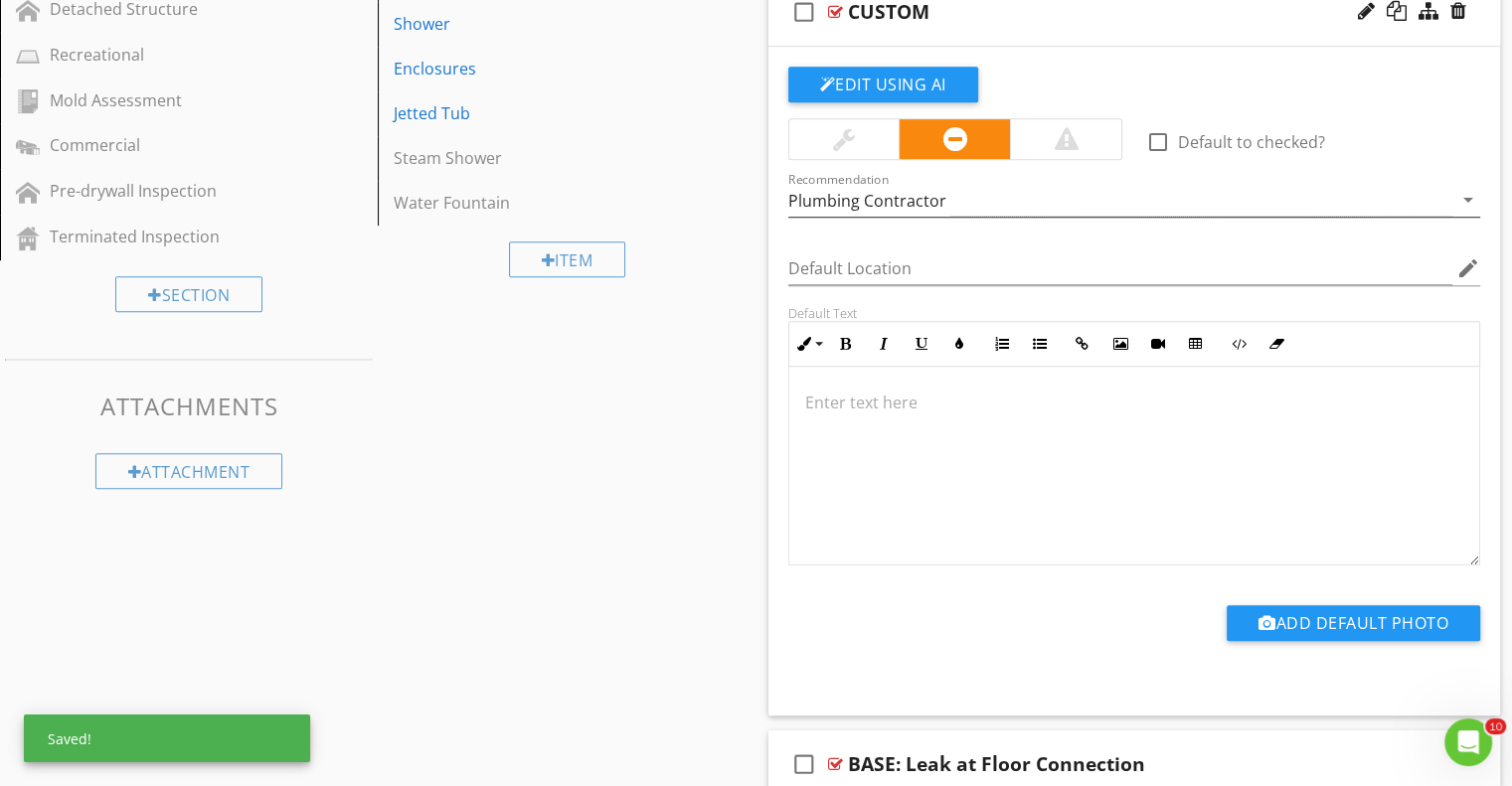 scroll, scrollTop: 958, scrollLeft: 0, axis: vertical 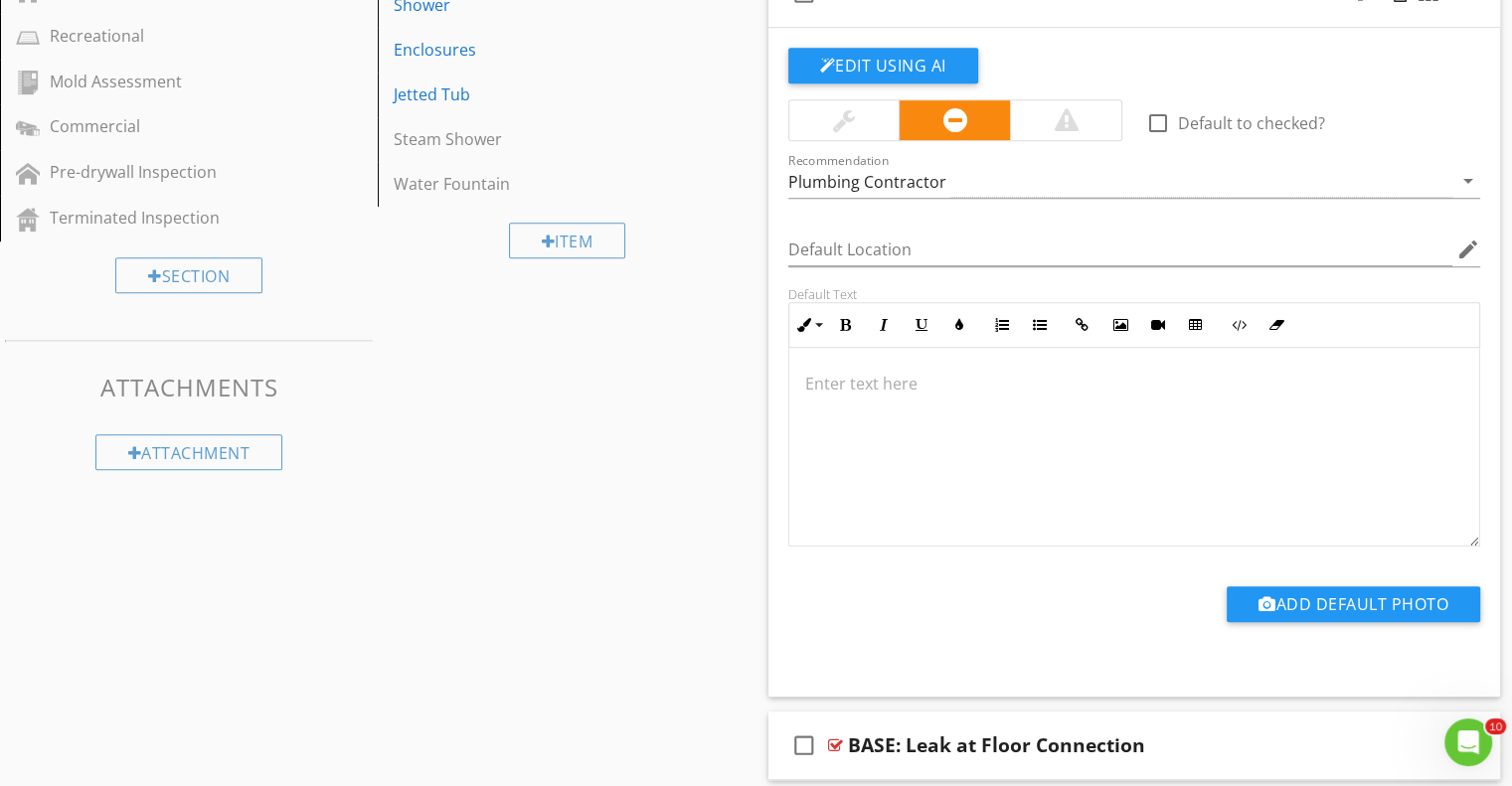 click at bounding box center (1134, 447) 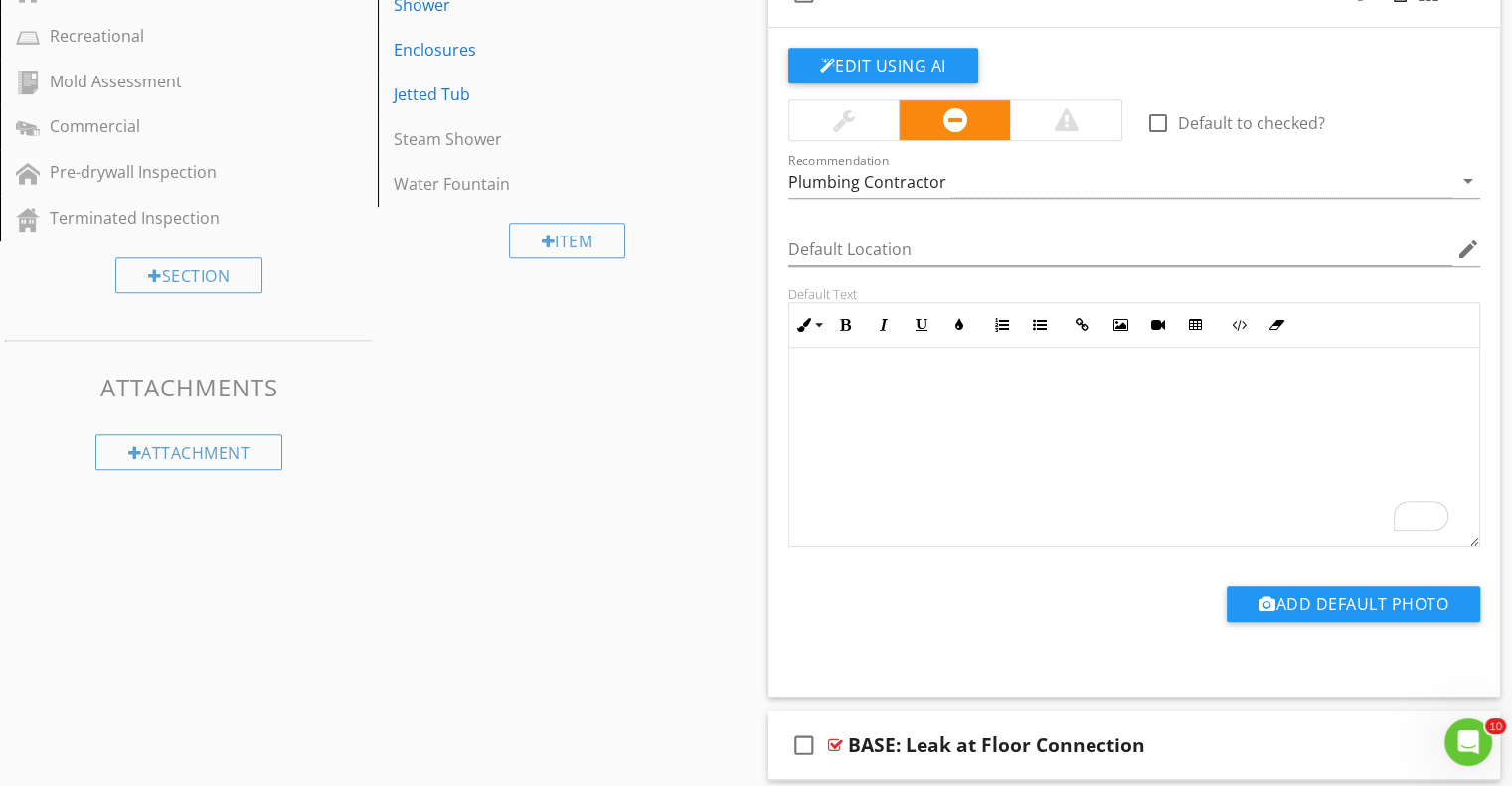 type 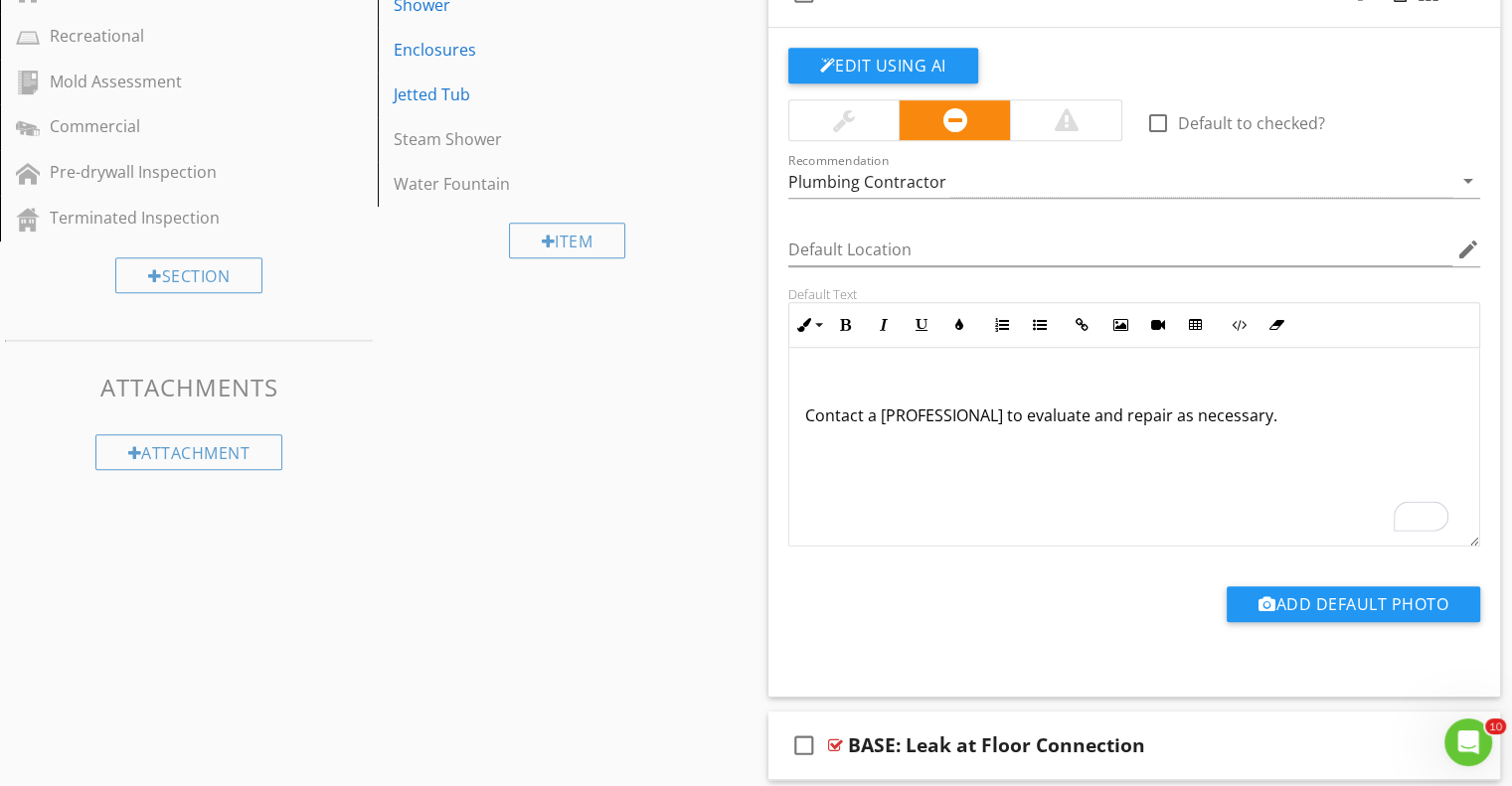 click on "Add Default Photo" at bounding box center (1134, 611) 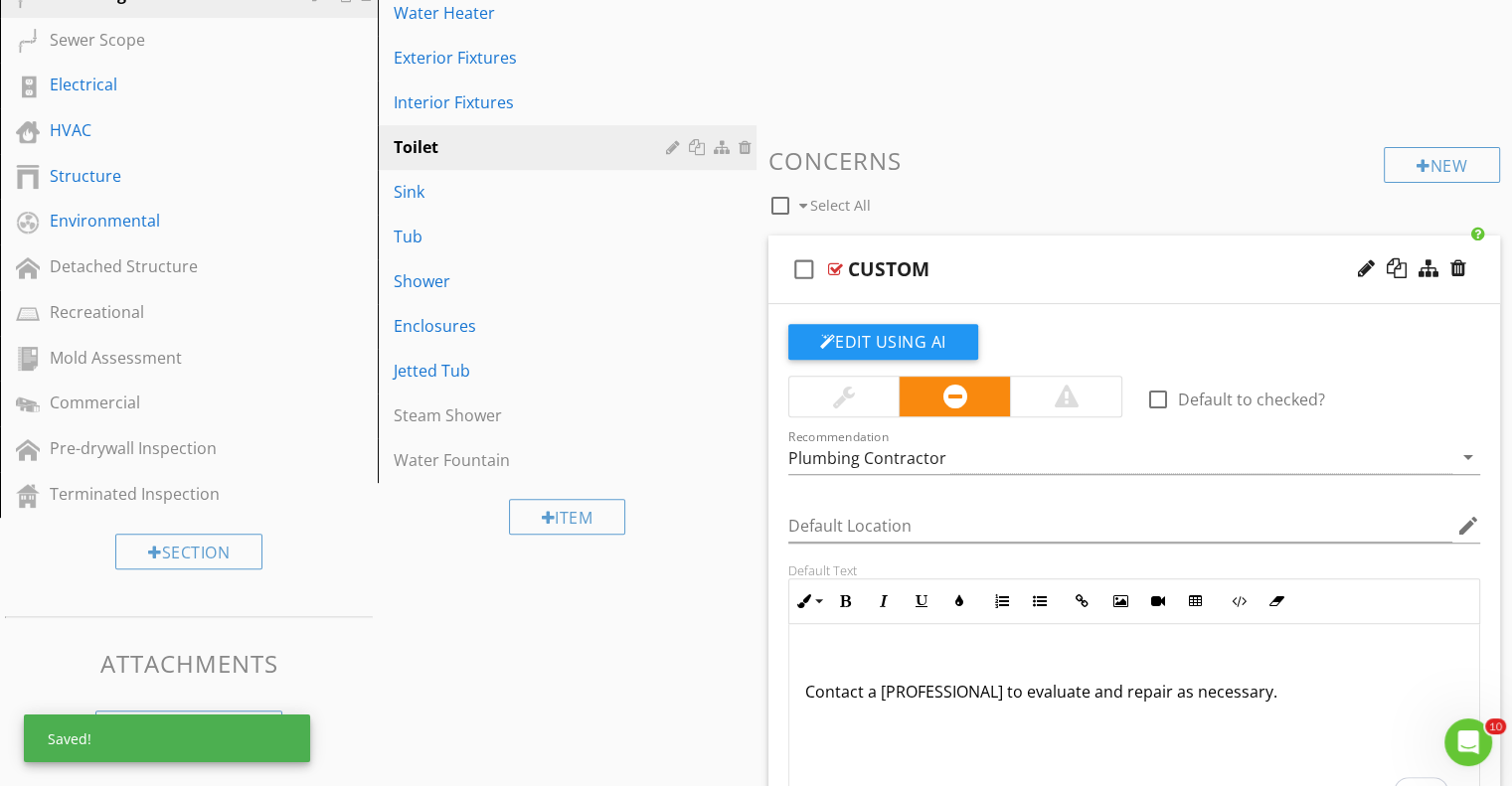 scroll, scrollTop: 660, scrollLeft: 0, axis: vertical 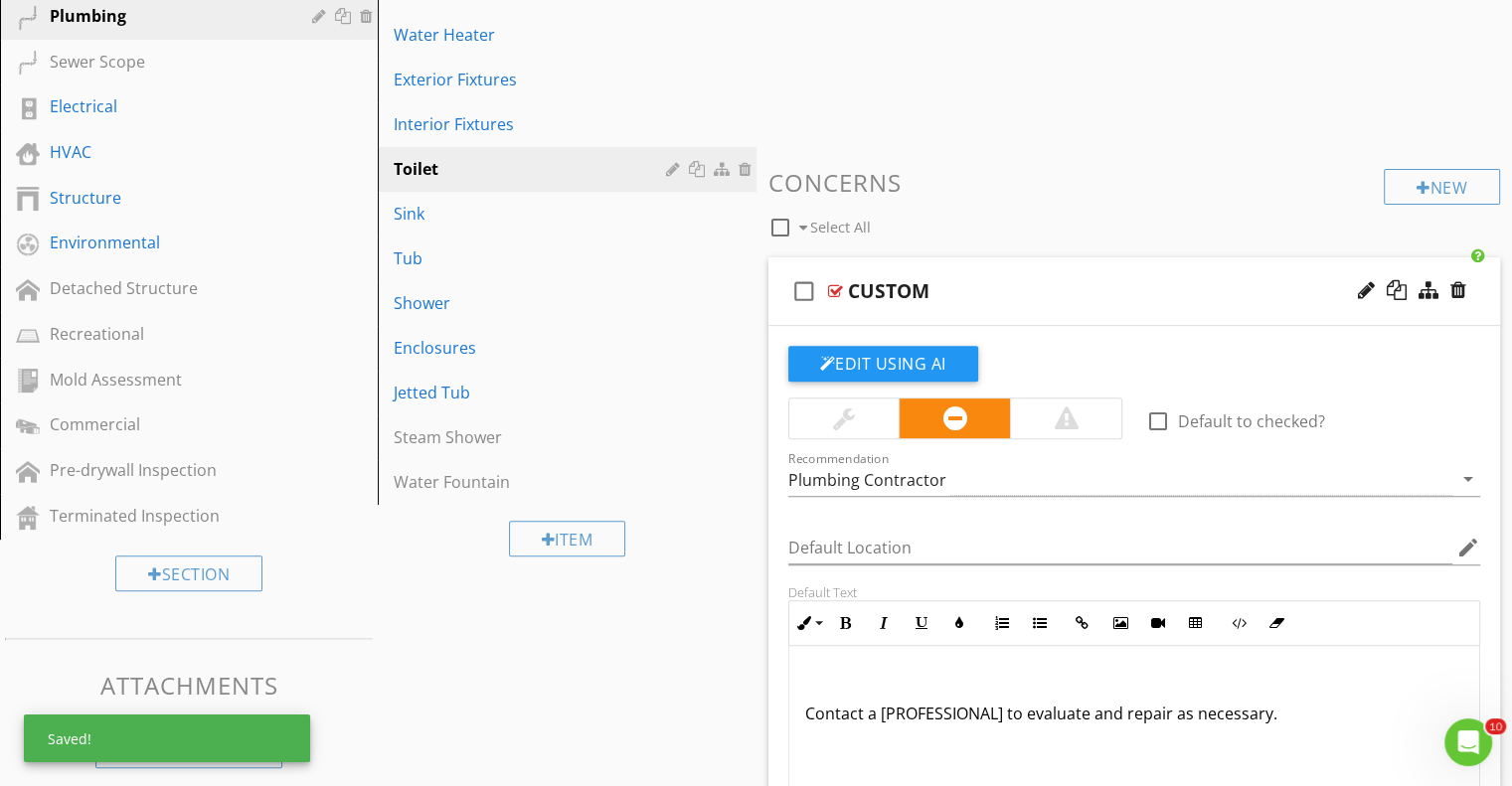 click on "check_box_outline_blank
CUSTOM" at bounding box center [1134, 291] 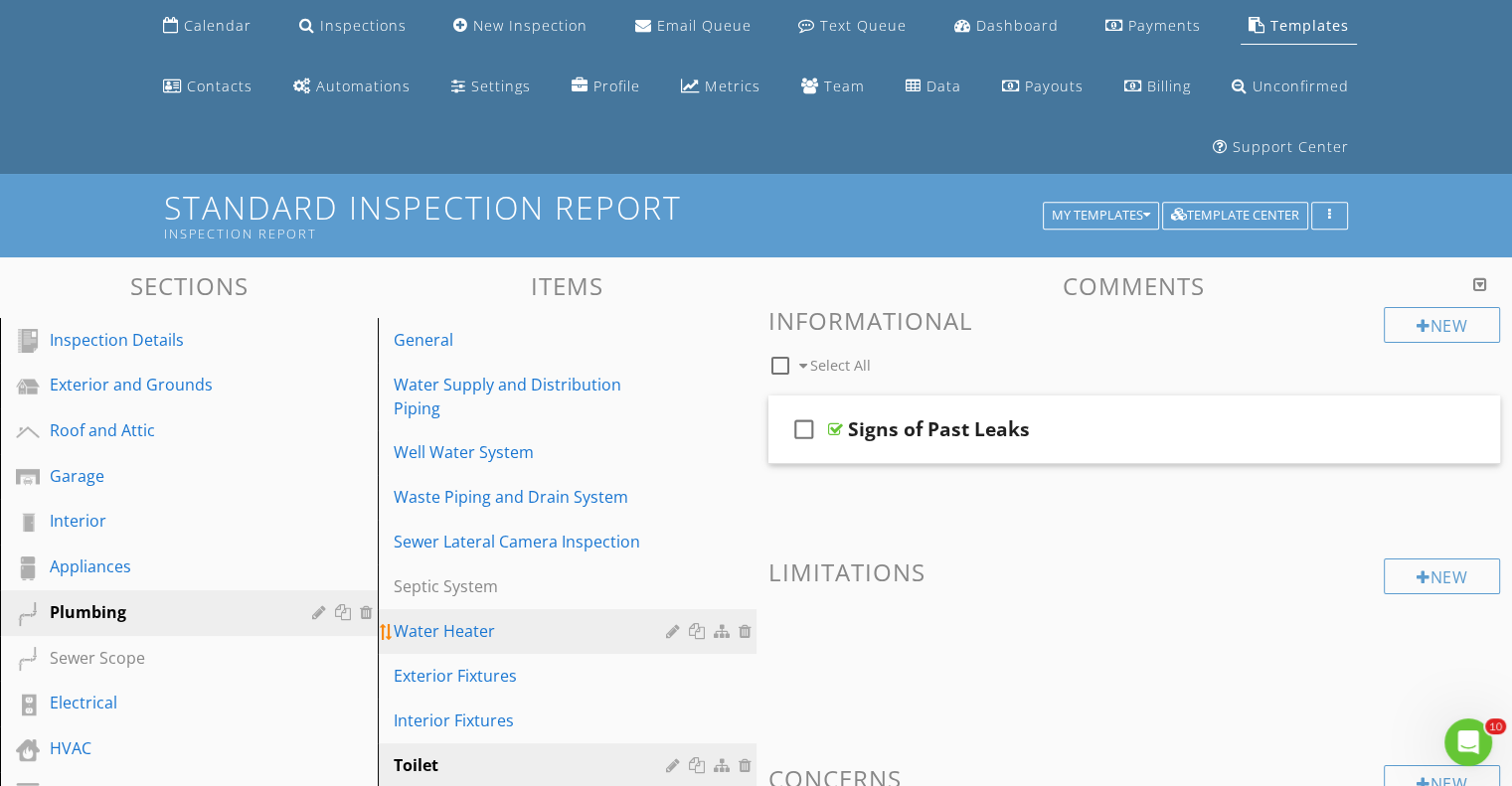 scroll, scrollTop: 262, scrollLeft: 0, axis: vertical 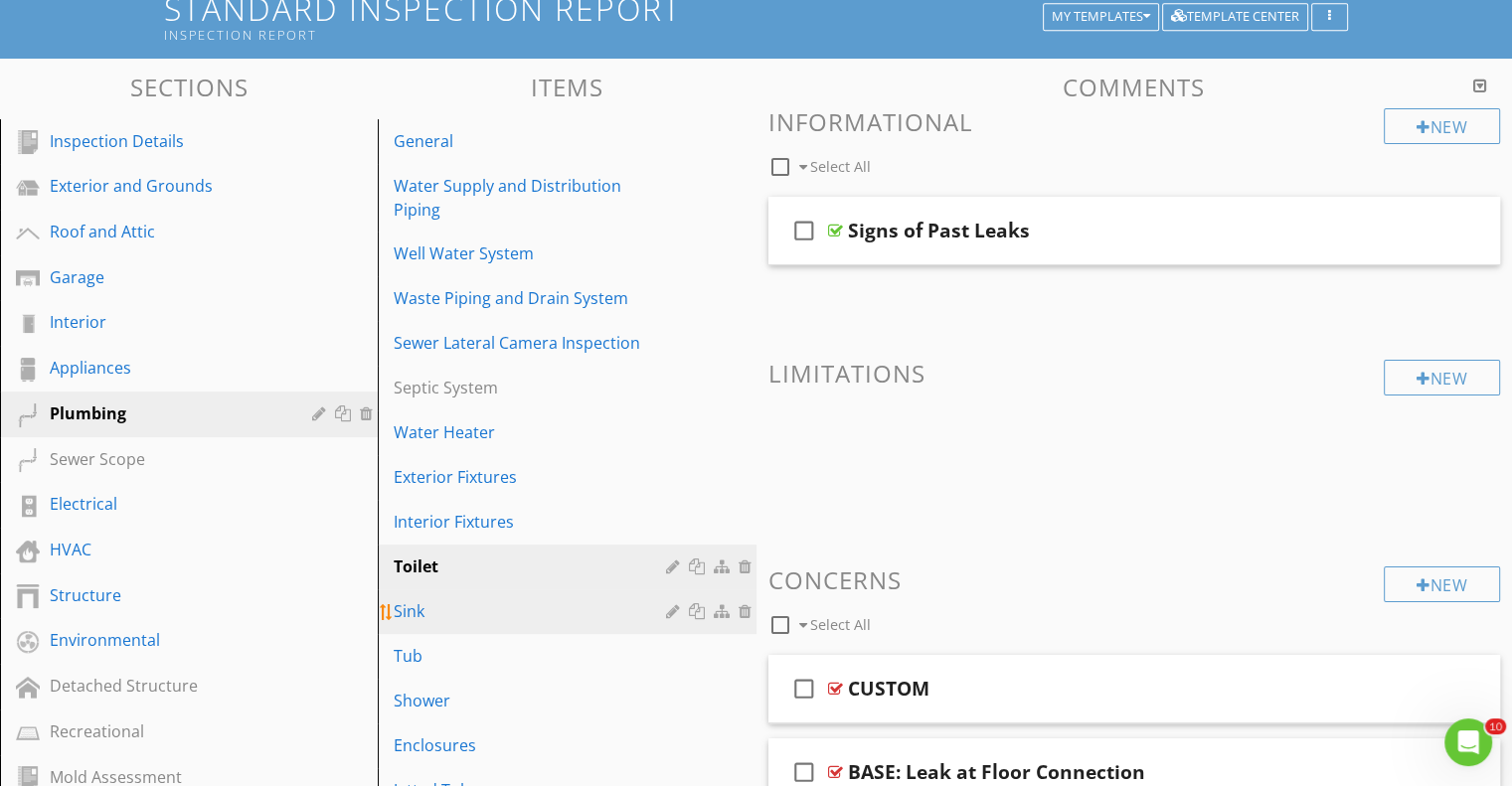click on "Sink" at bounding box center [532, 611] 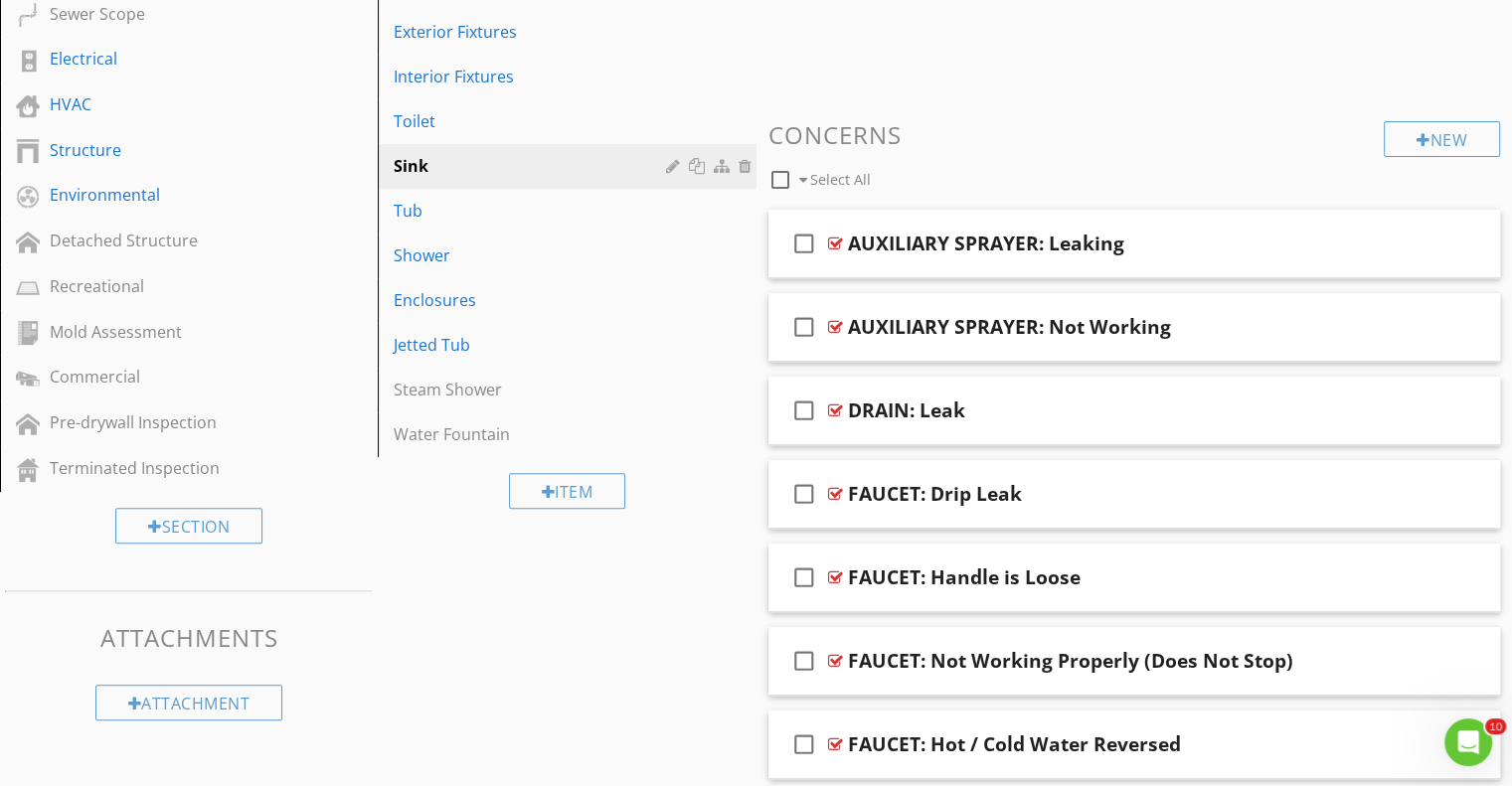 scroll, scrollTop: 509, scrollLeft: 0, axis: vertical 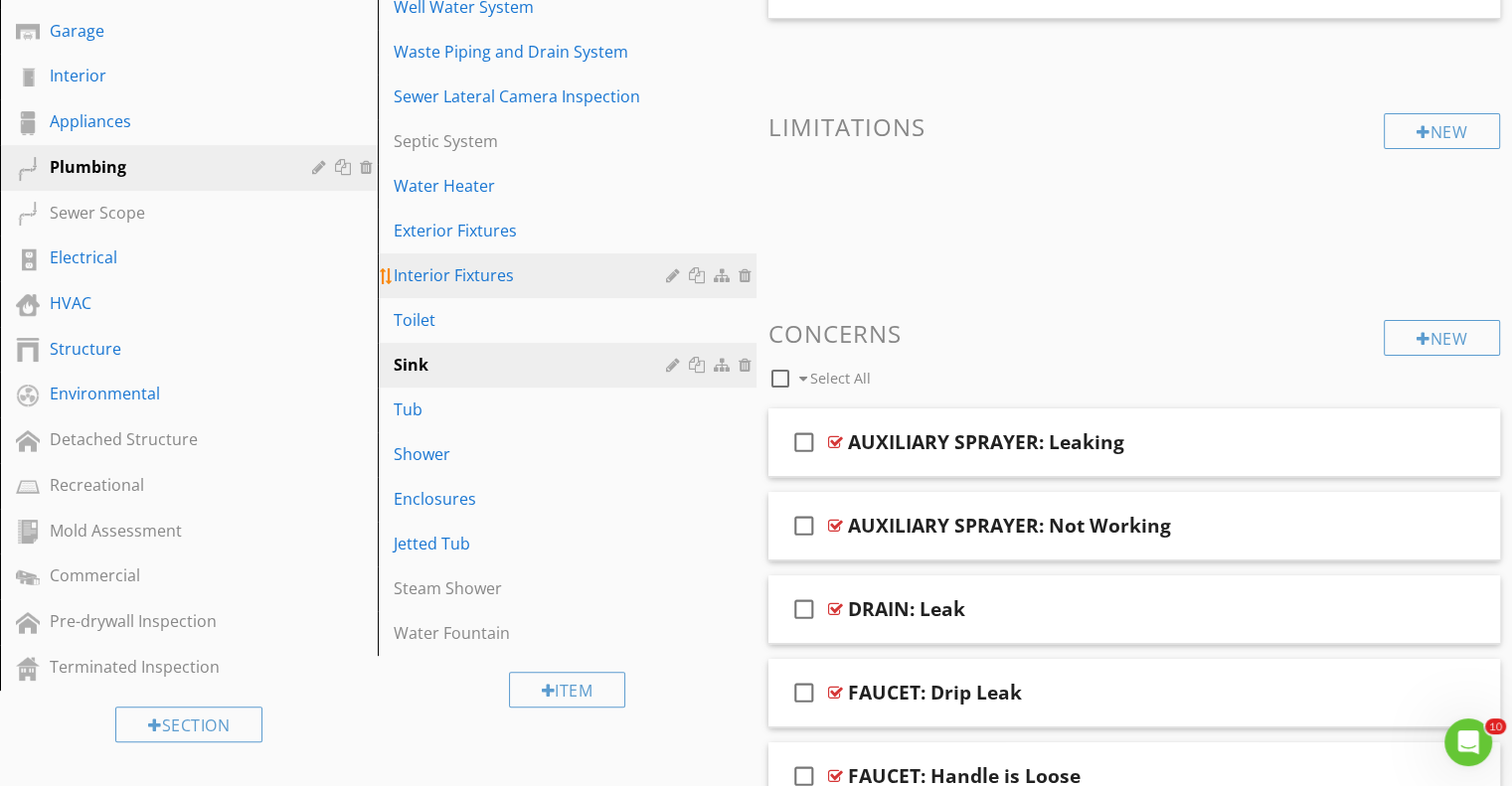 click on "Interior Fixtures" at bounding box center (532, 275) 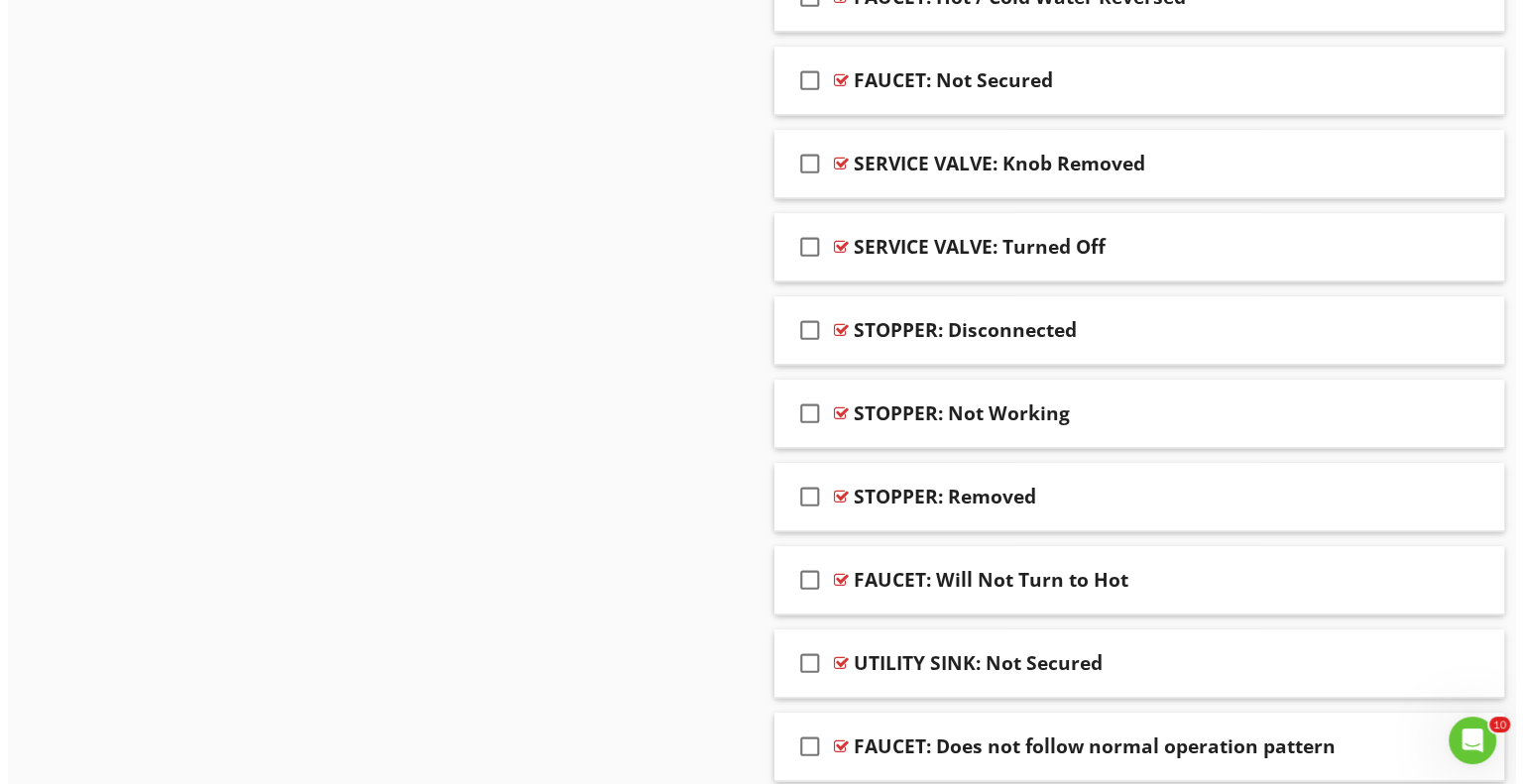 scroll, scrollTop: 2115, scrollLeft: 0, axis: vertical 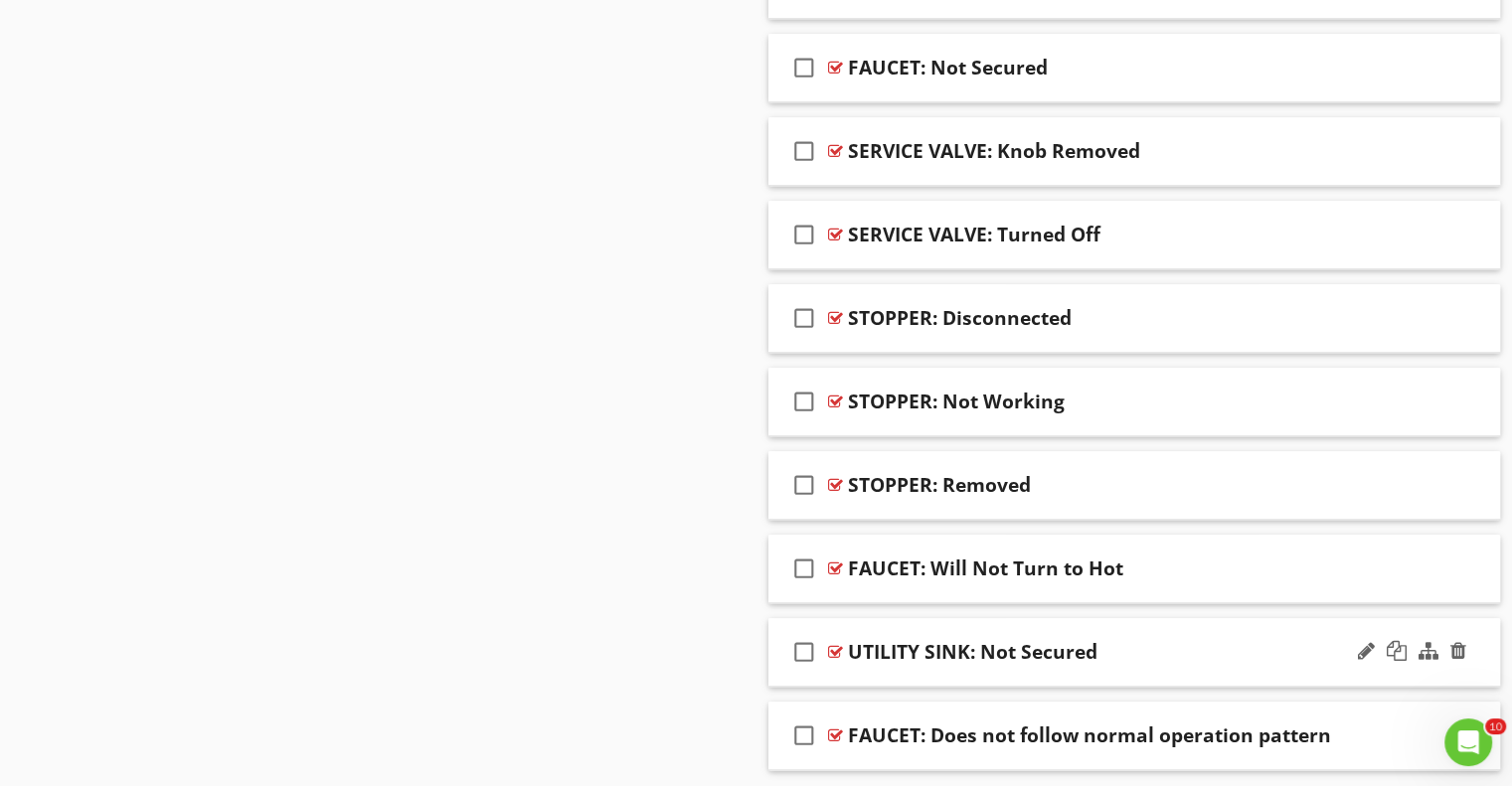 click on "check_box_outline_blank" at bounding box center (804, 652) 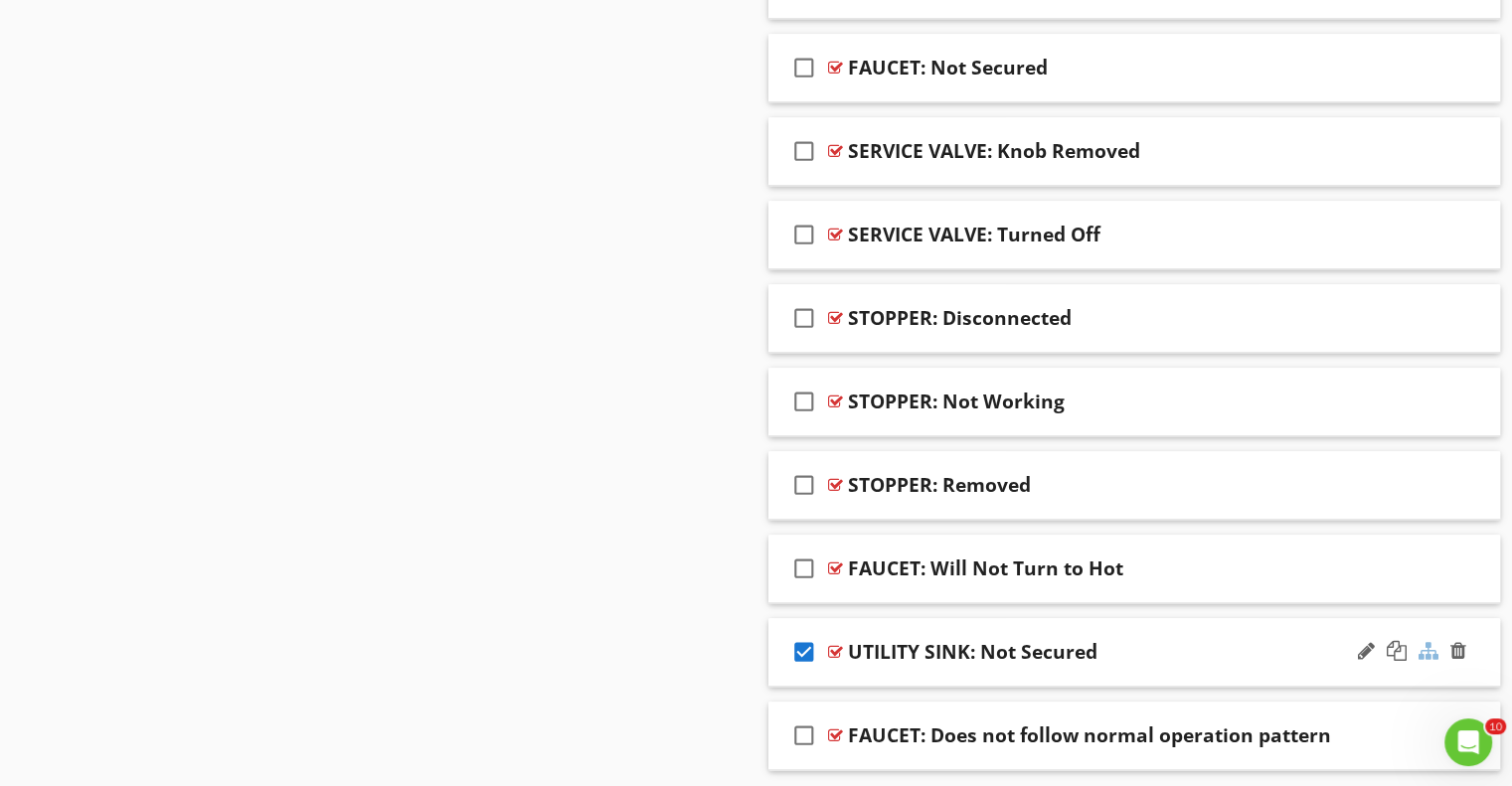 click at bounding box center (1428, 651) 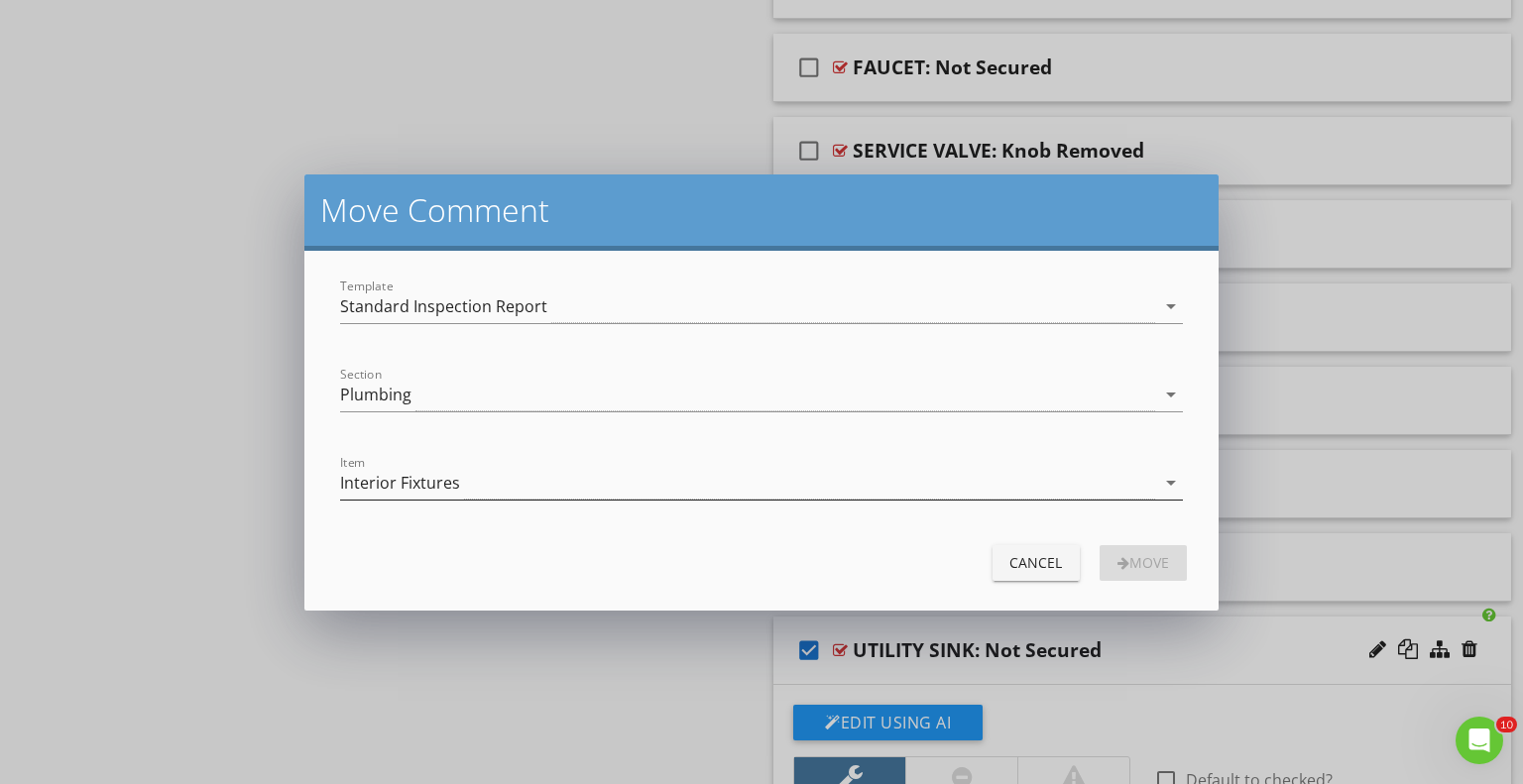 click on "Interior Fixtures" at bounding box center (748, 483) 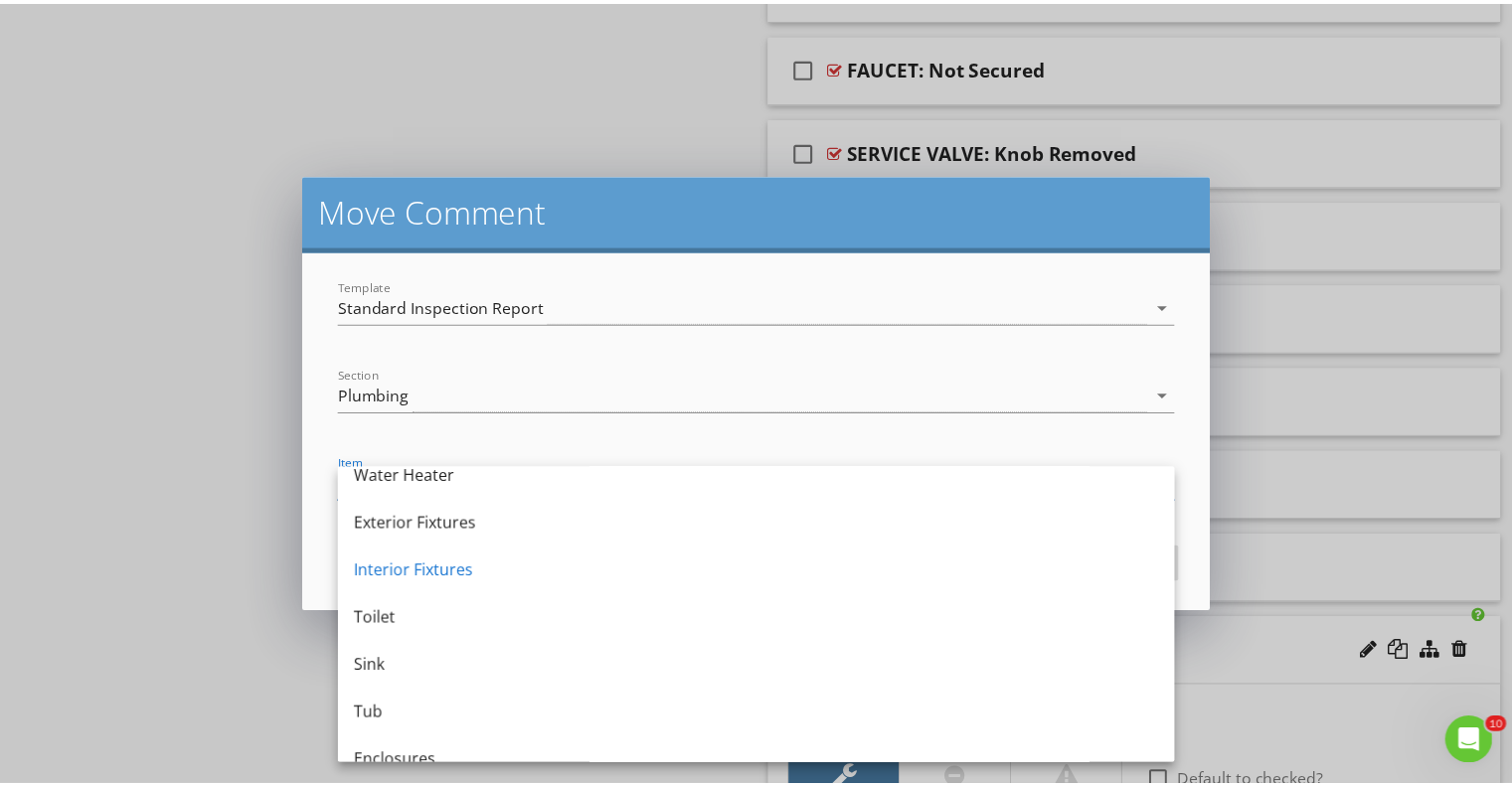 scroll, scrollTop: 215, scrollLeft: 0, axis: vertical 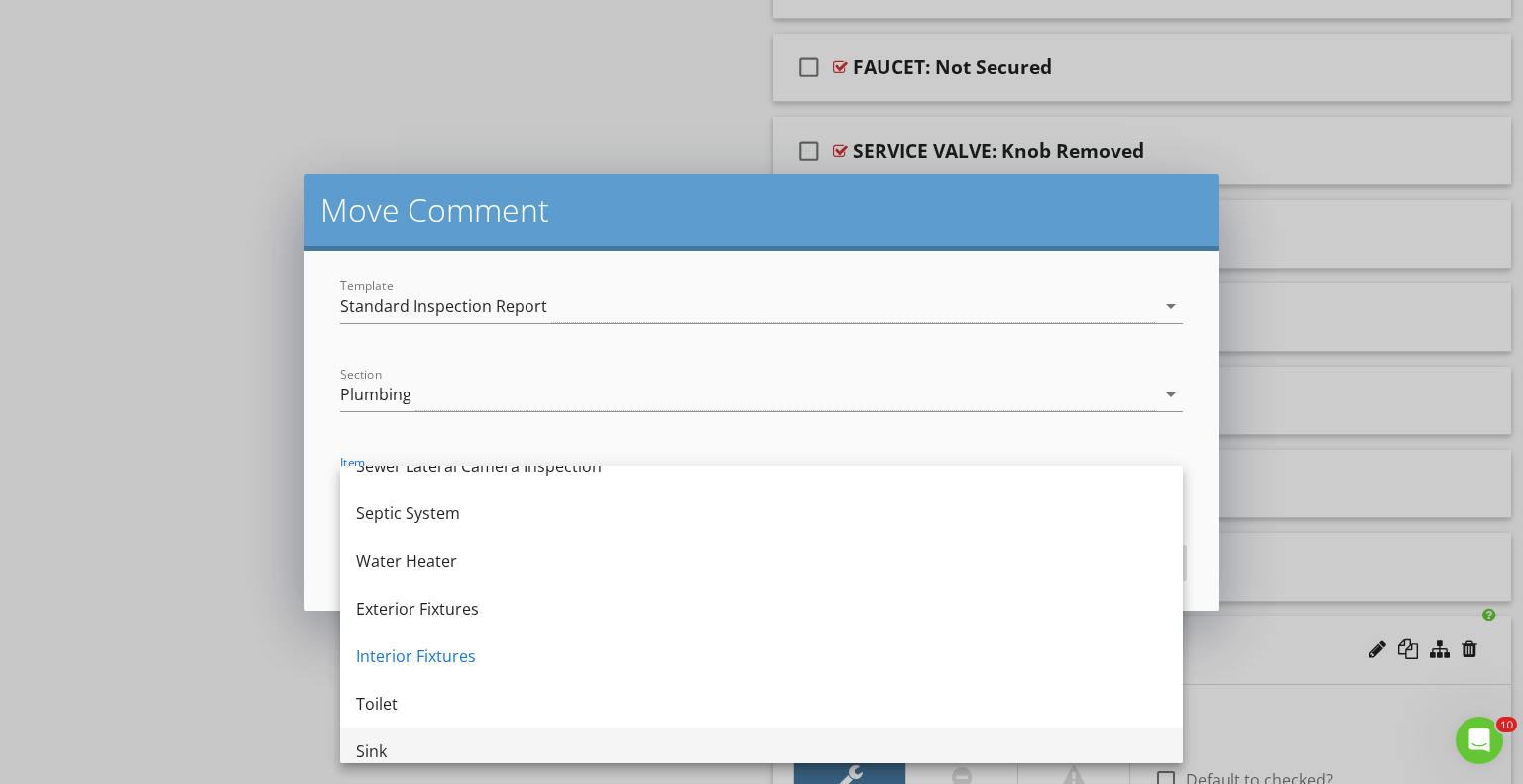 click on "Sink" at bounding box center (762, 751) 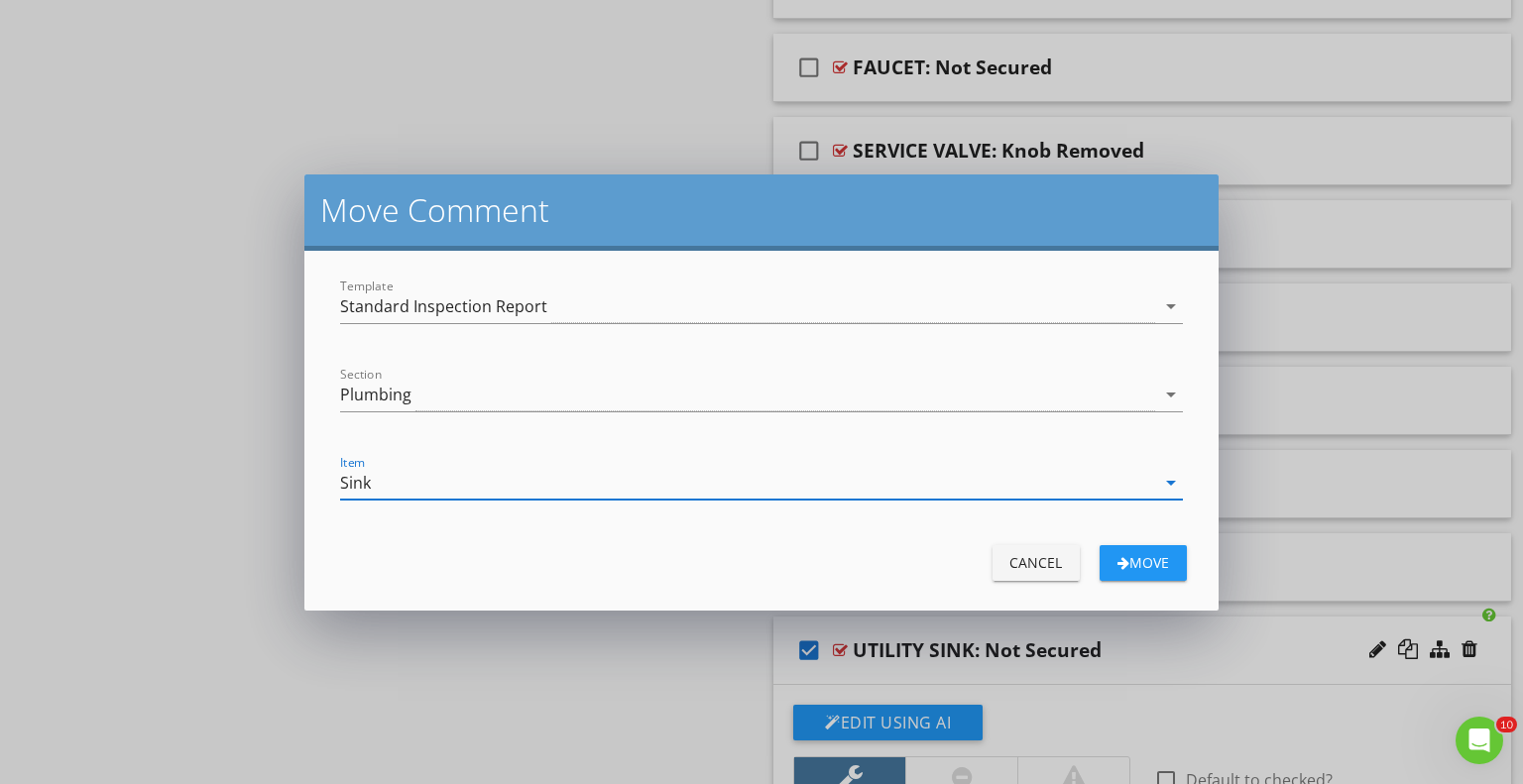 click at bounding box center [1123, 563] 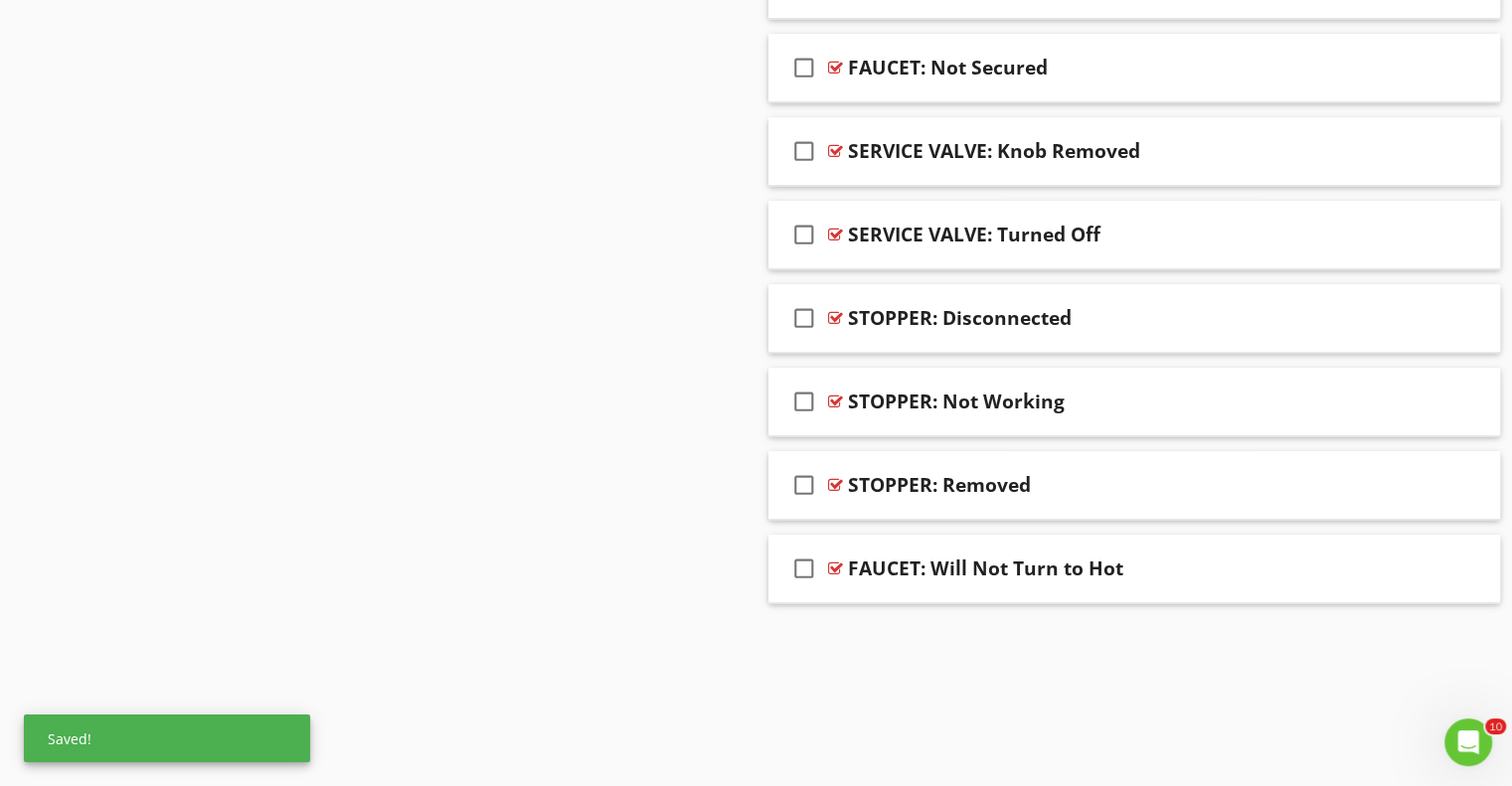 scroll, scrollTop: 2037, scrollLeft: 0, axis: vertical 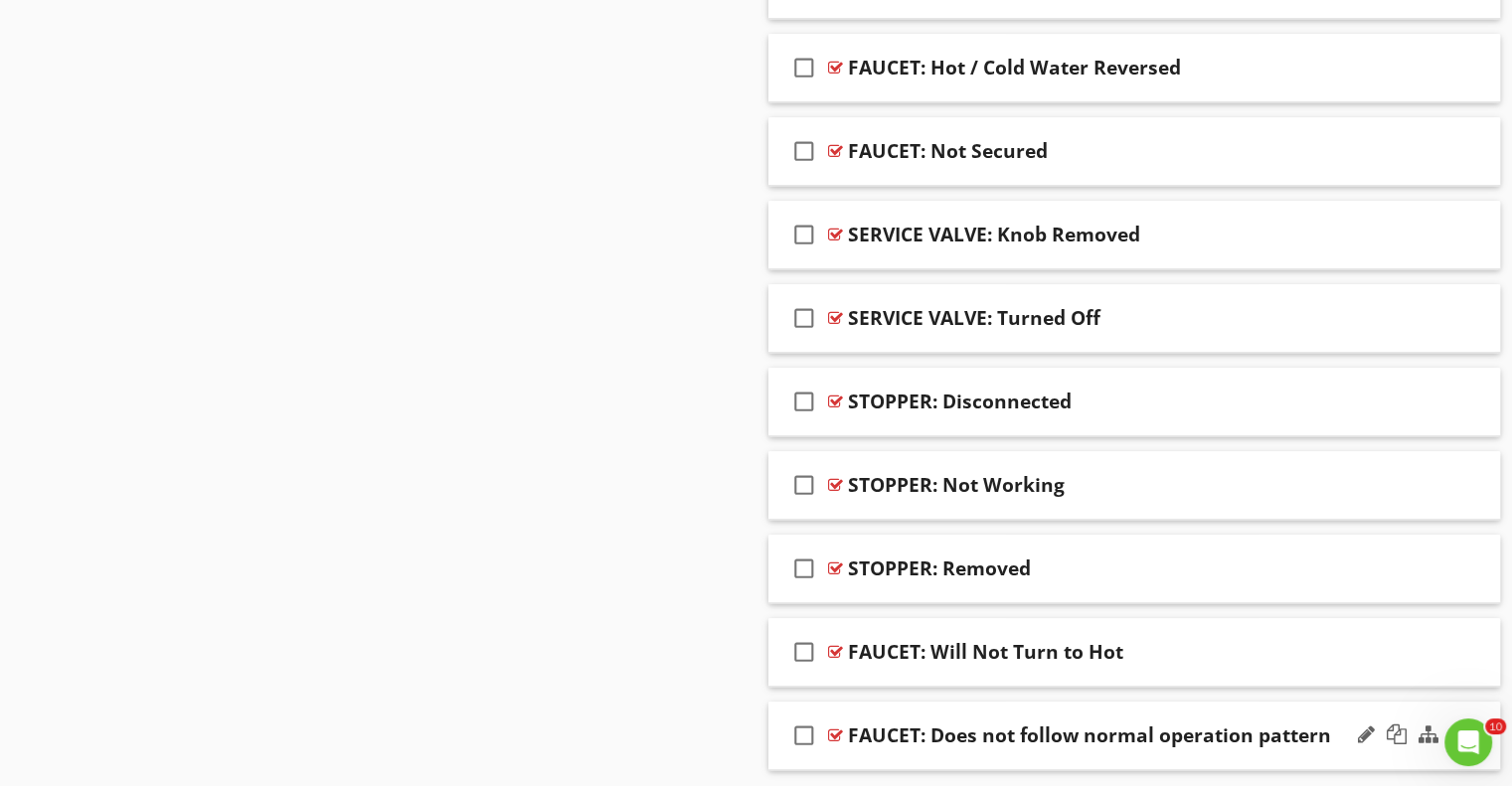 click on "check_box_outline_blank" at bounding box center [804, 735] 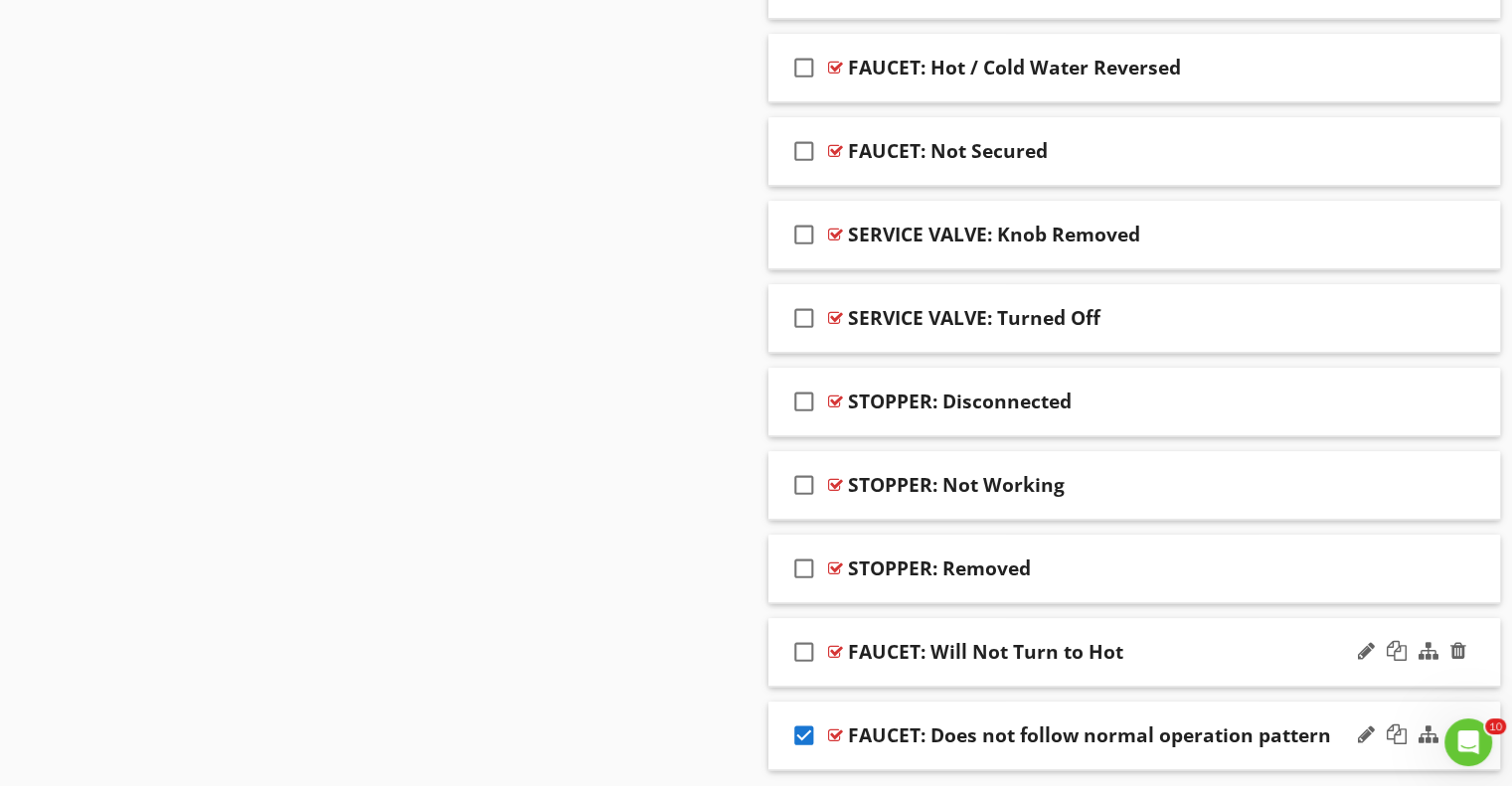 click on "check_box_outline_blank" at bounding box center (804, 652) 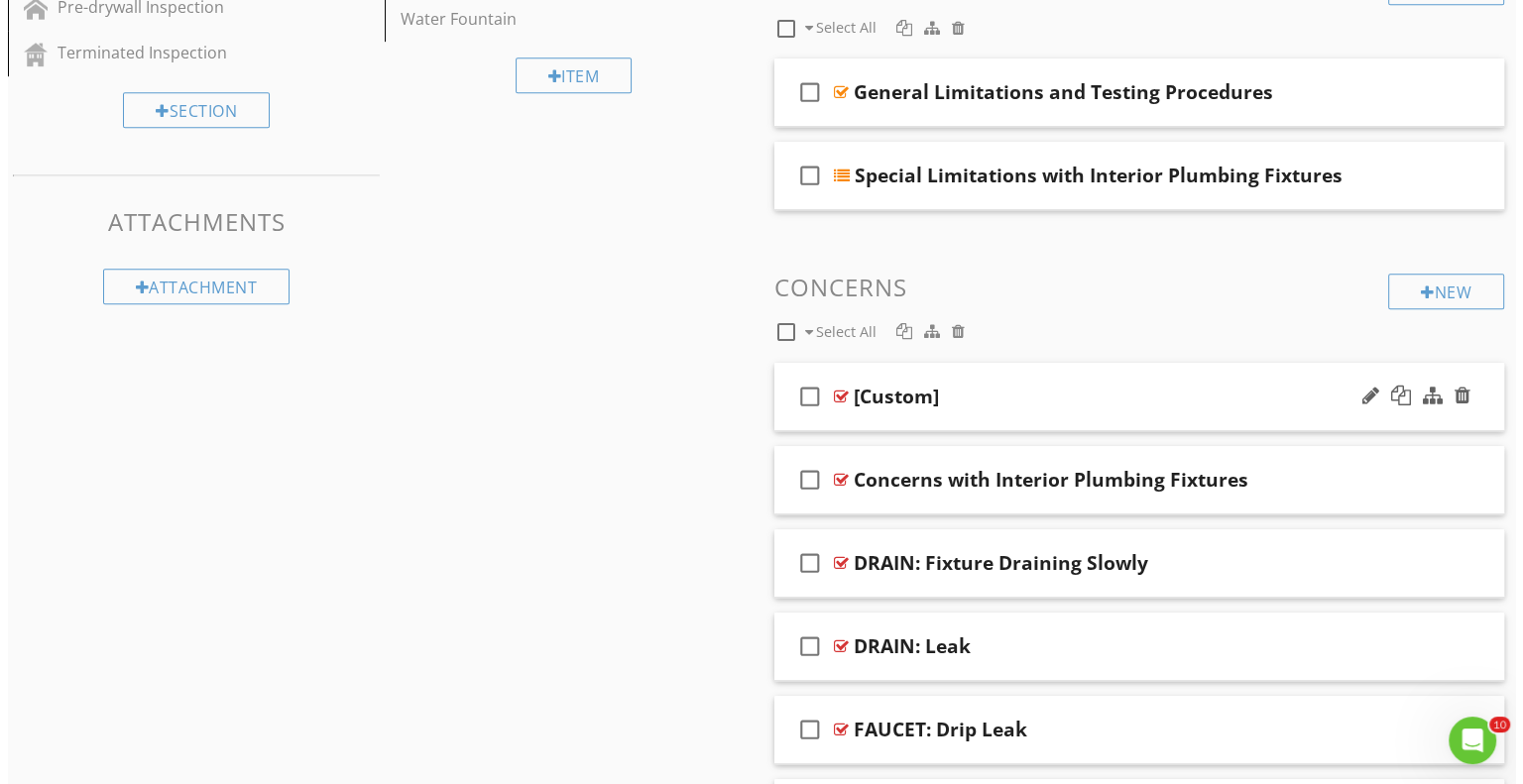 scroll, scrollTop: 942, scrollLeft: 0, axis: vertical 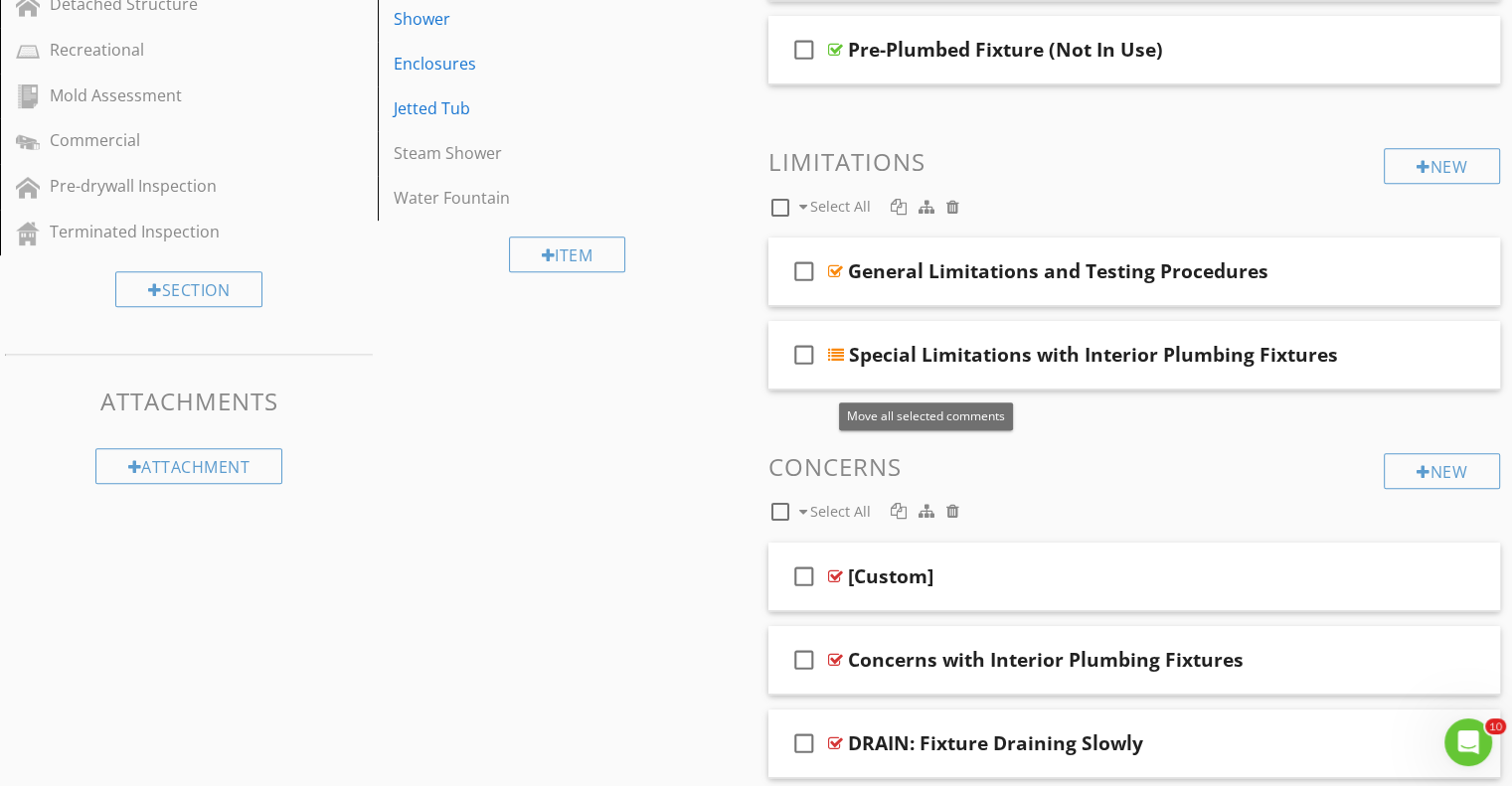 click at bounding box center (926, 511) 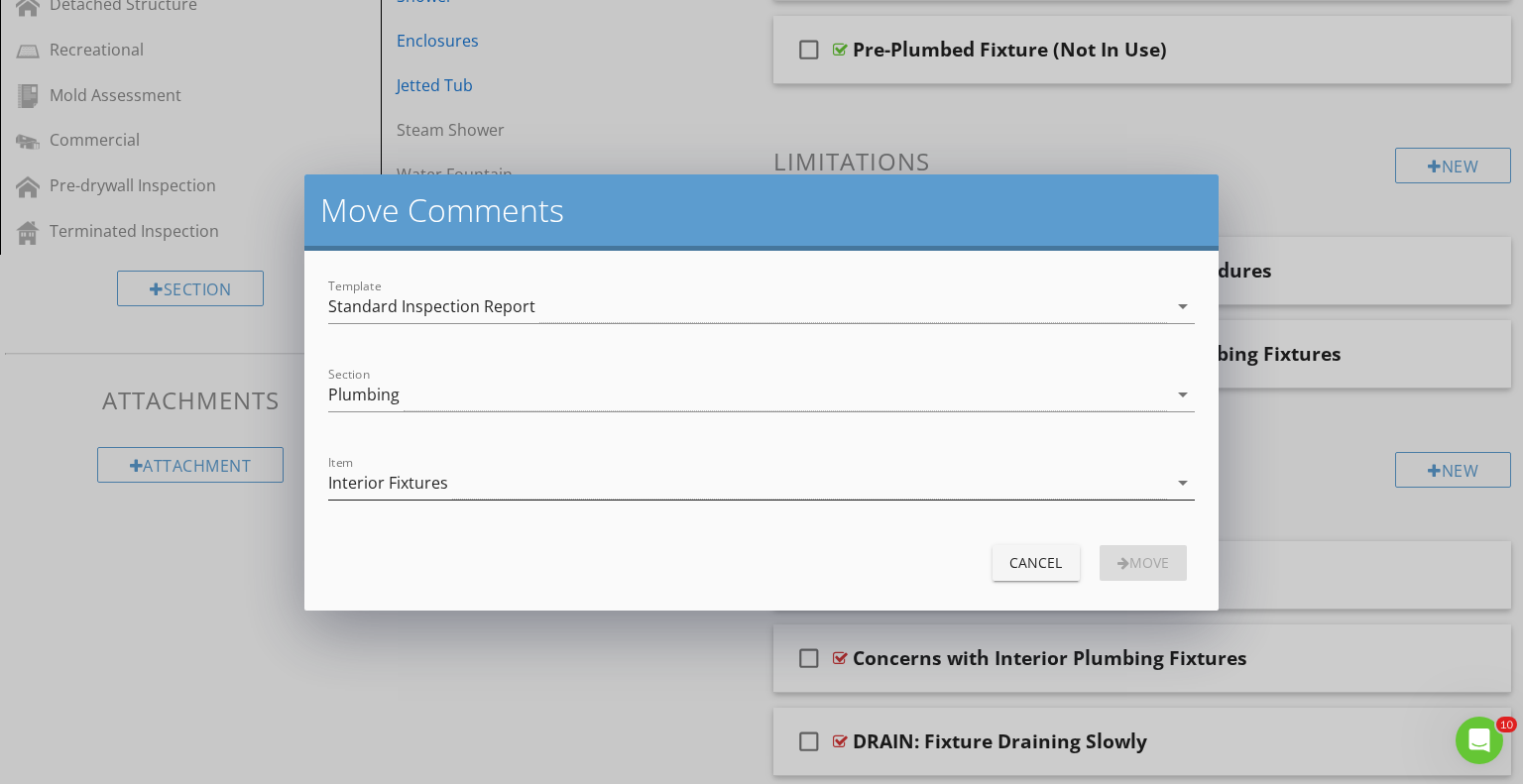 click on "Interior Fixtures" at bounding box center [748, 483] 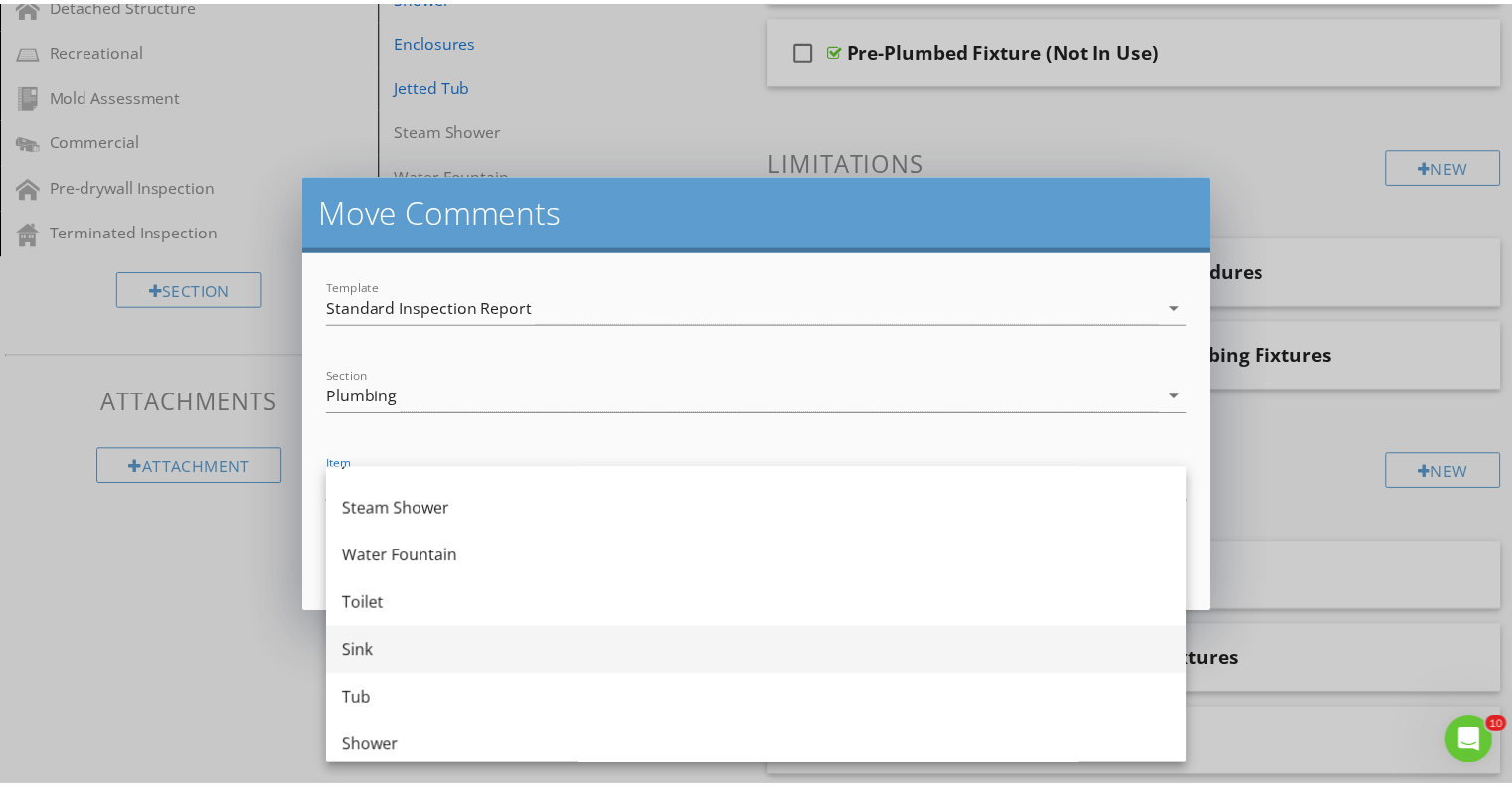 scroll, scrollTop: 513, scrollLeft: 0, axis: vertical 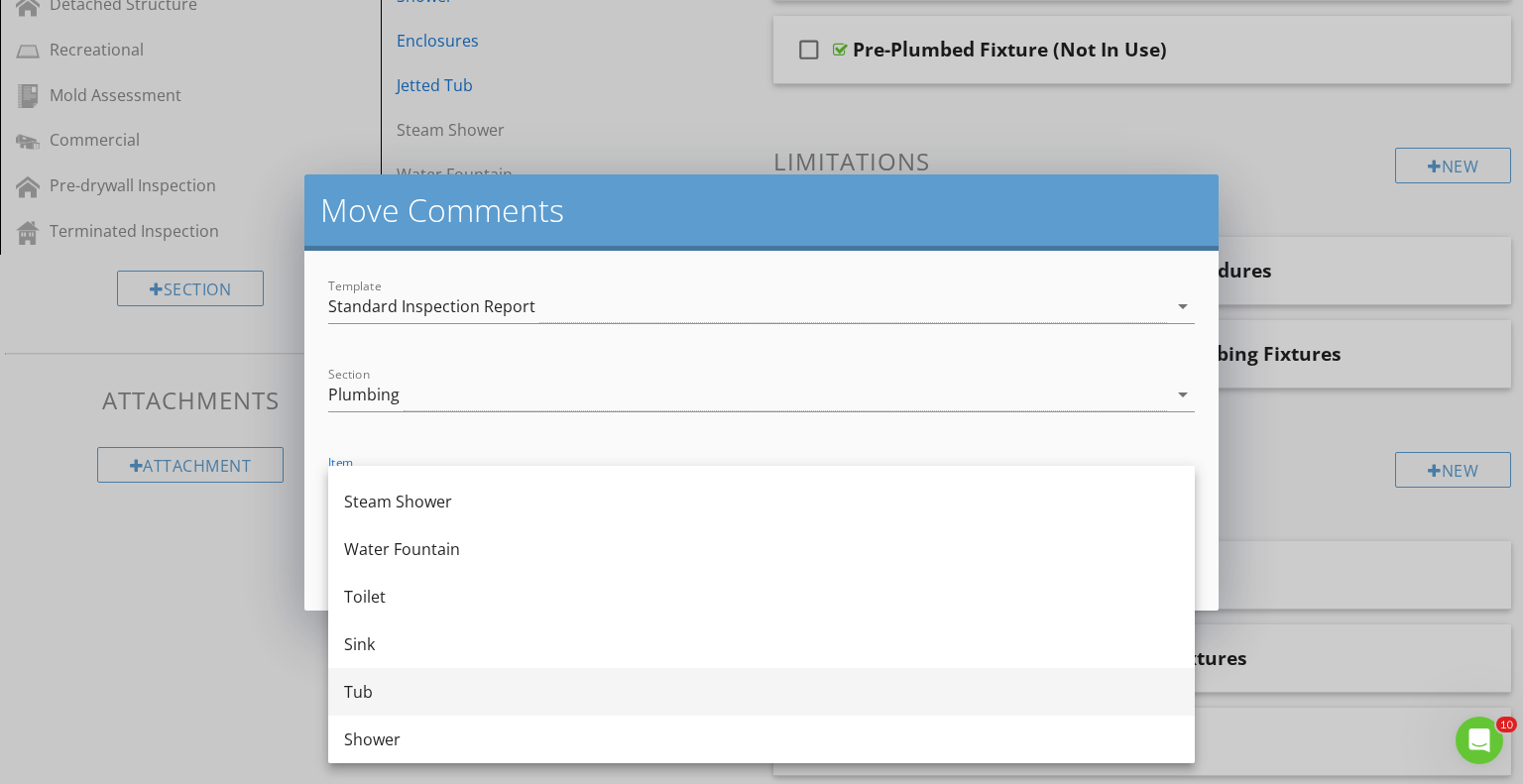 click on "Tub" at bounding box center (762, 692) 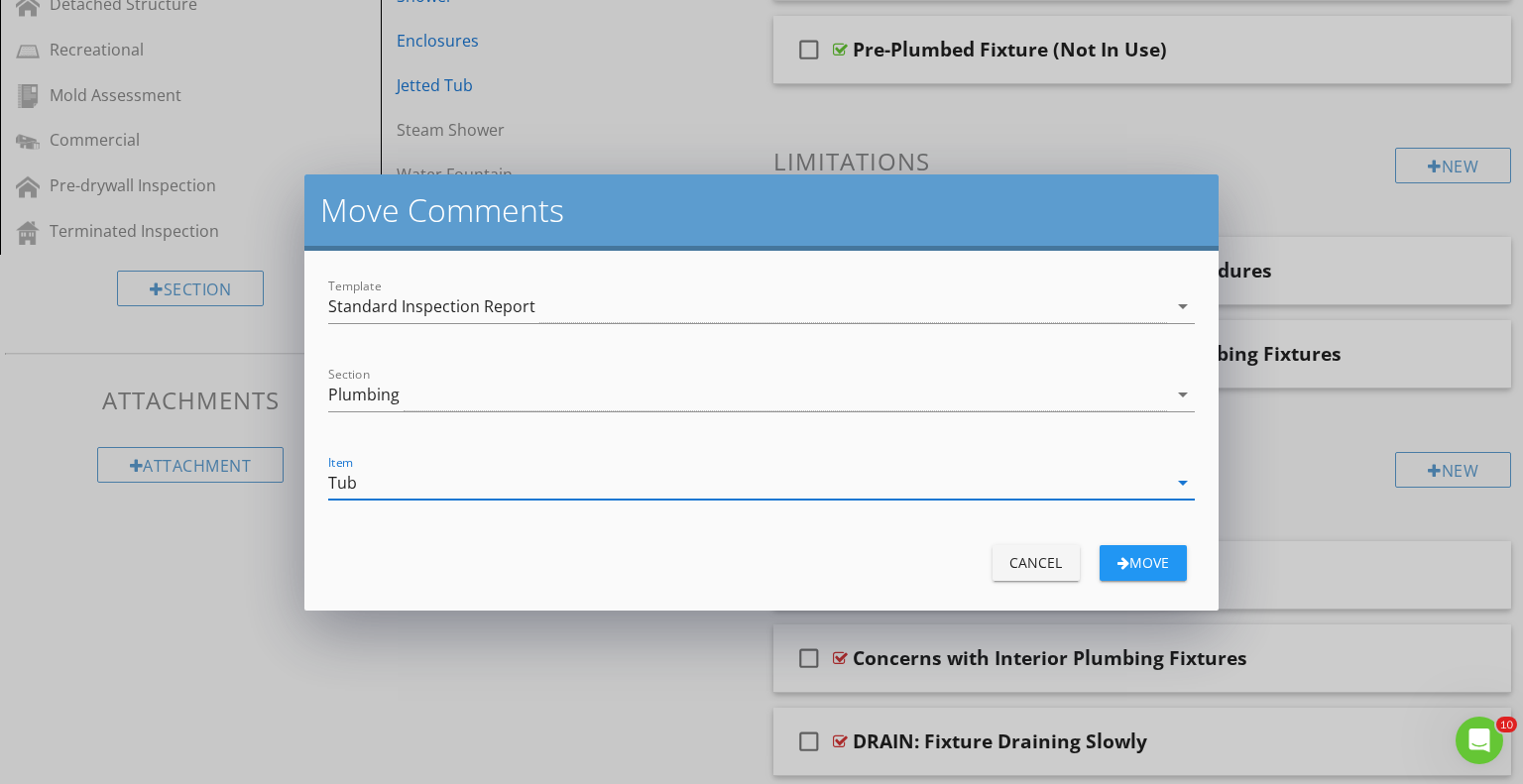 click on "move" at bounding box center [1143, 562] 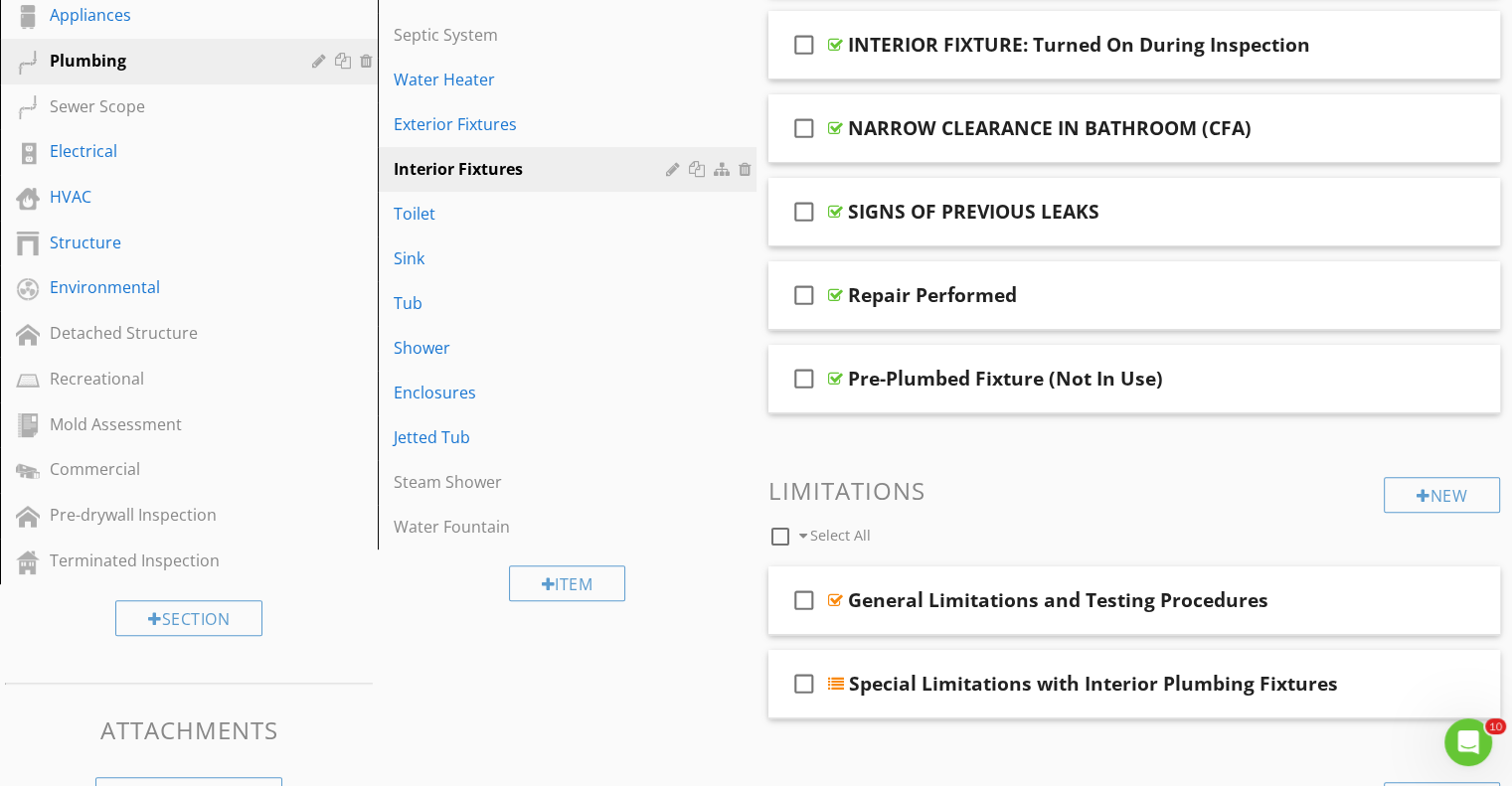 scroll, scrollTop: 547, scrollLeft: 0, axis: vertical 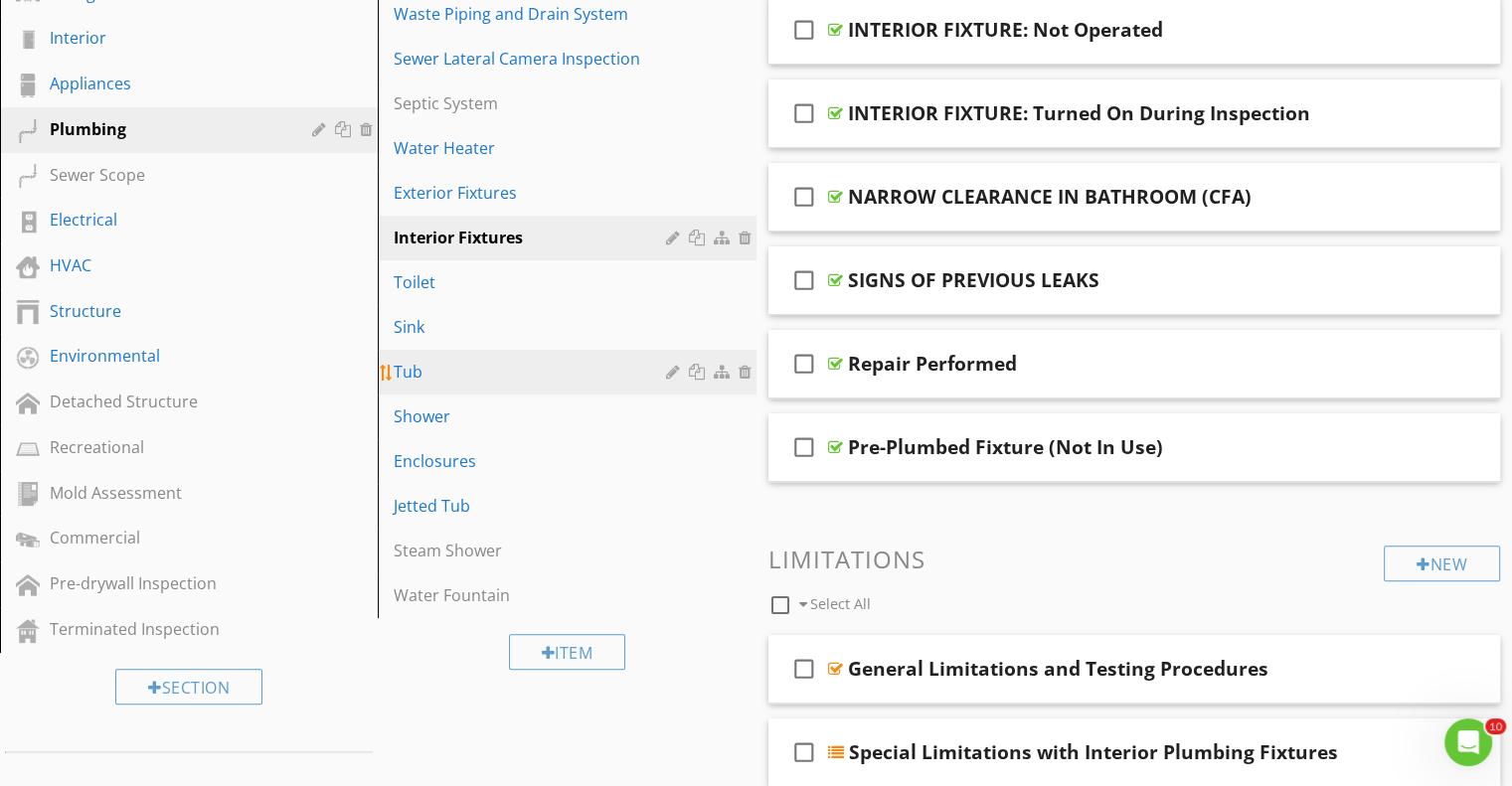 click on "Tub" at bounding box center (570, 372) 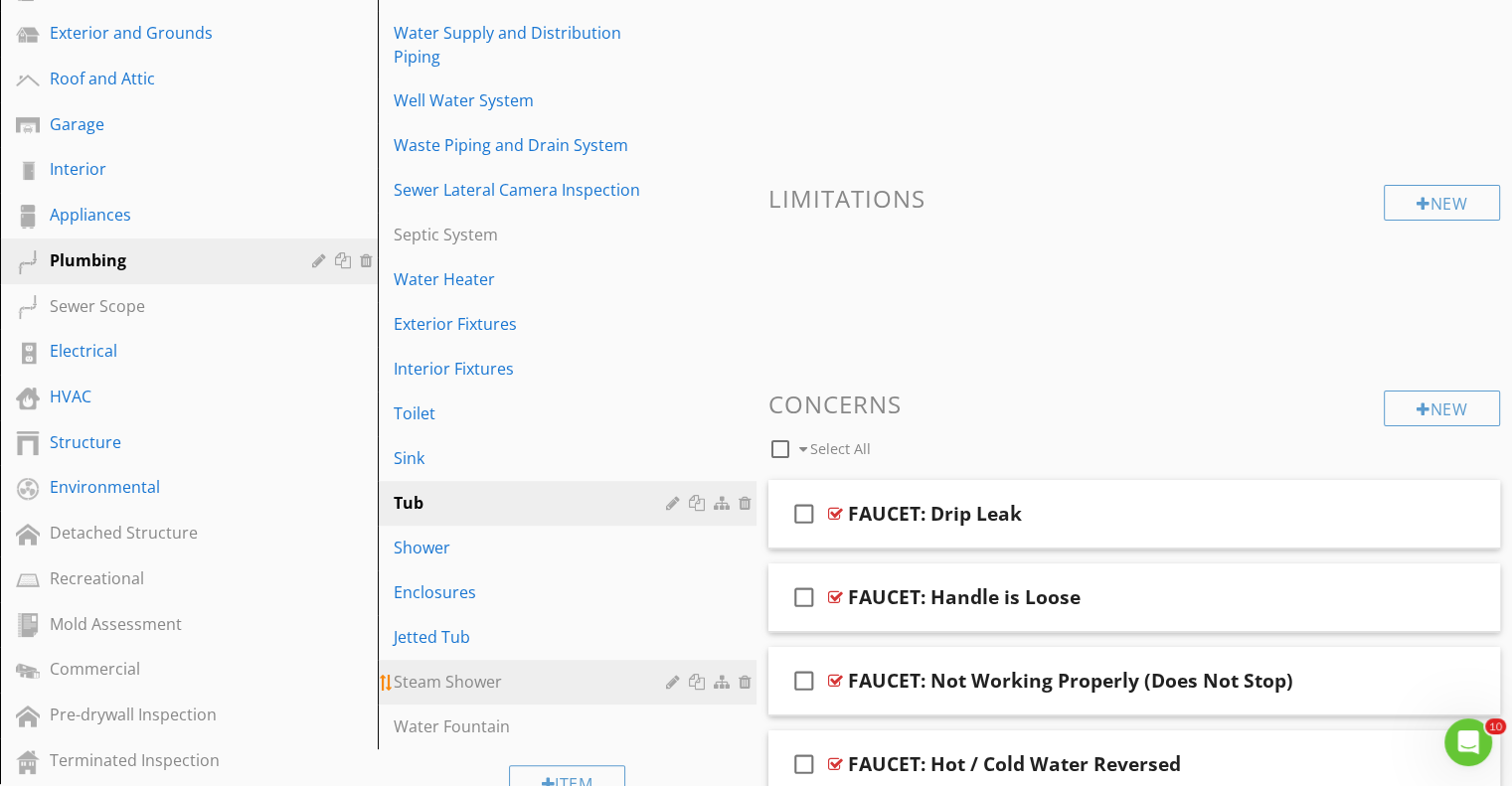 scroll, scrollTop: 406, scrollLeft: 0, axis: vertical 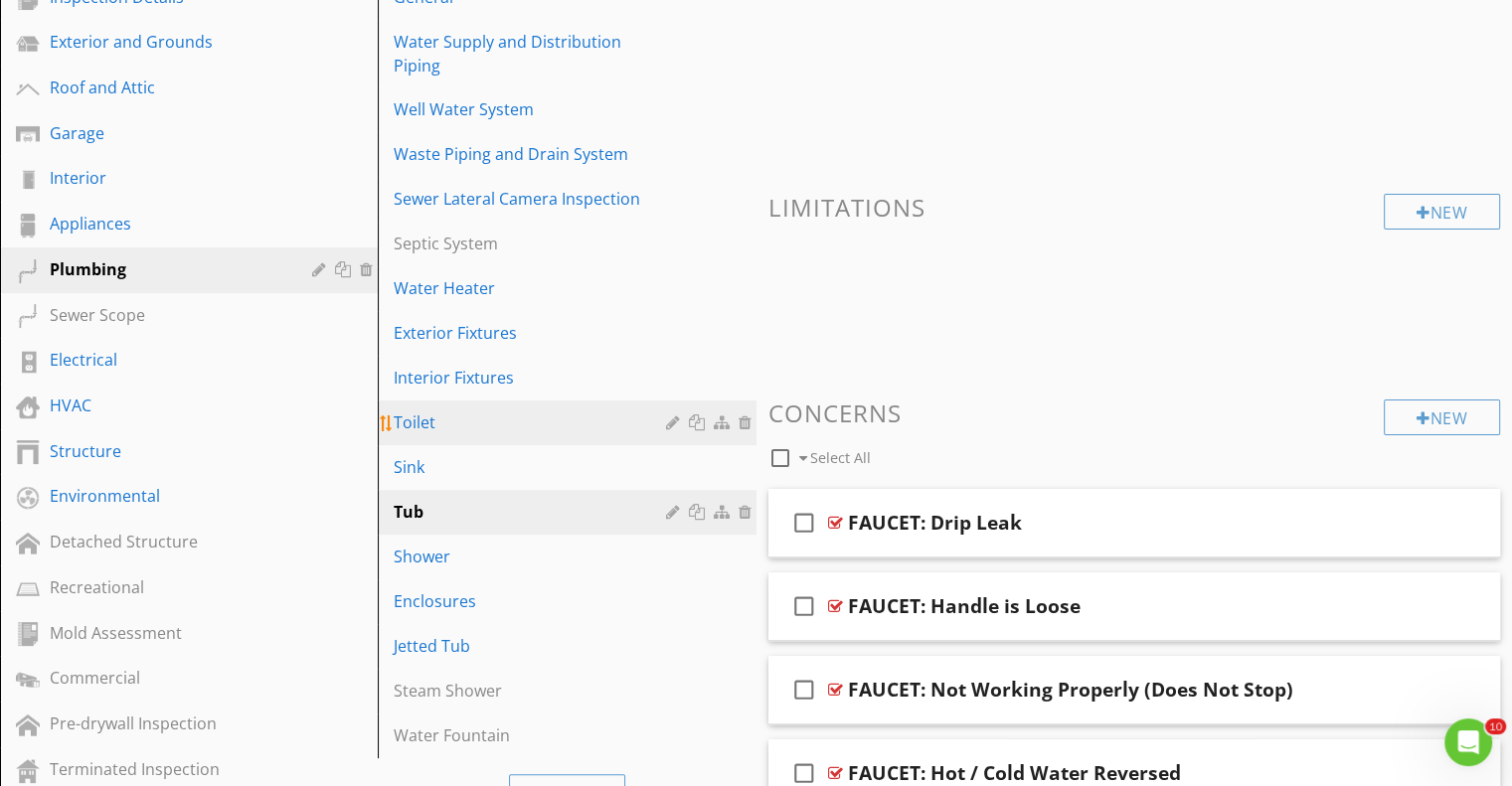 click on "Toilet" at bounding box center [570, 422] 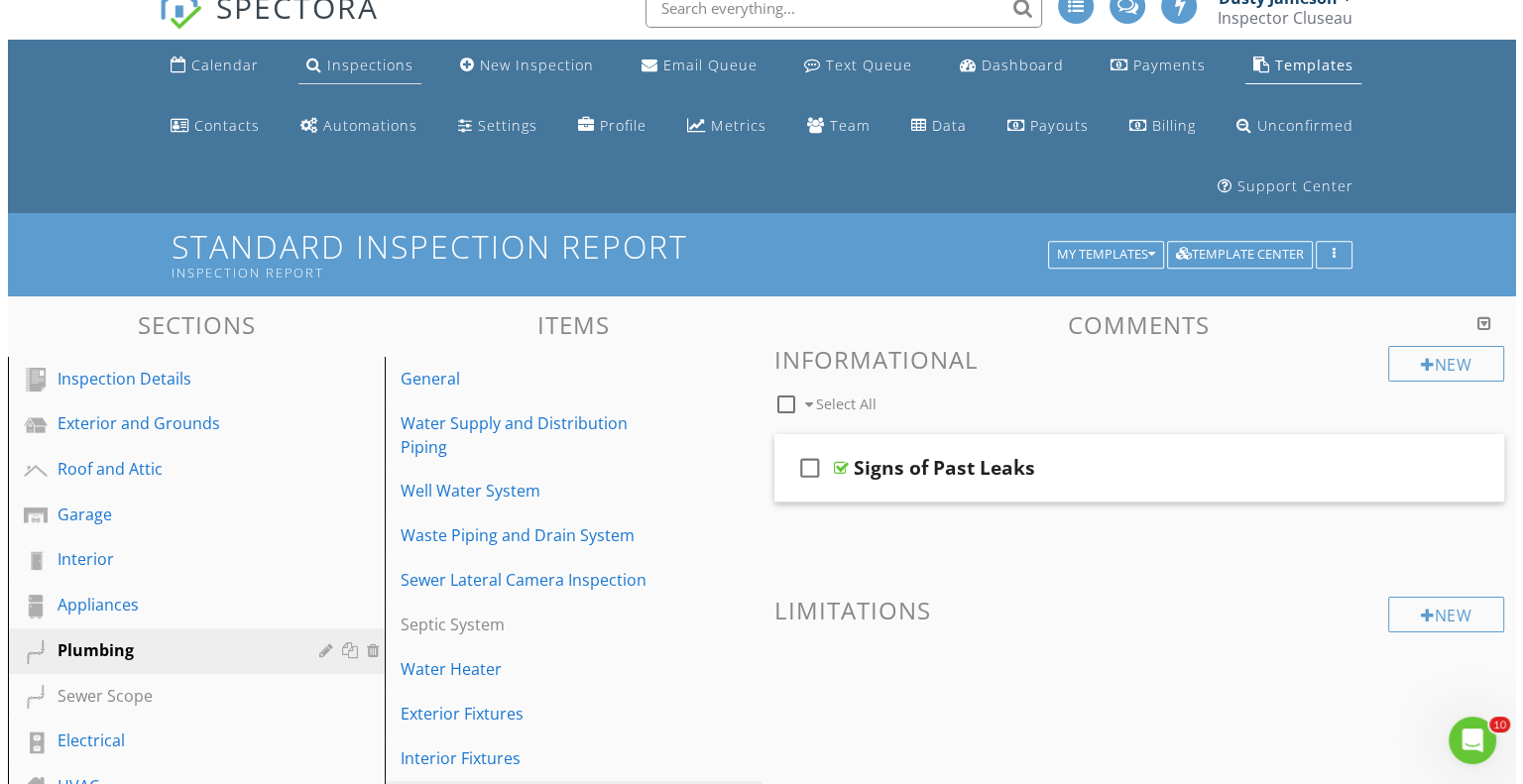 scroll, scrollTop: 0, scrollLeft: 0, axis: both 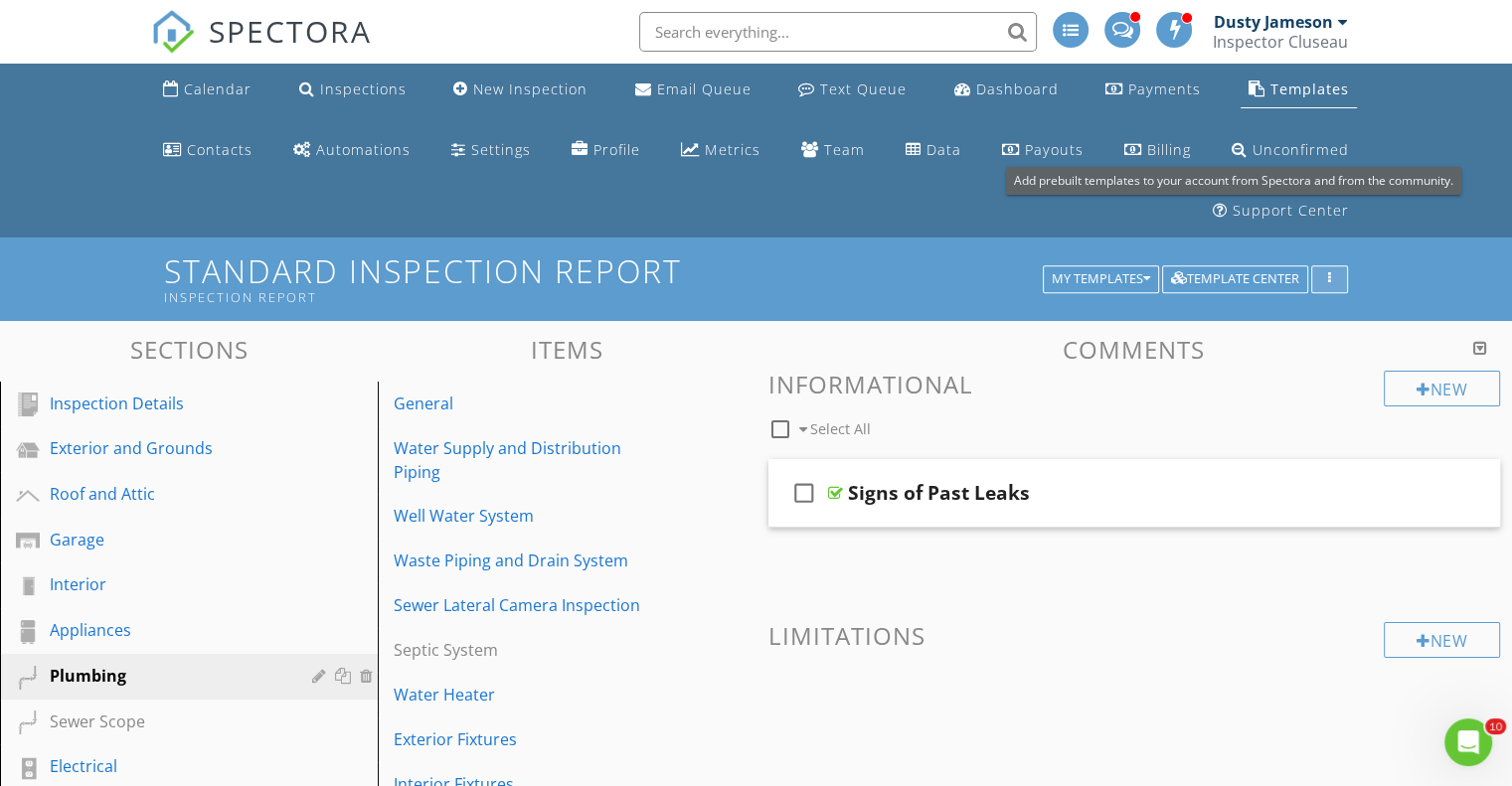 click at bounding box center (1329, 279) 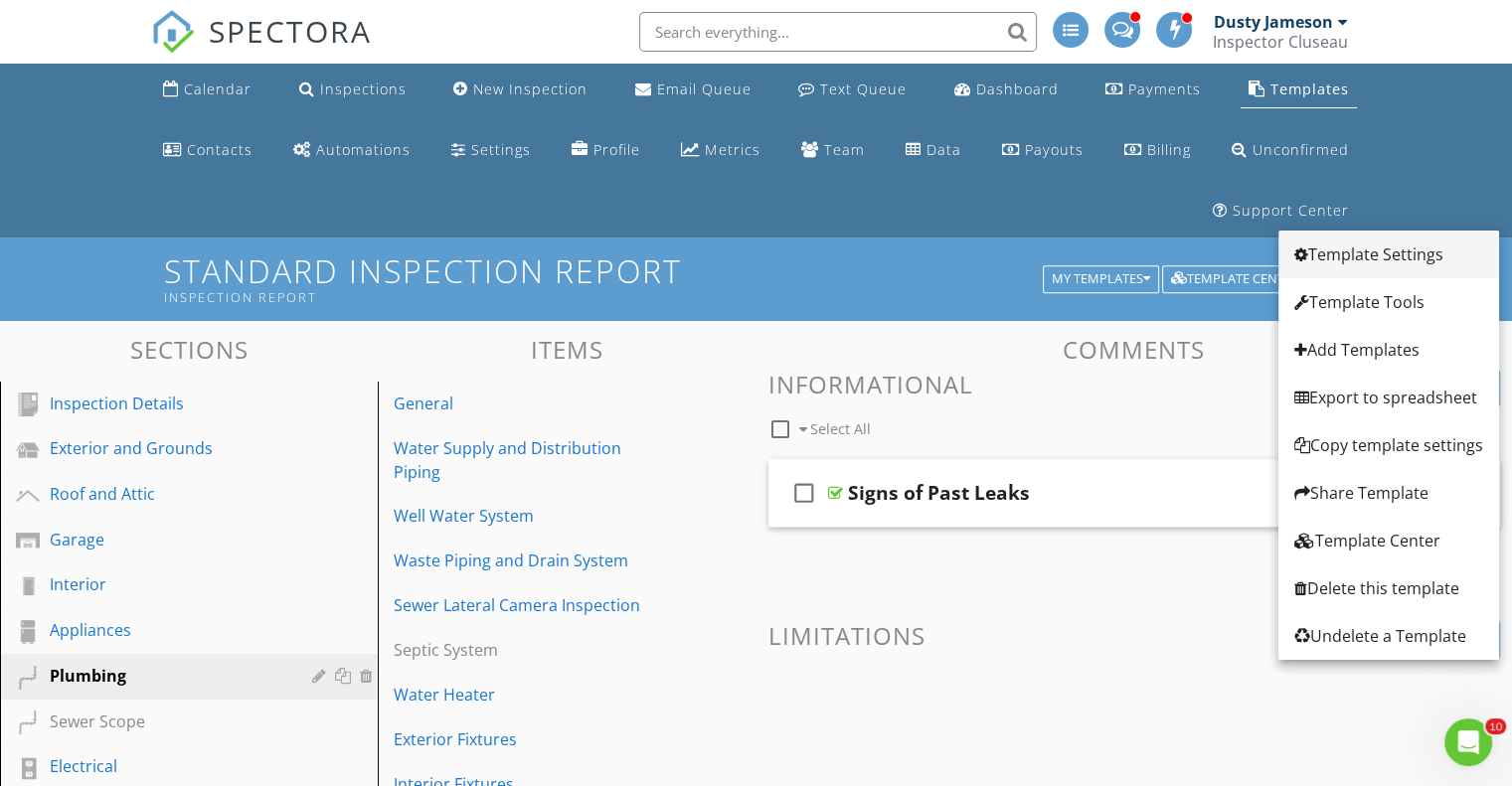 click on "Template Settings" at bounding box center (1389, 254) 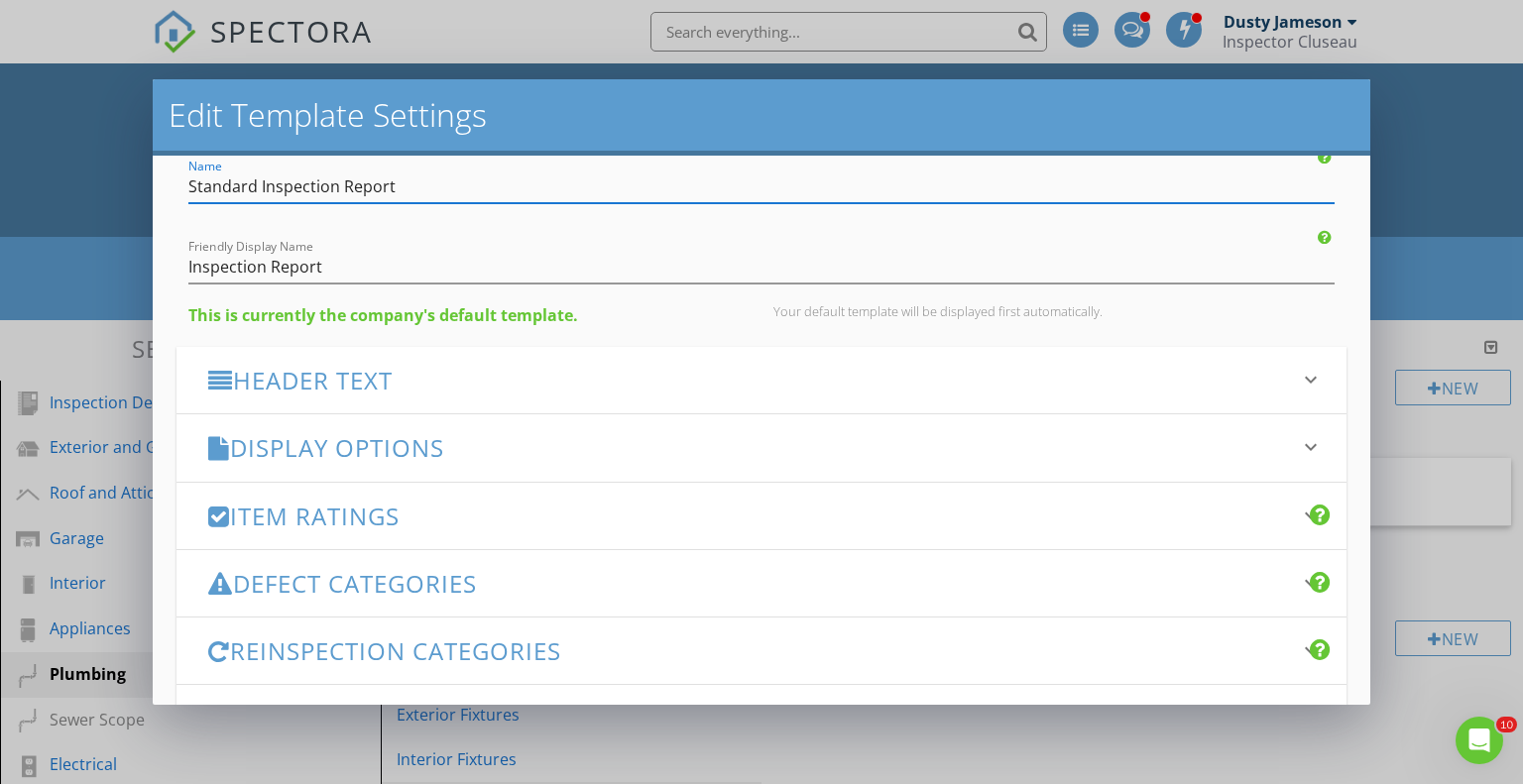 scroll, scrollTop: 99, scrollLeft: 0, axis: vertical 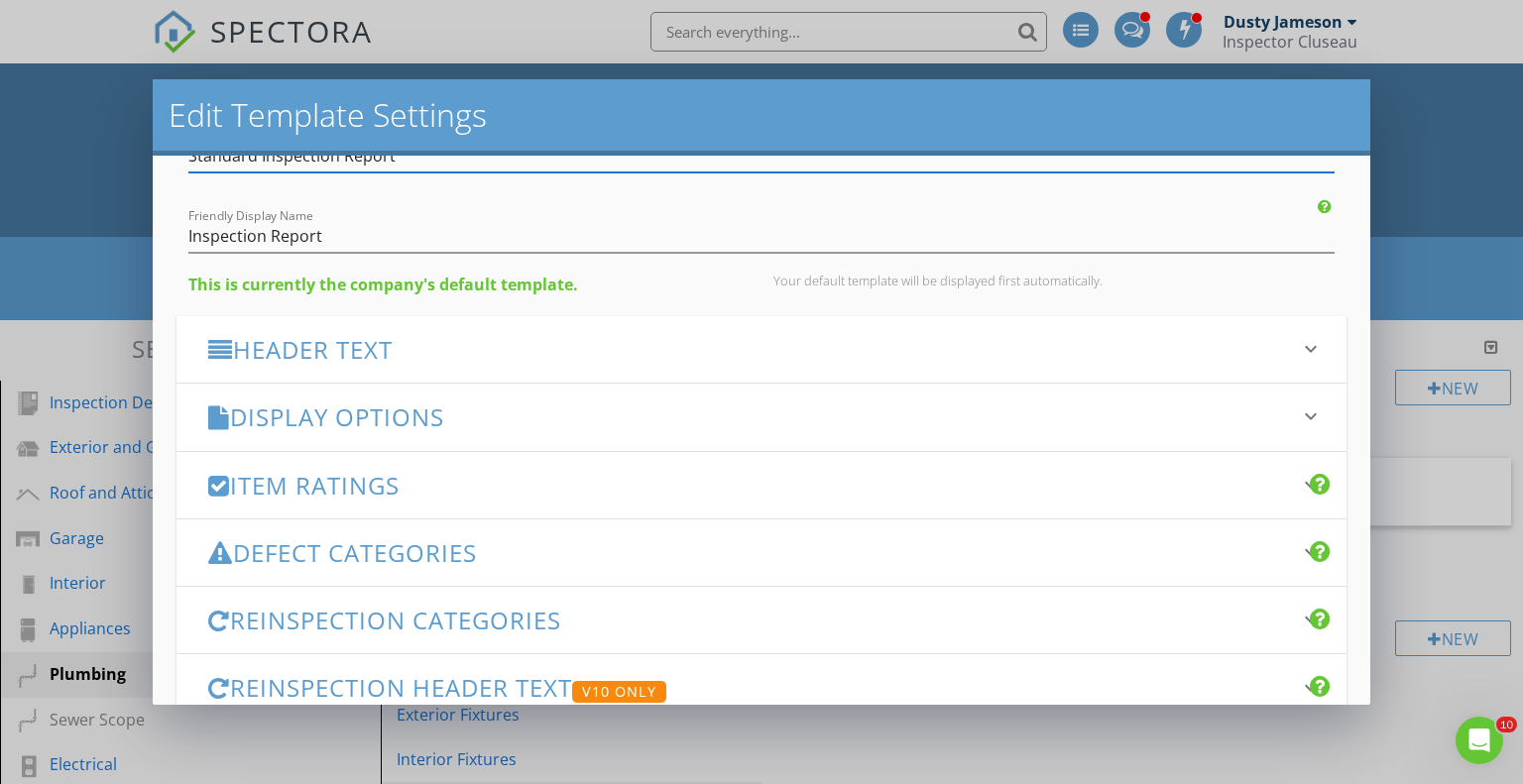 click on "Display Options" at bounding box center [750, 416] 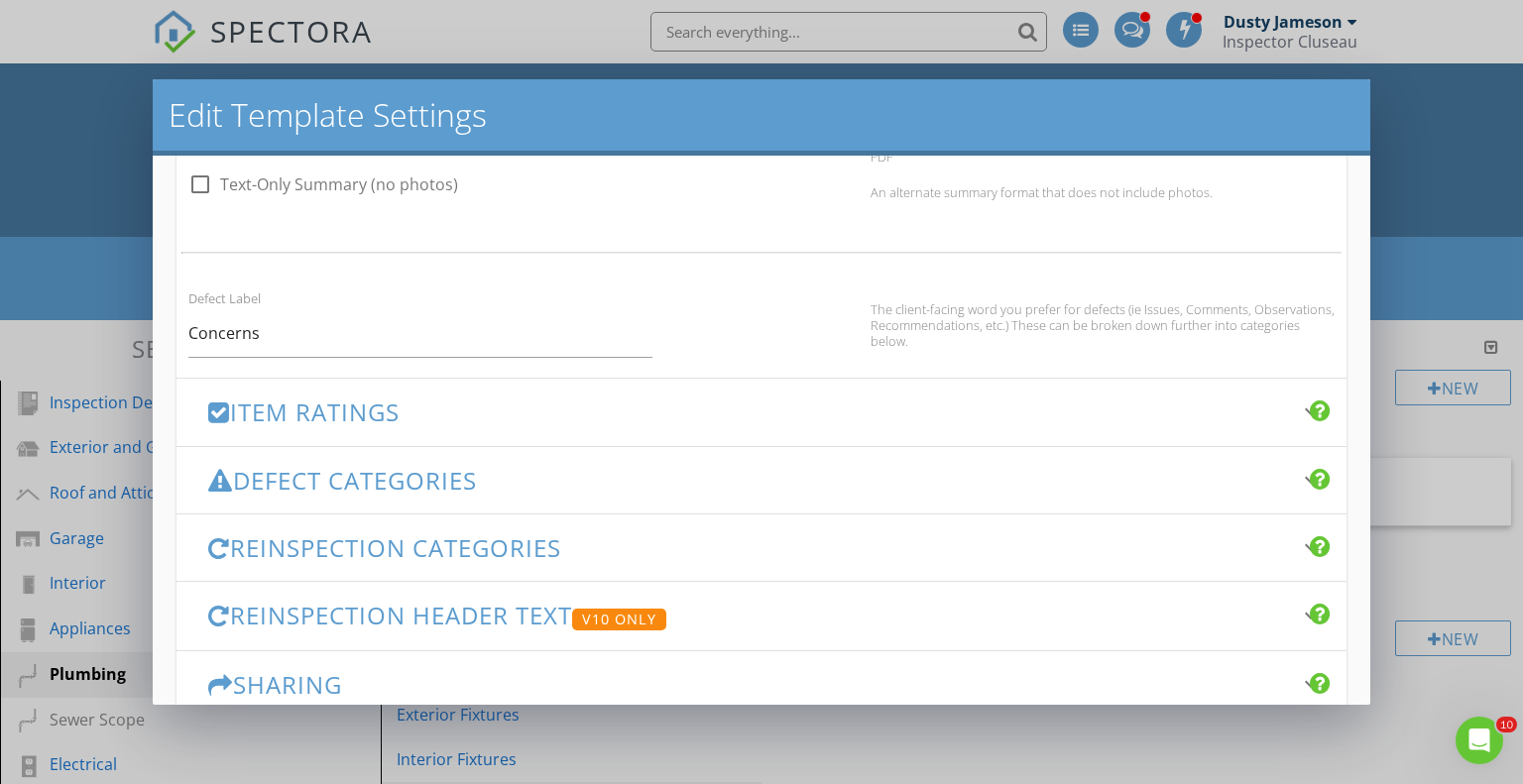 scroll, scrollTop: 1288, scrollLeft: 0, axis: vertical 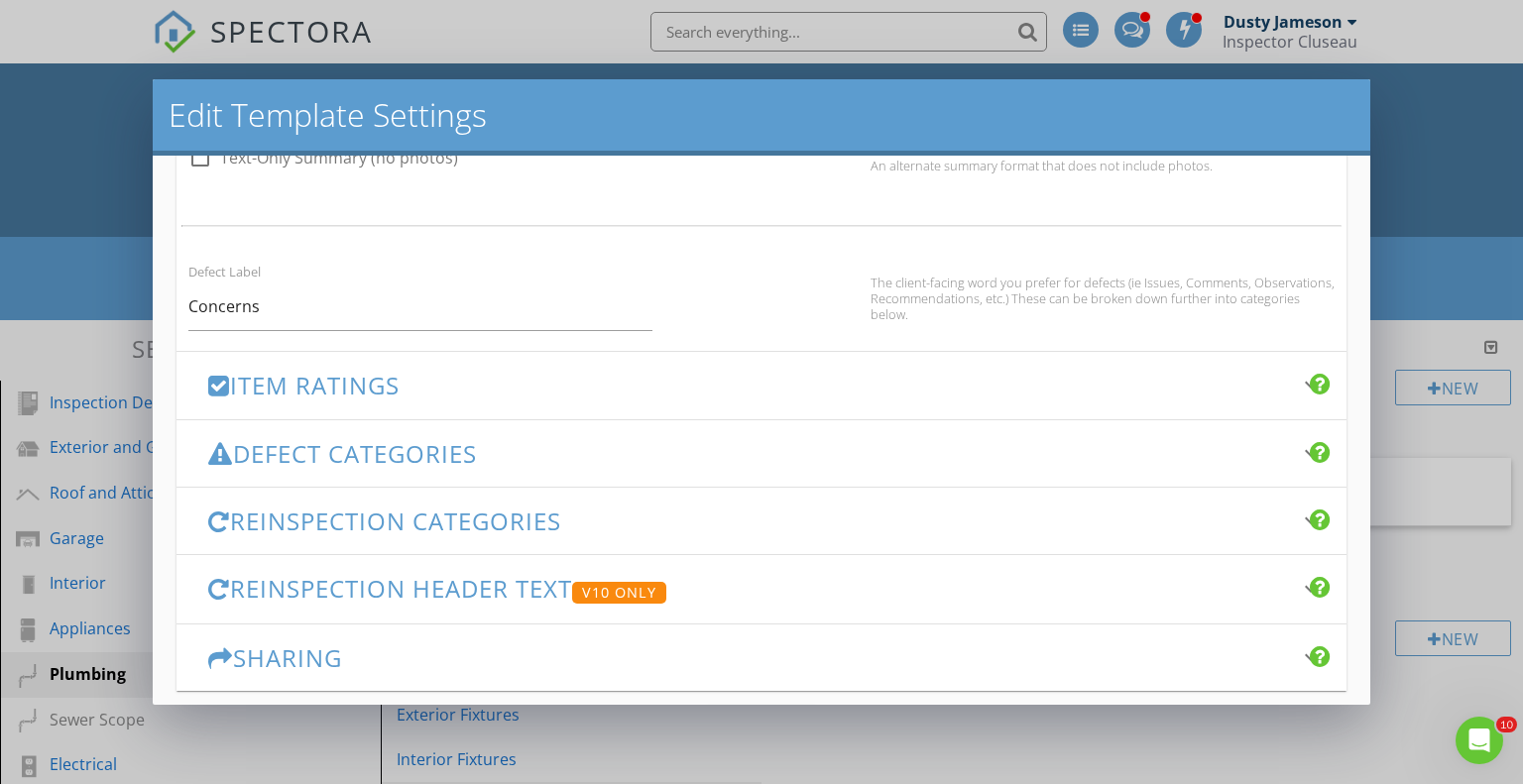 click on "Item Ratings" at bounding box center [750, 385] 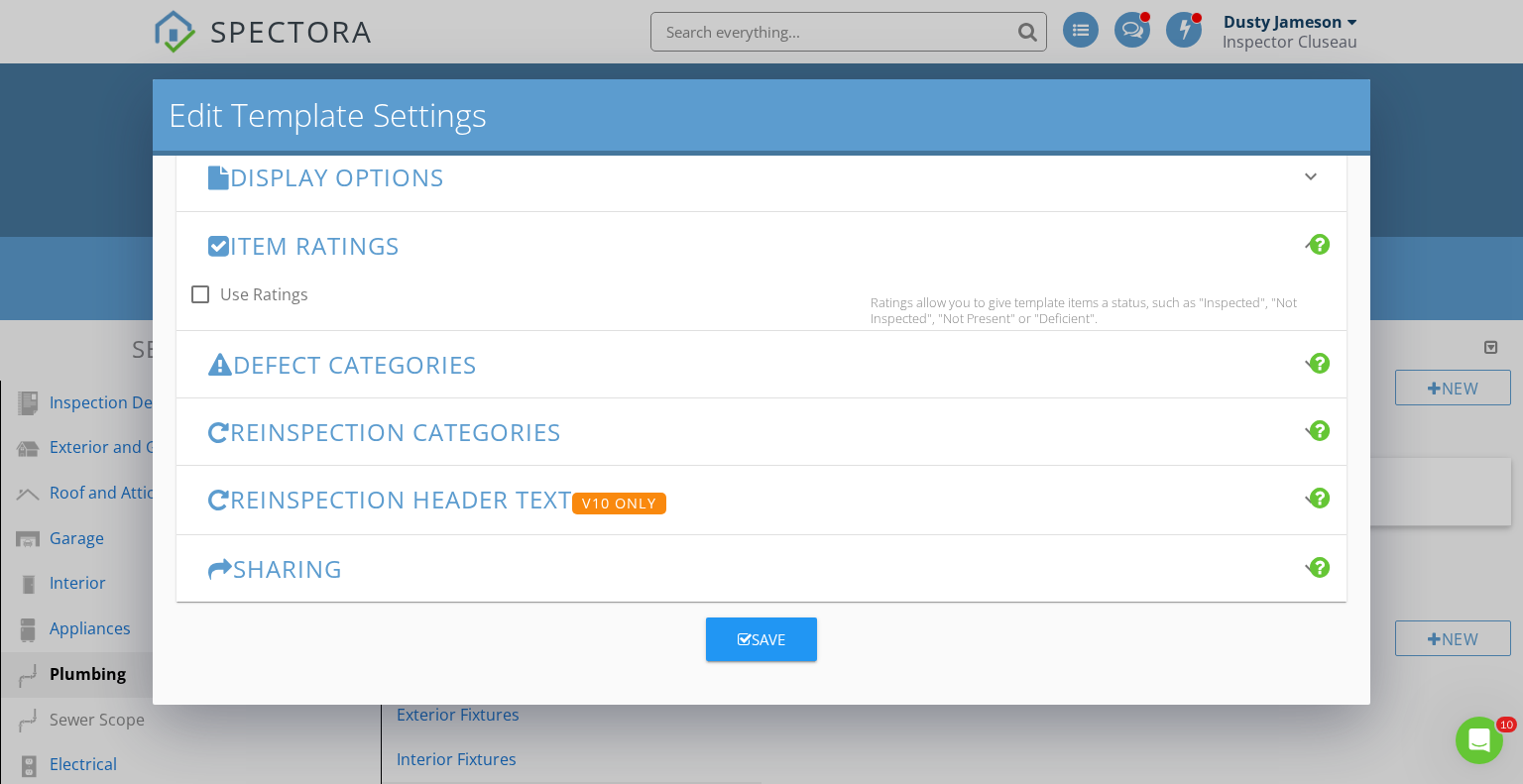 scroll, scrollTop: 357, scrollLeft: 0, axis: vertical 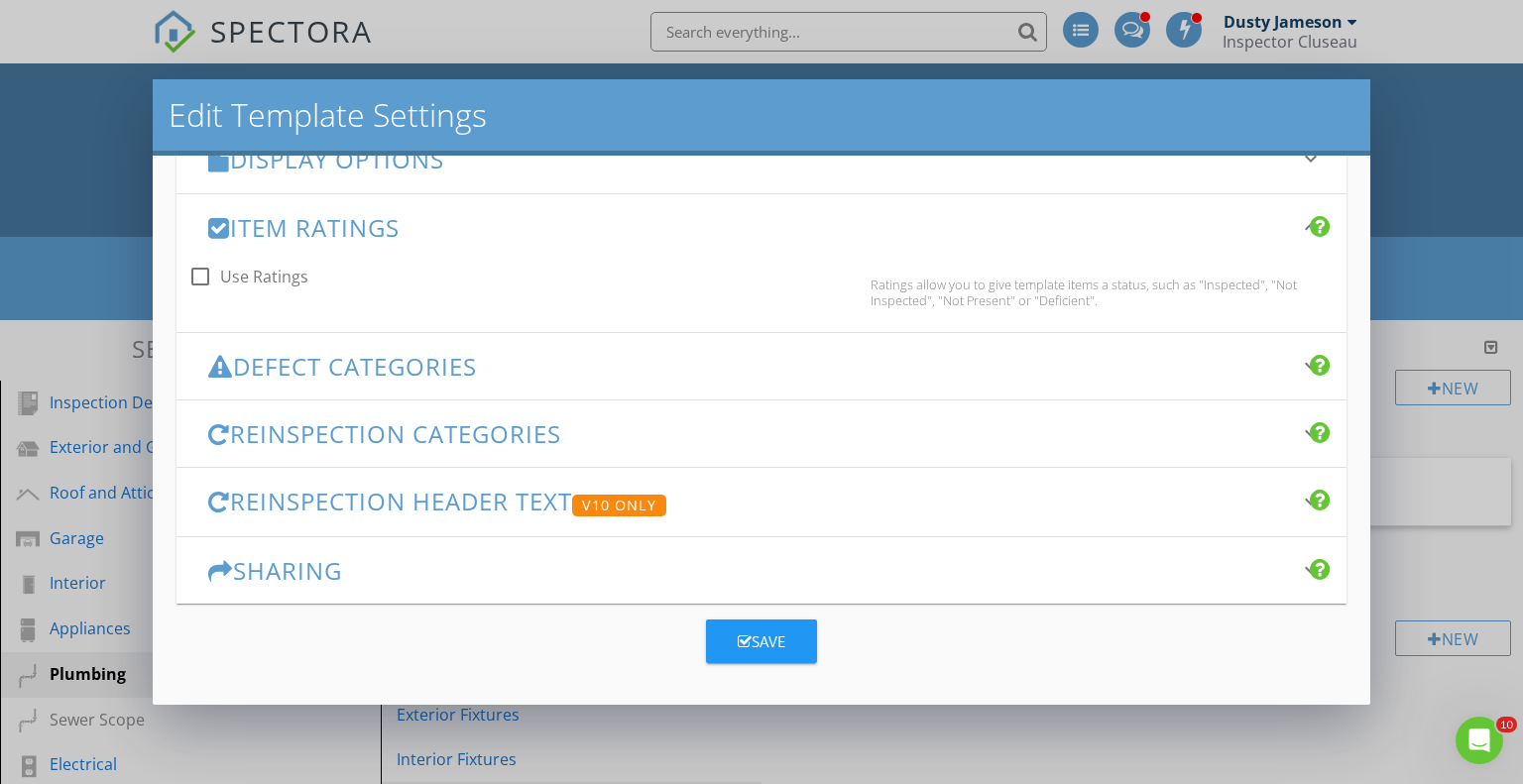 click on "Defect Categories" at bounding box center [750, 366] 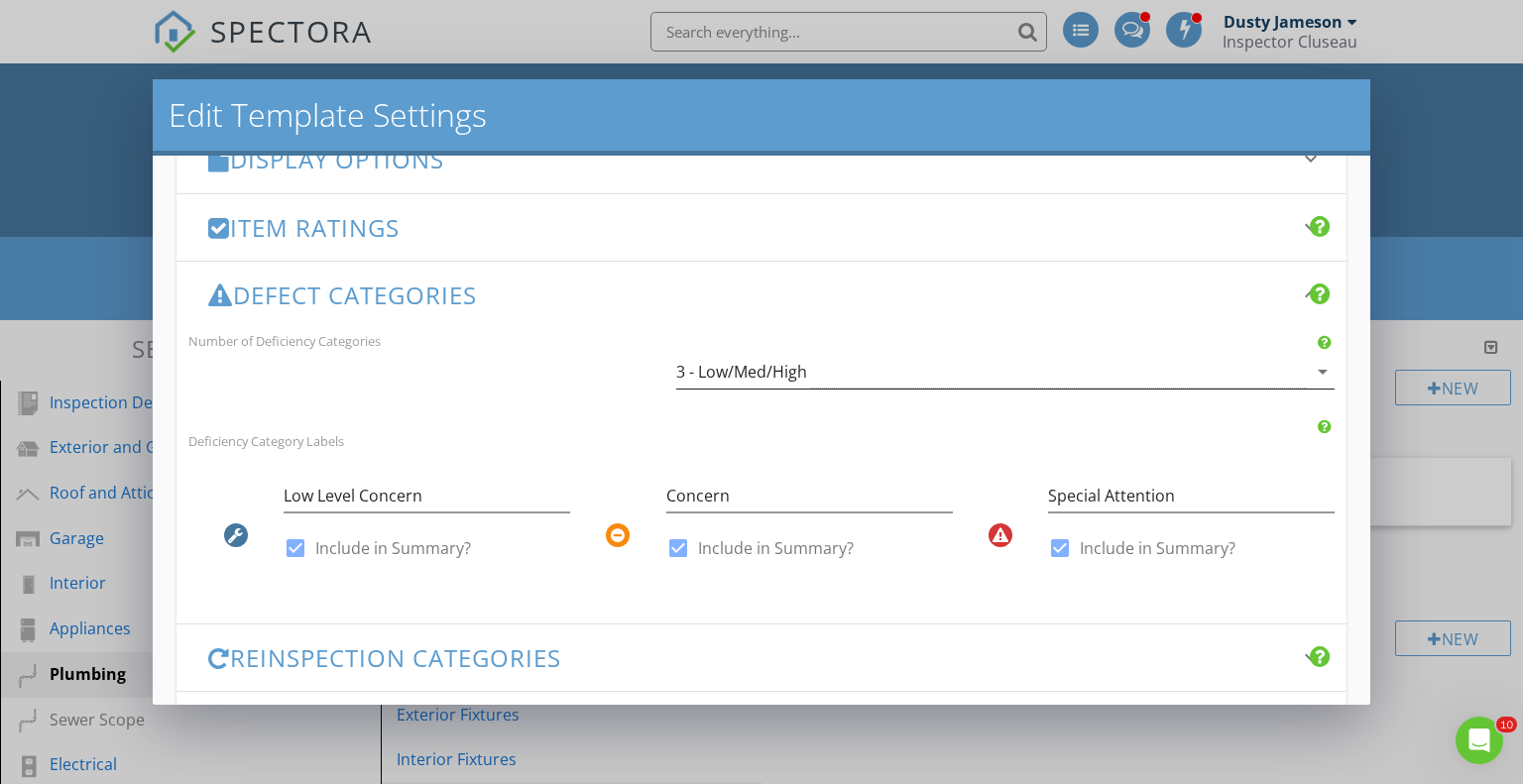 click on "3 - Low/Med/High" at bounding box center [992, 372] 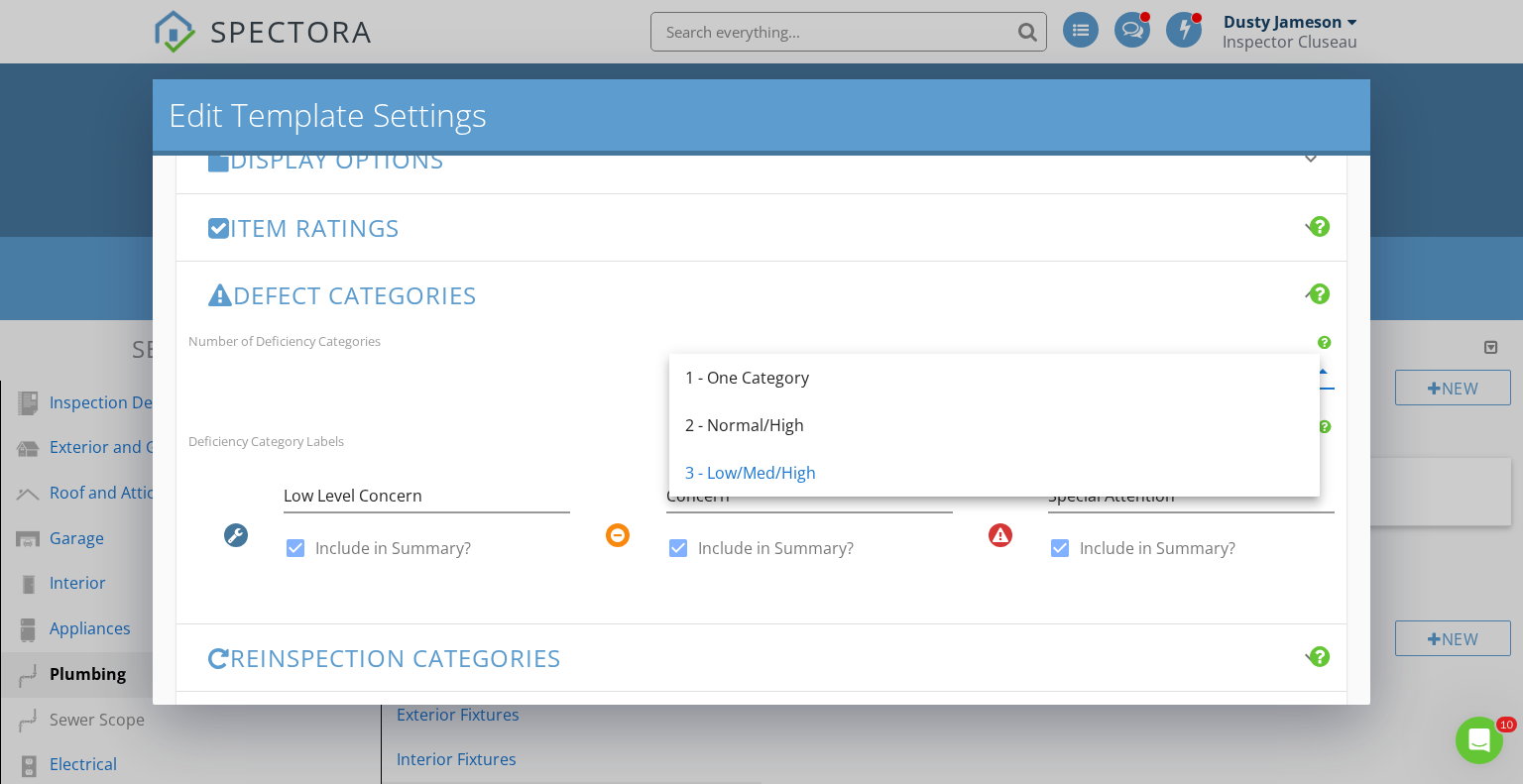 click on "Number of Deficiency Categories
3 - Low/Med/High arrow_drop_down" at bounding box center (762, 368) 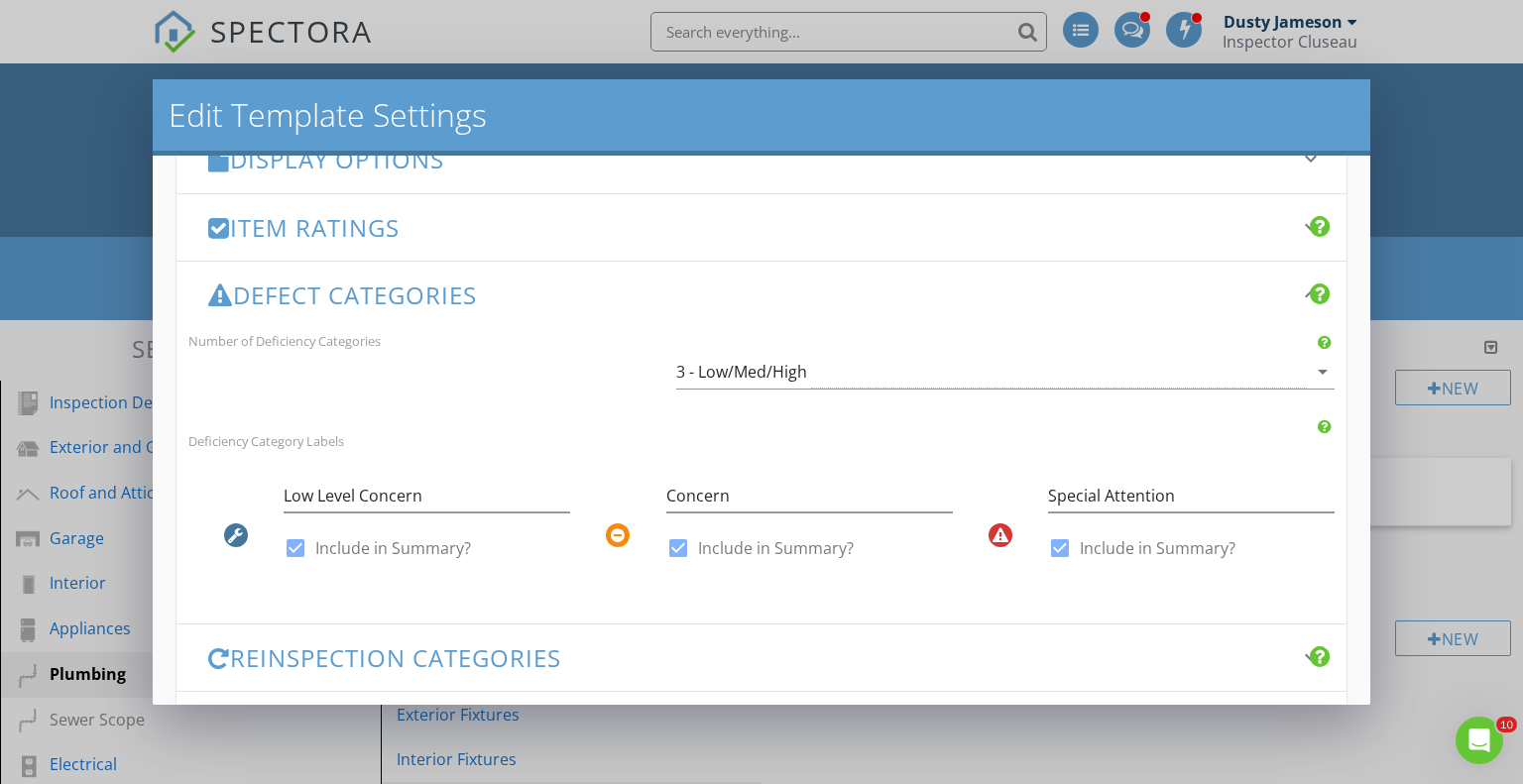 click on "Defect Categories" at bounding box center [750, 294] 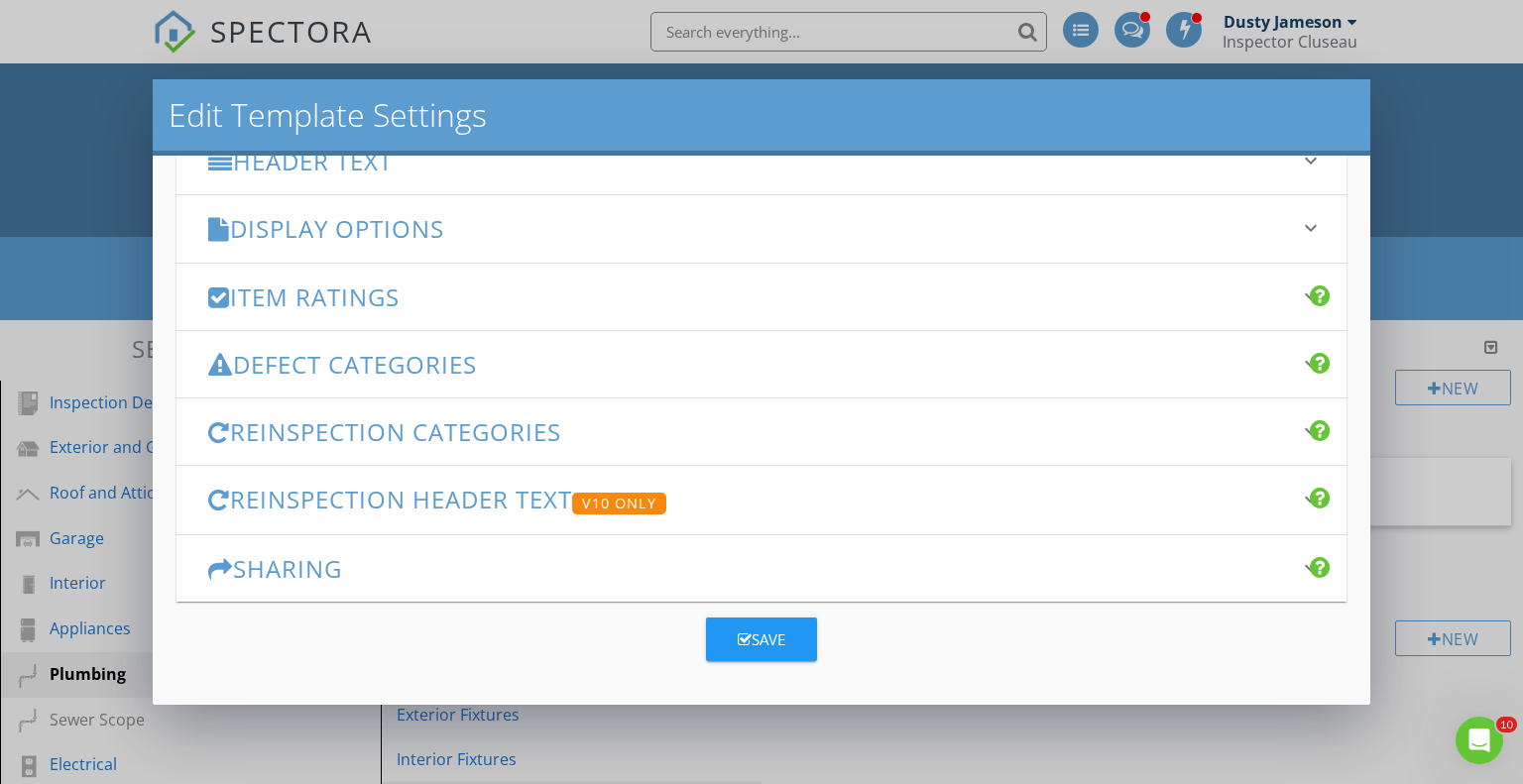 scroll, scrollTop: 285, scrollLeft: 0, axis: vertical 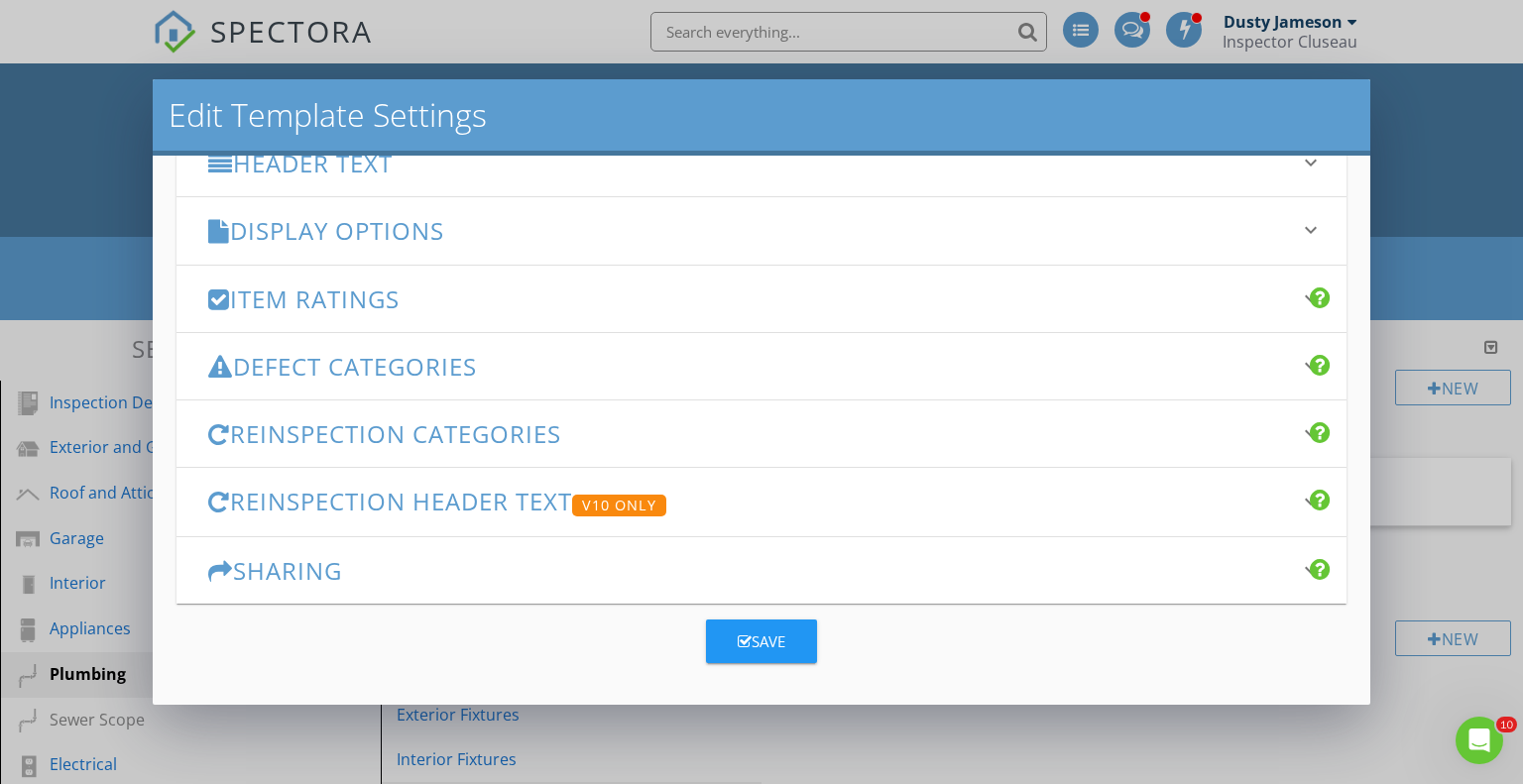 click on "Reinspection Header Text
V10 Only" at bounding box center [750, 502] 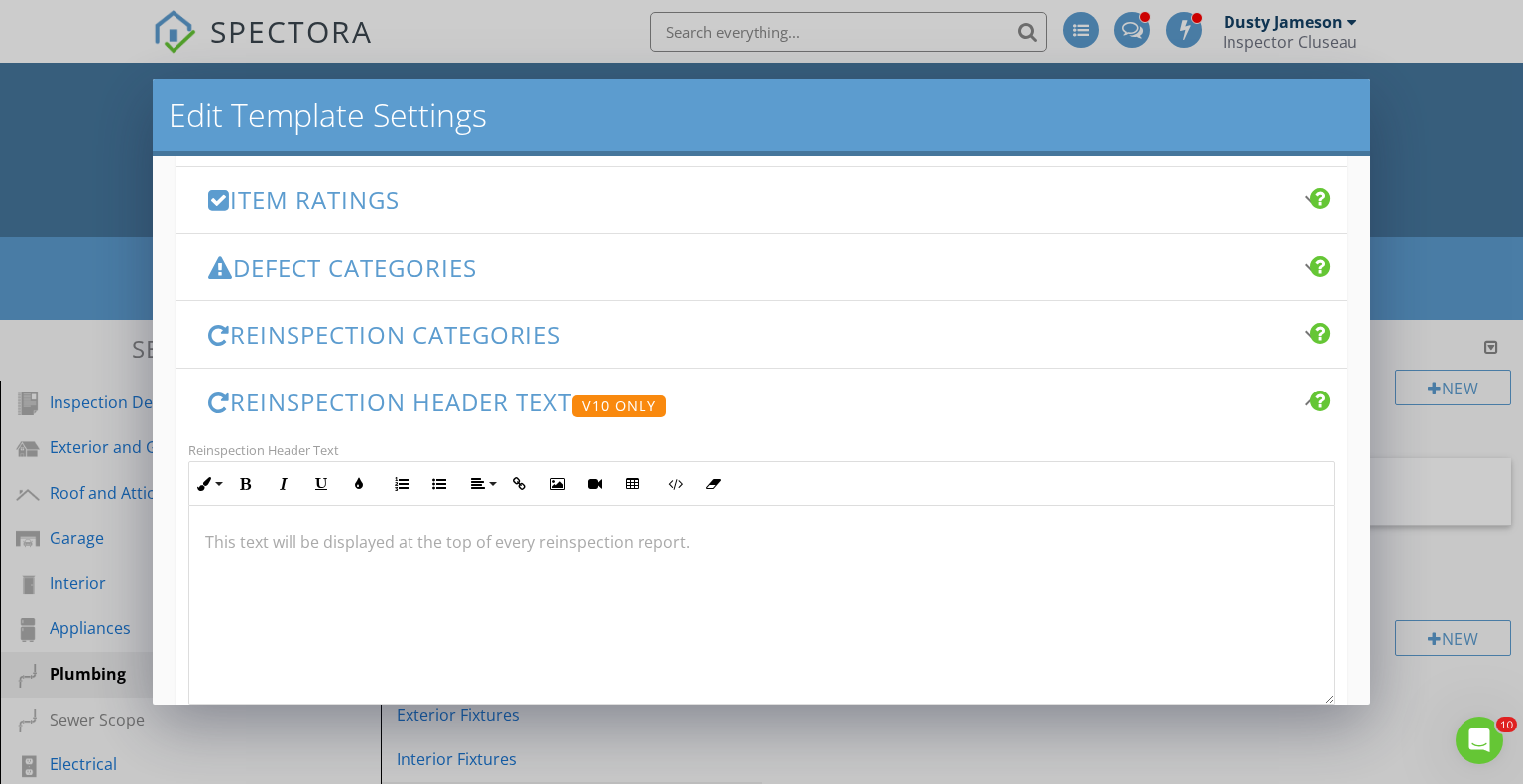 click on "Reinspection Header Text
V10 Only keyboard_arrow_down" at bounding box center (762, 402) 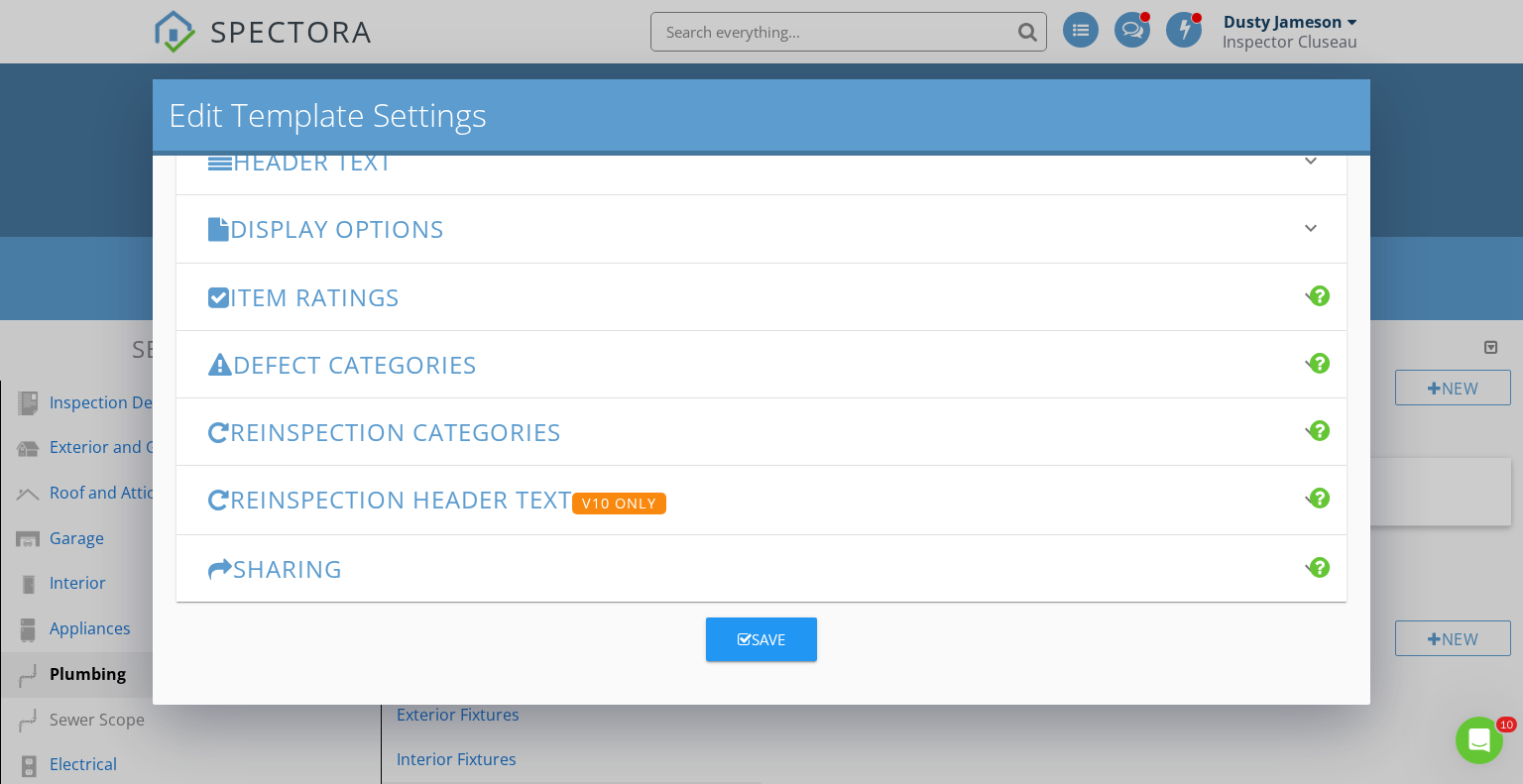 scroll, scrollTop: 285, scrollLeft: 0, axis: vertical 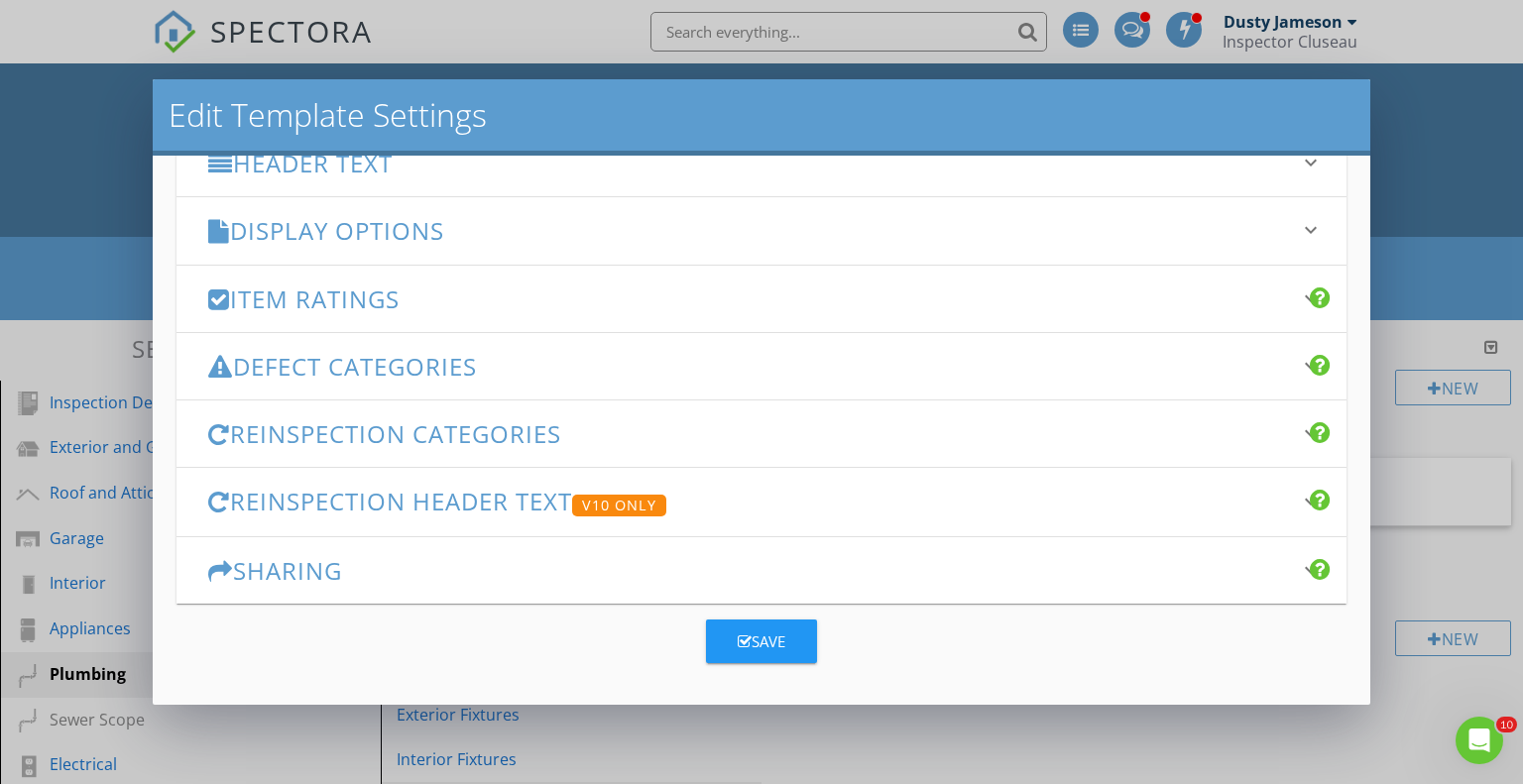 click on "Sharing
keyboard_arrow_down" at bounding box center [762, 570] 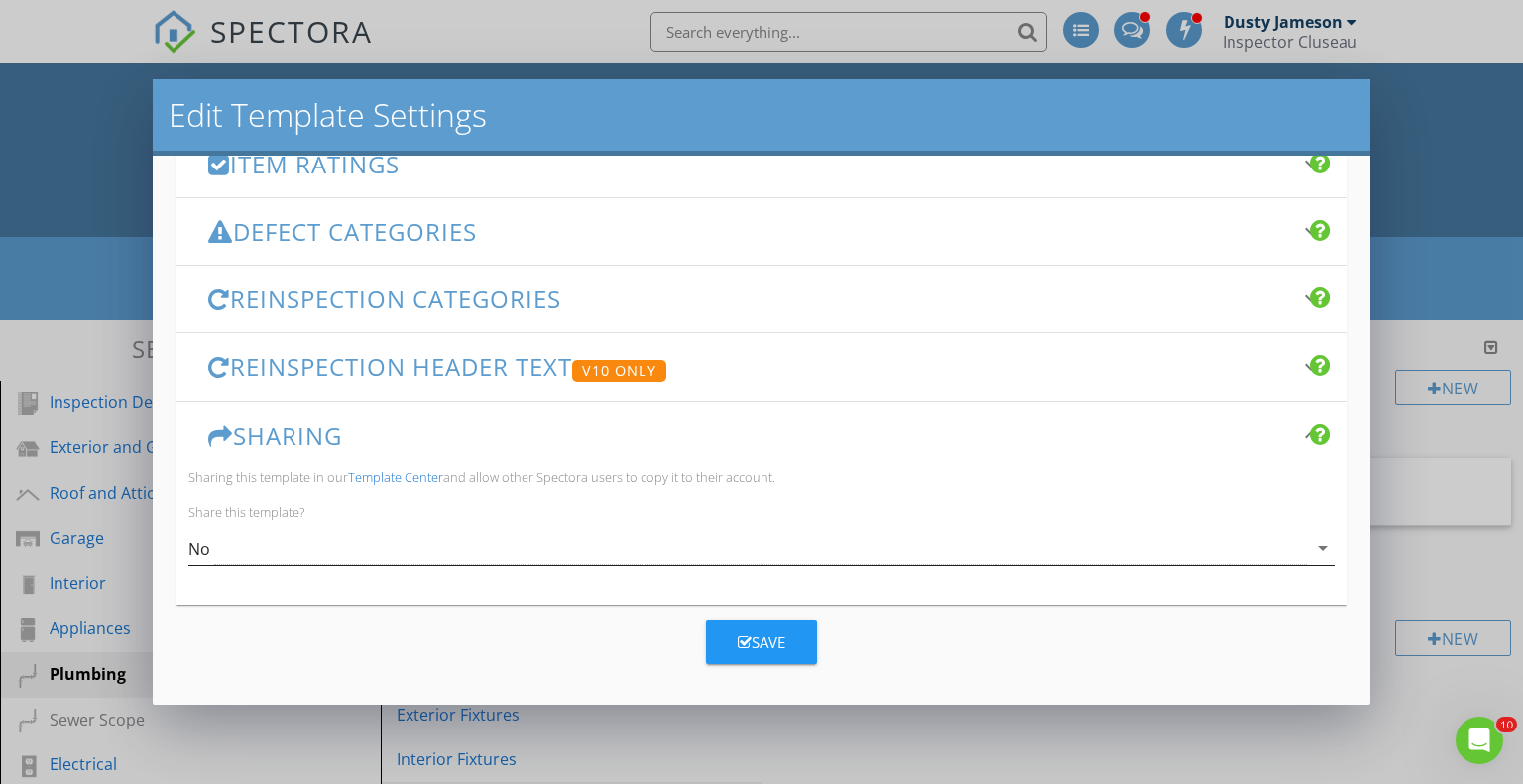 scroll, scrollTop: 421, scrollLeft: 0, axis: vertical 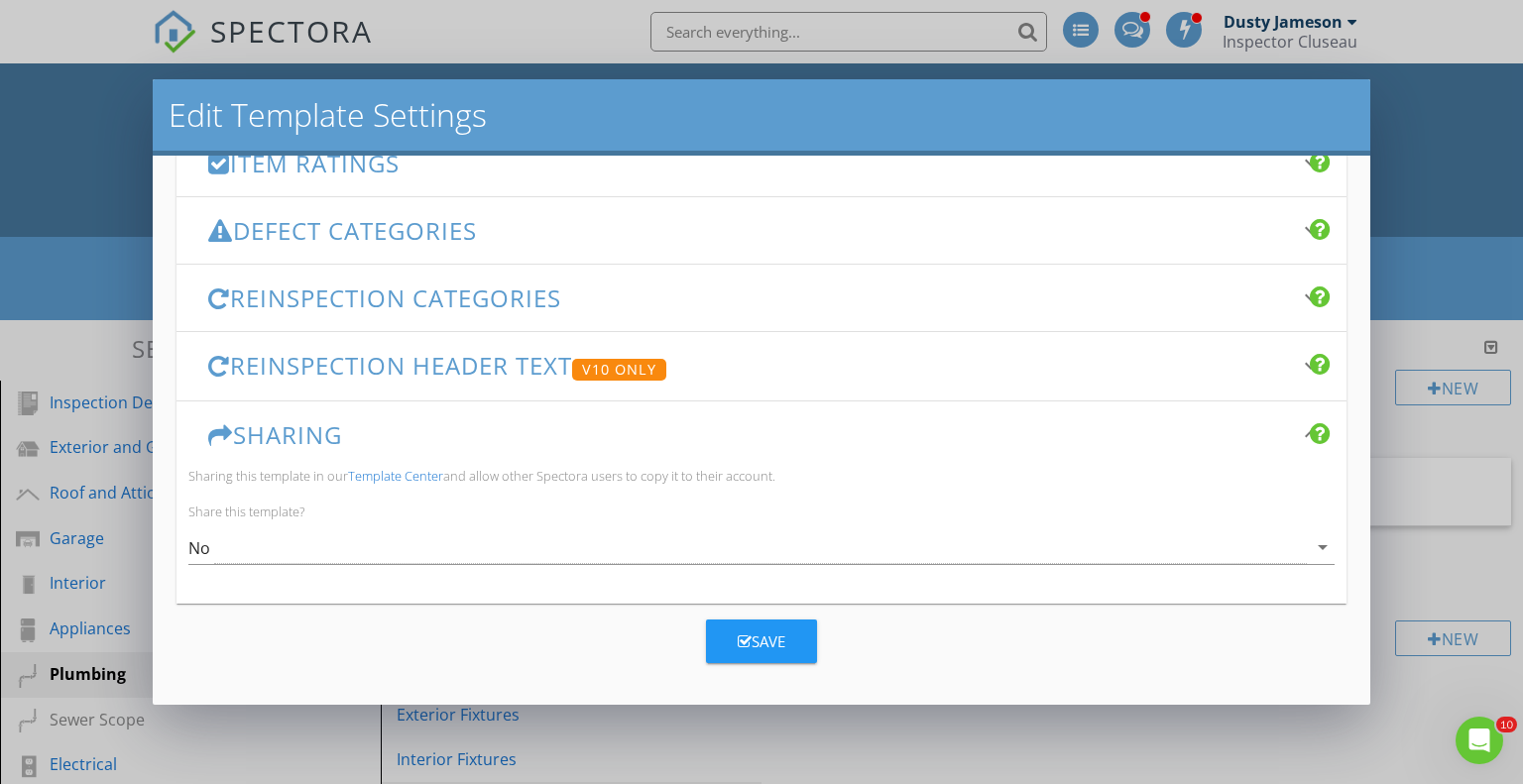 click on "Sharing" at bounding box center [750, 434] 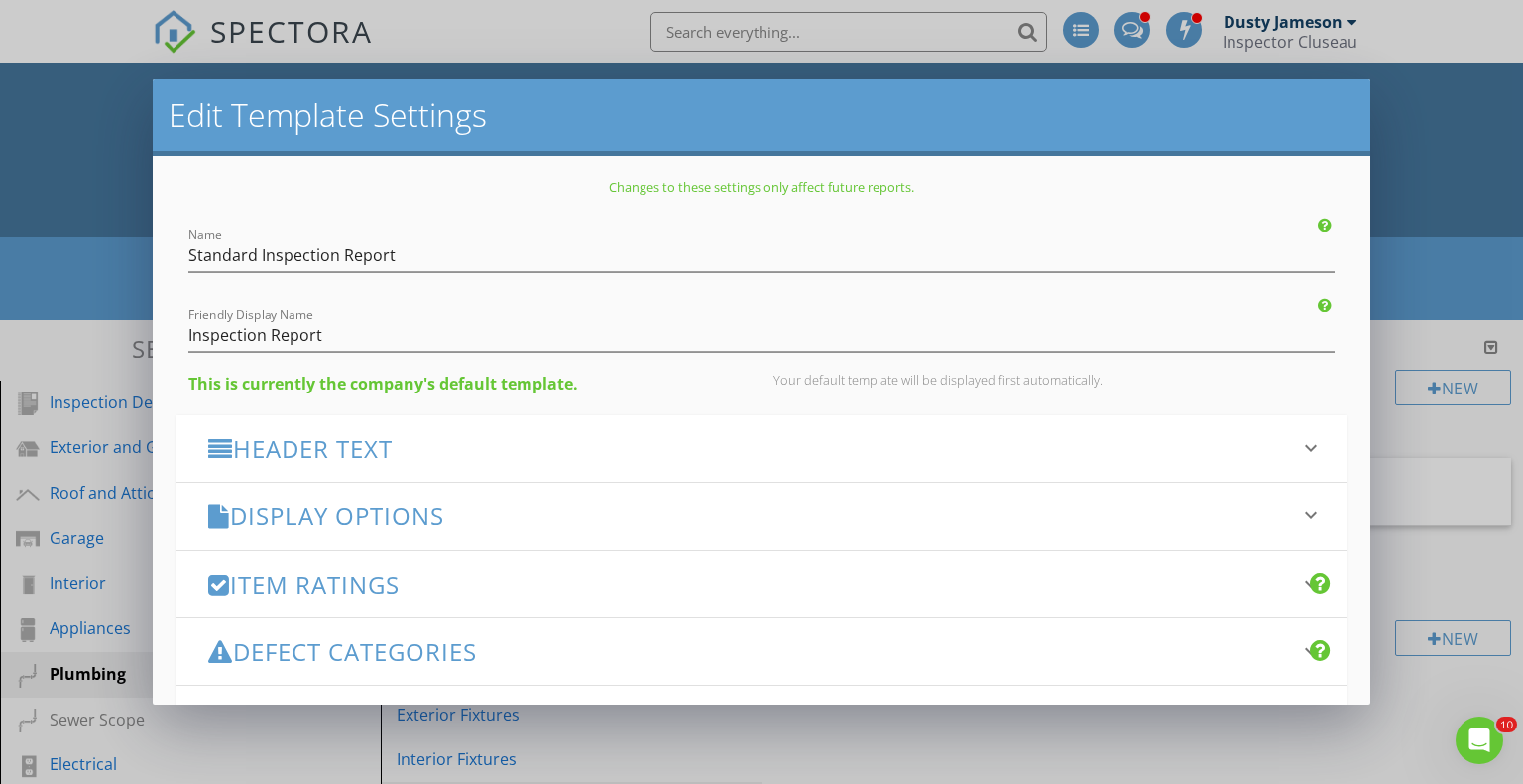 scroll, scrollTop: 285, scrollLeft: 0, axis: vertical 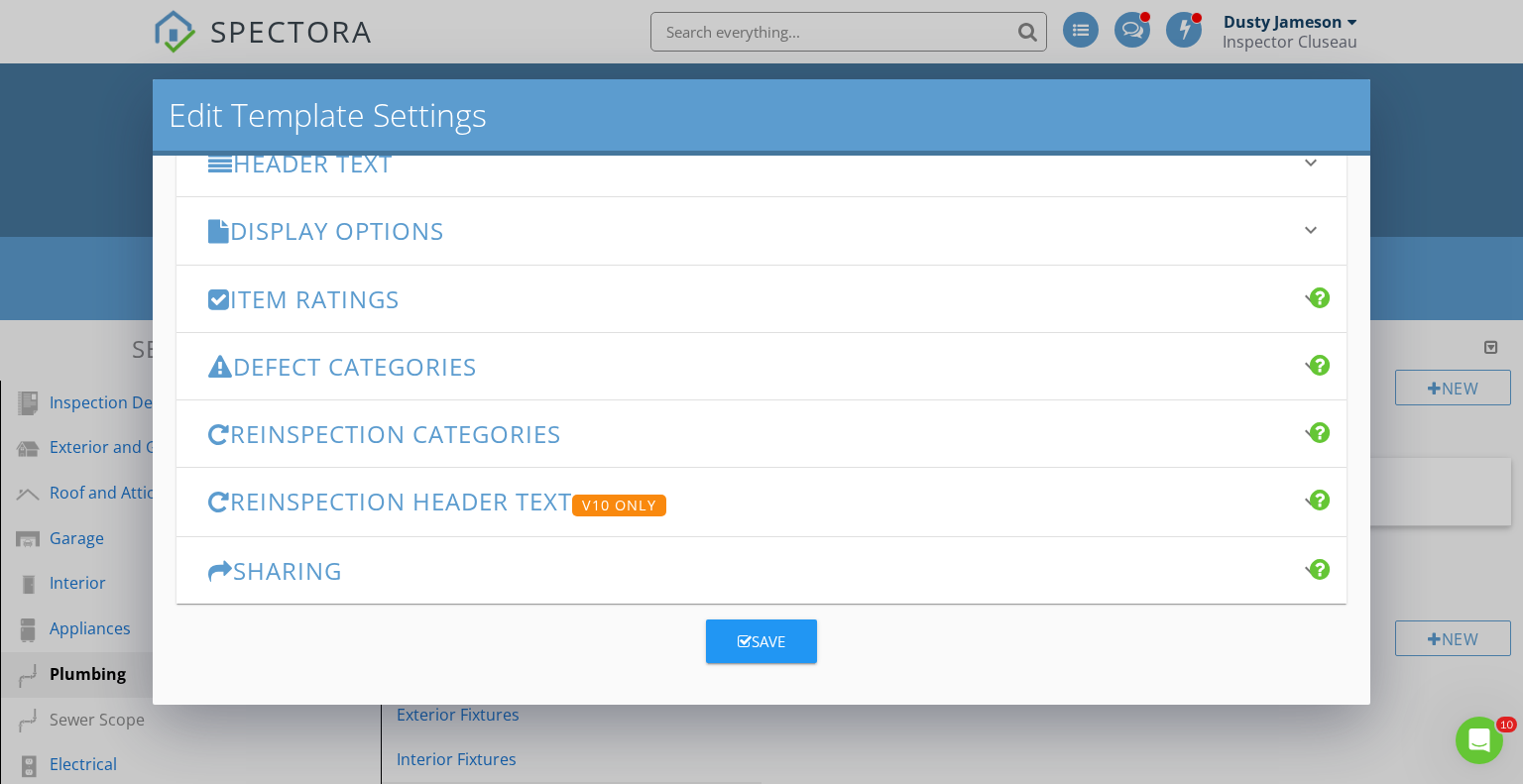 click on "Save" at bounding box center [762, 641] 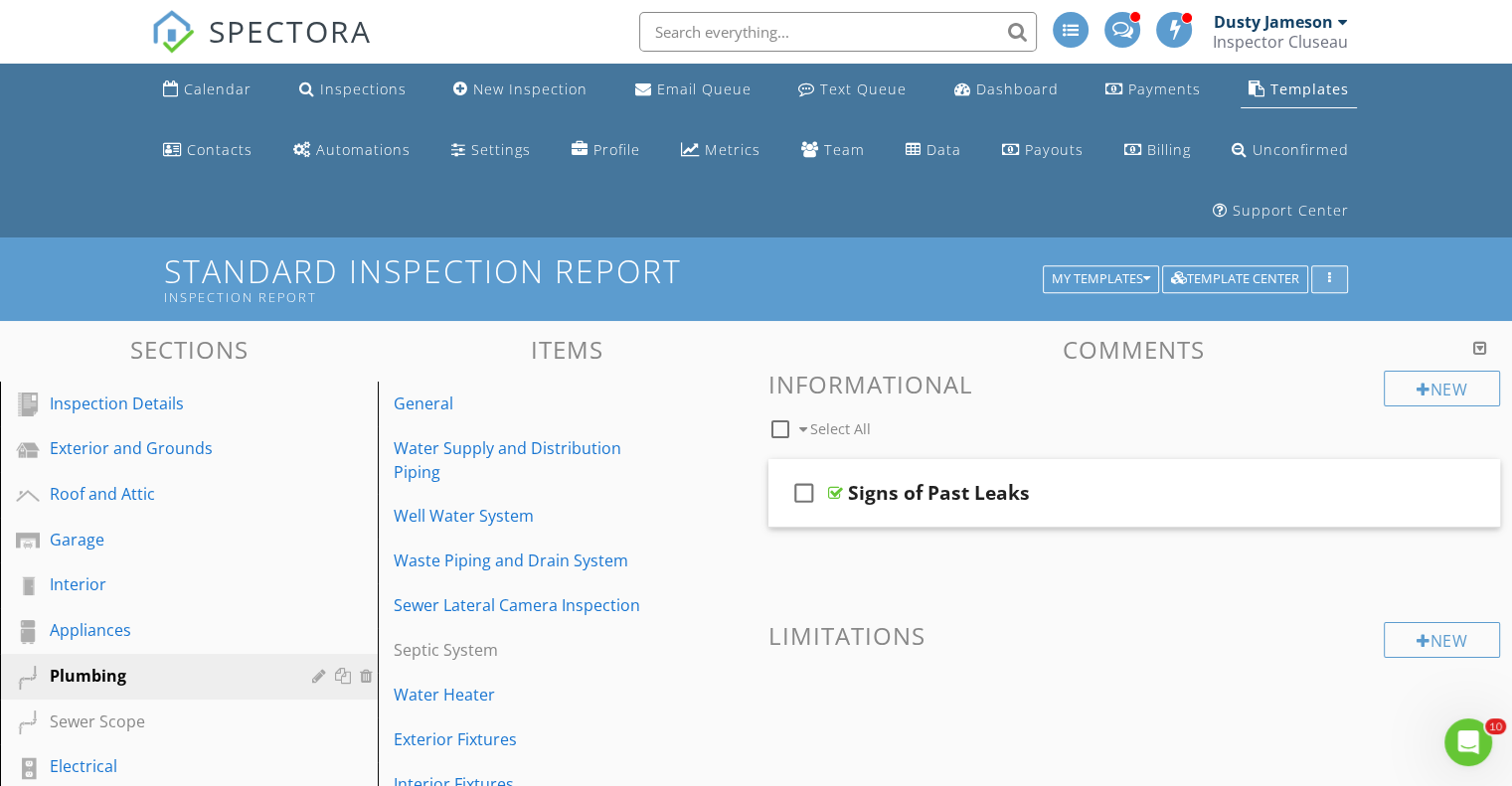 click at bounding box center (1329, 279) 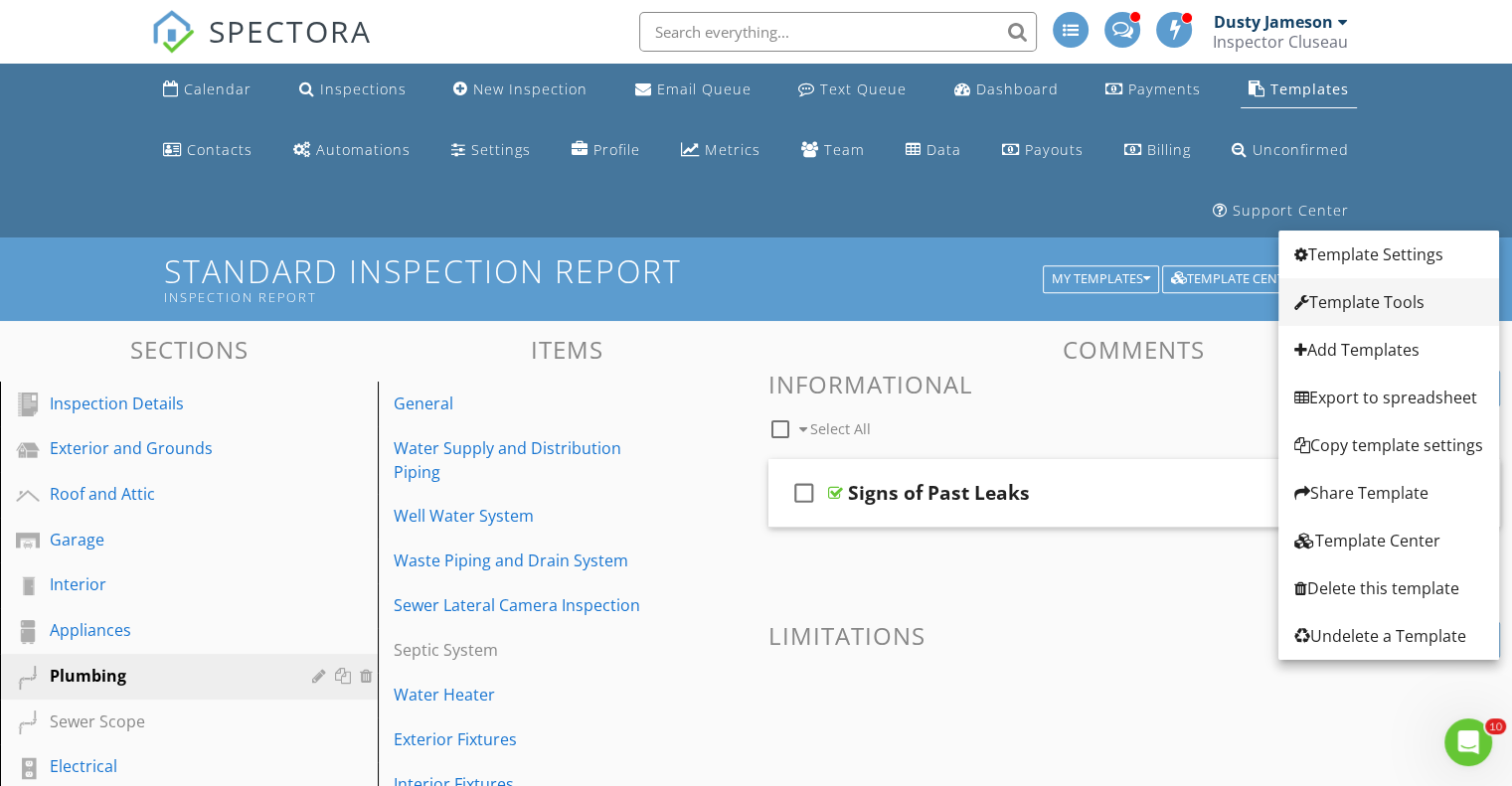 click on "Template Tools" at bounding box center [1389, 302] 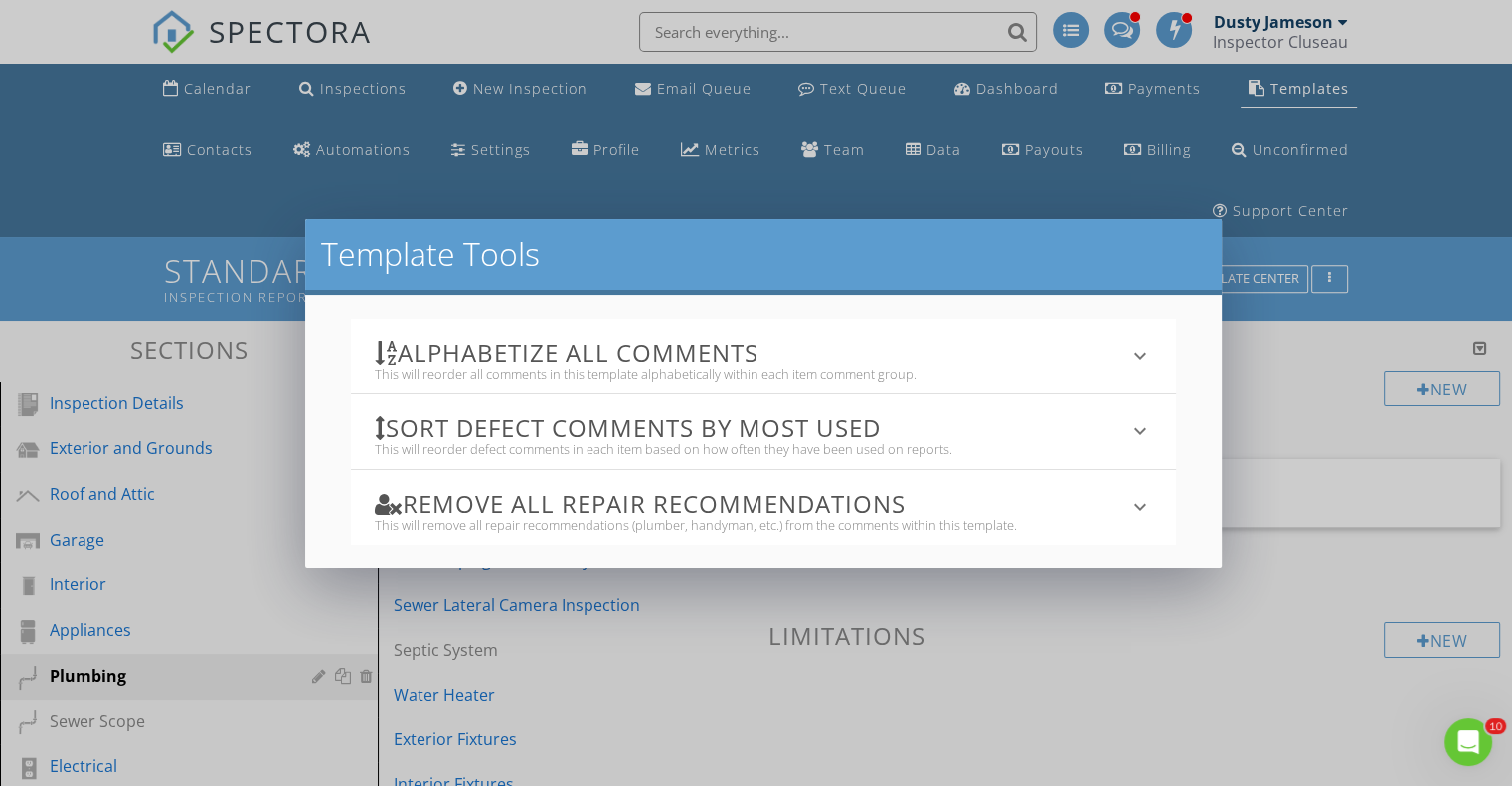 click on "Template Tools
Alphabetize All Comments
This will reorder all comments in this template alphabetically
within each item comment group.
keyboard_arrow_down     All template comments will be reordered. There is no undoing
this action!
Alphabetize Comments
Sort defect comments by most used
This will reorder defect comments in each item based on how
often they have been used on reports.
keyboard_arrow_down     All template comments will be reordered. There is no undoing
this action!
Reorder Comments
Remove All Repair Recommendations
This will remove all repair recommendations (plumber, handyman,
etc.) from the comments within this template. keyboard_arrow_down
Blank Recommendations" at bounding box center (756, 393) 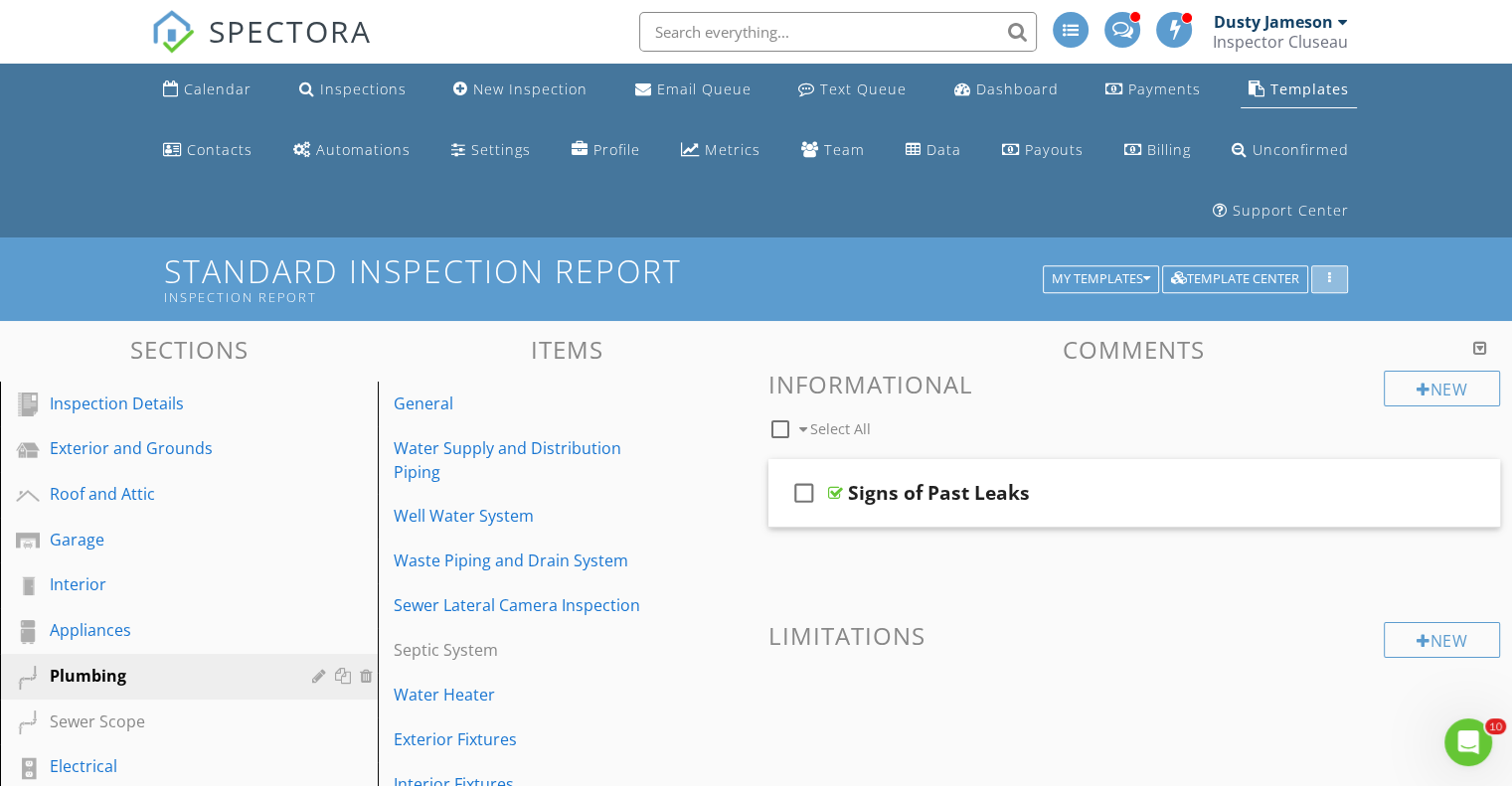 click at bounding box center (1329, 279) 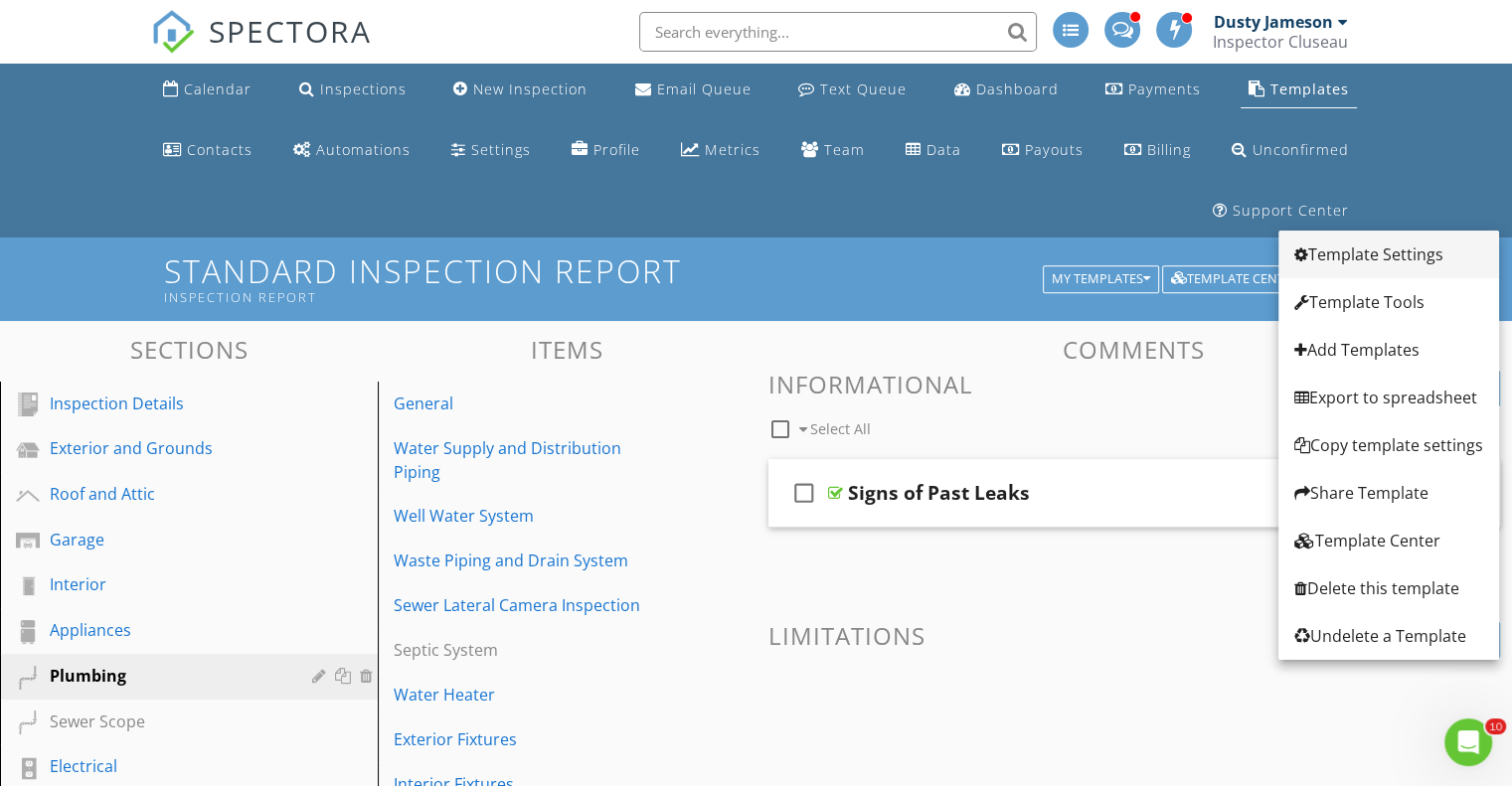 click on "Template Settings" at bounding box center (1389, 254) 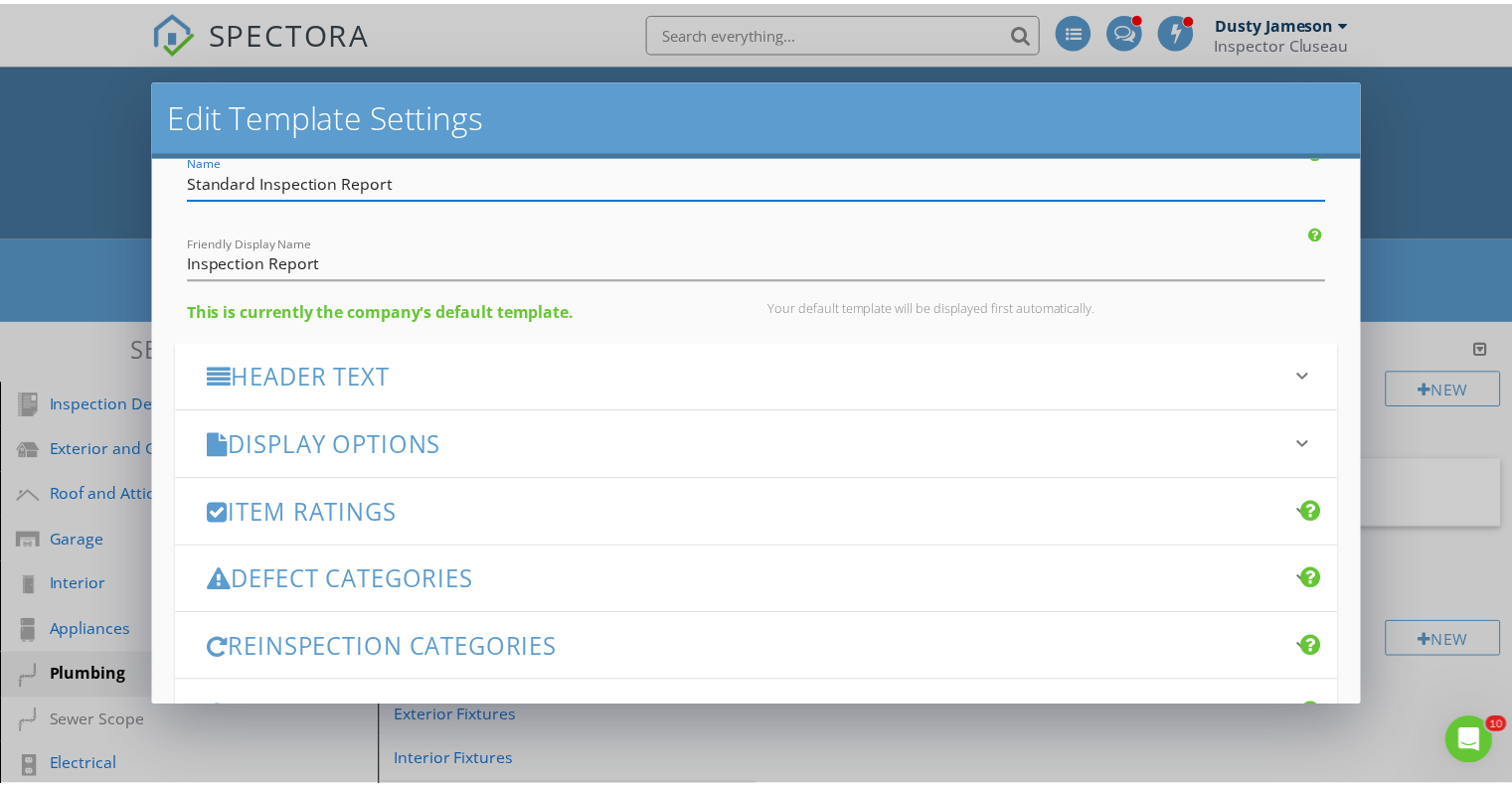scroll, scrollTop: 99, scrollLeft: 0, axis: vertical 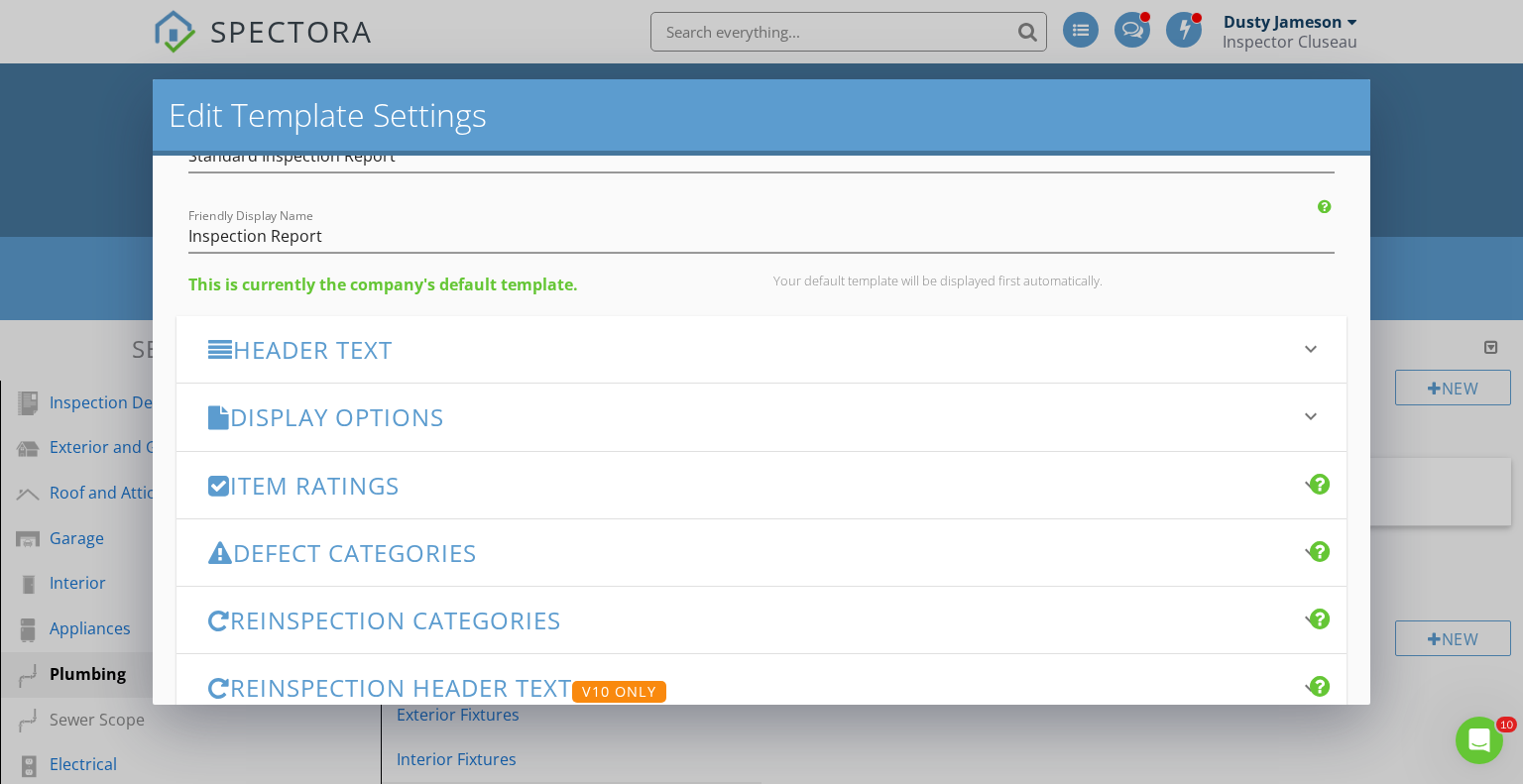 click on "Display Options" at bounding box center [750, 416] 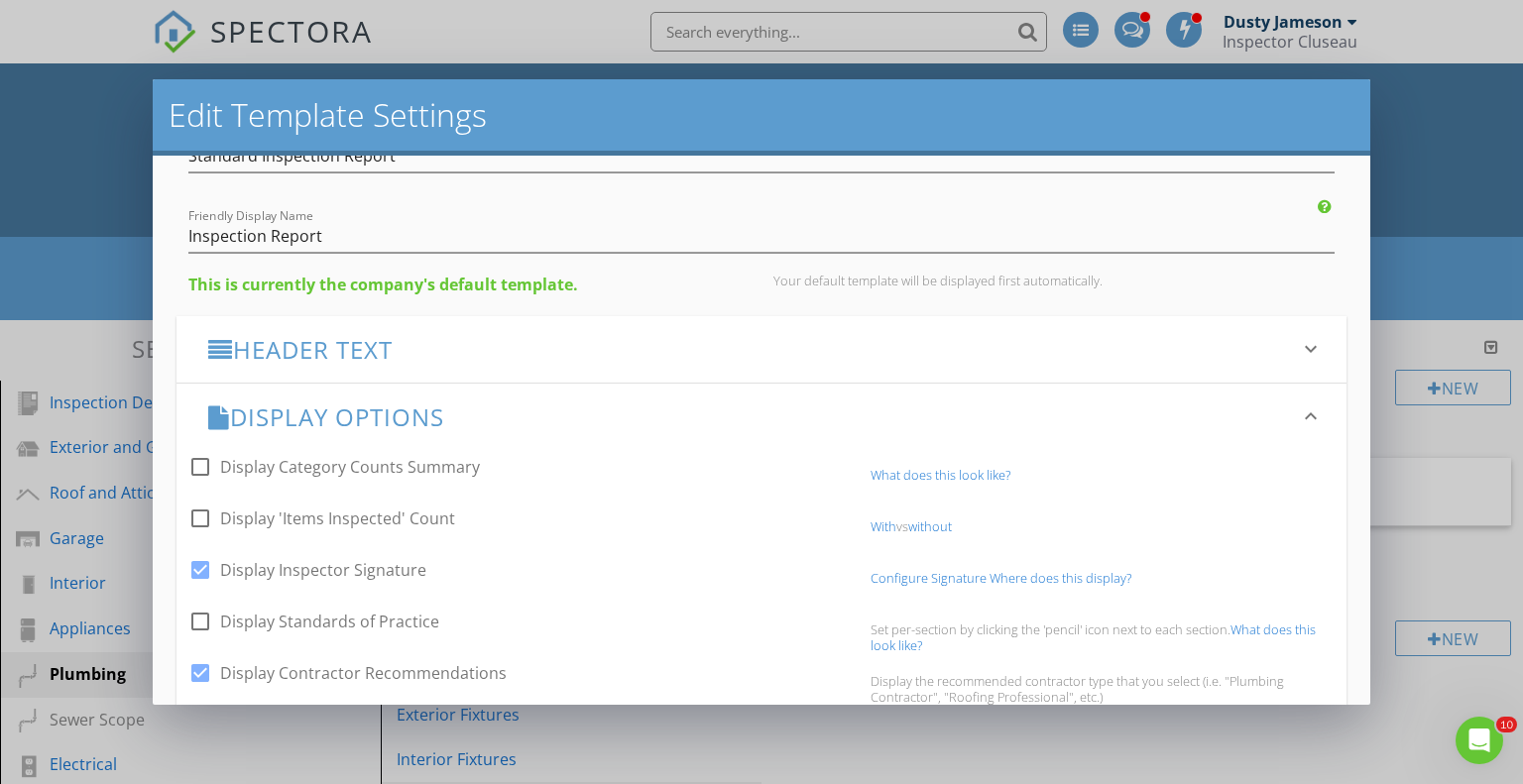click on "Display Options" at bounding box center [750, 416] 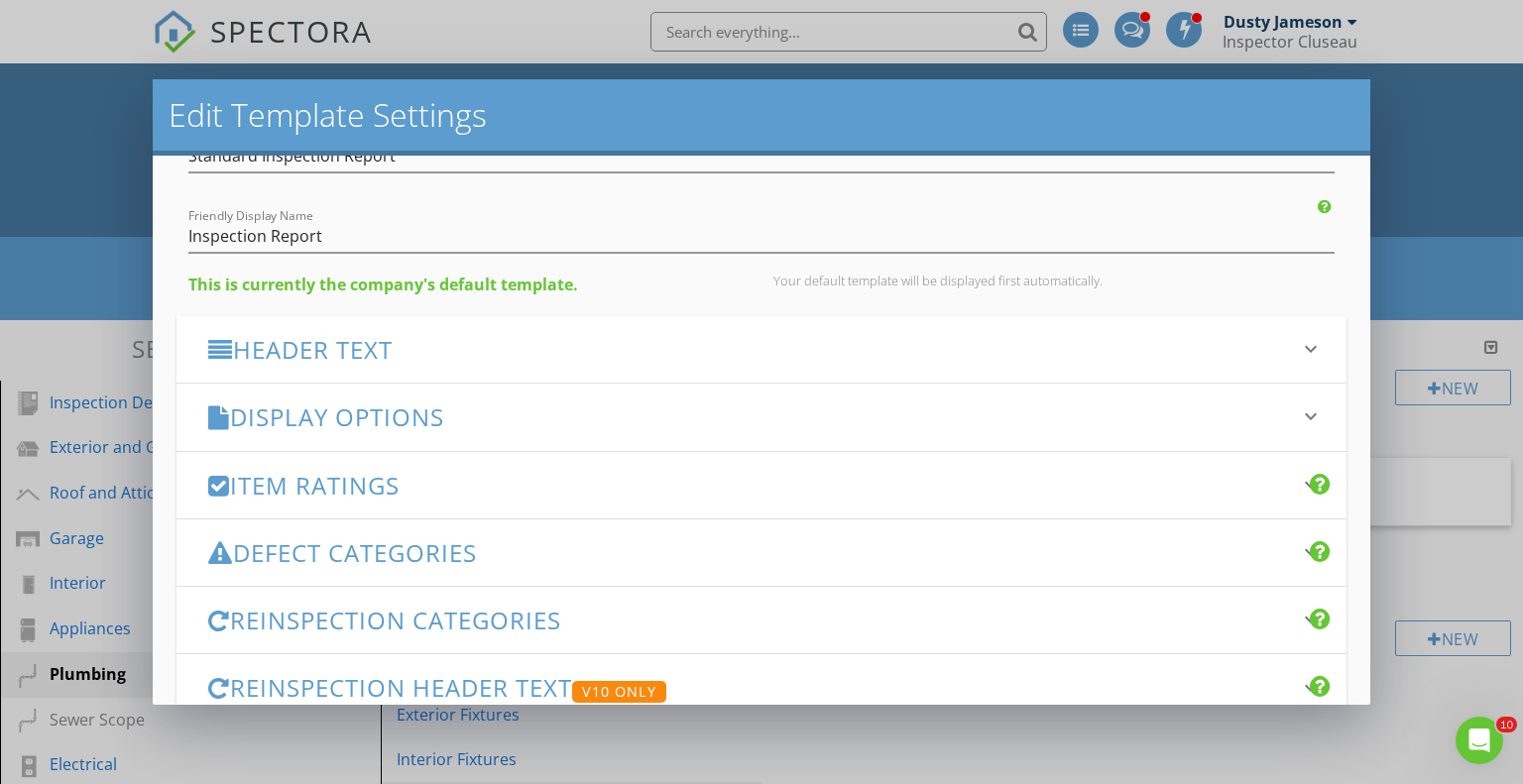 click on "Edit Template Settings   Changes to these settings only affect future reports.     Name Standard Inspection Report     Friendly Display Name Inspection Report
This is currently the company's default template.
Your default template will be displayed first
automatically.
Header Text
keyboard_arrow_down   Full Report Header Text   Inline Style XLarge Large Normal Small Light Small/Light Bold Italic Underline Colors Ordered List Unordered List Align Align Left Align Center Align Right Align Justify Insert Link Insert Image Insert Video Insert Table Code View Clear Formatting This text will be displayed at the top of every report, both in the PDF and HTML format.   Summary Header Text   Inline Style XLarge Large Normal Small Light Small/Light Bold Italic Underline Colors Ordered List Unordered List Align Align Left Align Center Align Right Align Justify Insert Link Insert Image Insert Video Insert Table Code View Clear Formatting" at bounding box center (762, 392) 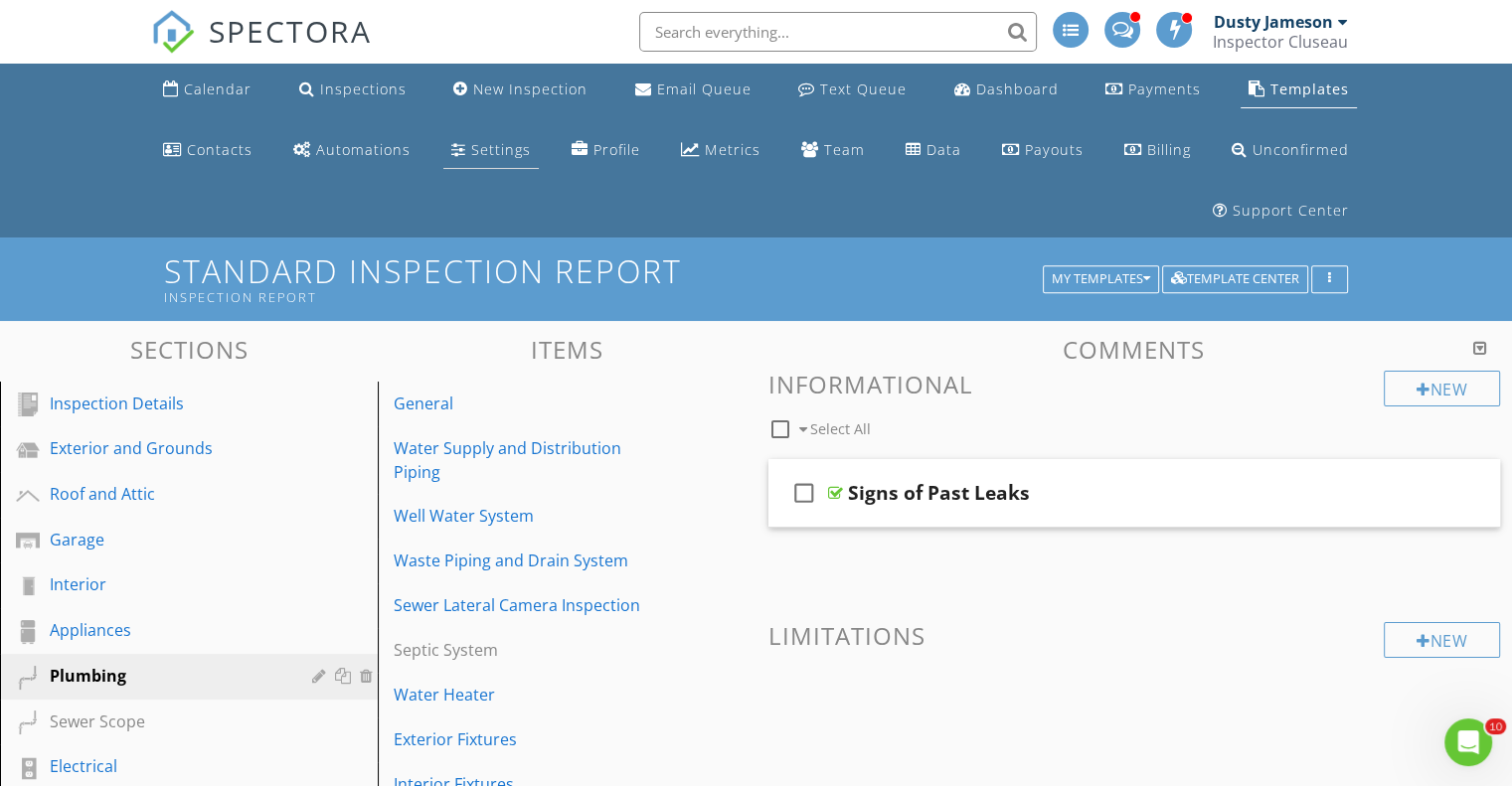 click on "Settings" at bounding box center (501, 149) 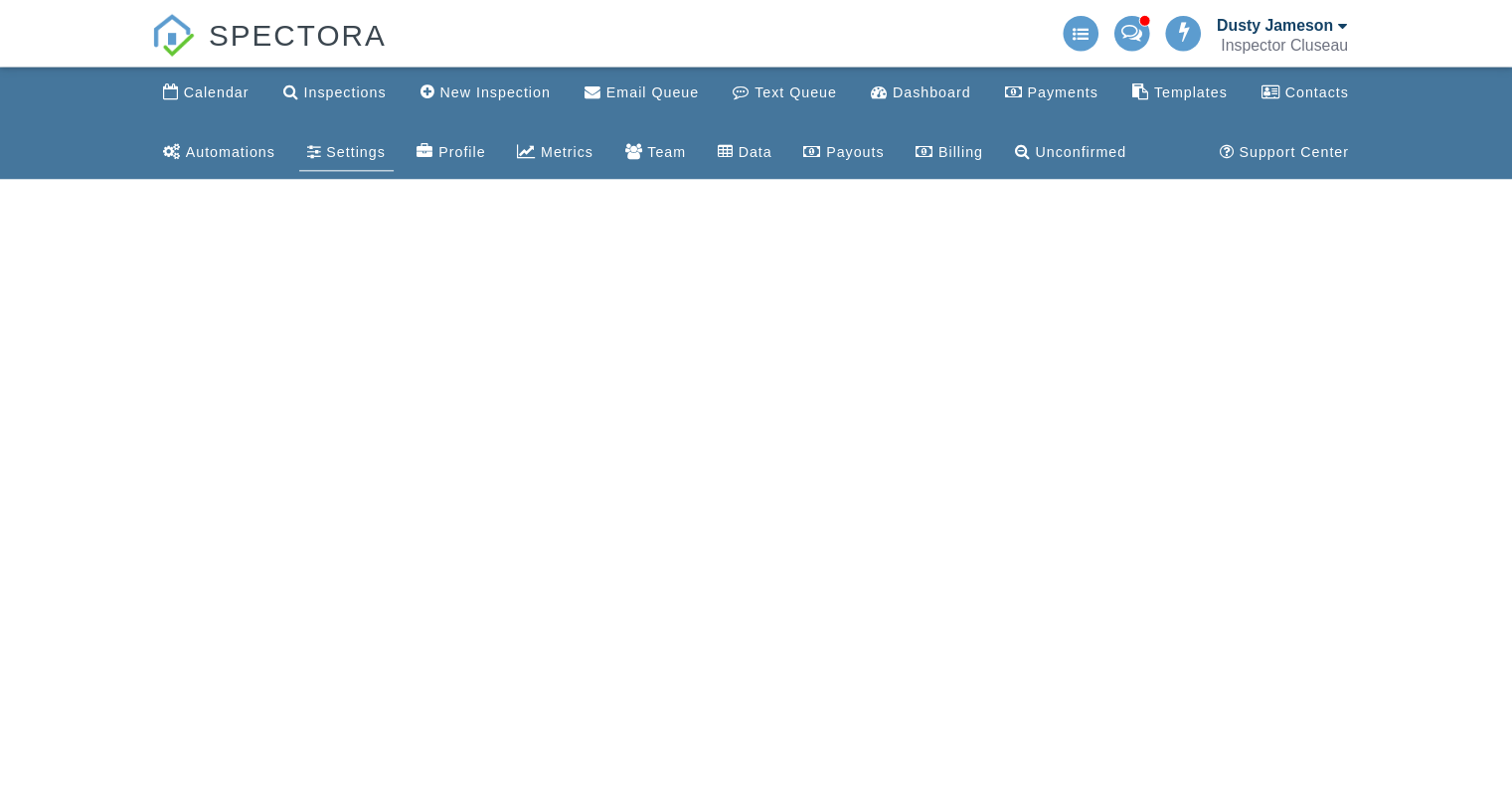 scroll, scrollTop: 0, scrollLeft: 0, axis: both 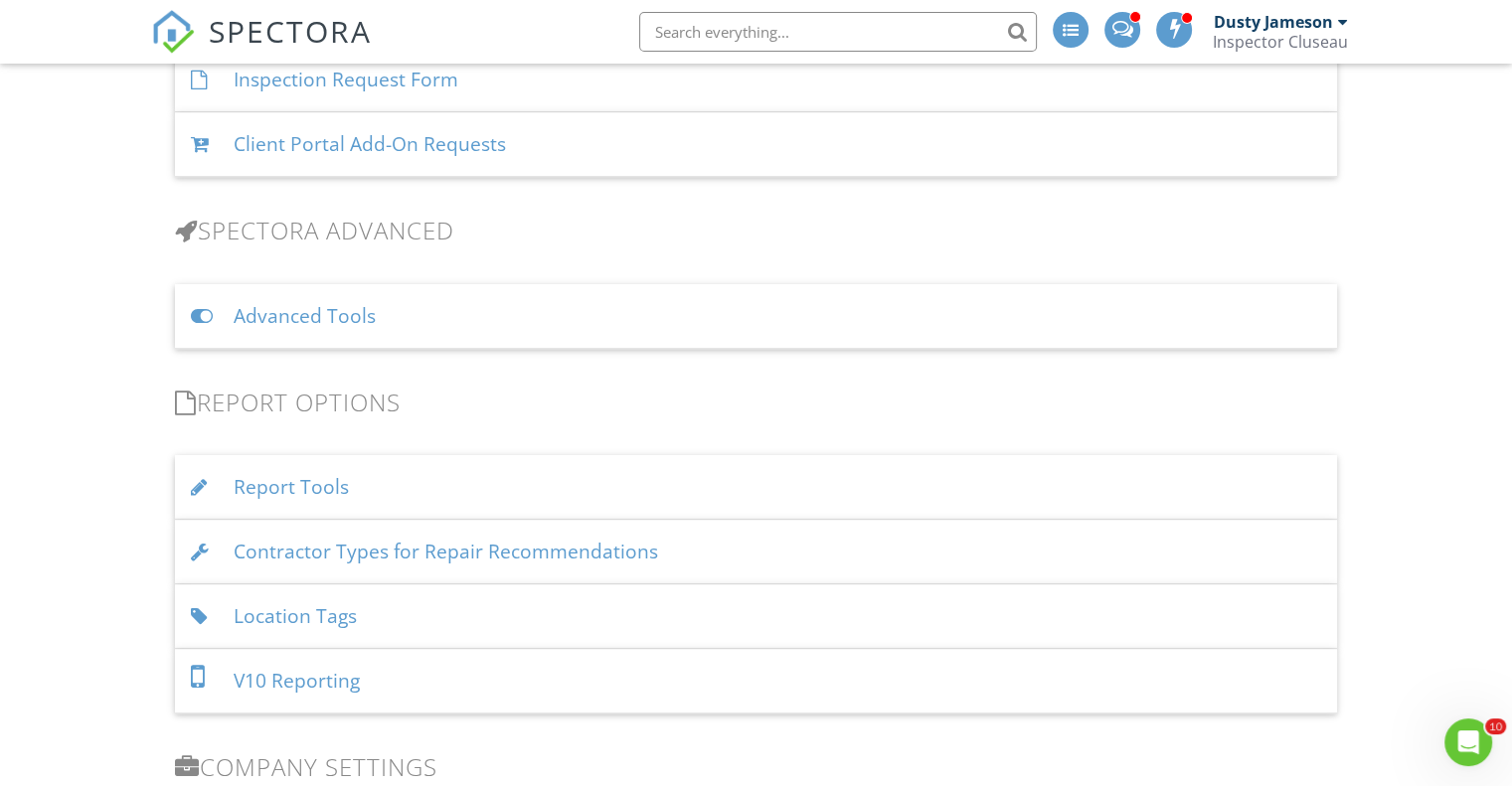 click on "Report Tools" at bounding box center (756, 487) 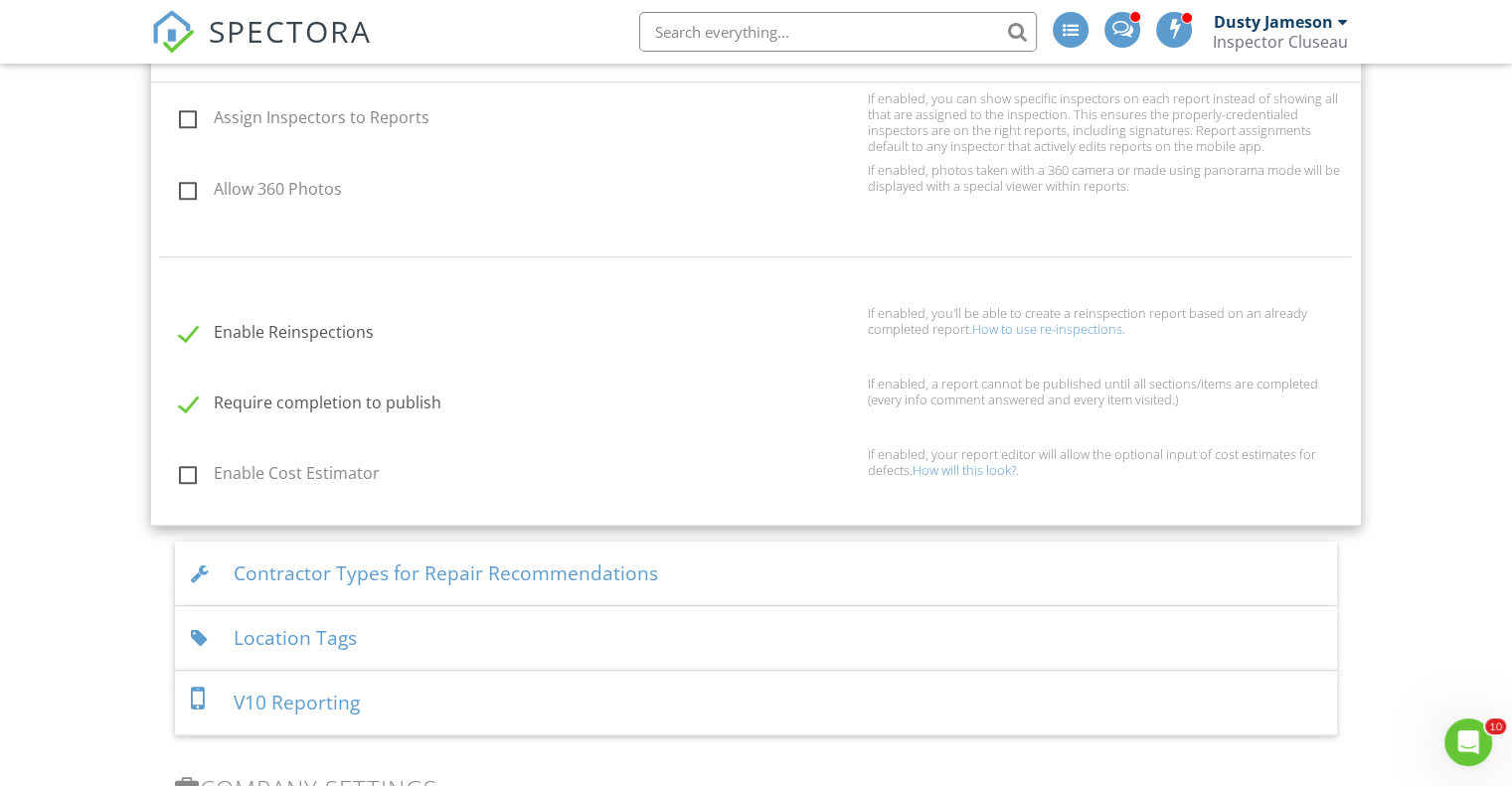 scroll, scrollTop: 2186, scrollLeft: 0, axis: vertical 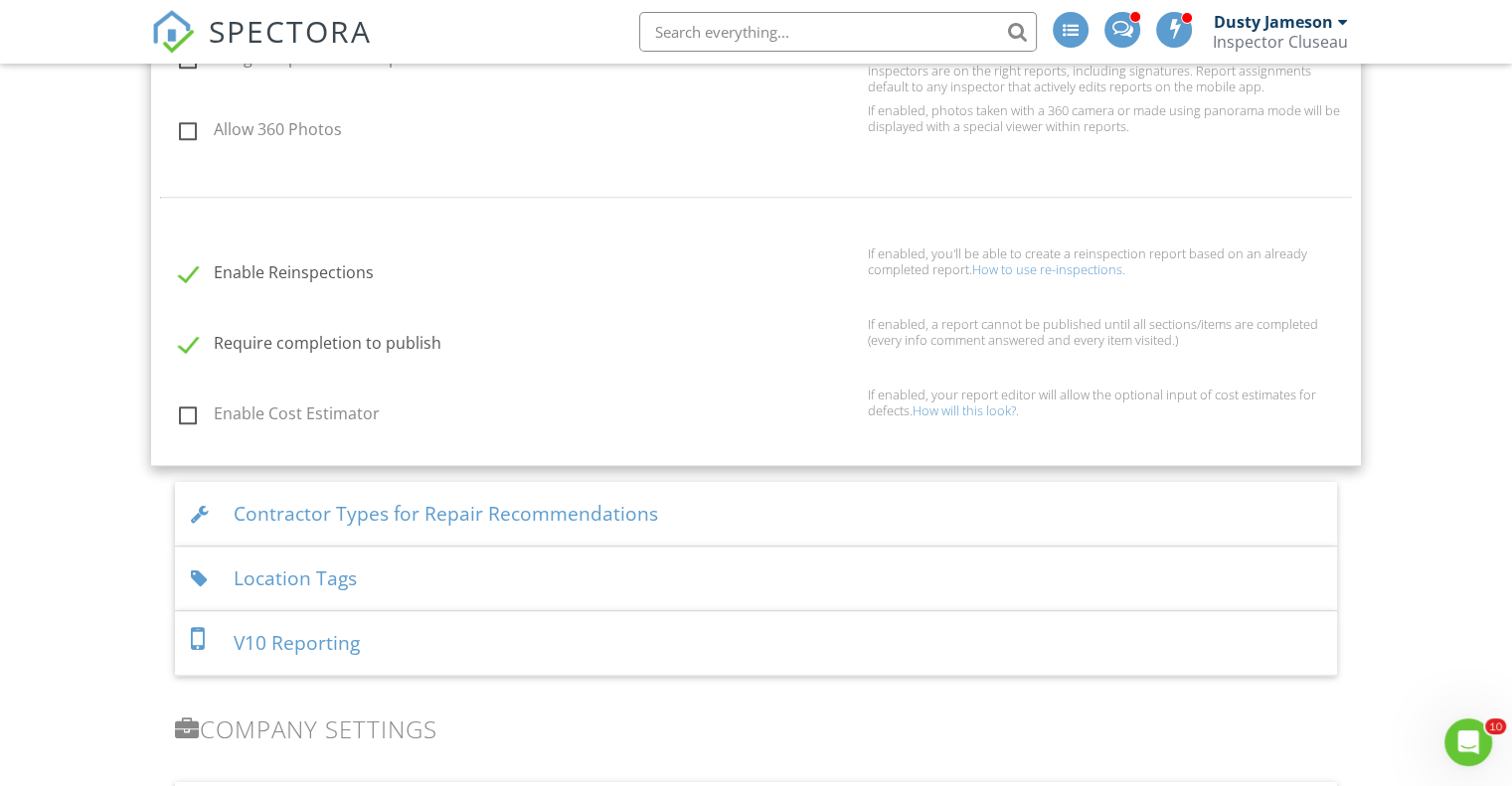 click on "V10 Reporting" at bounding box center (756, 643) 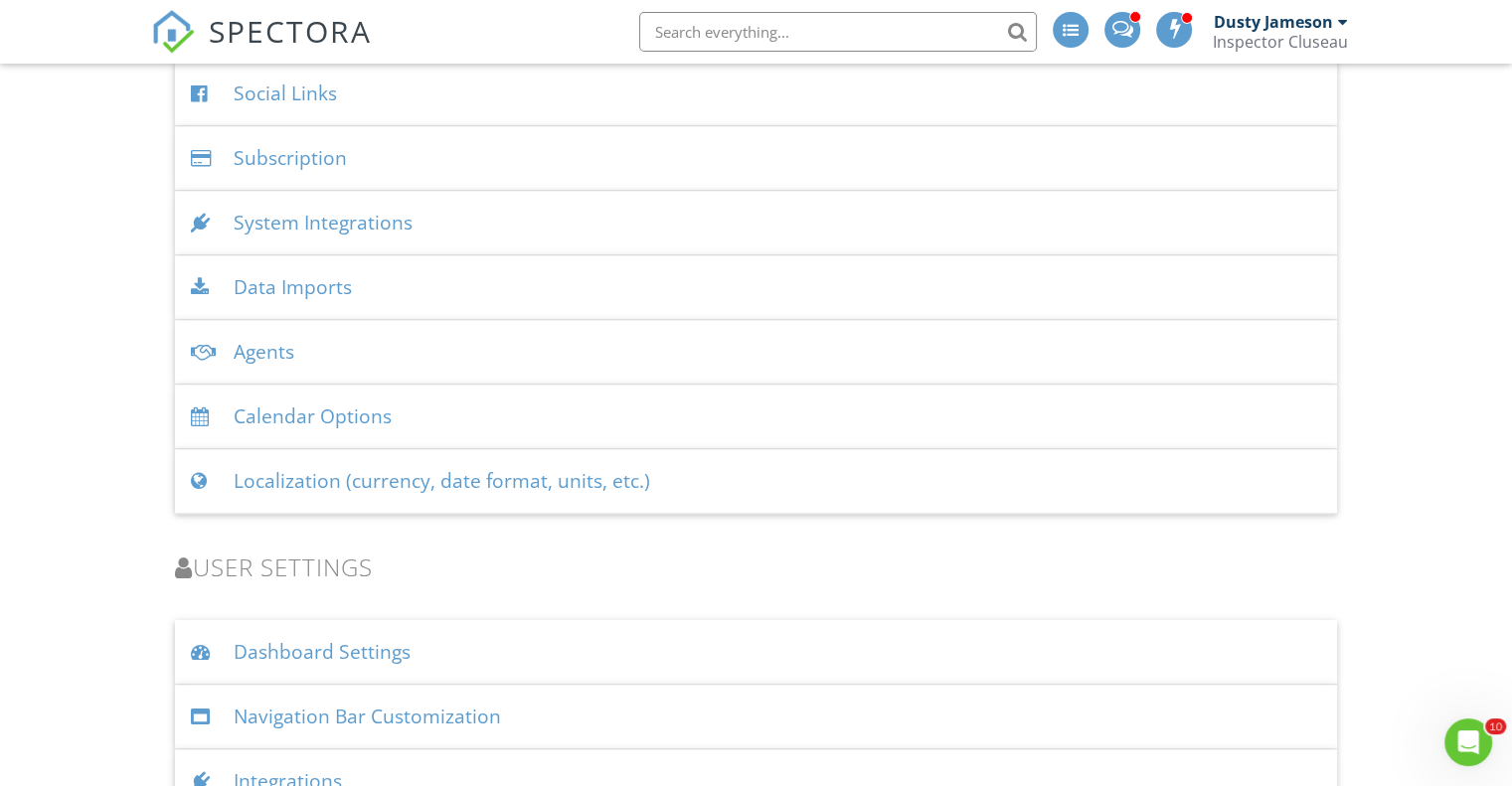 scroll, scrollTop: 2592, scrollLeft: 0, axis: vertical 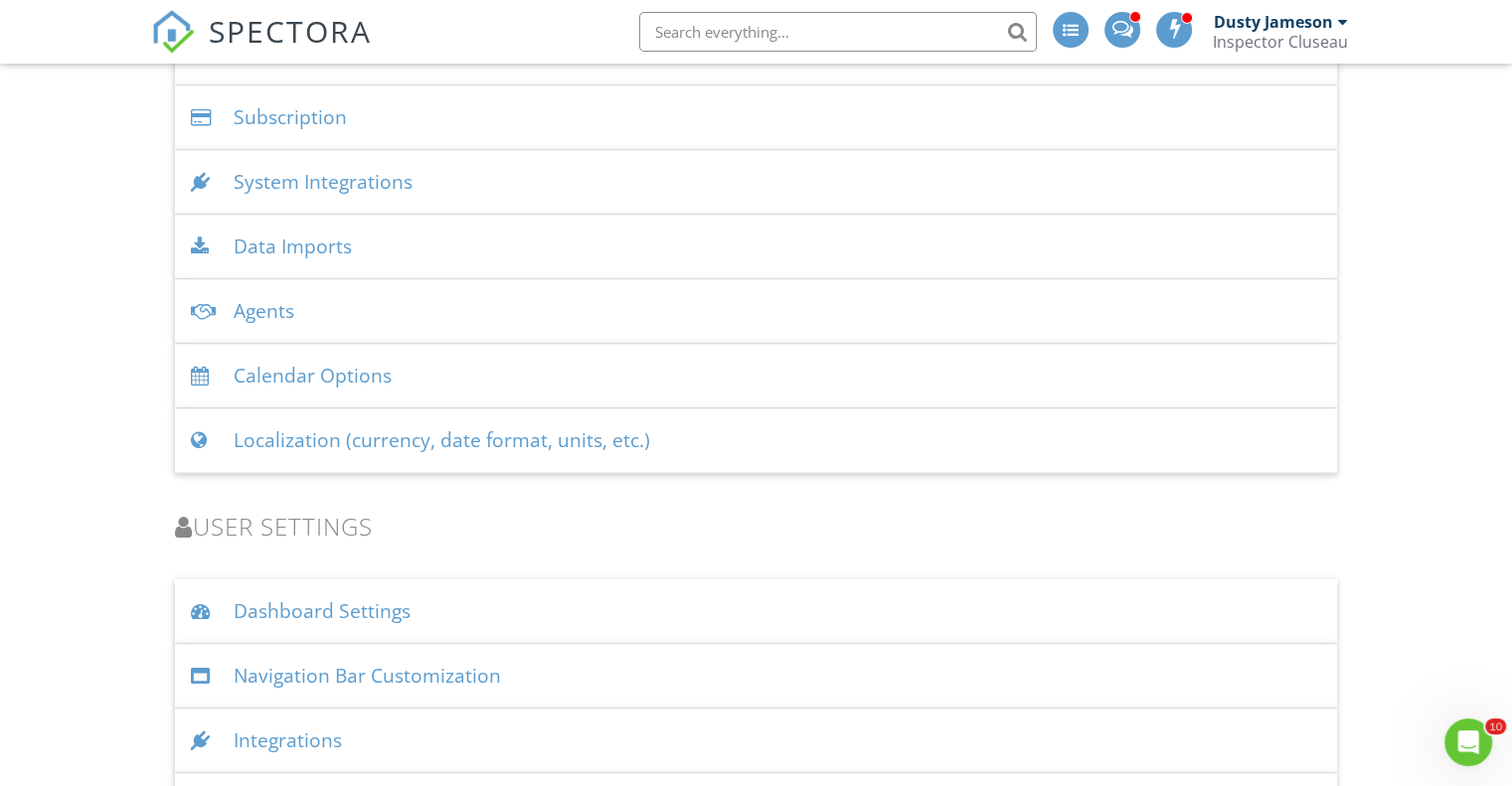 click on "User Options" at bounding box center [756, 805] 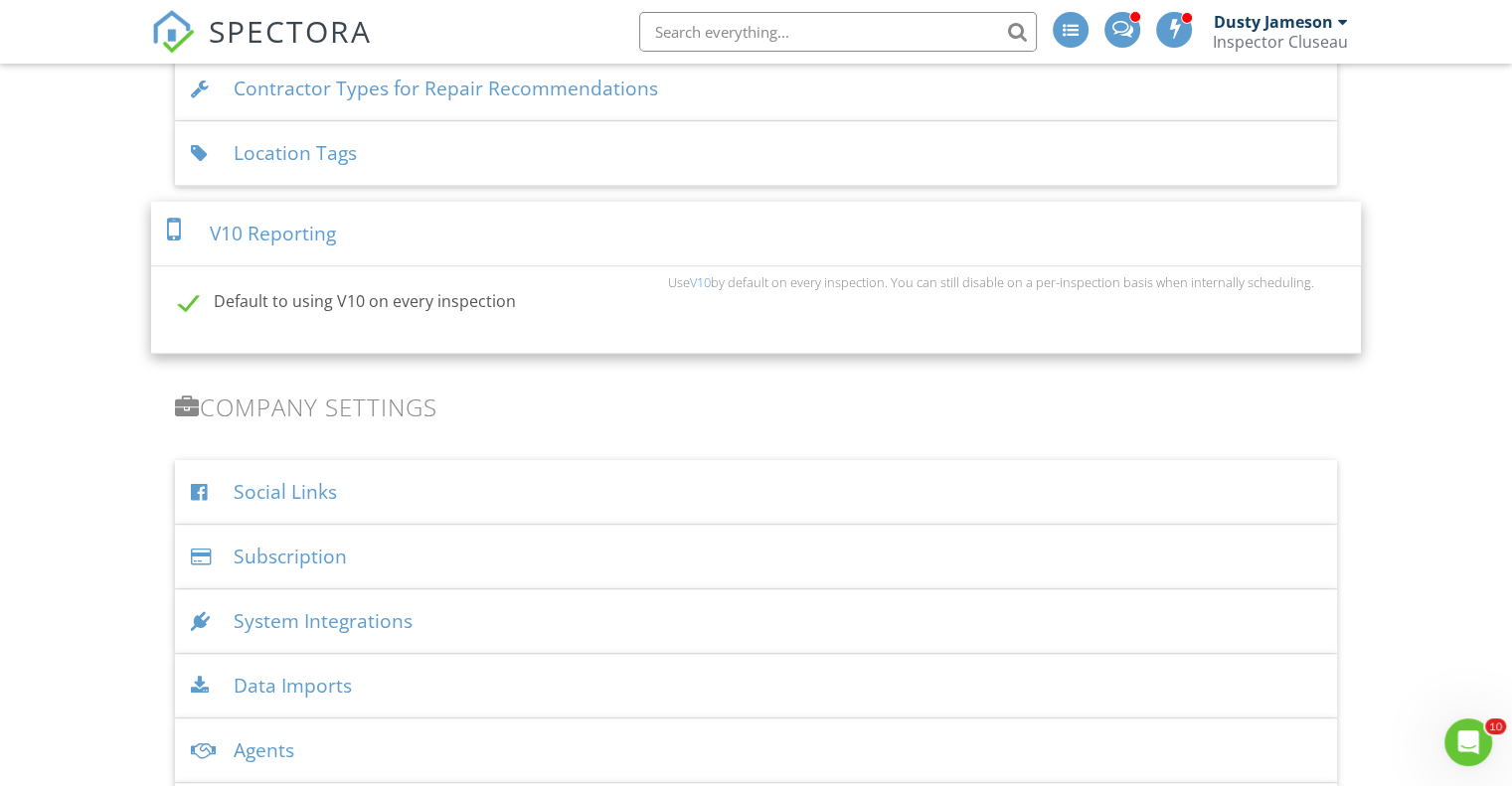 scroll, scrollTop: 1954, scrollLeft: 0, axis: vertical 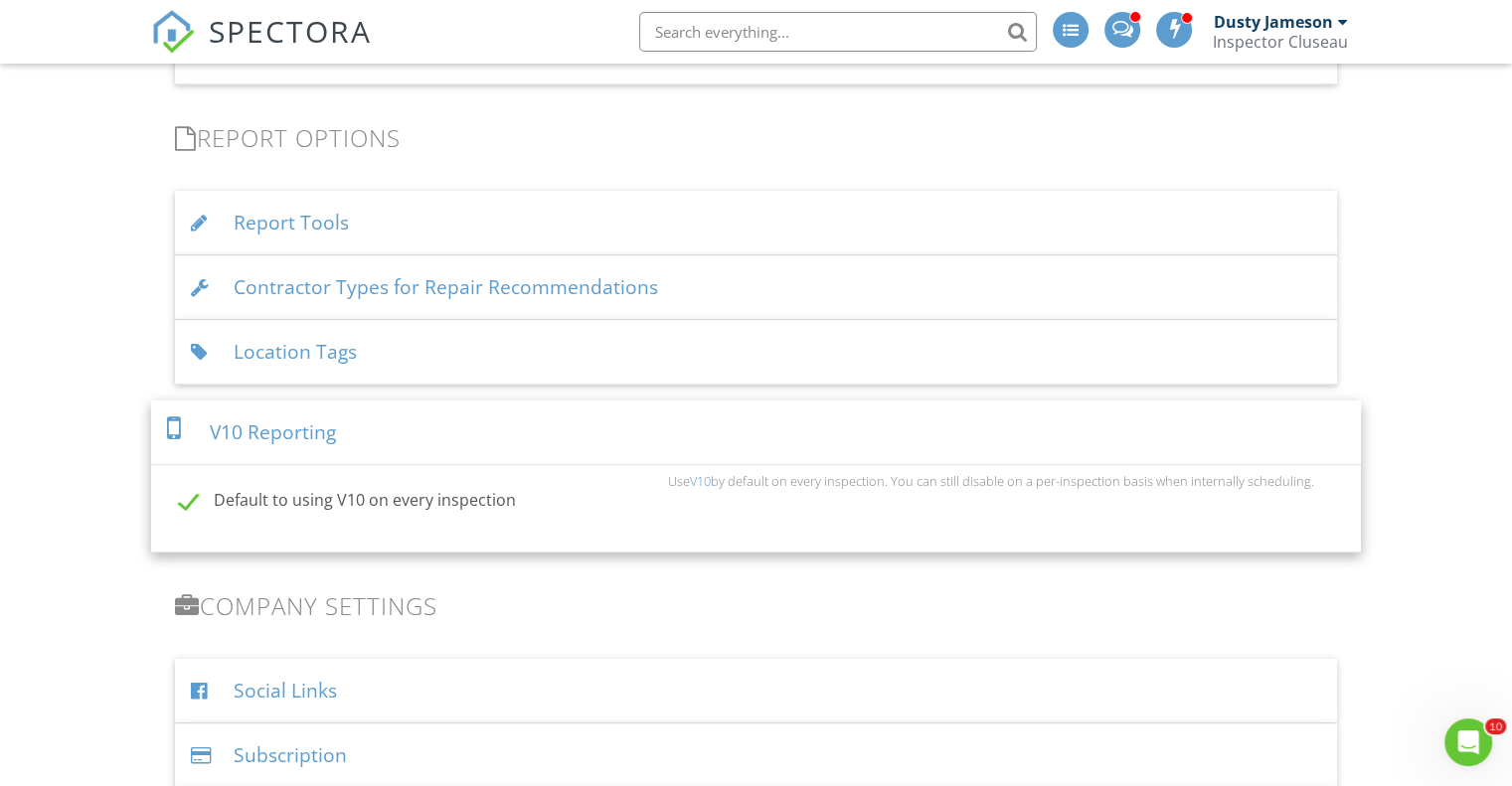 click on "Report Tools" at bounding box center (756, 223) 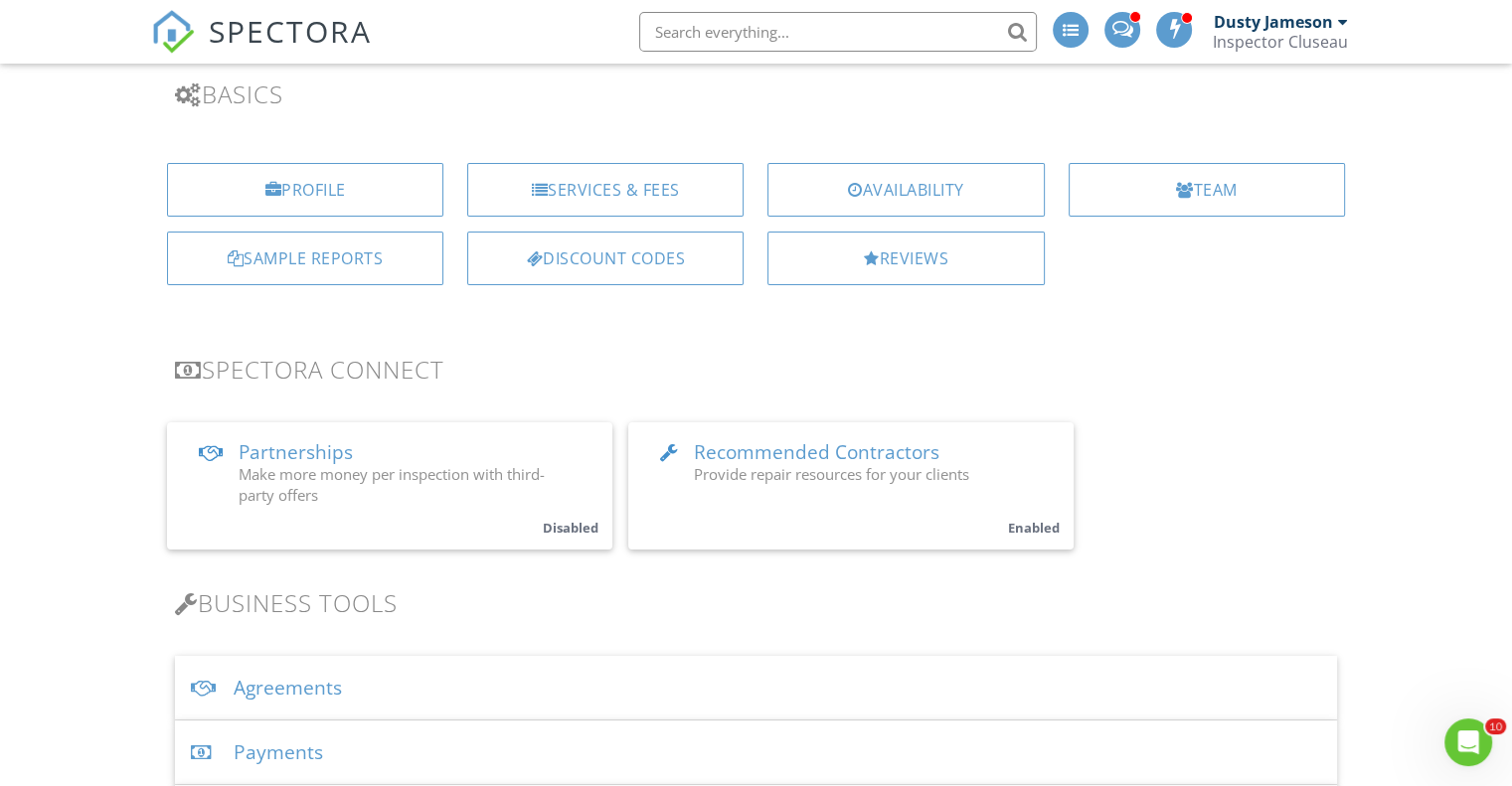 scroll, scrollTop: 0, scrollLeft: 0, axis: both 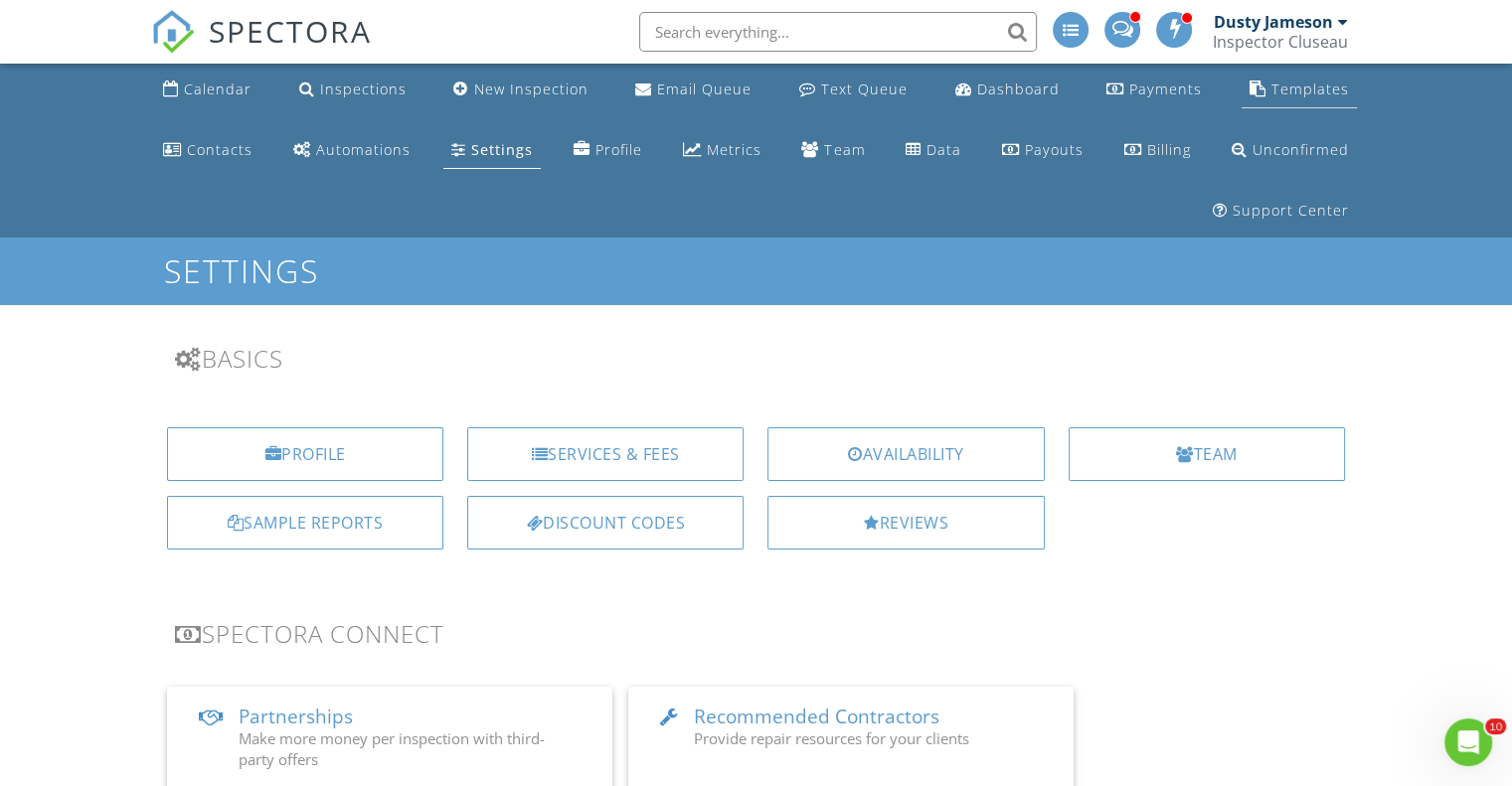 click on "Templates" at bounding box center (1310, 88) 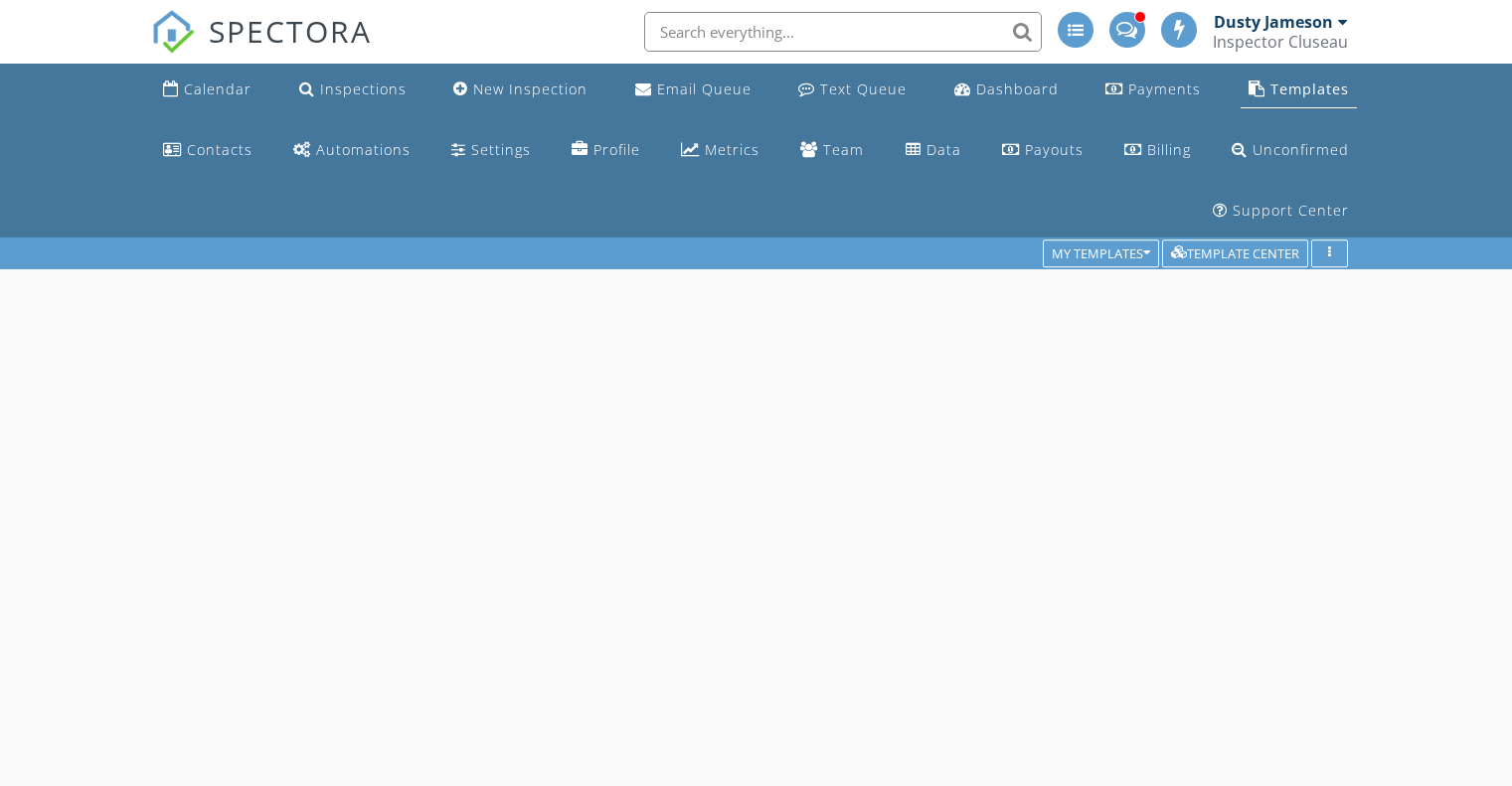scroll, scrollTop: 0, scrollLeft: 0, axis: both 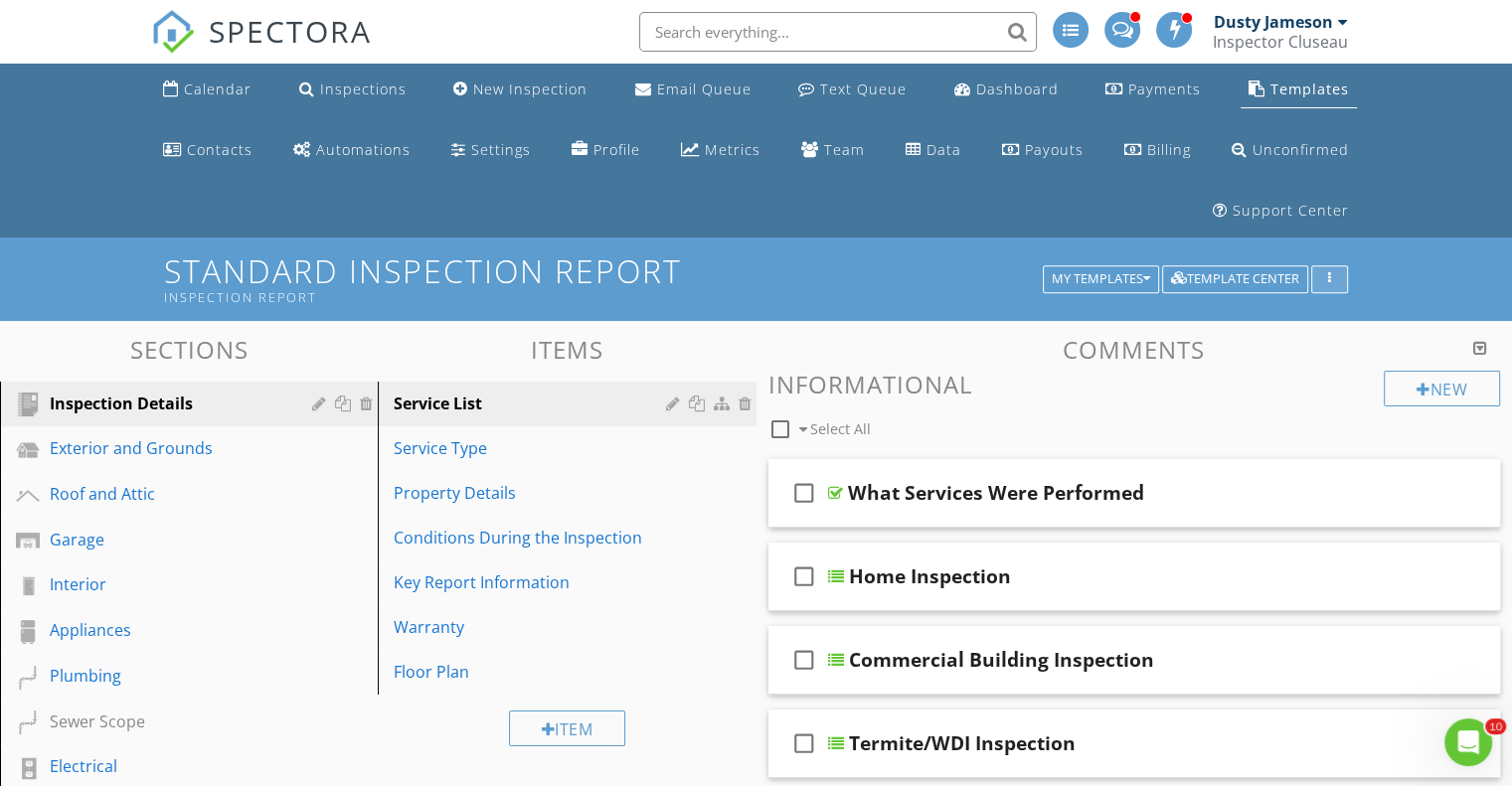 click at bounding box center (1329, 279) 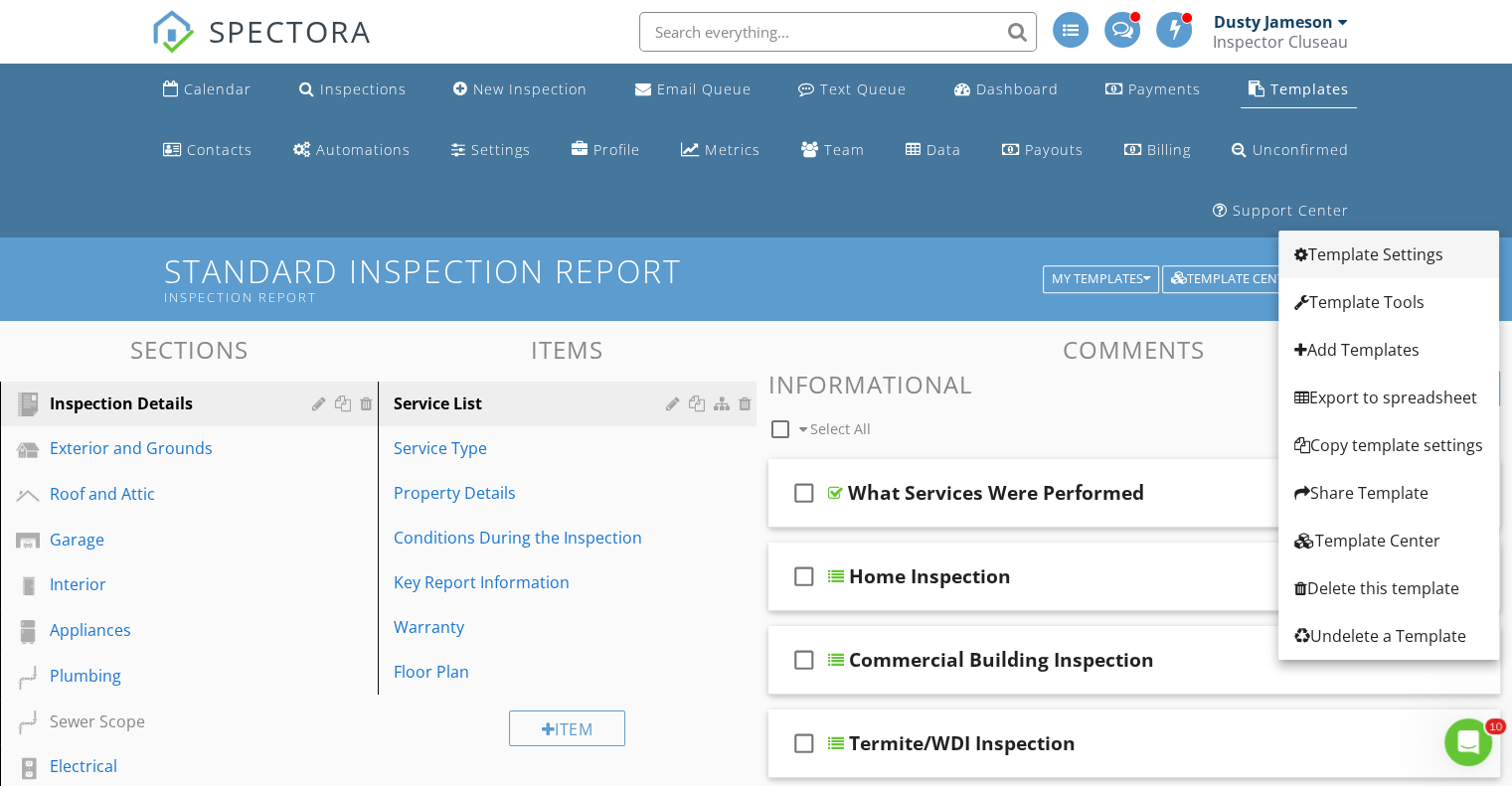 click on "Template Settings" at bounding box center (1389, 254) 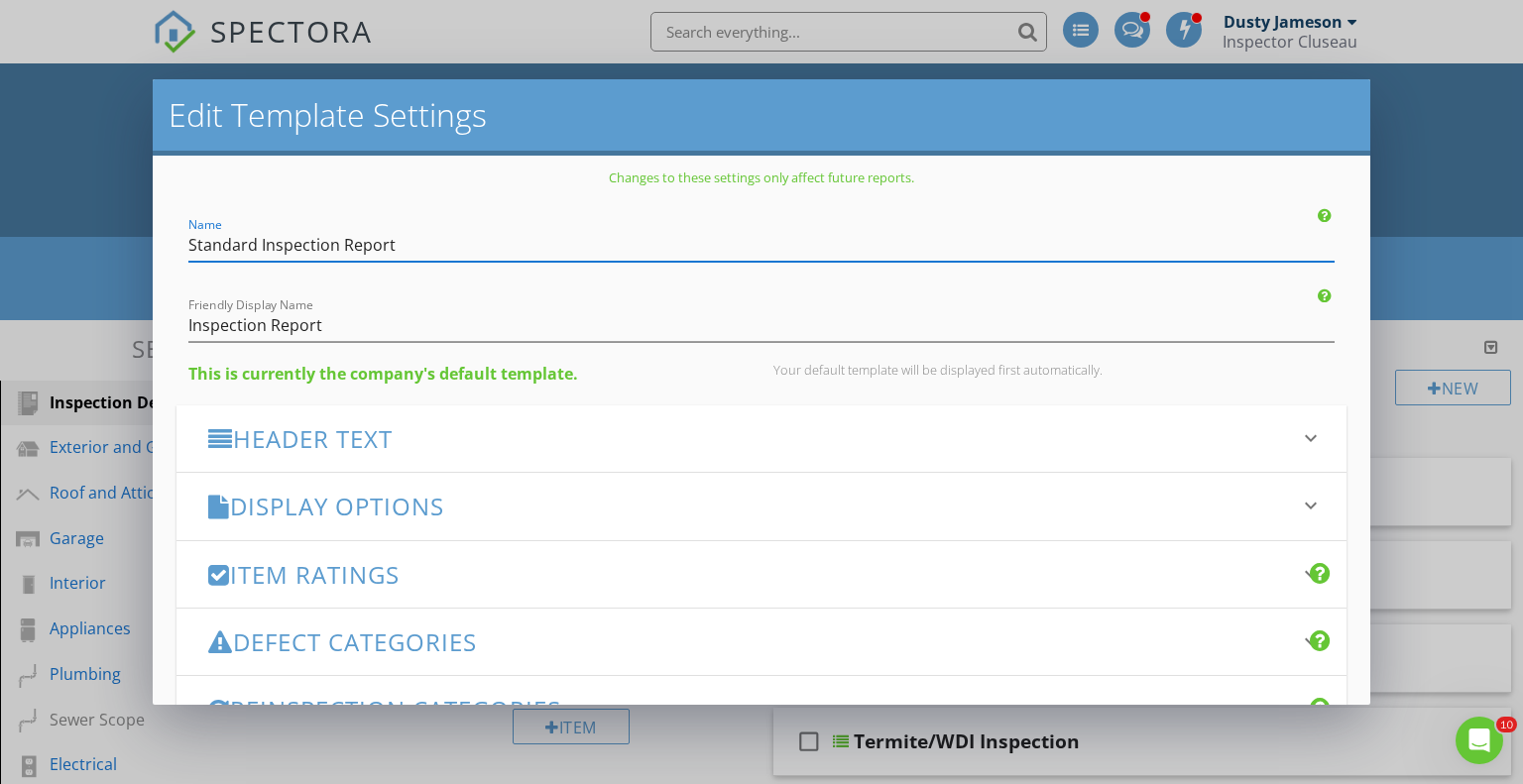 scroll, scrollTop: 0, scrollLeft: 0, axis: both 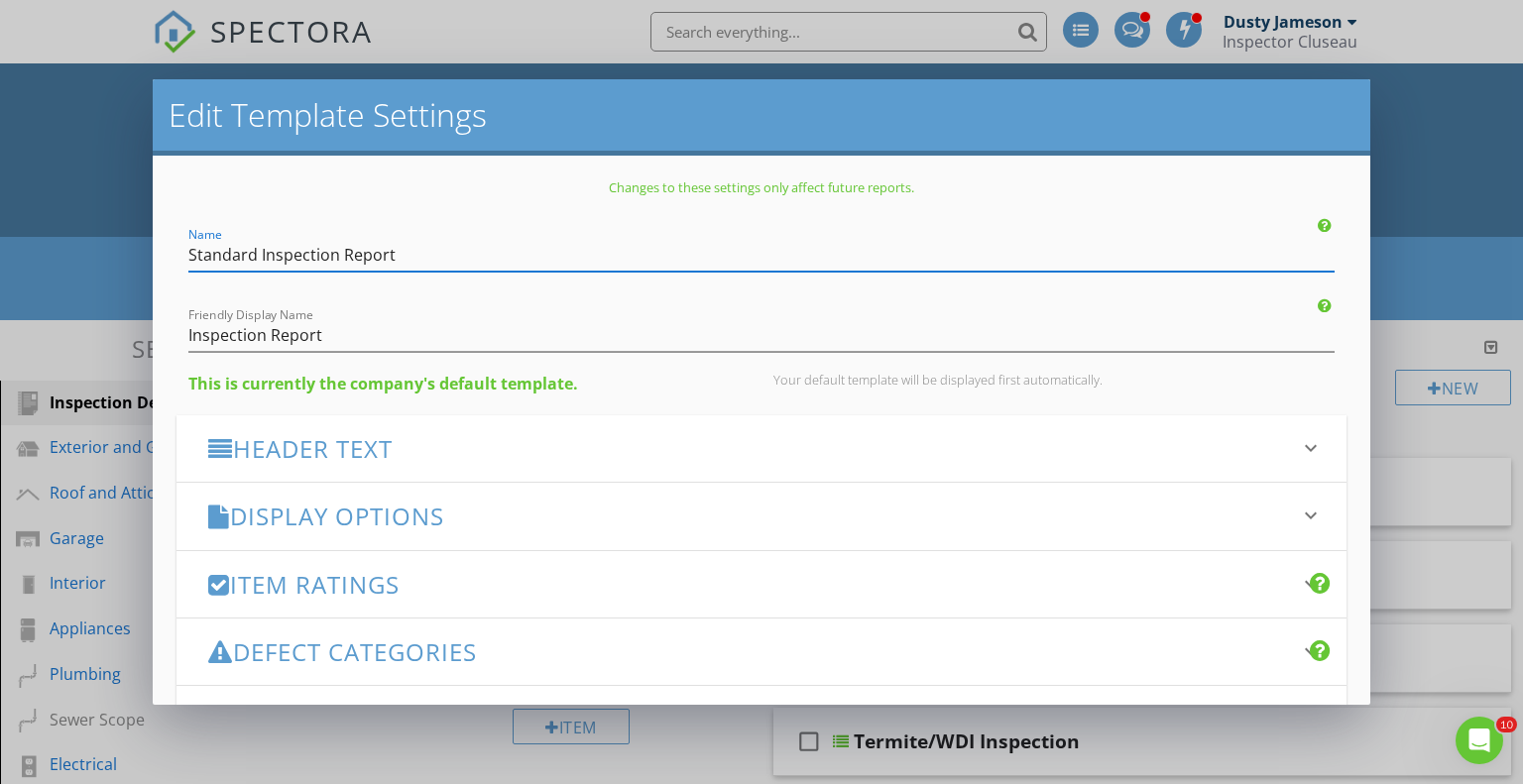 click on "Header Text" at bounding box center [750, 448] 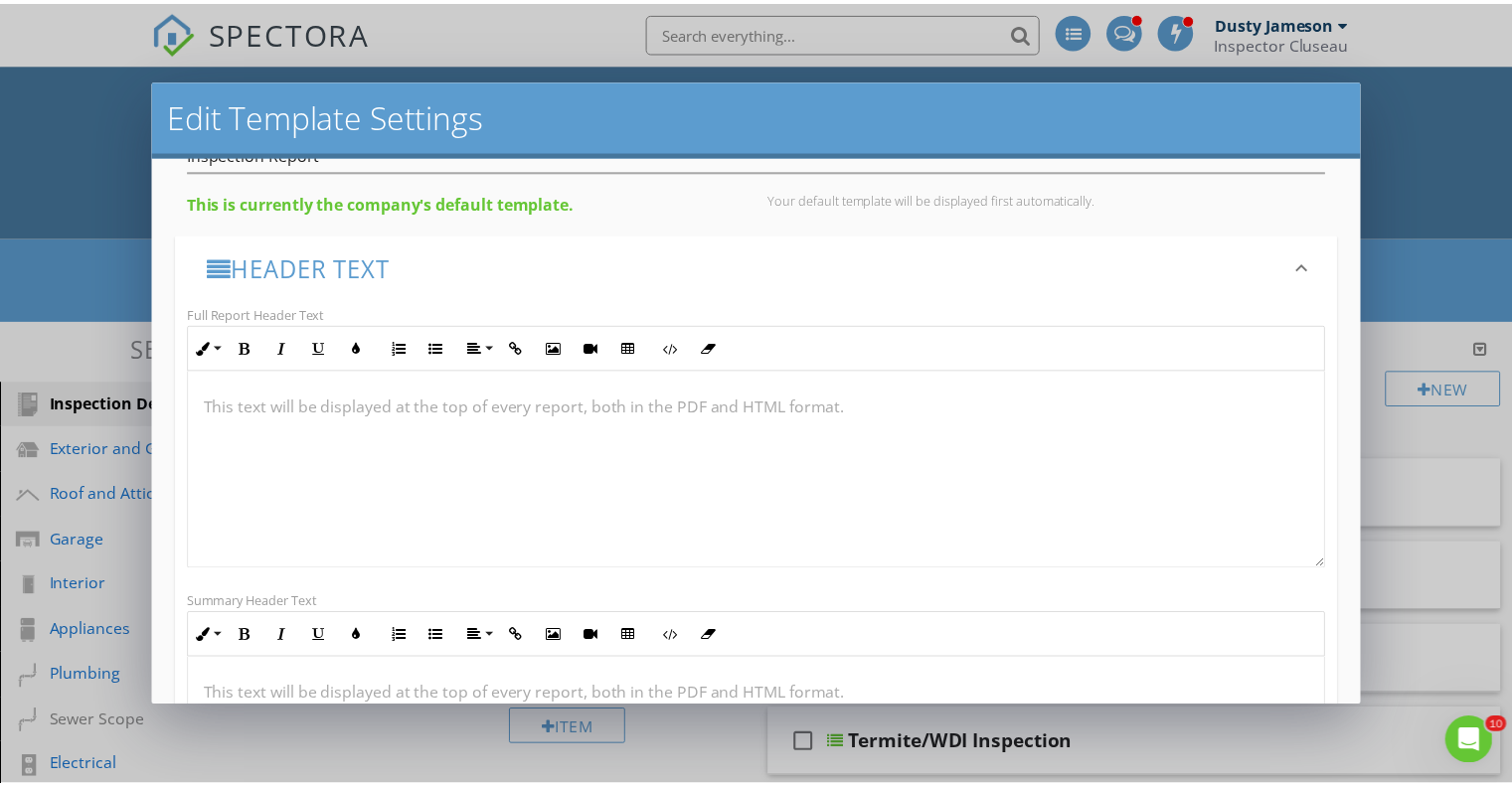 scroll, scrollTop: 0, scrollLeft: 0, axis: both 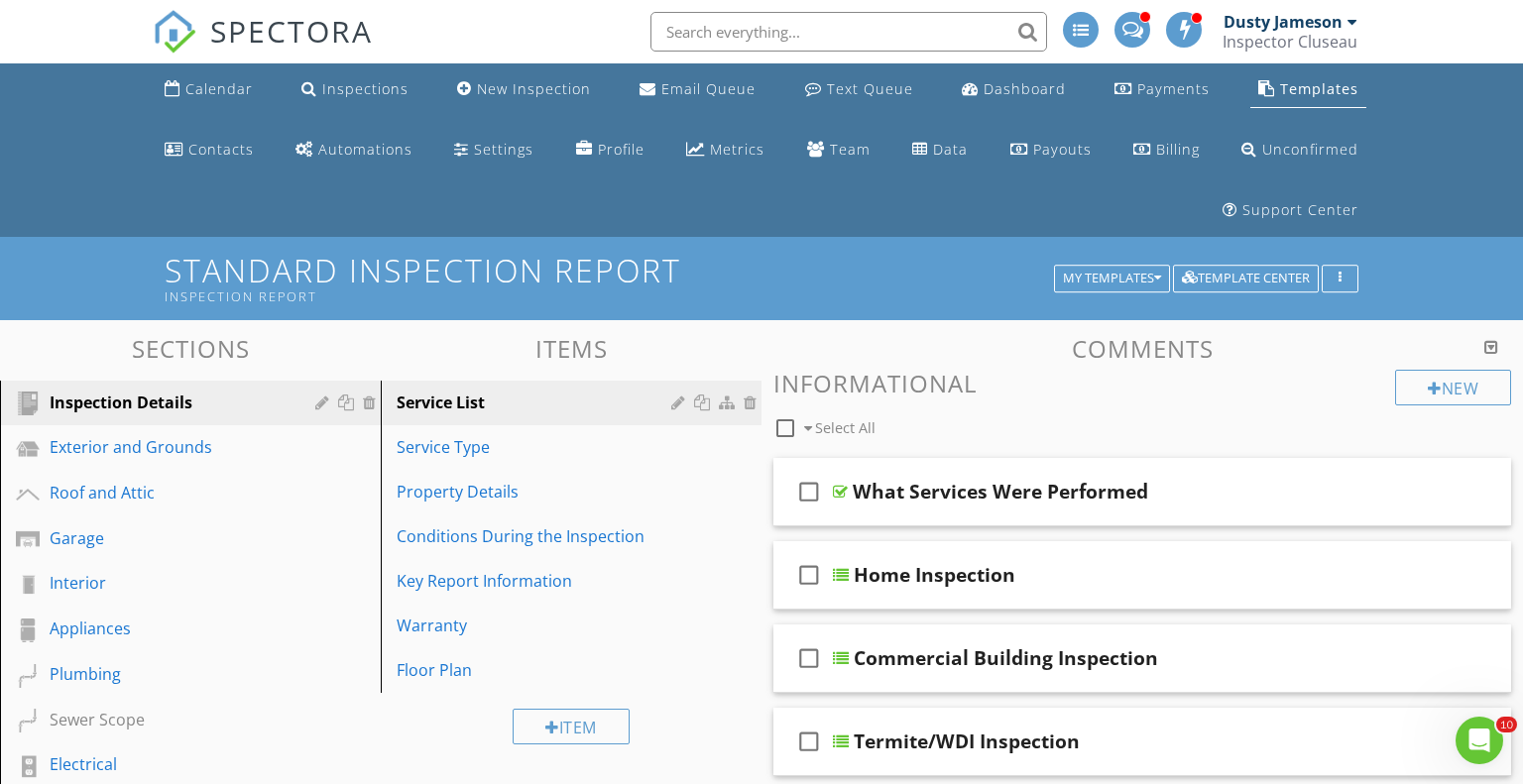 click at bounding box center [762, 392] 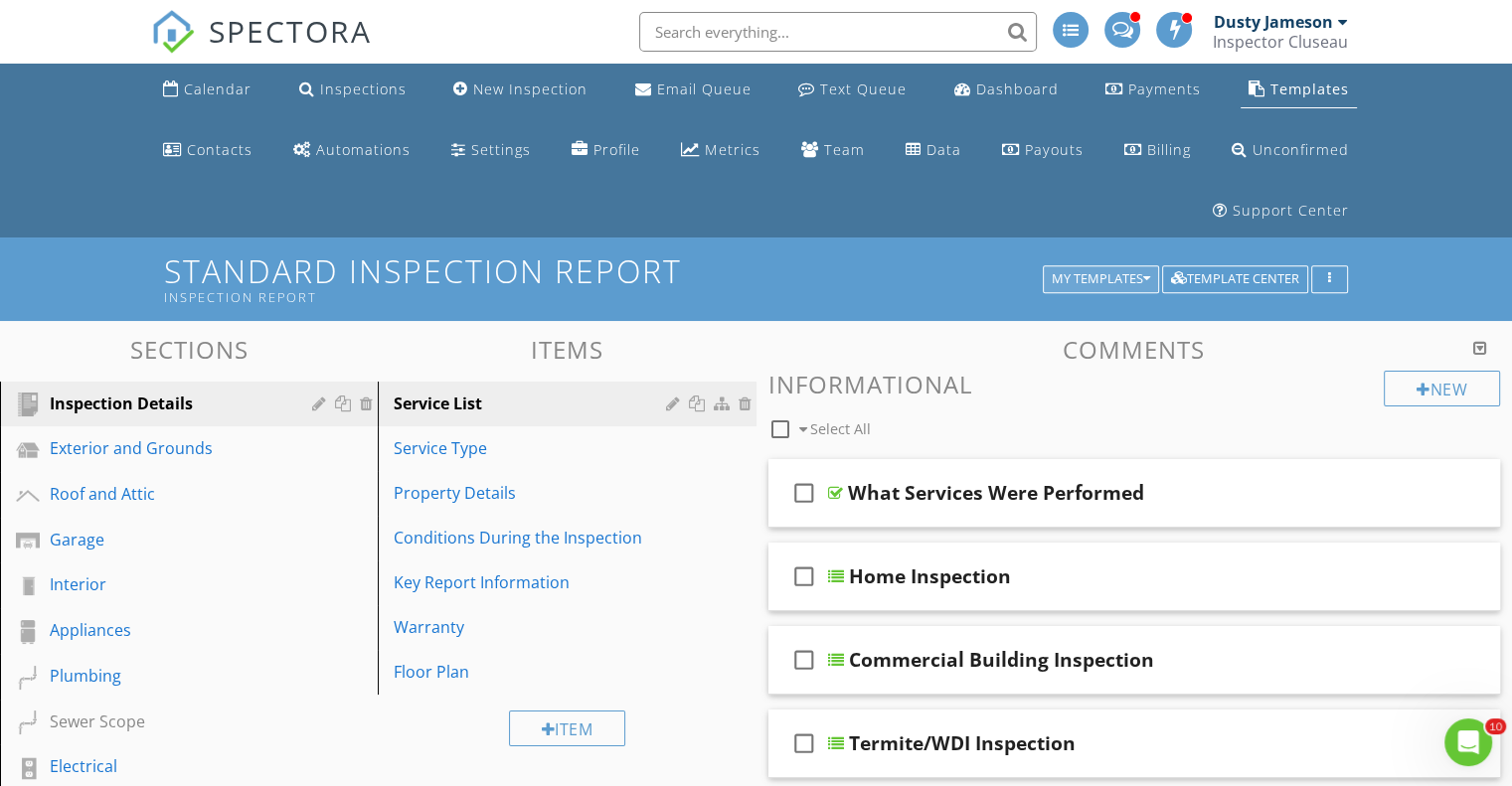 click on "My Templates" at bounding box center [1100, 279] 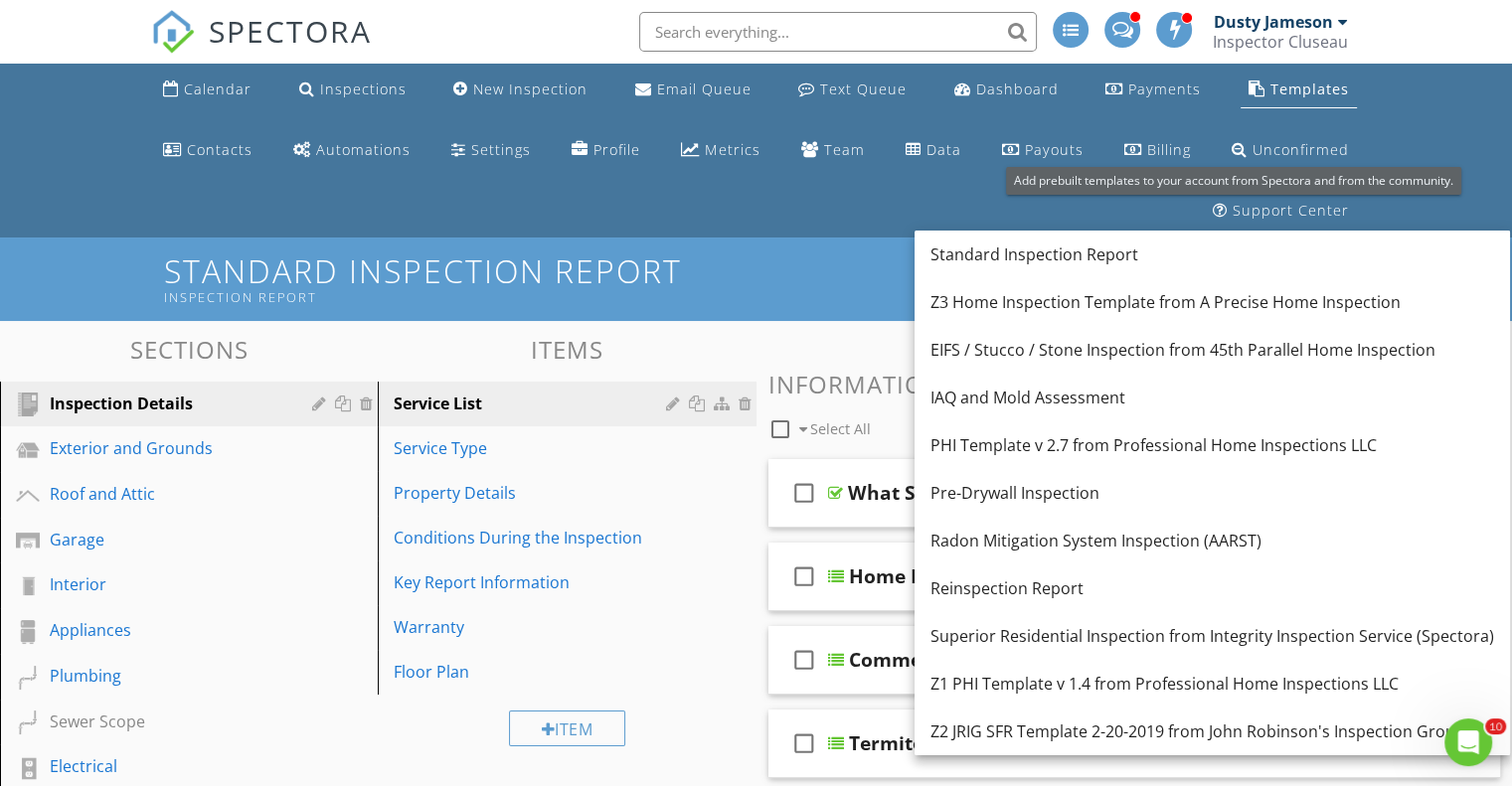 click at bounding box center [1329, 279] 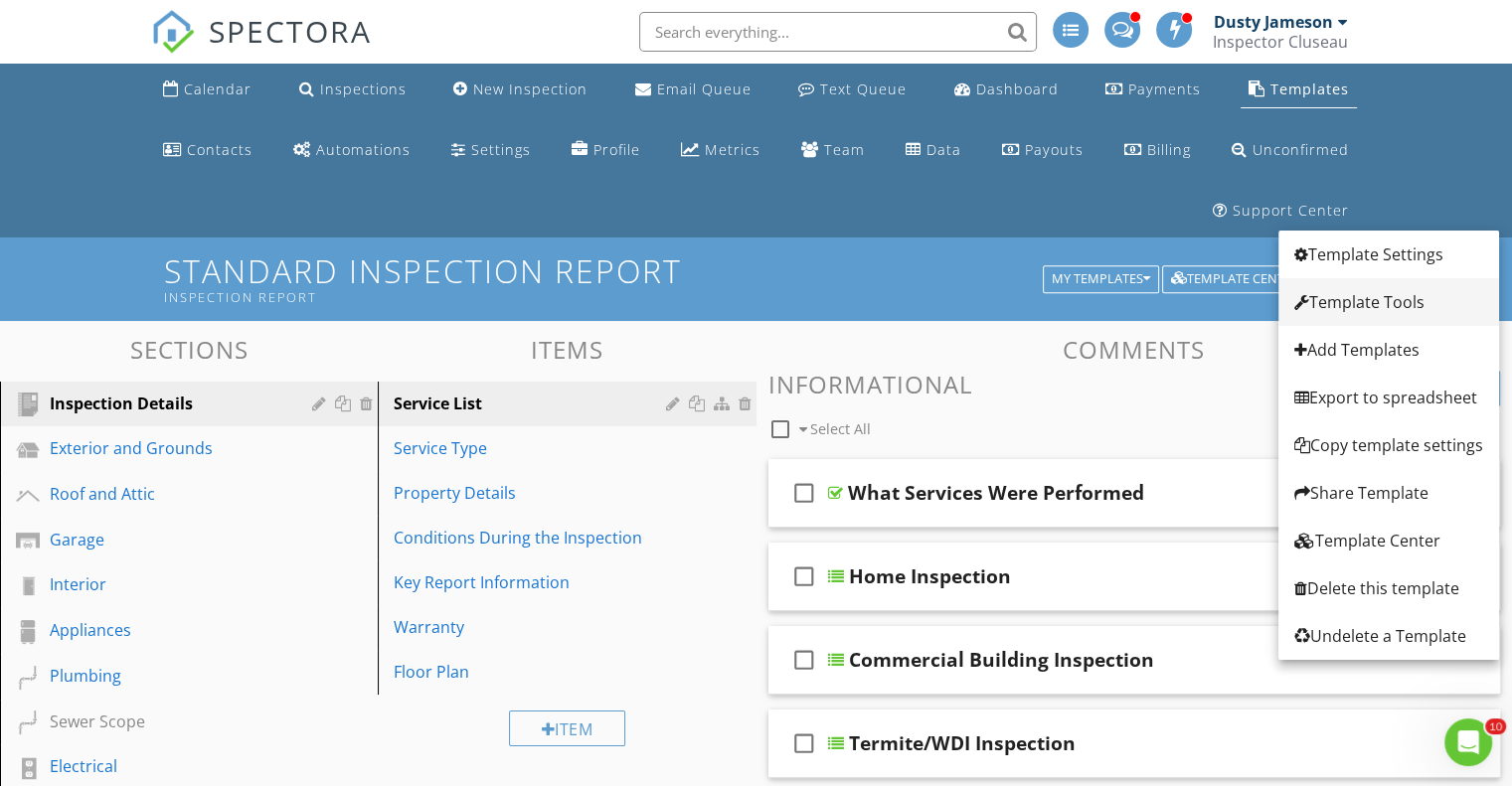 click on "Template Tools" at bounding box center (1389, 302) 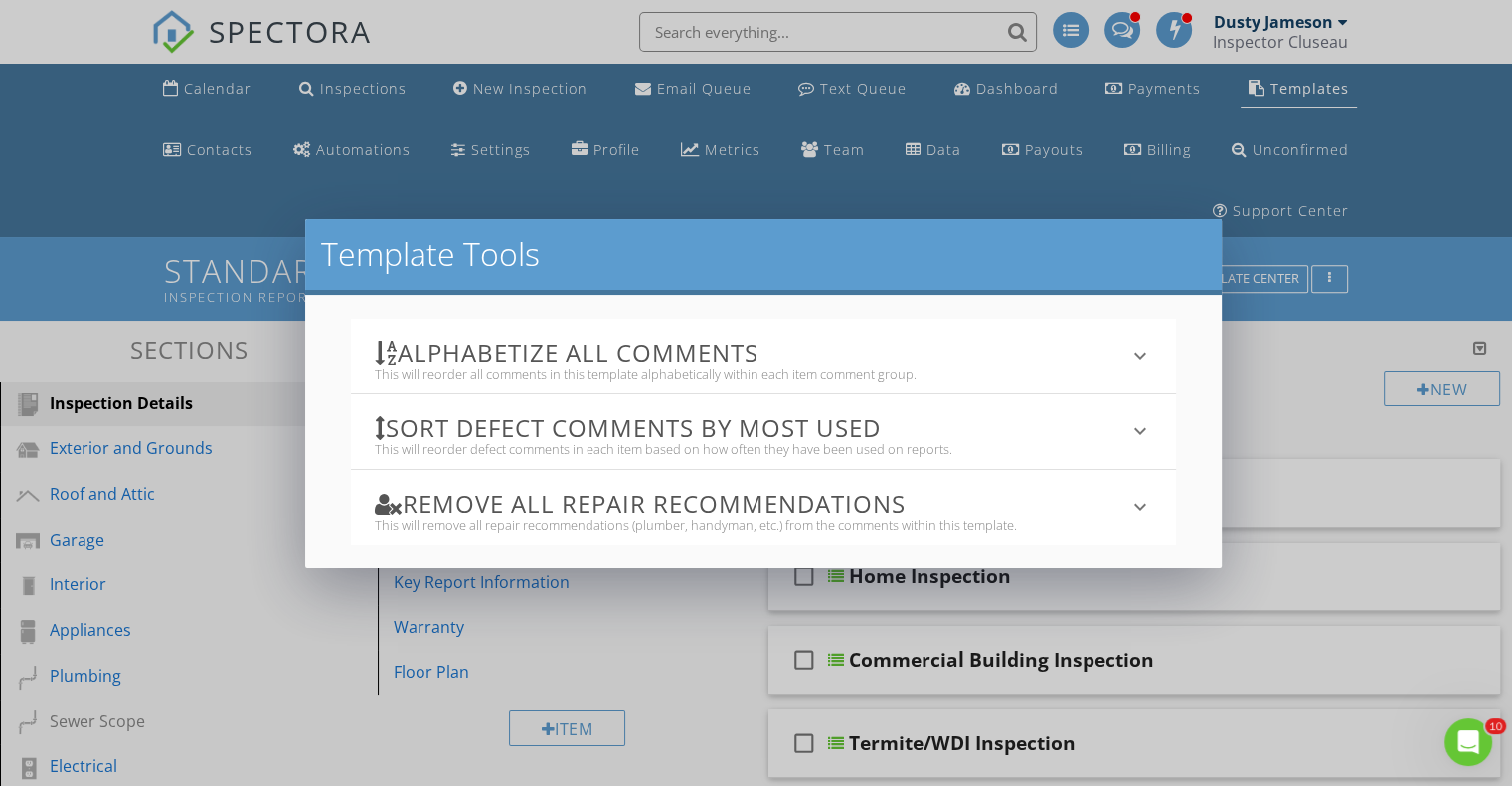 click on "Template Tools
Alphabetize All Comments
This will reorder all comments in this template alphabetically
within each item comment group.
keyboard_arrow_down     All template comments will be reordered. There is no undoing
this action!
Alphabetize Comments
Sort defect comments by most used
This will reorder defect comments in each item based on how
often they have been used on reports.
keyboard_arrow_down     All template comments will be reordered. There is no undoing
this action!
Reorder Comments
Remove All Repair Recommendations
This will remove all repair recommendations (plumber, handyman,
etc.) from the comments within this template. keyboard_arrow_down
Blank Recommendations" at bounding box center [756, 393] 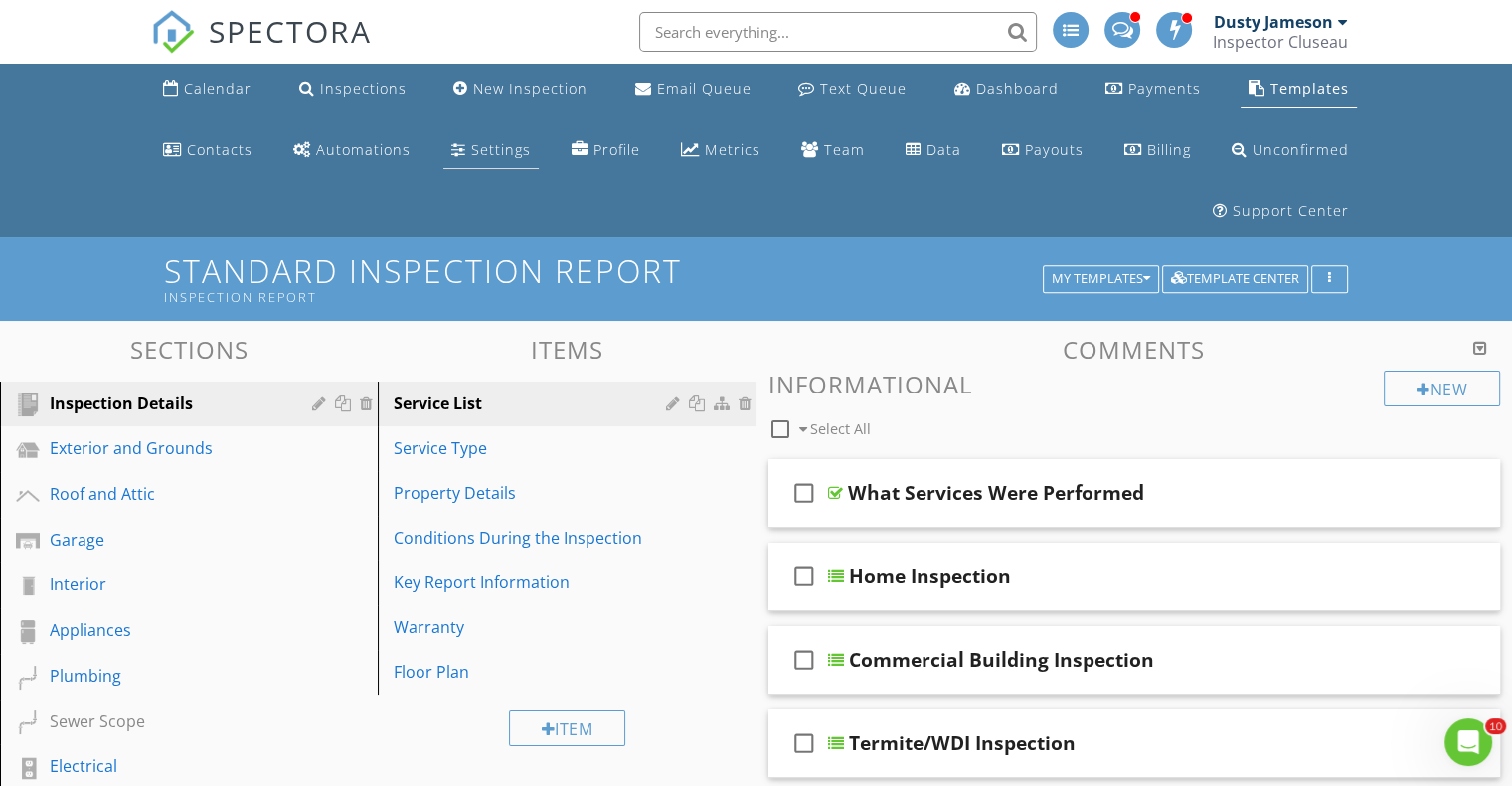 click on "Settings" at bounding box center [491, 150] 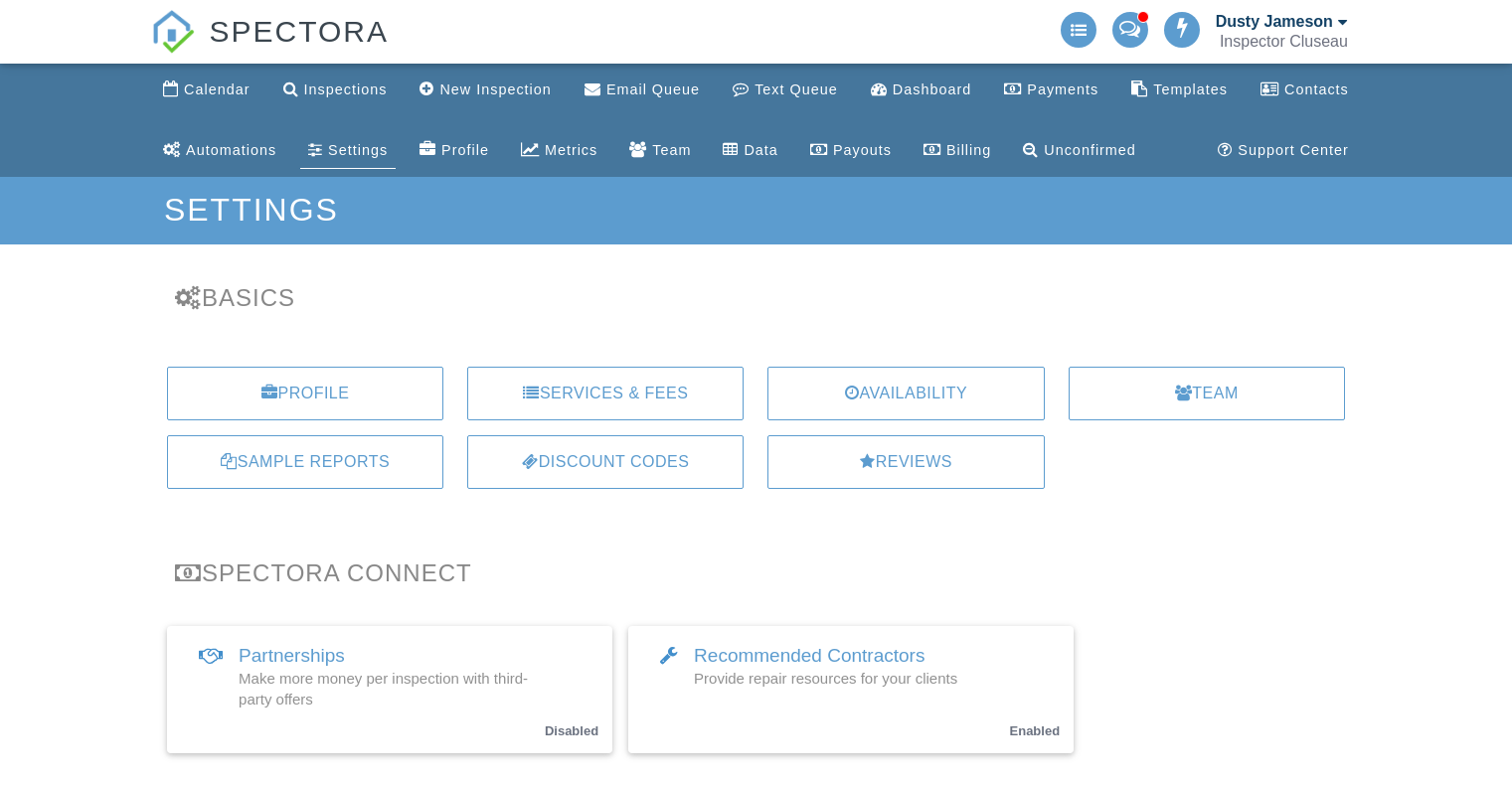 scroll, scrollTop: 0, scrollLeft: 0, axis: both 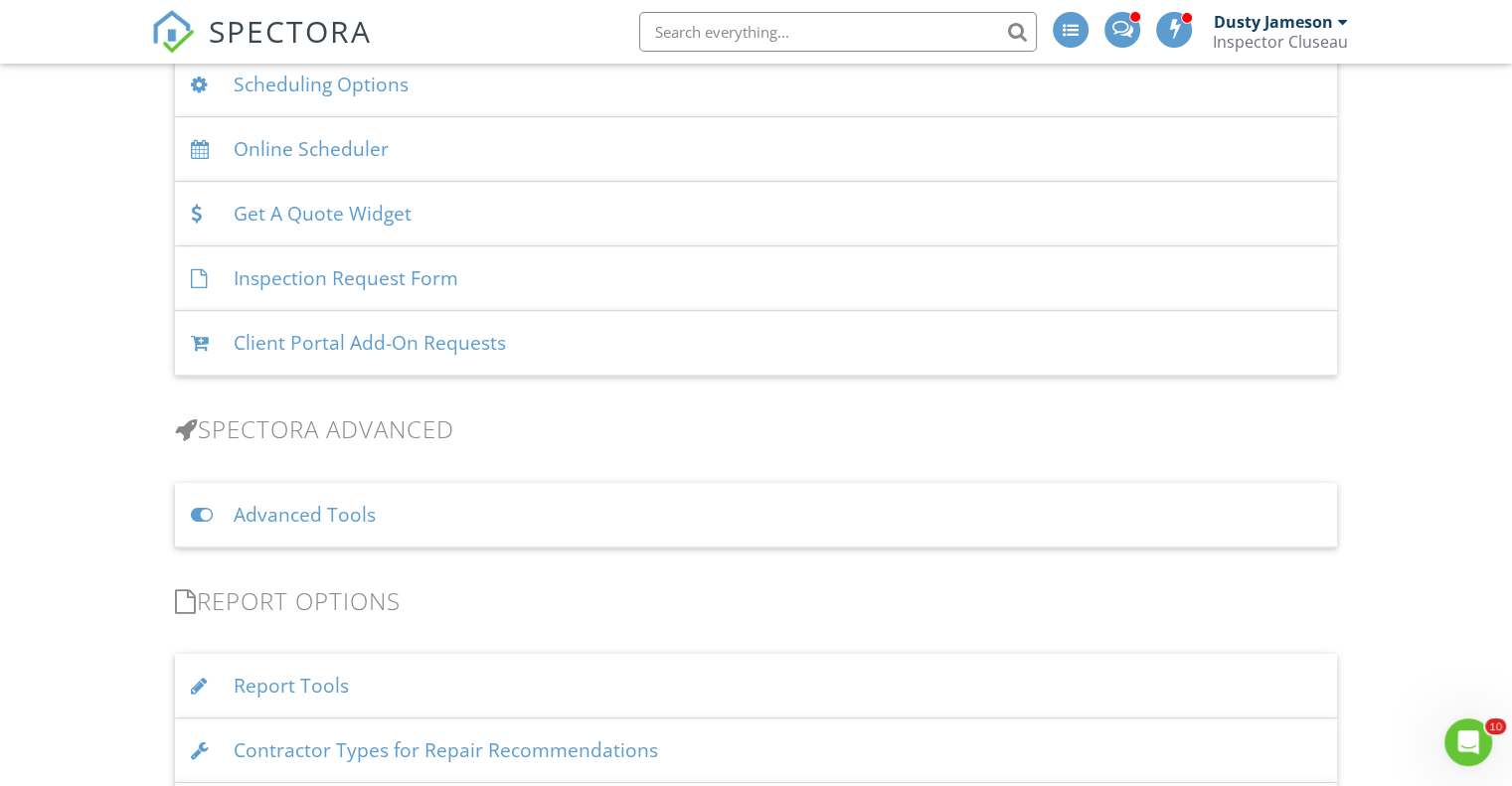 click on "Advanced Tools" at bounding box center [756, 515] 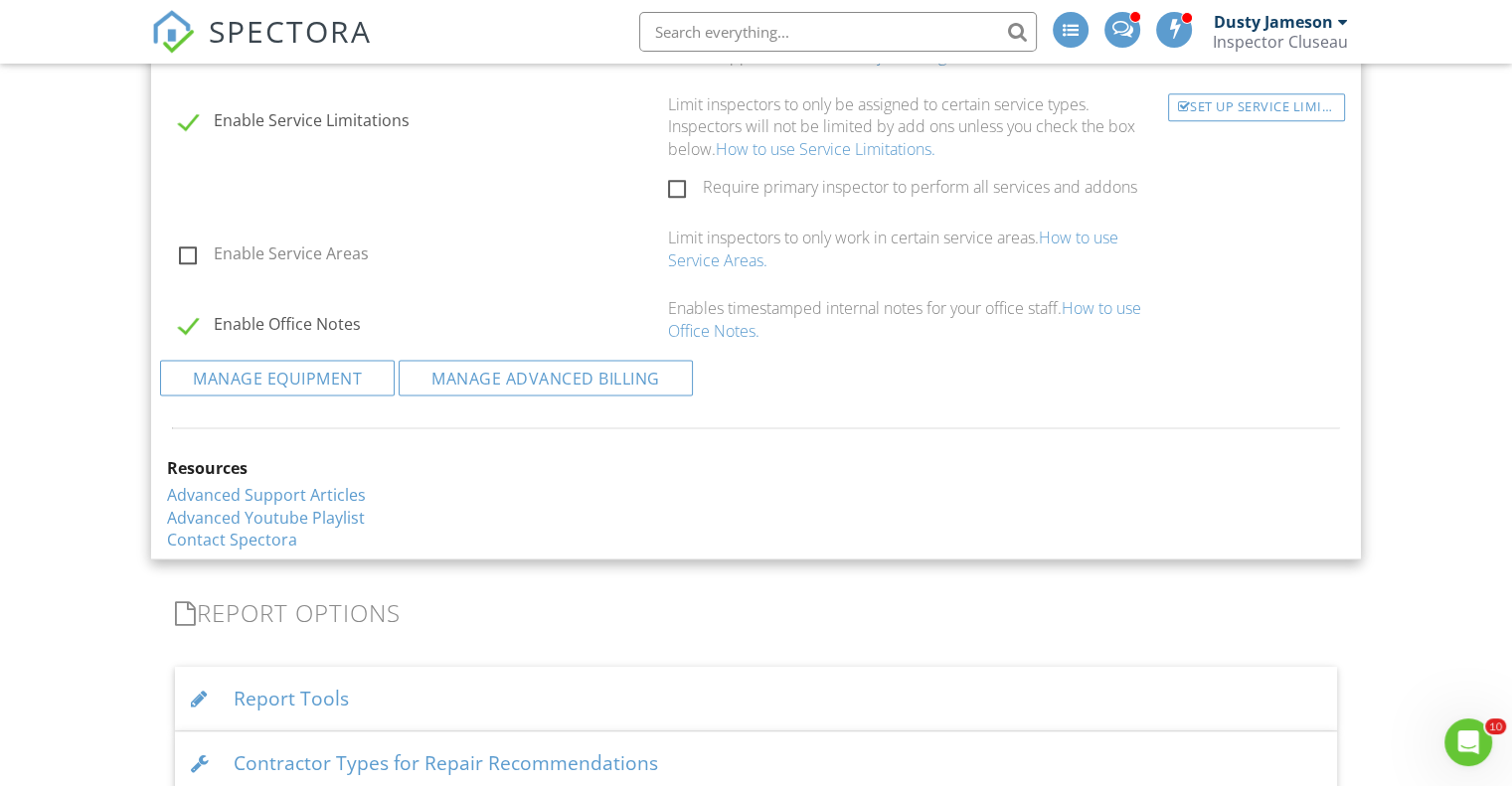 scroll, scrollTop: 2782, scrollLeft: 0, axis: vertical 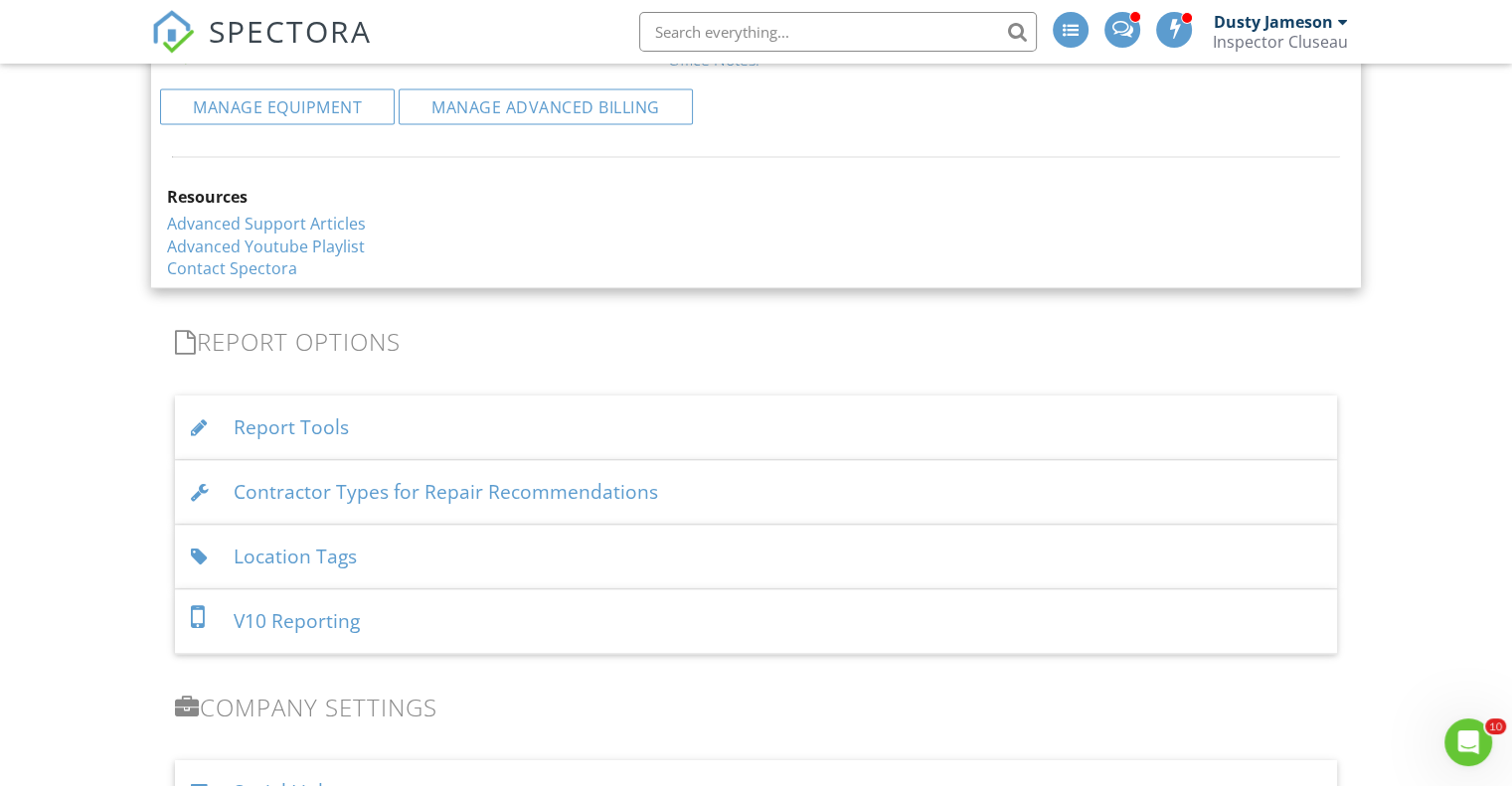 click on "Report Tools" at bounding box center [756, 427] 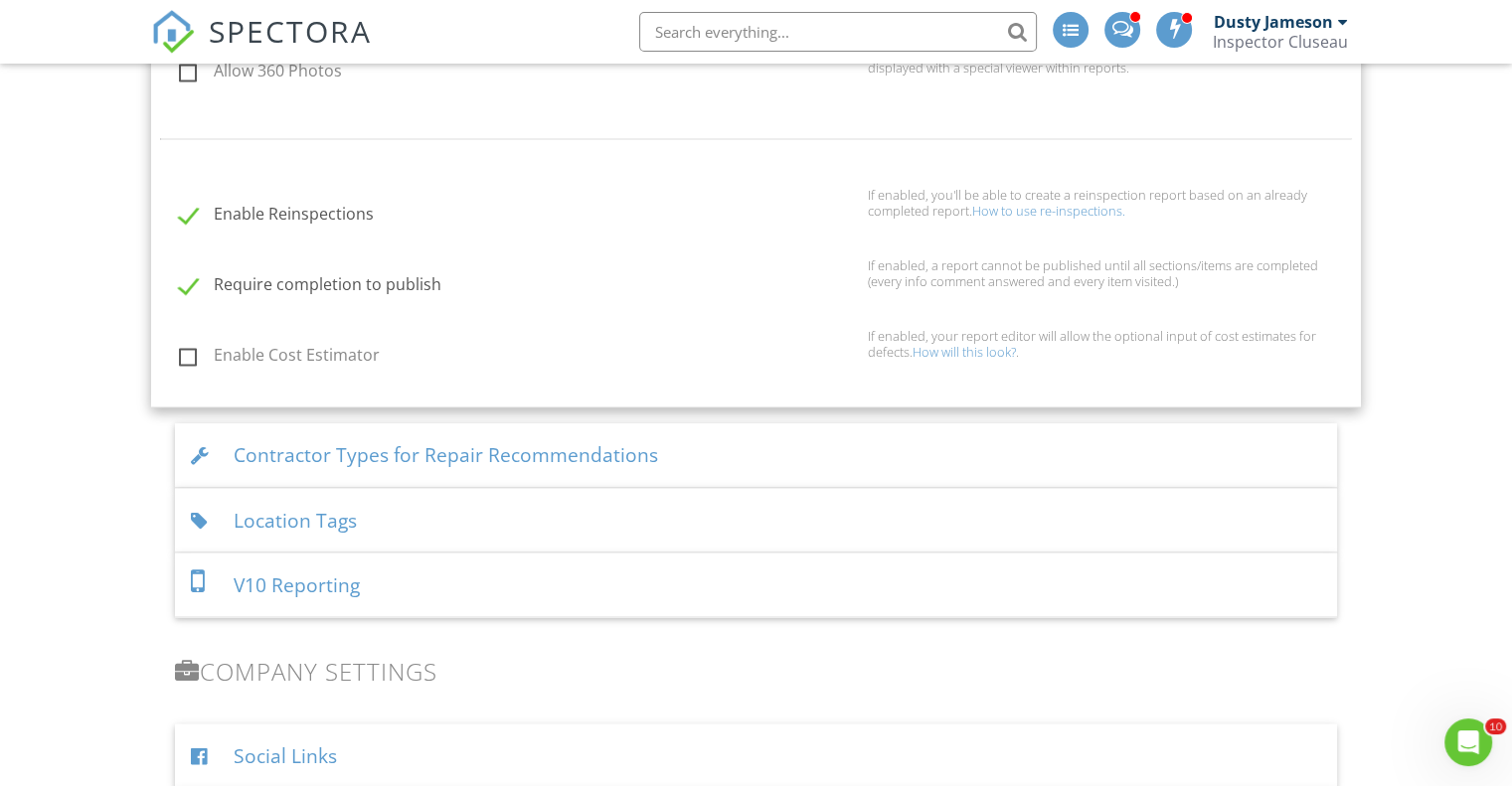 scroll, scrollTop: 3279, scrollLeft: 0, axis: vertical 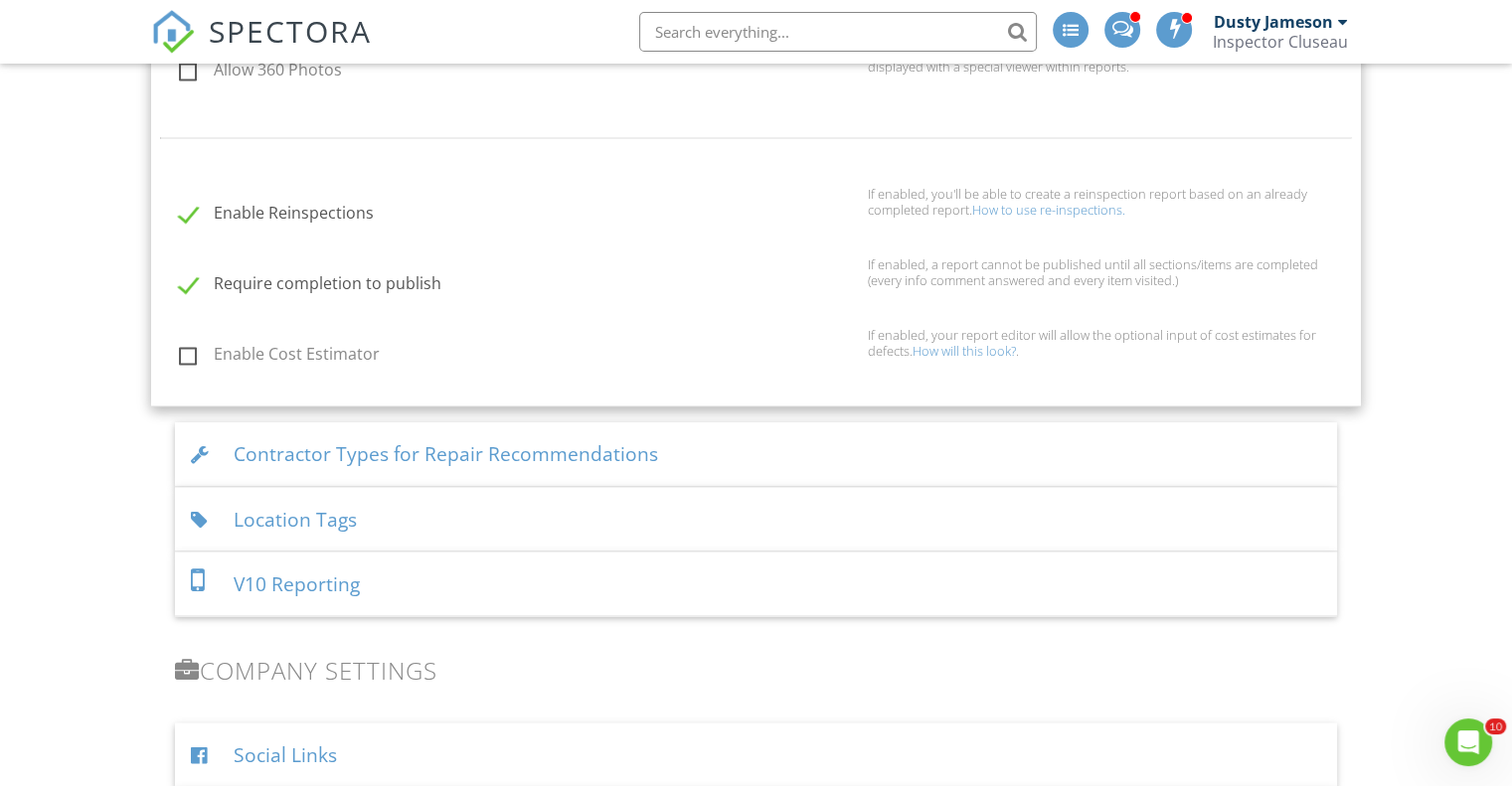 click on "V10 Reporting" at bounding box center [756, 583] 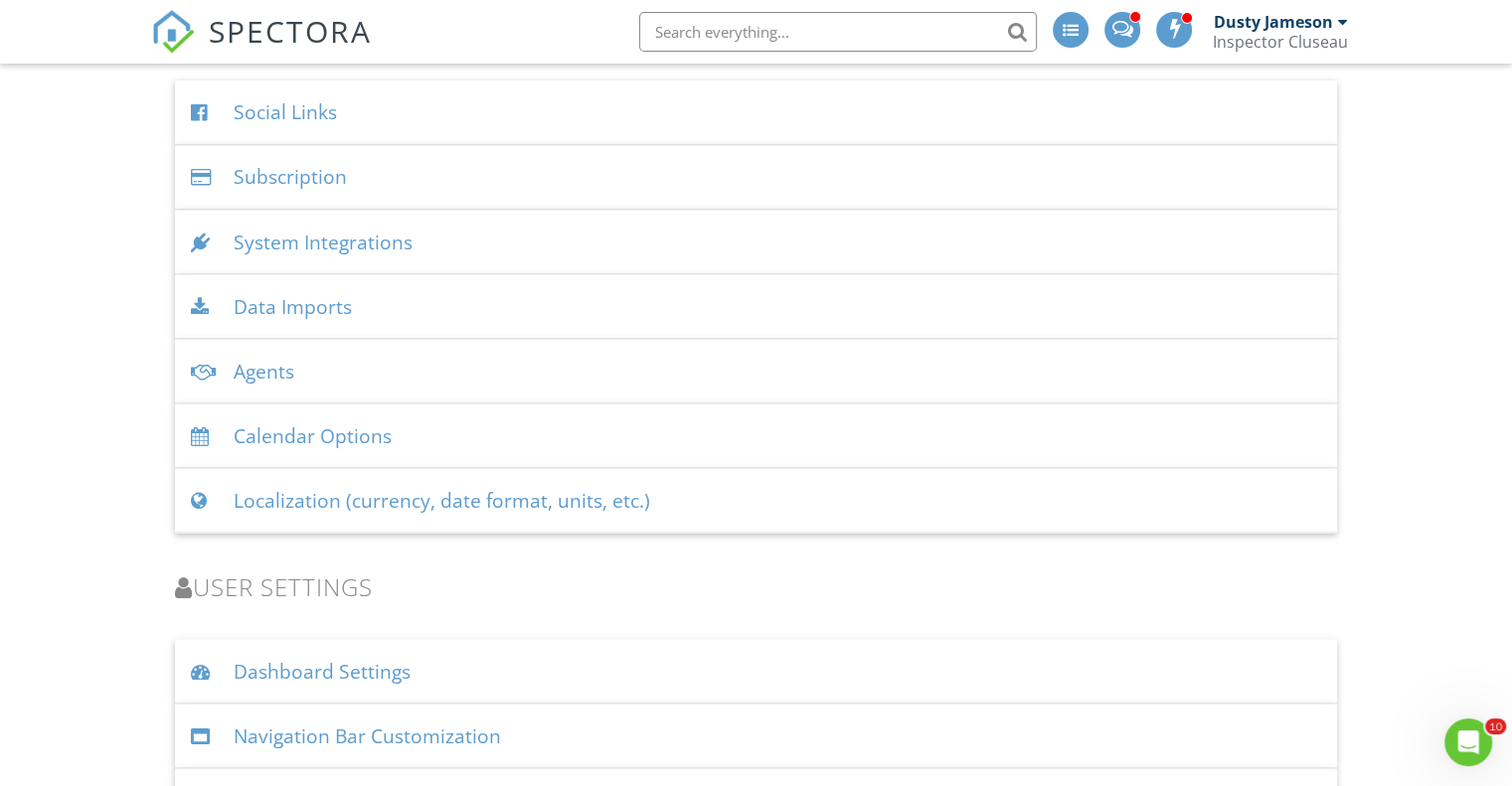 scroll, scrollTop: 3619, scrollLeft: 0, axis: vertical 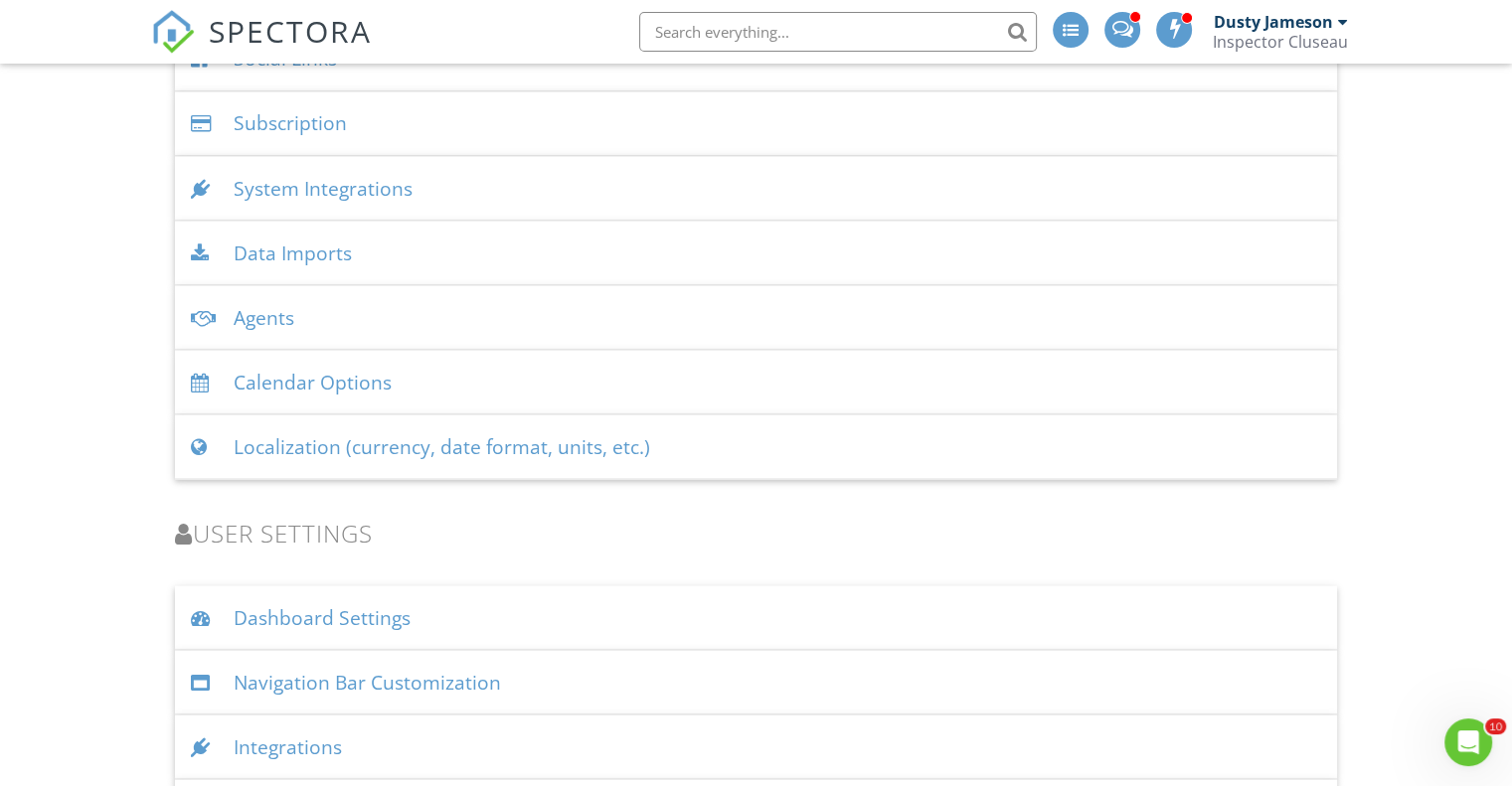 click on "Dashboard Settings" at bounding box center (756, 617) 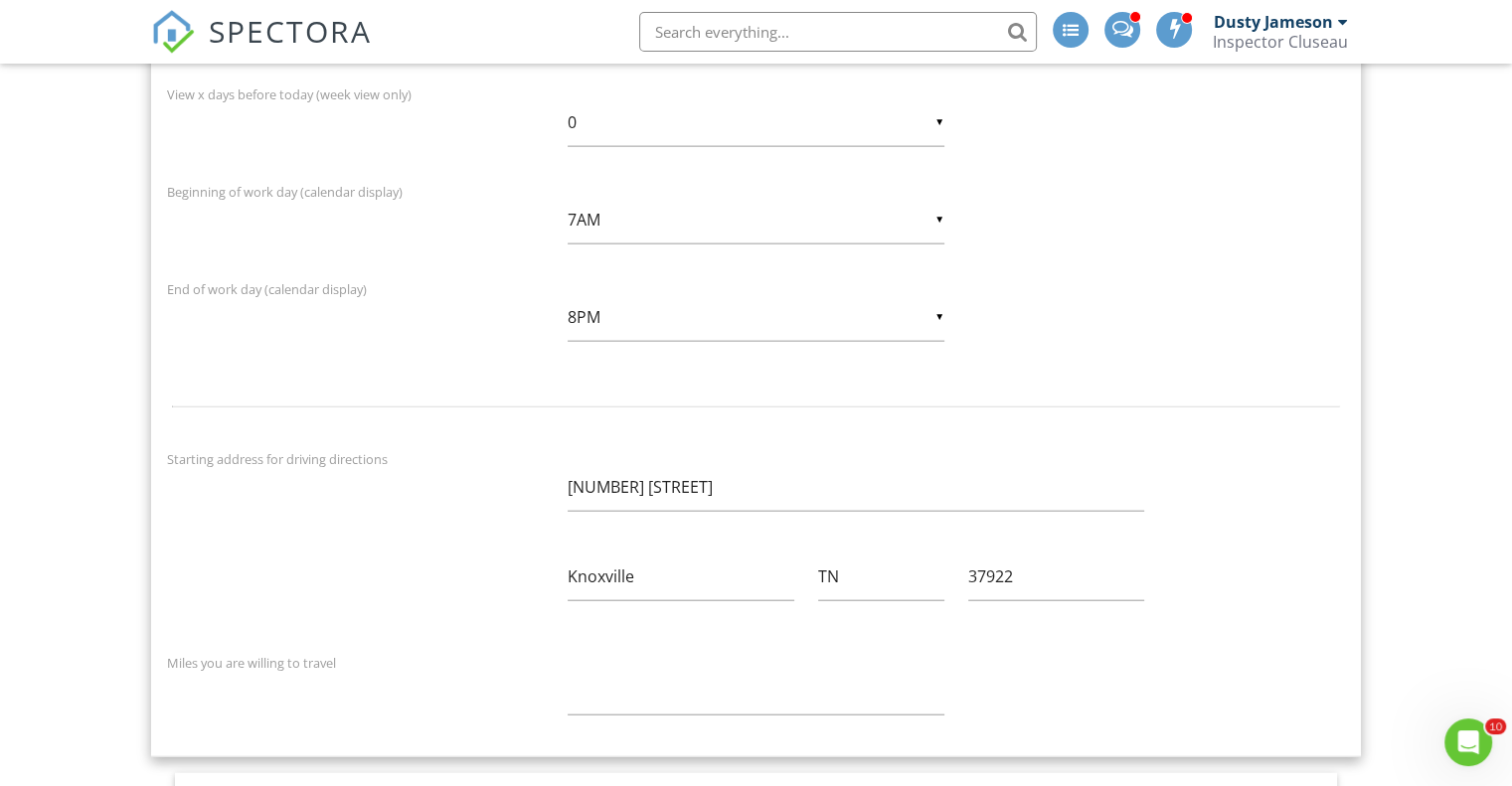 scroll, scrollTop: 4613, scrollLeft: 0, axis: vertical 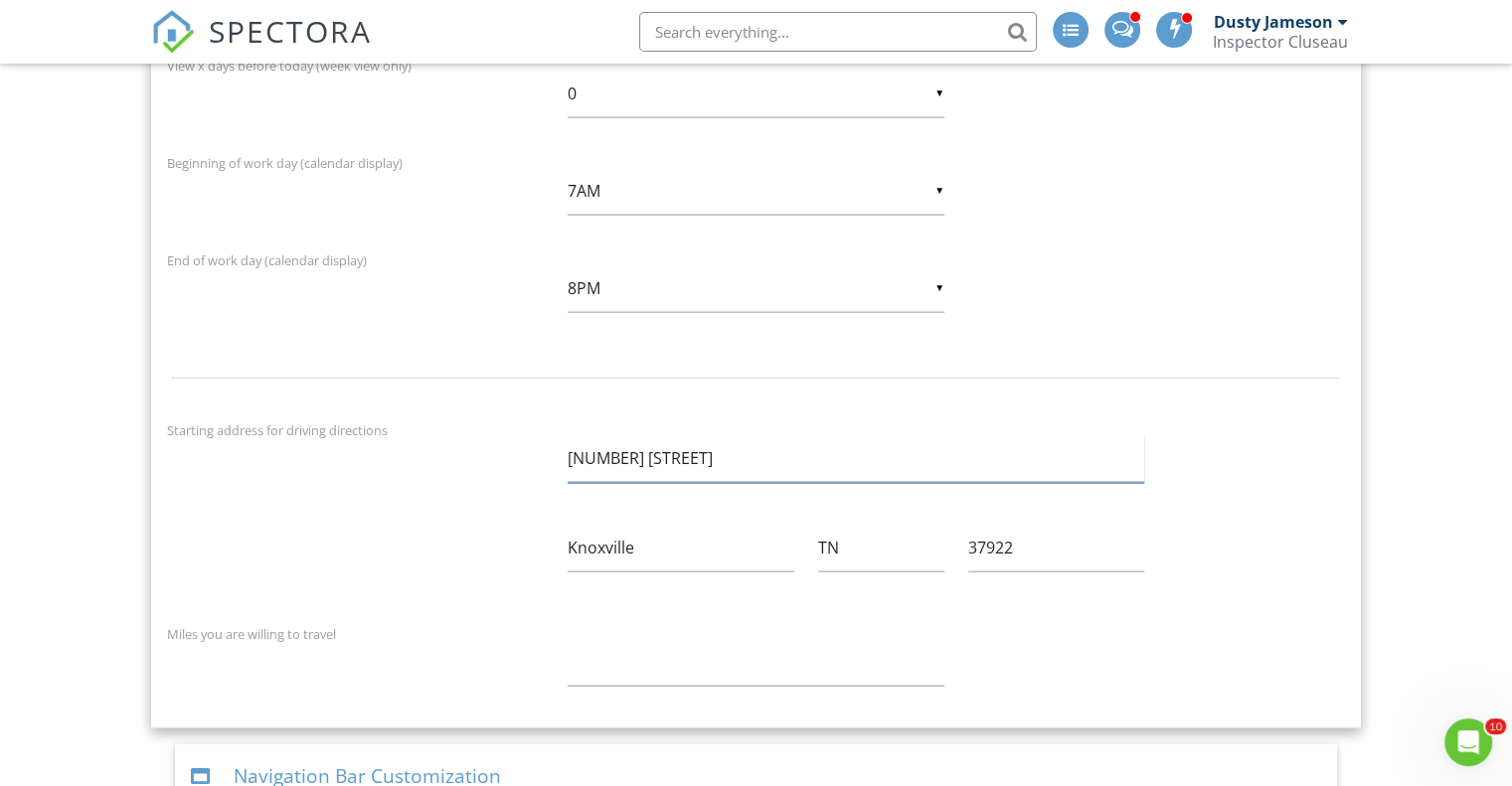 click on "[NUMBER] [STREET]" at bounding box center (856, 458) 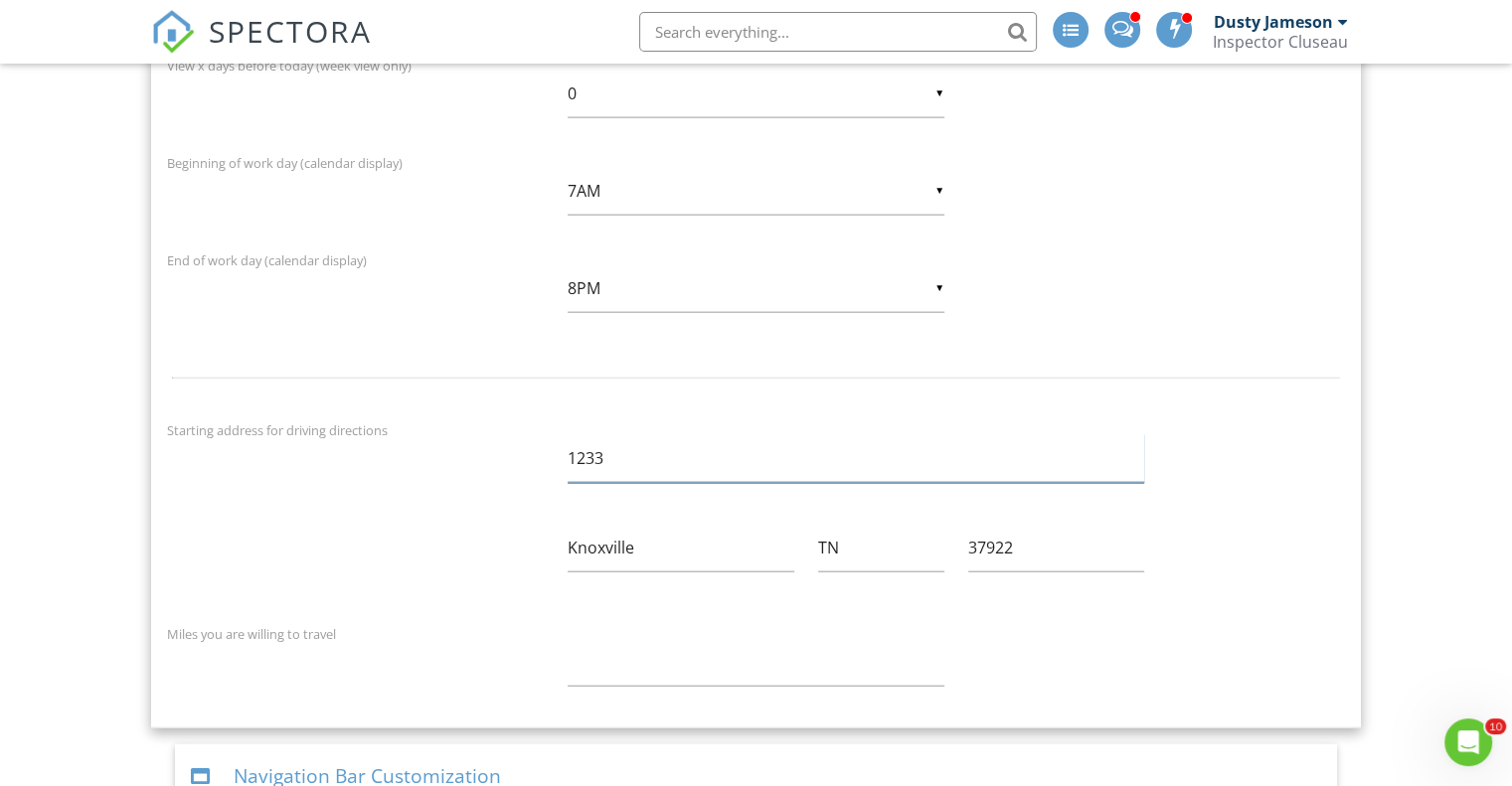 type on "[NUMBER] [STREET]" 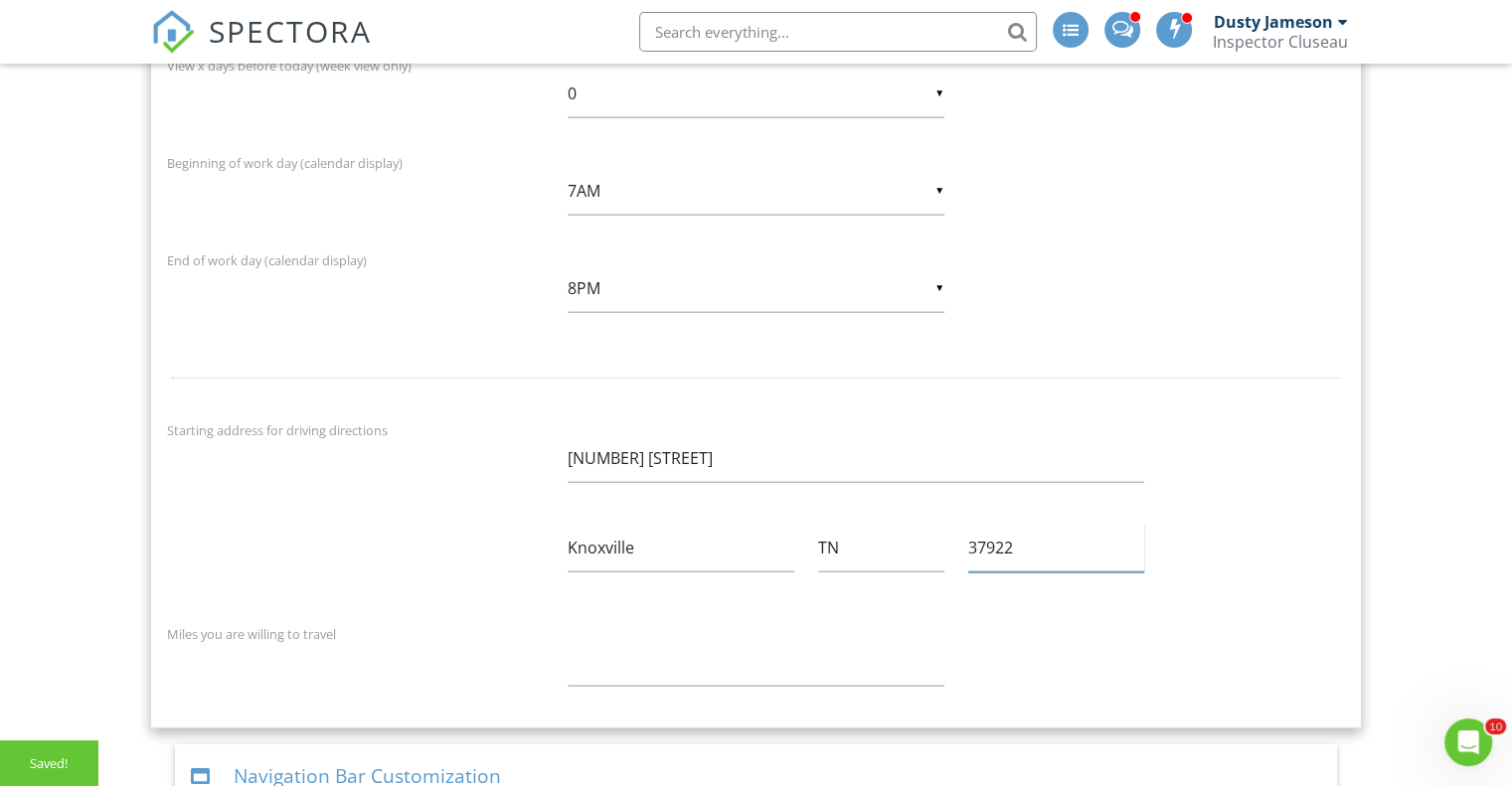 click on "37922" at bounding box center (1056, 548) 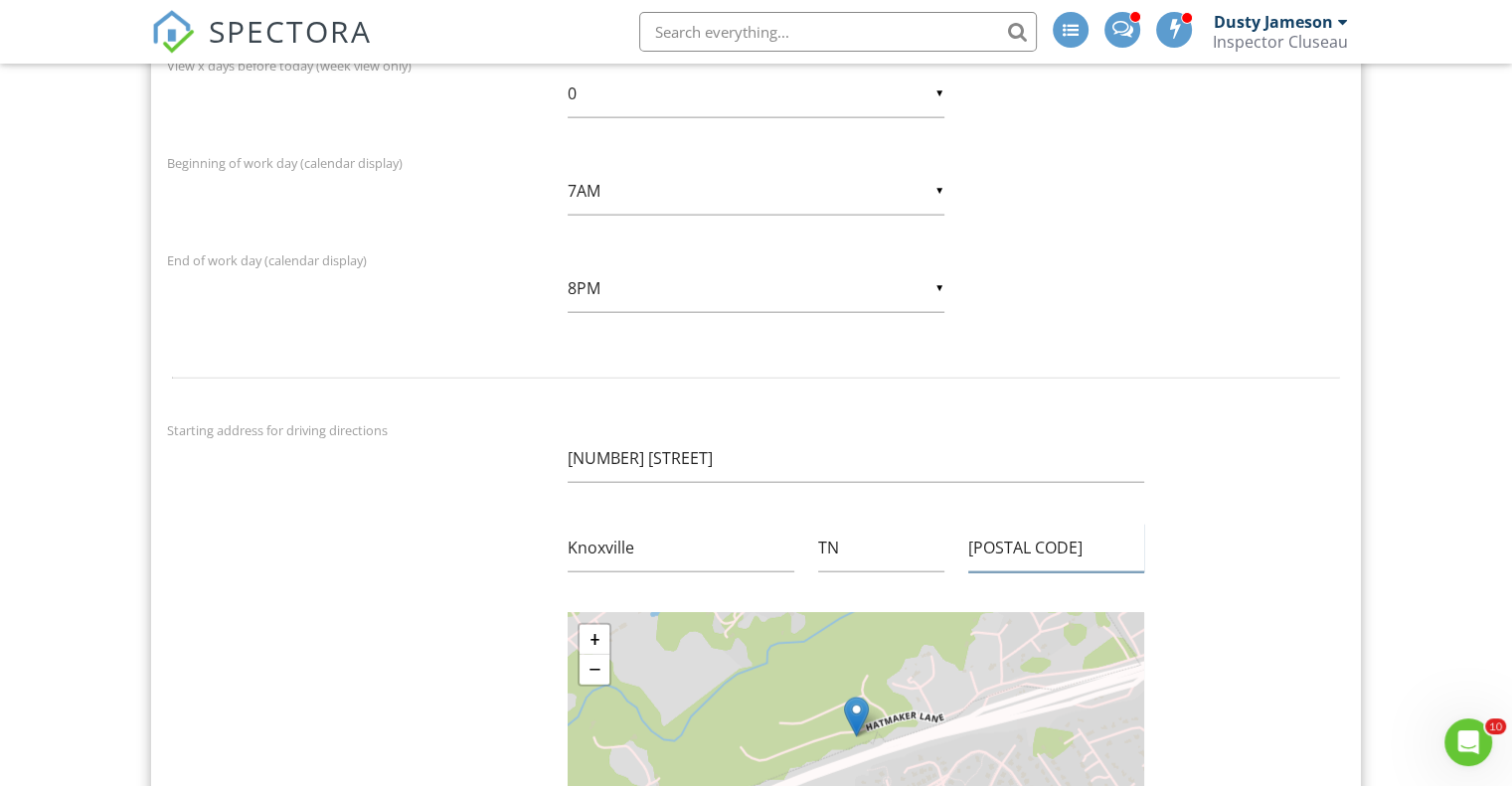 type on "[POSTAL CODE]" 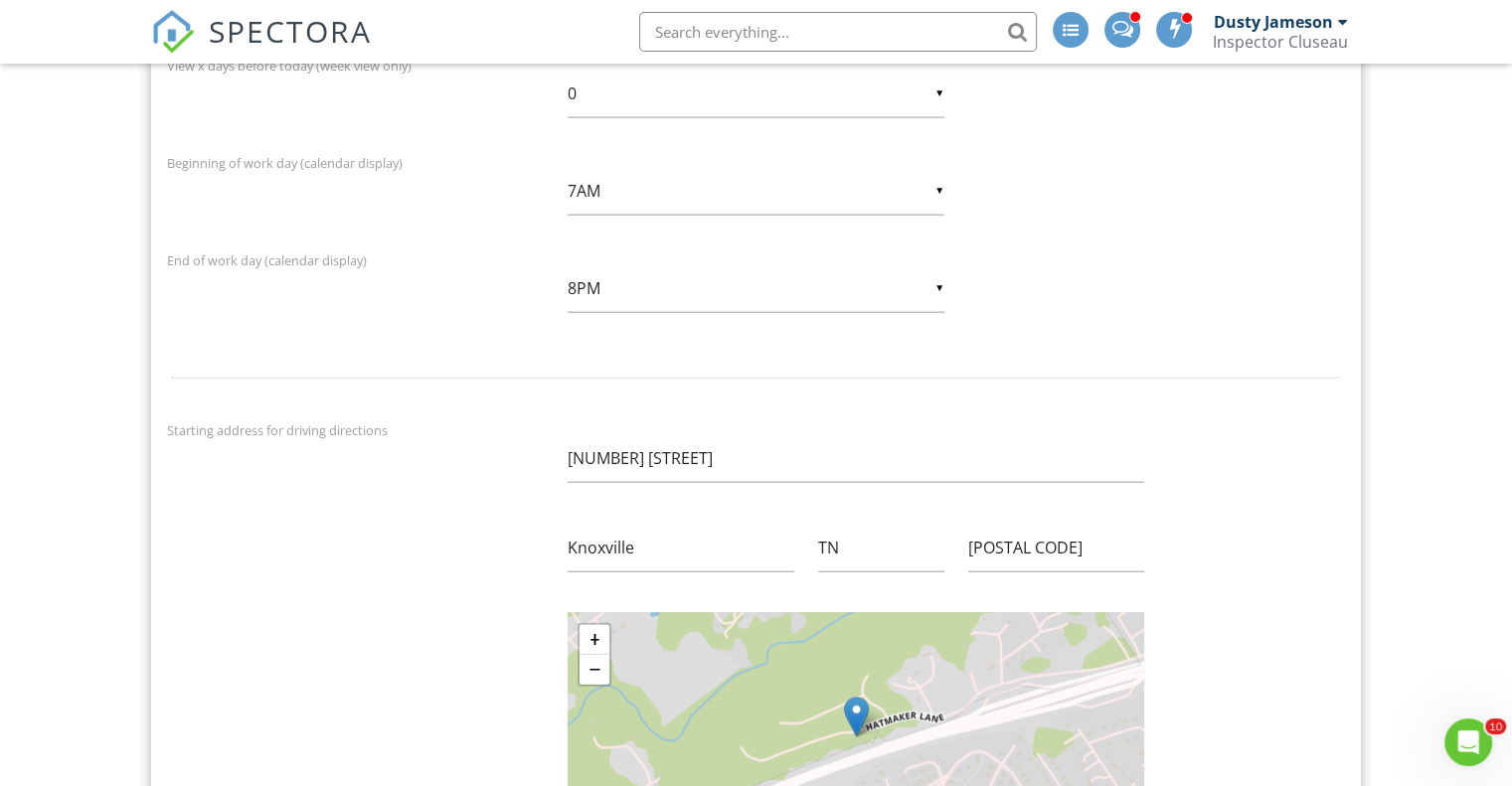 click on "Starting address for driving directions
[NUMBER] [STREET]
[CITY]
[STATE]
[POSTAL CODE]" at bounding box center (756, 512) 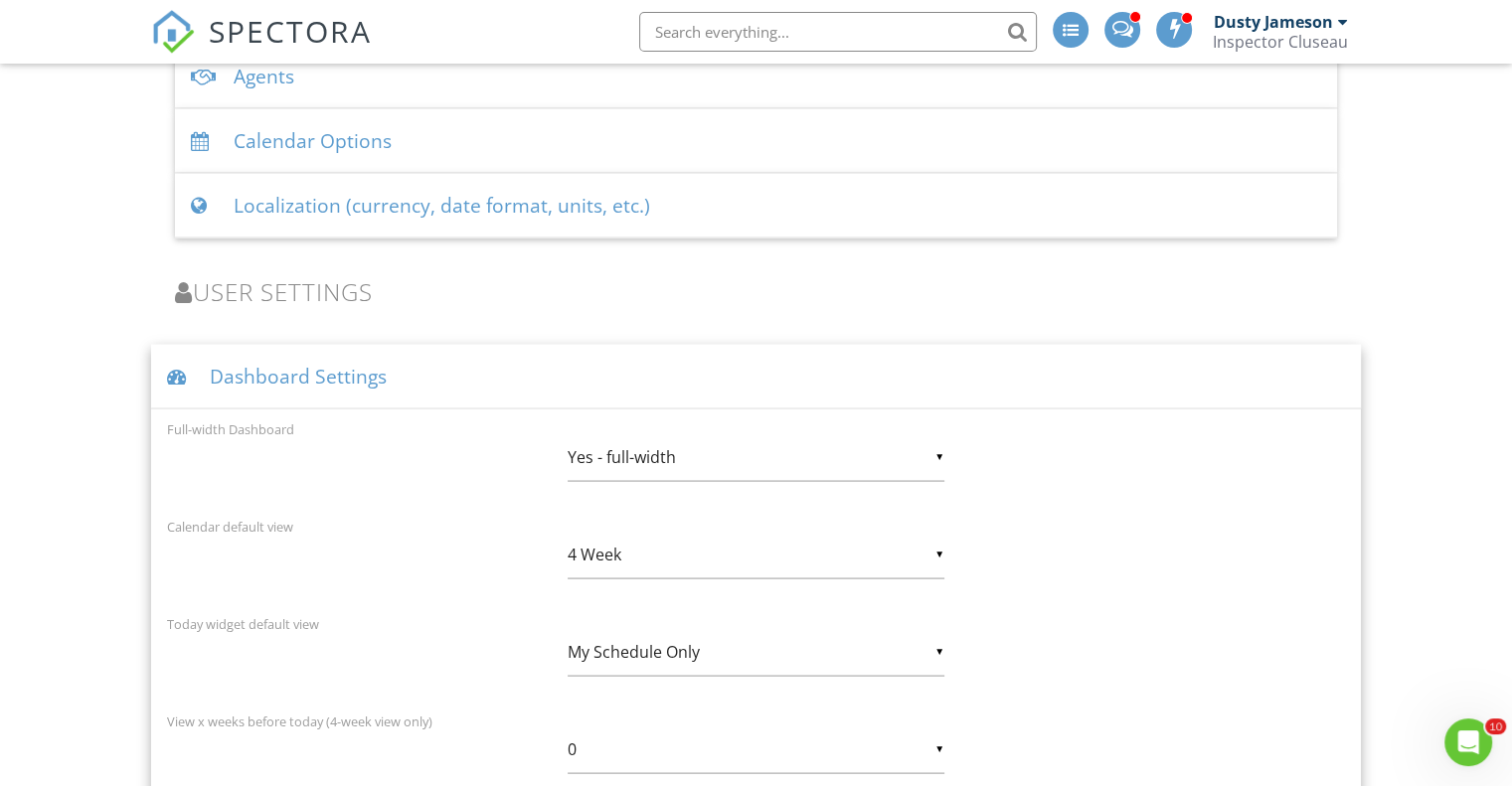 scroll, scrollTop: 3661, scrollLeft: 0, axis: vertical 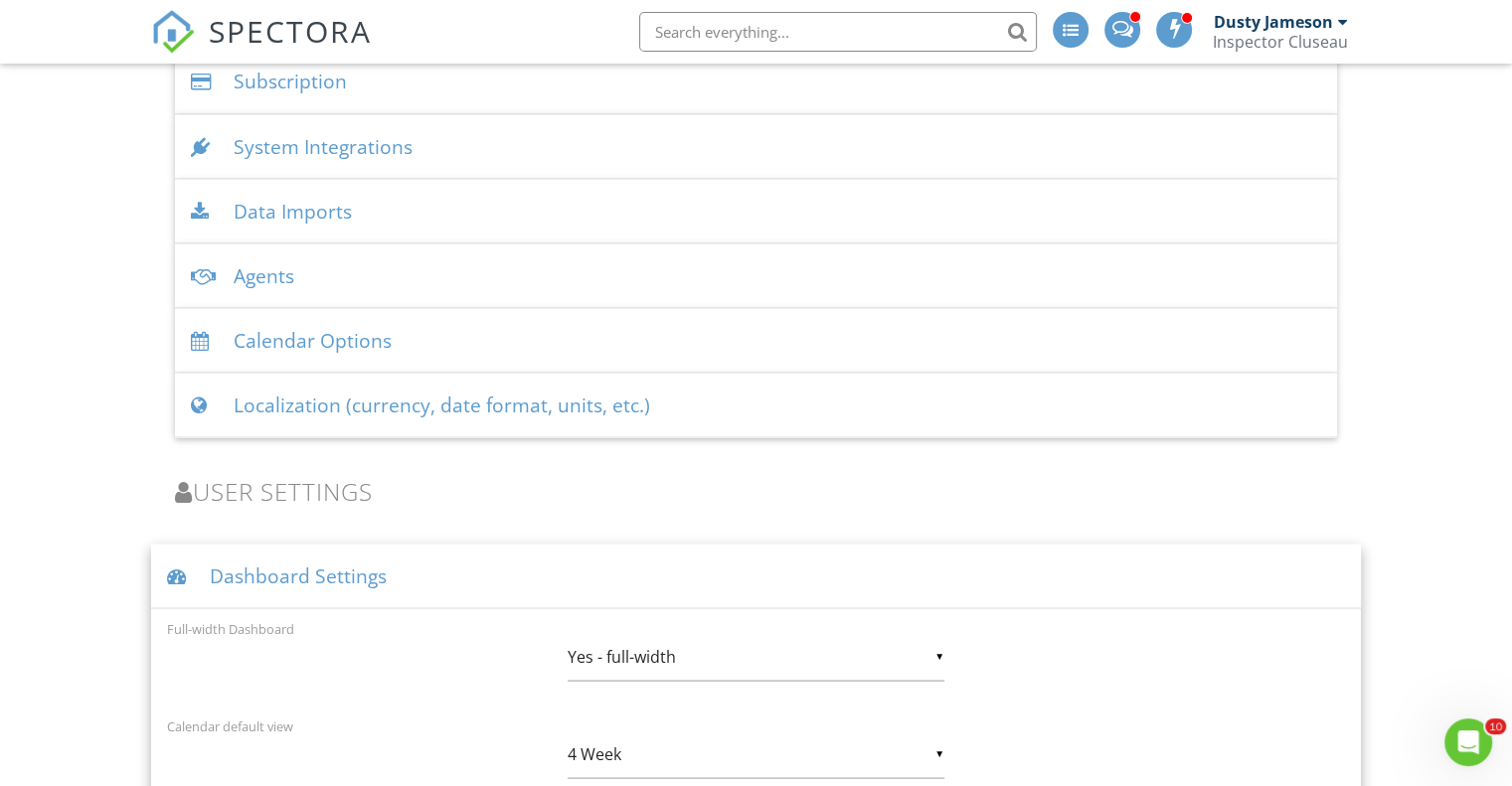 click on "Dashboard Settings" at bounding box center (756, 575) 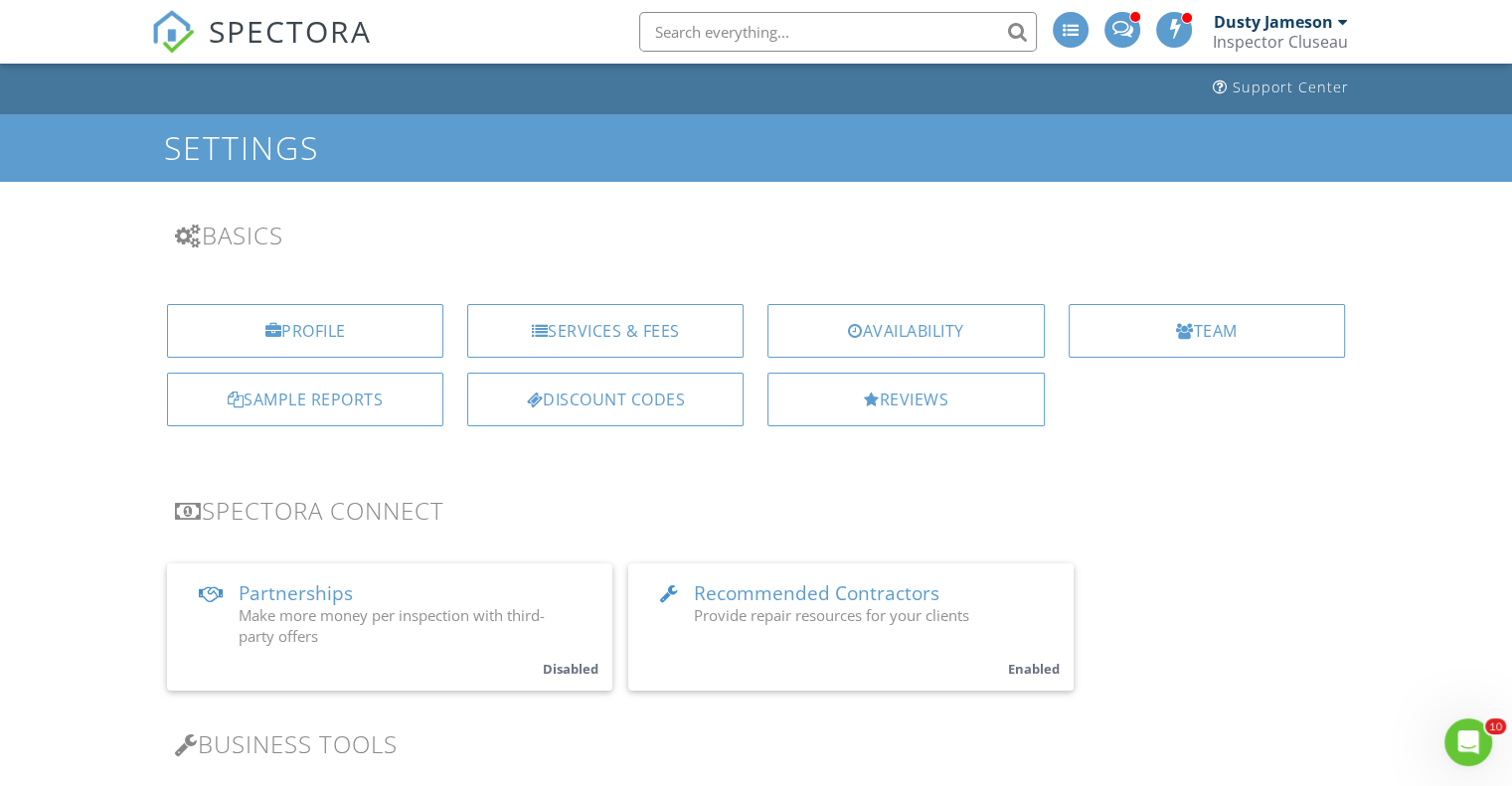 scroll, scrollTop: 0, scrollLeft: 0, axis: both 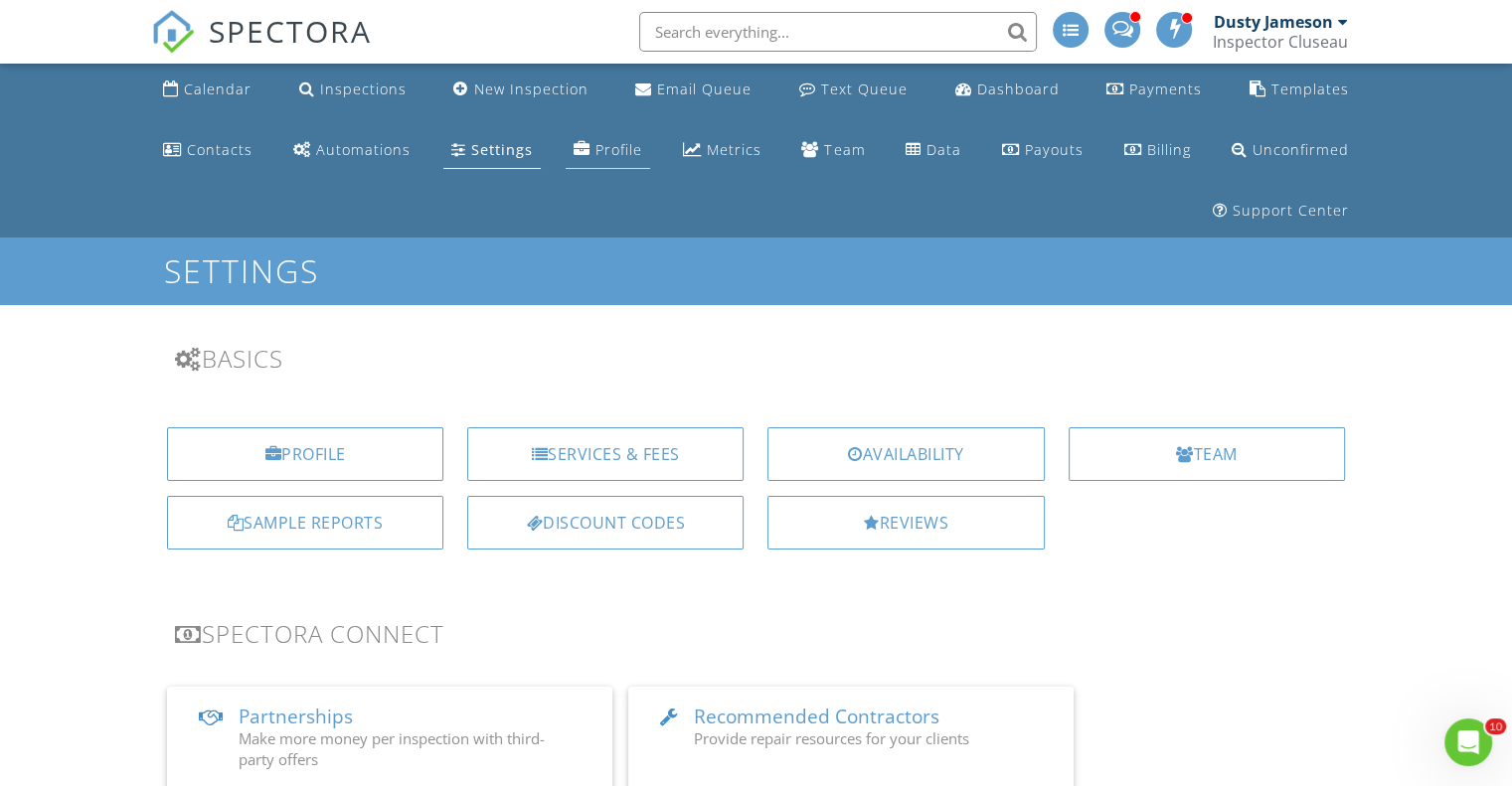 click on "Profile" at bounding box center (607, 150) 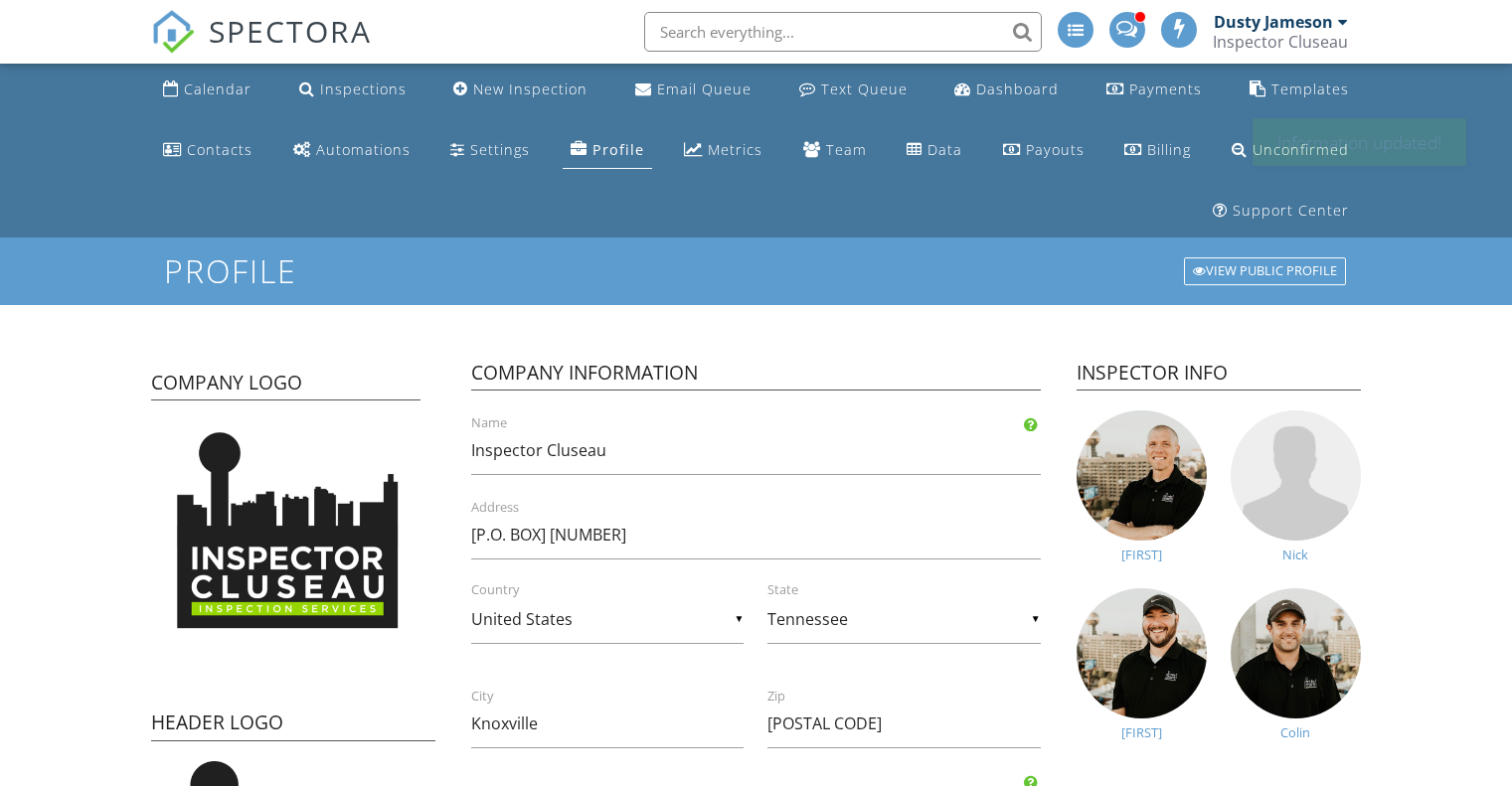 scroll, scrollTop: 0, scrollLeft: 0, axis: both 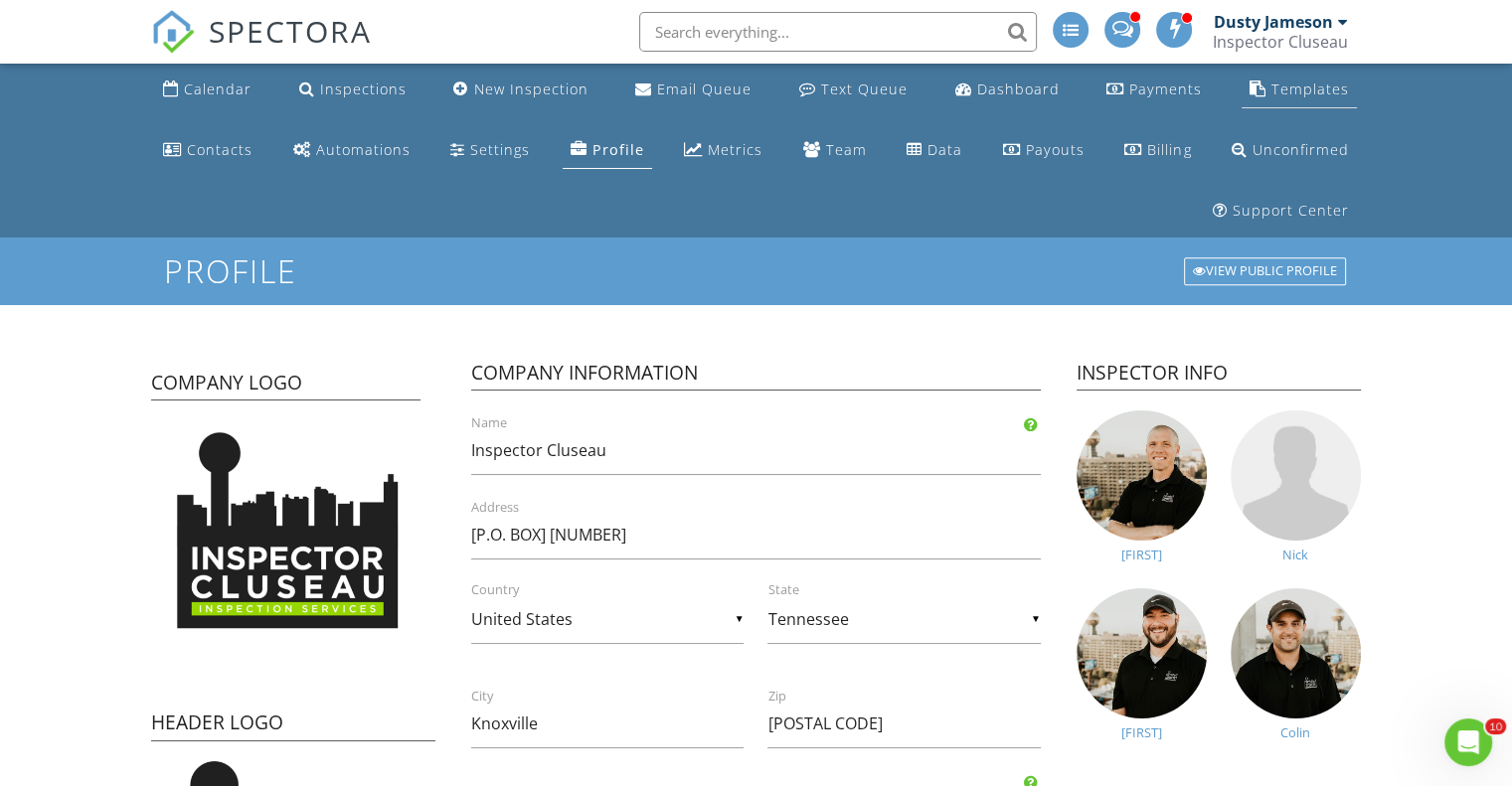 click on "Templates" at bounding box center [1310, 88] 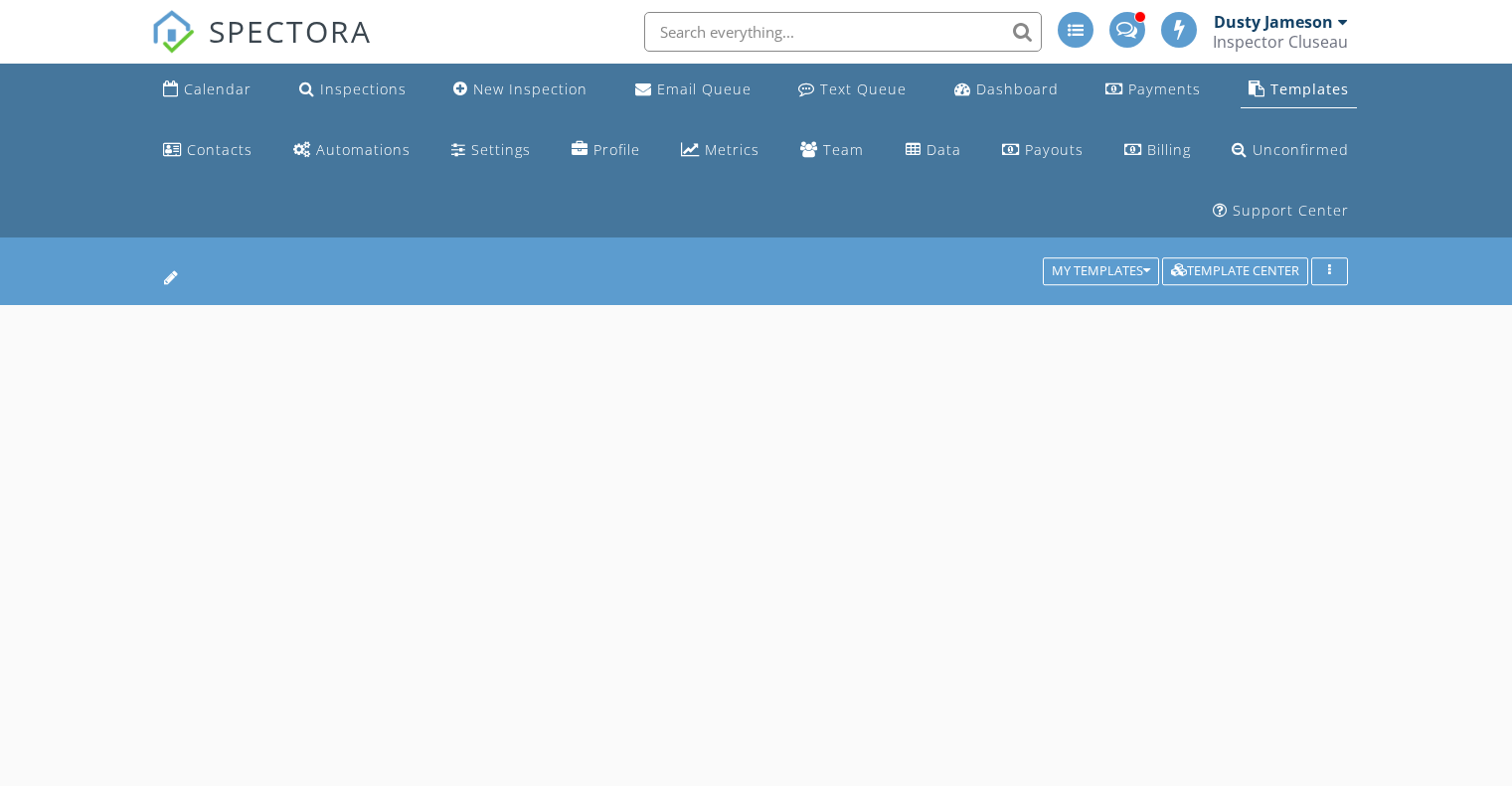 scroll, scrollTop: 0, scrollLeft: 0, axis: both 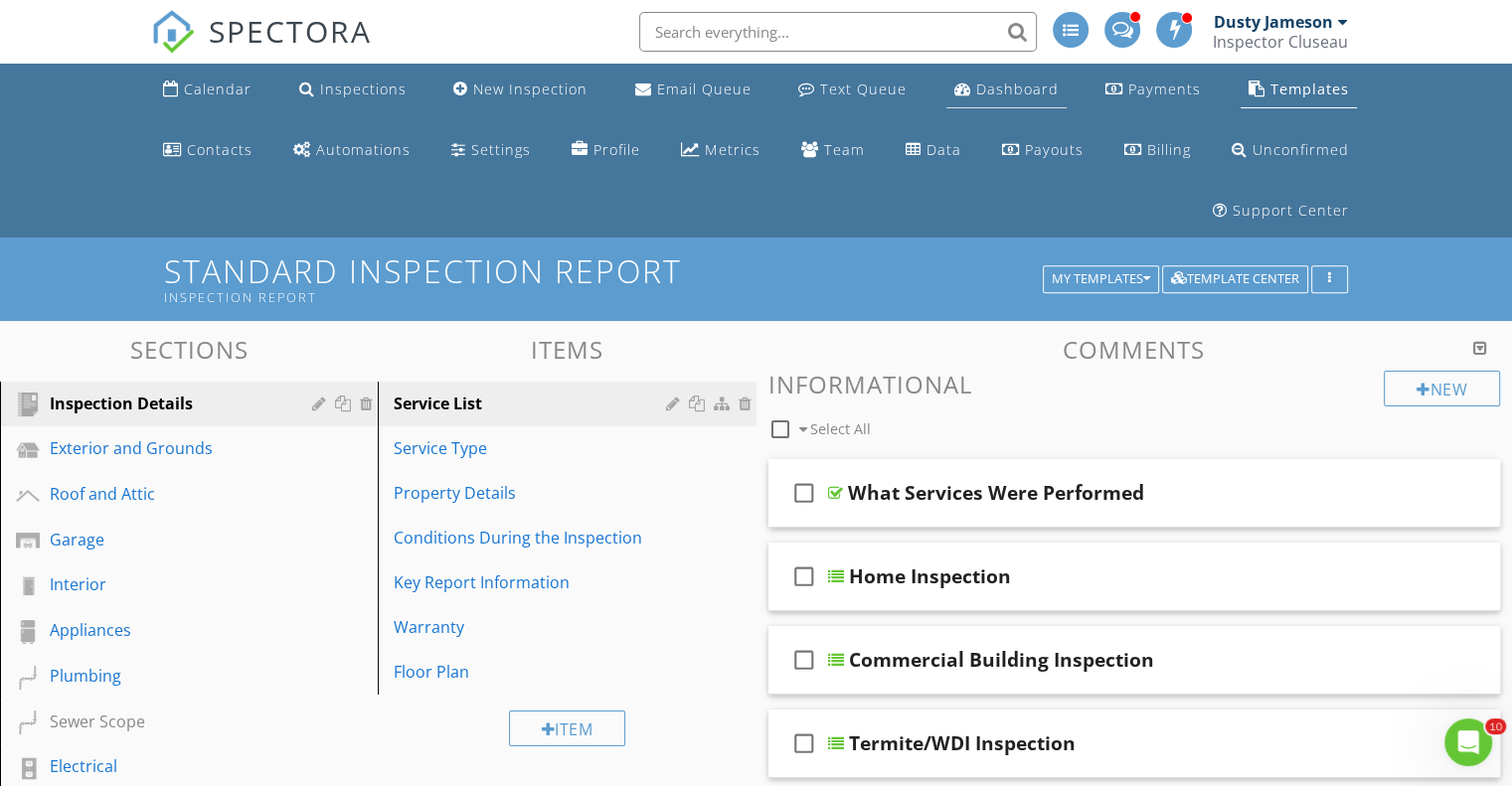 click on "Dashboard" at bounding box center (1017, 88) 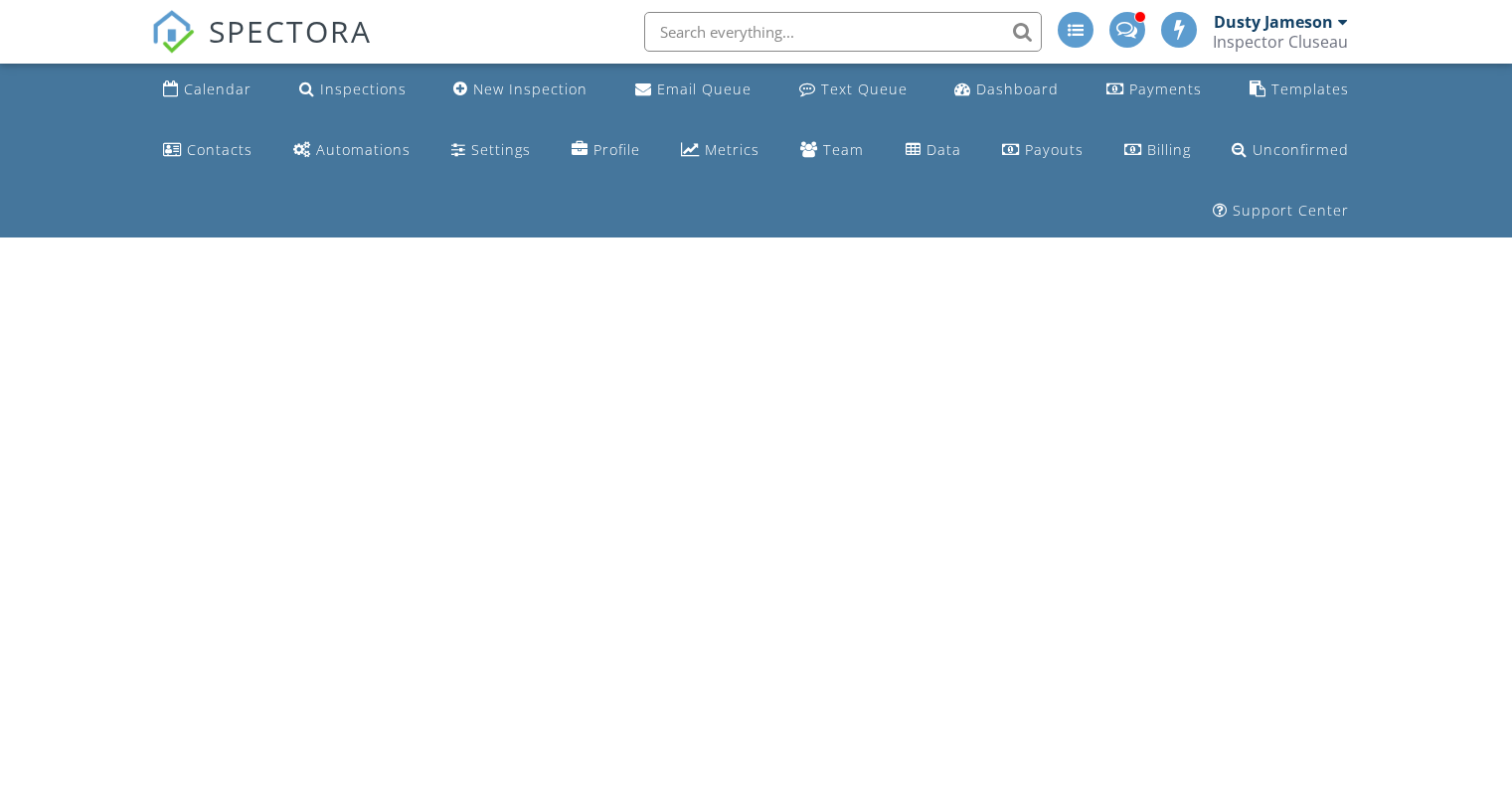 scroll, scrollTop: 0, scrollLeft: 0, axis: both 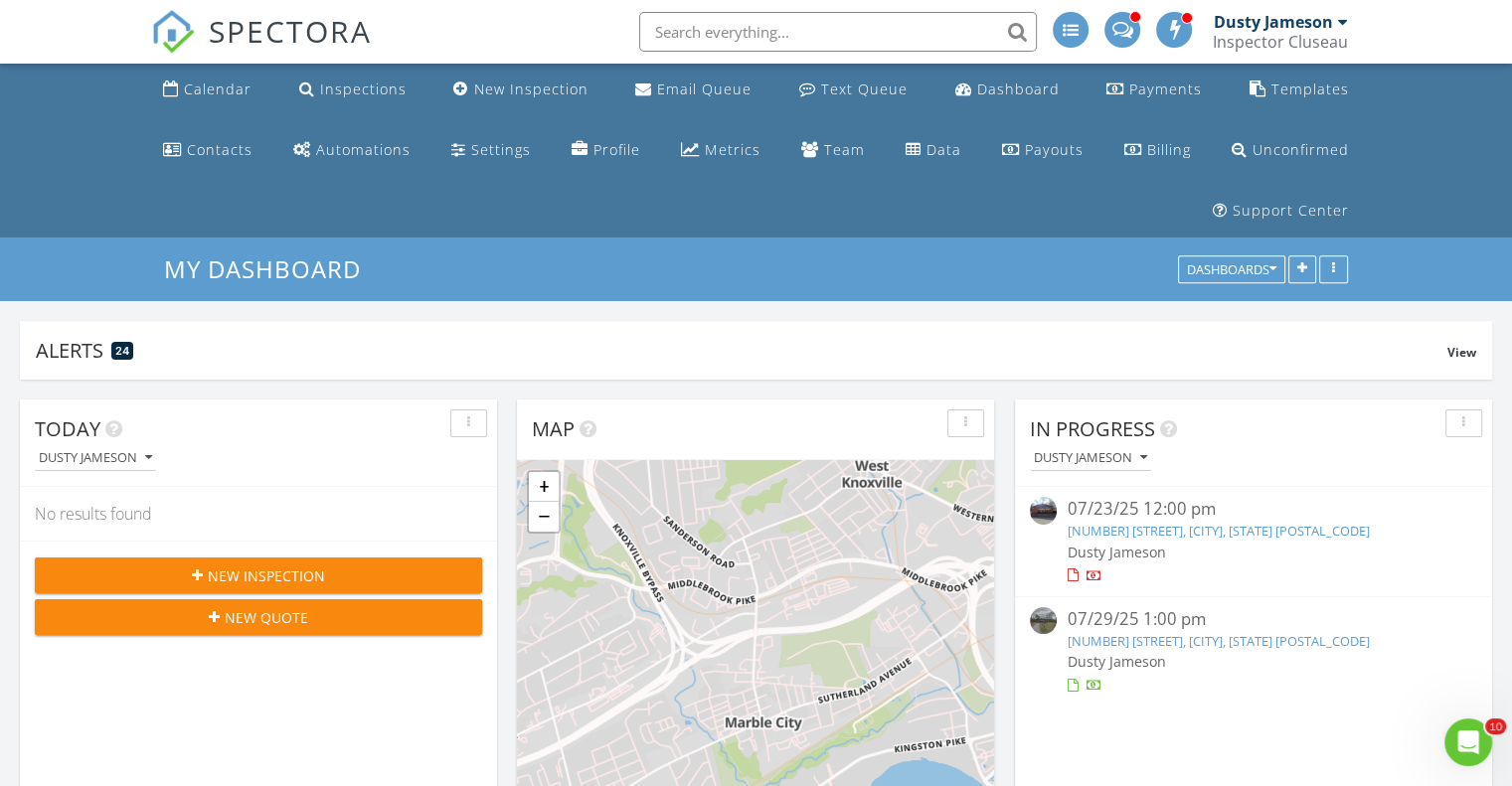 click on "[NUMBER] [STREET], [CITY], [STATE] [POSTAL_CODE]" at bounding box center (1218, 641) 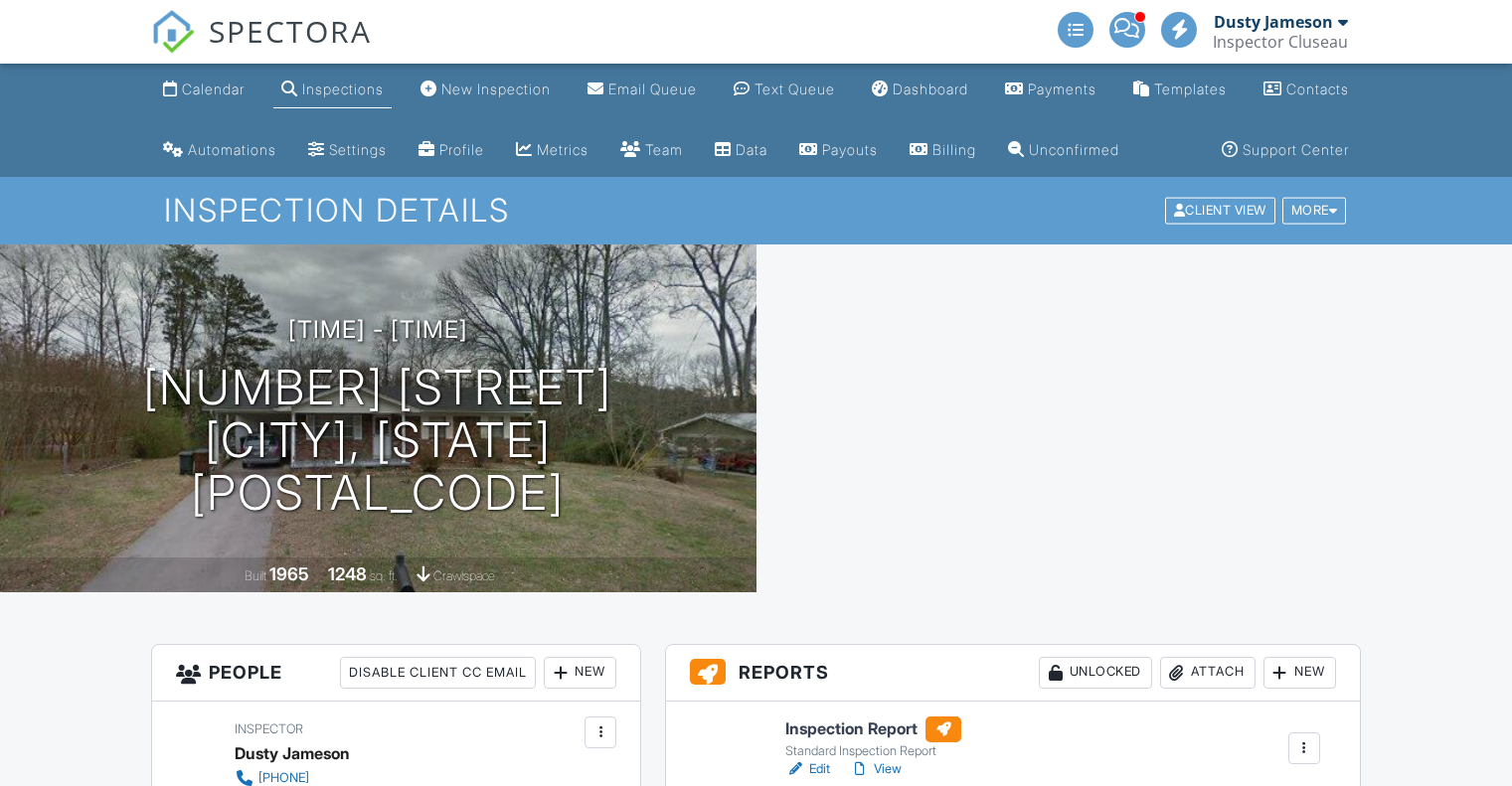 scroll, scrollTop: 0, scrollLeft: 0, axis: both 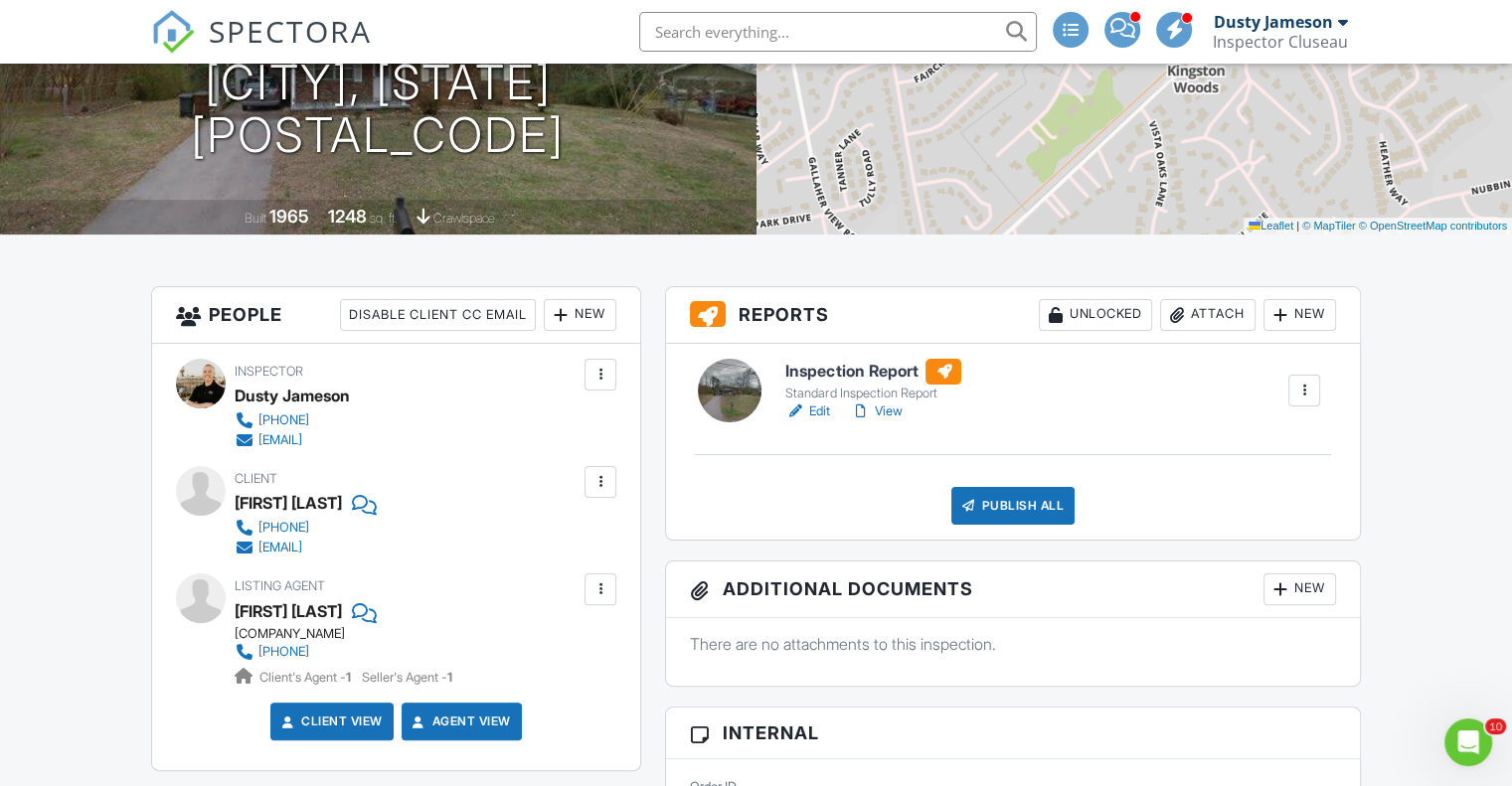 click on "View" at bounding box center [876, 411] 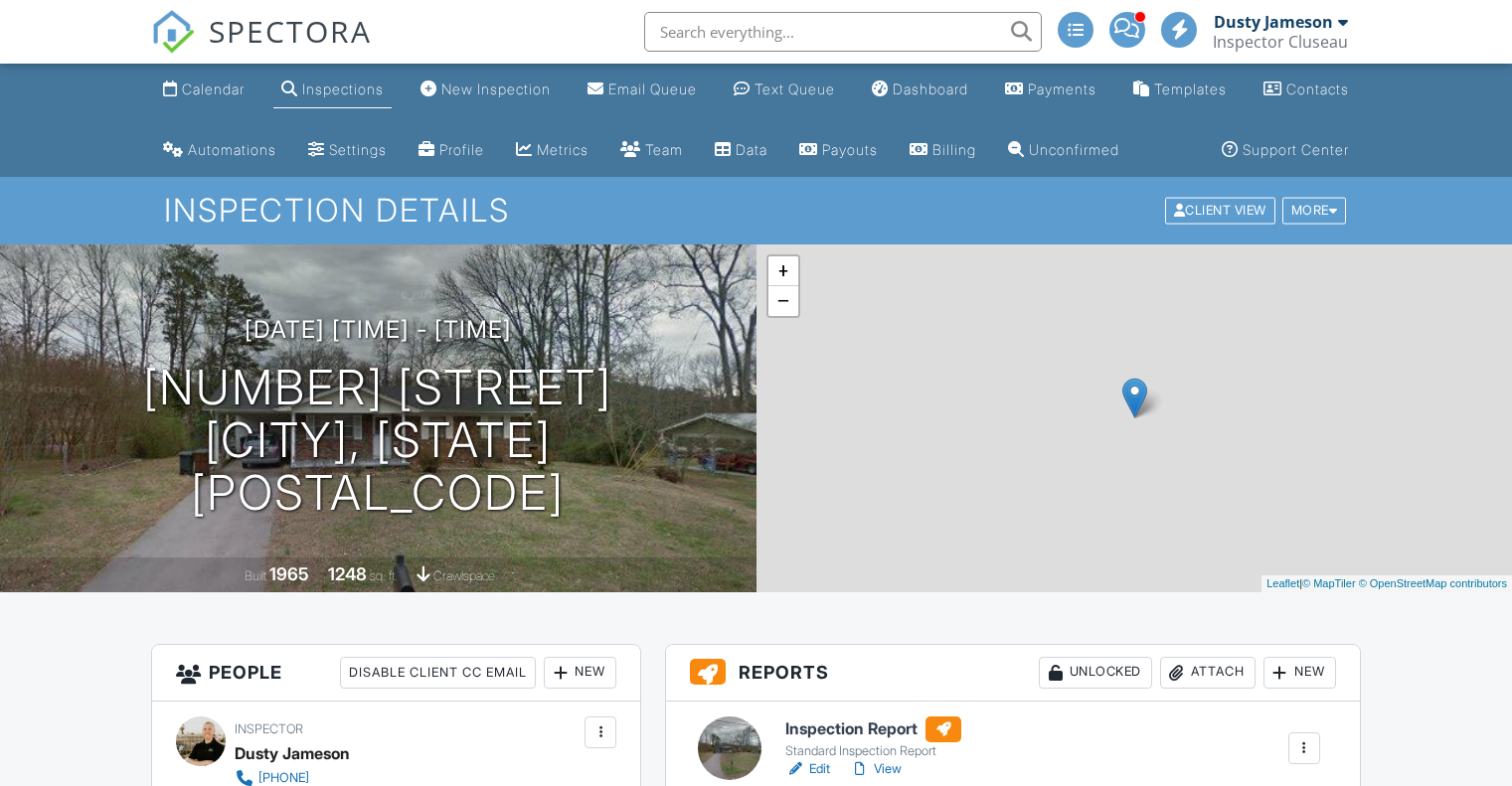 click at bounding box center [1304, 748] 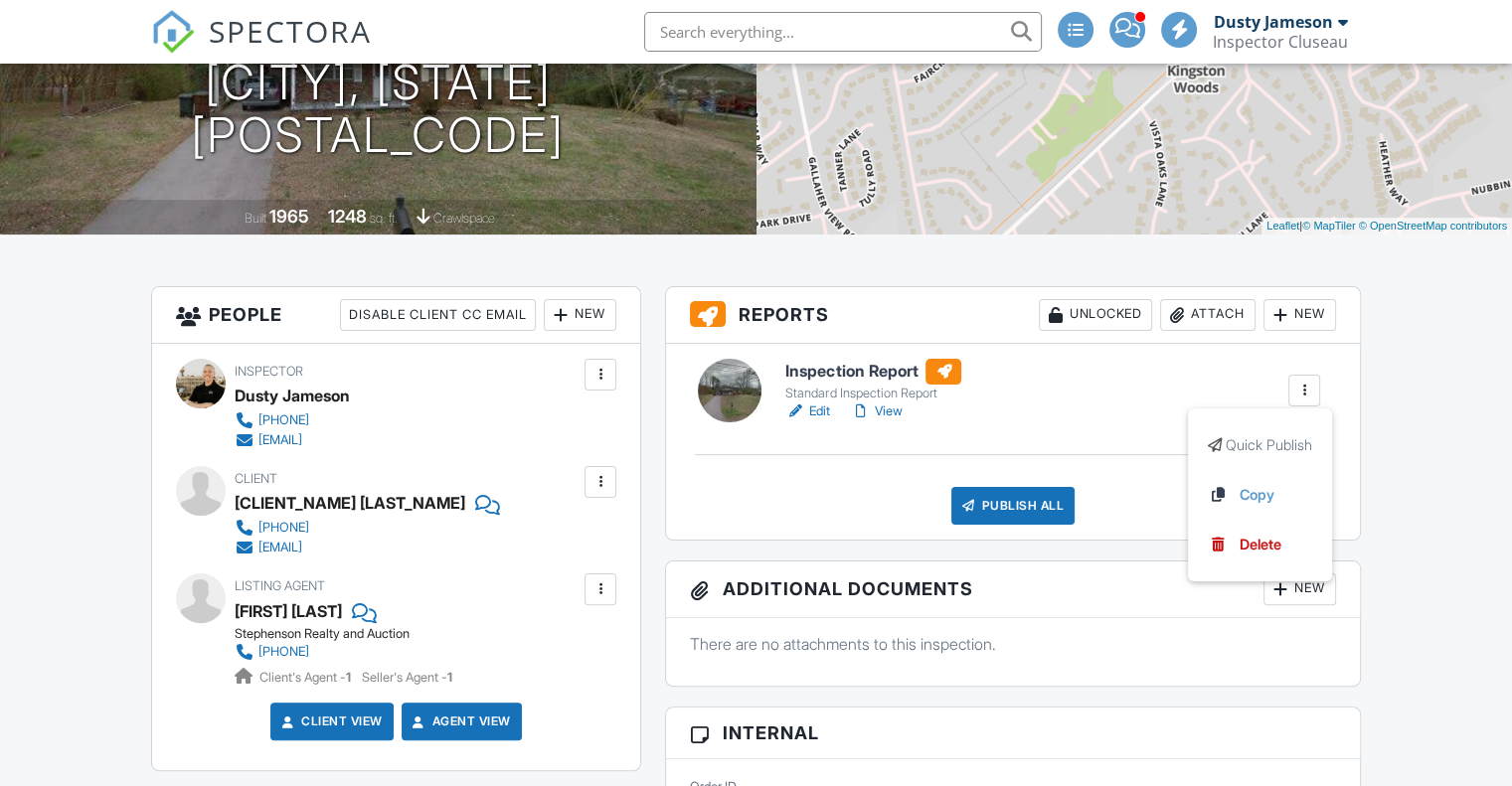 scroll, scrollTop: 358, scrollLeft: 0, axis: vertical 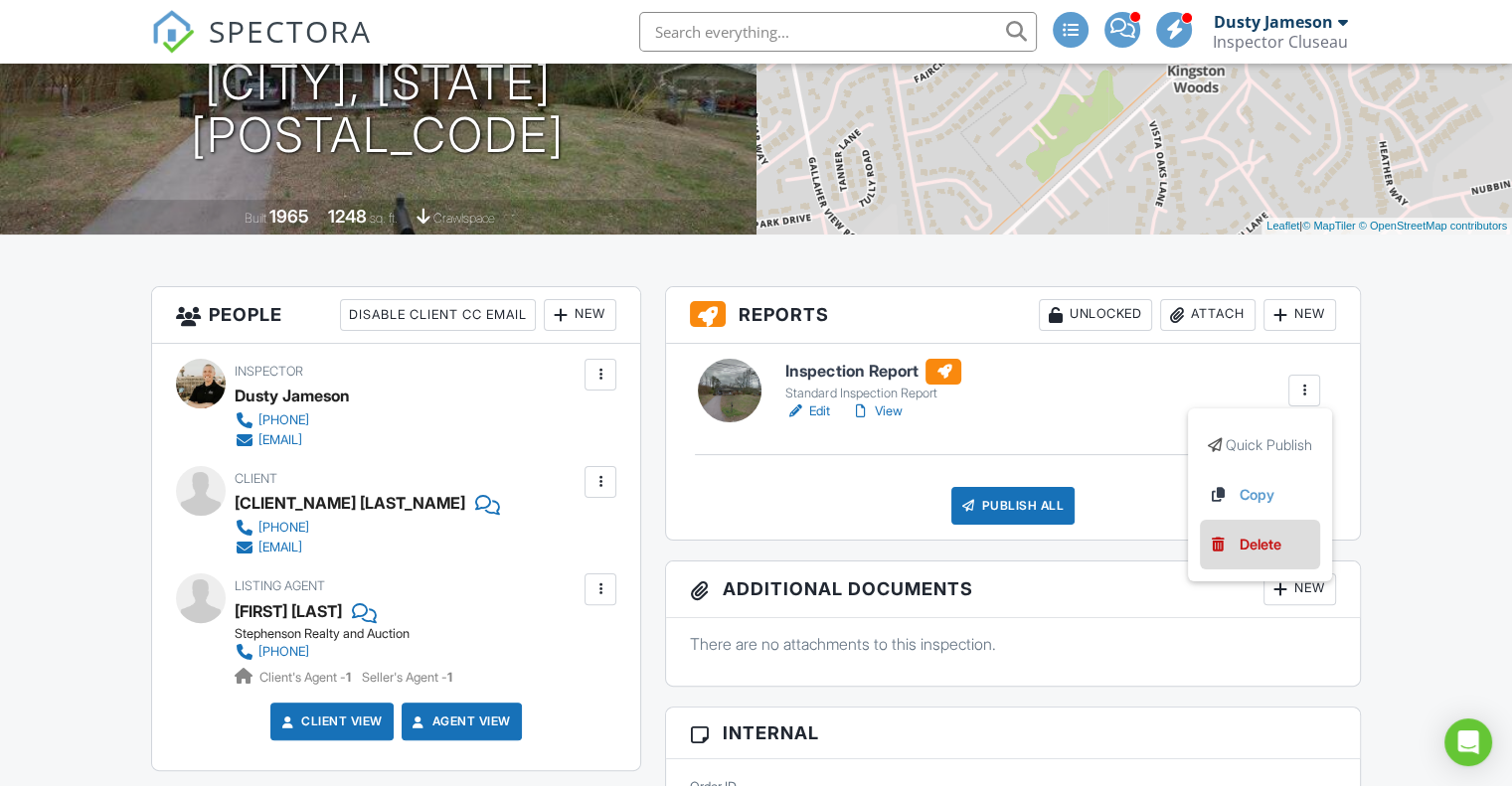 click on "Delete" at bounding box center [1260, 545] 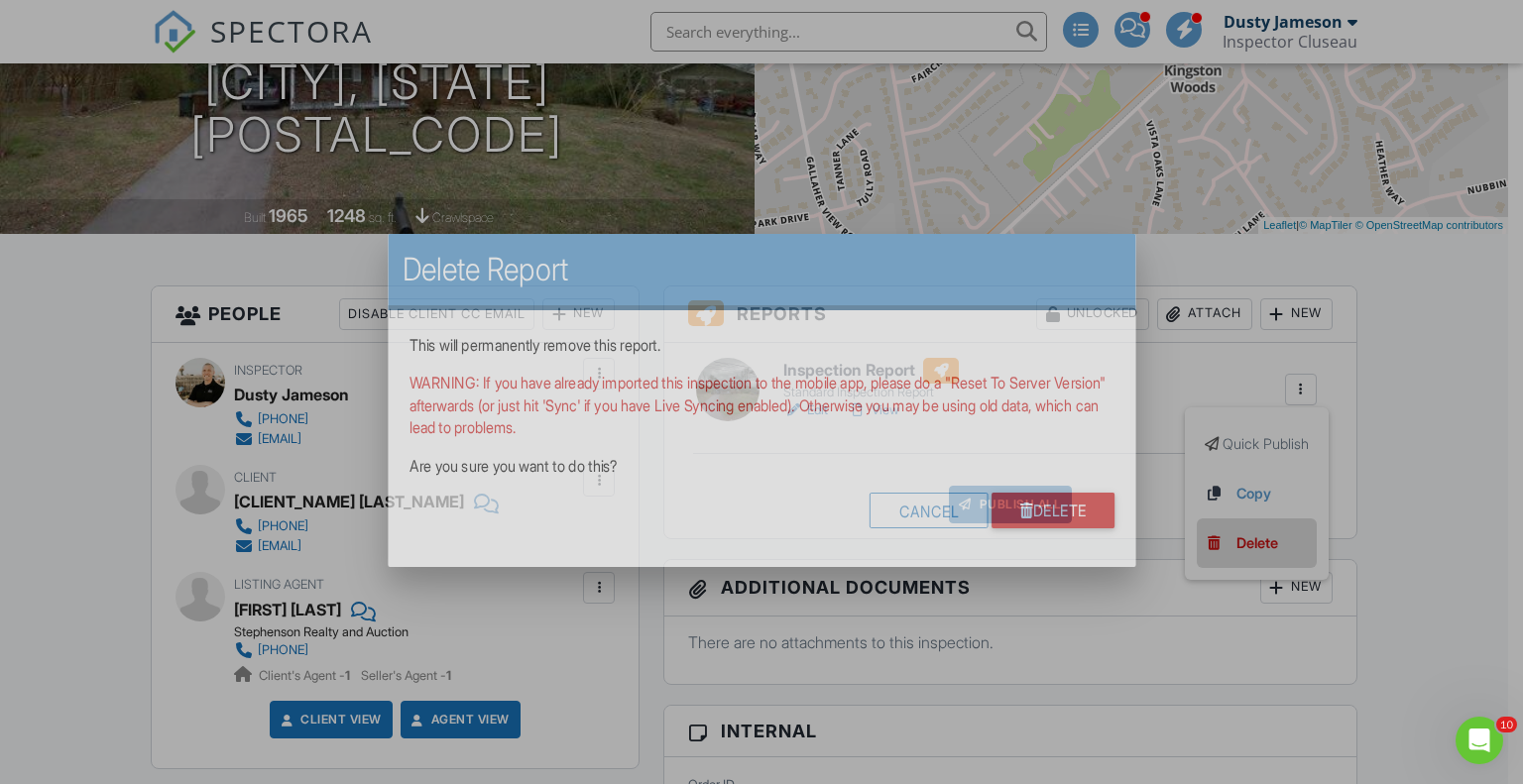 scroll, scrollTop: 0, scrollLeft: 0, axis: both 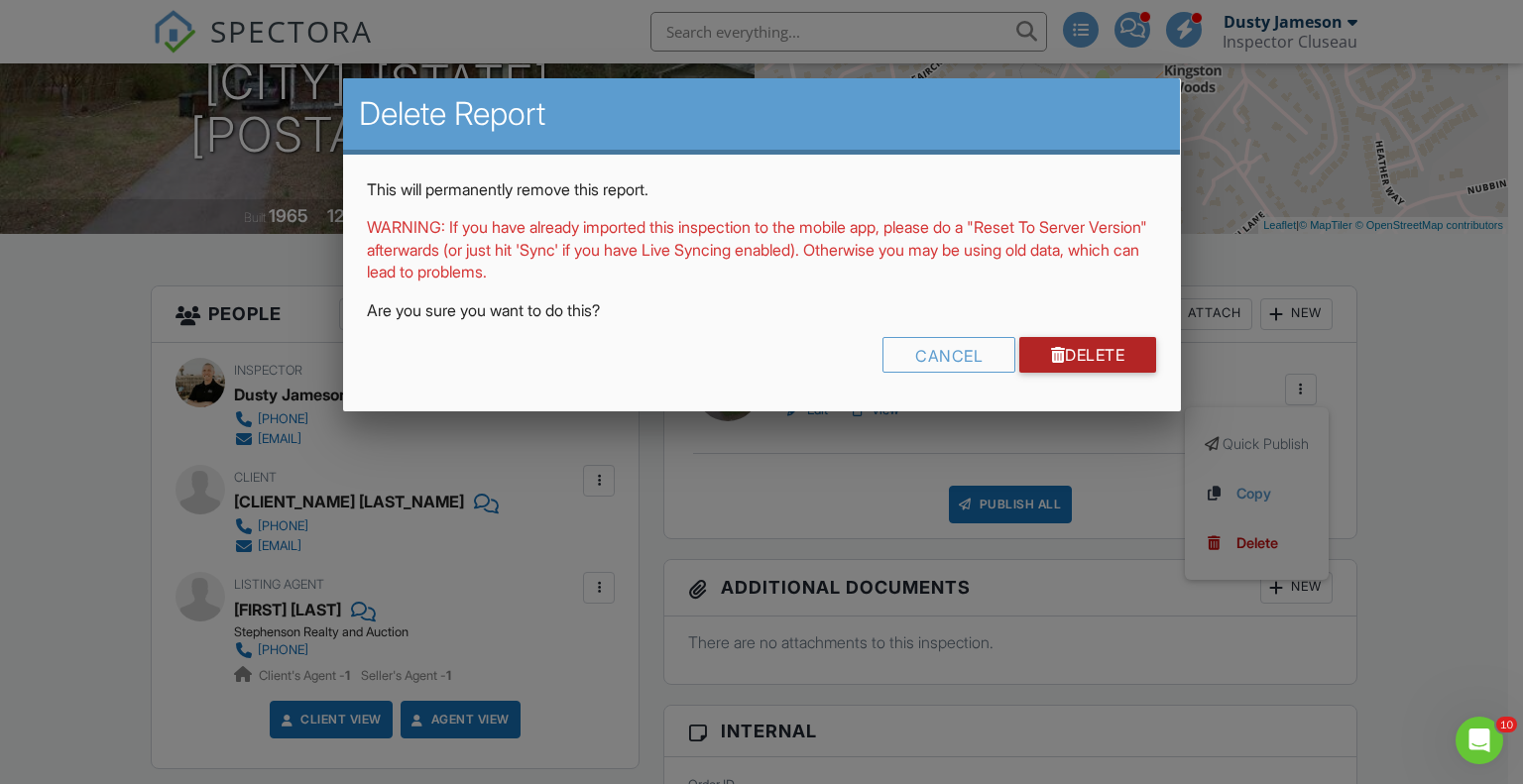 click on "Delete" at bounding box center (1088, 355) 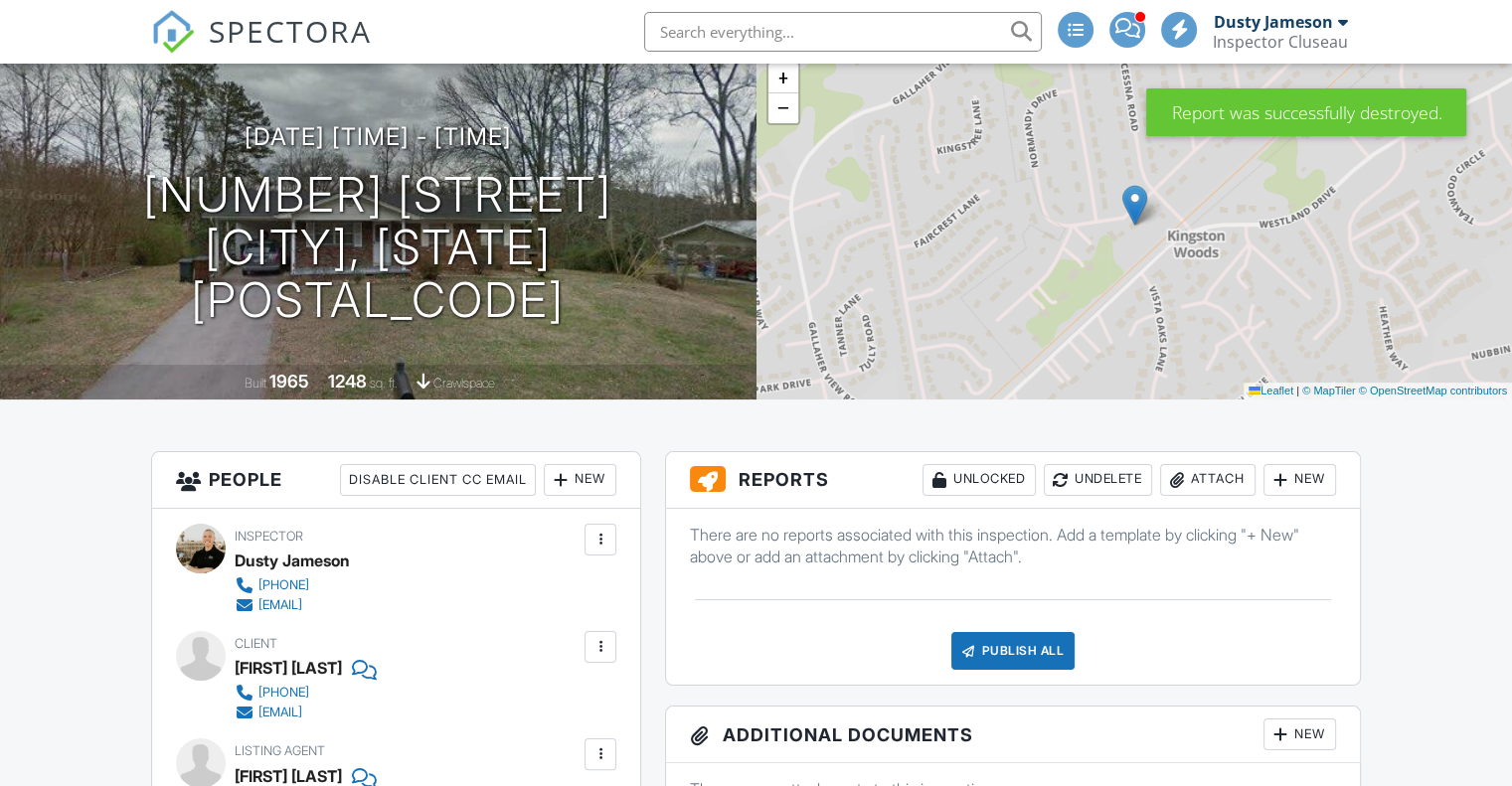 scroll, scrollTop: 596, scrollLeft: 0, axis: vertical 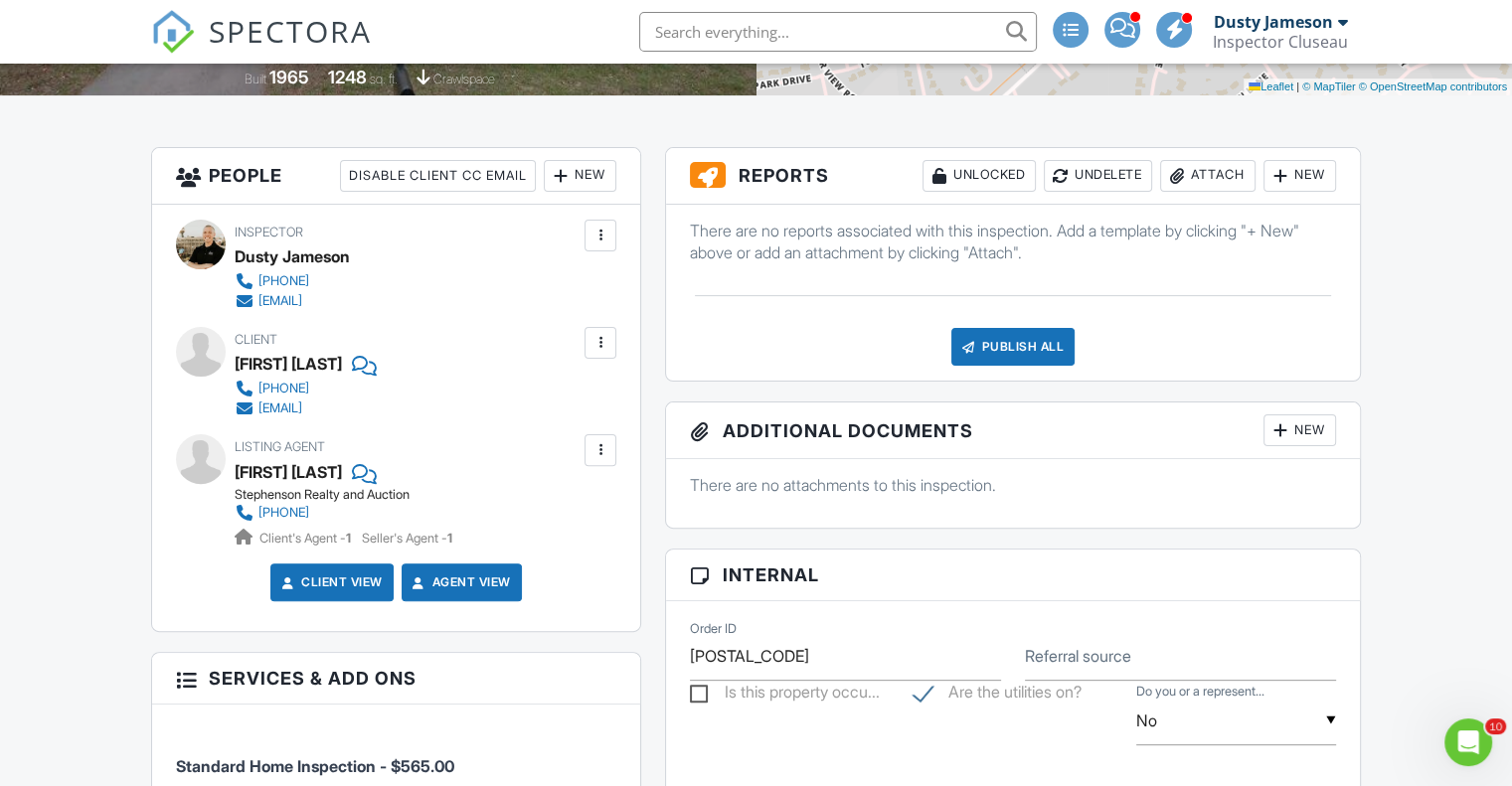click on "New" at bounding box center [1299, 176] 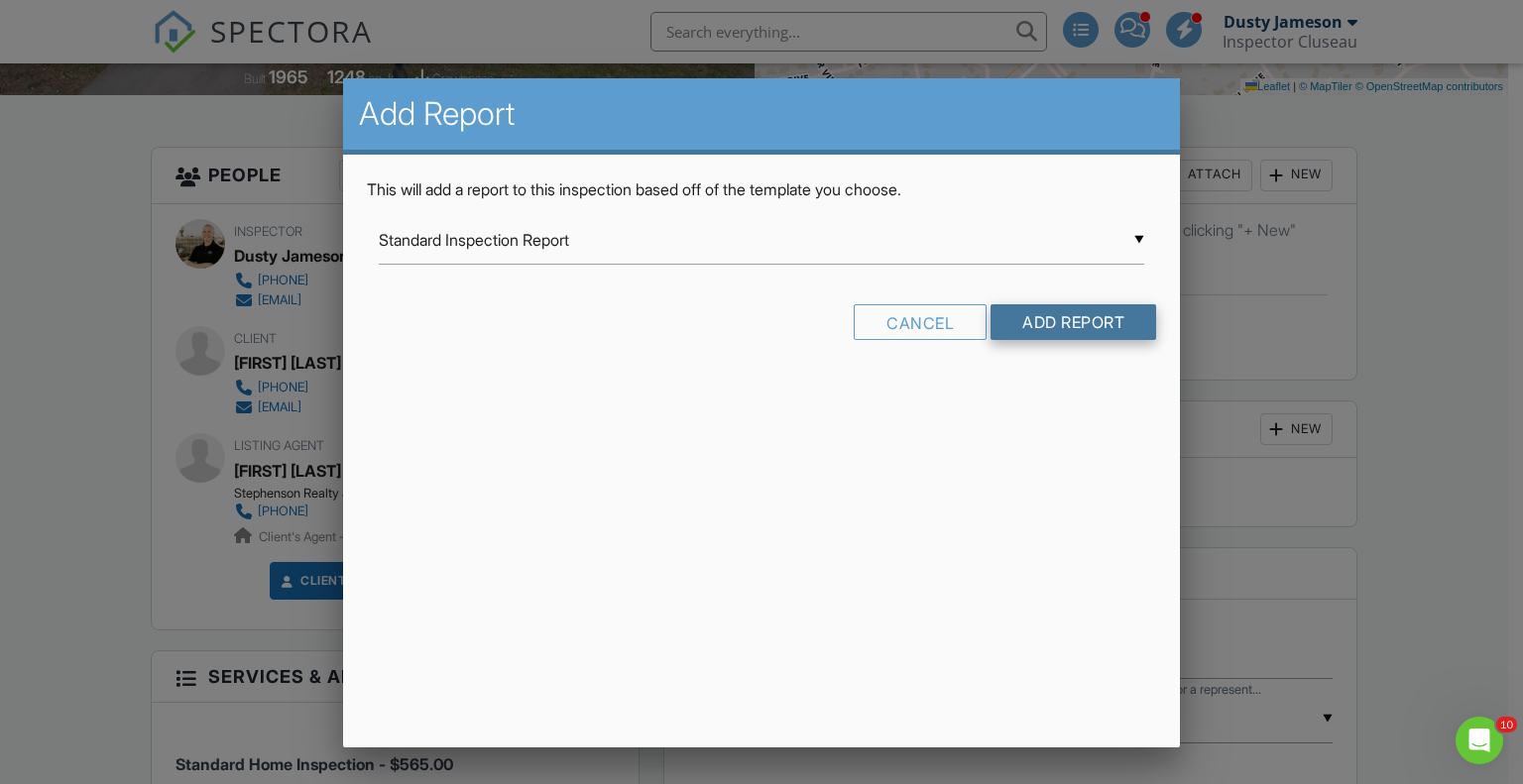 click on "Add Report" at bounding box center [1073, 322] 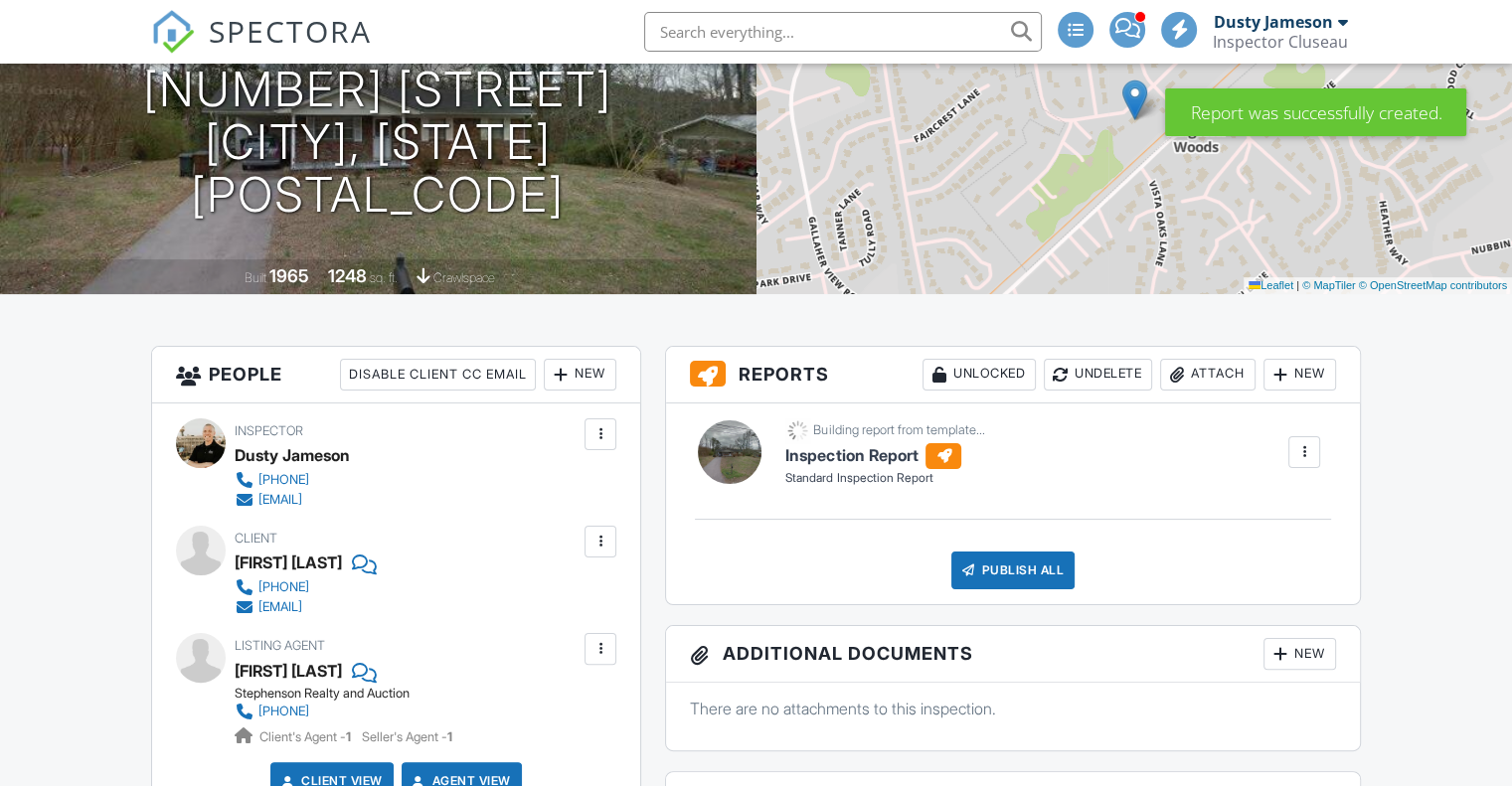 scroll, scrollTop: 397, scrollLeft: 0, axis: vertical 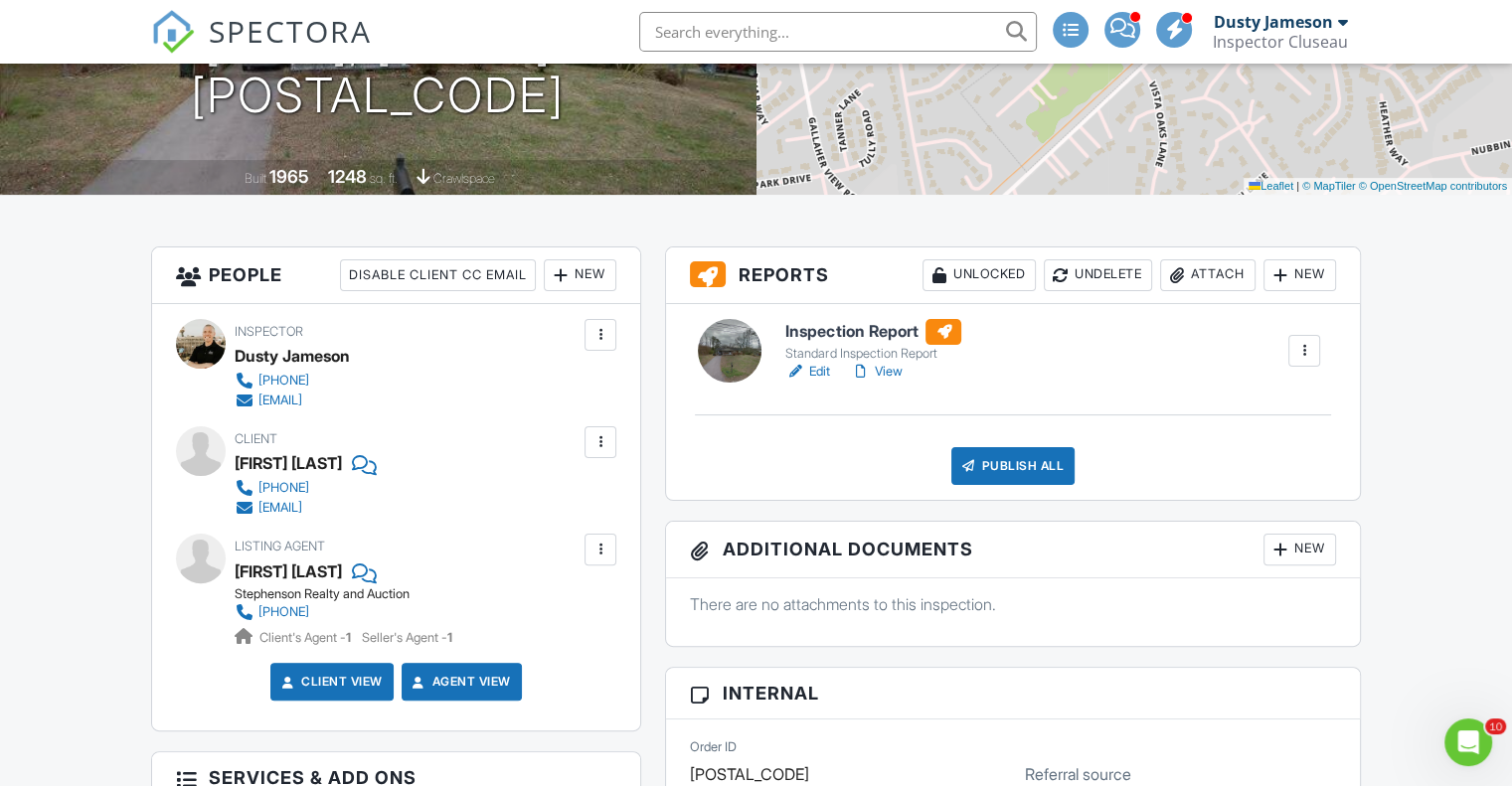 click on "Edit" at bounding box center (807, 372) 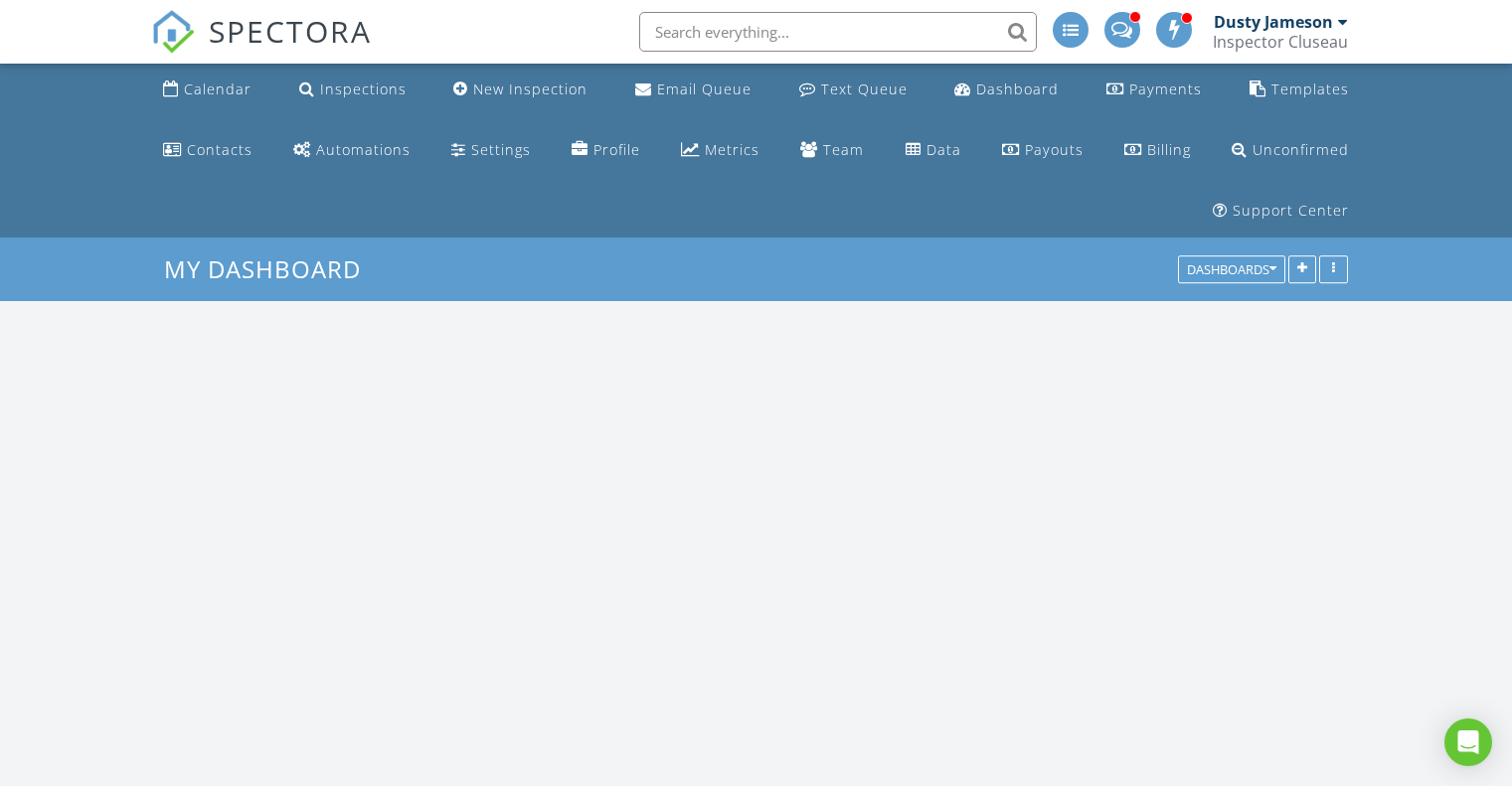 scroll, scrollTop: 0, scrollLeft: 0, axis: both 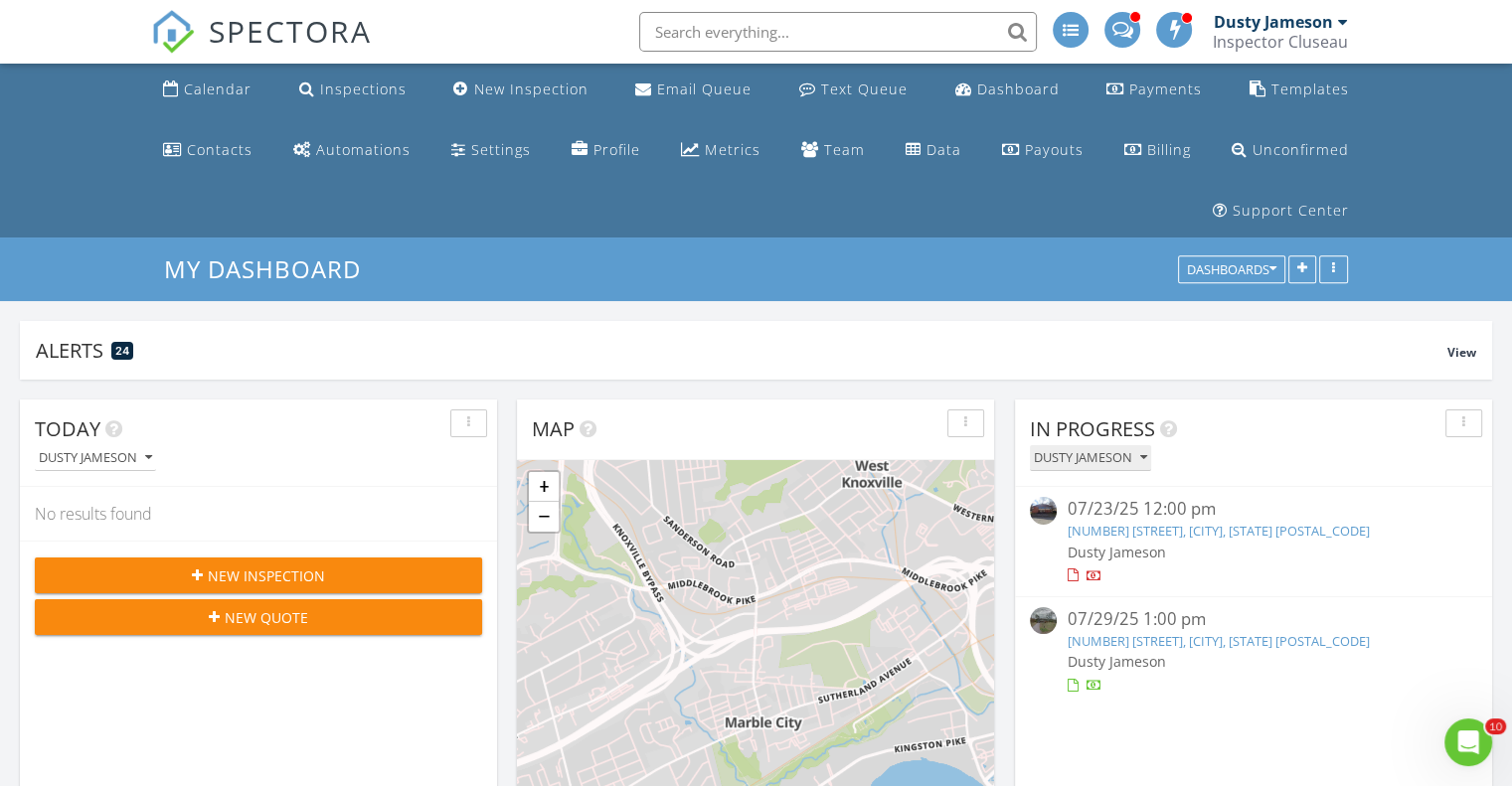 click on "Dusty Jameson" at bounding box center [1091, 458] 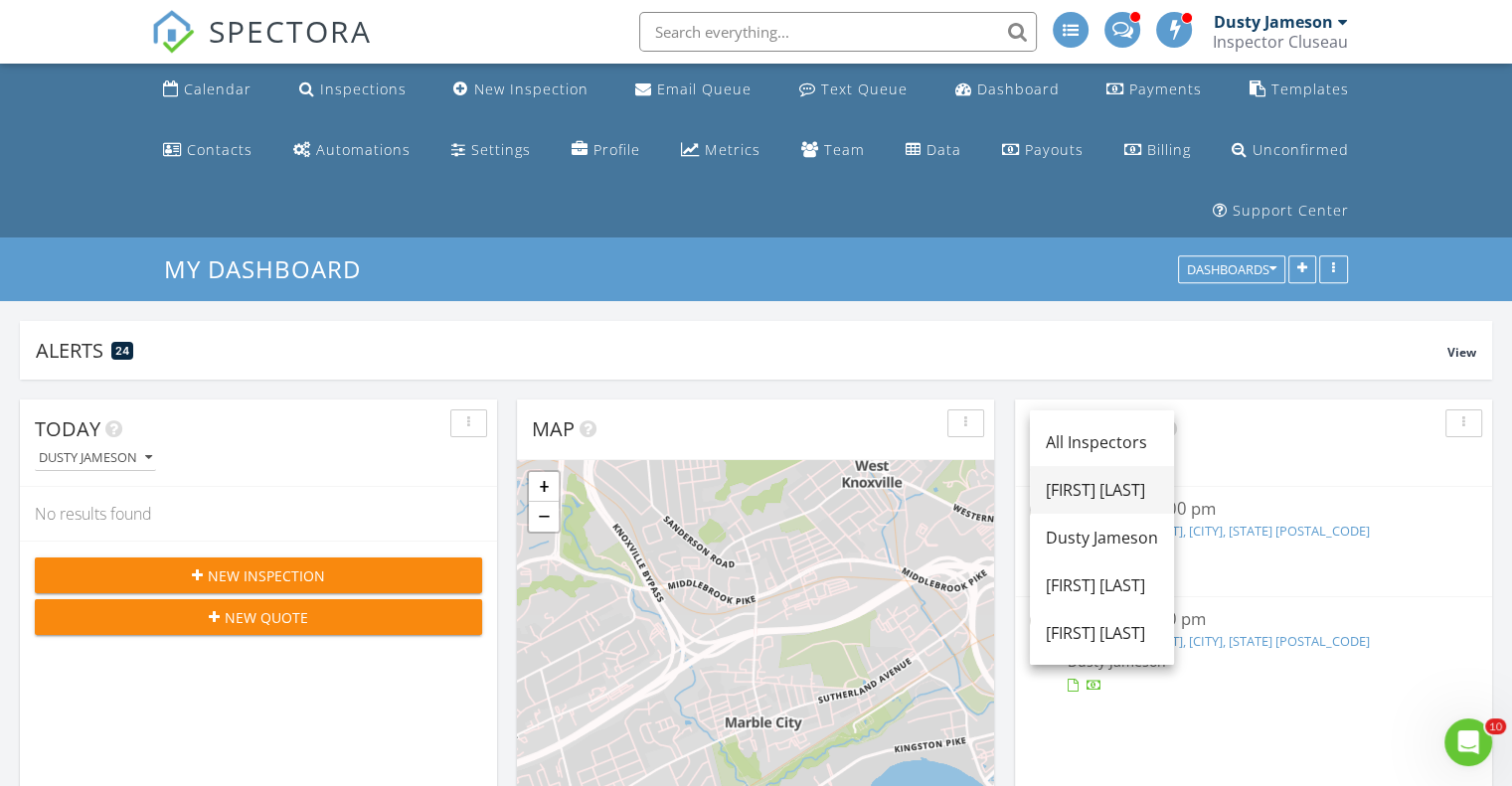 click on "[FIRST] [LAST]" at bounding box center (1101, 490) 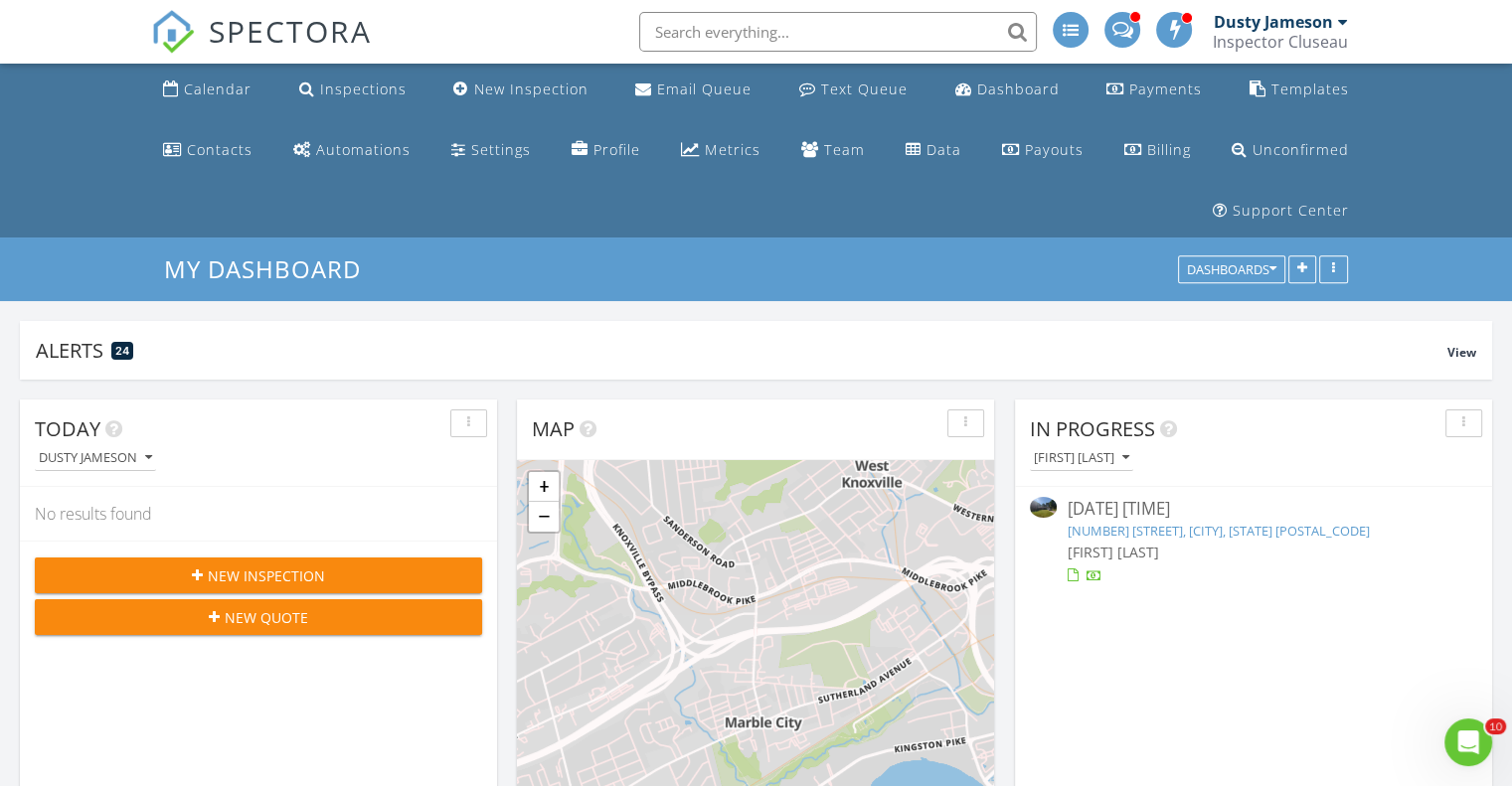 click on "[DATE] [TIME]" at bounding box center (1253, 509) 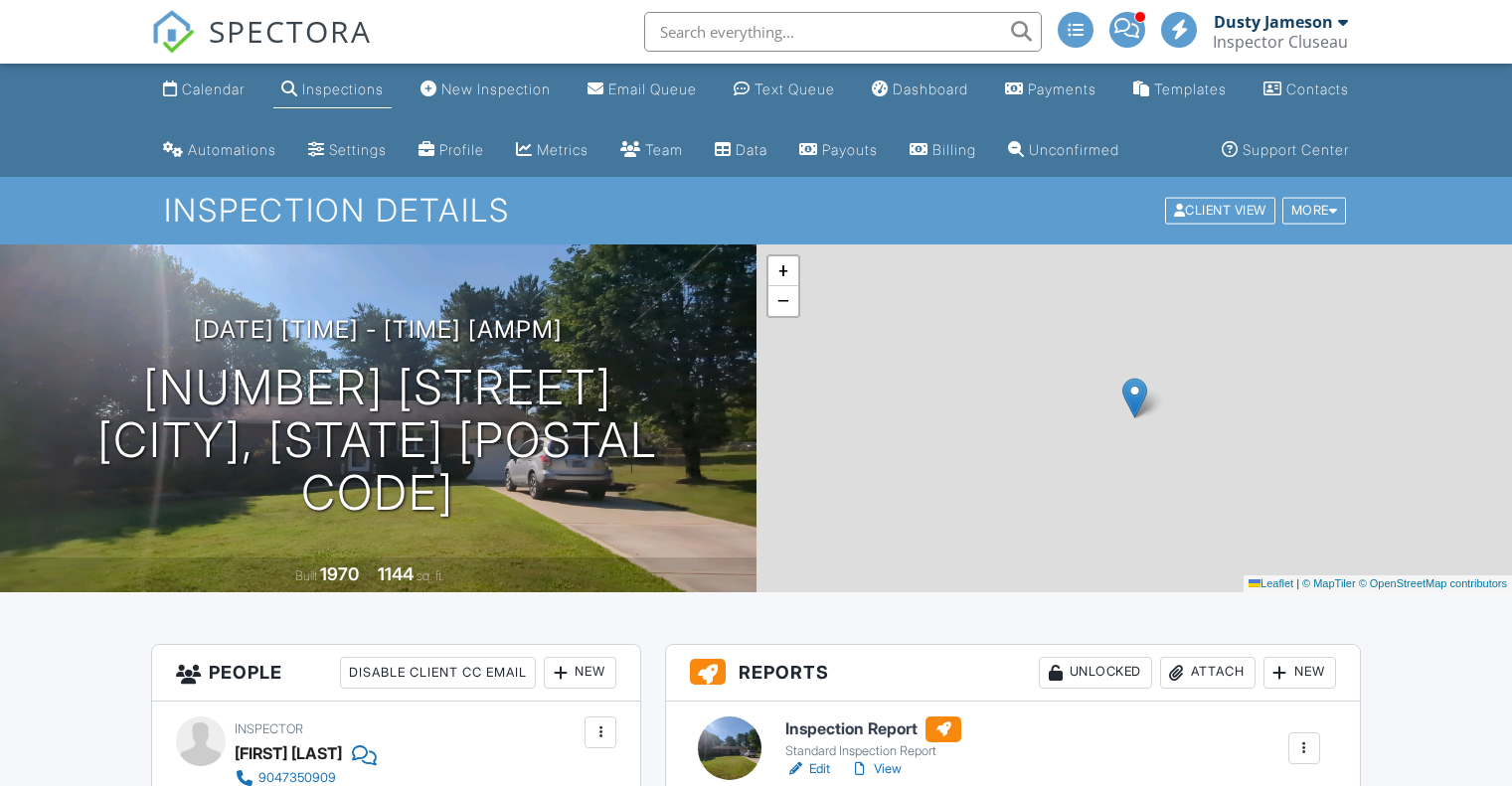 scroll, scrollTop: 0, scrollLeft: 0, axis: both 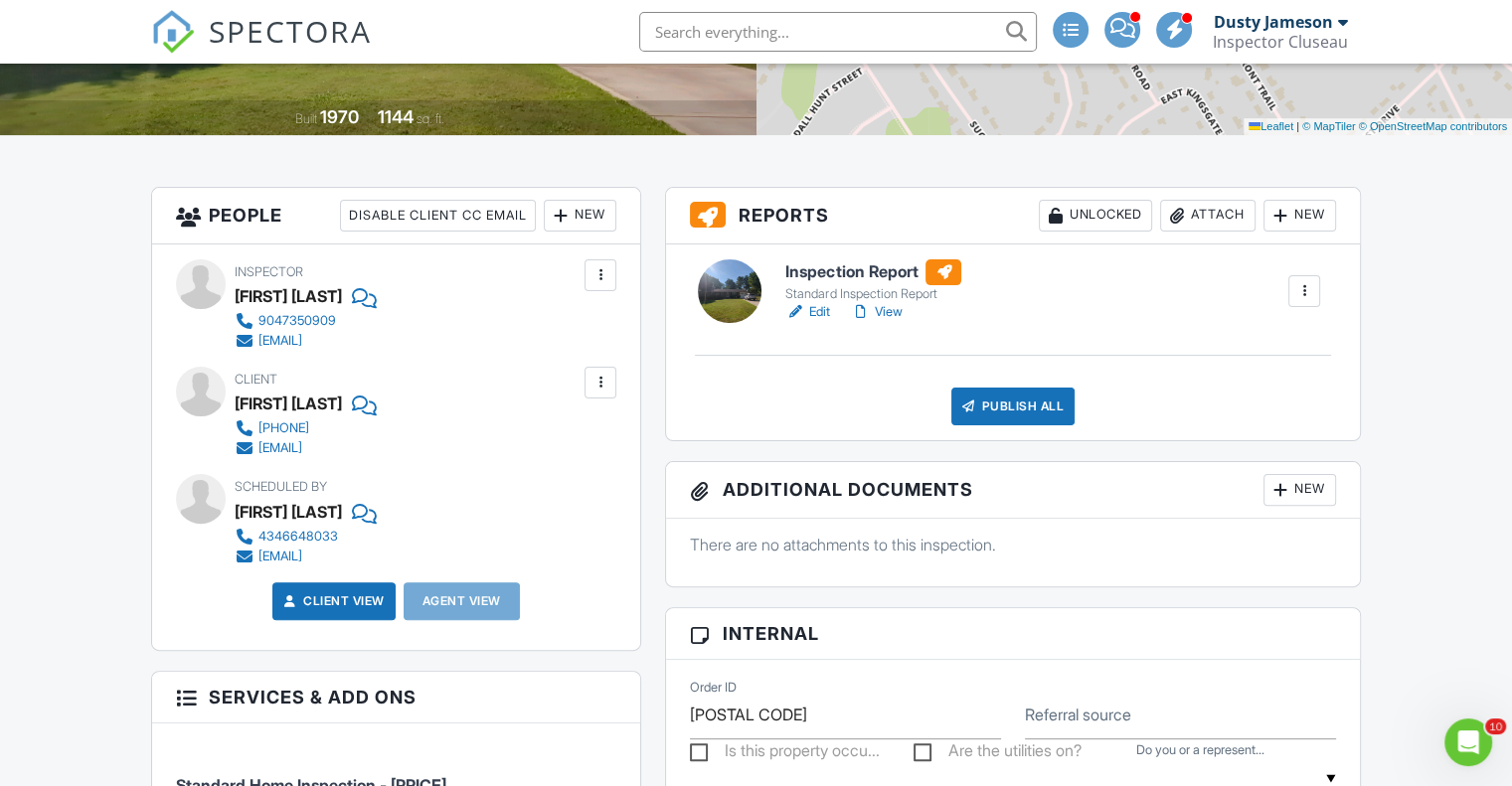 click on "View" at bounding box center [876, 312] 